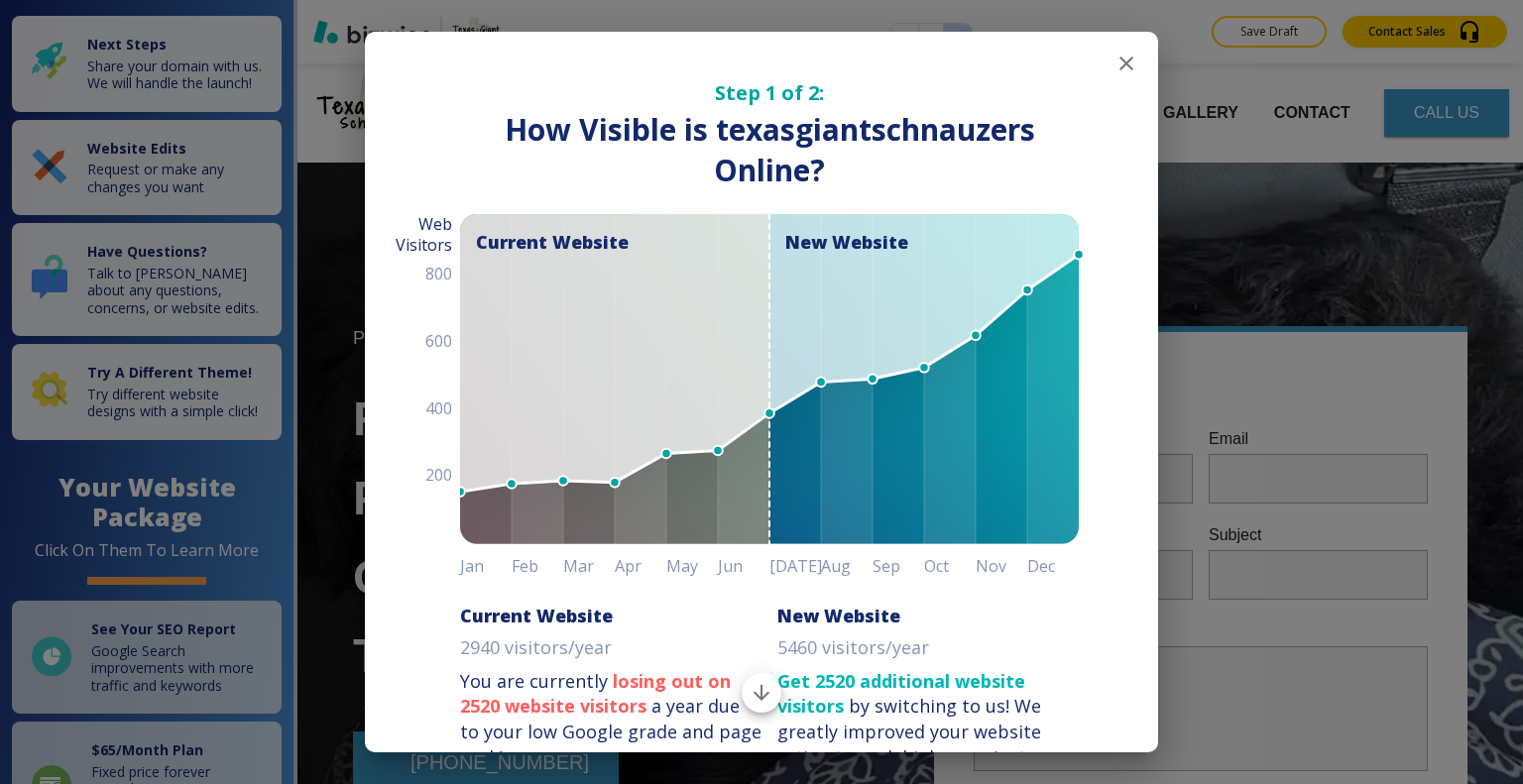 scroll, scrollTop: 0, scrollLeft: 0, axis: both 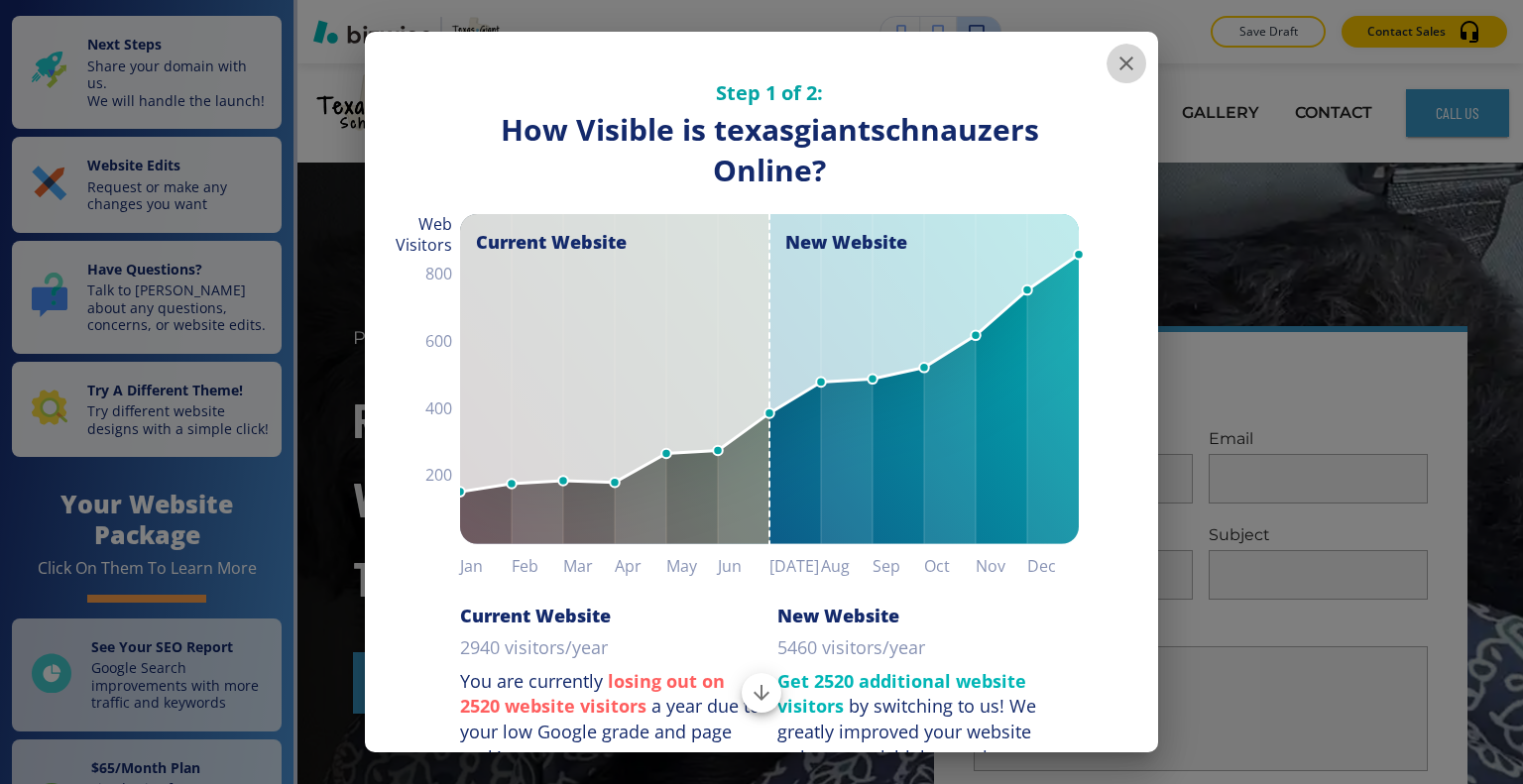 click 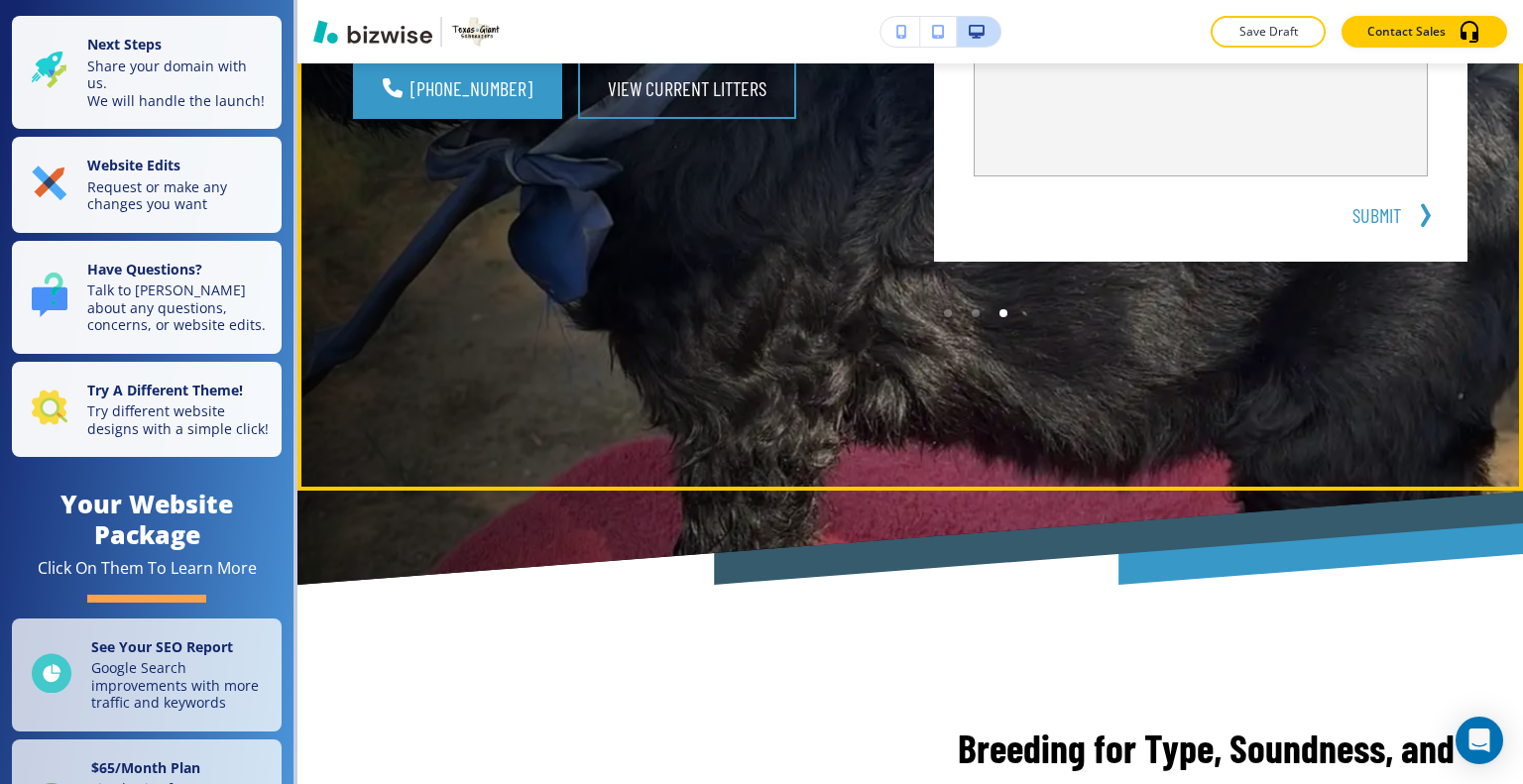 scroll, scrollTop: 0, scrollLeft: 0, axis: both 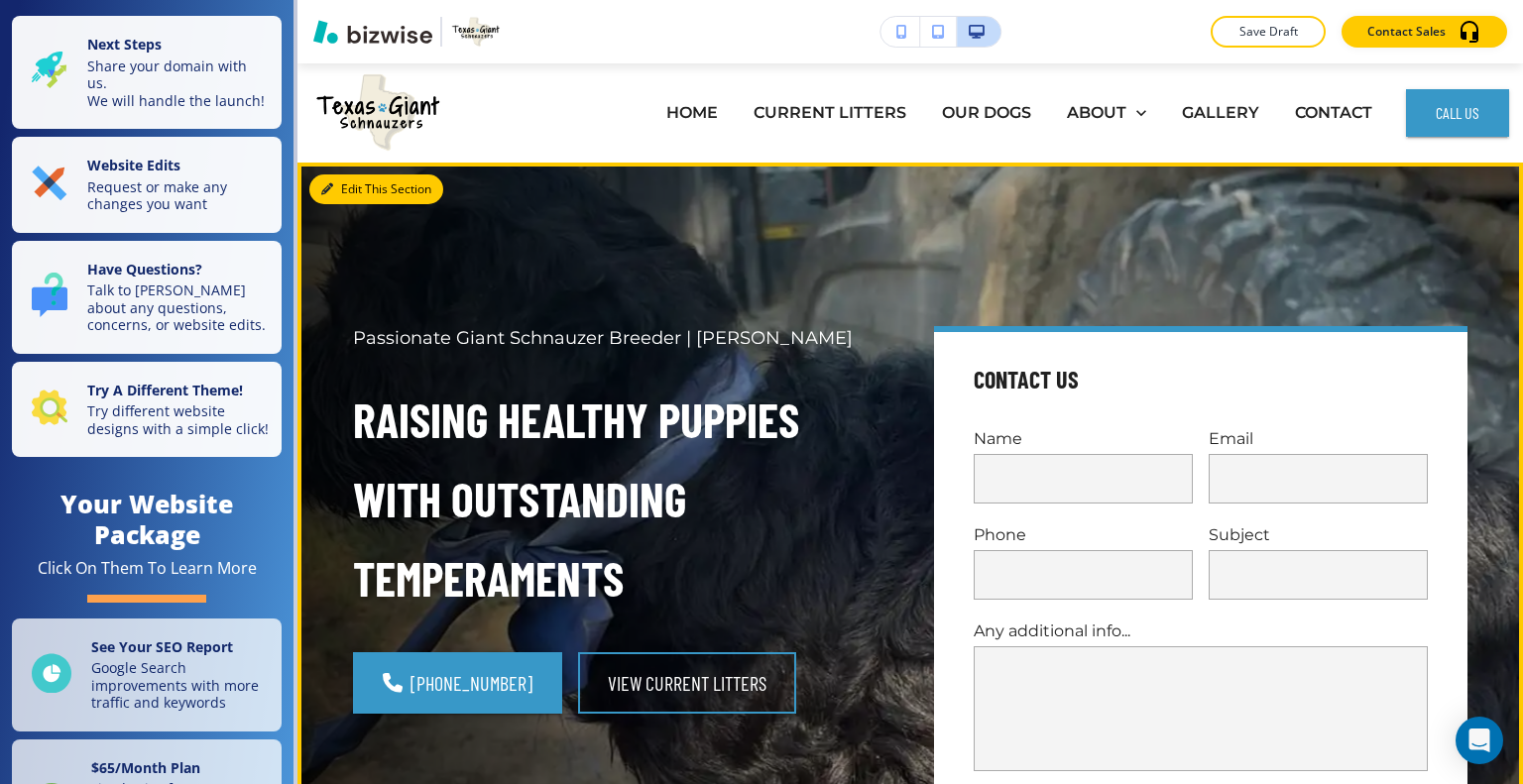 click on "Edit This Section" at bounding box center (376, 189) 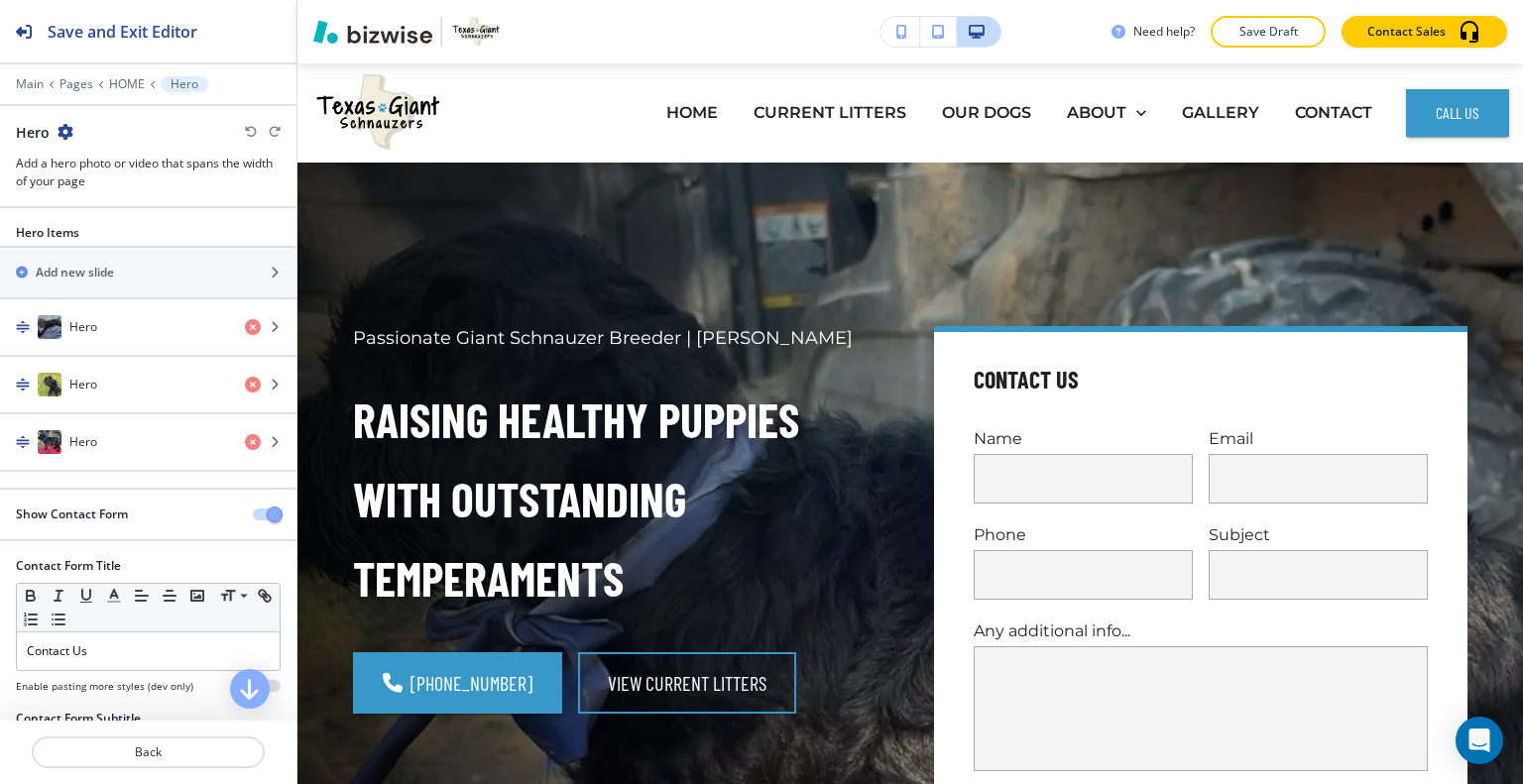 scroll, scrollTop: 99, scrollLeft: 0, axis: vertical 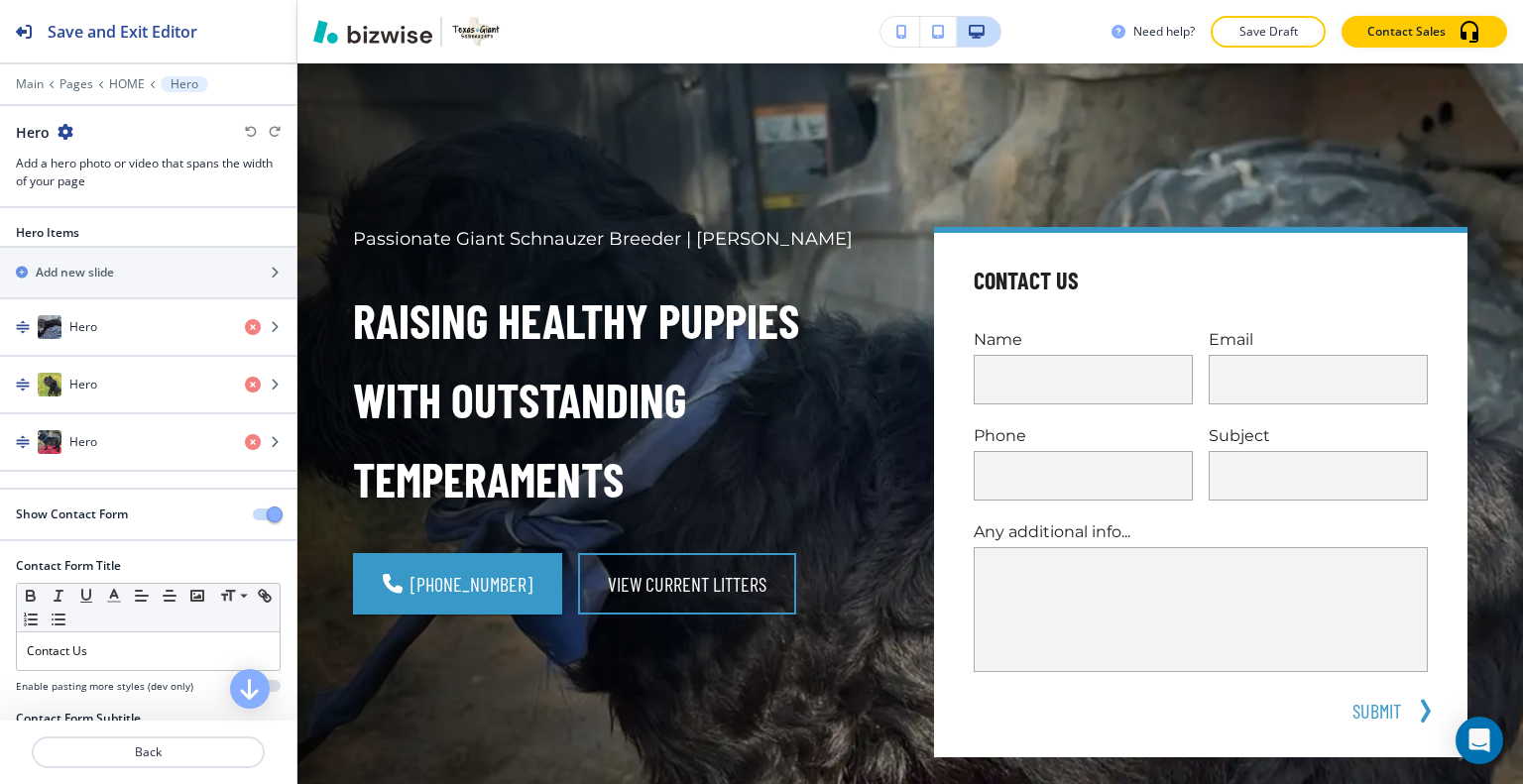 click on "Main Pages HOME Hero" at bounding box center [148, 84] 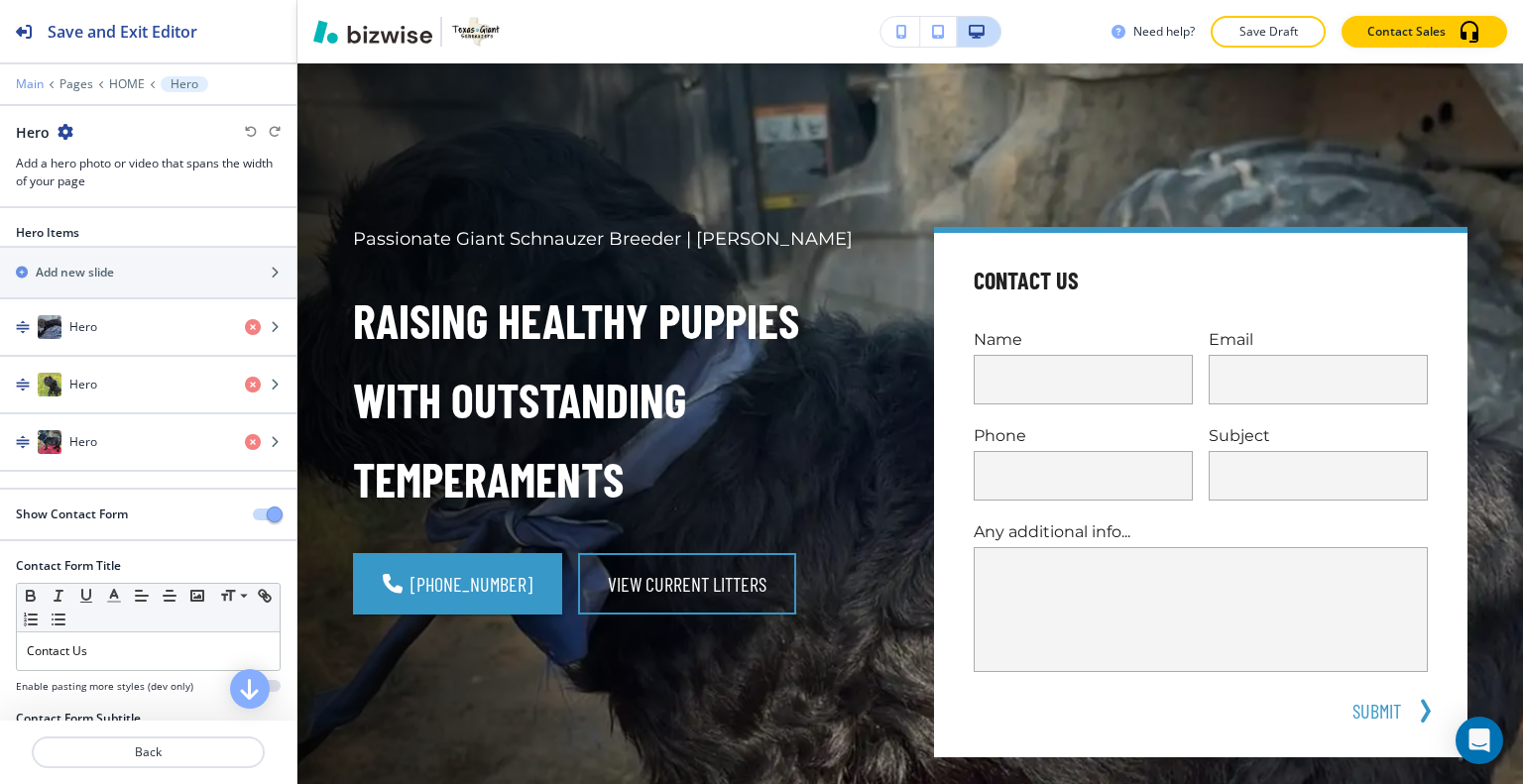 click on "Main" at bounding box center (30, 84) 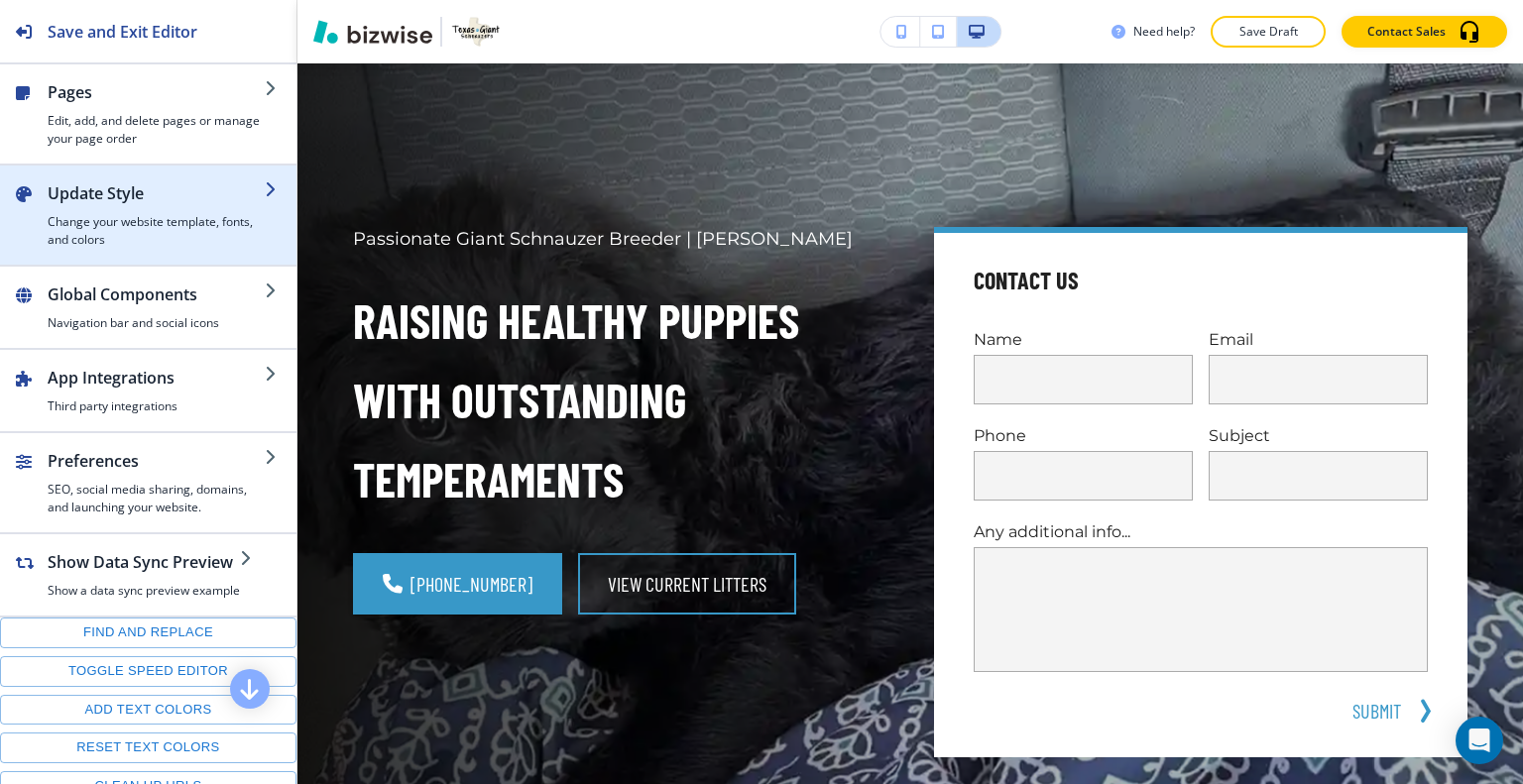 click on "Change your website template, fonts, and colors" at bounding box center (156, 231) 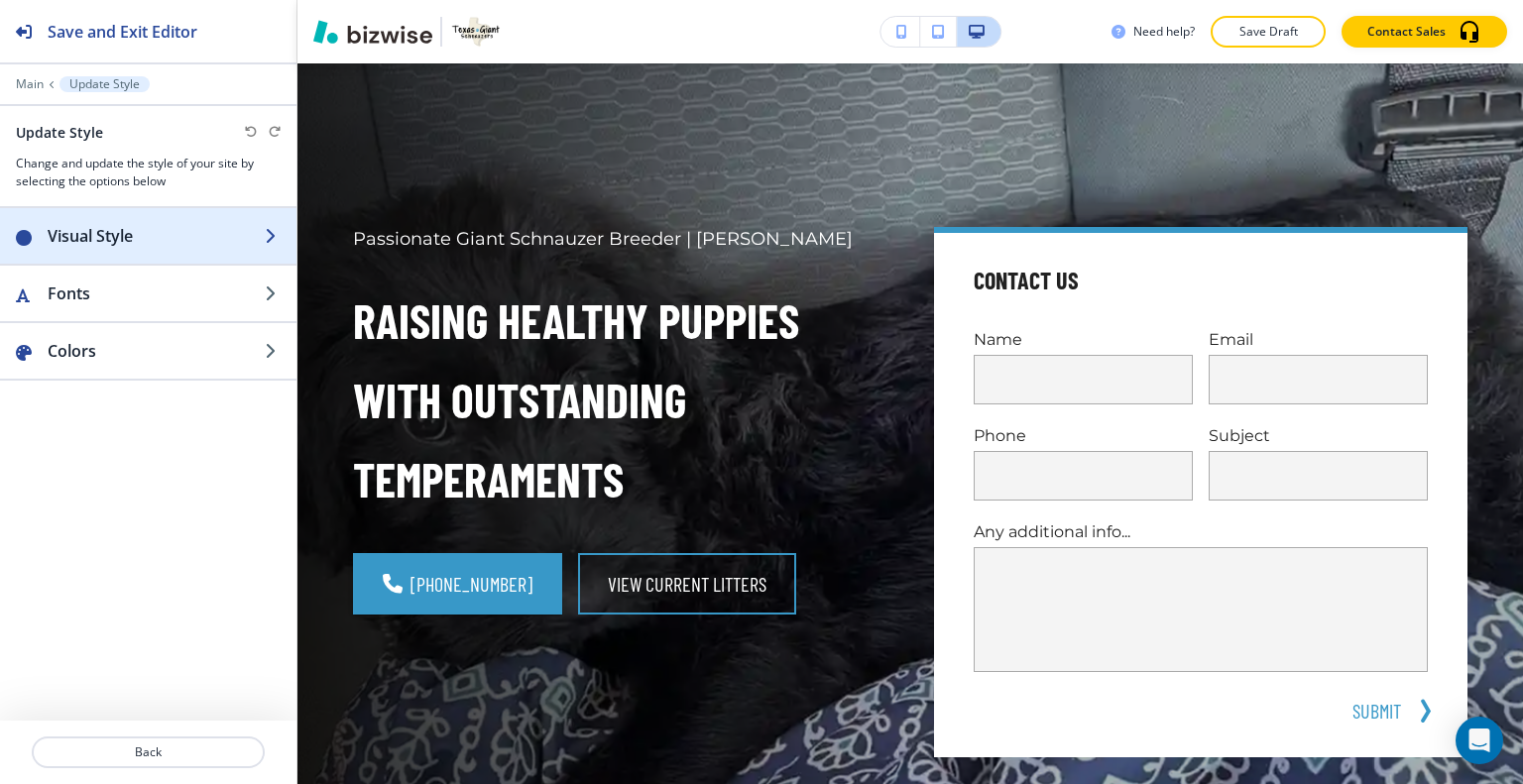 click on "Visual Style" at bounding box center [156, 236] 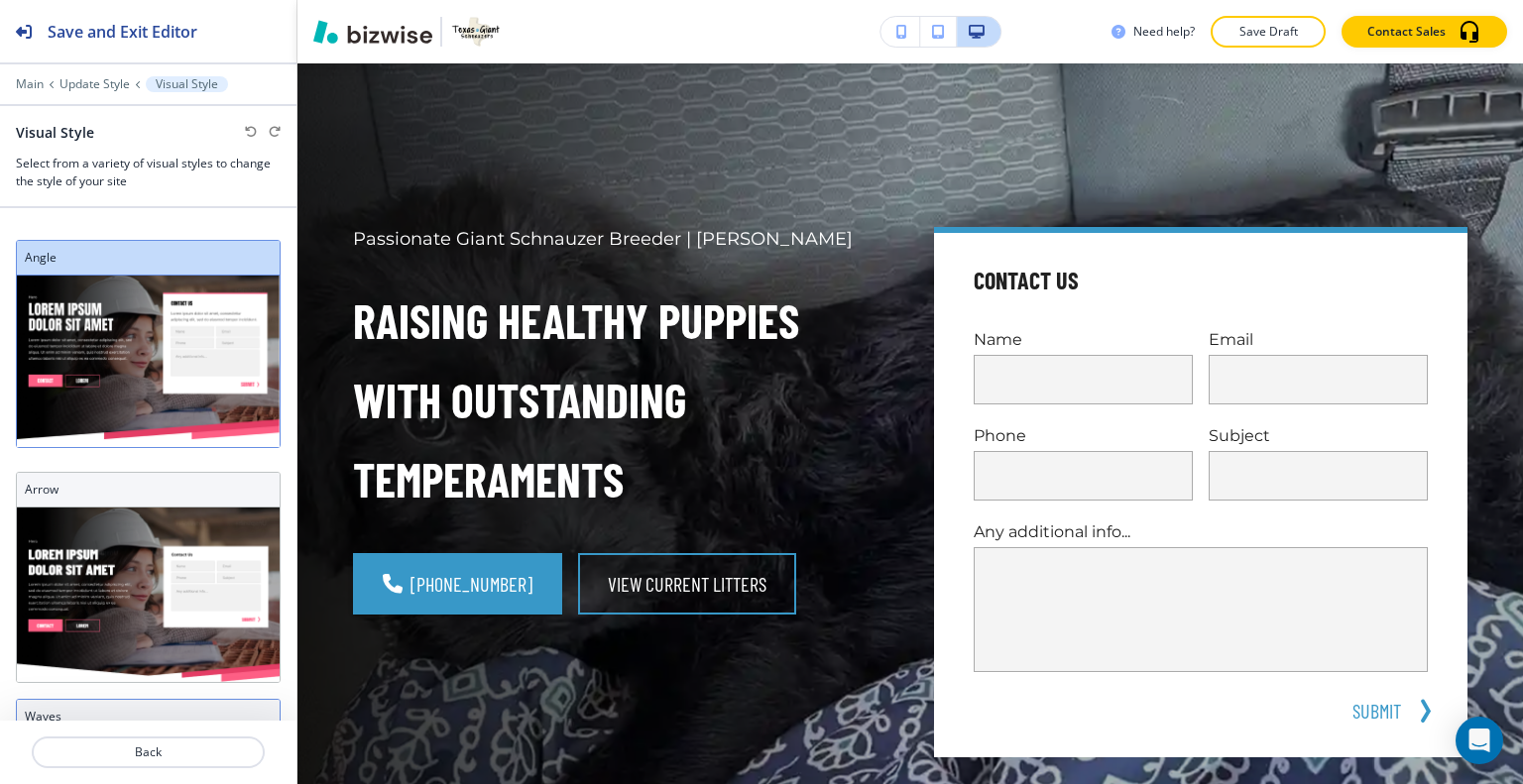 click at bounding box center [148, 821] 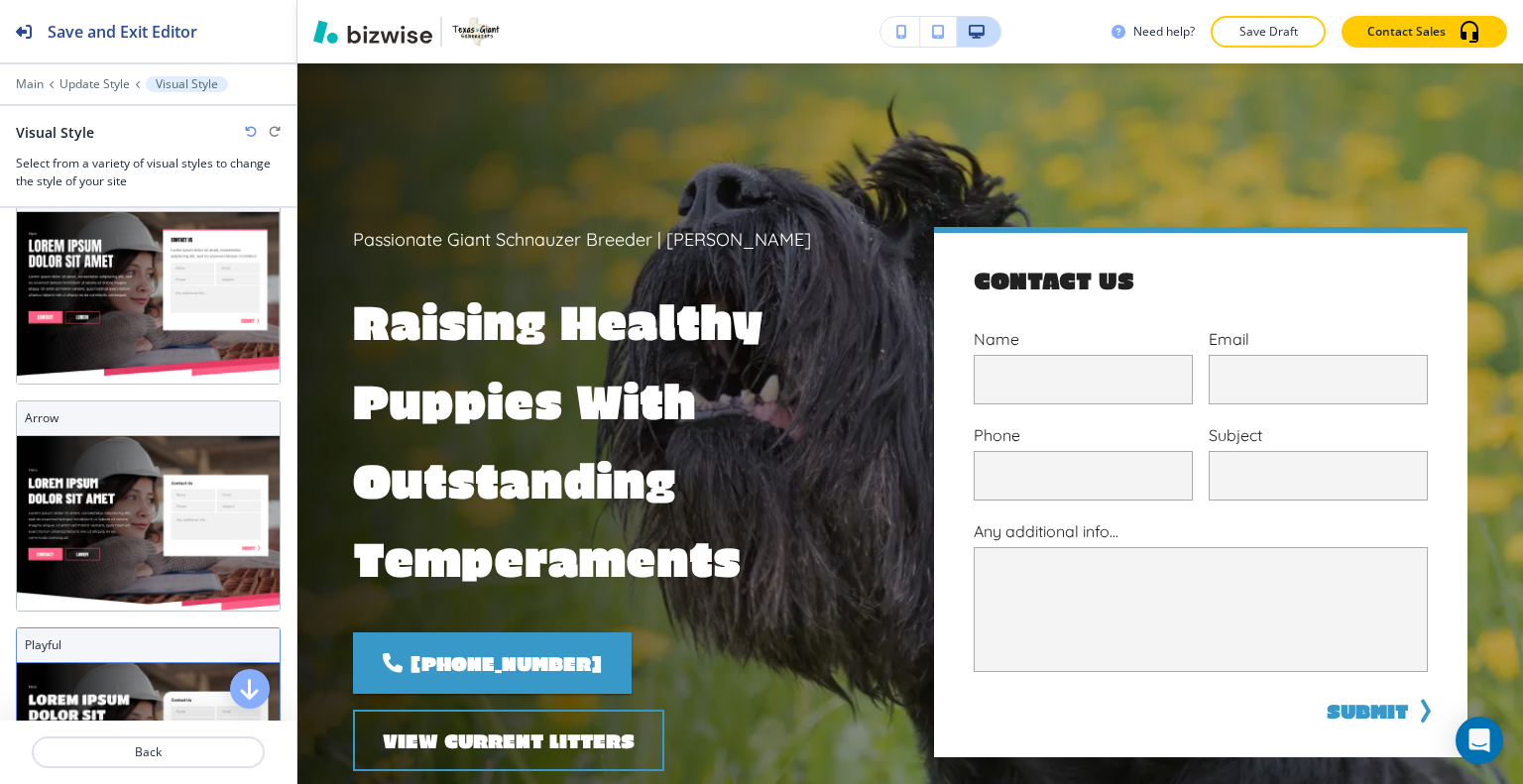 scroll, scrollTop: 396, scrollLeft: 0, axis: vertical 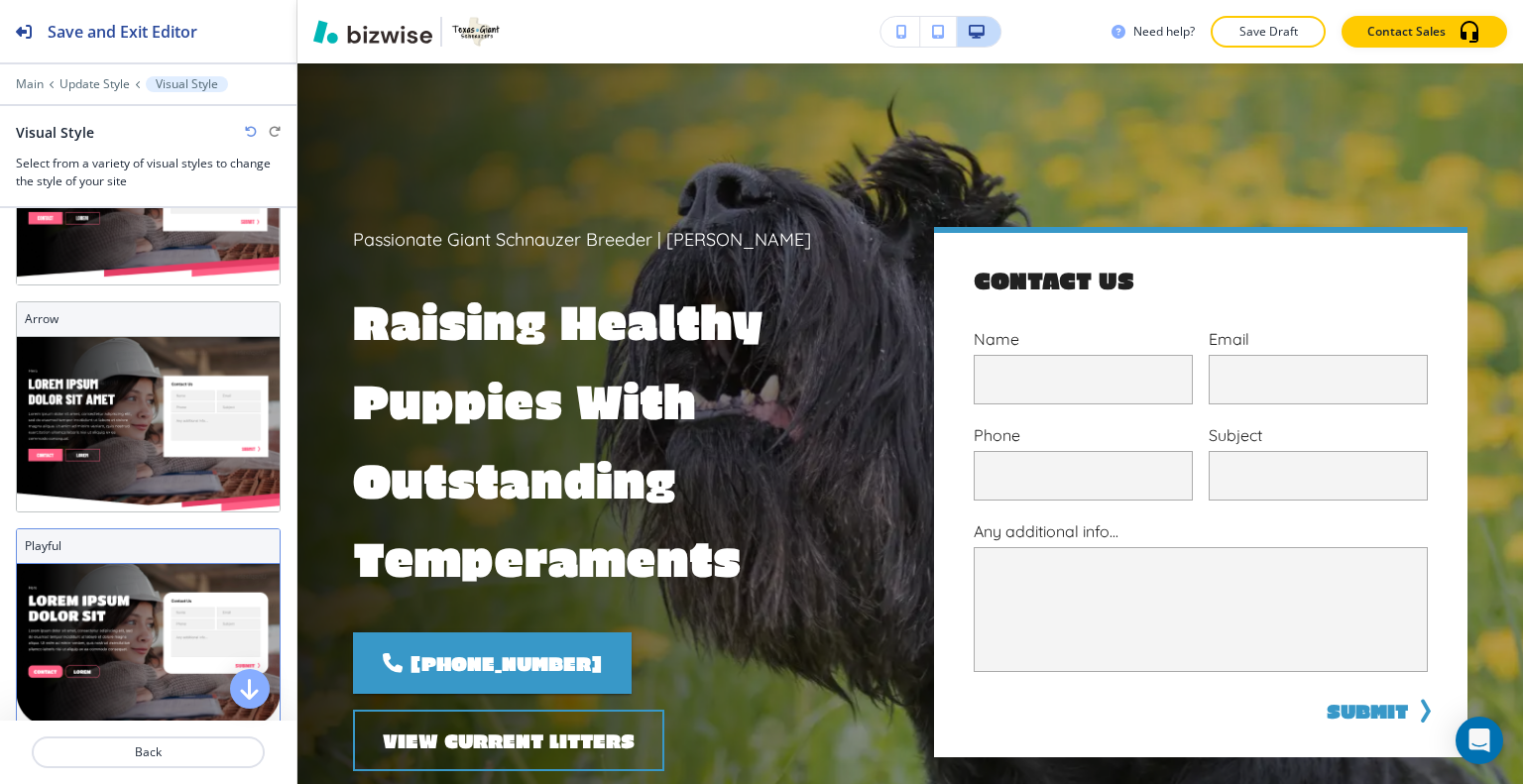 click at bounding box center [148, 652] 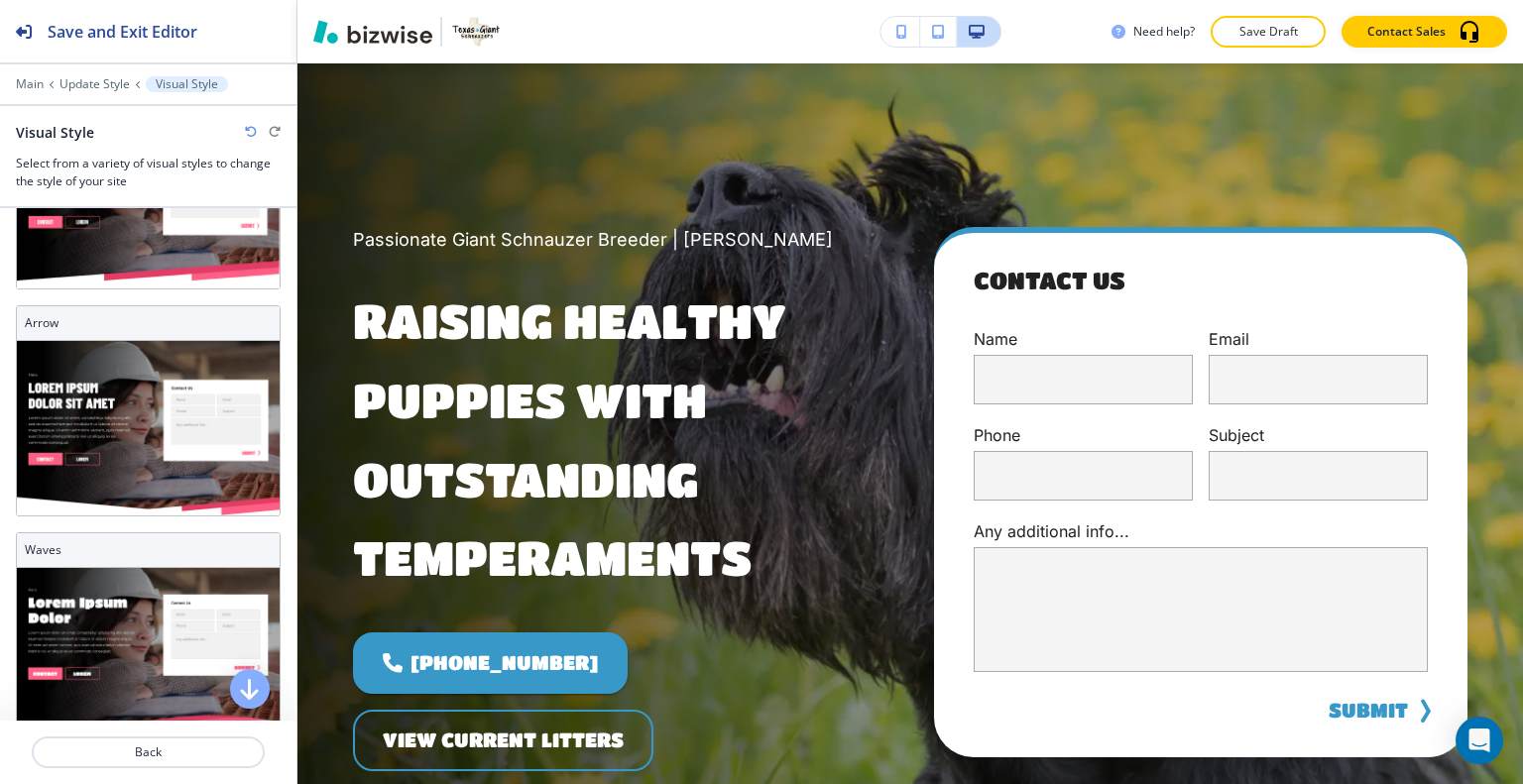scroll, scrollTop: 399, scrollLeft: 0, axis: vertical 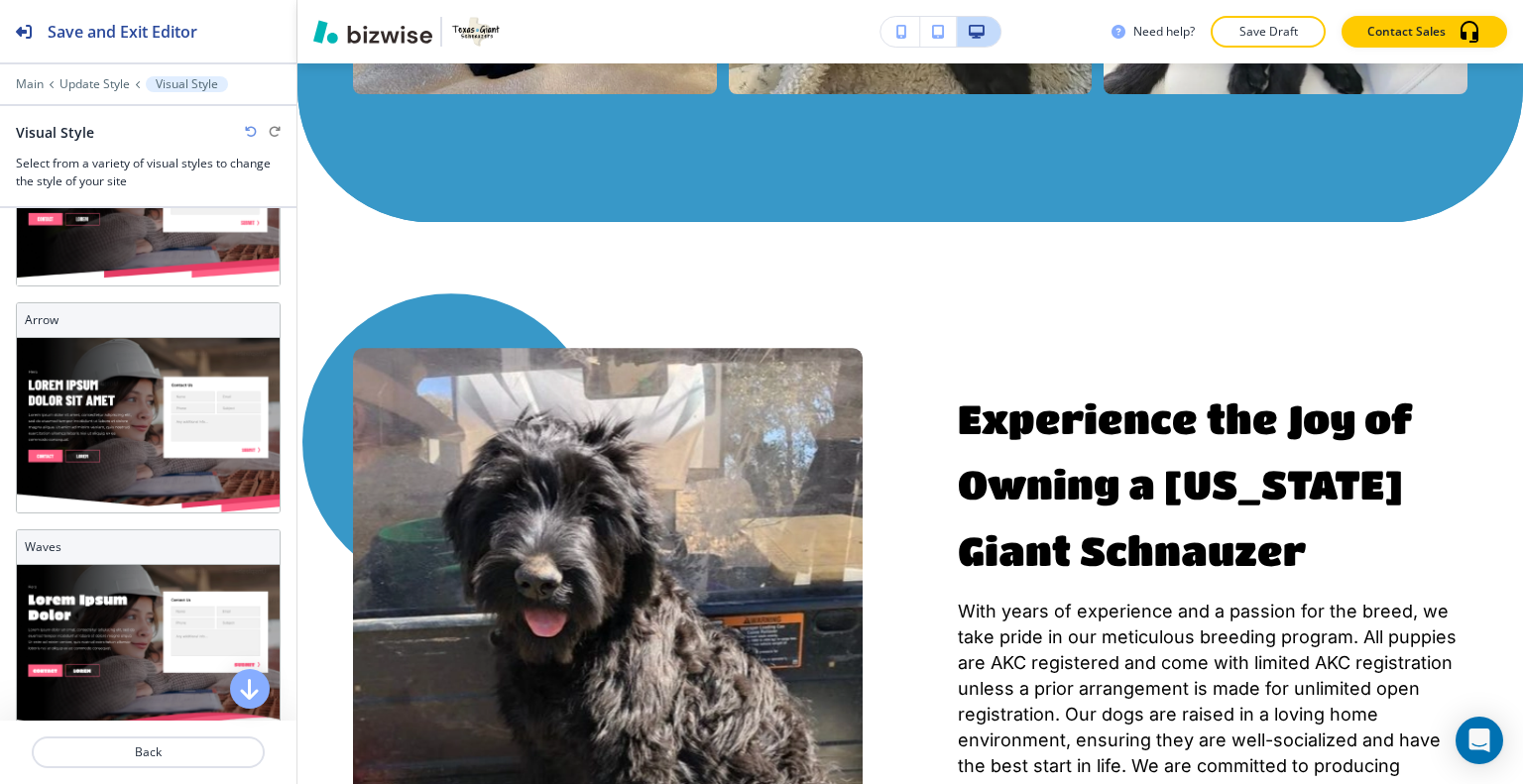 click at bounding box center (263, 132) 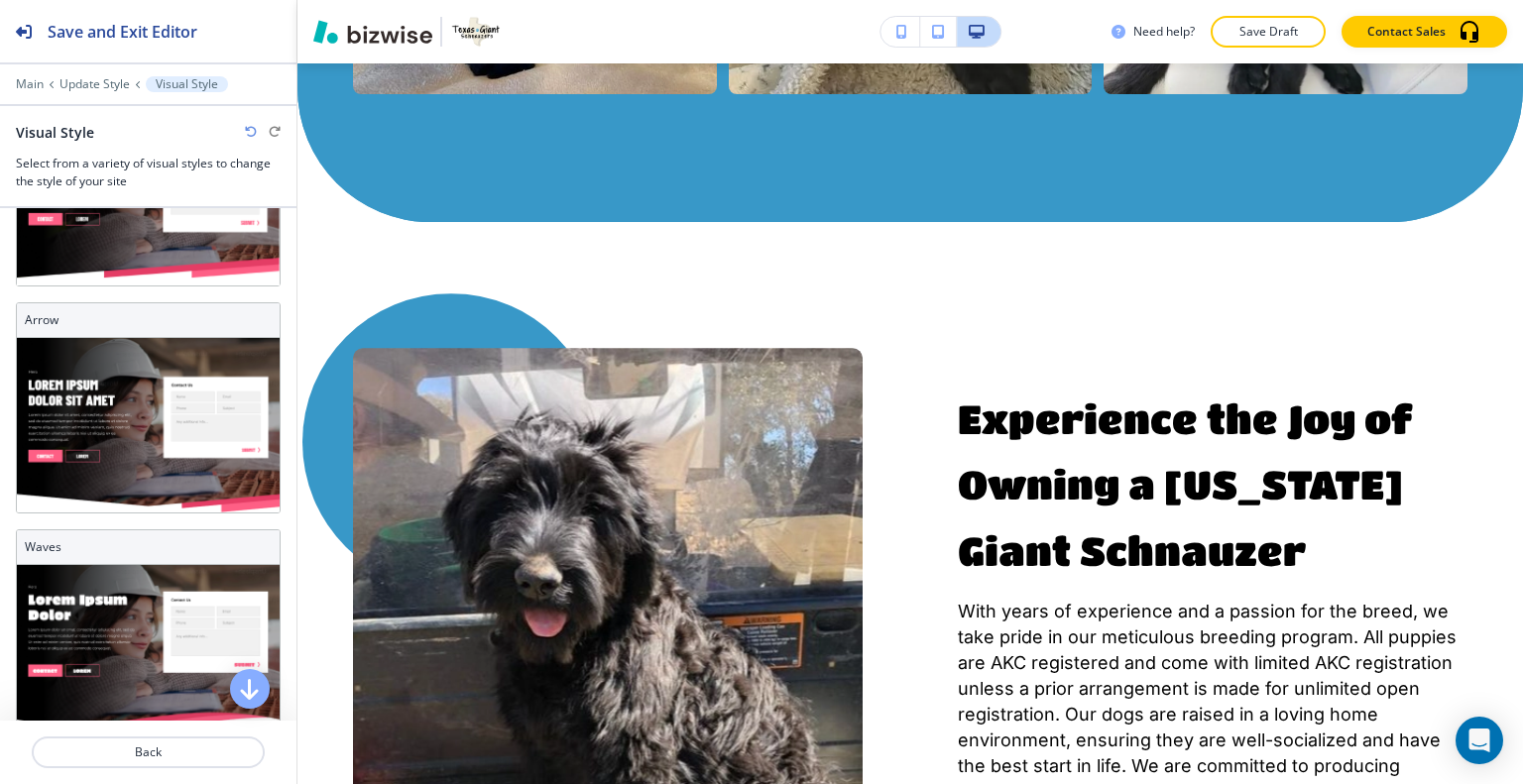 click at bounding box center (251, 132) 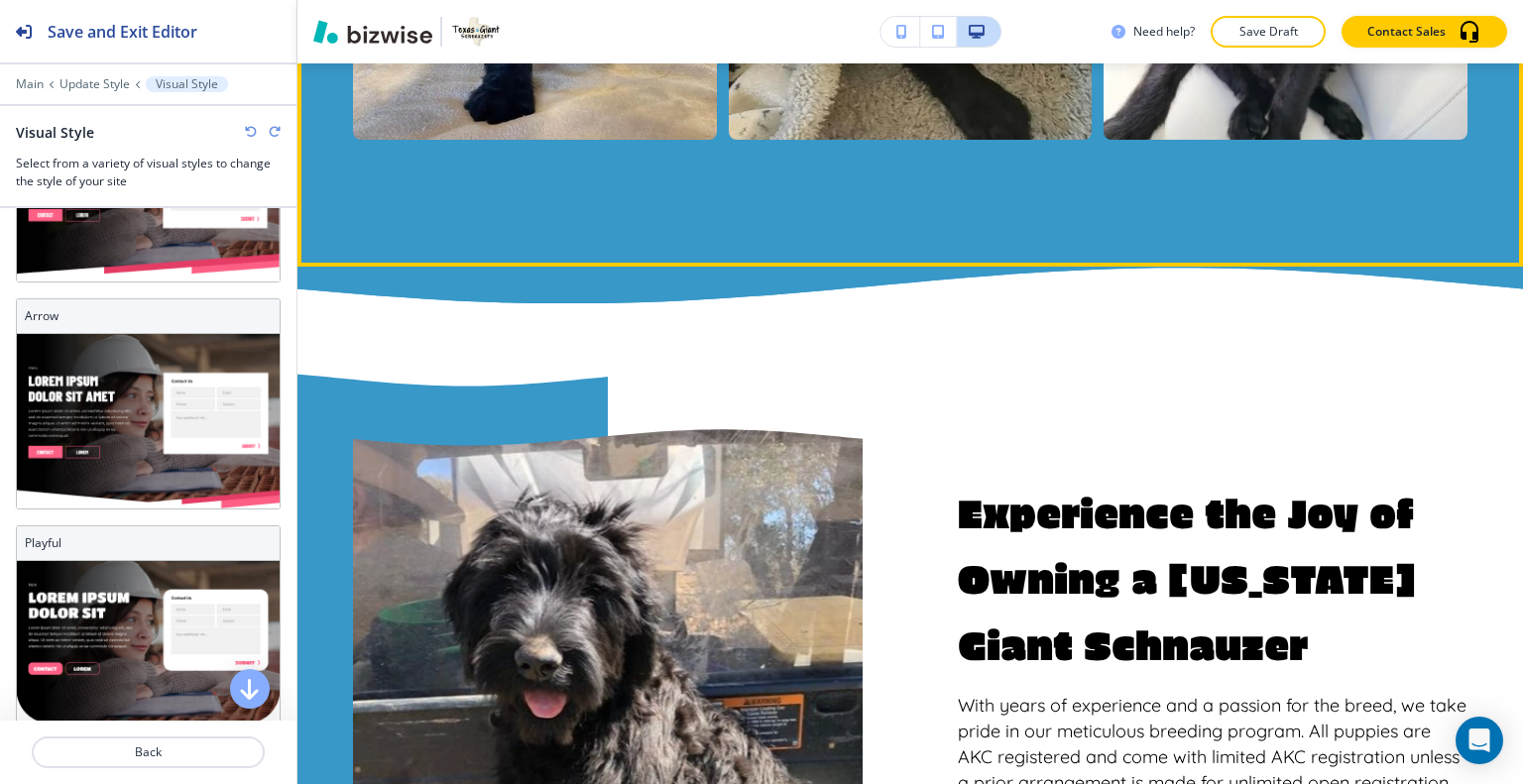 scroll, scrollTop: 396, scrollLeft: 0, axis: vertical 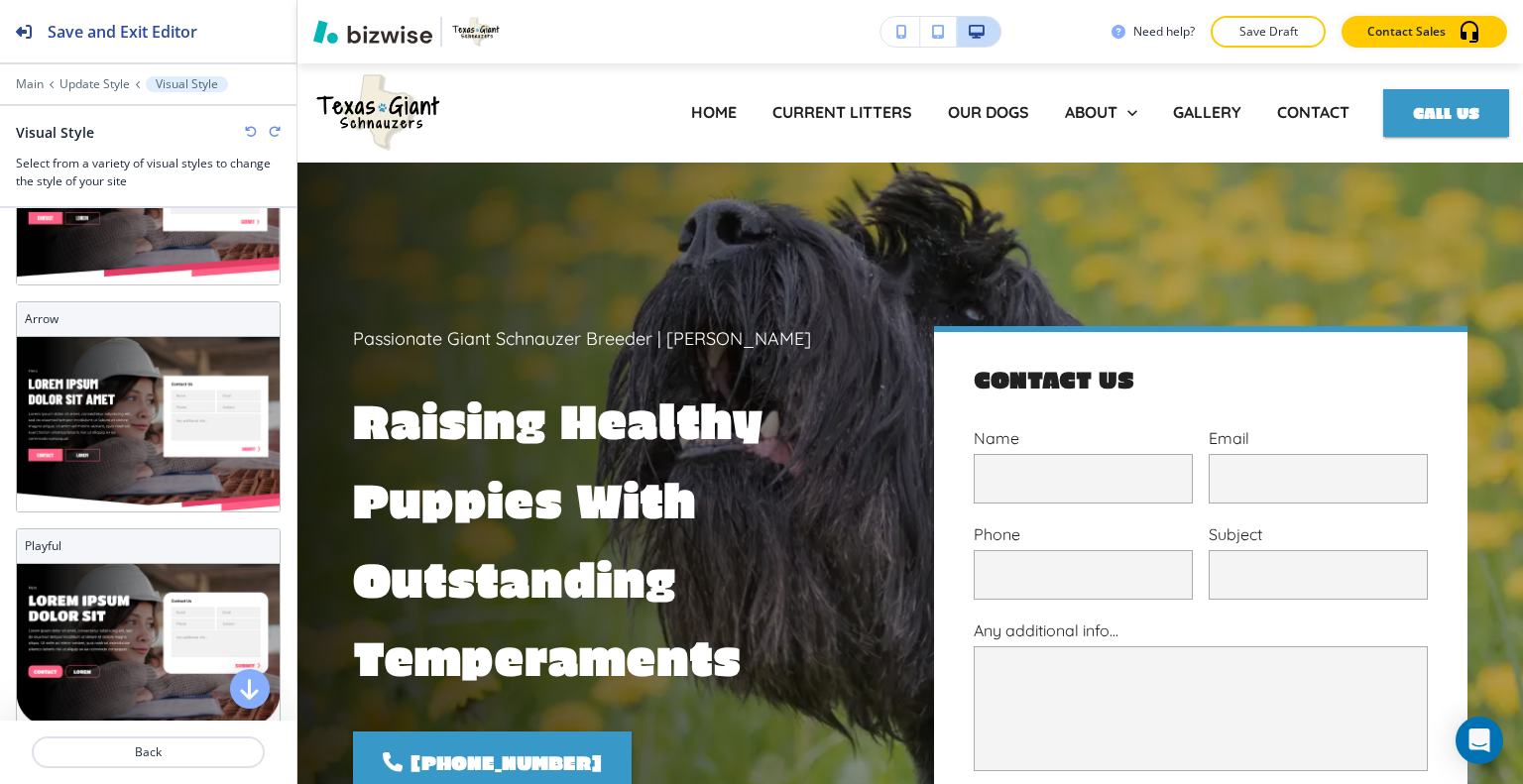 click at bounding box center [251, 132] 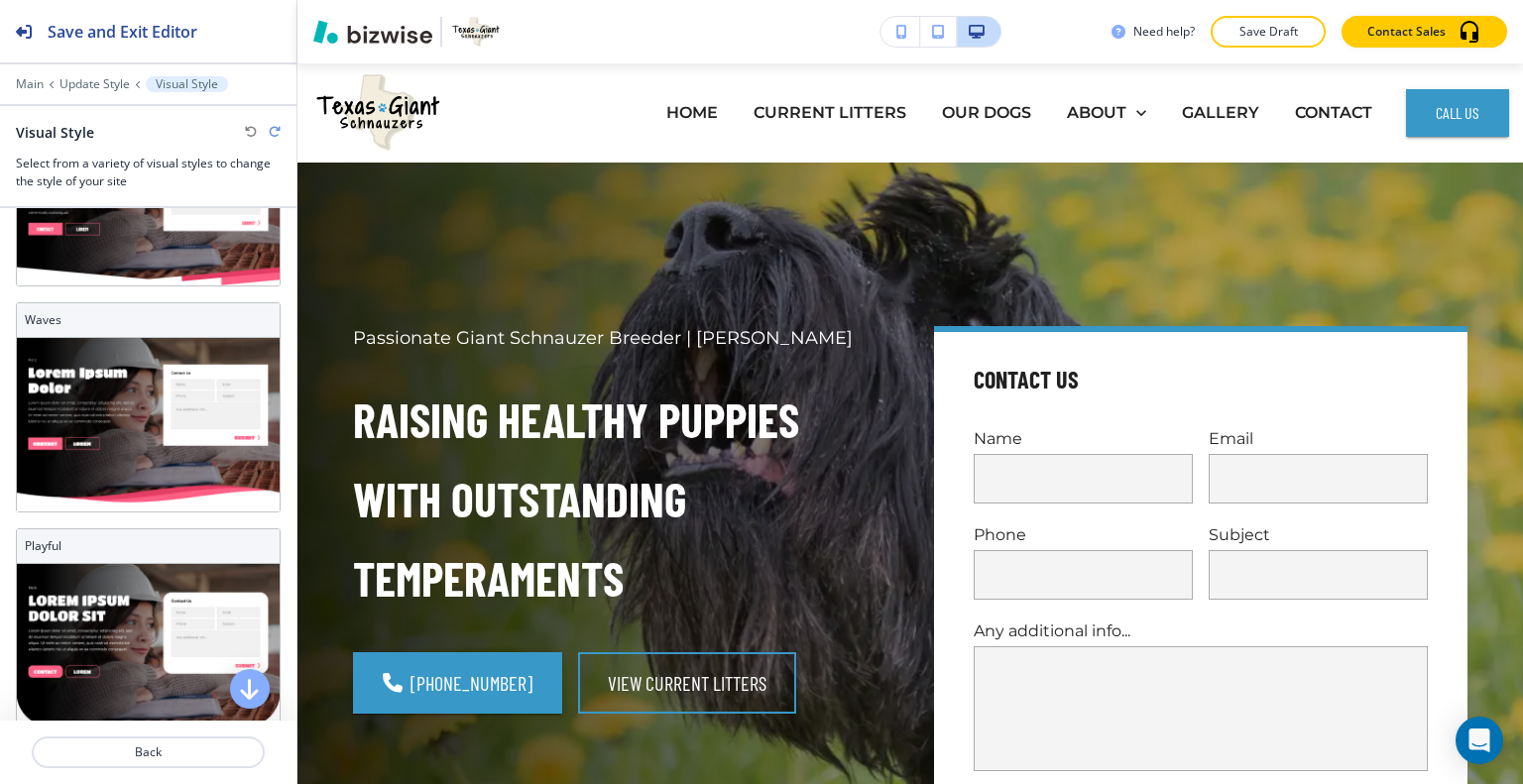 scroll, scrollTop: 180, scrollLeft: 0, axis: vertical 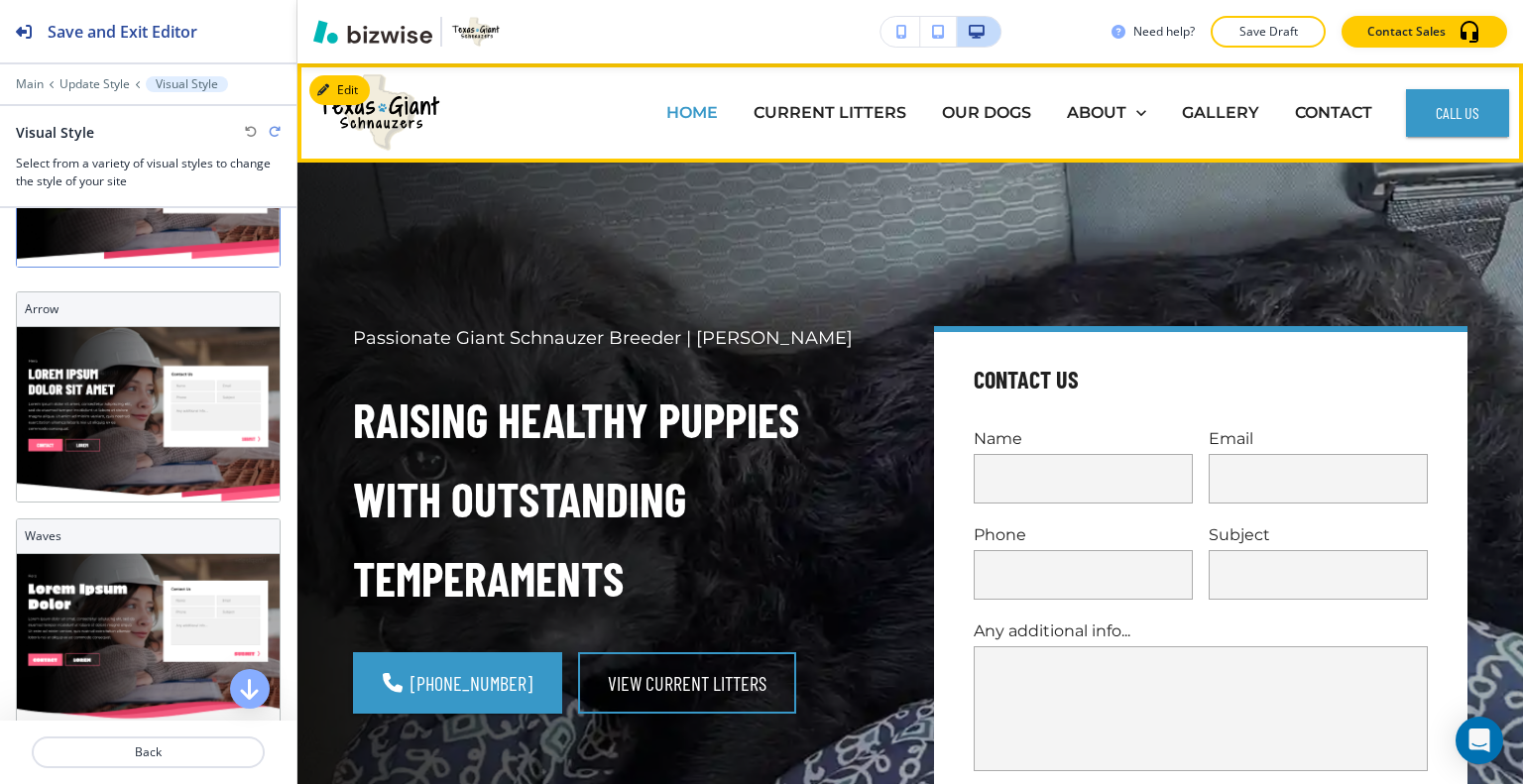 click on "HOME" at bounding box center [692, 112] 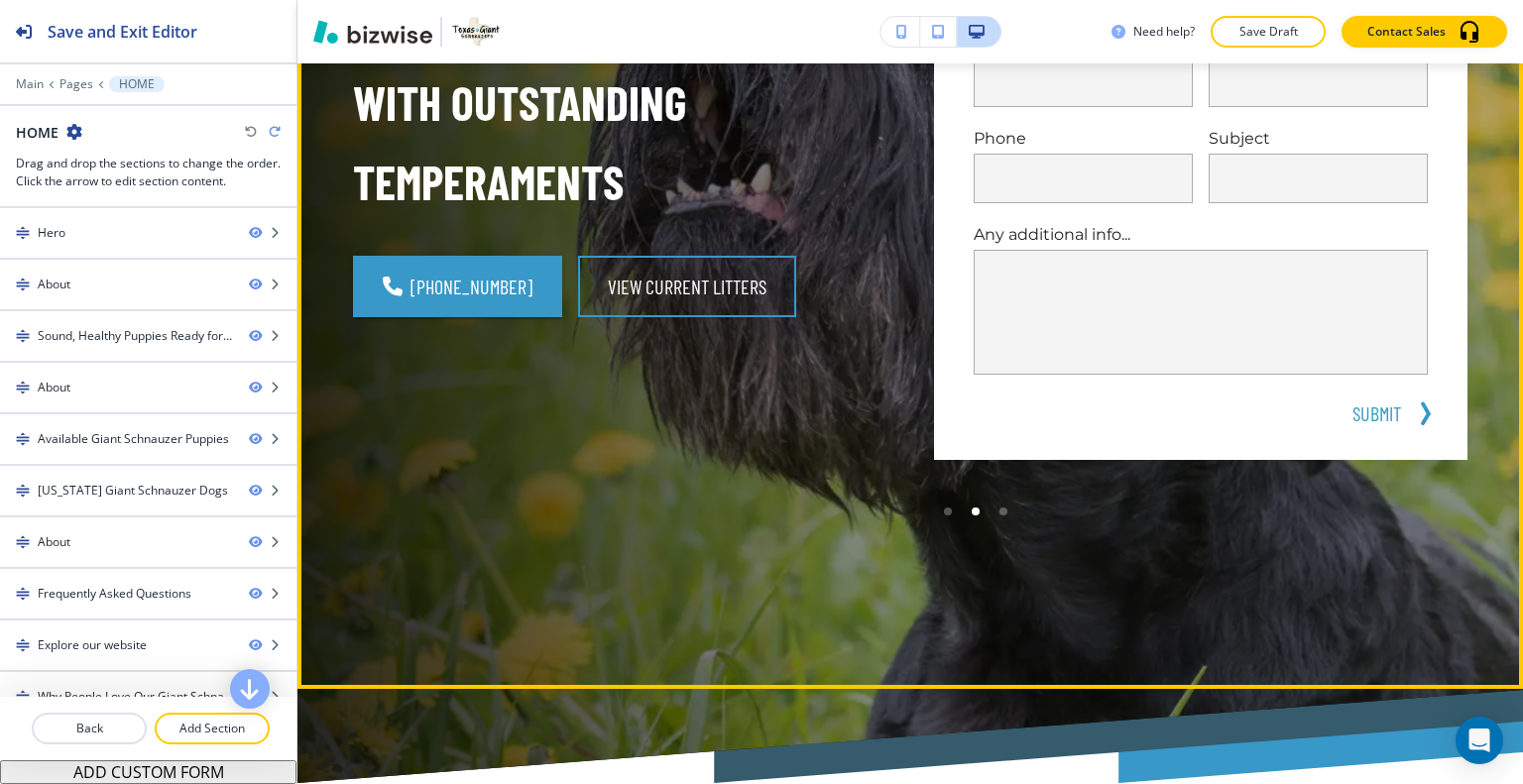 scroll, scrollTop: 99, scrollLeft: 0, axis: vertical 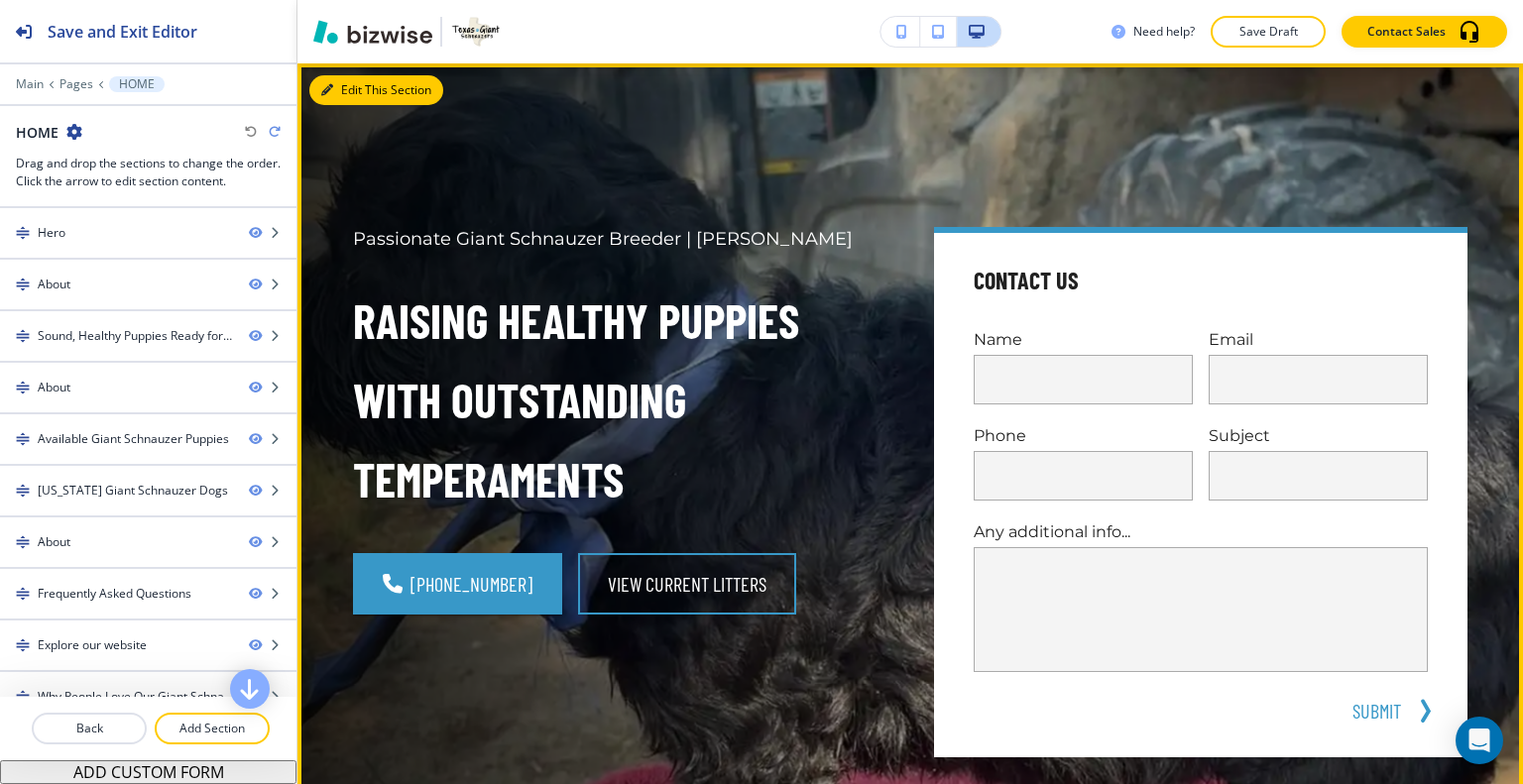 click on "Edit This Section" at bounding box center [376, 90] 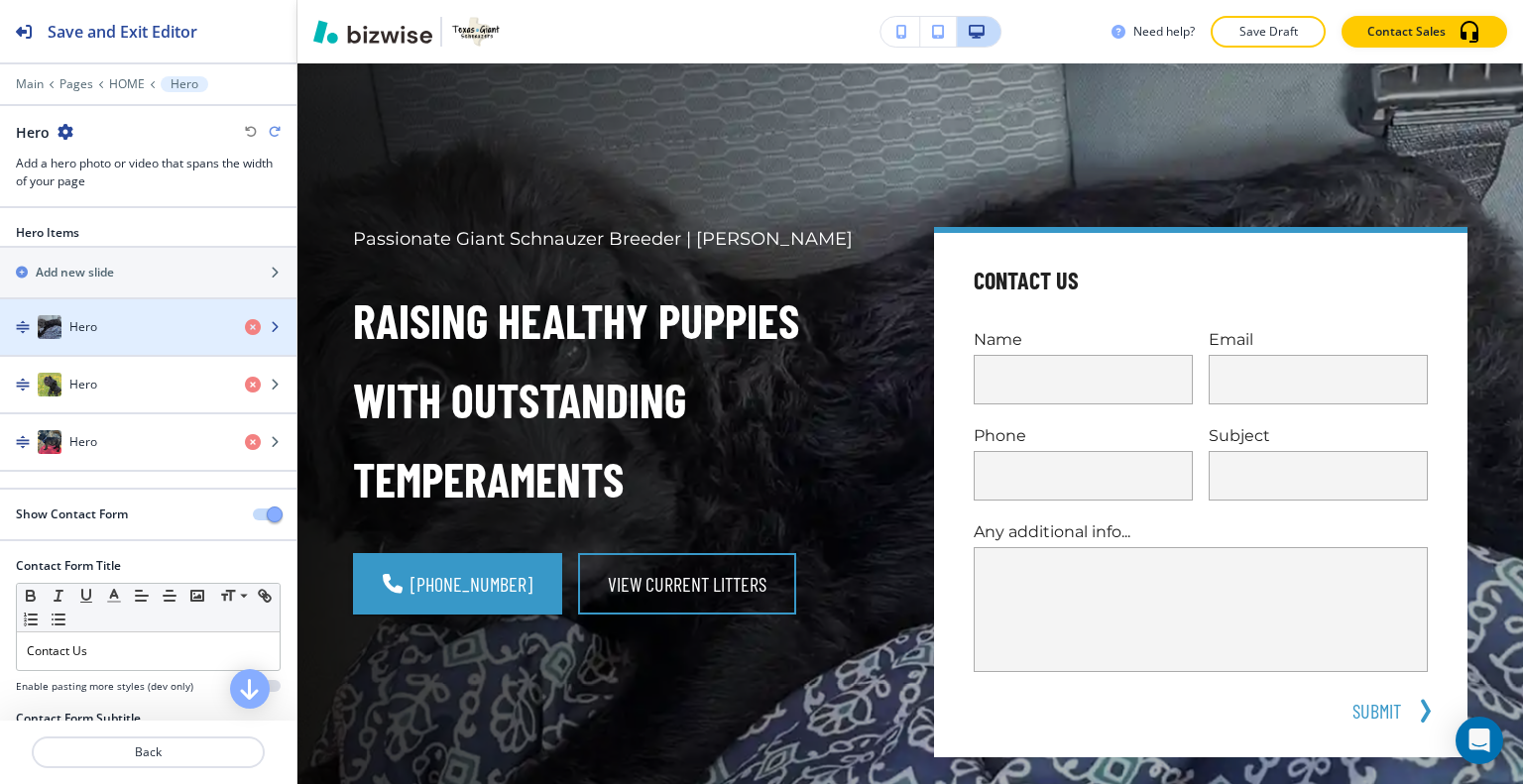 click at bounding box center (148, 347) 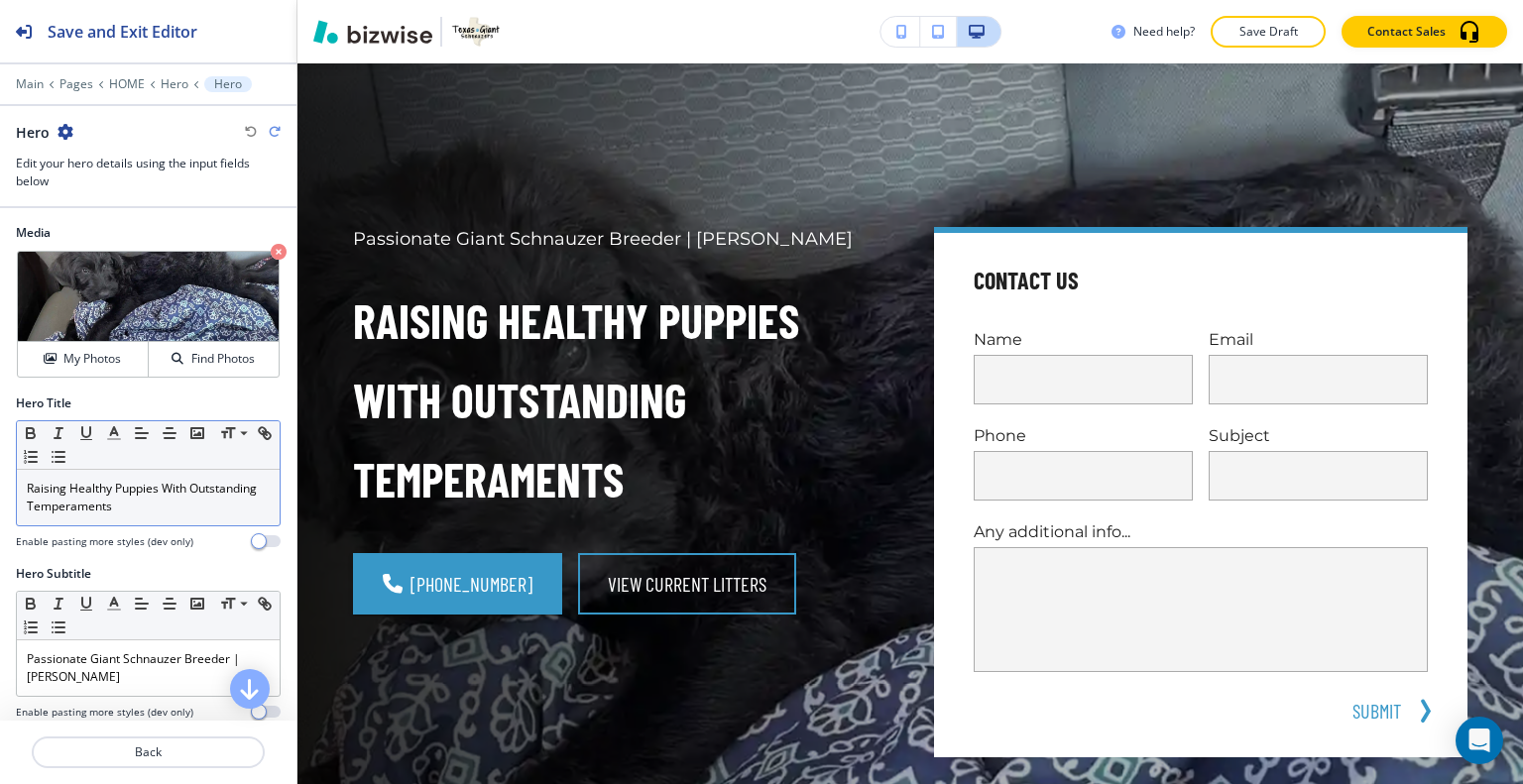 scroll, scrollTop: 99, scrollLeft: 0, axis: vertical 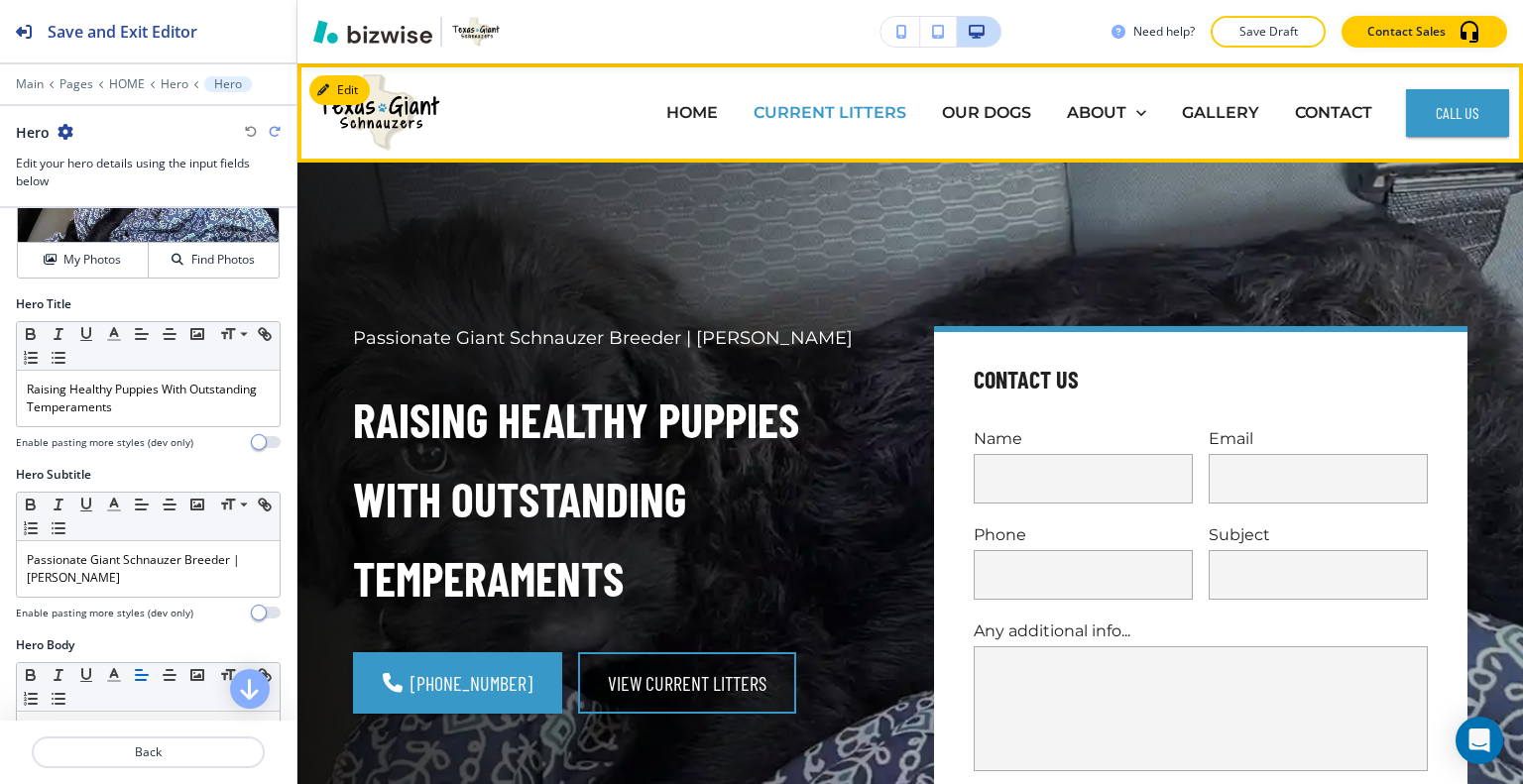 click on "CURRENT LITTERS" at bounding box center [830, 112] 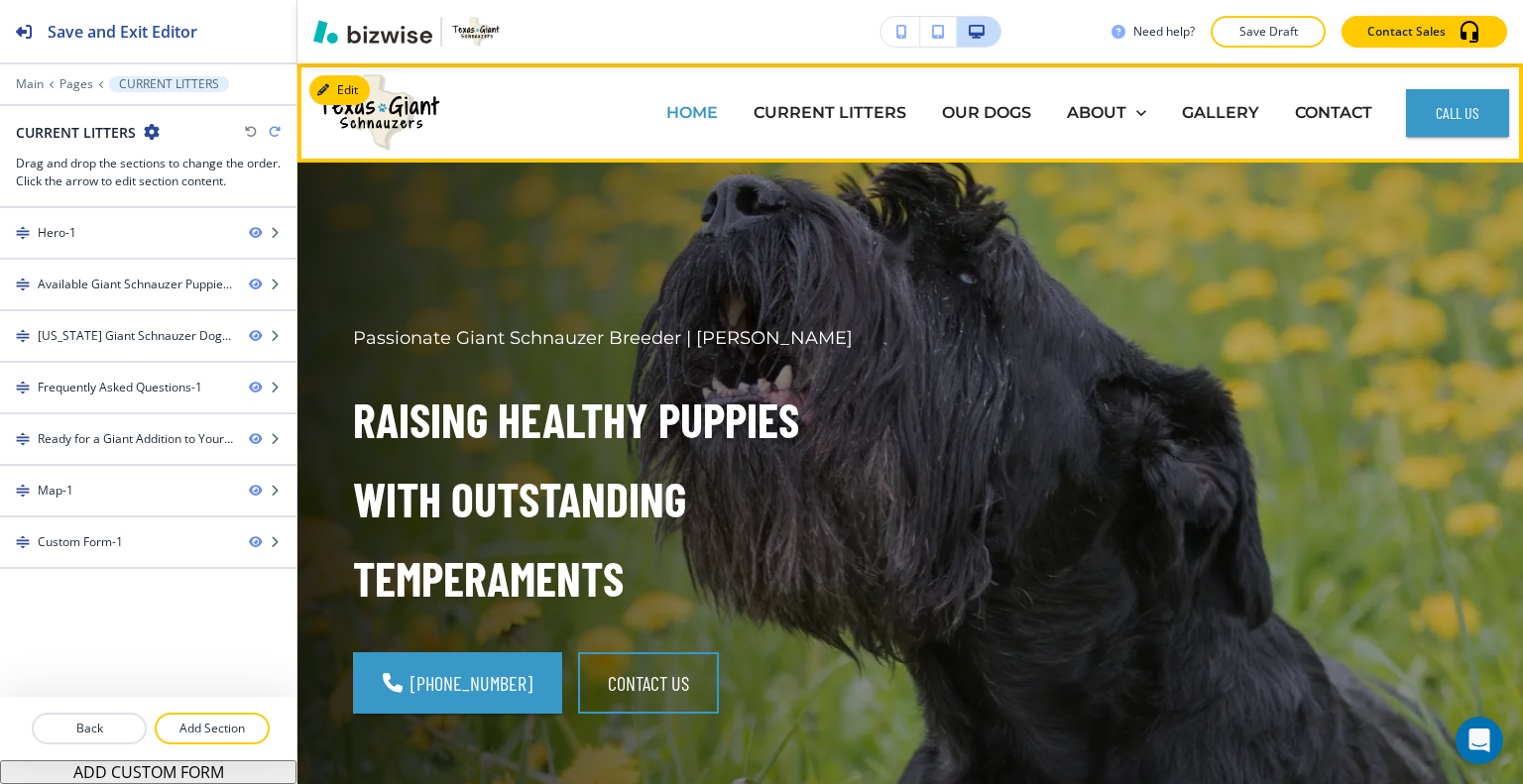 click on "HOME" at bounding box center [692, 112] 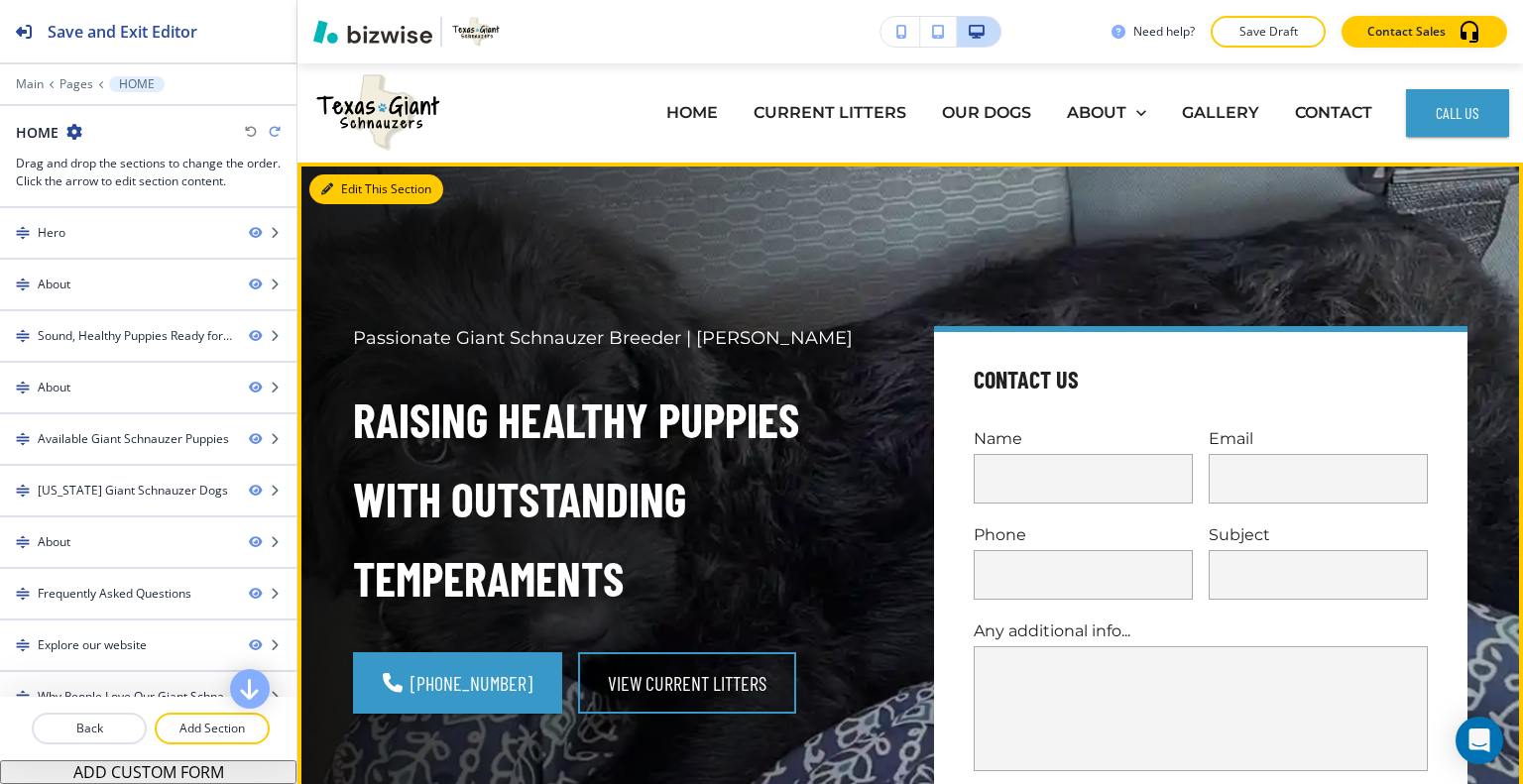 click on "Edit This Section" at bounding box center (376, 189) 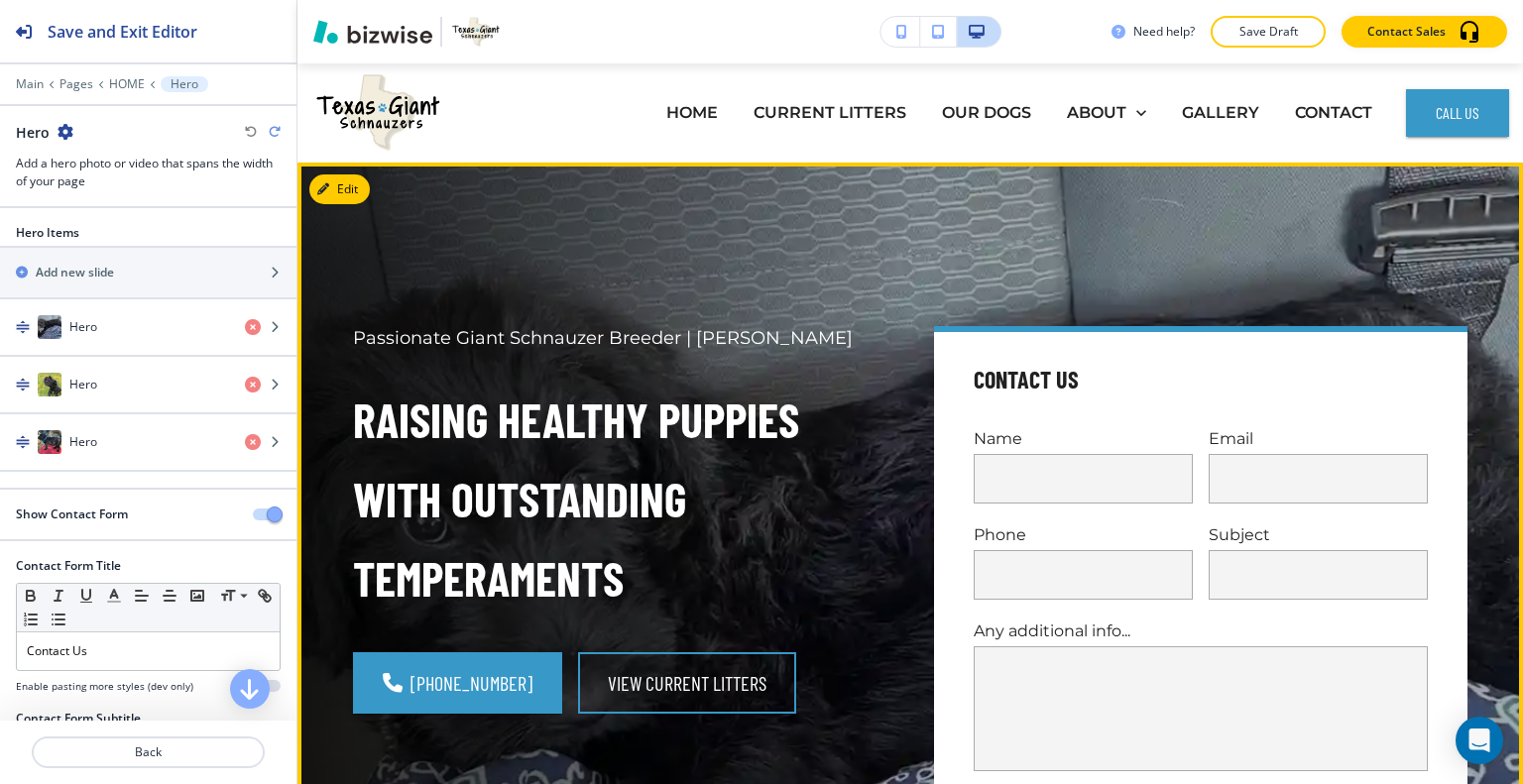 scroll, scrollTop: 99, scrollLeft: 0, axis: vertical 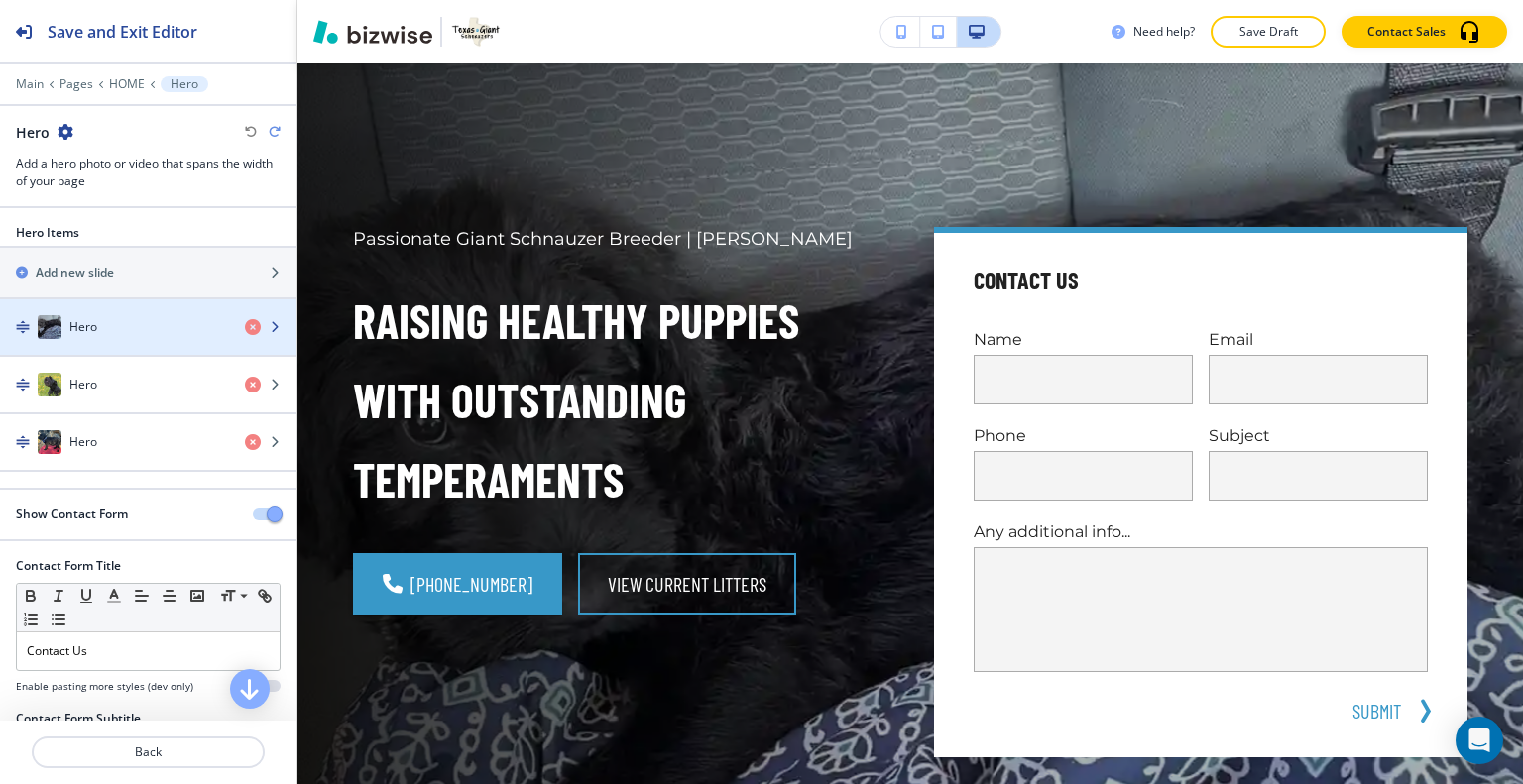 click on "Hero" at bounding box center (114, 327) 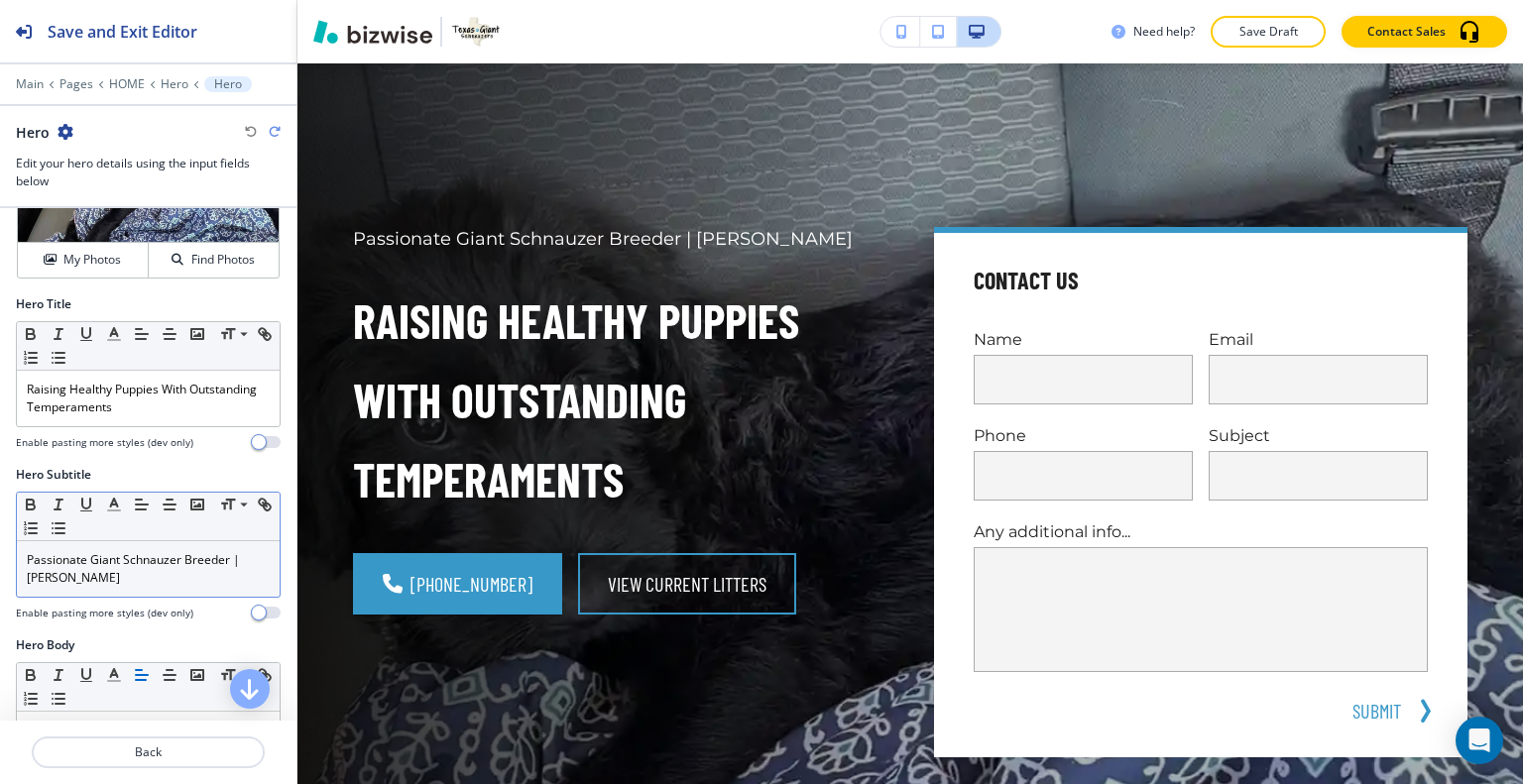 scroll, scrollTop: 198, scrollLeft: 0, axis: vertical 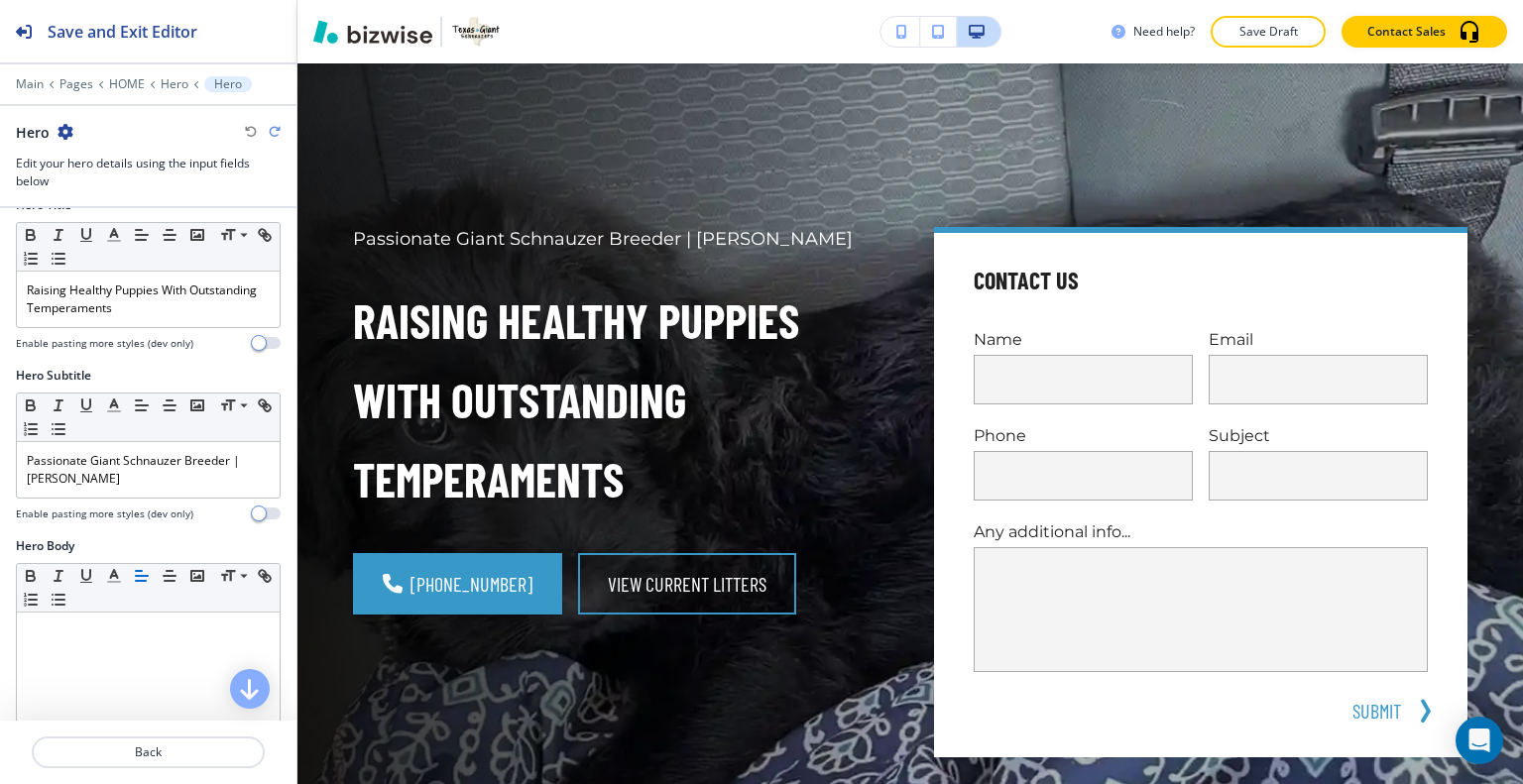 click on "Need help? Save Draft Contact Sales" at bounding box center (910, 32) 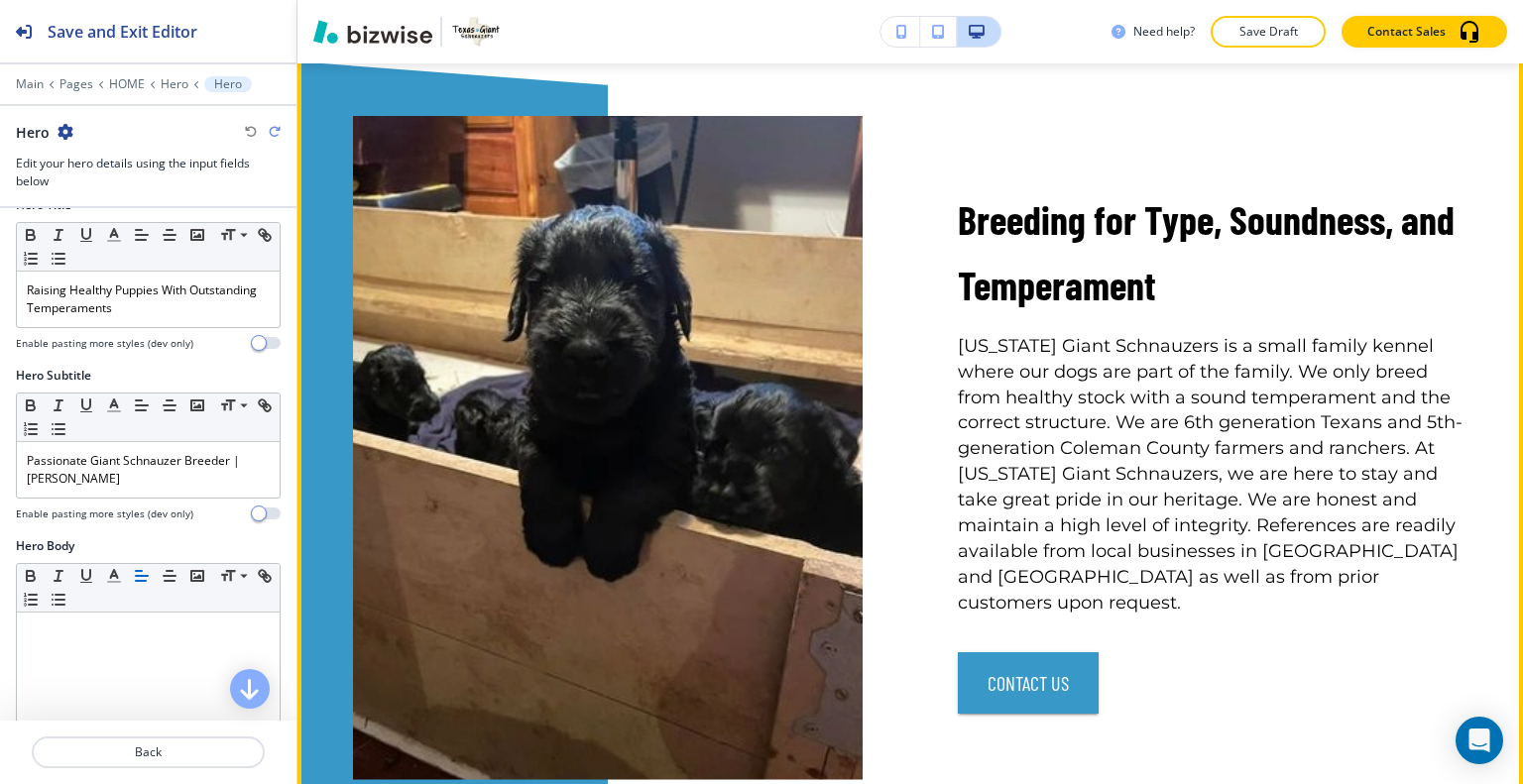 scroll, scrollTop: 1090, scrollLeft: 0, axis: vertical 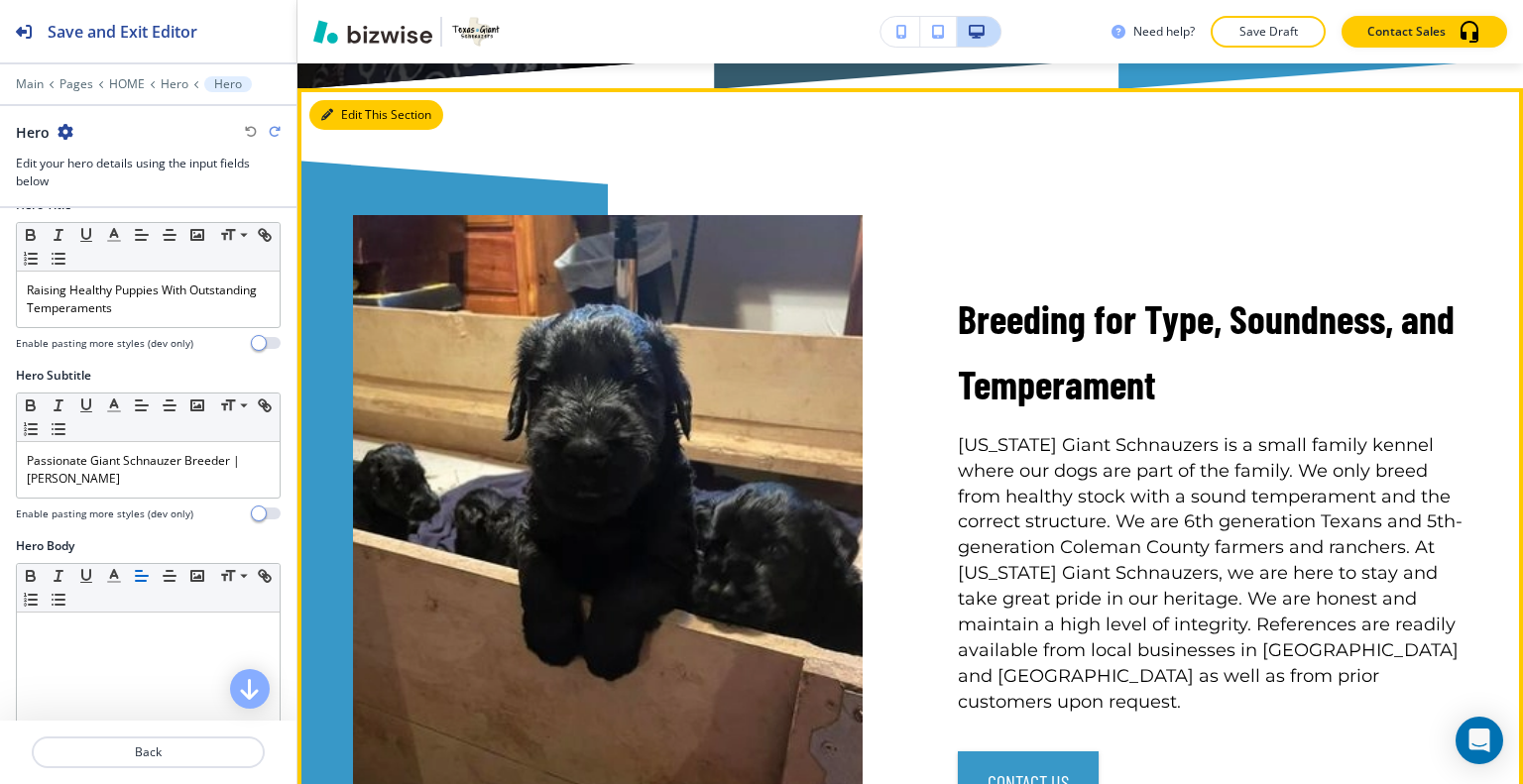 click on "Edit This Section" at bounding box center [376, 115] 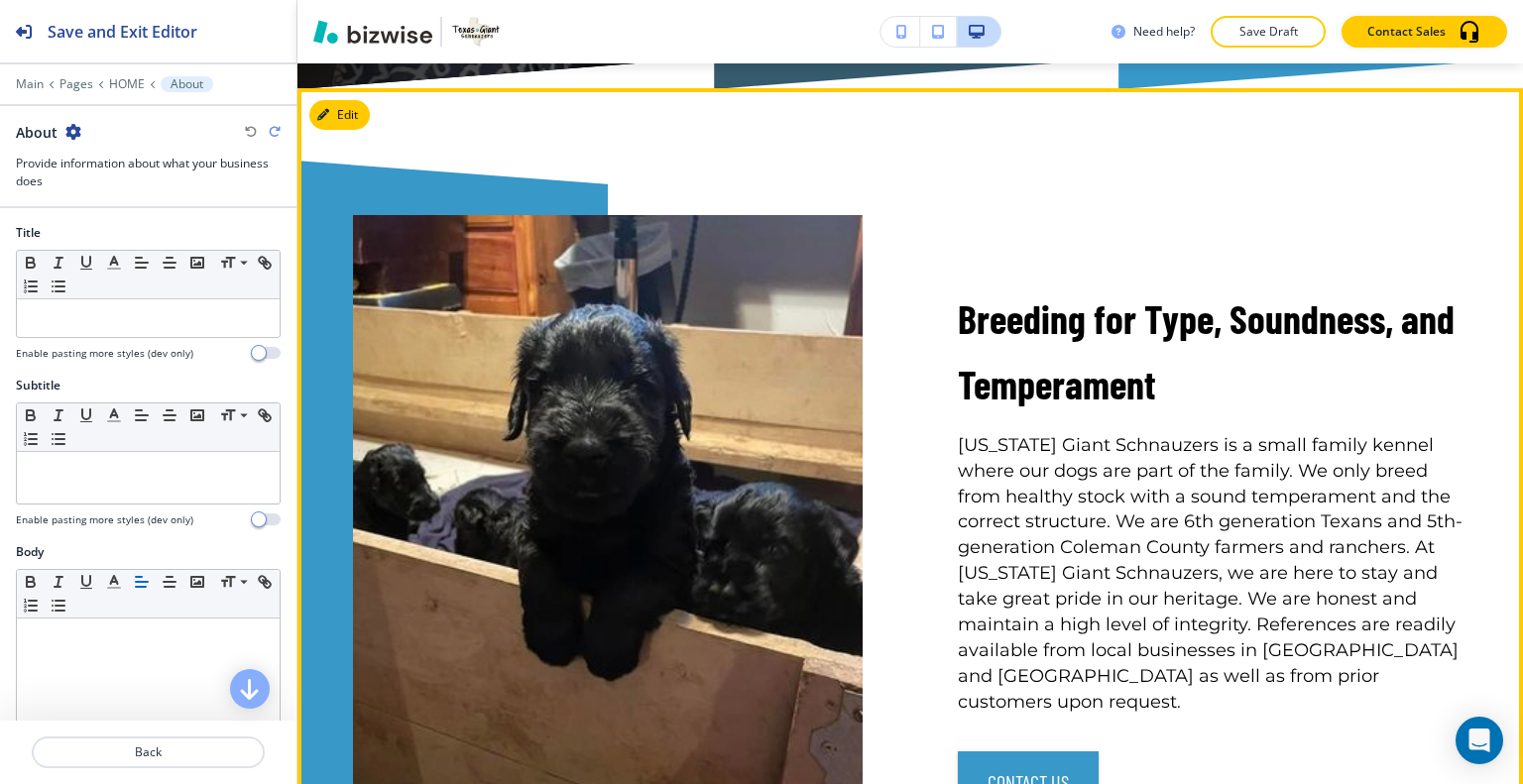 scroll, scrollTop: 1114, scrollLeft: 0, axis: vertical 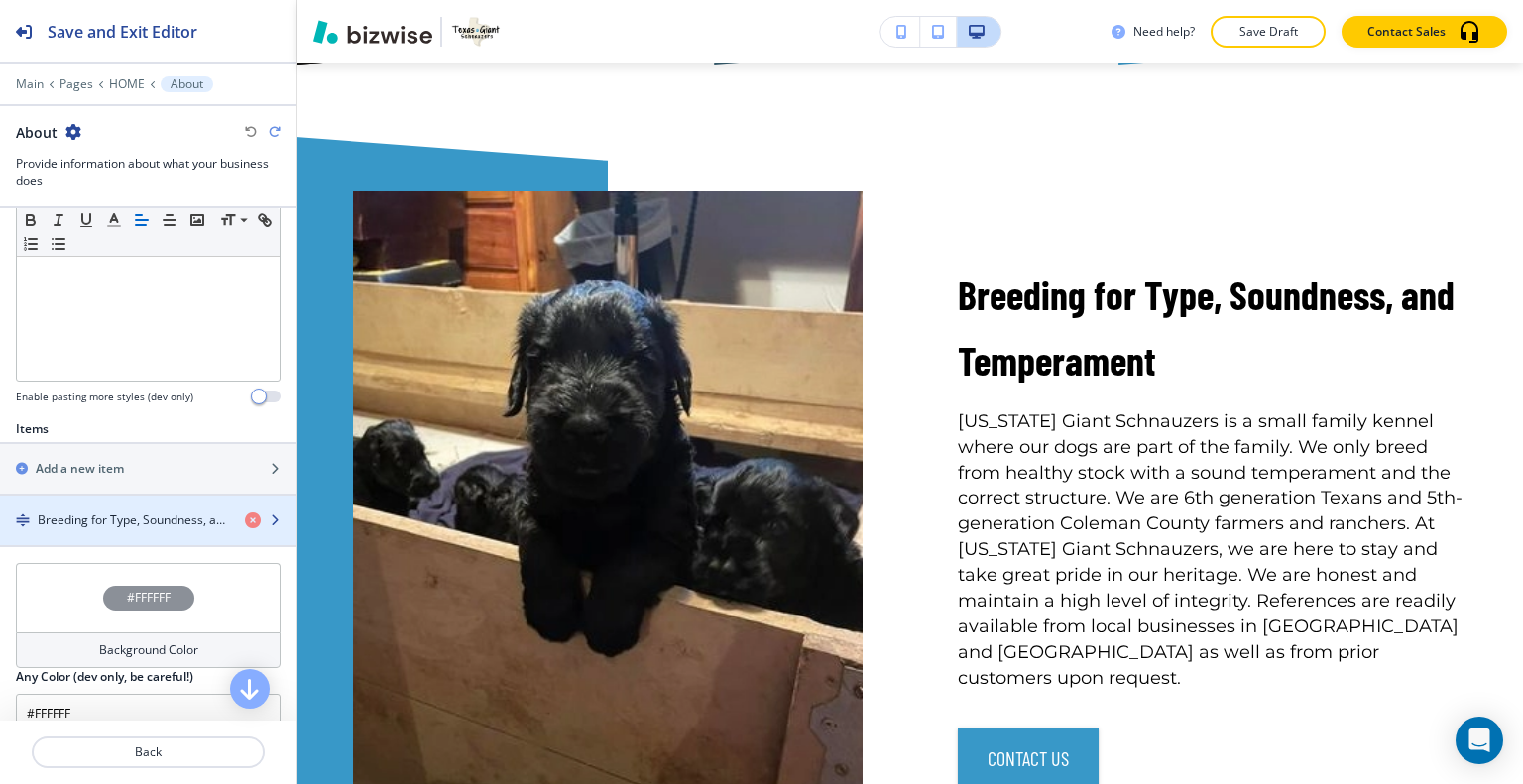 click on "﻿Breeding for Type, Soundness, and Temperament" at bounding box center (133, 520) 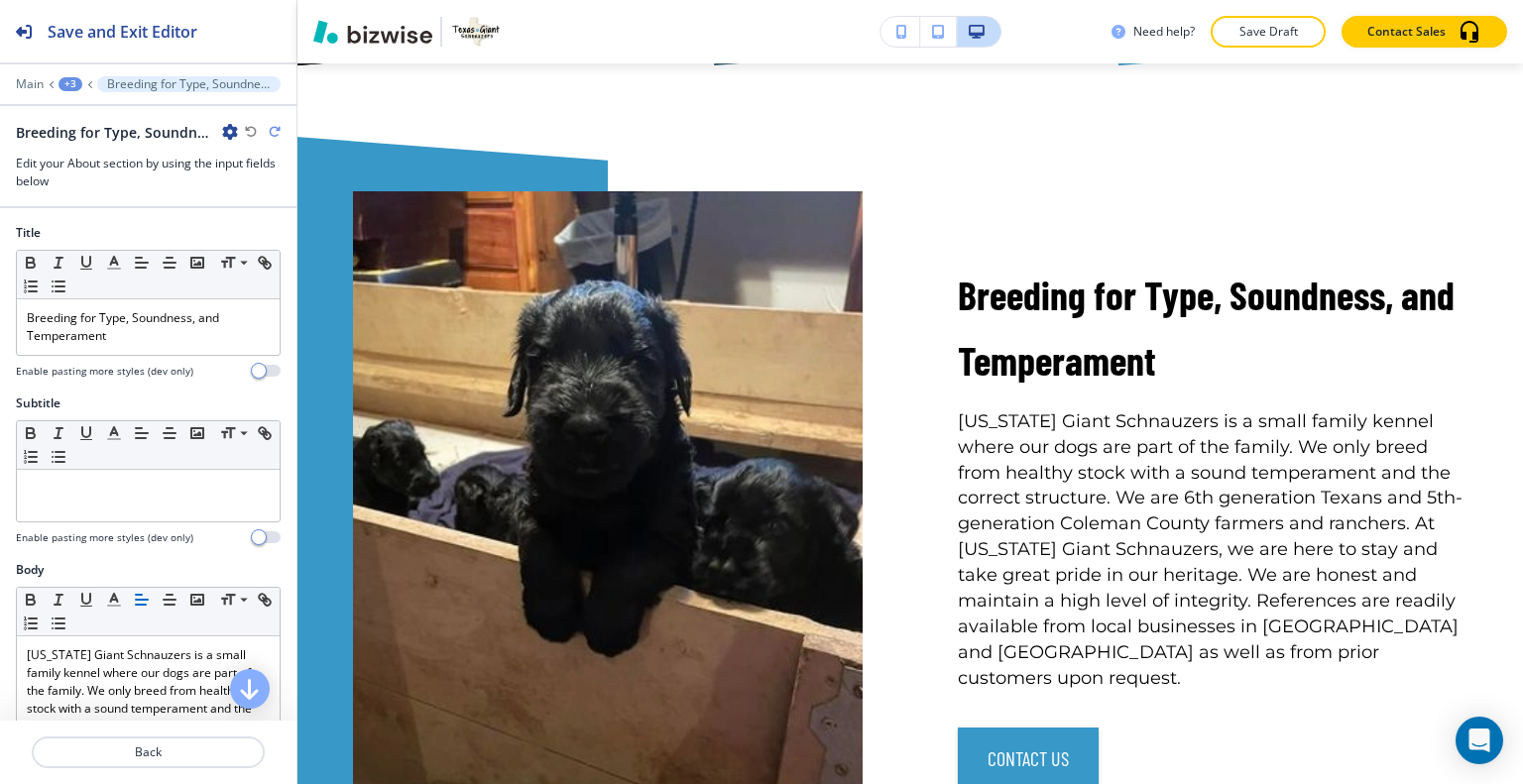 scroll, scrollTop: 1146, scrollLeft: 0, axis: vertical 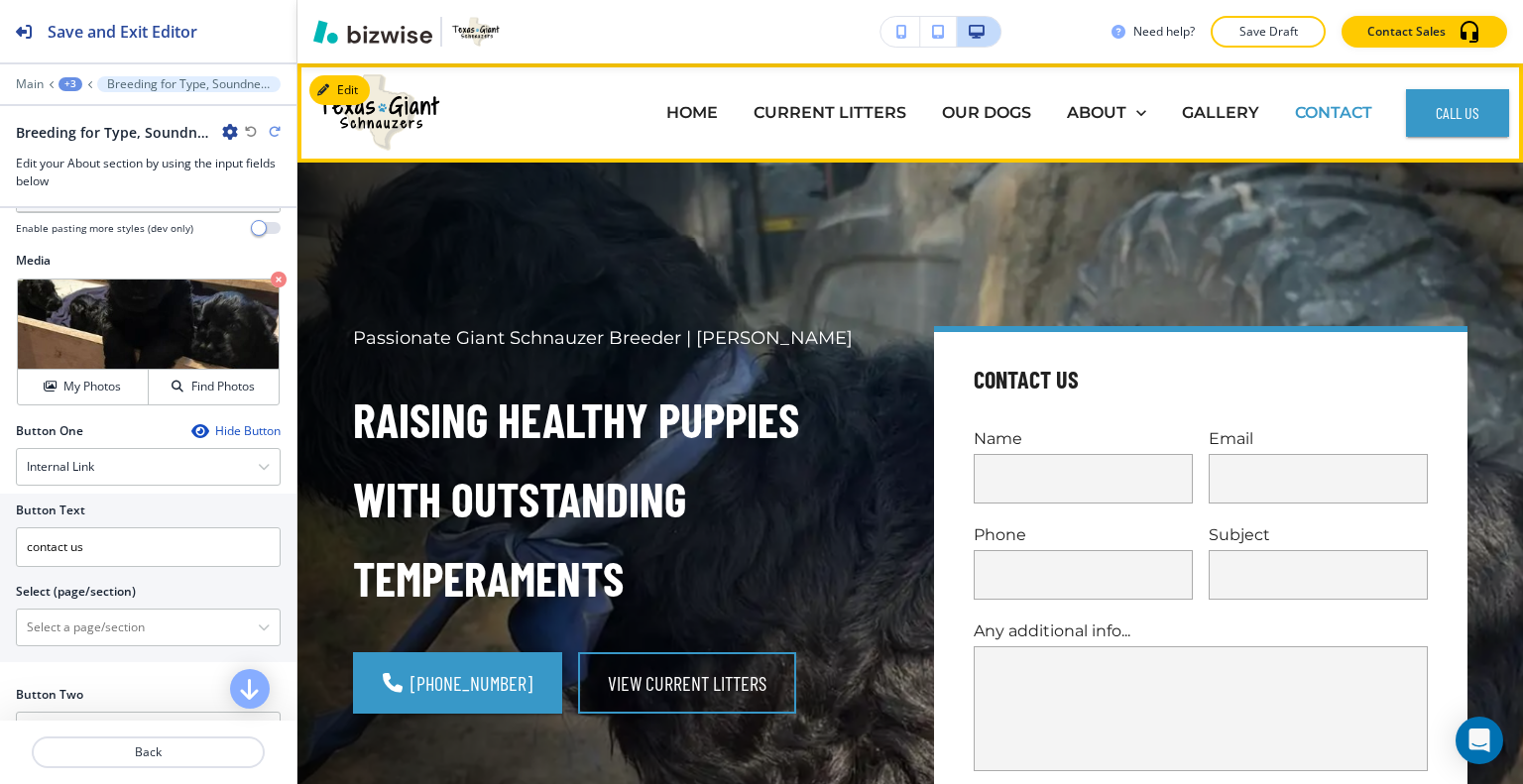 click on "CONTACT" at bounding box center (1334, 112) 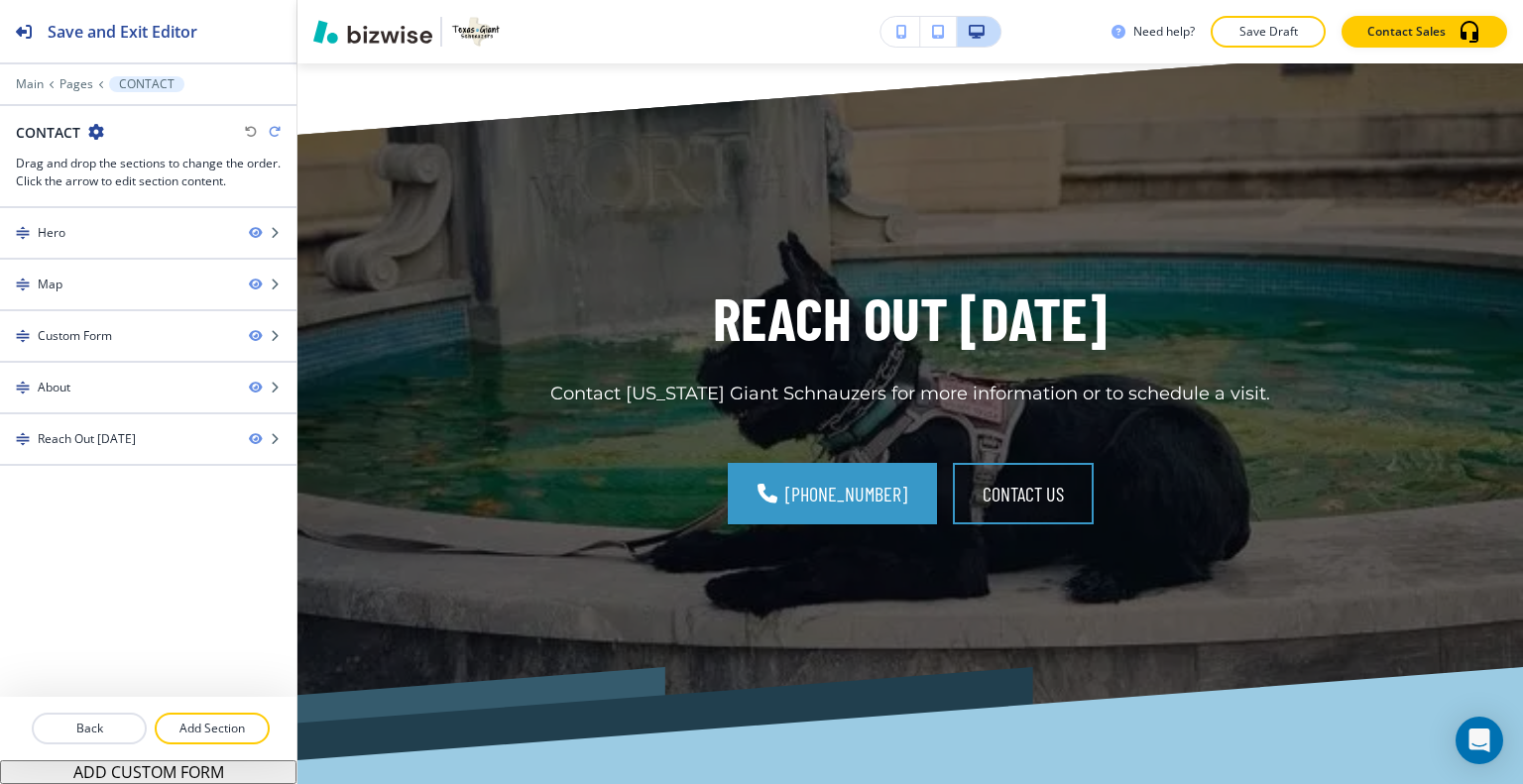 scroll, scrollTop: 4361, scrollLeft: 0, axis: vertical 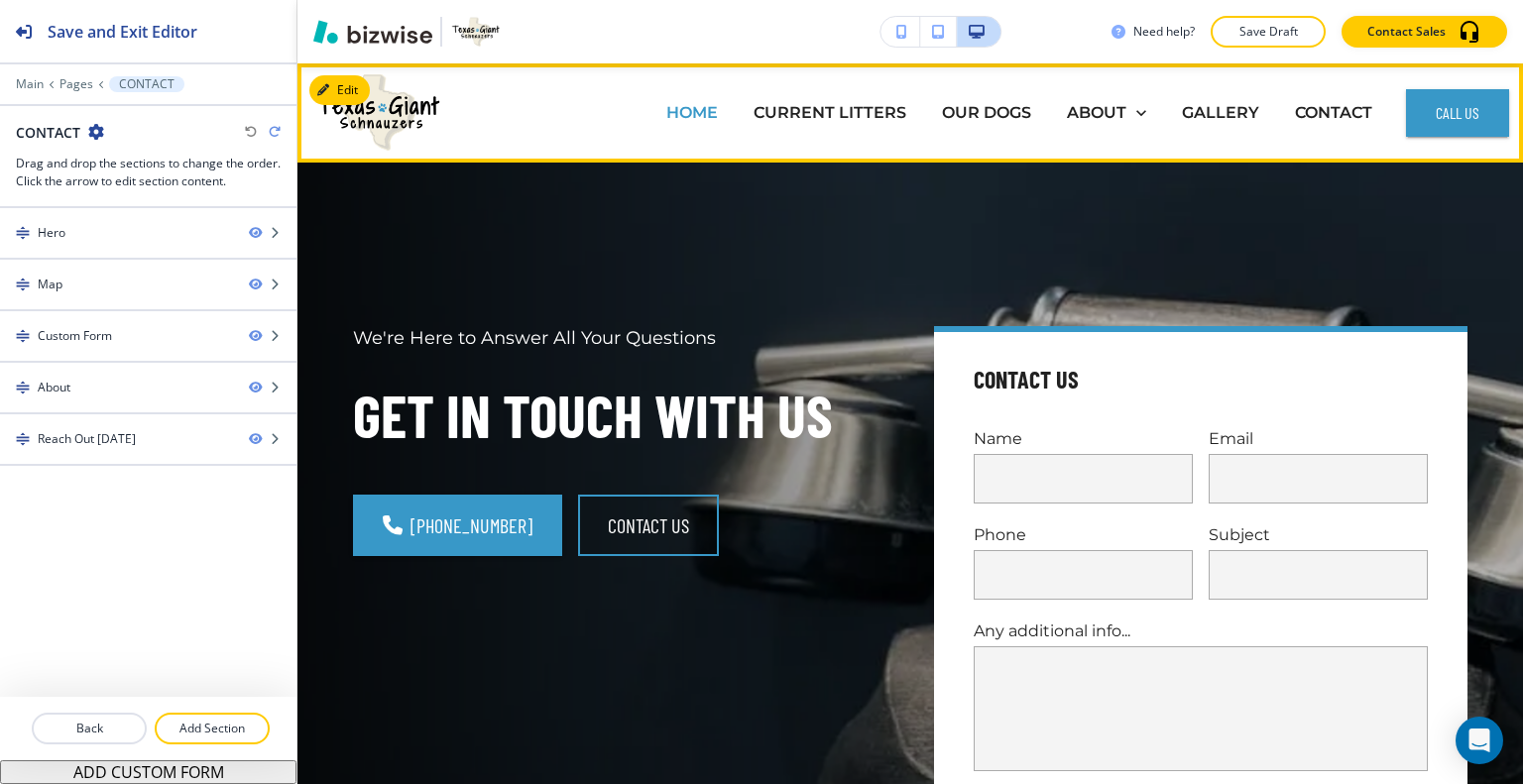 click on "HOME" at bounding box center (692, 112) 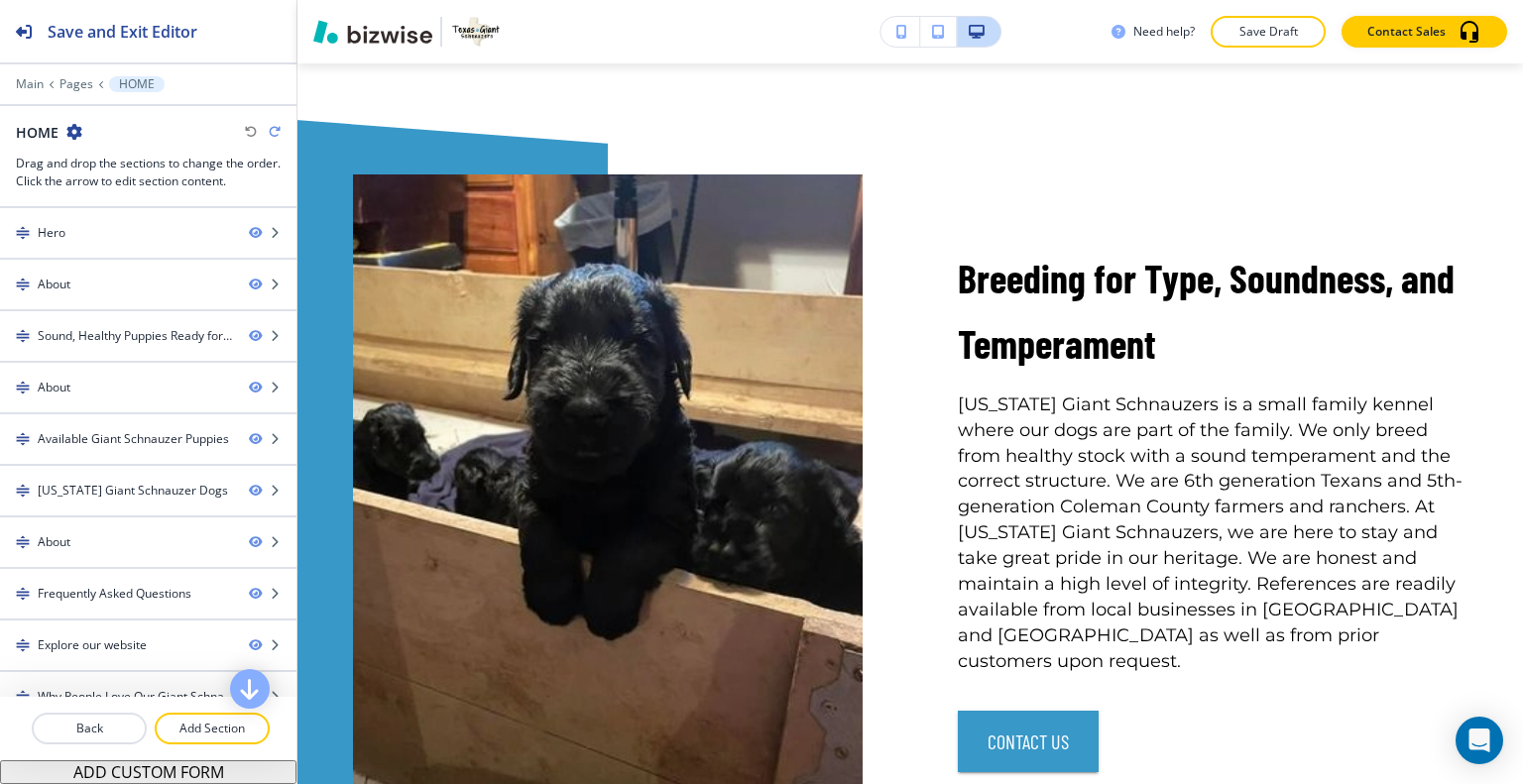 scroll, scrollTop: 1409, scrollLeft: 0, axis: vertical 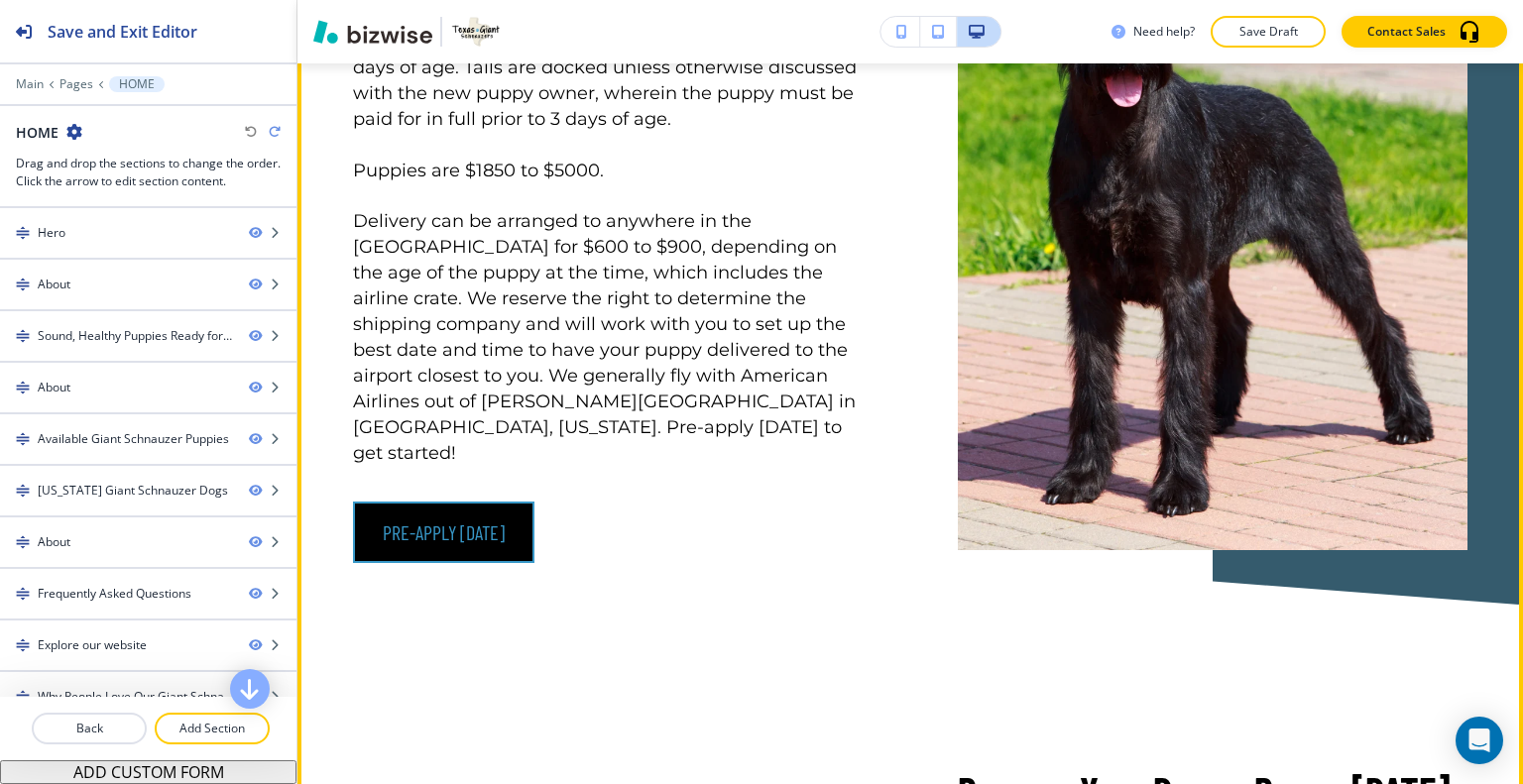 click on "Pre-Apply Today" at bounding box center (443, 532) 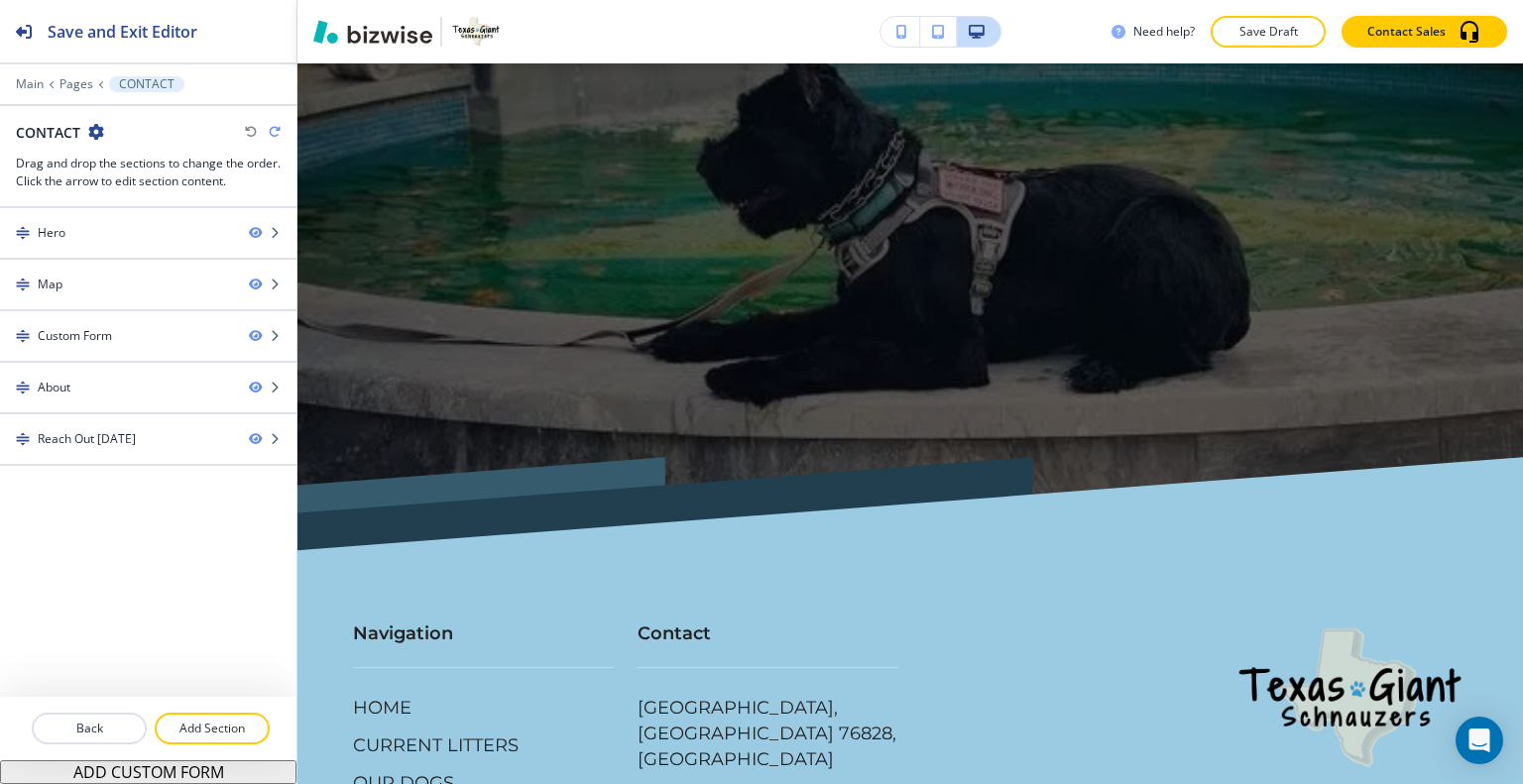 scroll, scrollTop: 0, scrollLeft: 0, axis: both 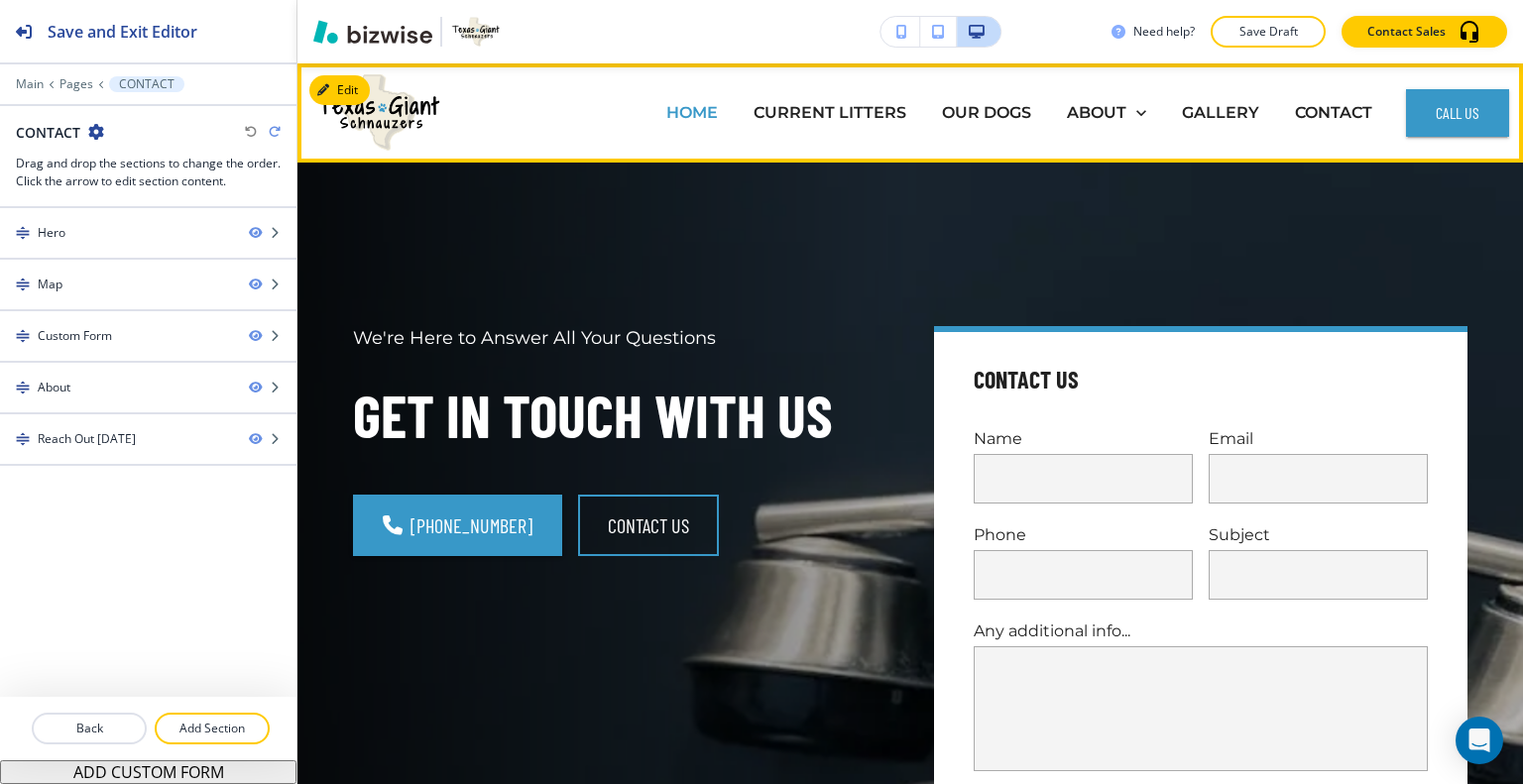 click on "HOME" at bounding box center [692, 112] 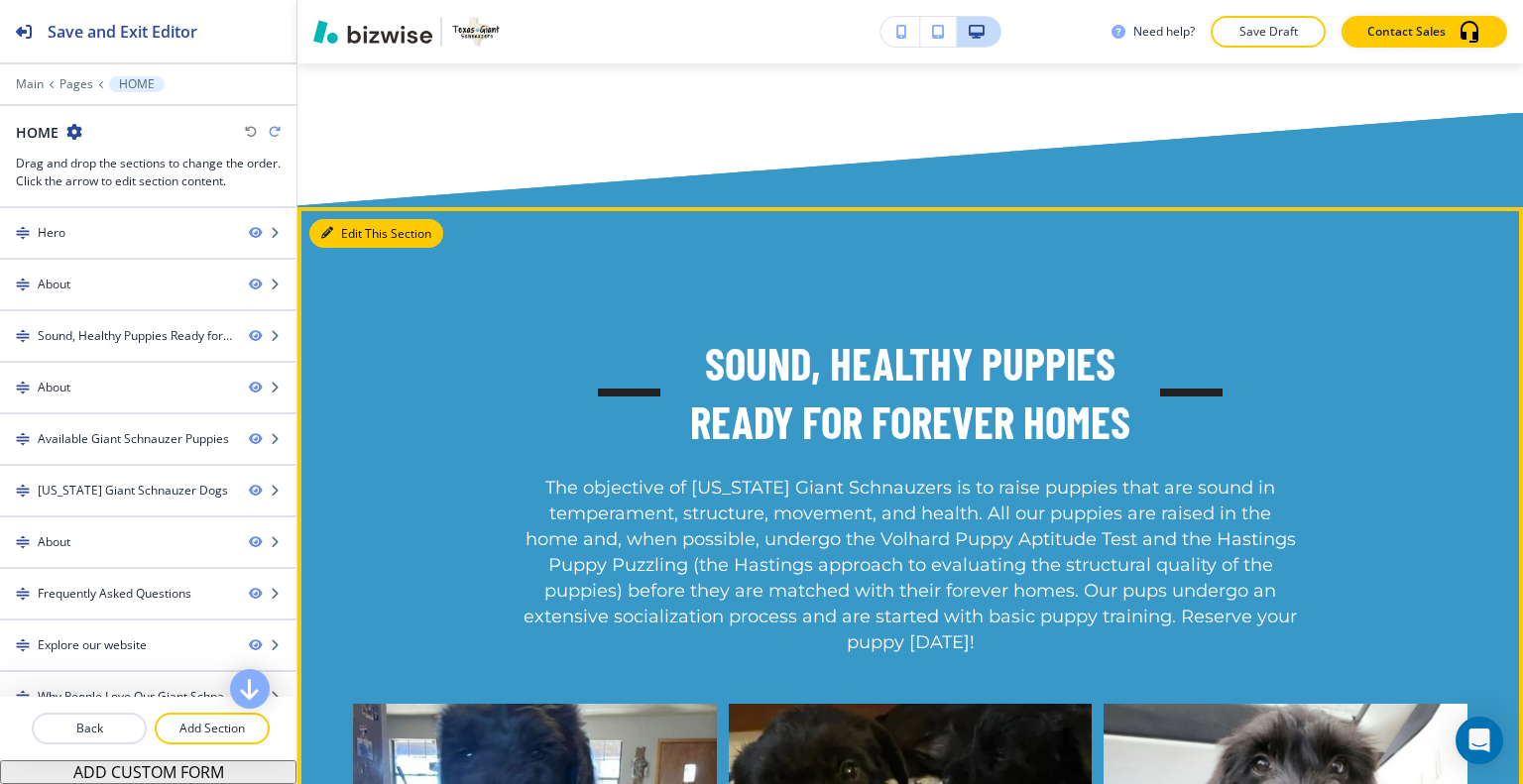 click on "Edit This Section" at bounding box center [376, 234] 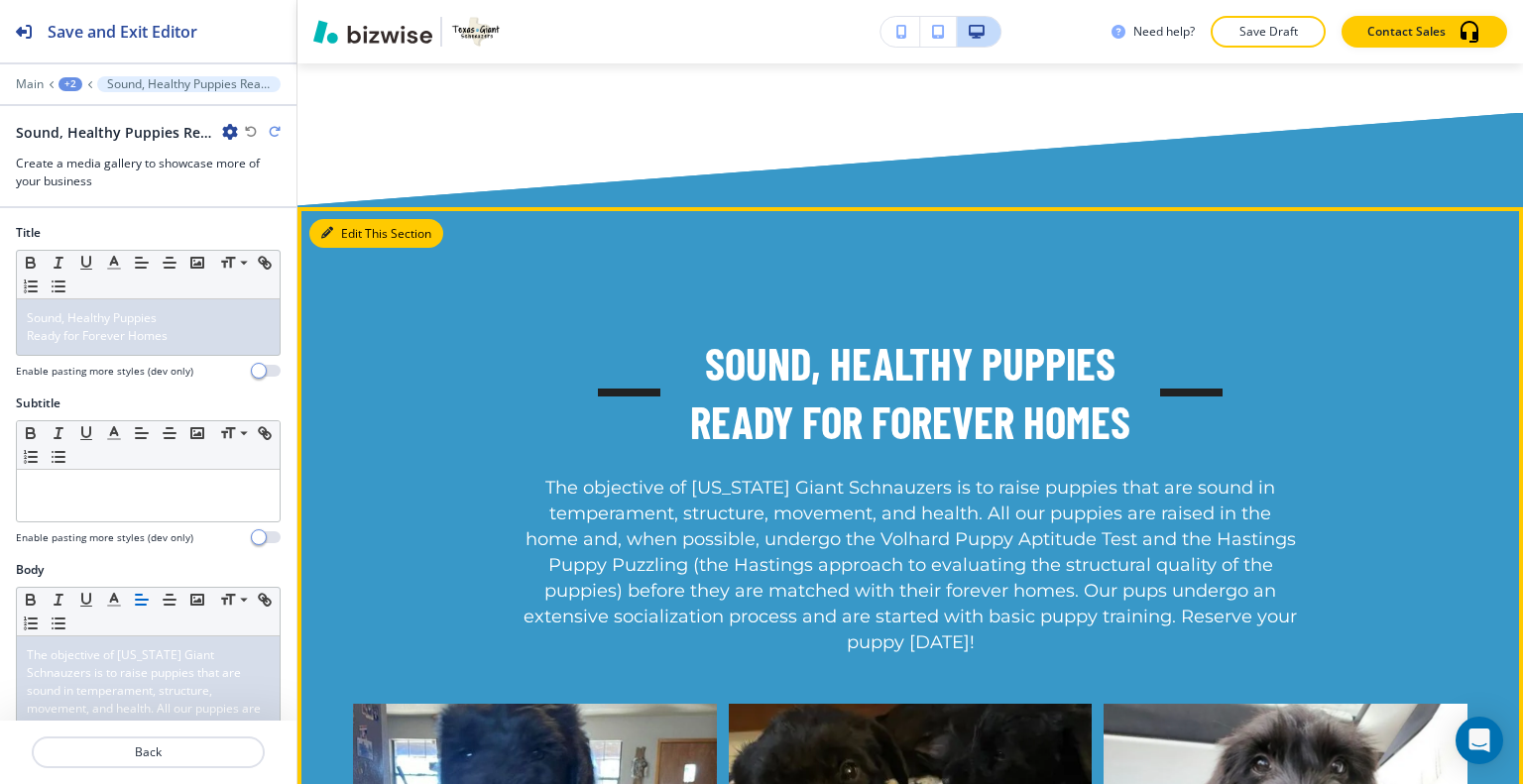 scroll, scrollTop: 2115, scrollLeft: 0, axis: vertical 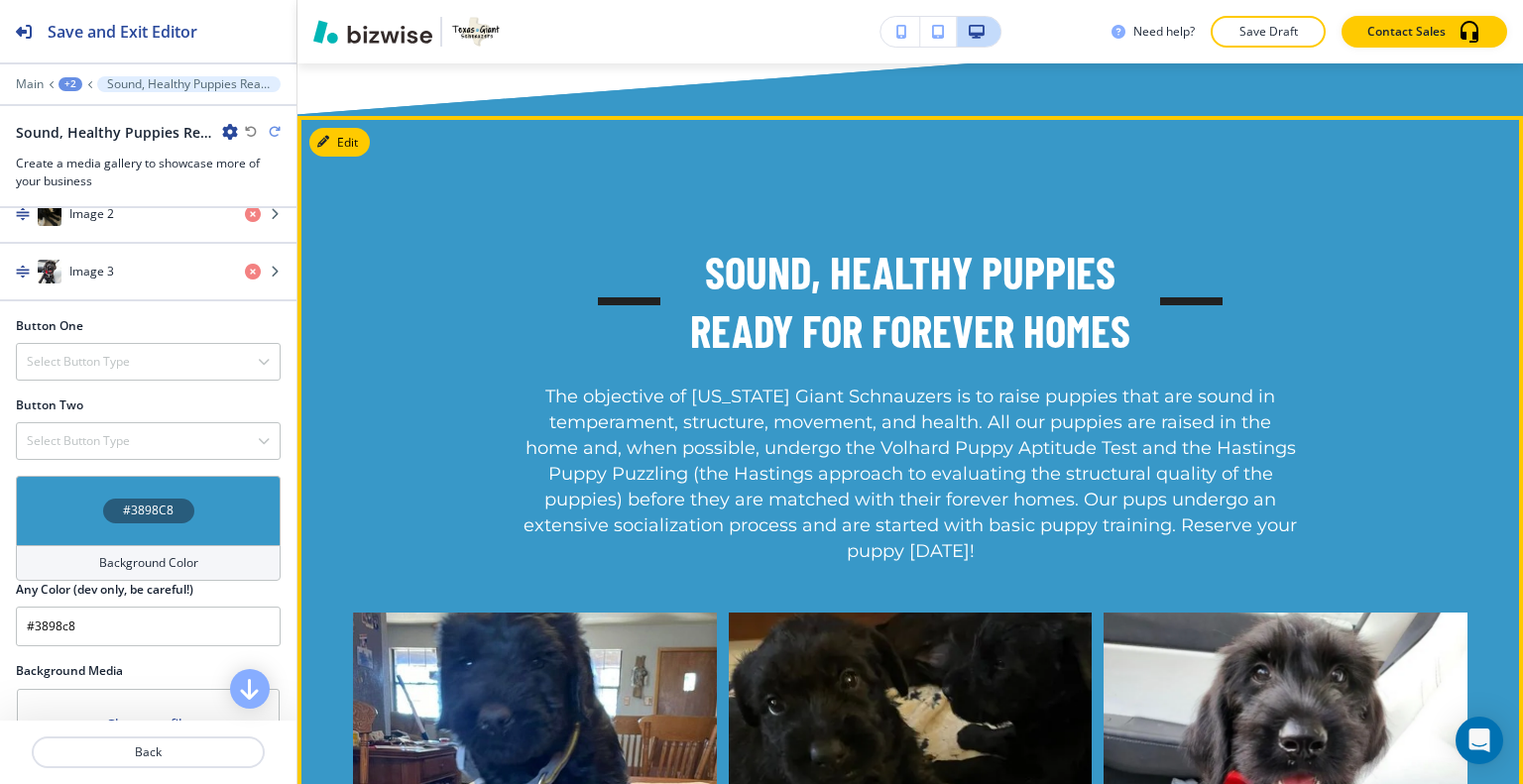 click on "Sound, Healthy Puppies  Ready for Forever Homes The objective of Texas Giant Schnauzers is to raise puppies that are sound in temperament, structure, movement, and health. All our puppies are raised in the home and, when possible, undergo the Volhard Puppy Aptitude Test and the Hastings Puppy Puzzling (the Hastings approach to evaluating the structural quality of the puppies) before they are matched with their forever homes. Our pups undergo an extensive socialization process and are started with basic puppy training. Reserve your puppy today!" at bounding box center [910, 610] 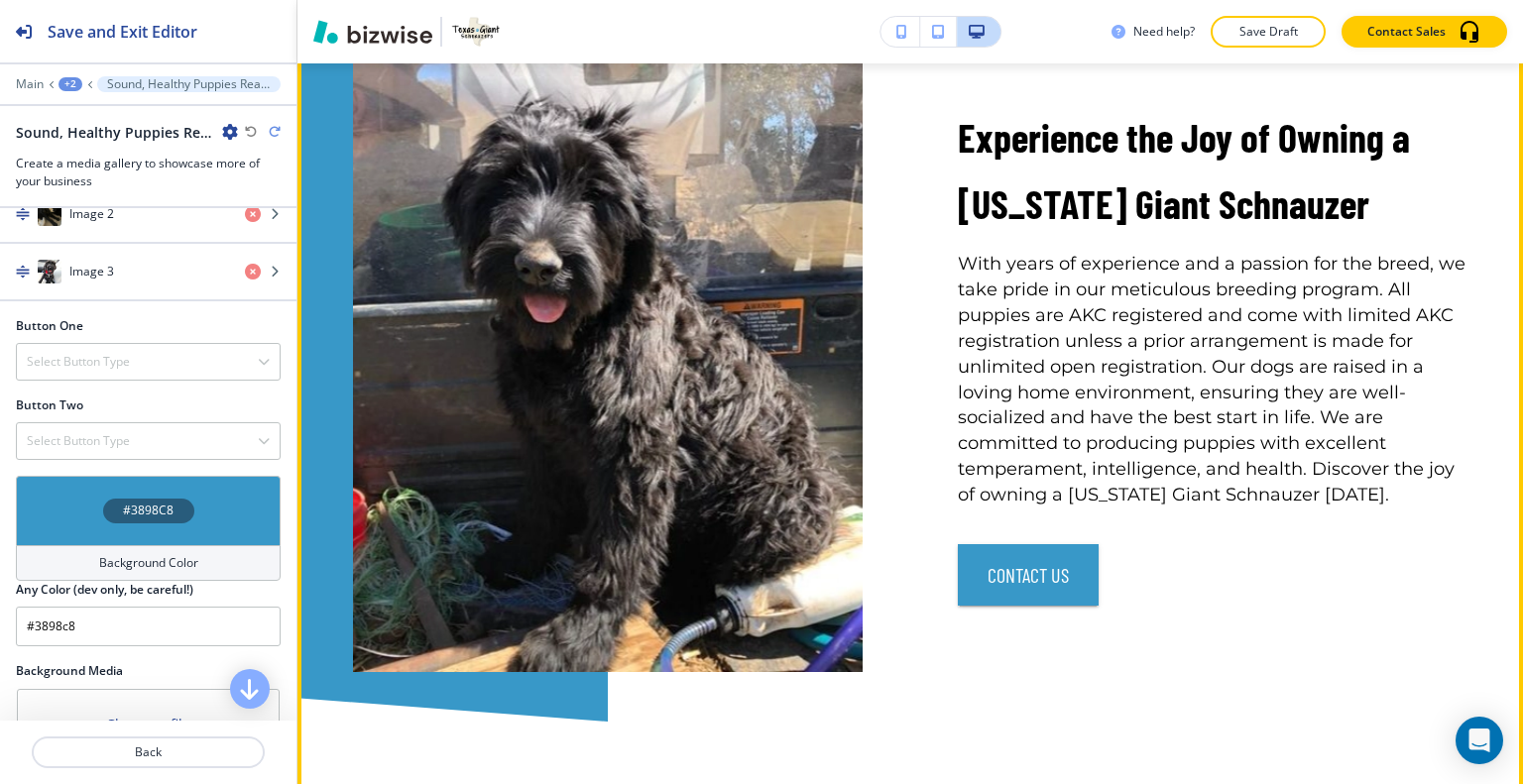 scroll, scrollTop: 3065, scrollLeft: 0, axis: vertical 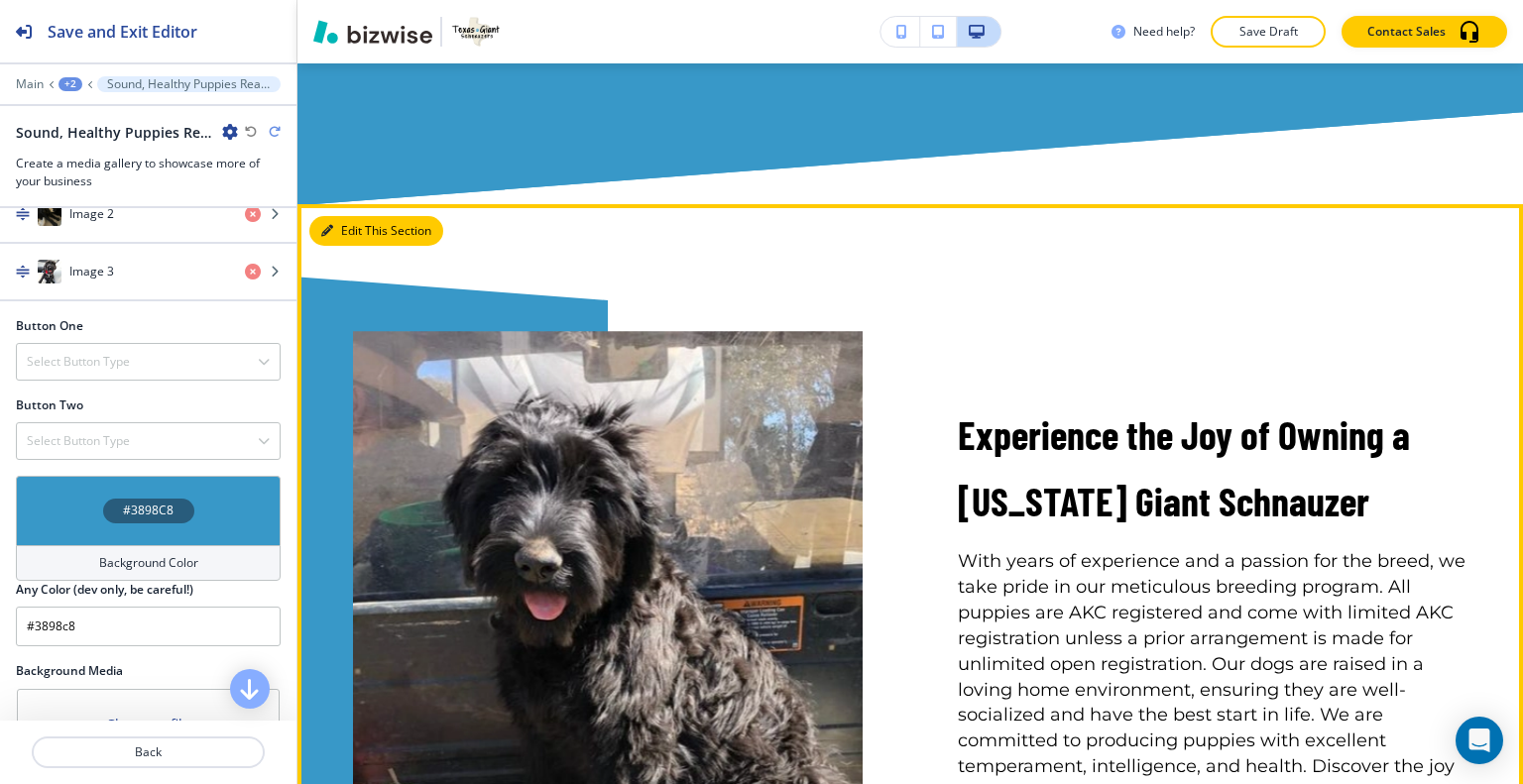click on "Edit This Section" at bounding box center [376, 231] 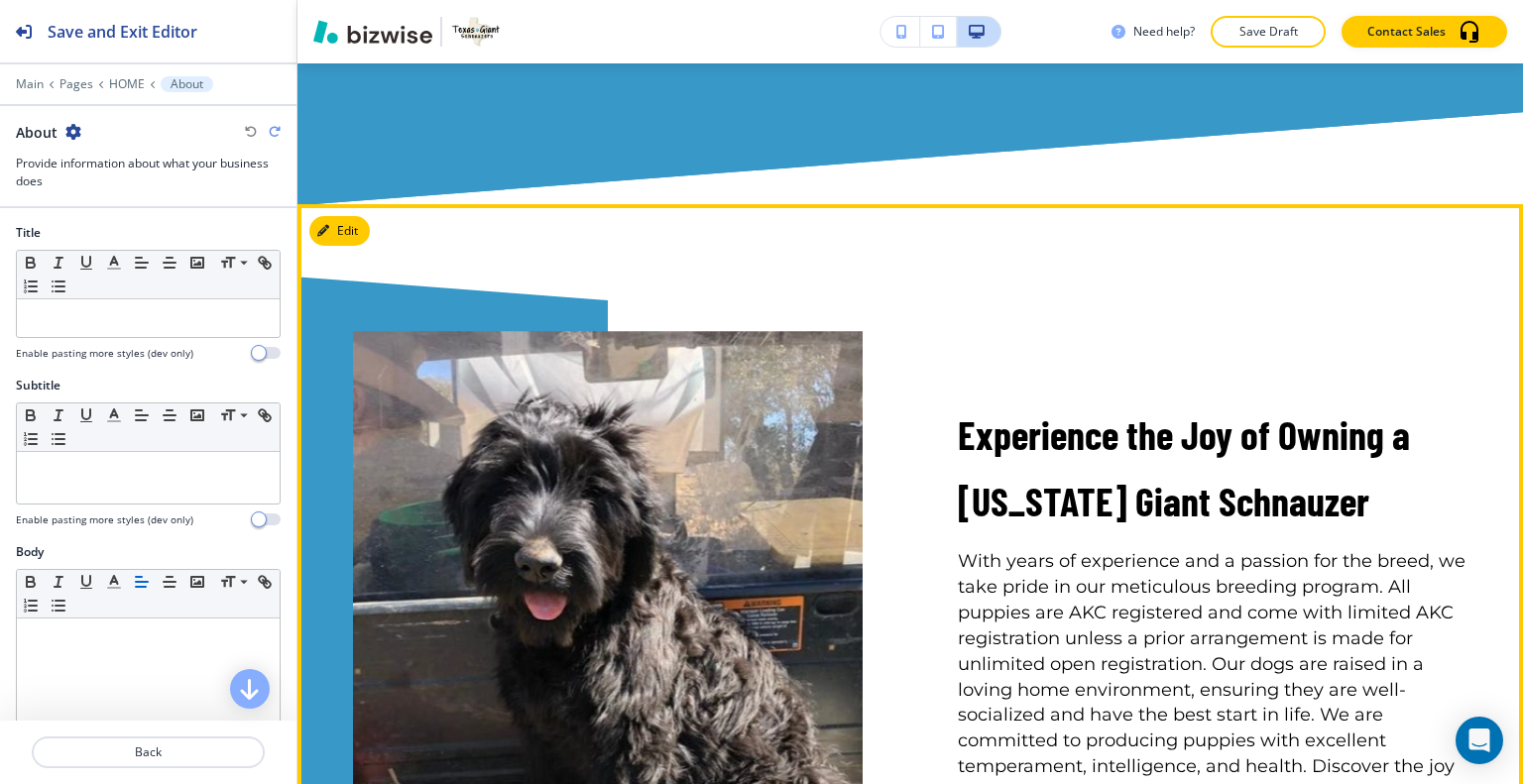 scroll, scrollTop: 3191, scrollLeft: 0, axis: vertical 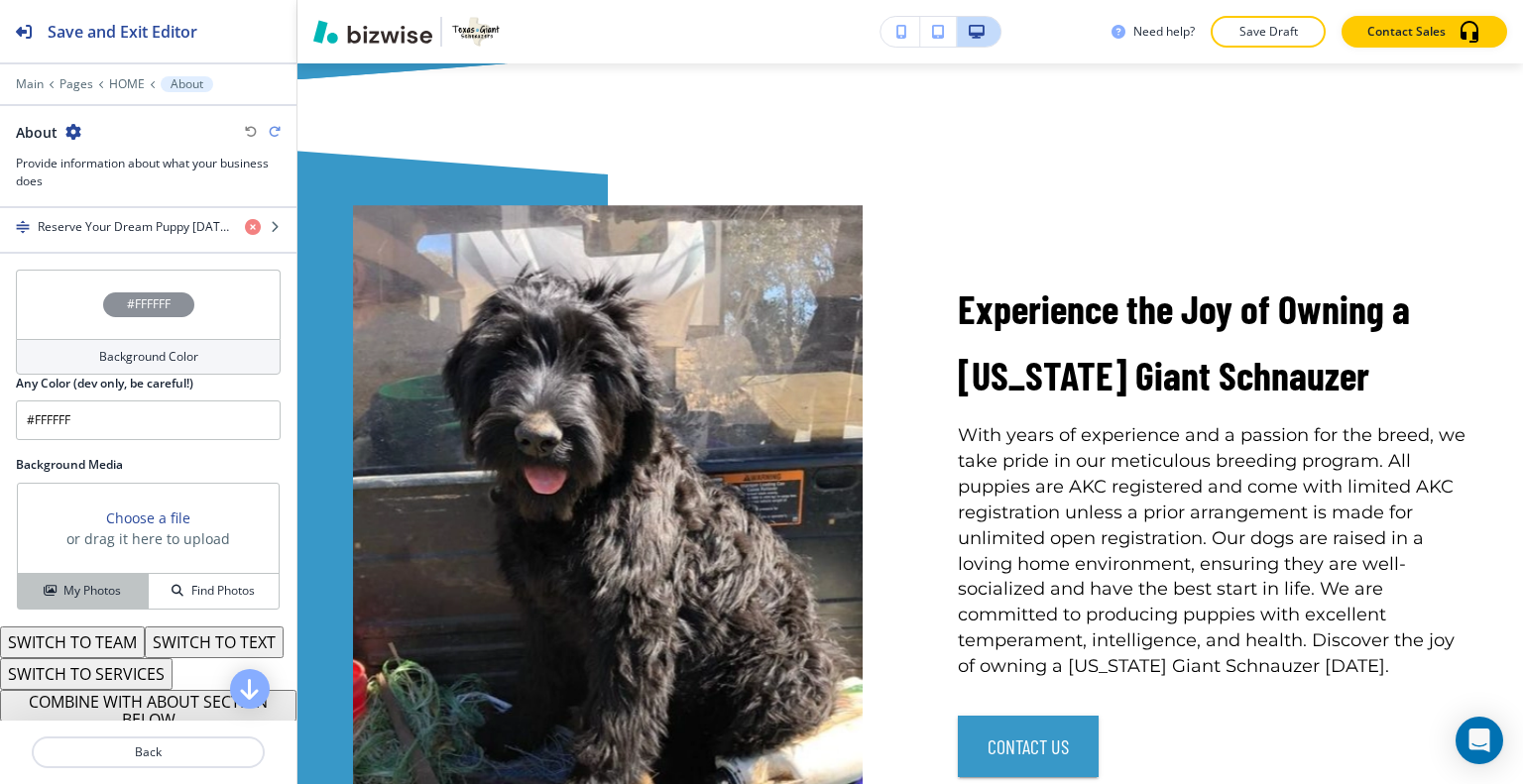 click on "My Photos" at bounding box center (92, 591) 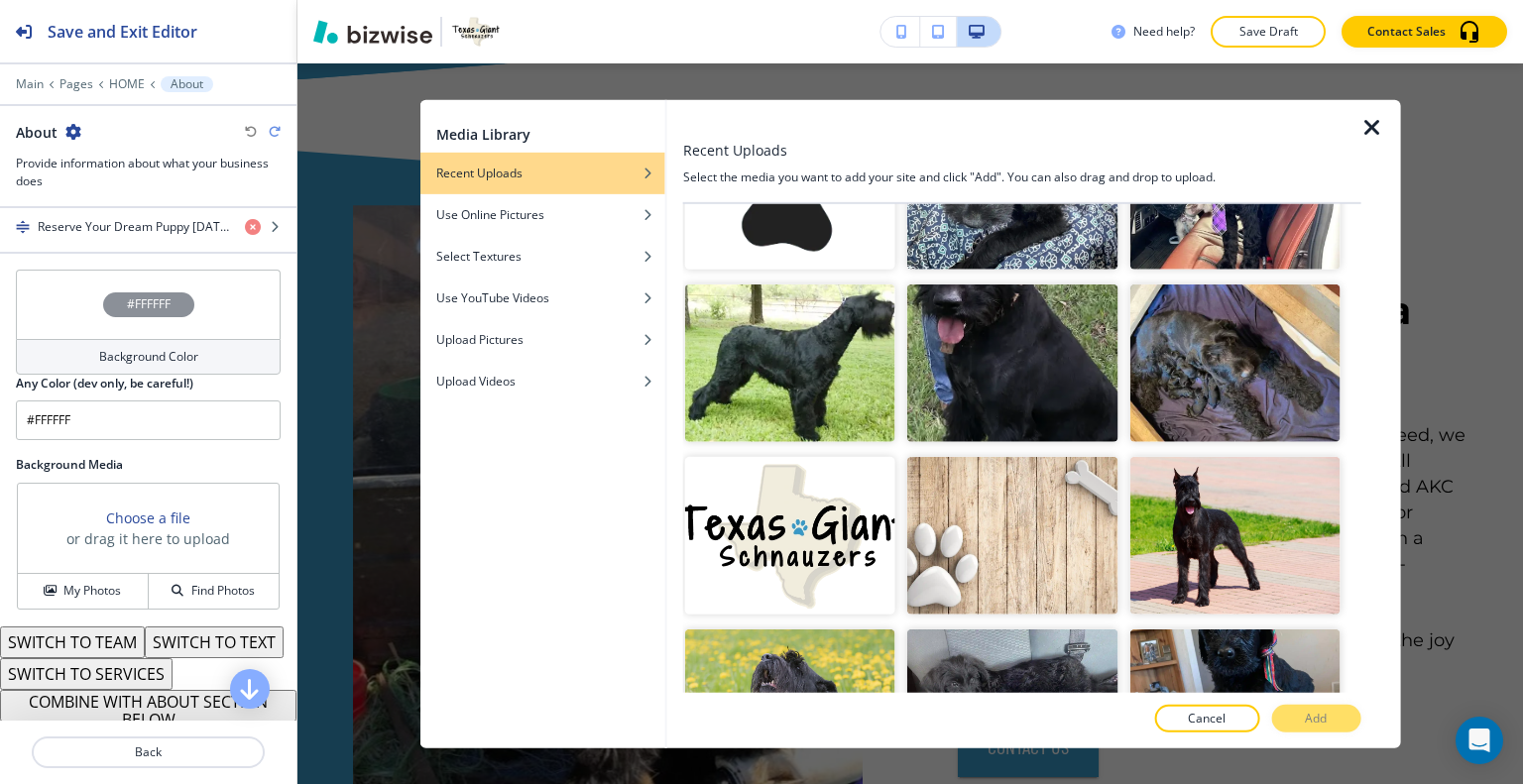 scroll, scrollTop: 8968, scrollLeft: 0, axis: vertical 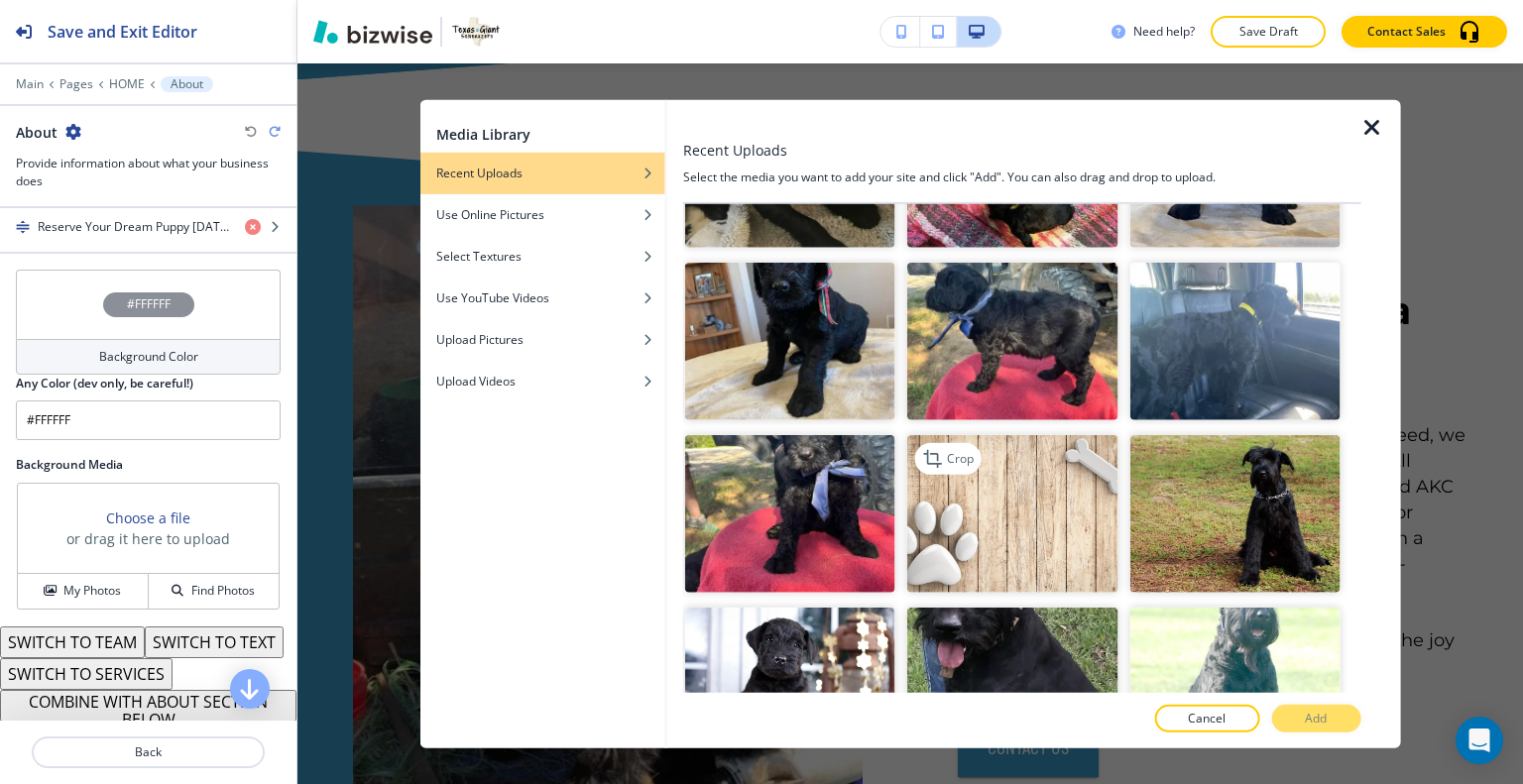 click at bounding box center [1012, 513] 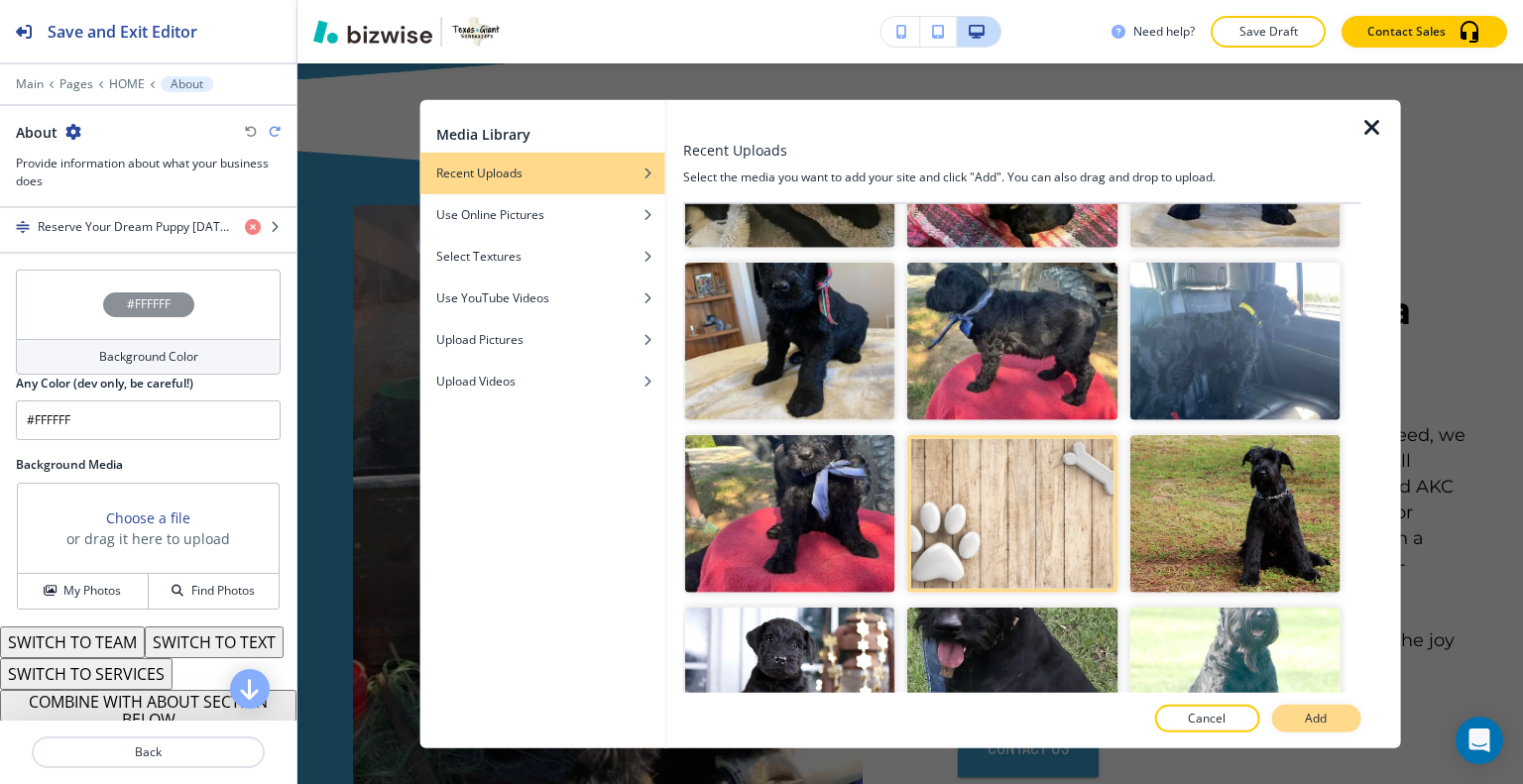 click on "Add" at bounding box center [1316, 719] 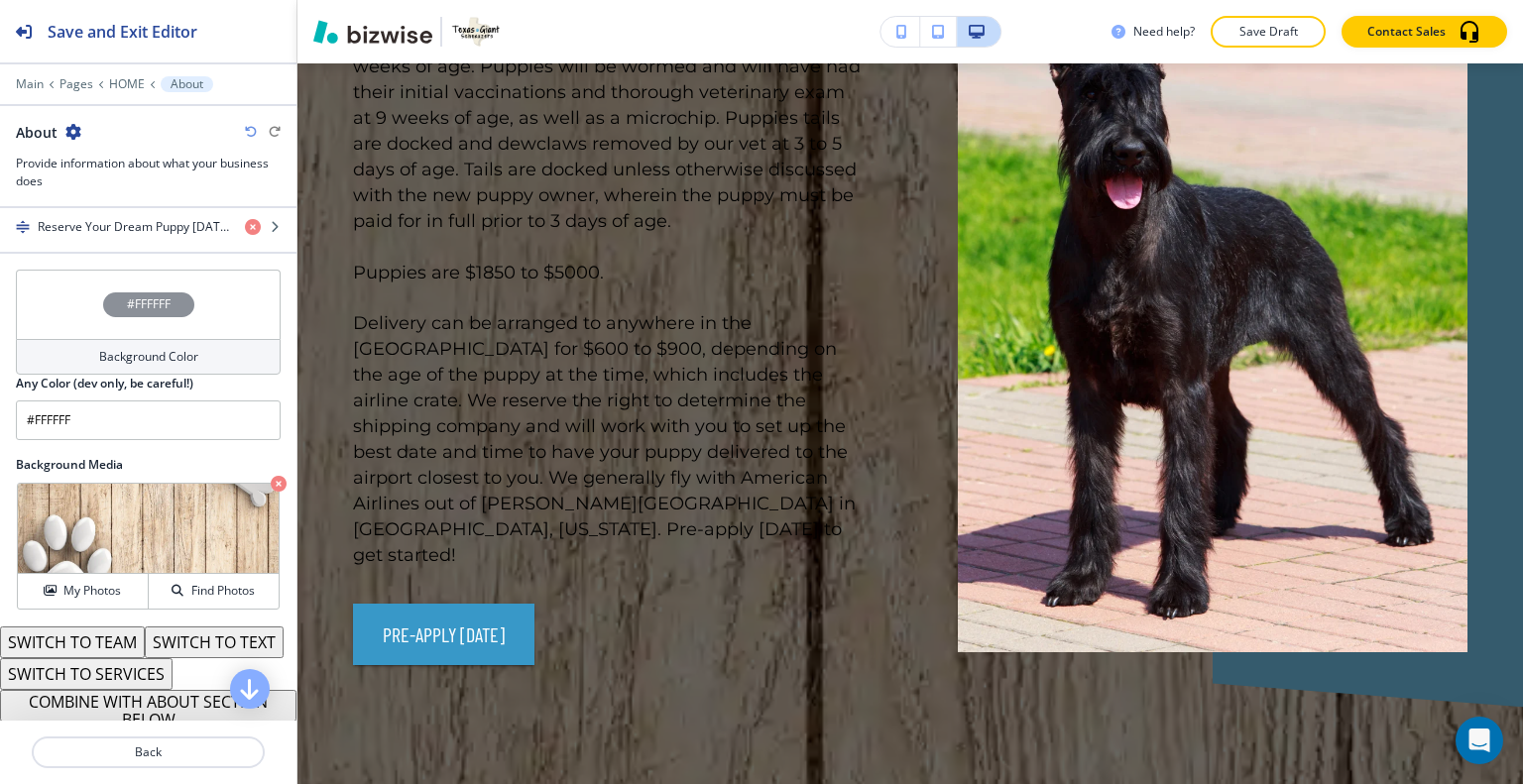 scroll, scrollTop: 4380, scrollLeft: 0, axis: vertical 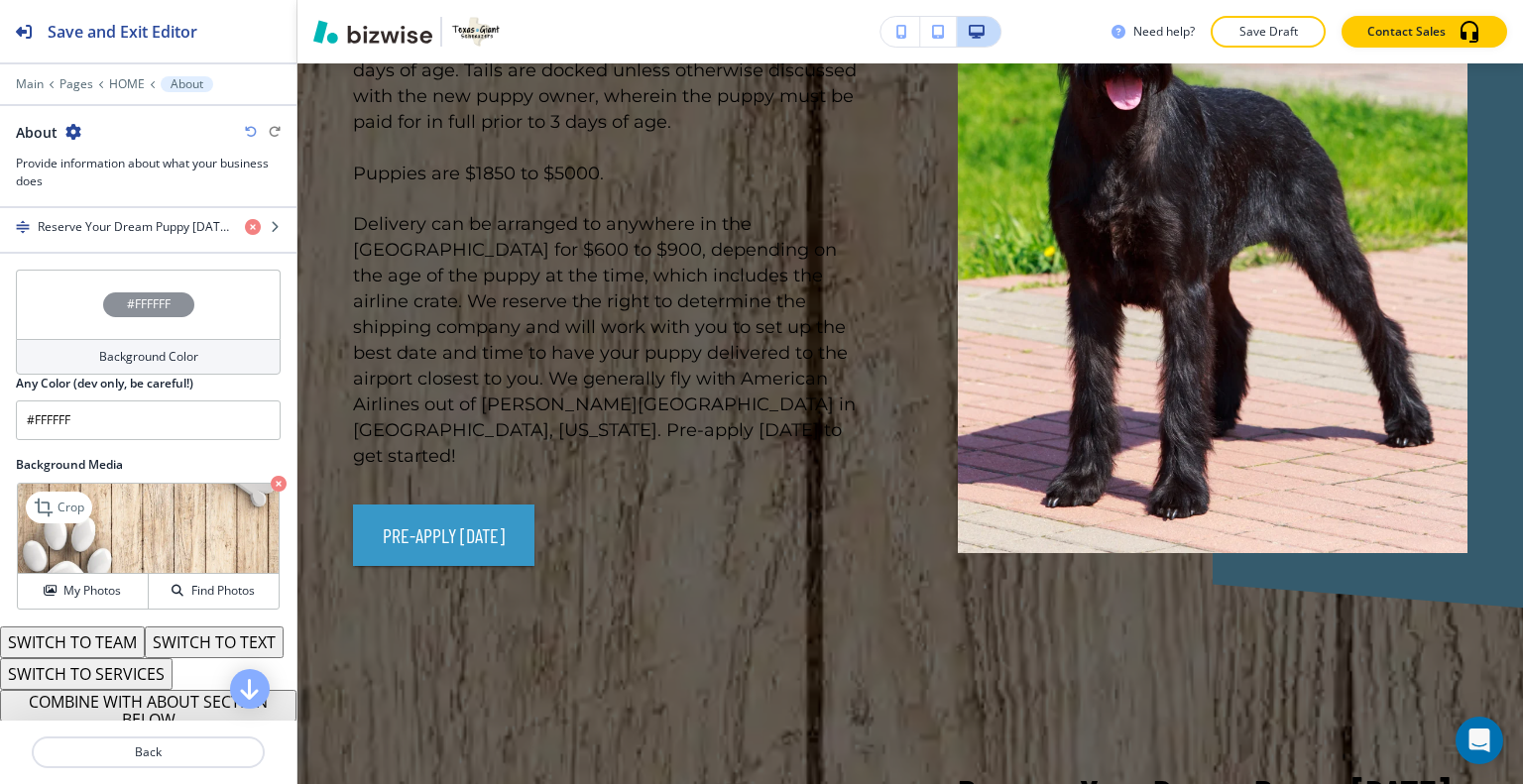 click at bounding box center [279, 484] 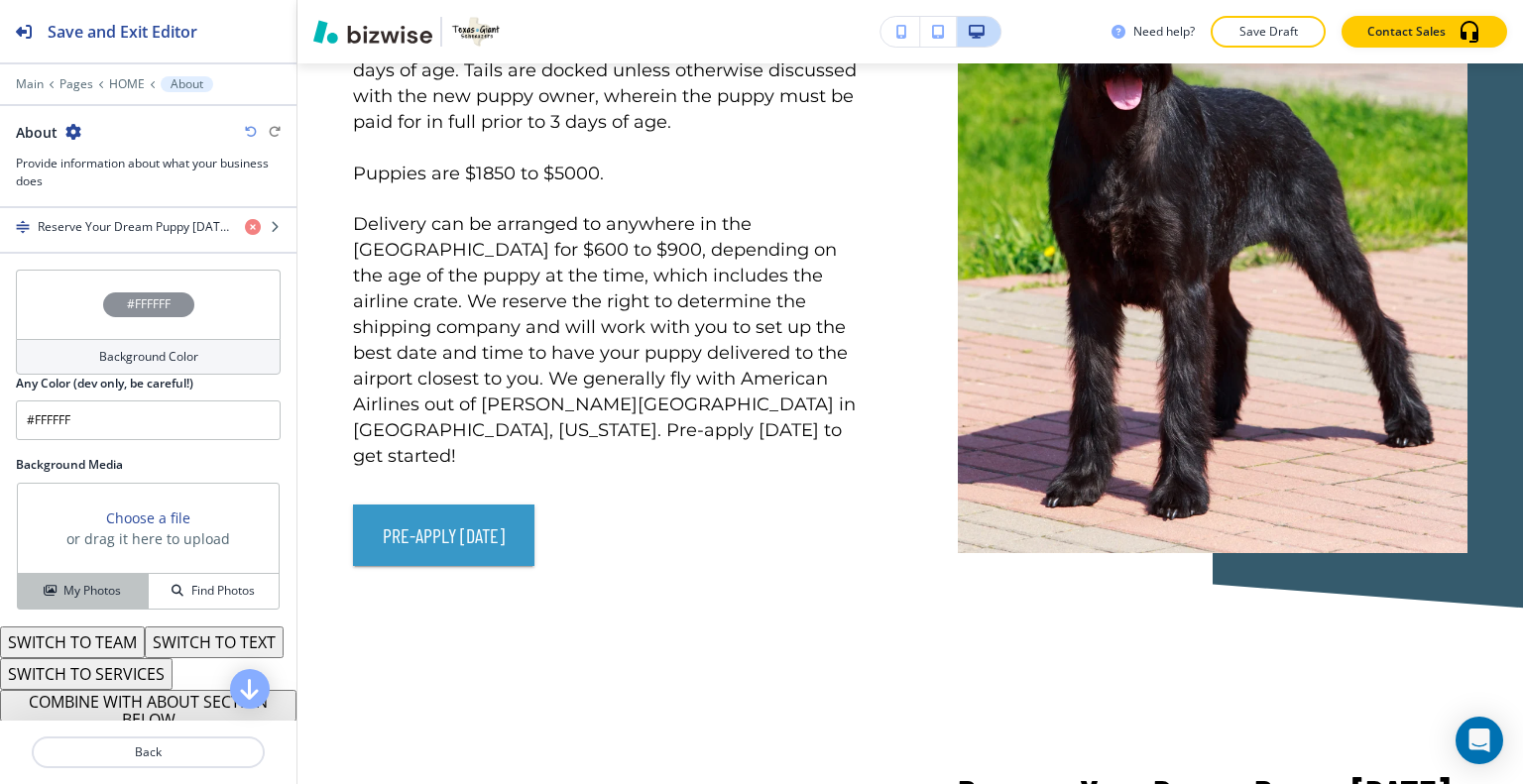 click on "My Photos" at bounding box center [92, 591] 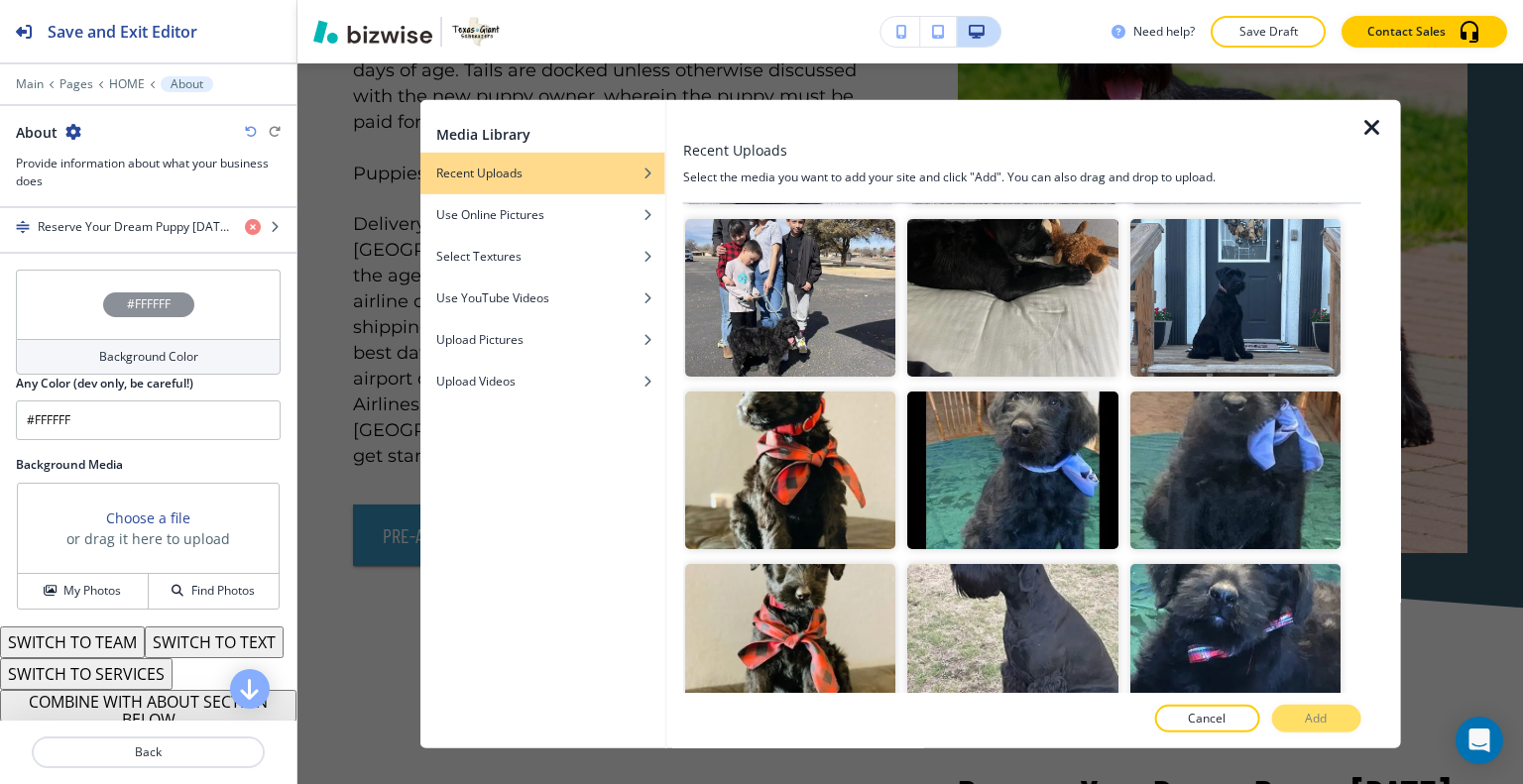 scroll, scrollTop: 8968, scrollLeft: 0, axis: vertical 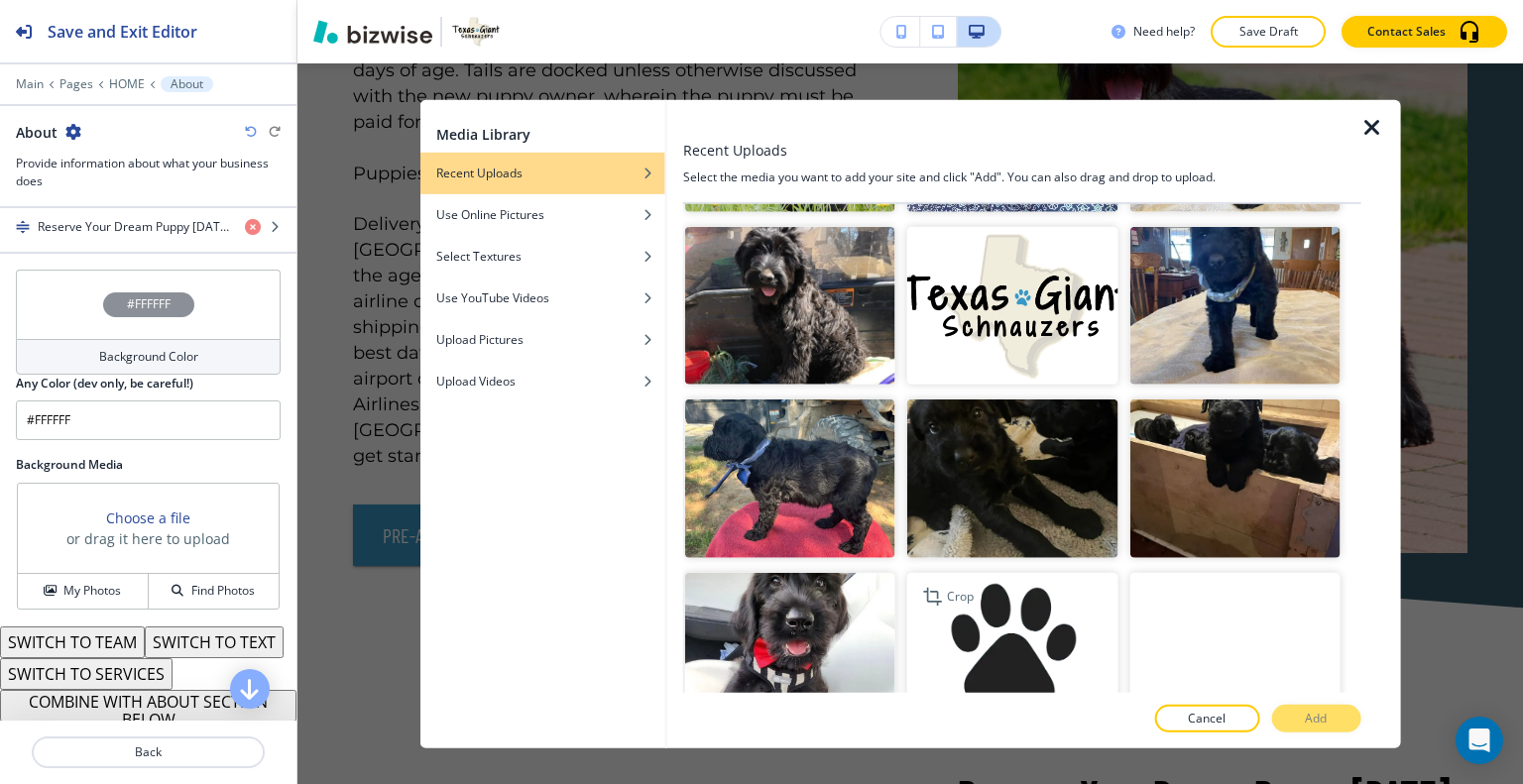 click at bounding box center (1012, 650) 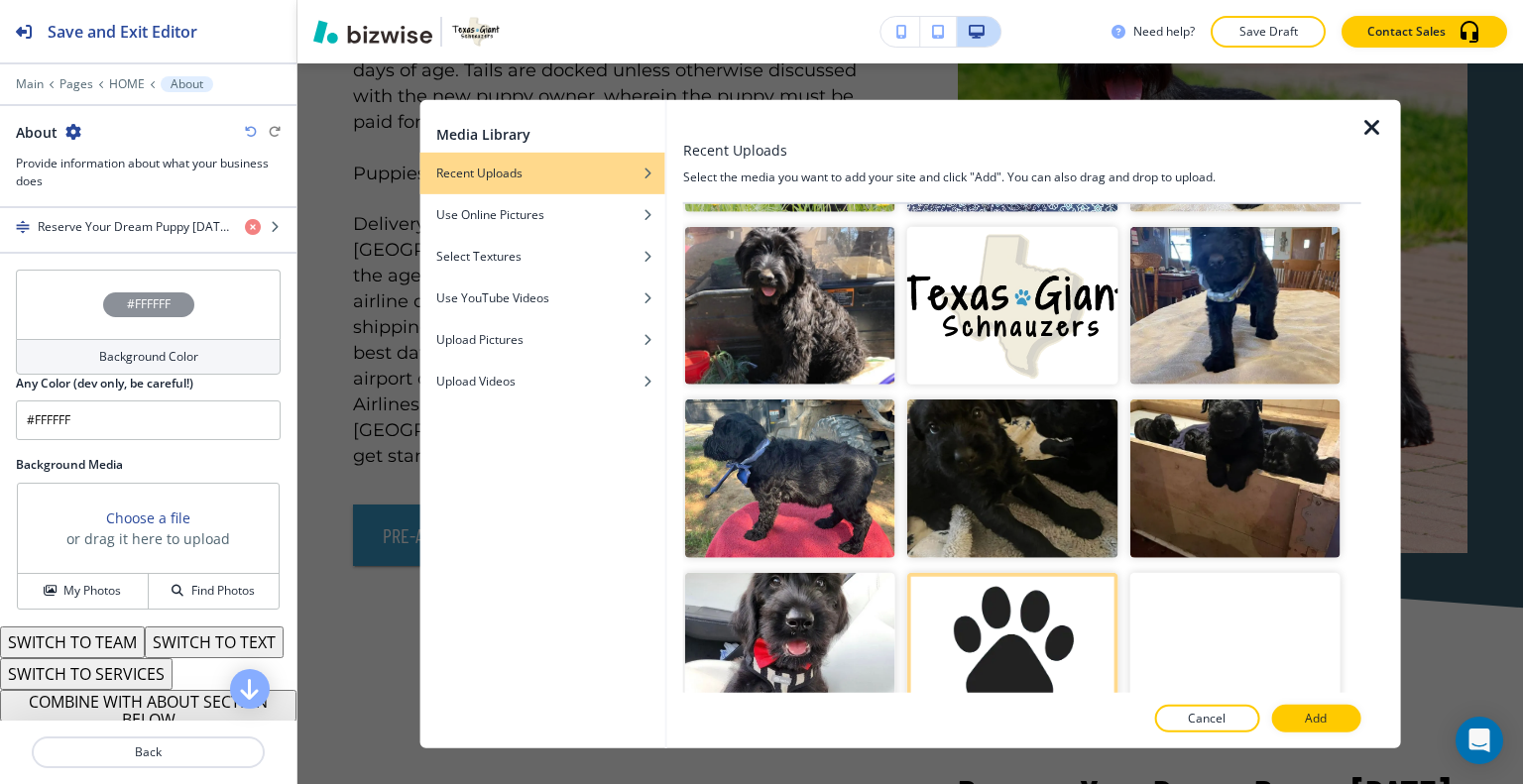 click on "Add" at bounding box center (1316, 719) 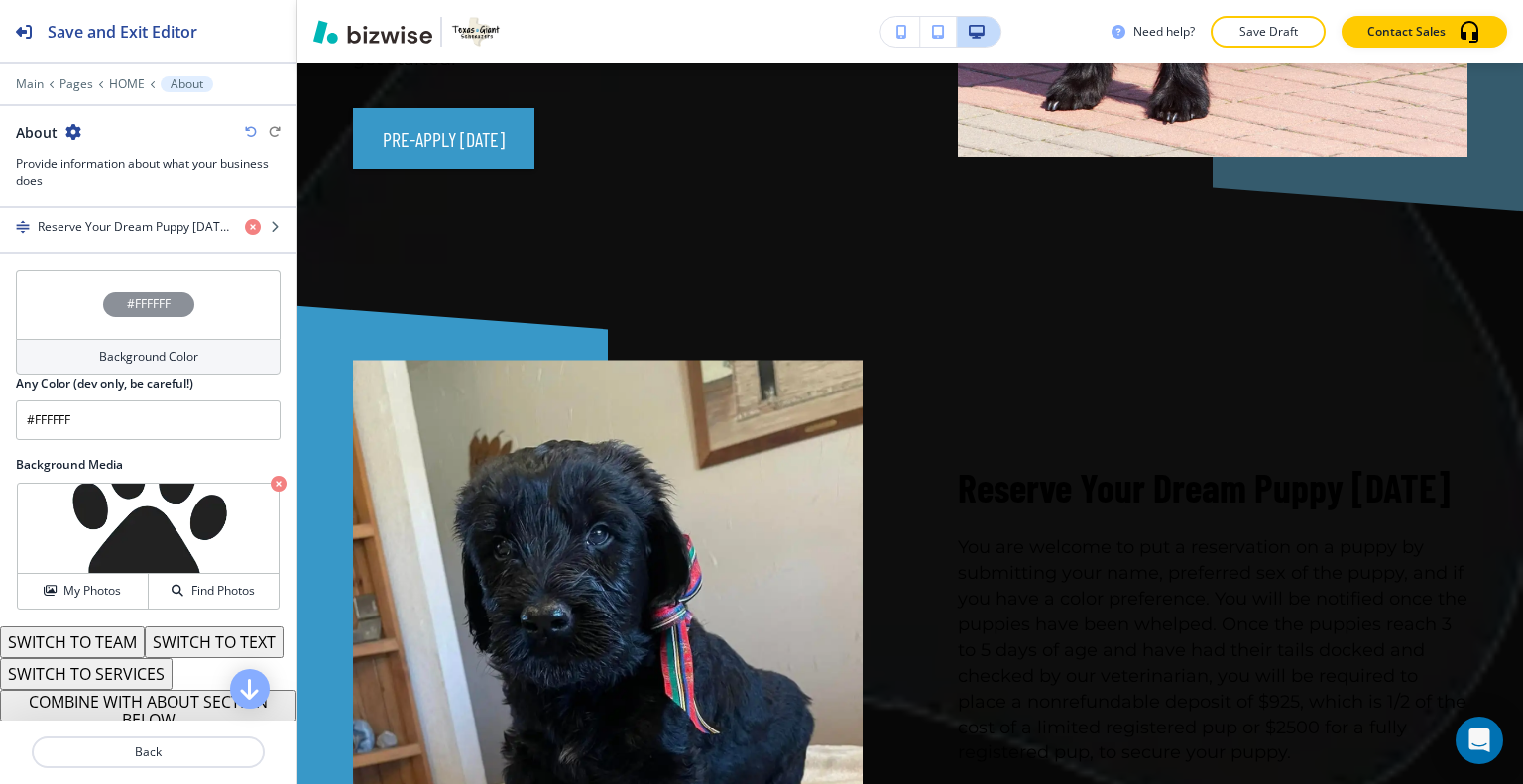 scroll, scrollTop: 5074, scrollLeft: 0, axis: vertical 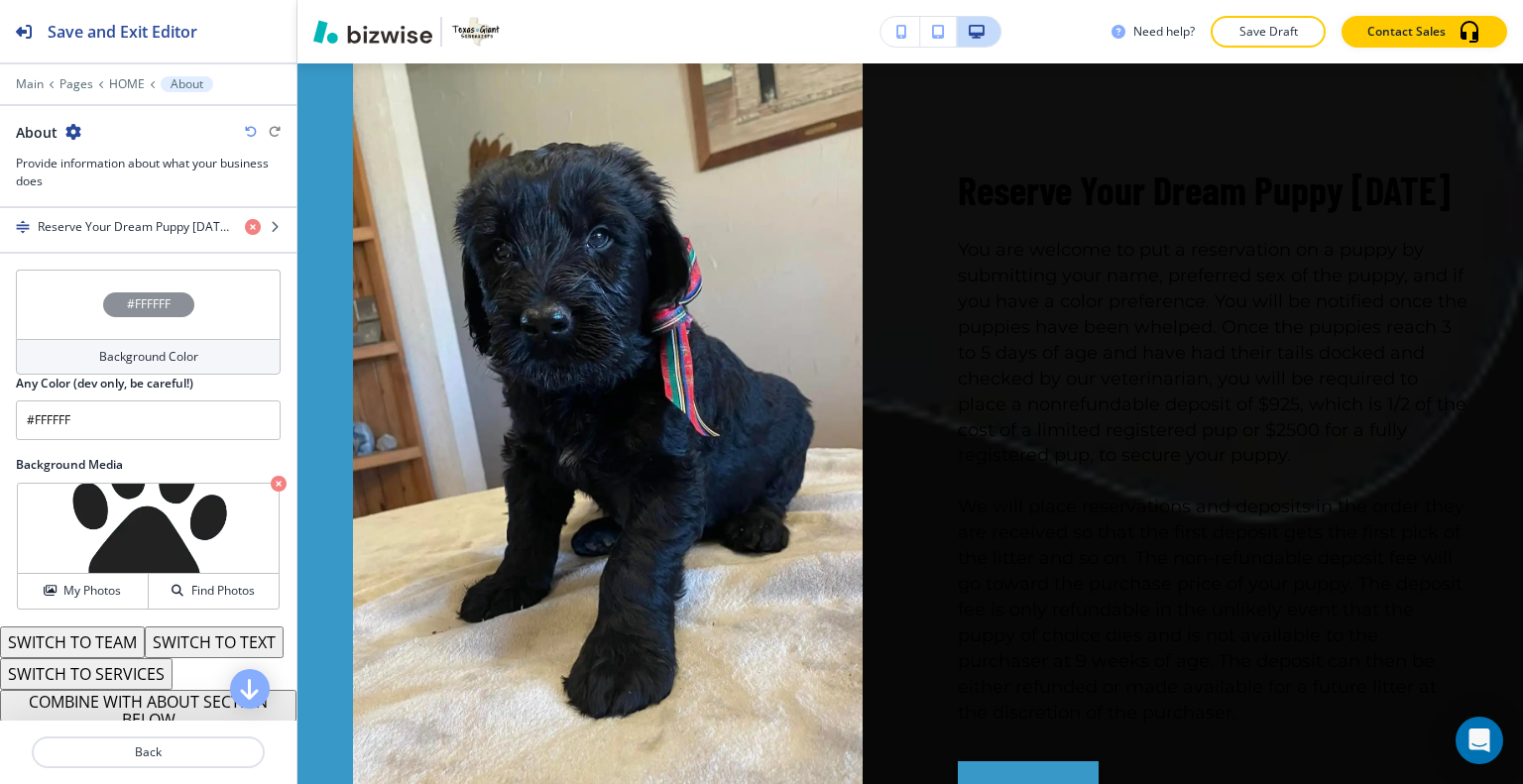 click at bounding box center (279, 484) 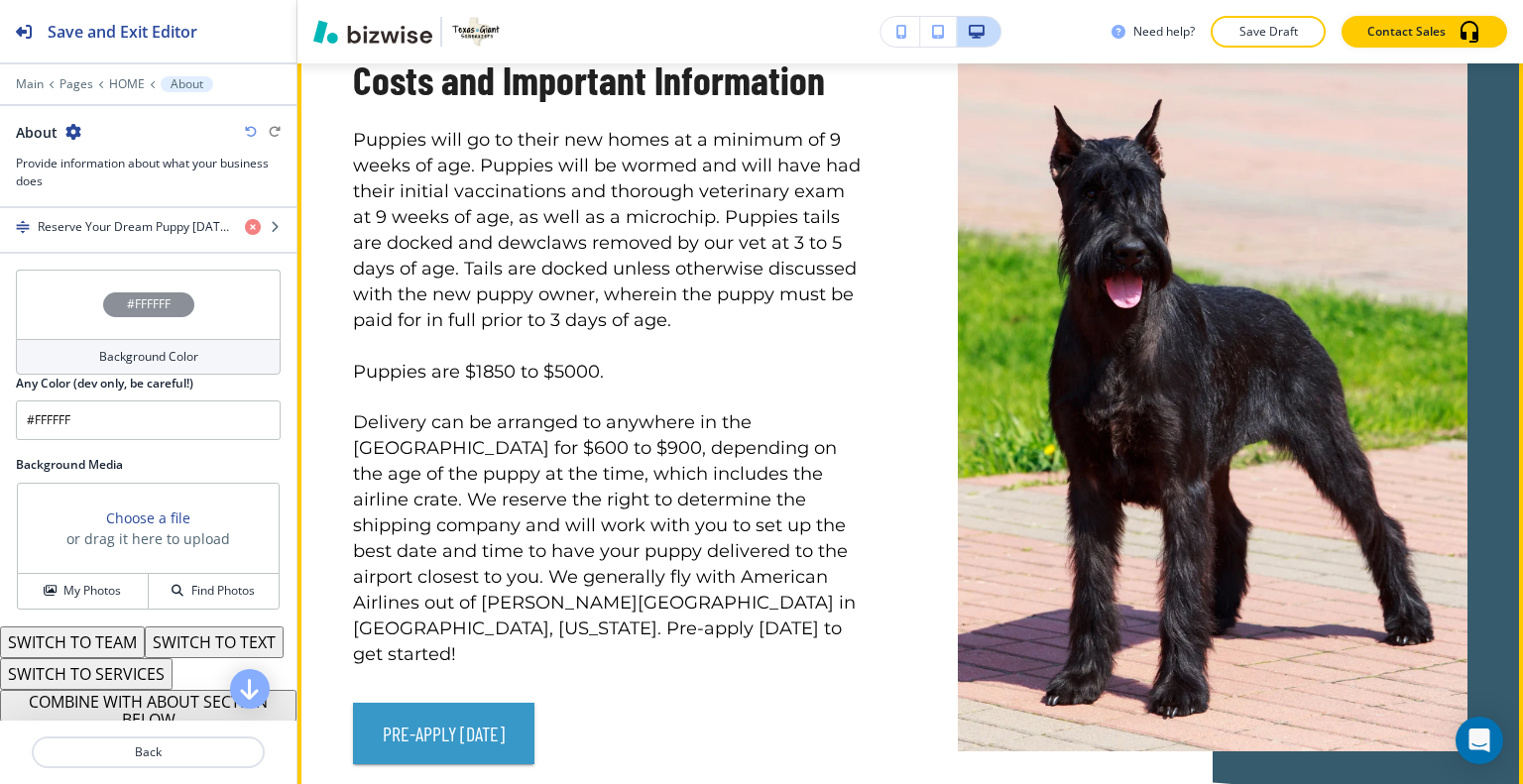 scroll, scrollTop: 4380, scrollLeft: 0, axis: vertical 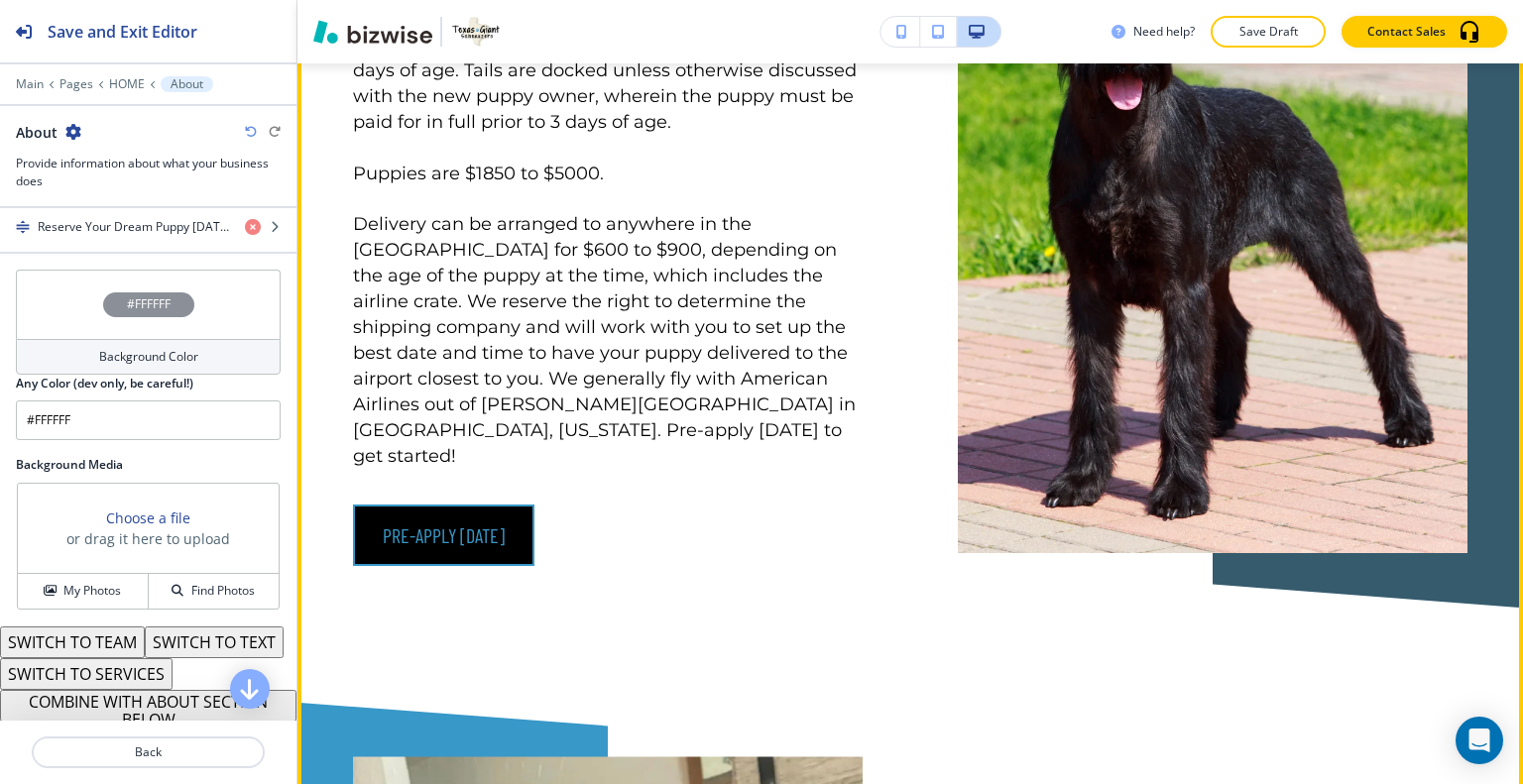 click on "Pre-Apply Today" at bounding box center (443, 535) 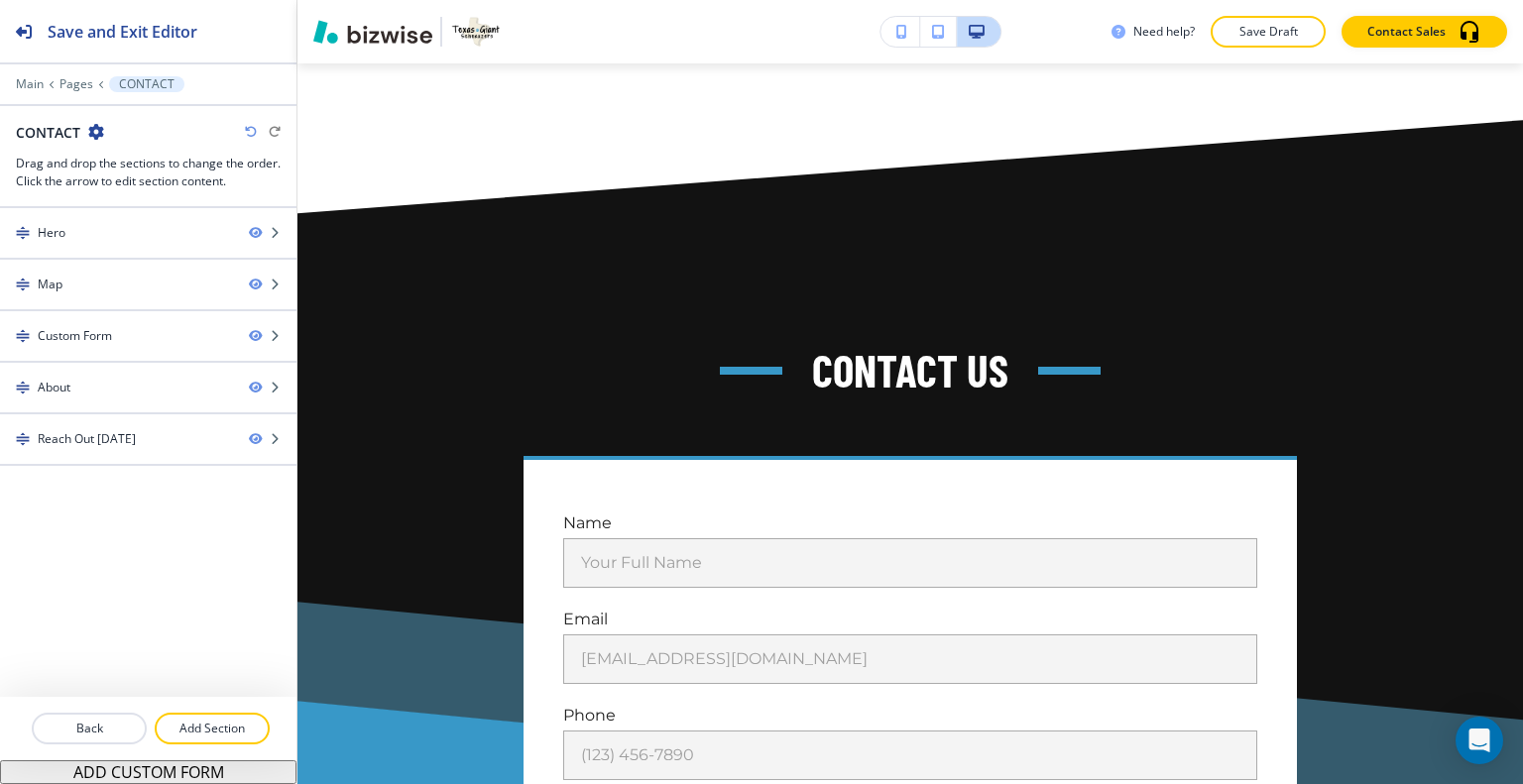 scroll, scrollTop: 1685, scrollLeft: 0, axis: vertical 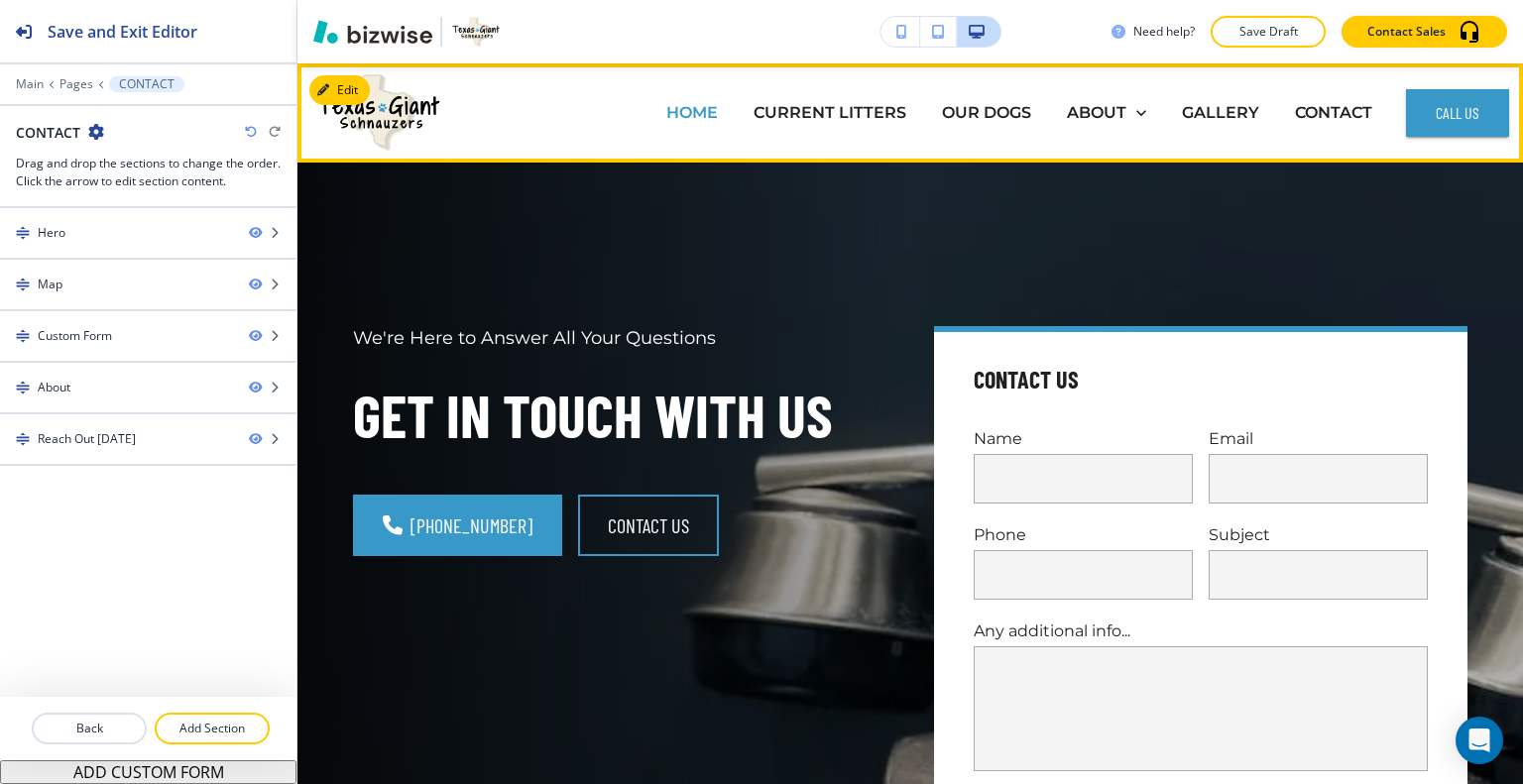 click on "HOME" at bounding box center [692, 112] 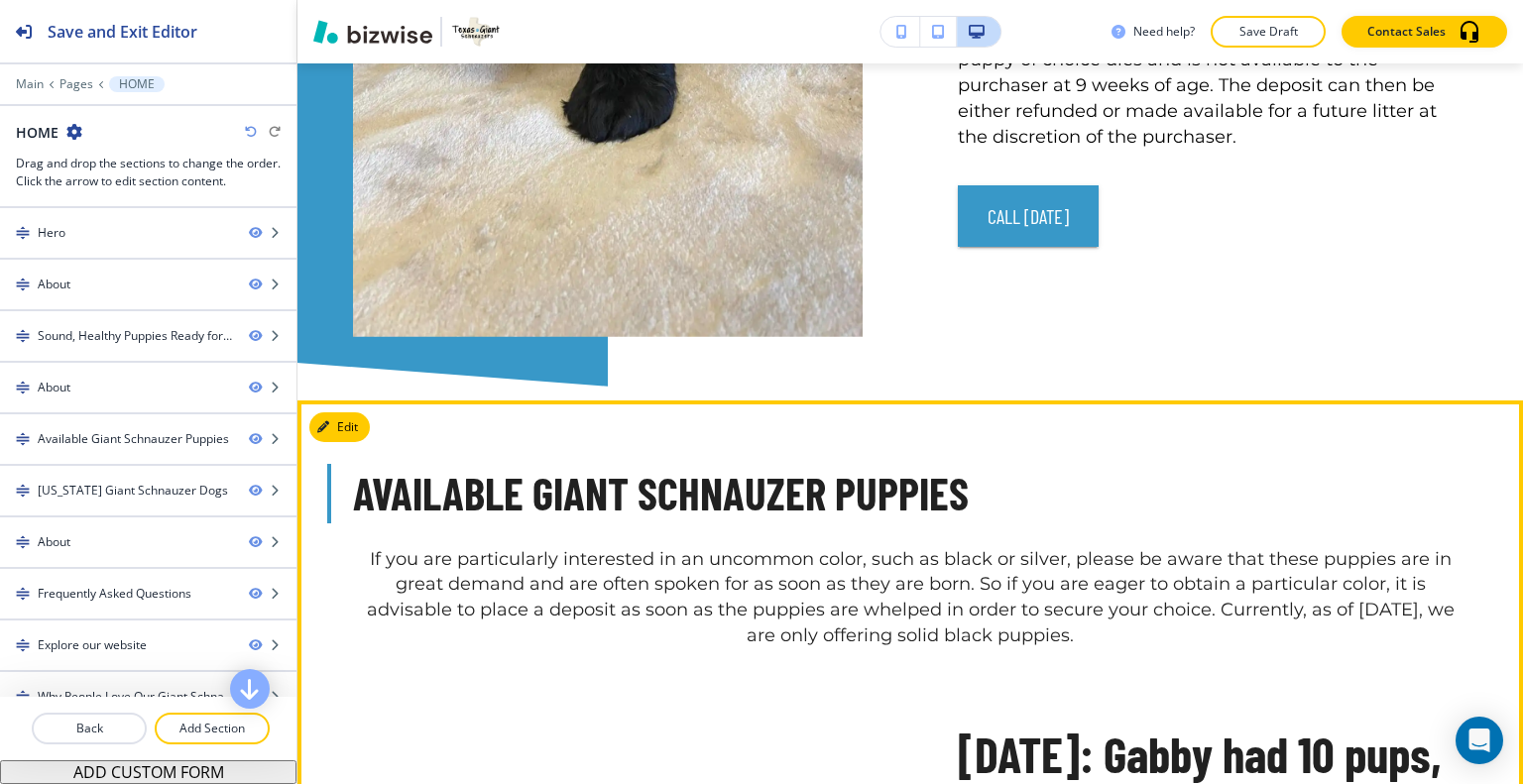 scroll, scrollTop: 5550, scrollLeft: 0, axis: vertical 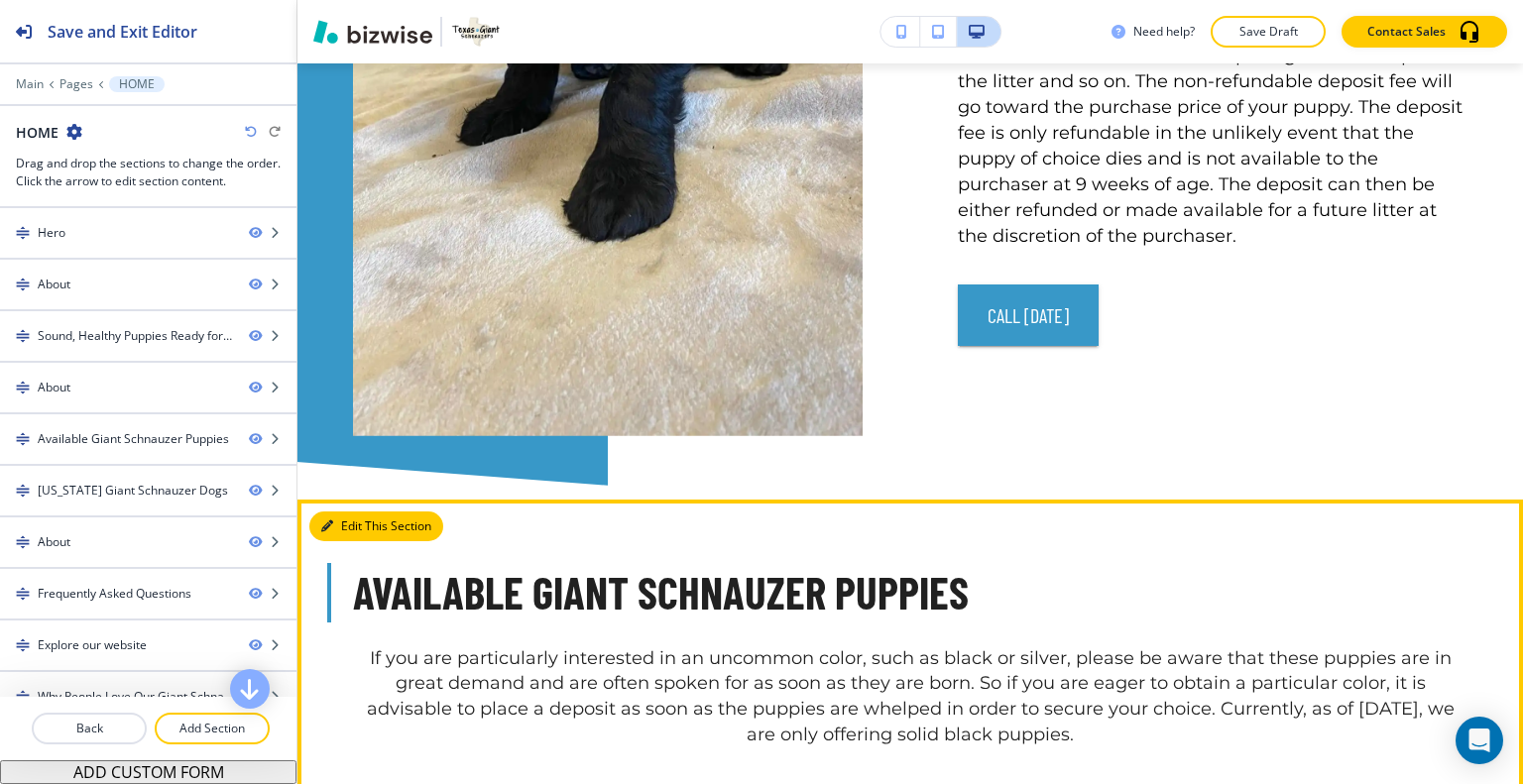 click on "Edit This Section" at bounding box center (376, 526) 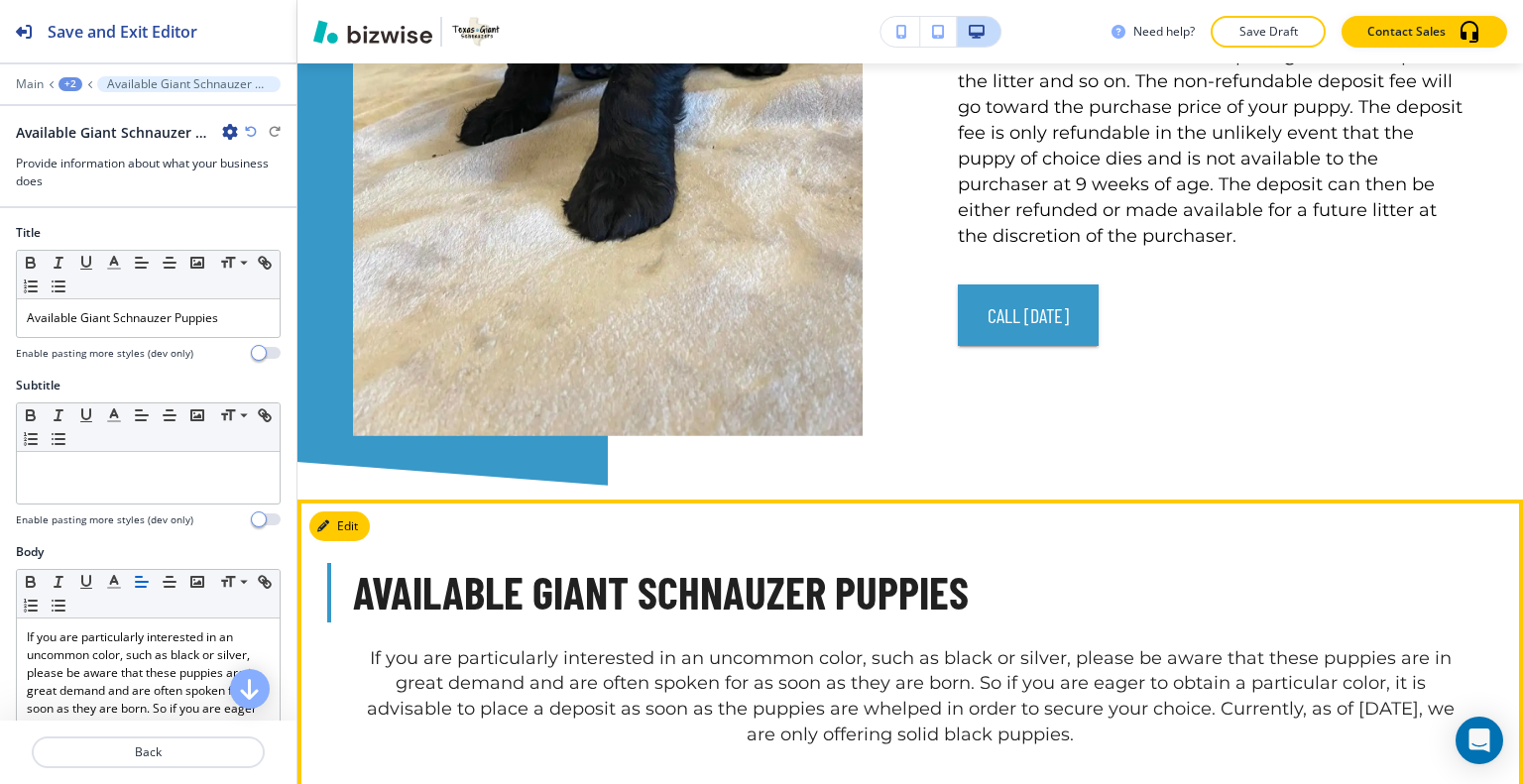 scroll, scrollTop: 5923, scrollLeft: 0, axis: vertical 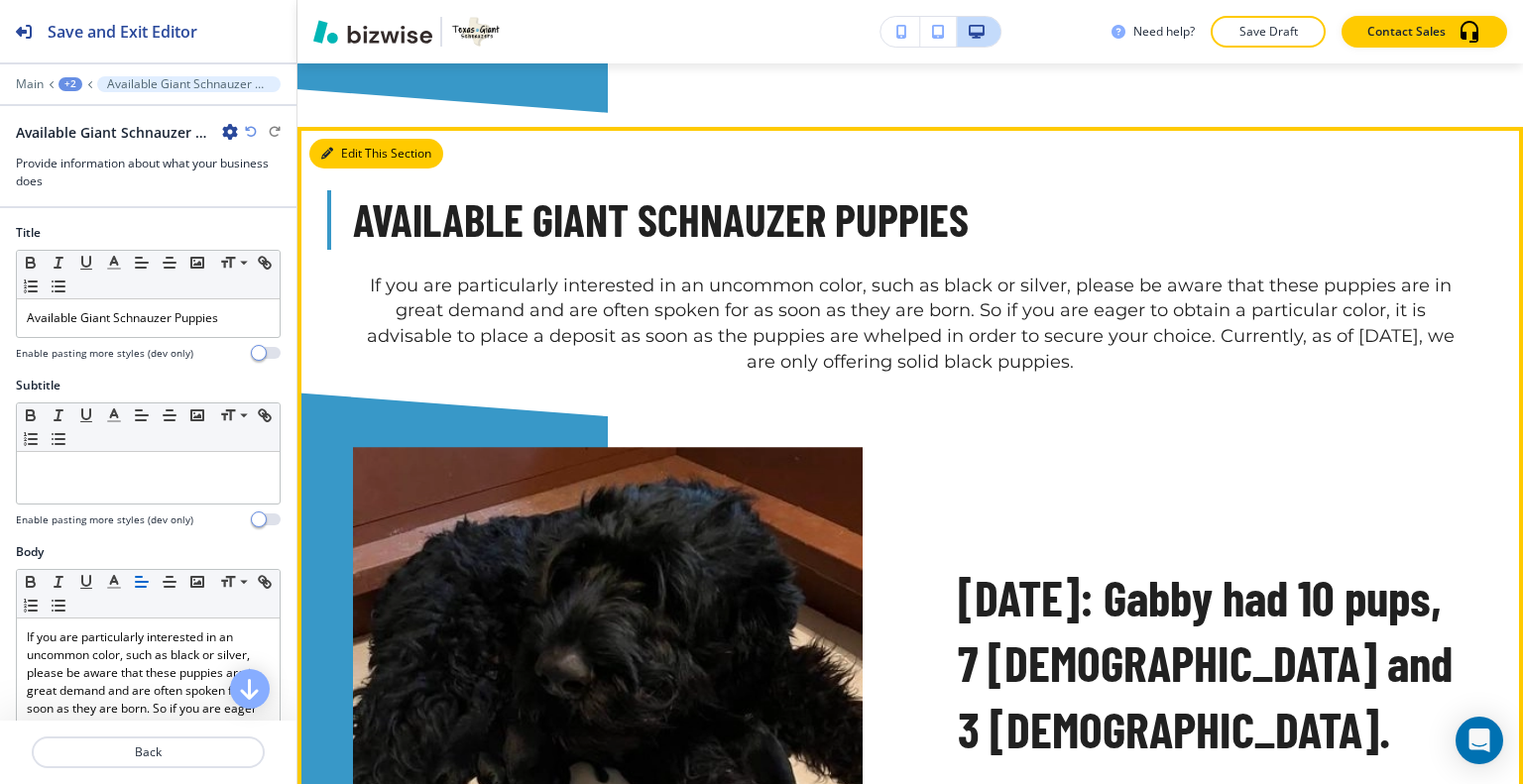 click on "Edit This Section" at bounding box center (376, 154) 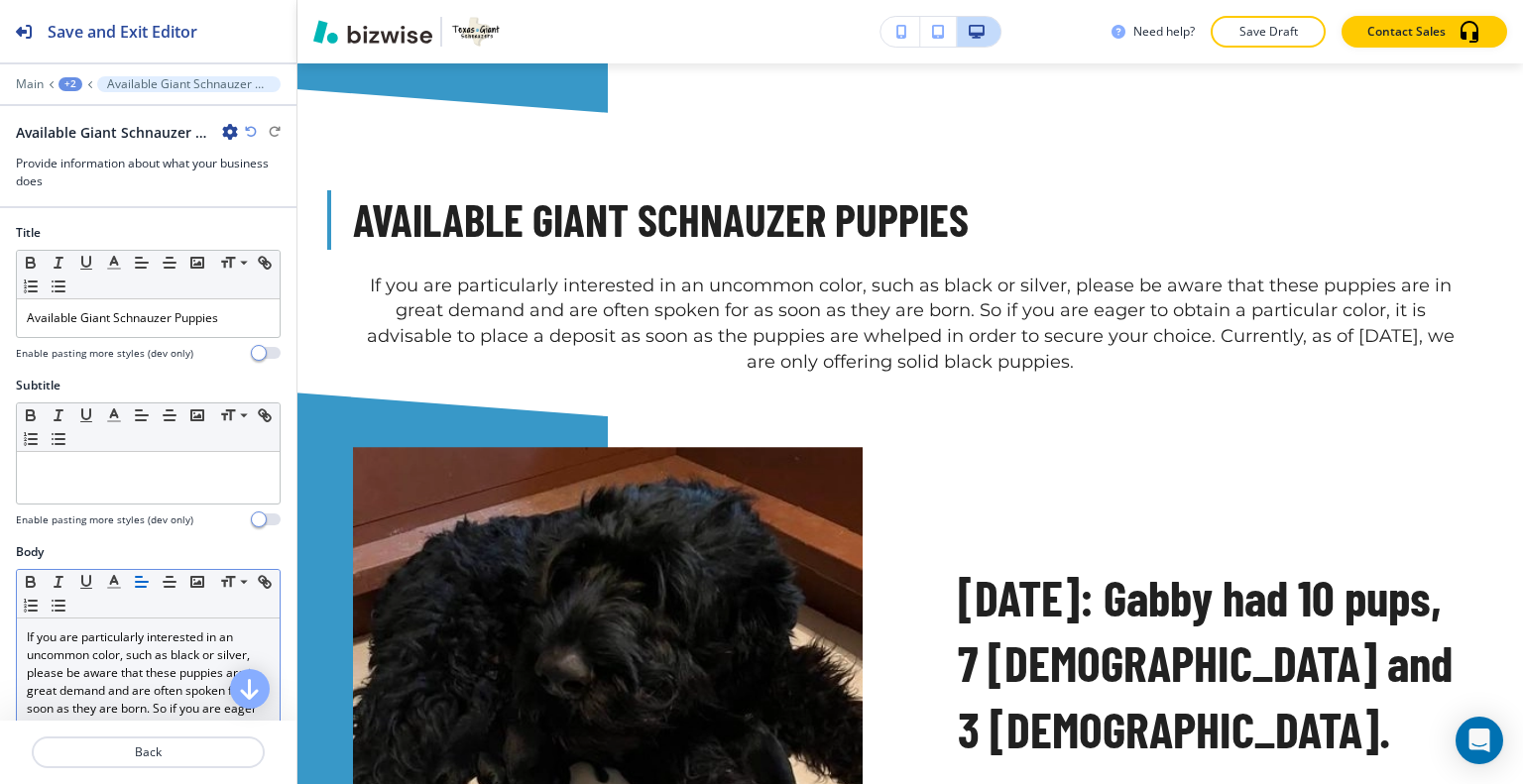 scroll, scrollTop: 198, scrollLeft: 0, axis: vertical 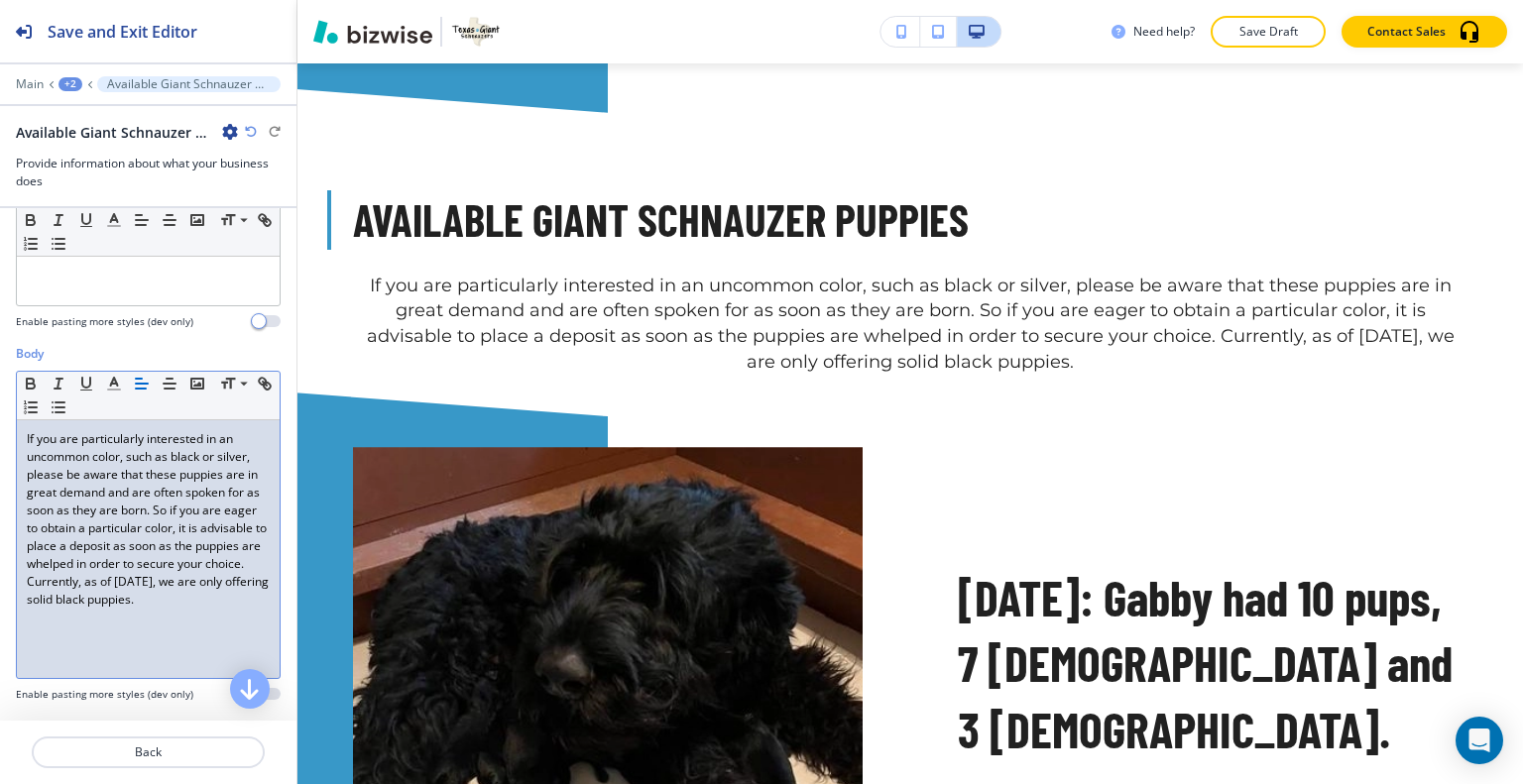 drag, startPoint x: 138, startPoint y: 653, endPoint x: 0, endPoint y: 307, distance: 372.50503 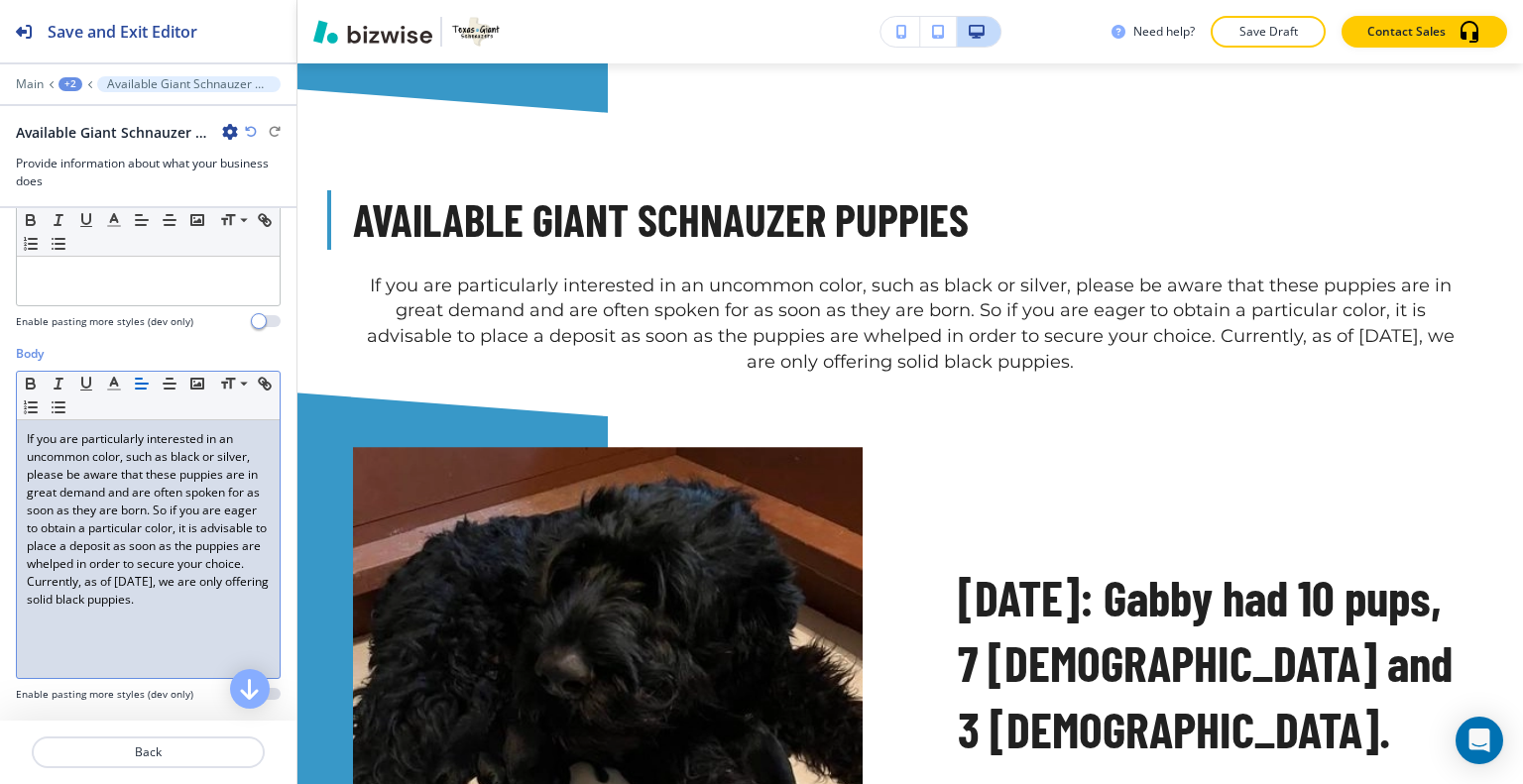 click 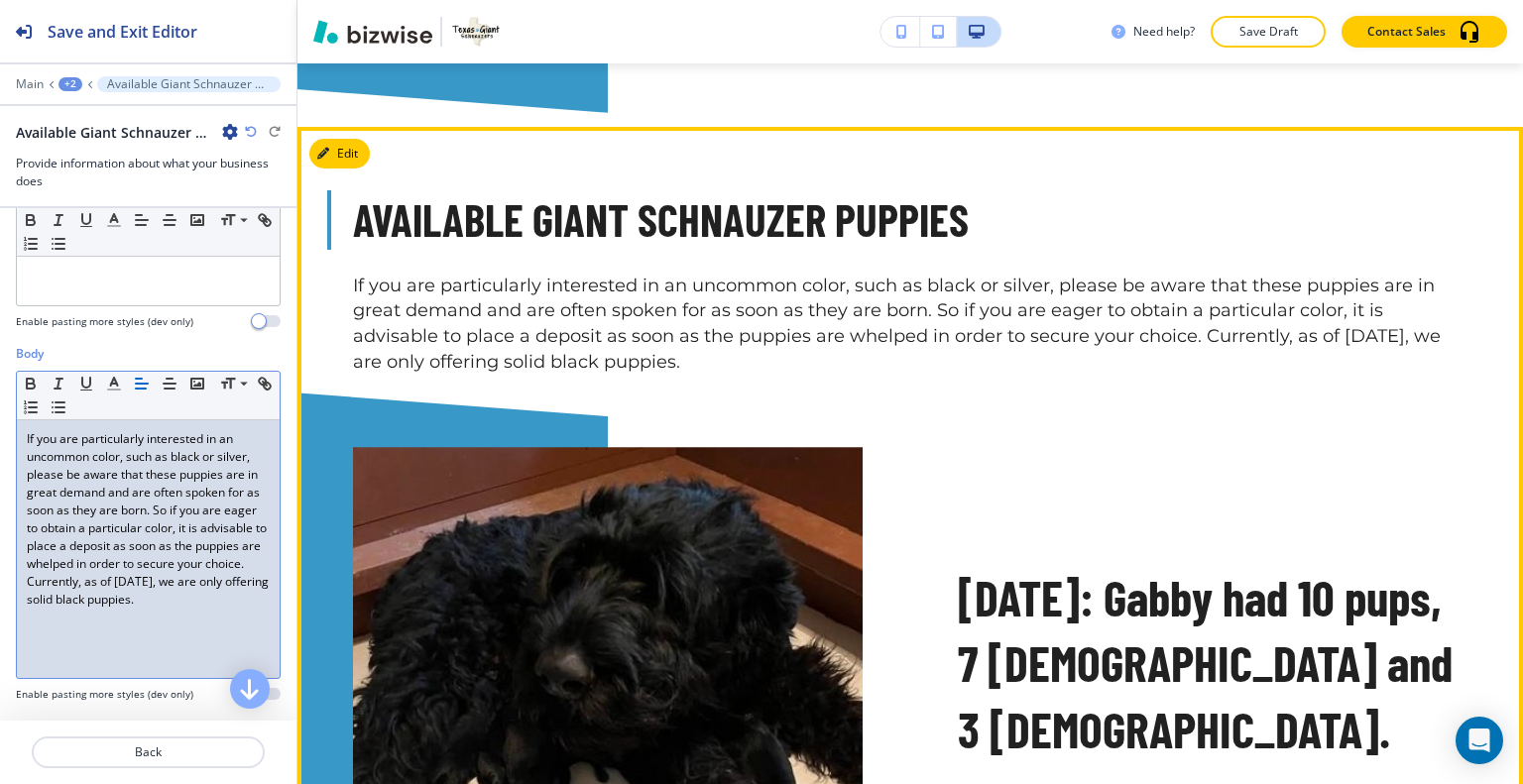 scroll, scrollTop: 6121, scrollLeft: 0, axis: vertical 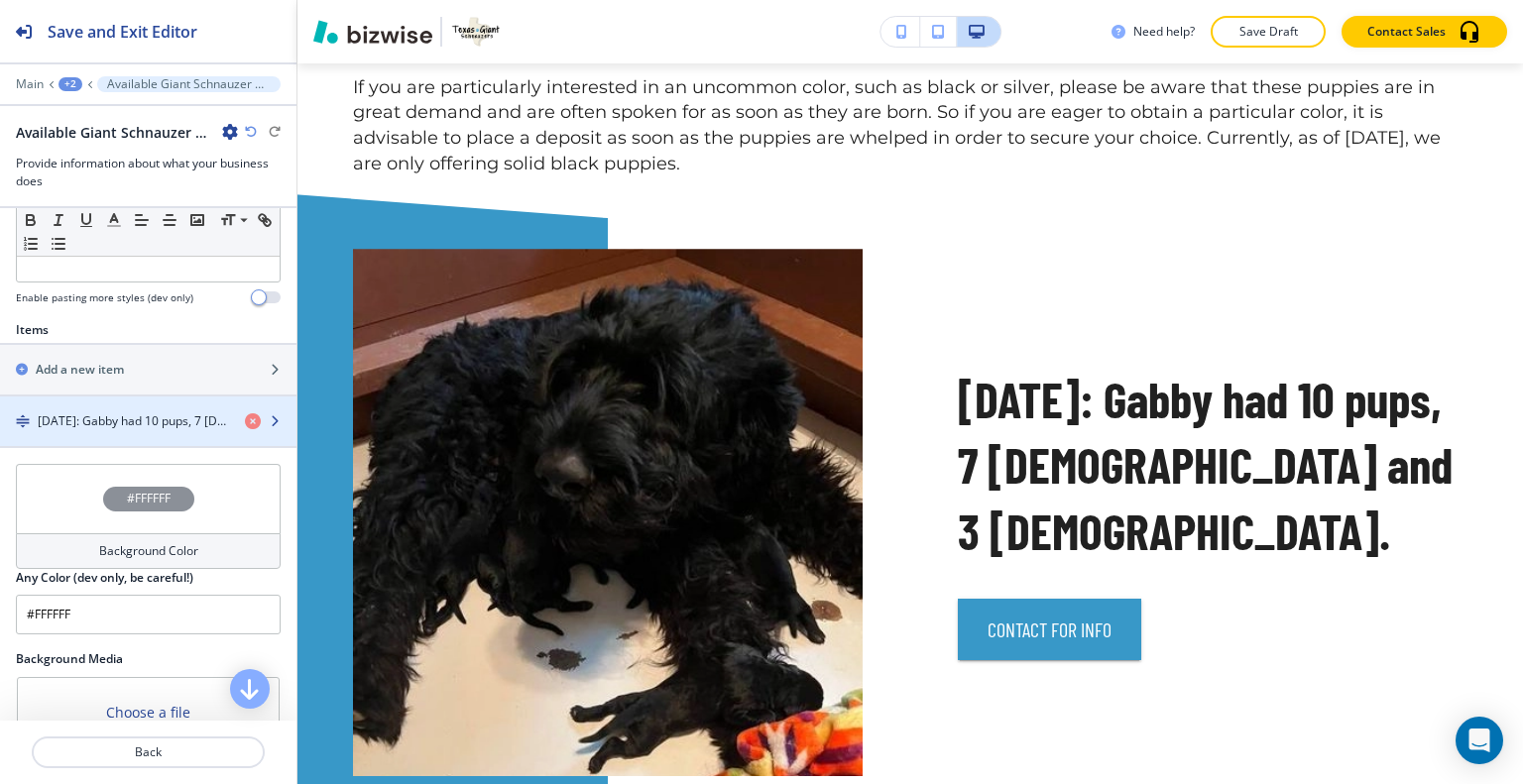 click at bounding box center [148, 404] 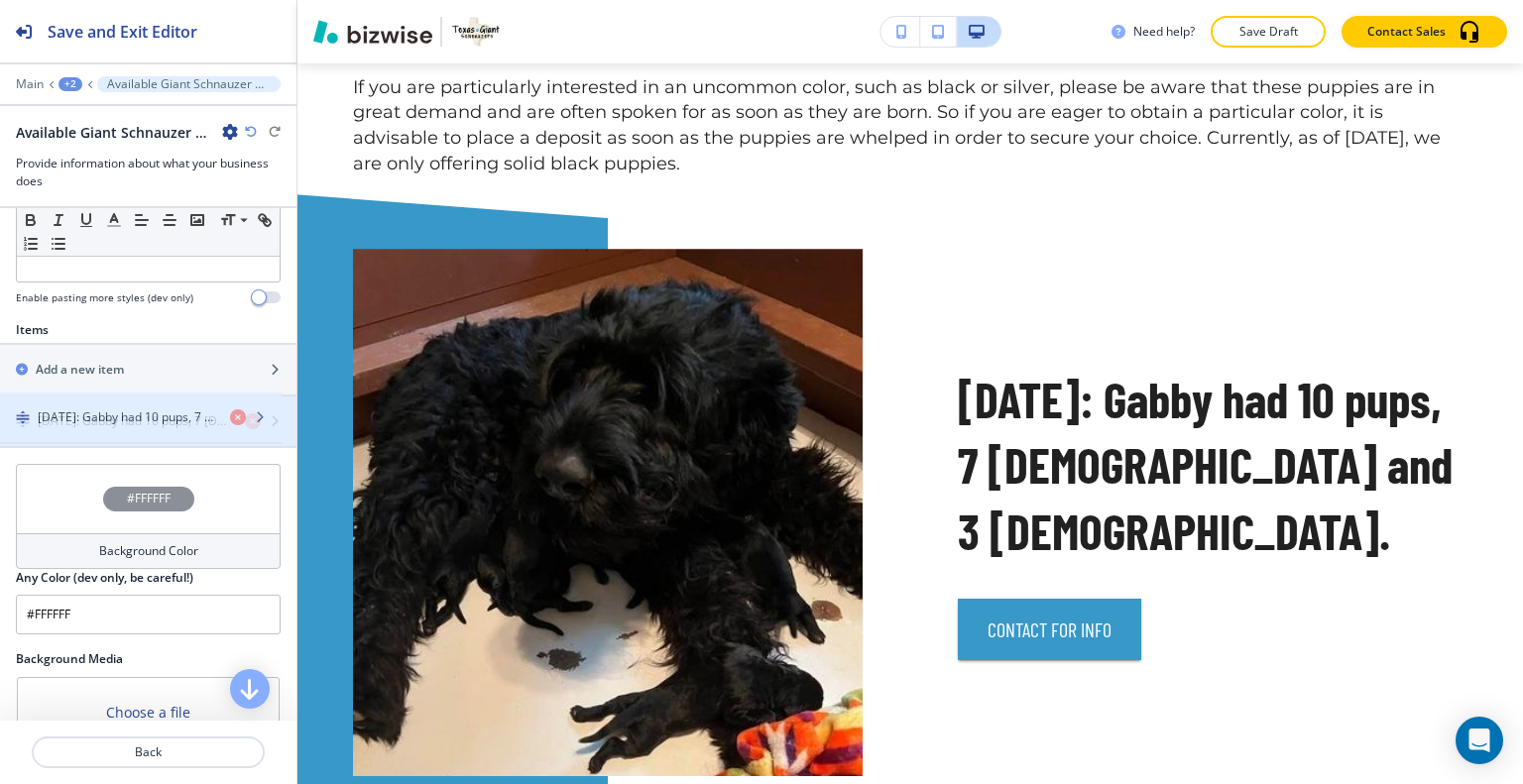 click at bounding box center (148, 404) 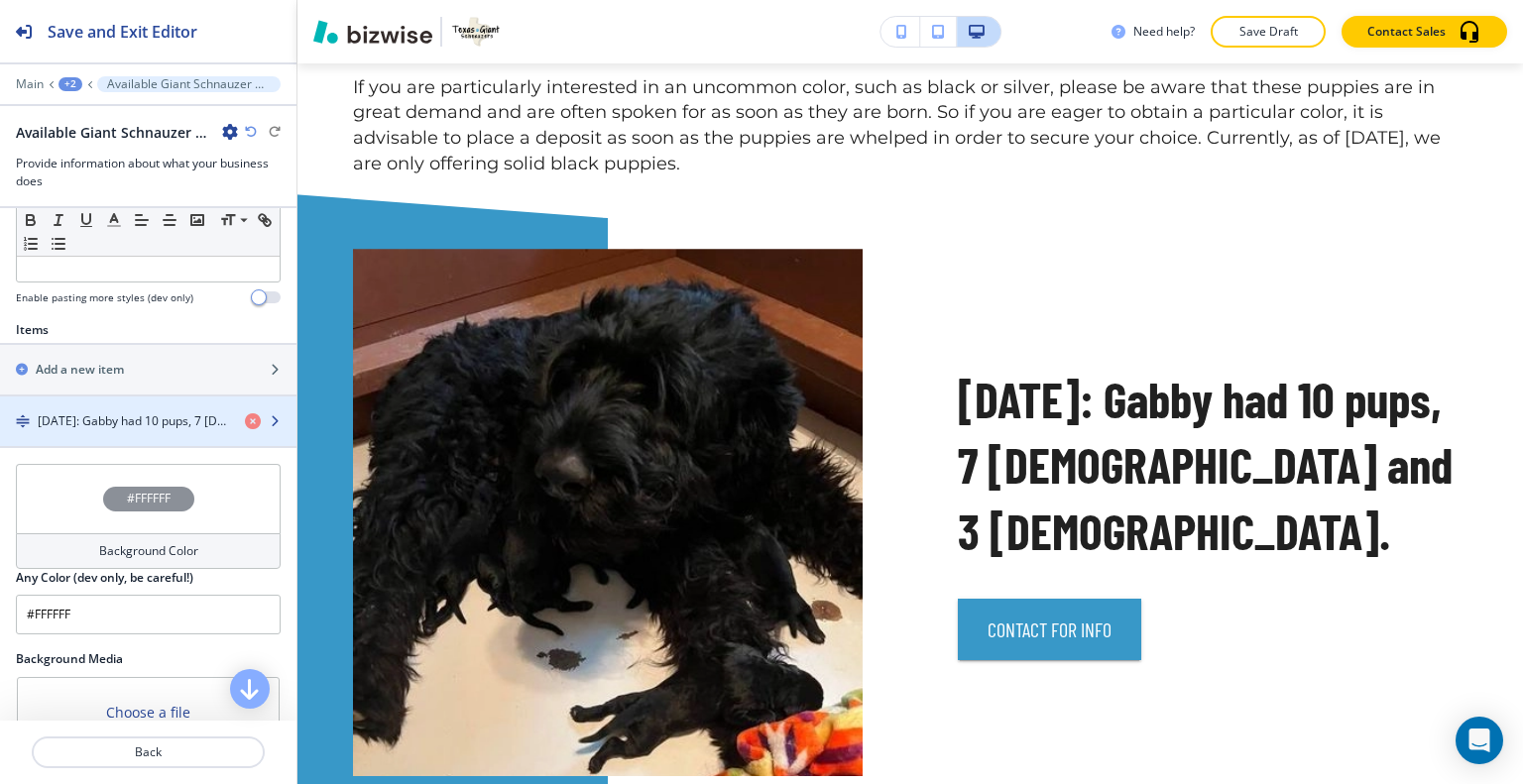 click at bounding box center (148, 404) 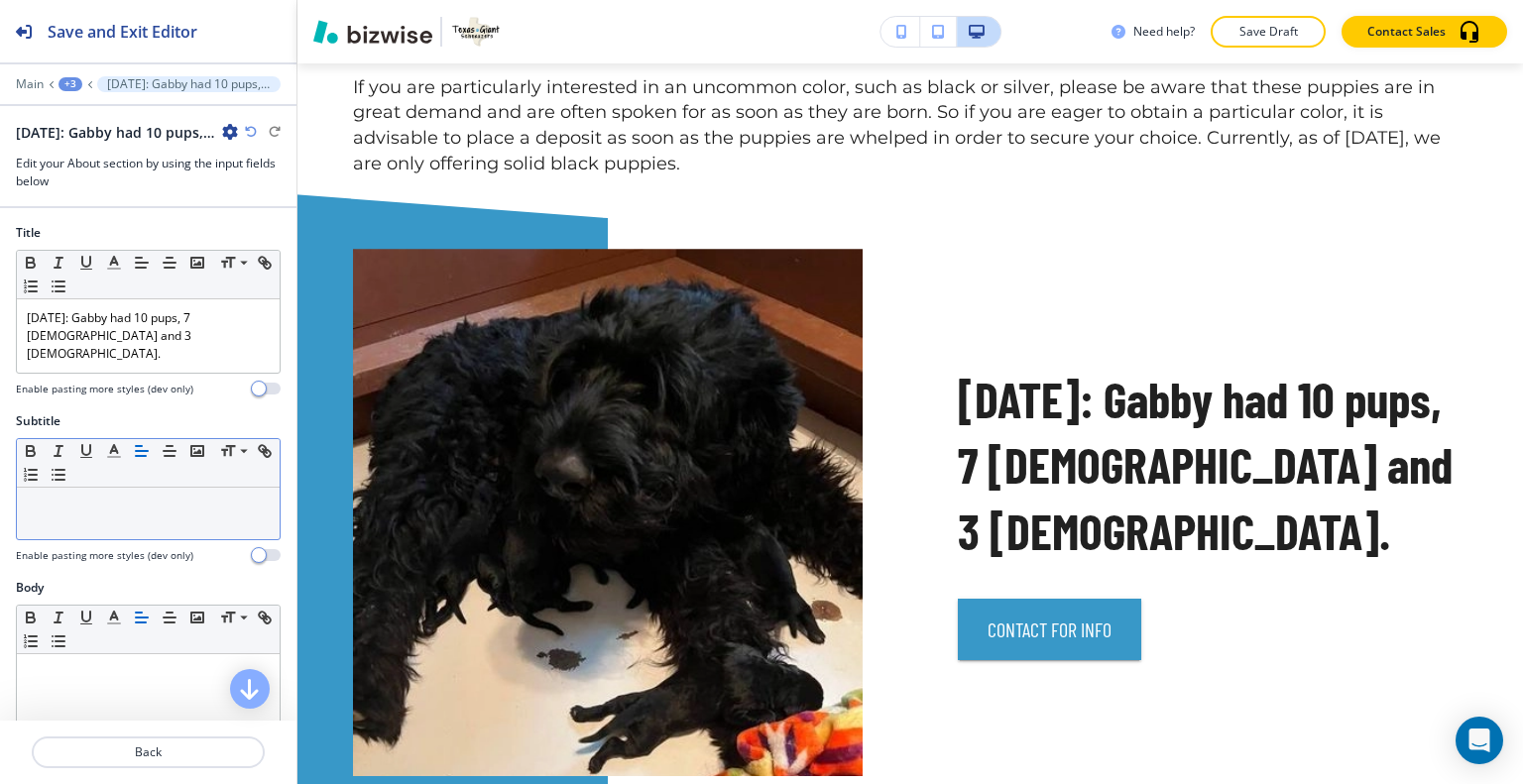 scroll, scrollTop: 6148, scrollLeft: 0, axis: vertical 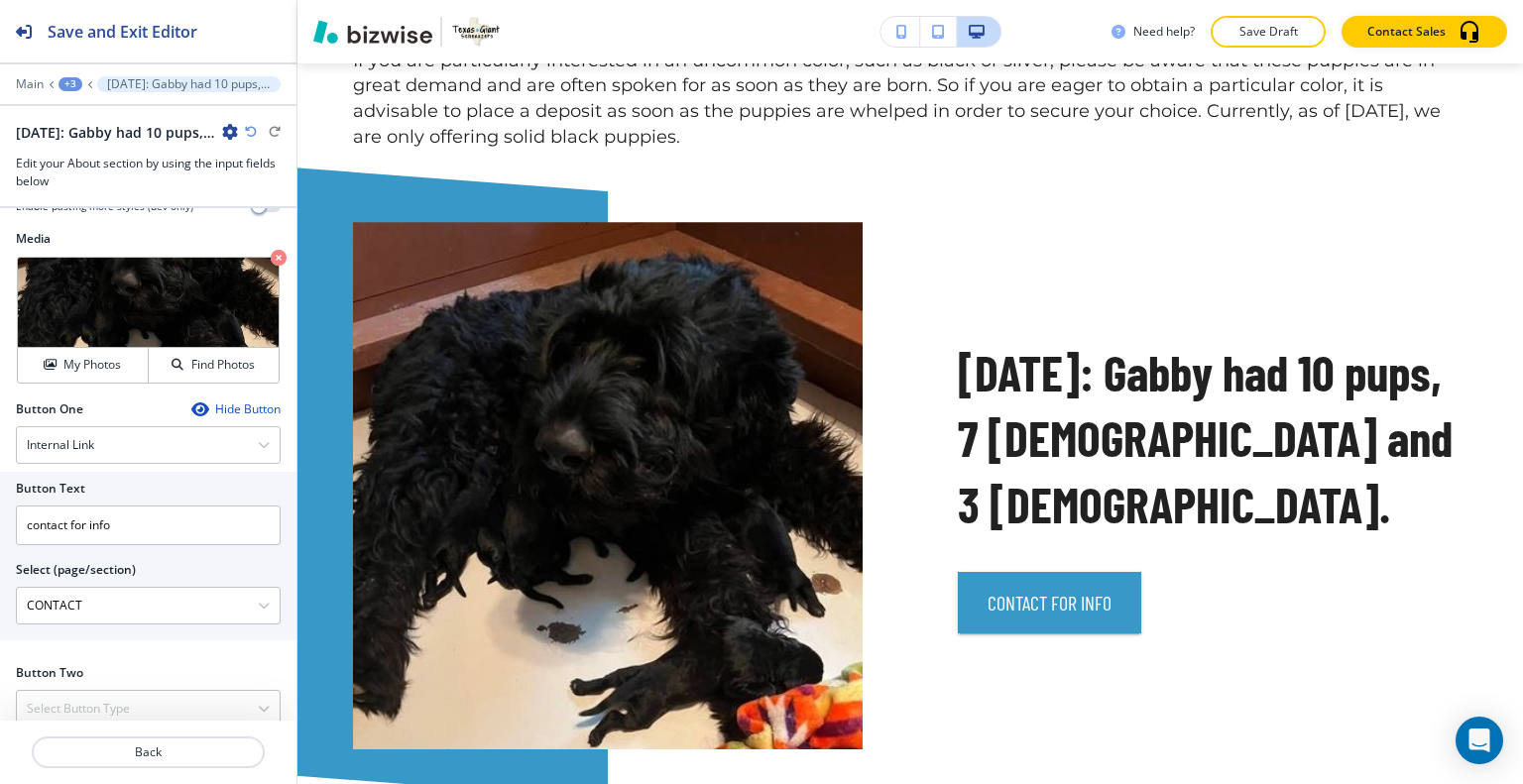 click at bounding box center [148, 728] 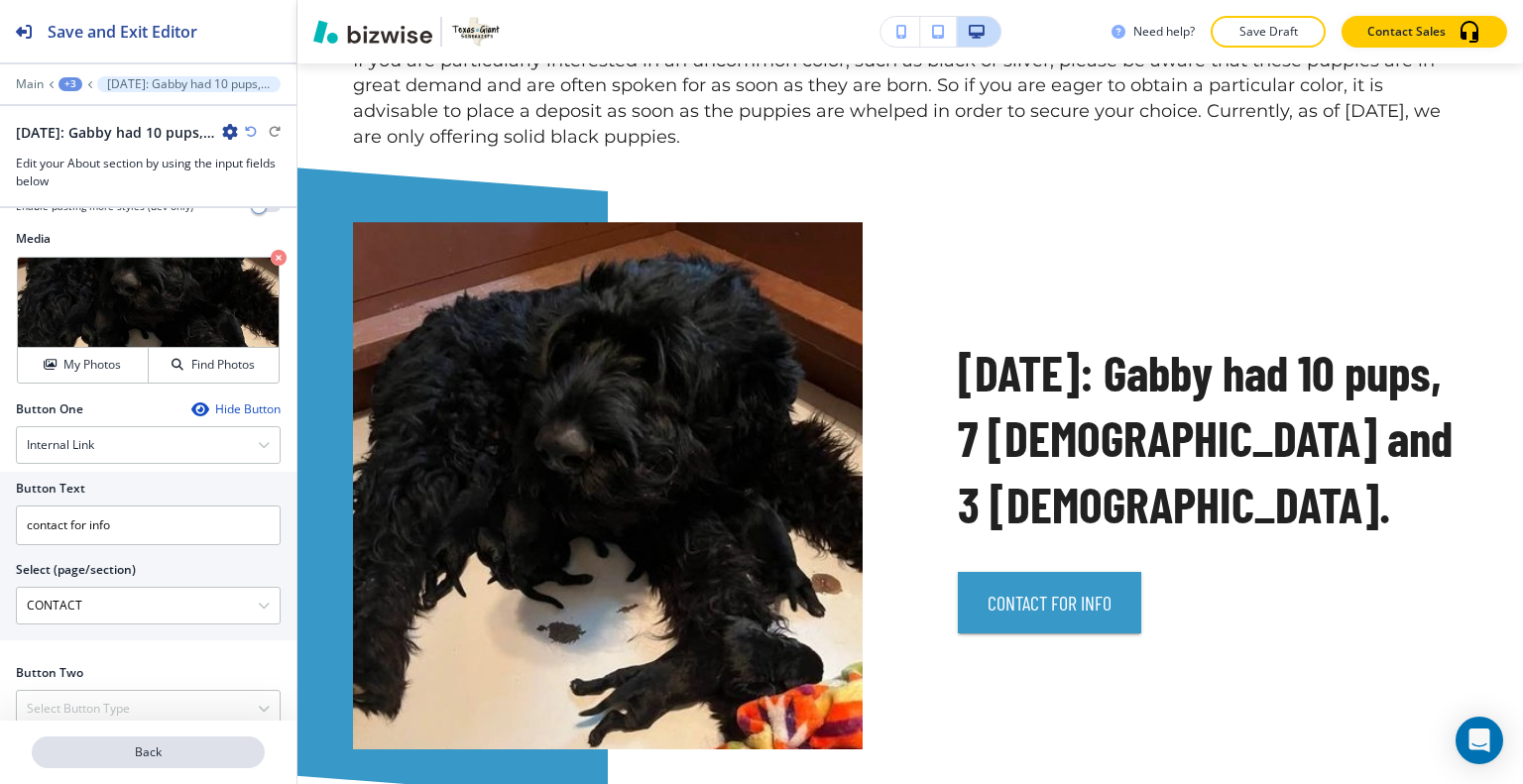 click on "Back" at bounding box center (148, 752) 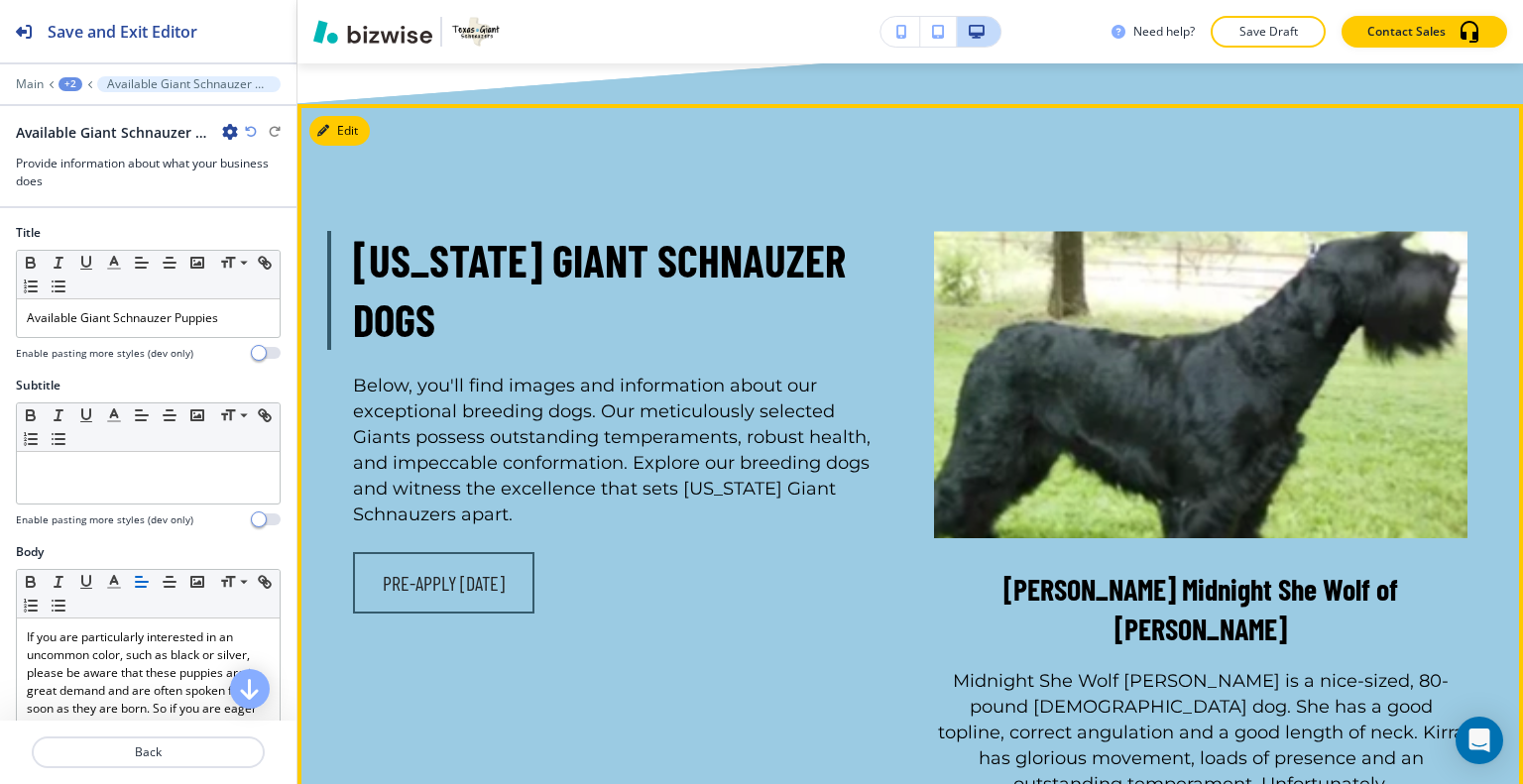 scroll, scrollTop: 6914, scrollLeft: 0, axis: vertical 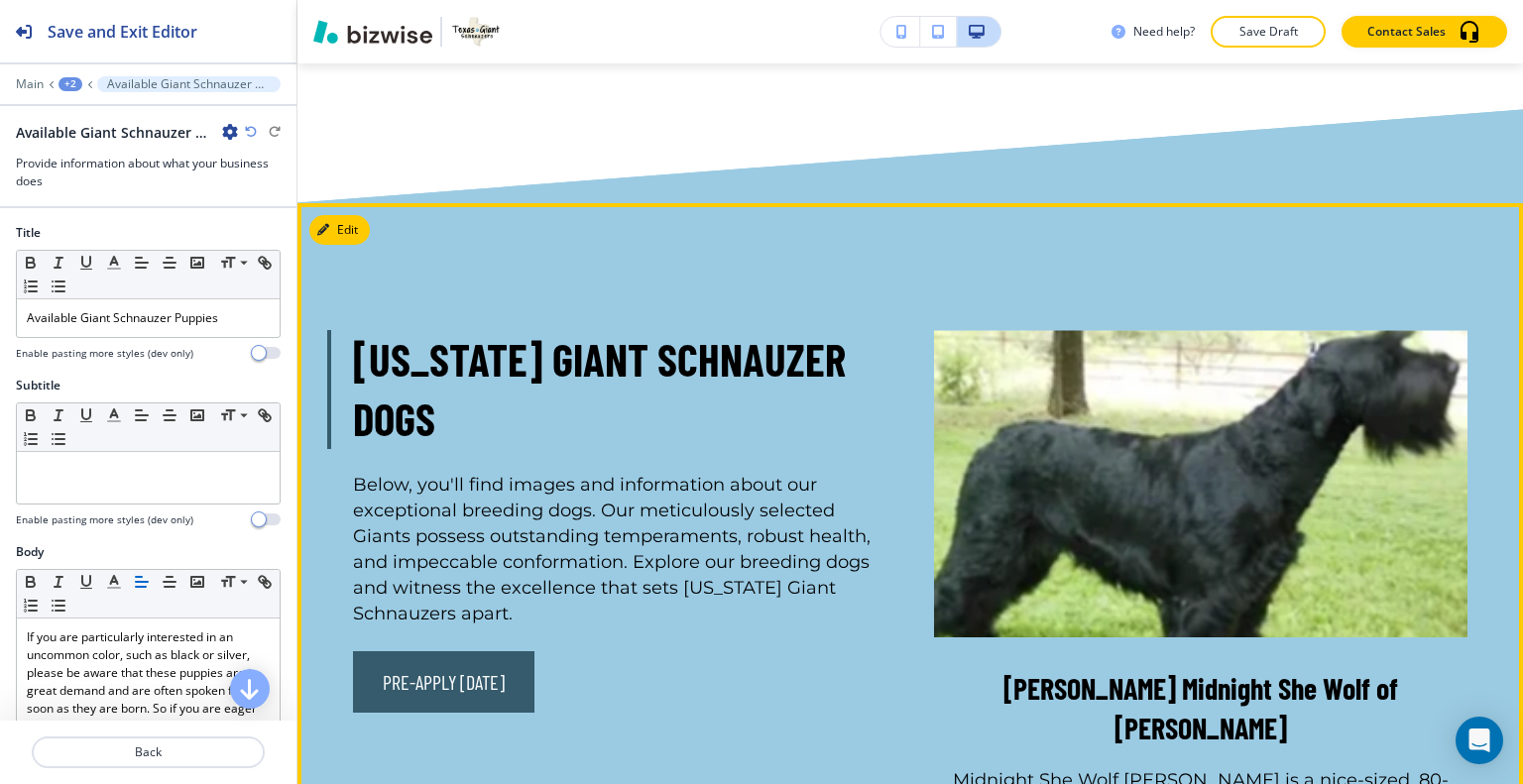 click on "Pre-Apply Today" at bounding box center [443, 682] 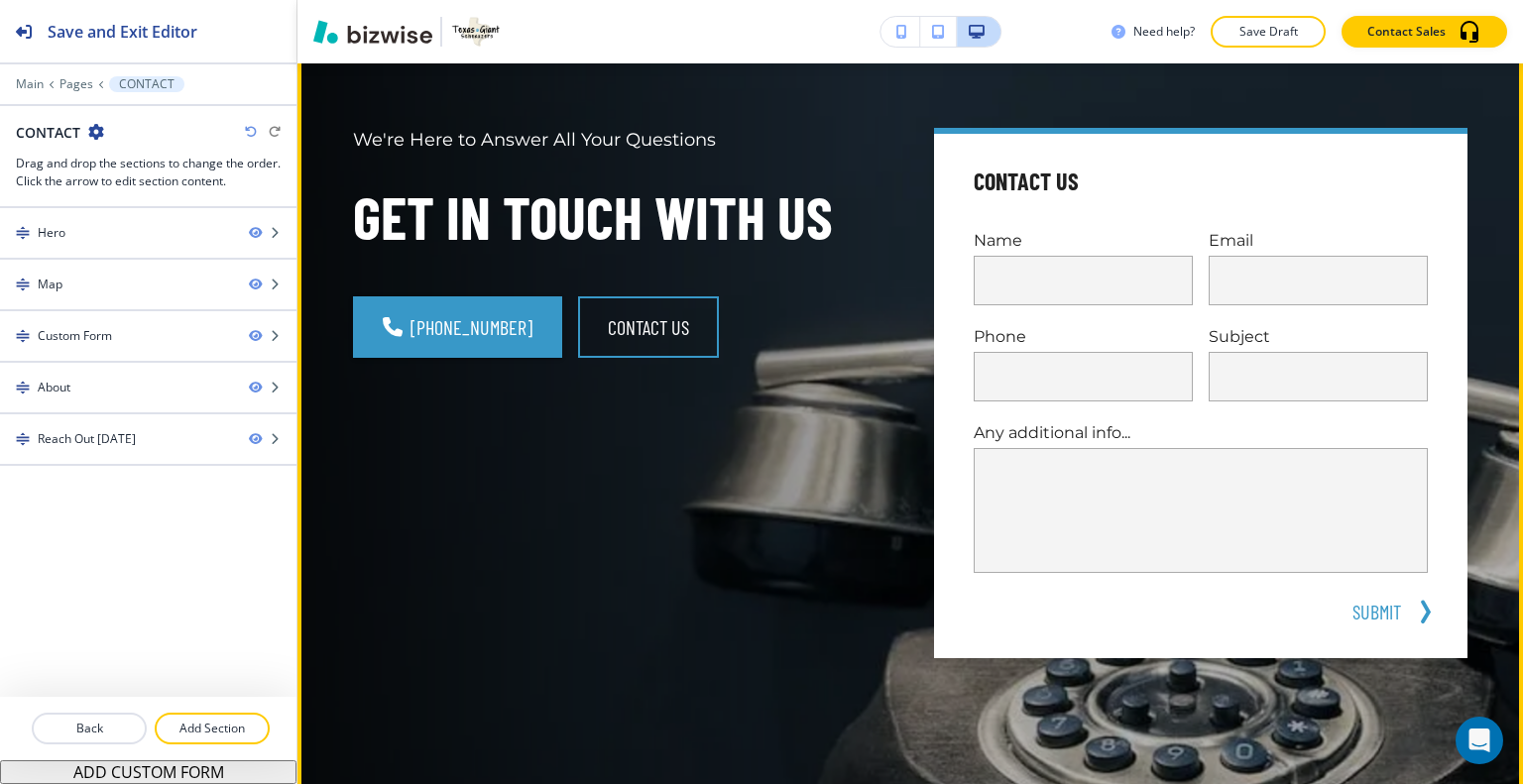 scroll, scrollTop: 0, scrollLeft: 0, axis: both 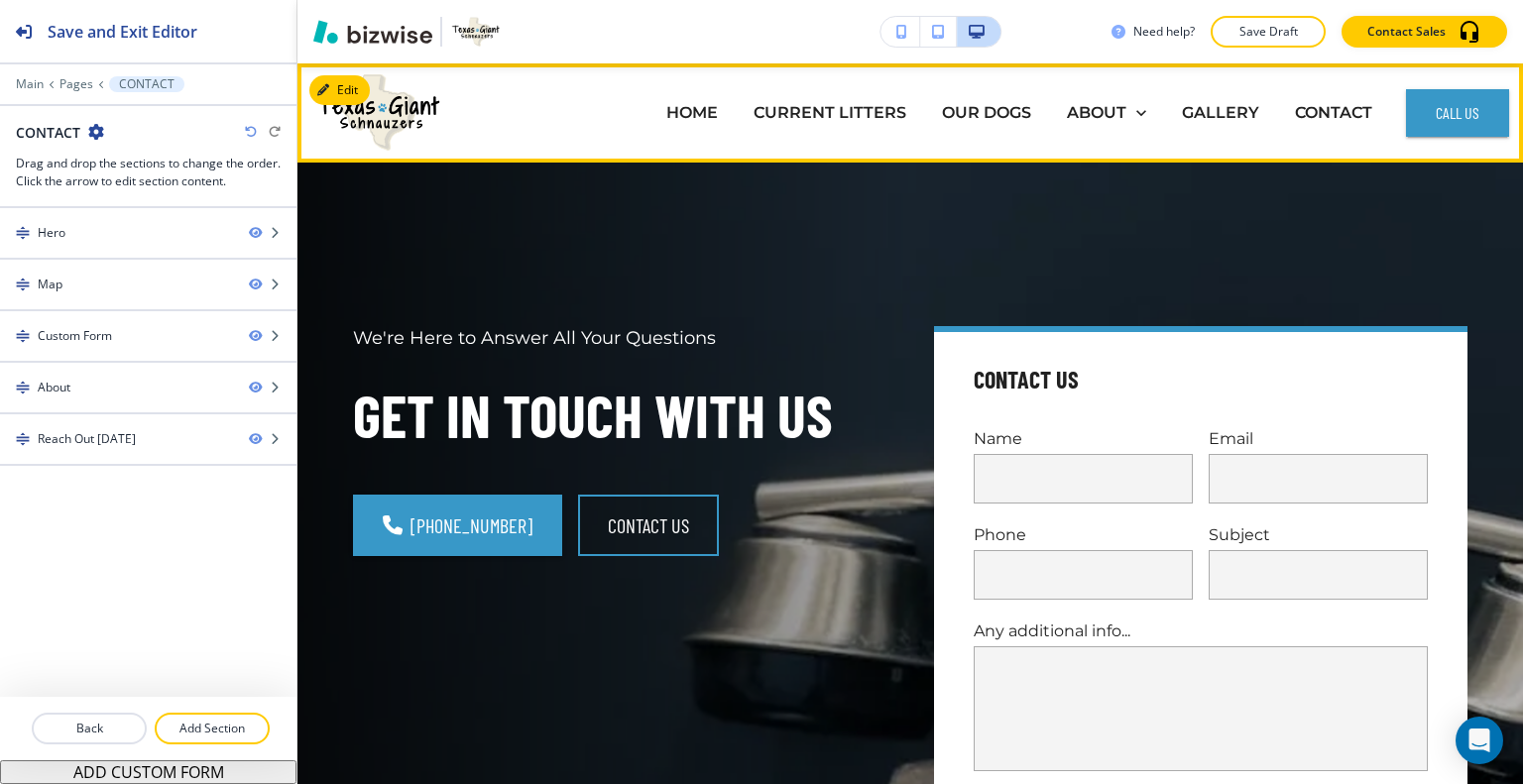 click on "HOME" at bounding box center [692, 112] 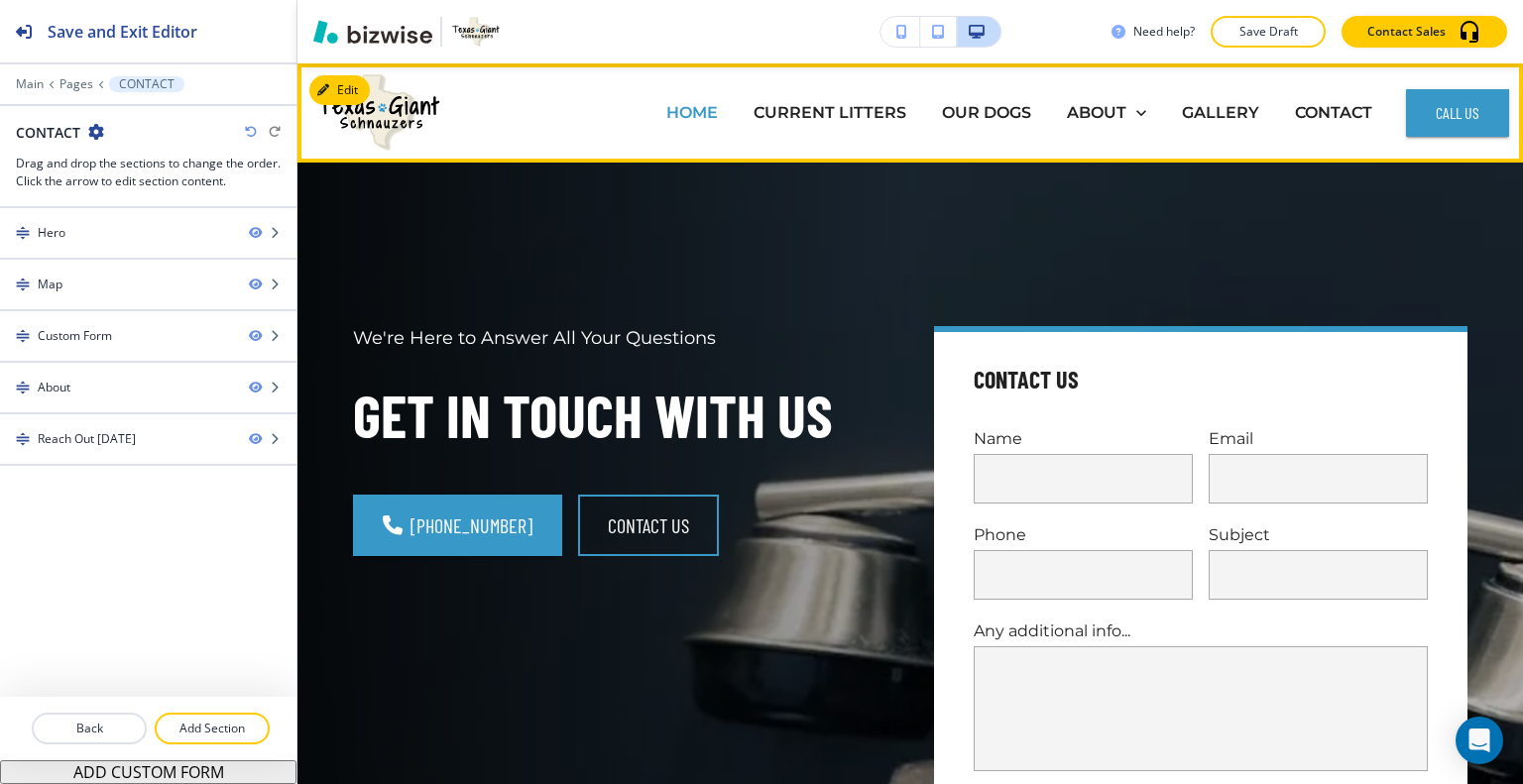 click on "HOME" at bounding box center [692, 112] 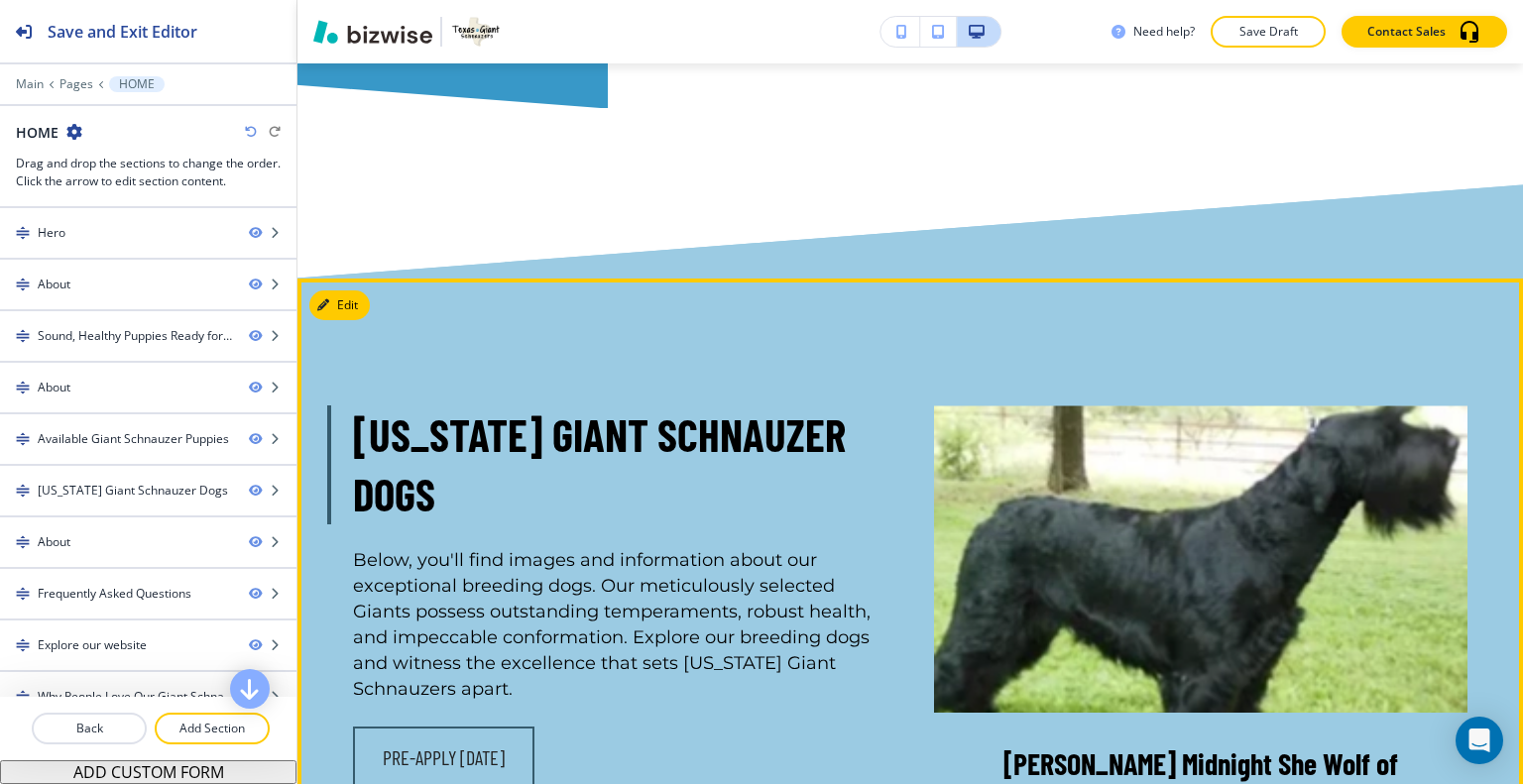 scroll, scrollTop: 6641, scrollLeft: 0, axis: vertical 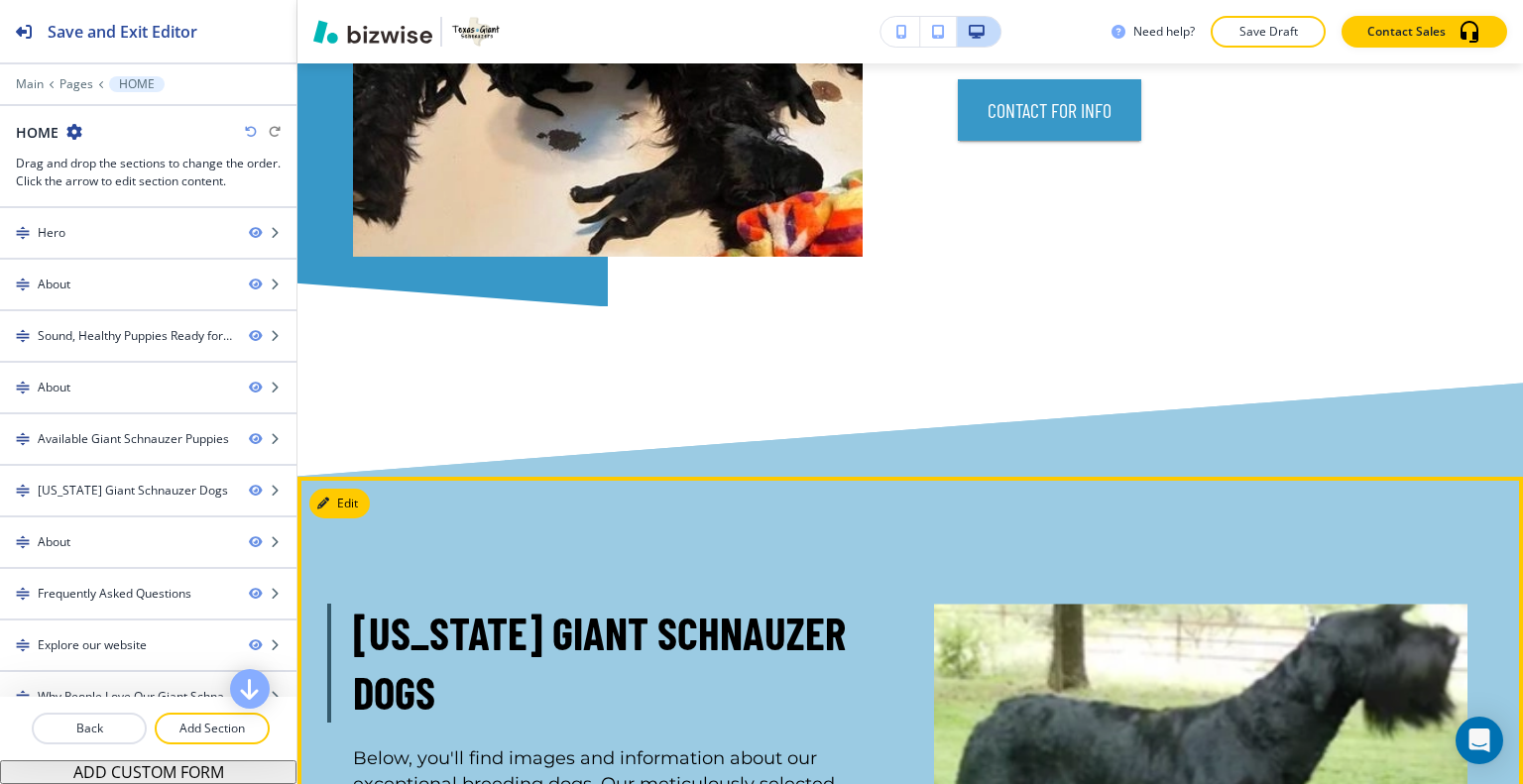 click on "Texas Giant Schnauzer Dogs Below, you'll find images and information about our exceptional breeding dogs. Our meticulously selected Giants possess outstanding temperaments, robust health, and impeccable conformation. Explore our breeding dogs and witness the excellence that sets Texas Giant Schnauzers apart. Pre-Apply Today Jordan's Midnight She Wolf of Shakira Midnight She Wolf Shakira is a nice-sized, 80-pound female dog. She has a good topline, correct angulation and a good length of neck. Kirra has glorious movement, loads of presence and an outstanding temperament. Unfortunately, Kirra's breeder did not continue to post and tape her ears after they had been cropped, hence her ears flop. This is particularly undesirable in the show ring in the USA. The ears are either cropped or left natural; however, they are not cropped and then let lay back down naturally. If it weren't for Kirra's ears, she would have been shown, and we are certain she would have finished her title with ease. Sir Chief Eisenhower Tuff" at bounding box center (910, 1942) 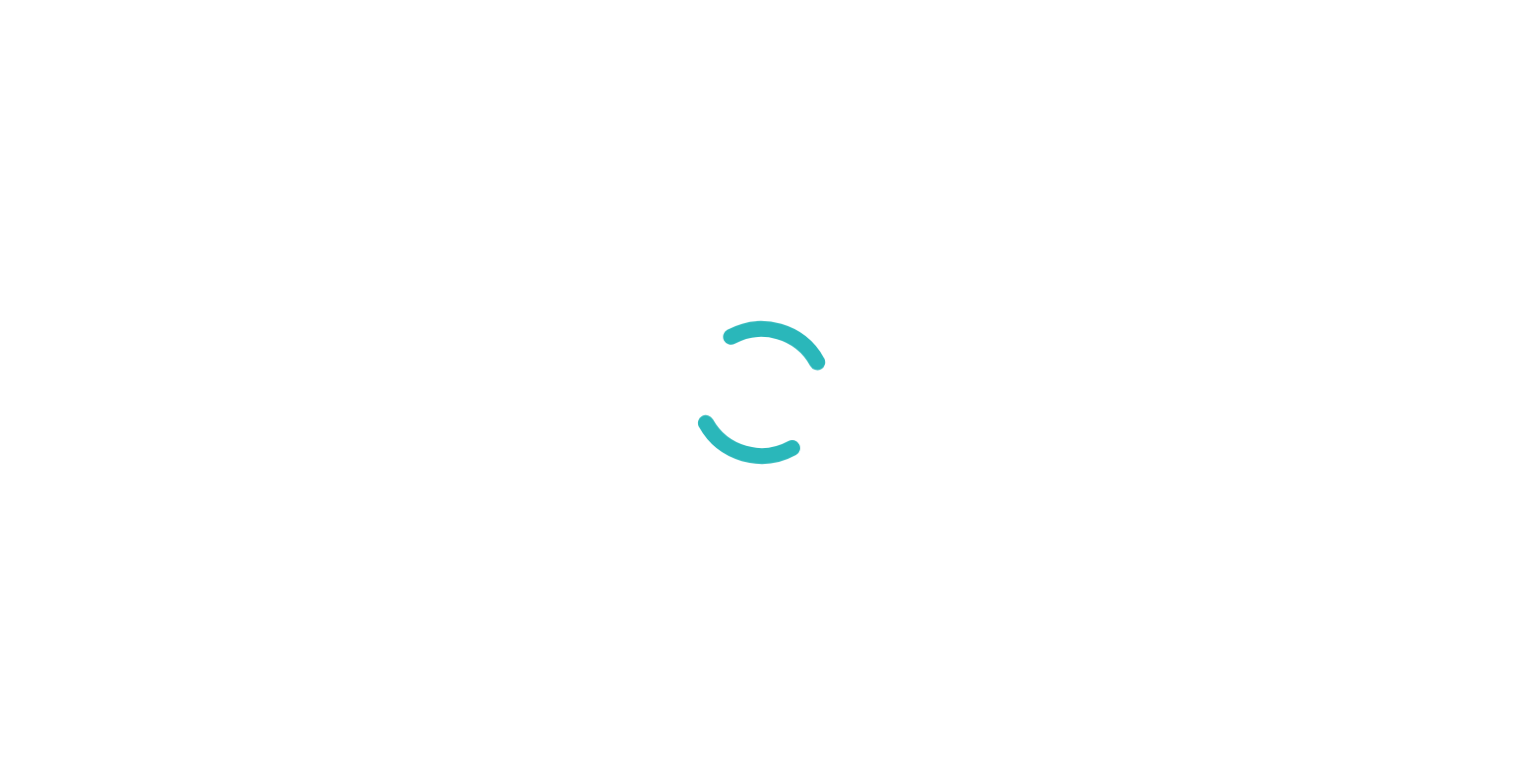 scroll, scrollTop: 0, scrollLeft: 0, axis: both 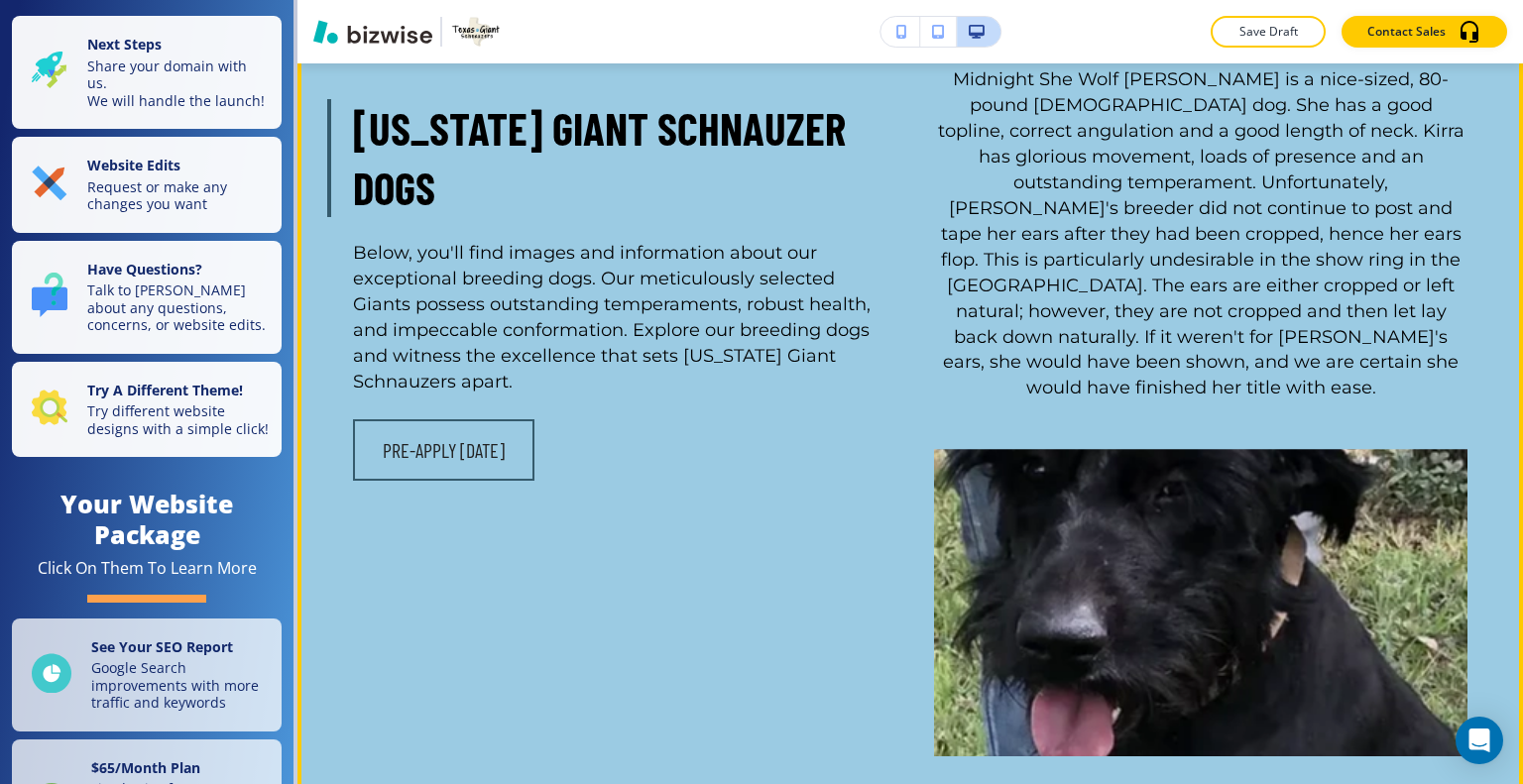 click on "Edit This Section" at bounding box center (376, -470) 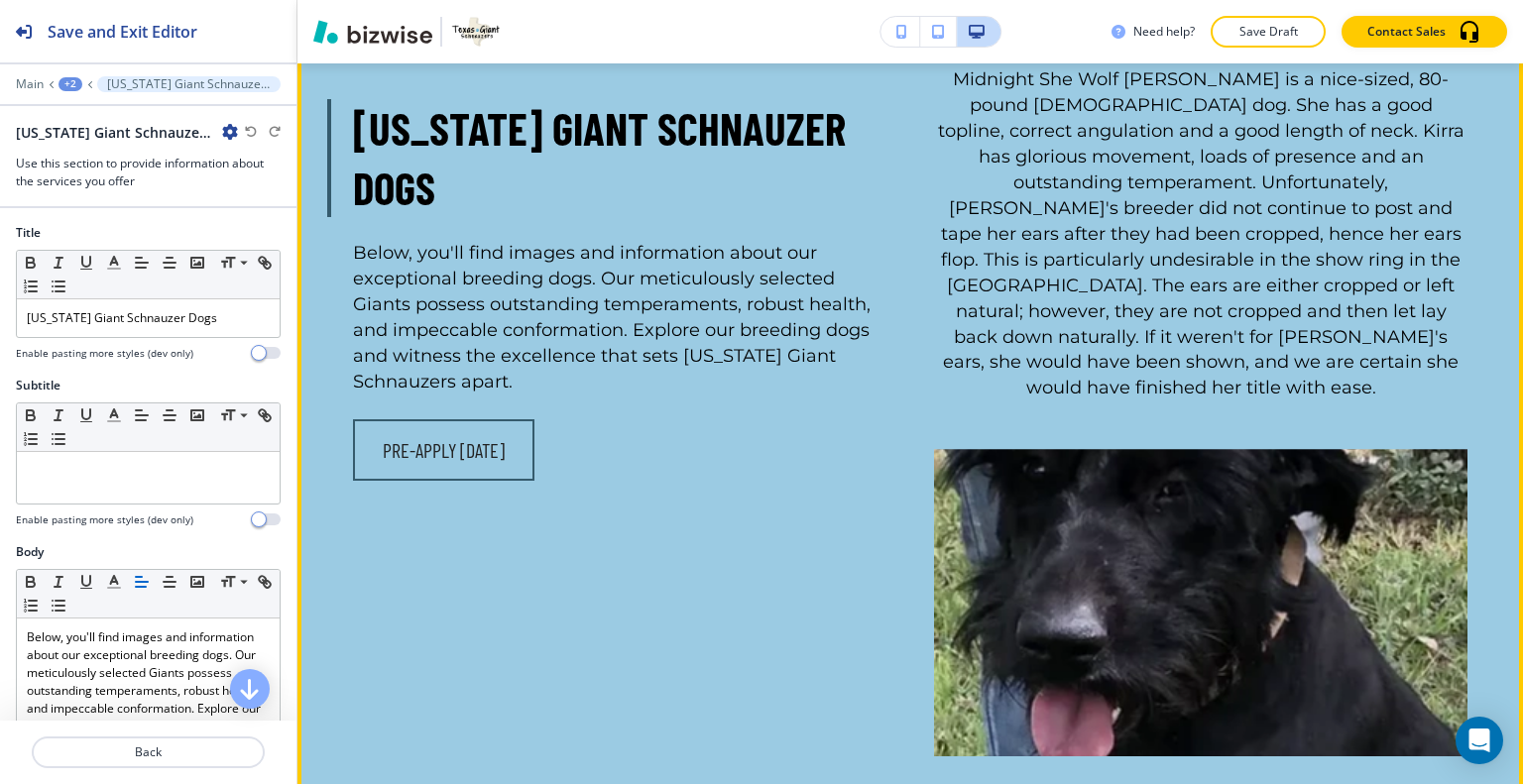scroll, scrollTop: 6983, scrollLeft: 0, axis: vertical 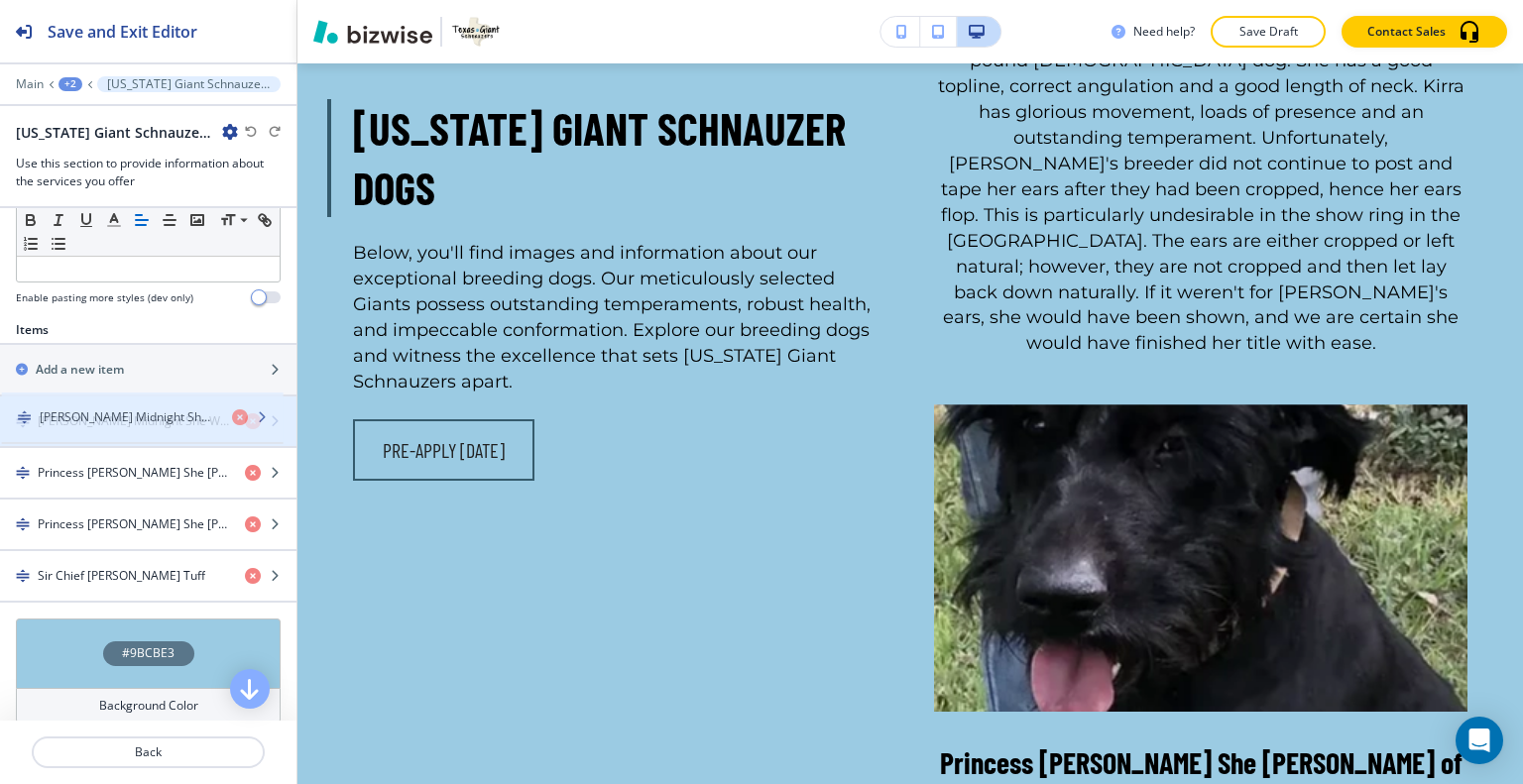 click on "Jordan's Midnight She Wolf of Shakira" at bounding box center [133, 421] 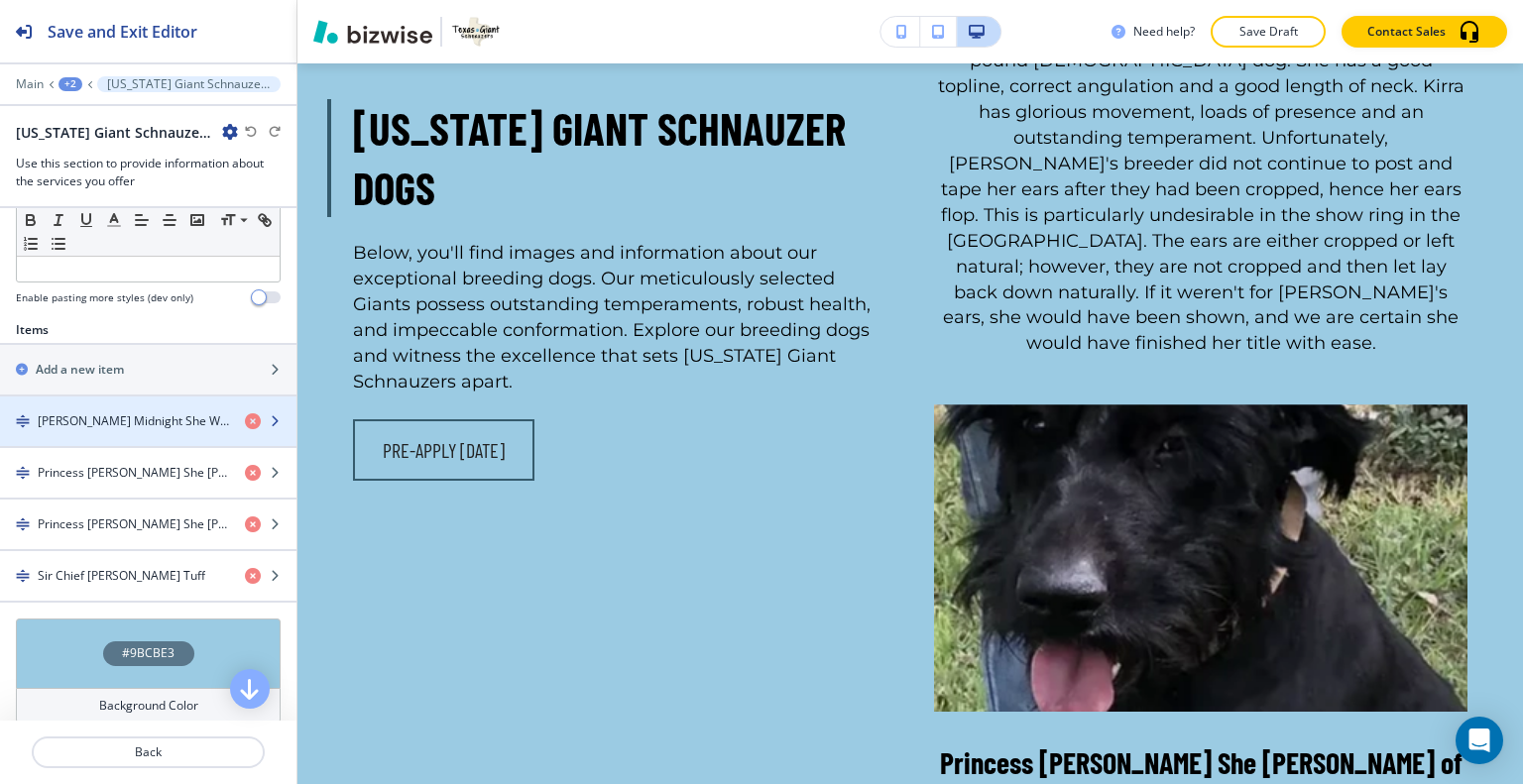 click on "Jordan's Midnight She Wolf of Shakira" at bounding box center (133, 421) 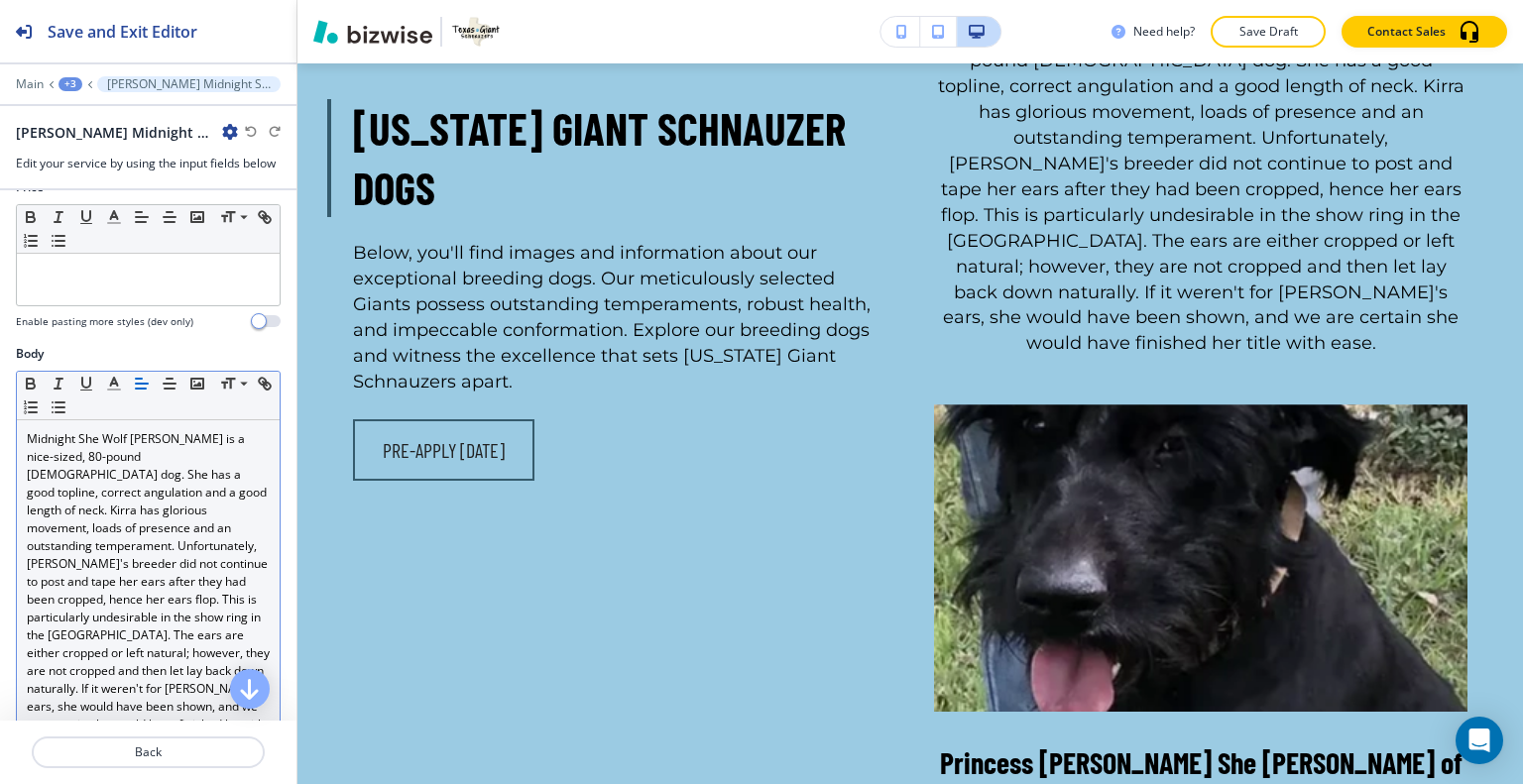 scroll, scrollTop: 297, scrollLeft: 0, axis: vertical 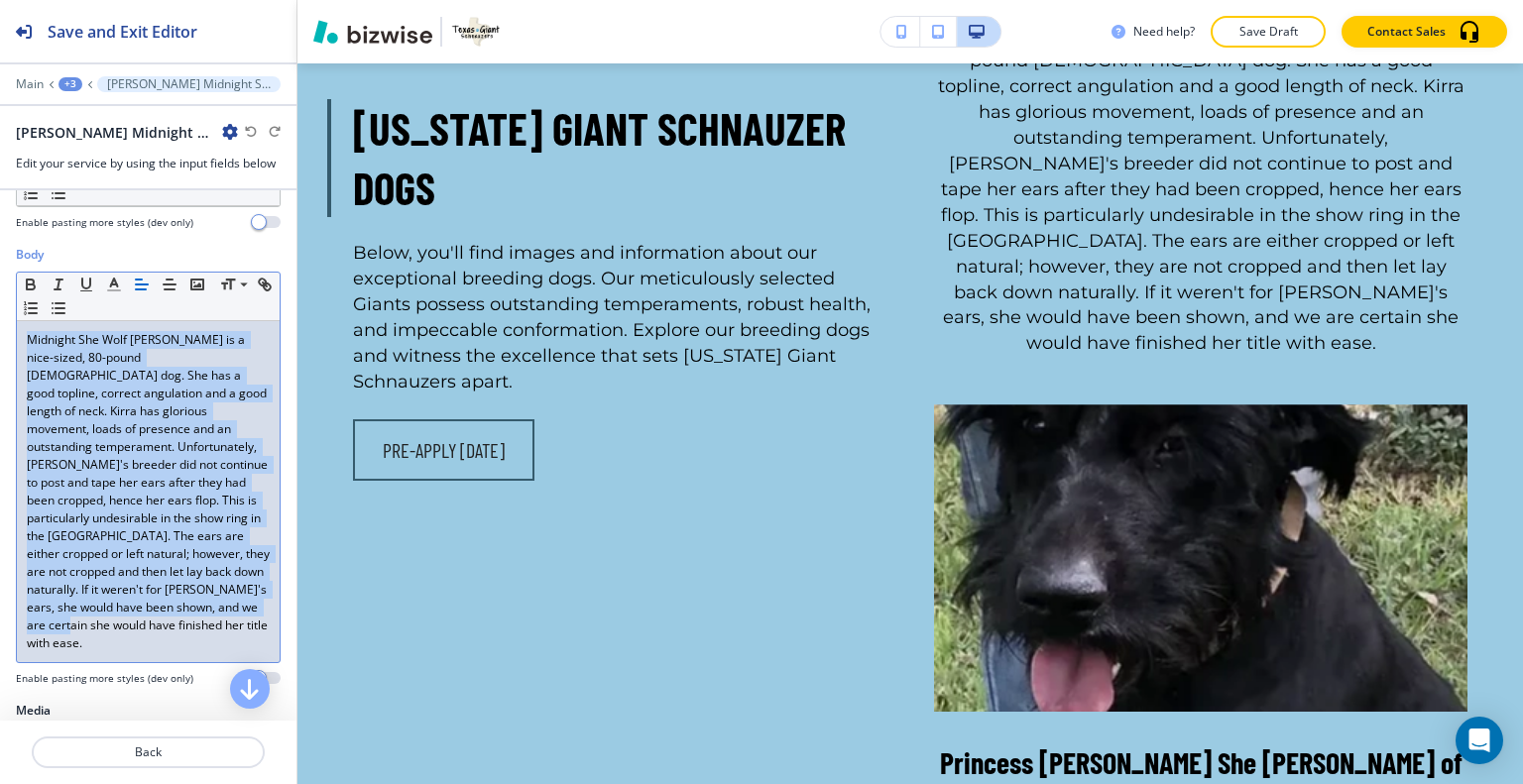 drag, startPoint x: 193, startPoint y: 598, endPoint x: 0, endPoint y: 261, distance: 388.35293 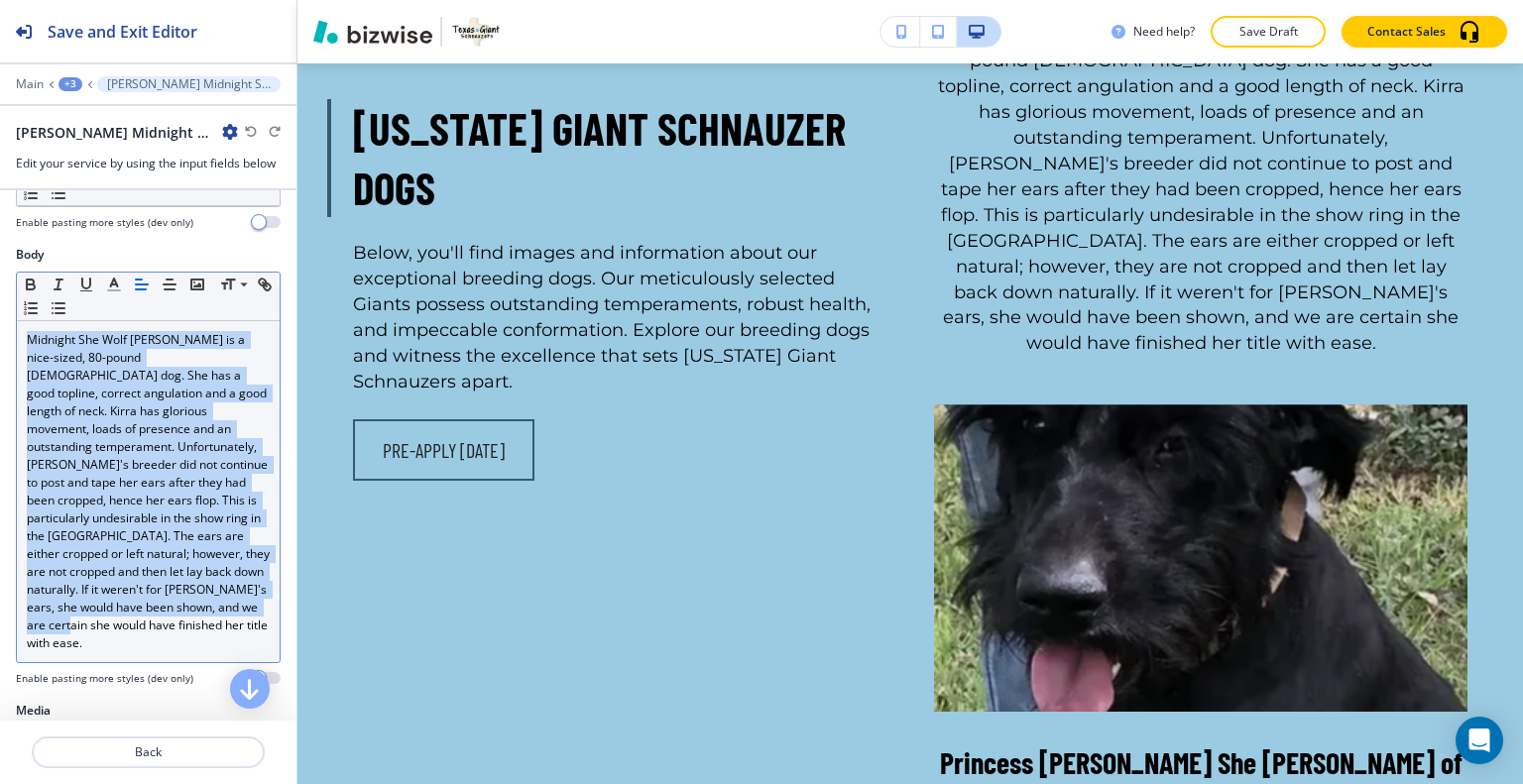 click 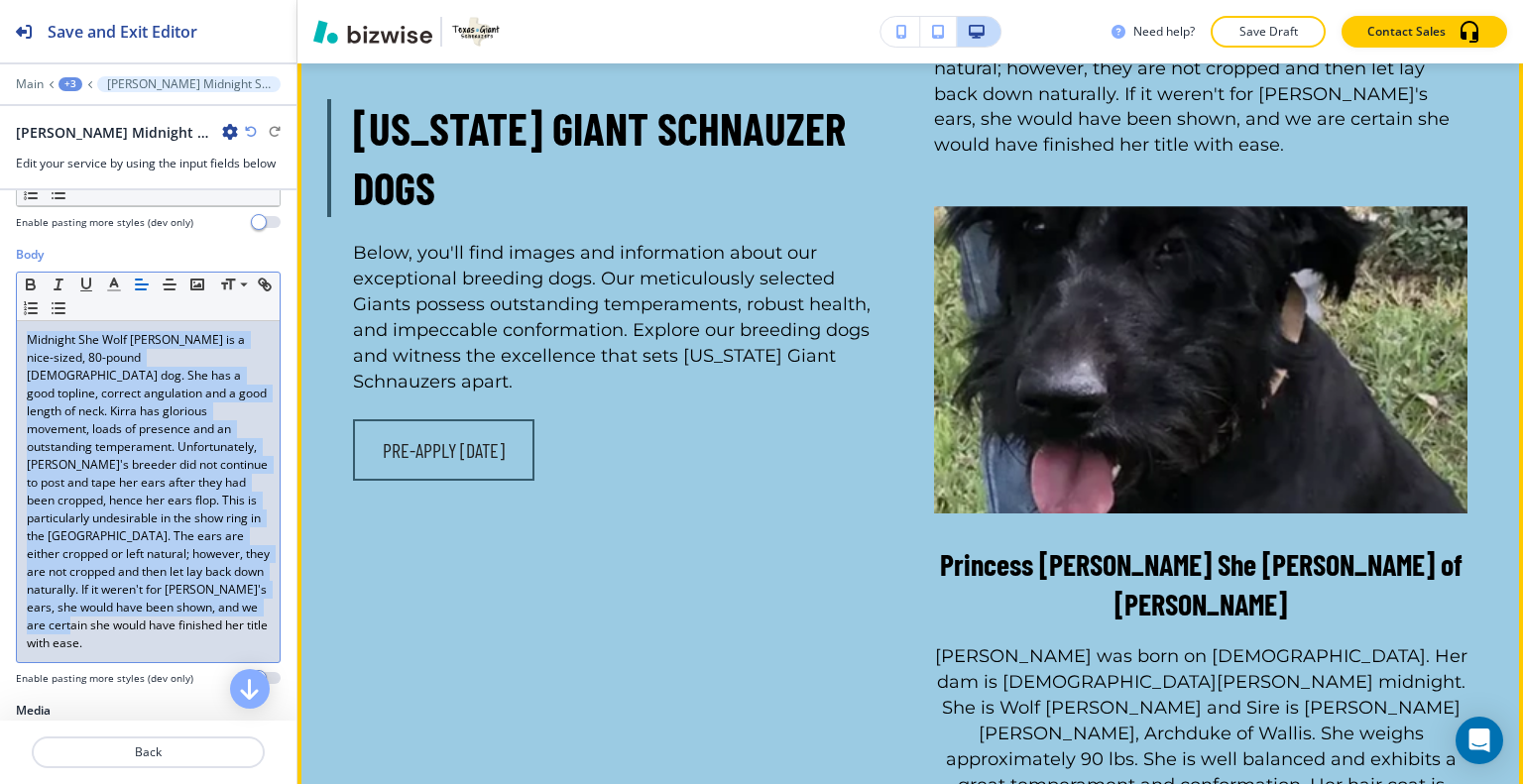 scroll, scrollTop: 6884, scrollLeft: 0, axis: vertical 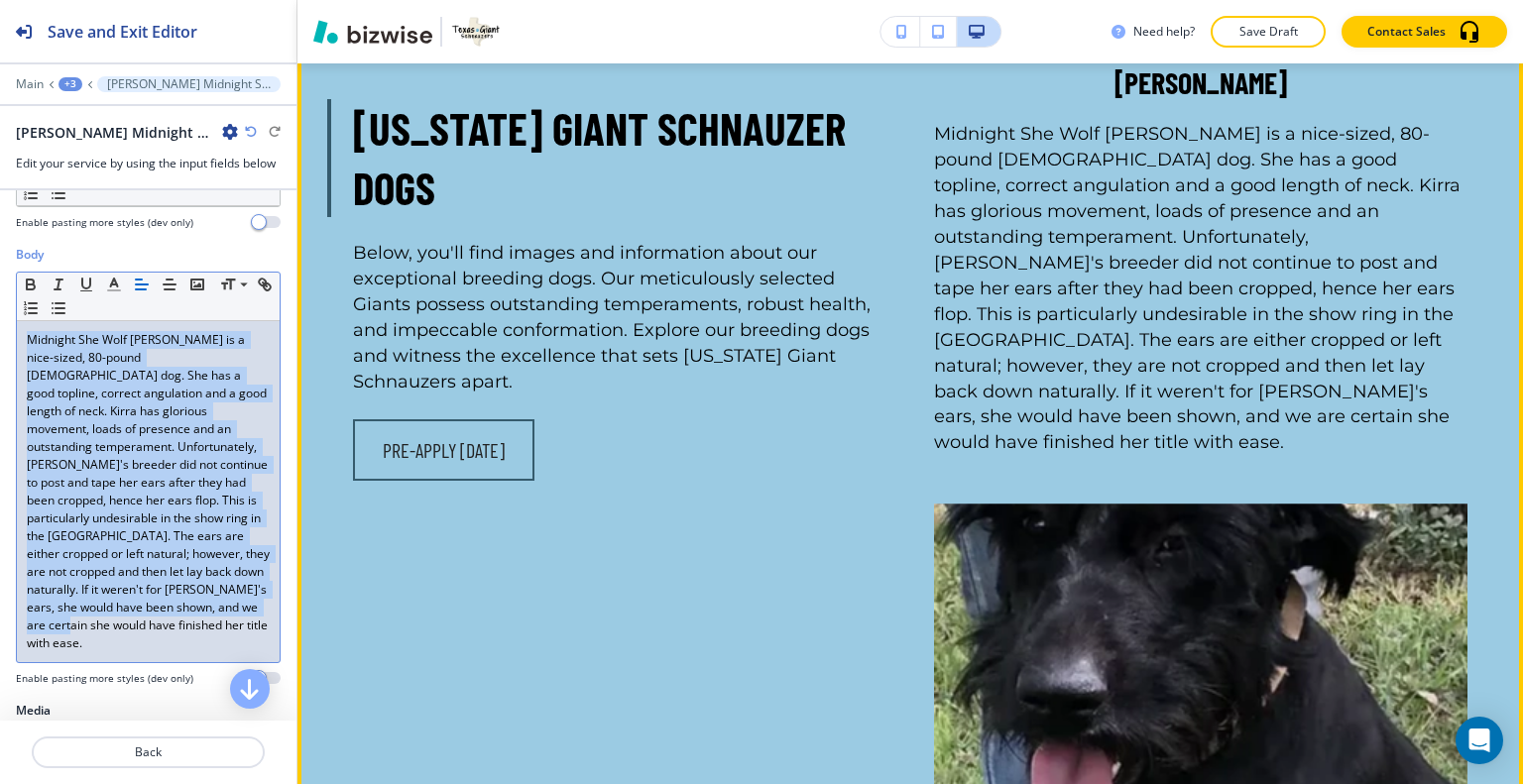 click on "Edit This Section" at bounding box center [376, -415] 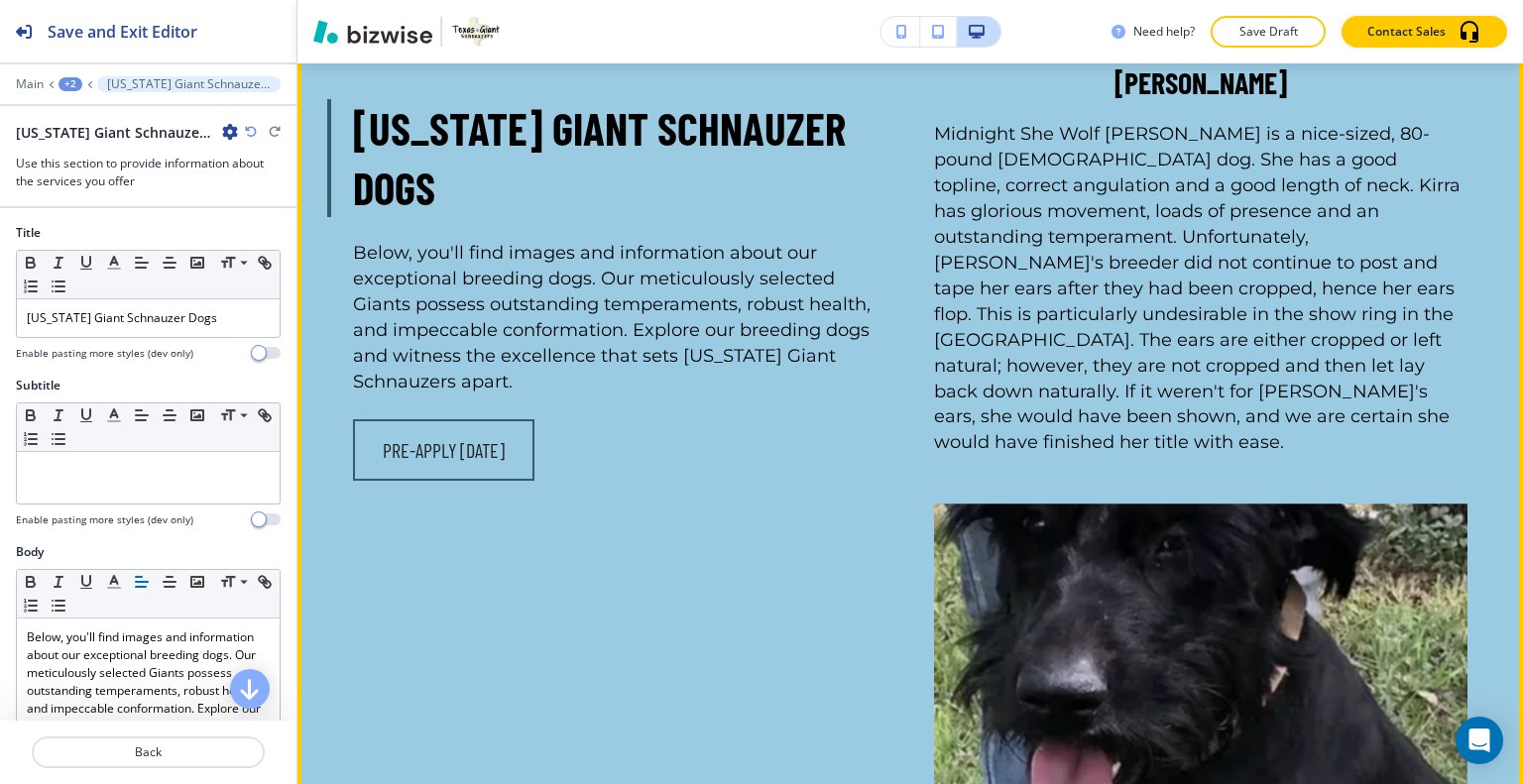 scroll, scrollTop: 6983, scrollLeft: 0, axis: vertical 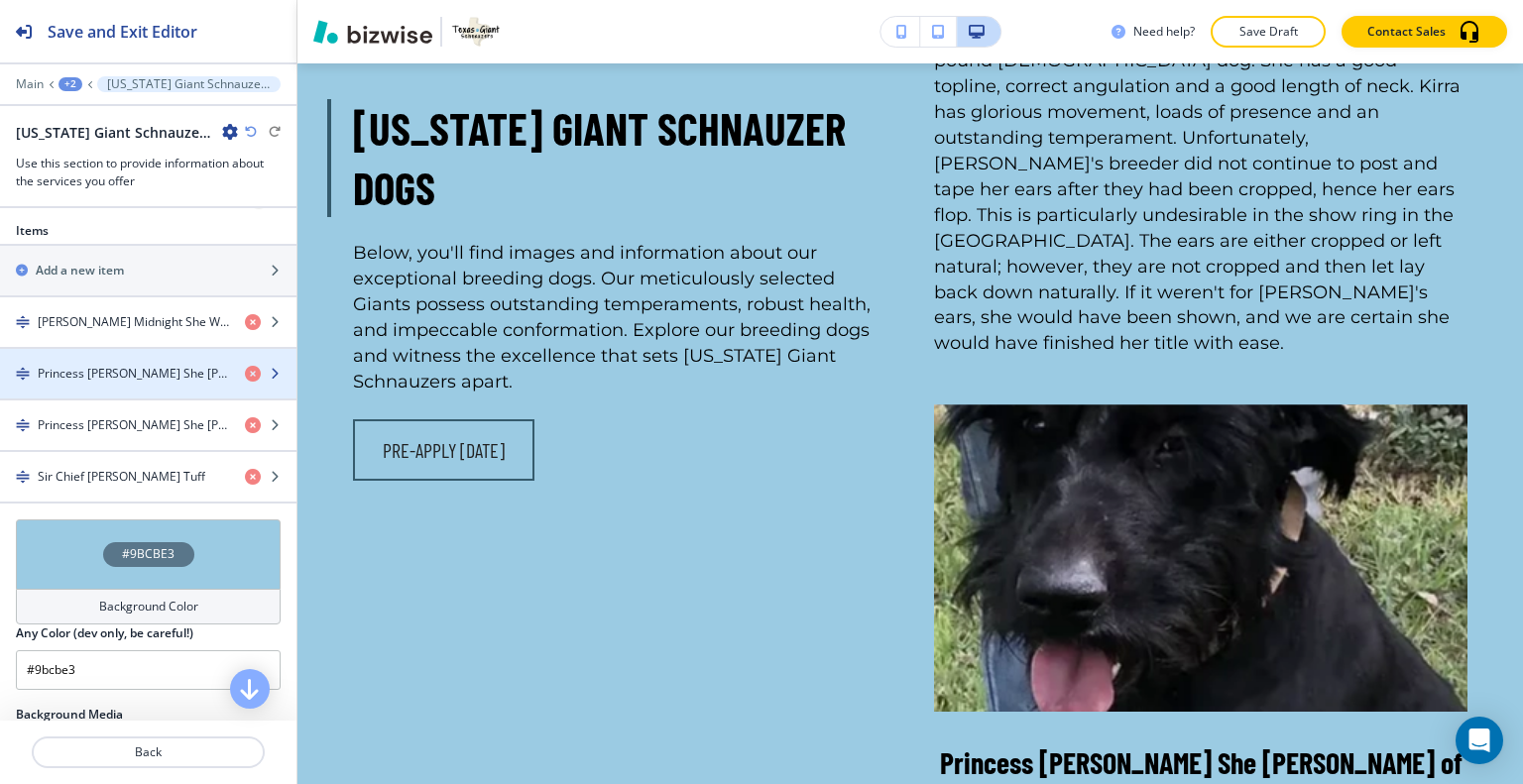 click at bounding box center (148, 391) 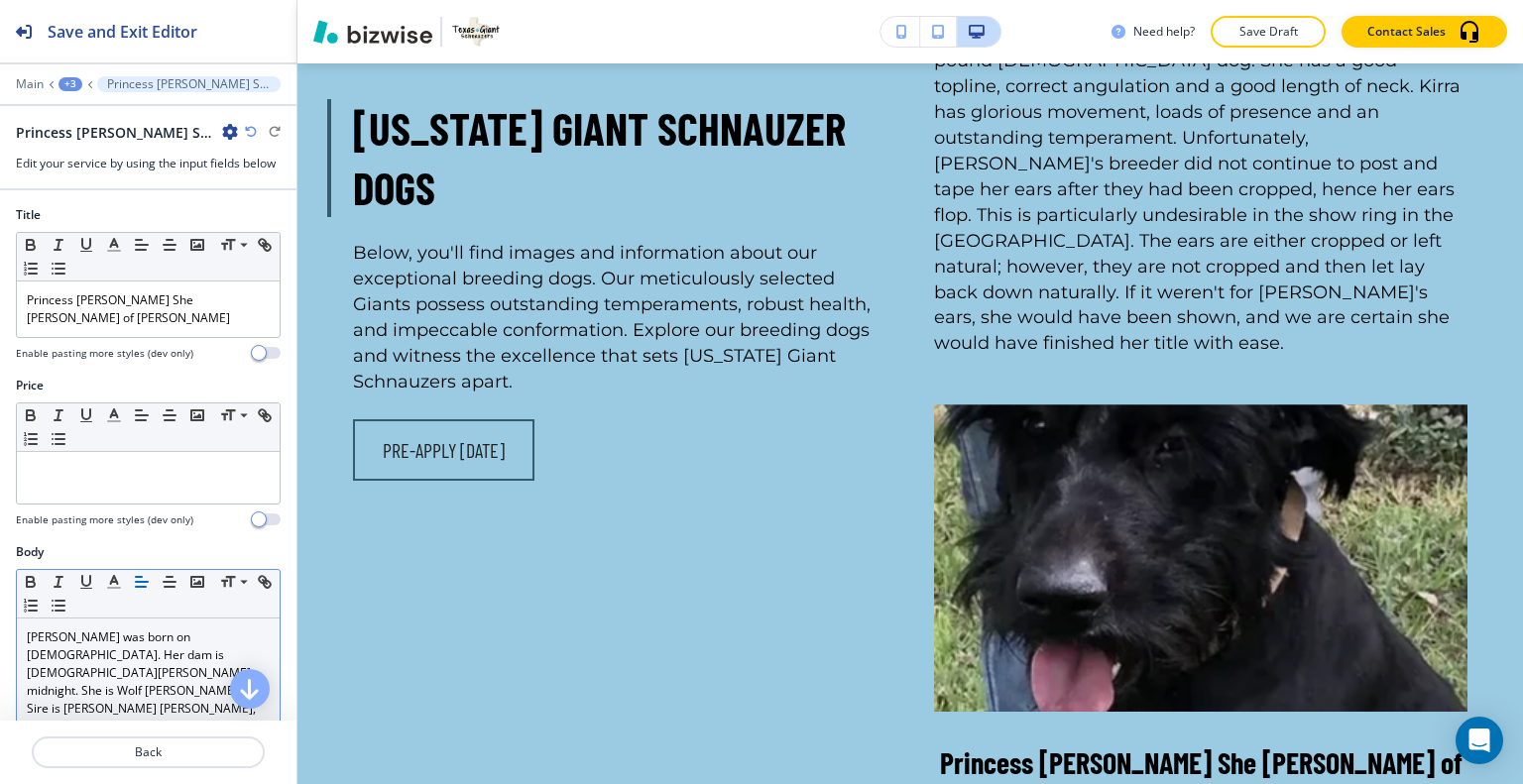 scroll, scrollTop: 198, scrollLeft: 0, axis: vertical 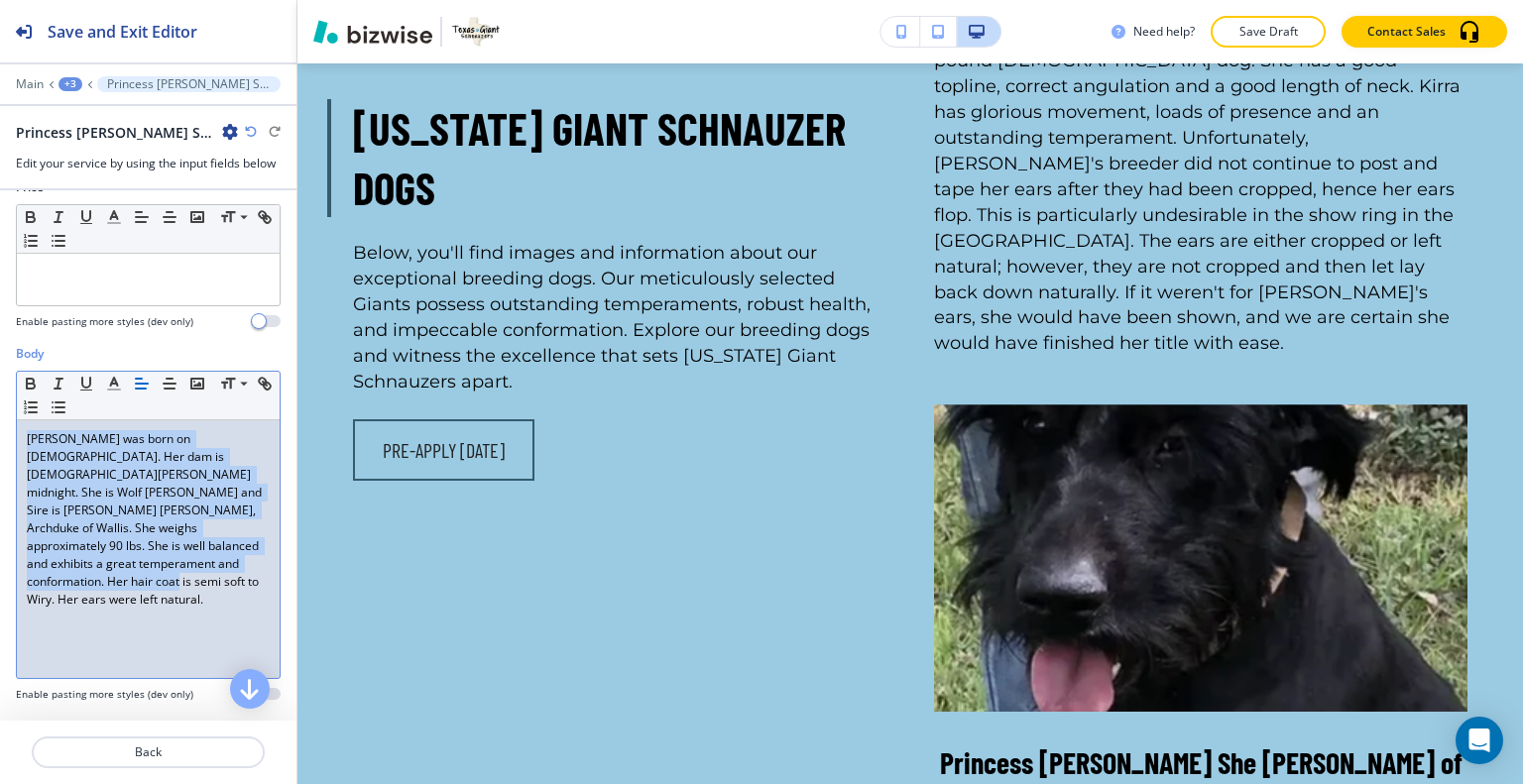 drag, startPoint x: 162, startPoint y: 576, endPoint x: 9, endPoint y: 408, distance: 227.22896 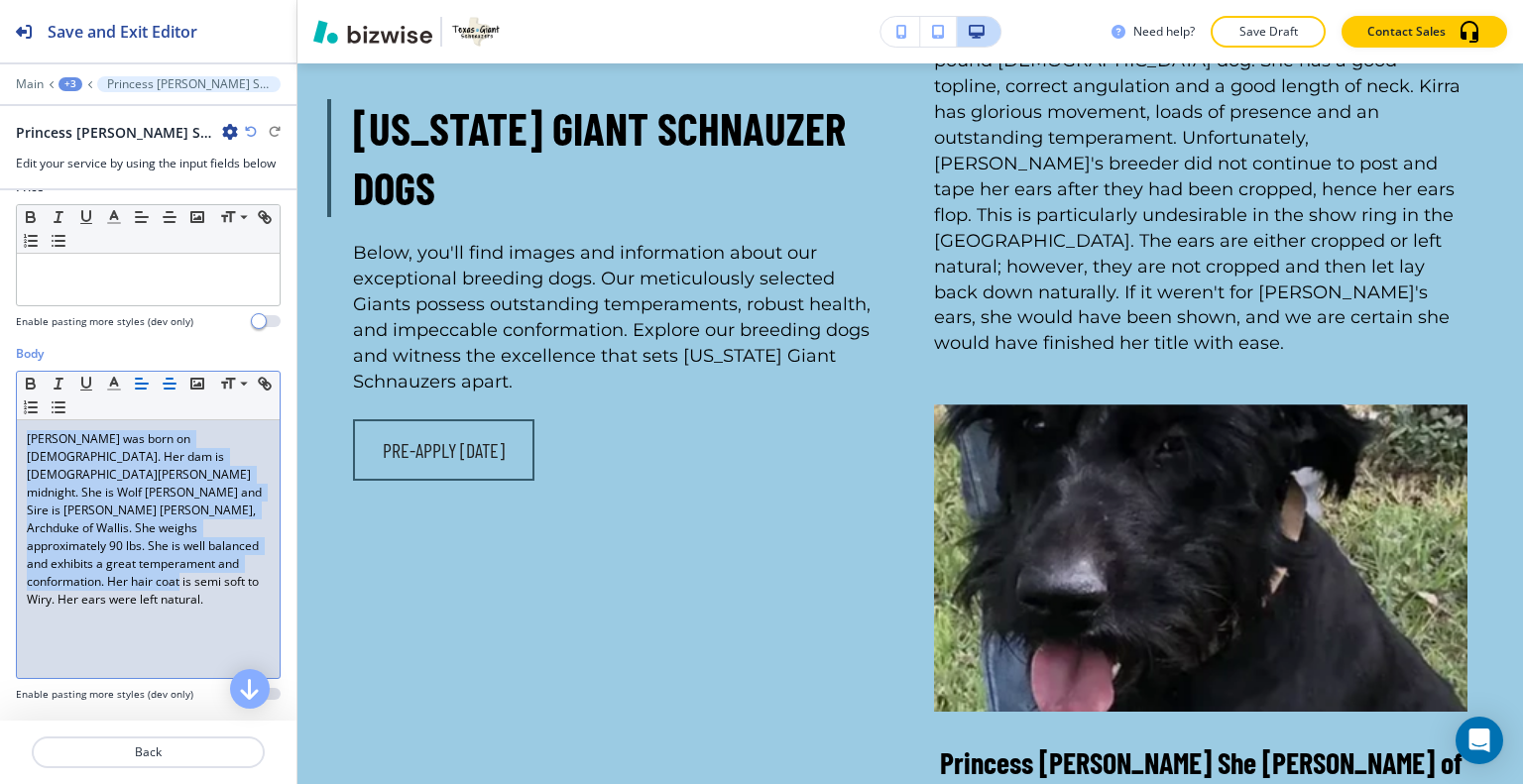 click 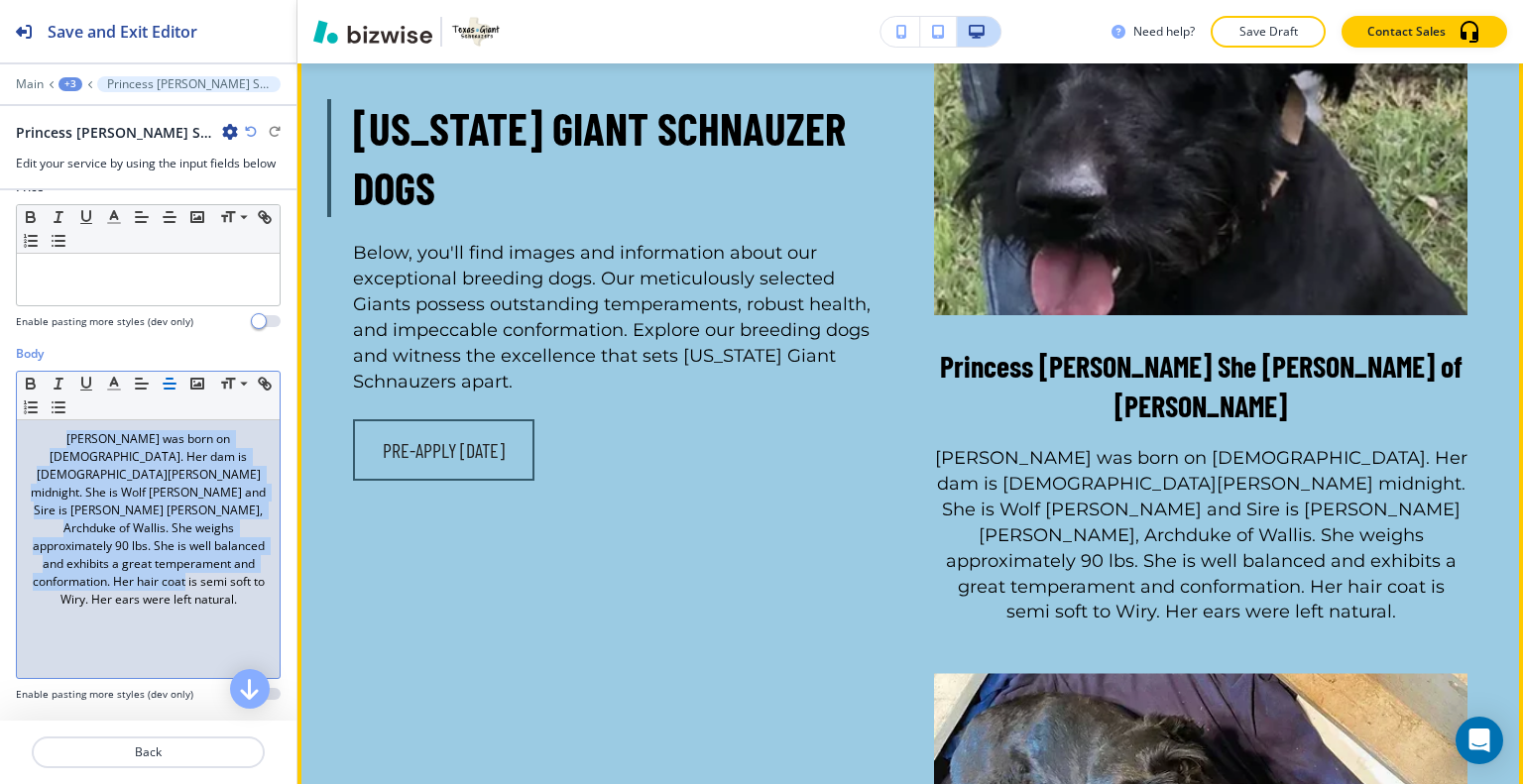 scroll, scrollTop: 7974, scrollLeft: 0, axis: vertical 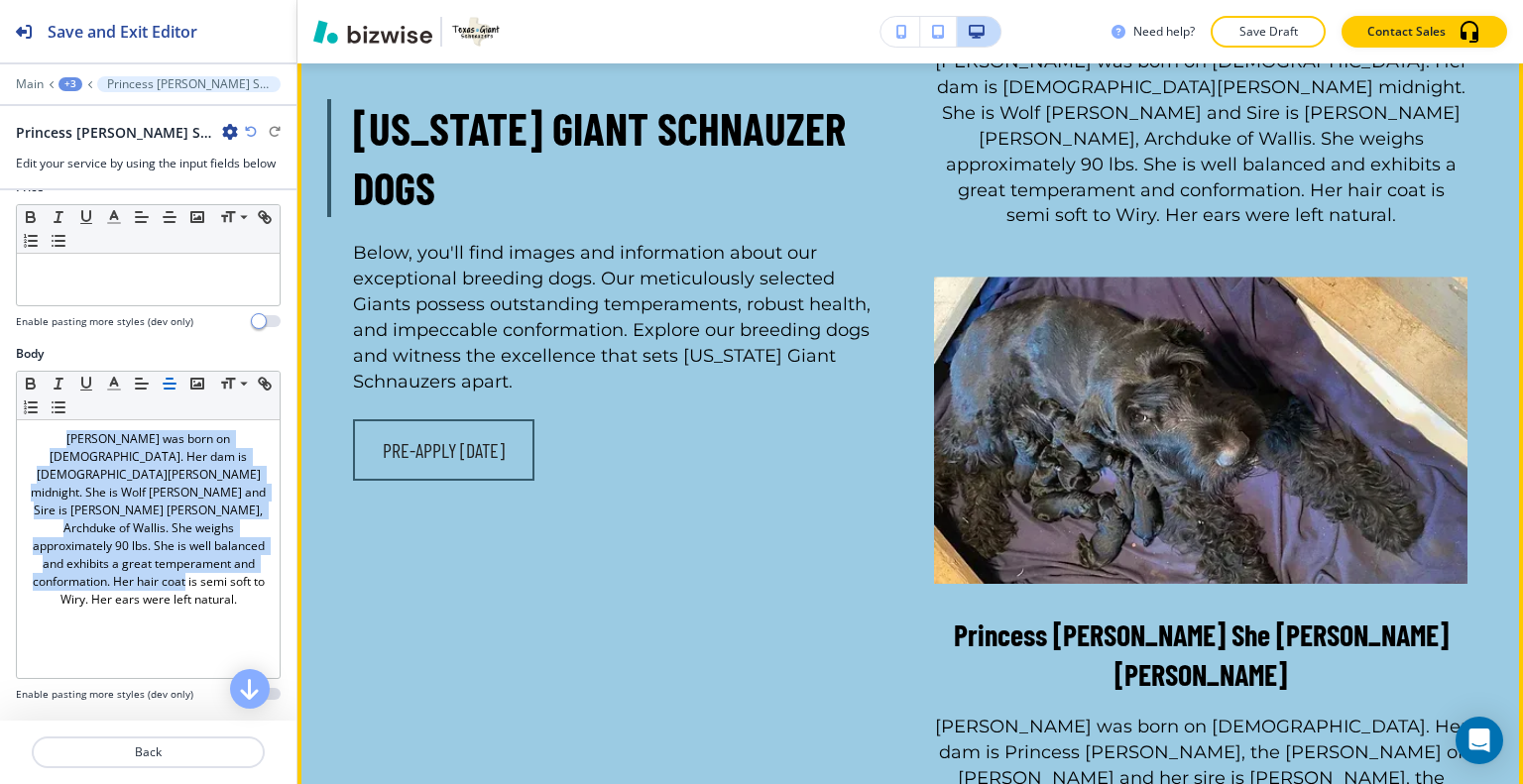 click at bounding box center [1201, -235] 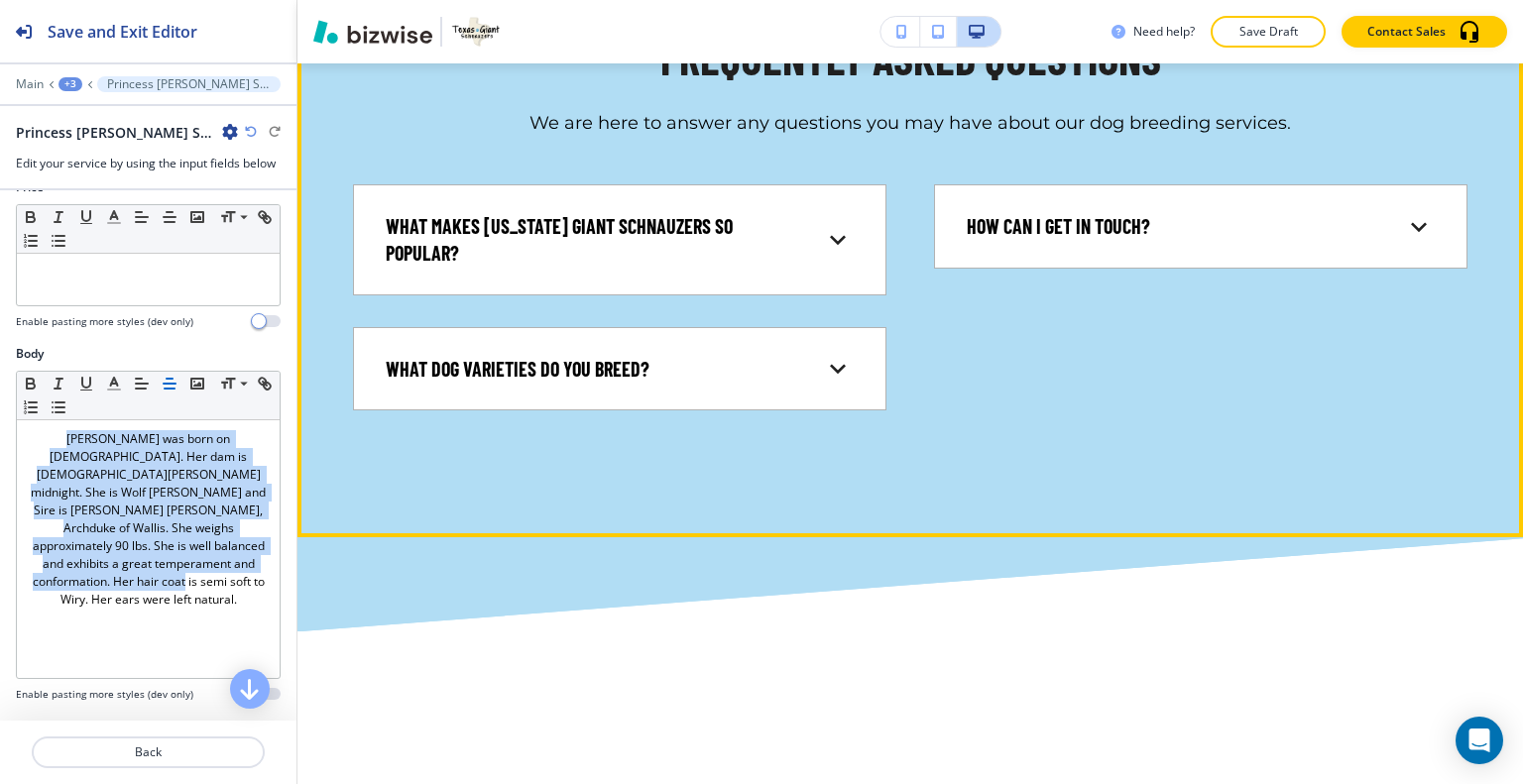 scroll, scrollTop: 10947, scrollLeft: 0, axis: vertical 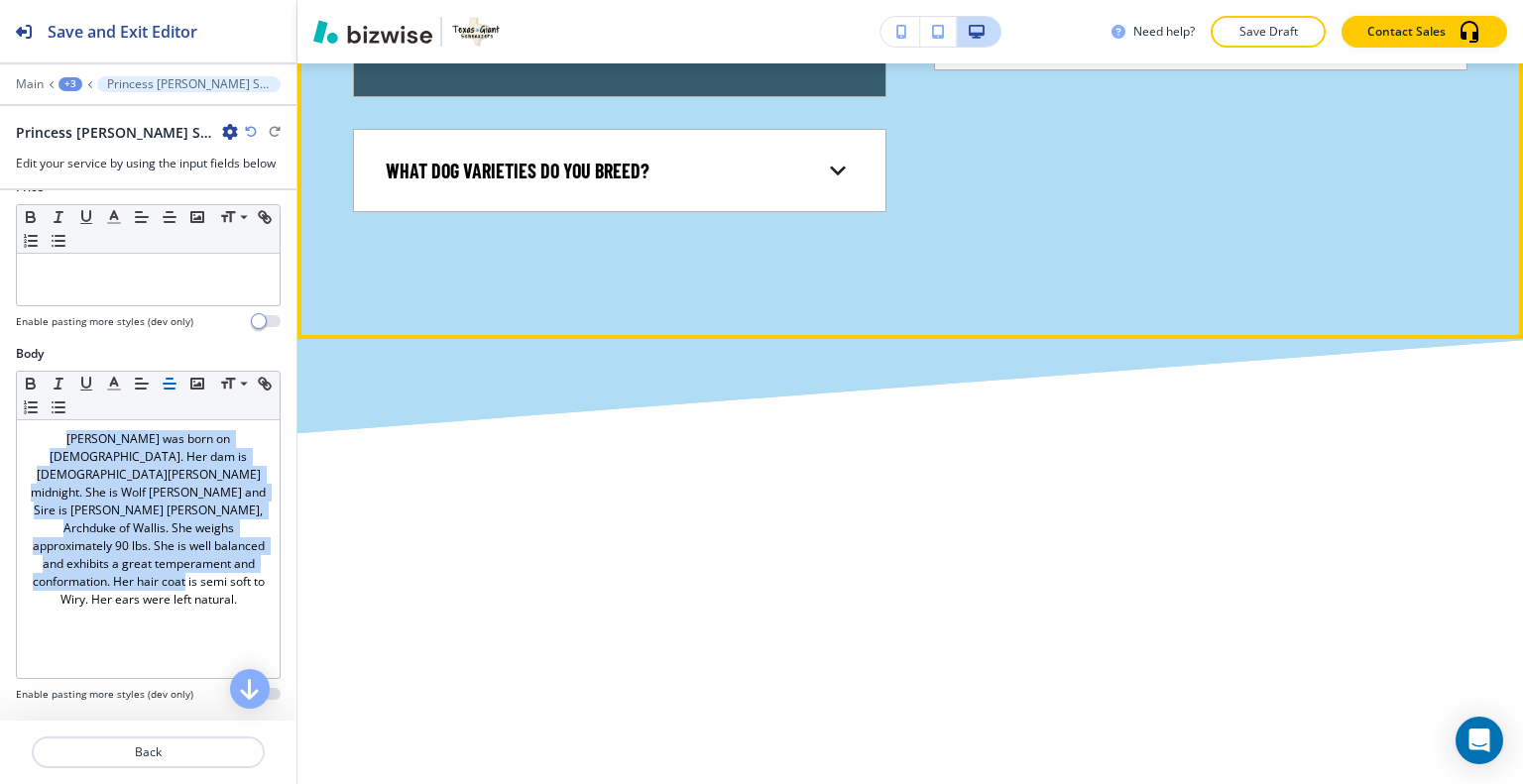click on "What makes Texas Giant Schnauzers so popular?" at bounding box center (604, 41) 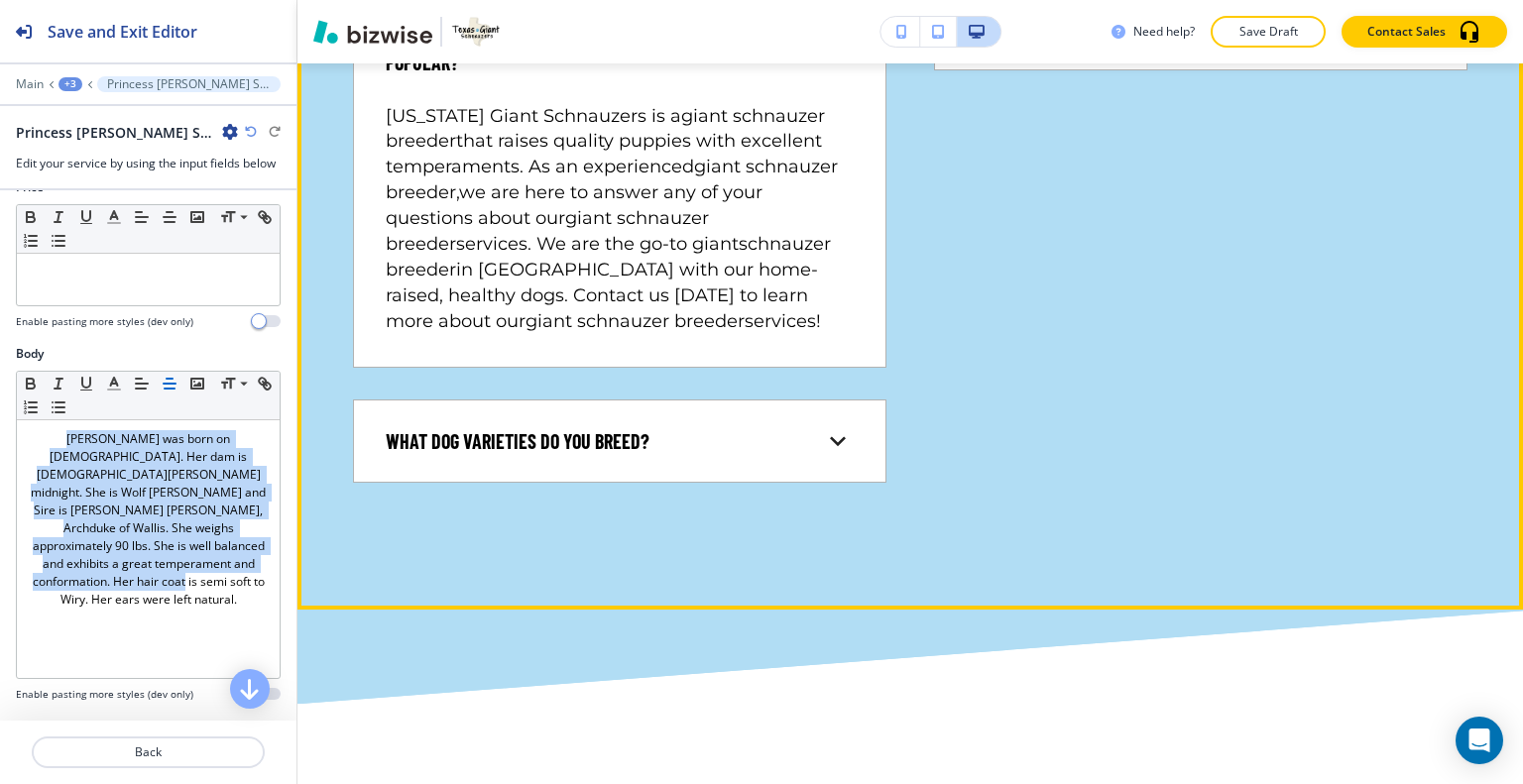 click on "What makes Texas Giant Schnauzers so popular?" at bounding box center [604, 49] 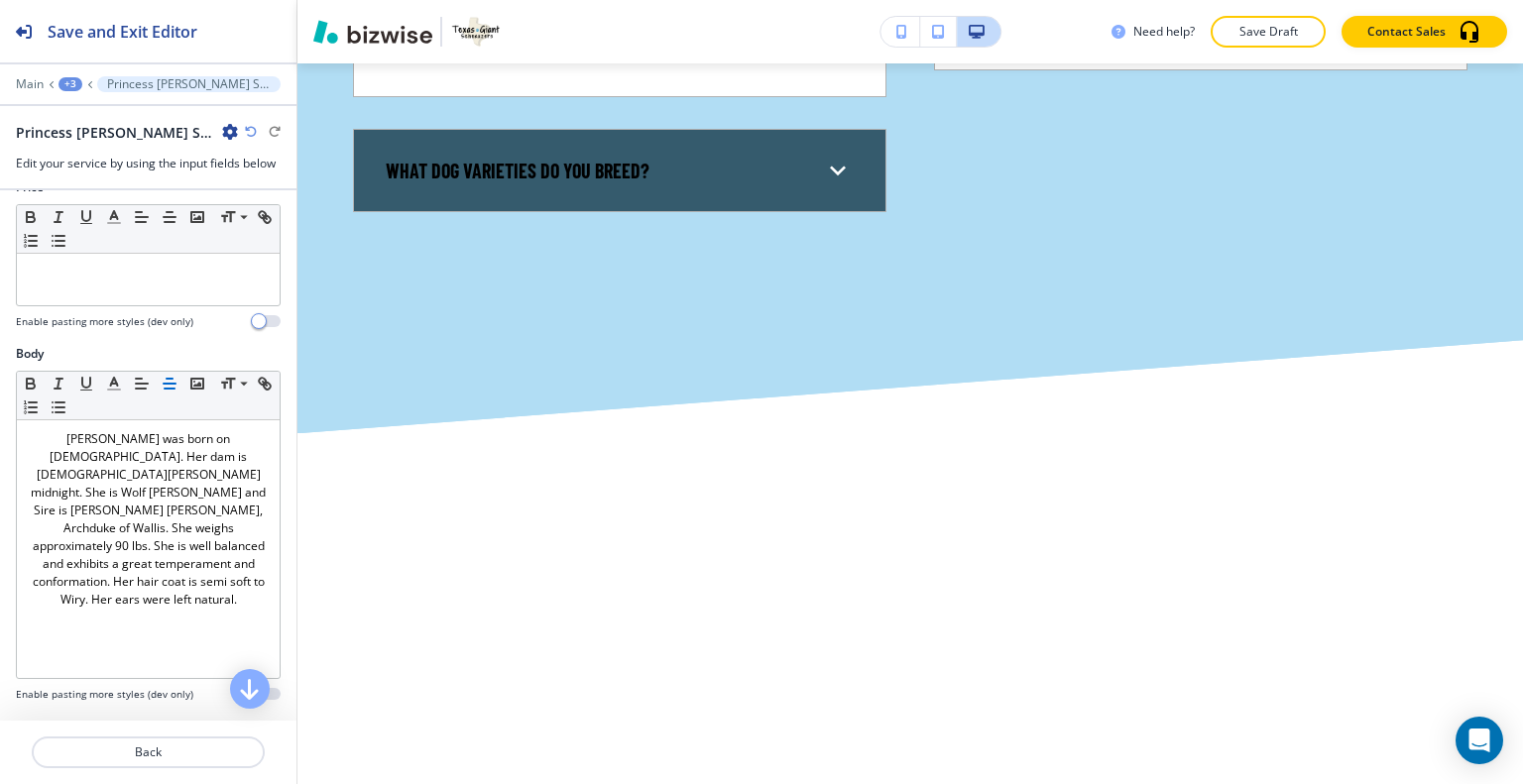 click on "What dog varieties do you breed? We breed giant schnauzers! Currently, we are only offering solid black puppies." at bounding box center (620, 170) 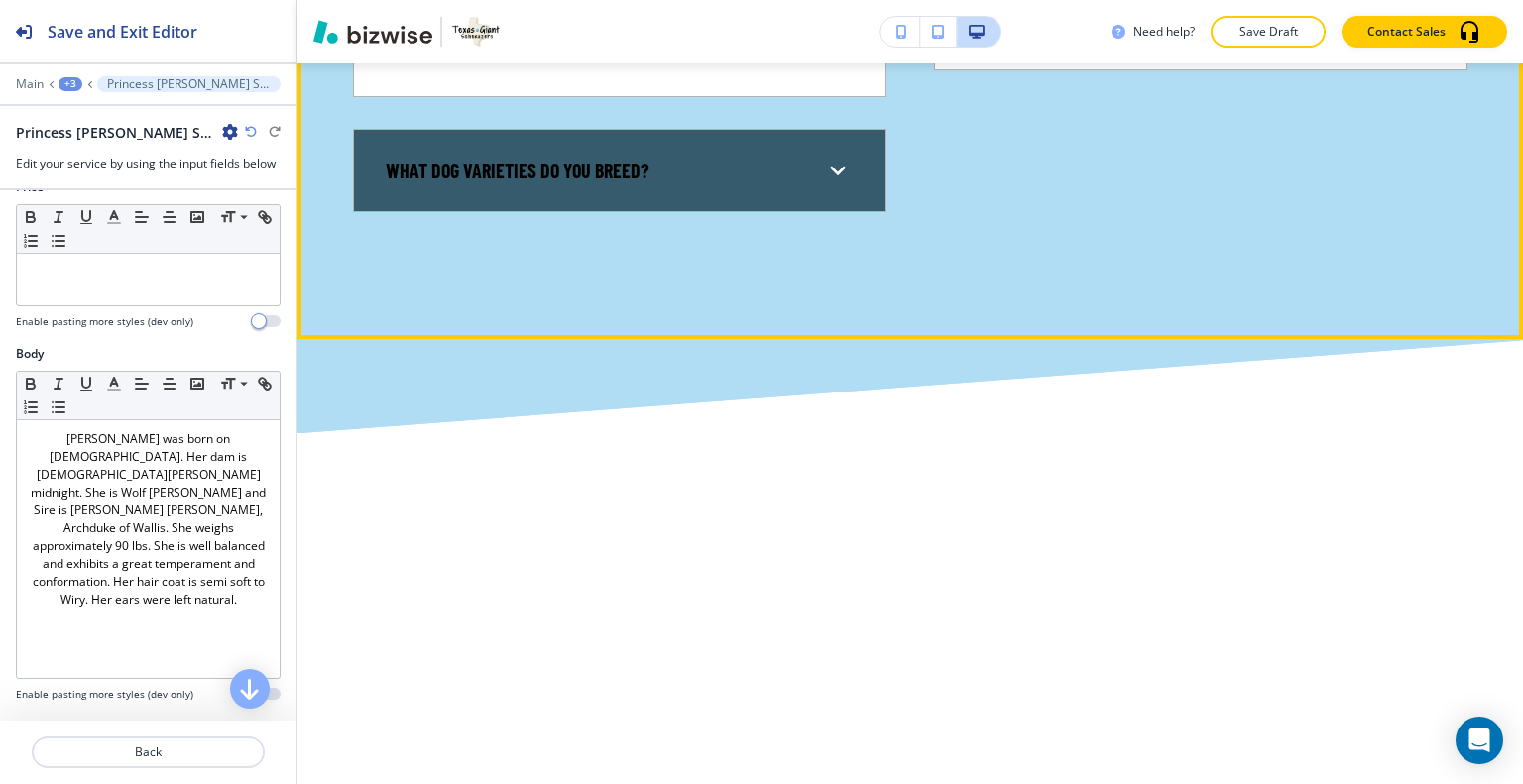 click on "What dog varieties do you breed?" at bounding box center (620, 170) 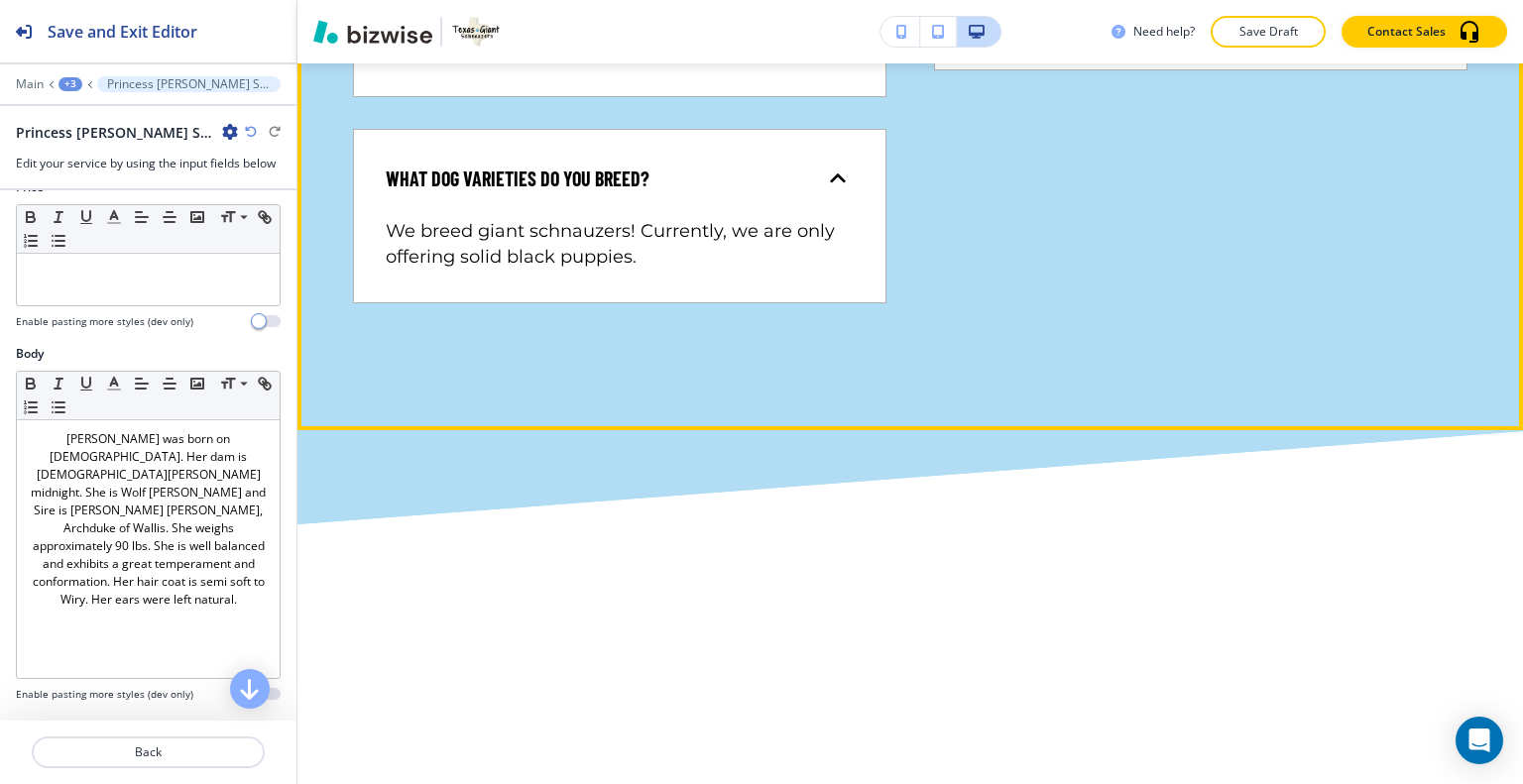 click on "What dog varieties do you breed?" at bounding box center (604, 178) 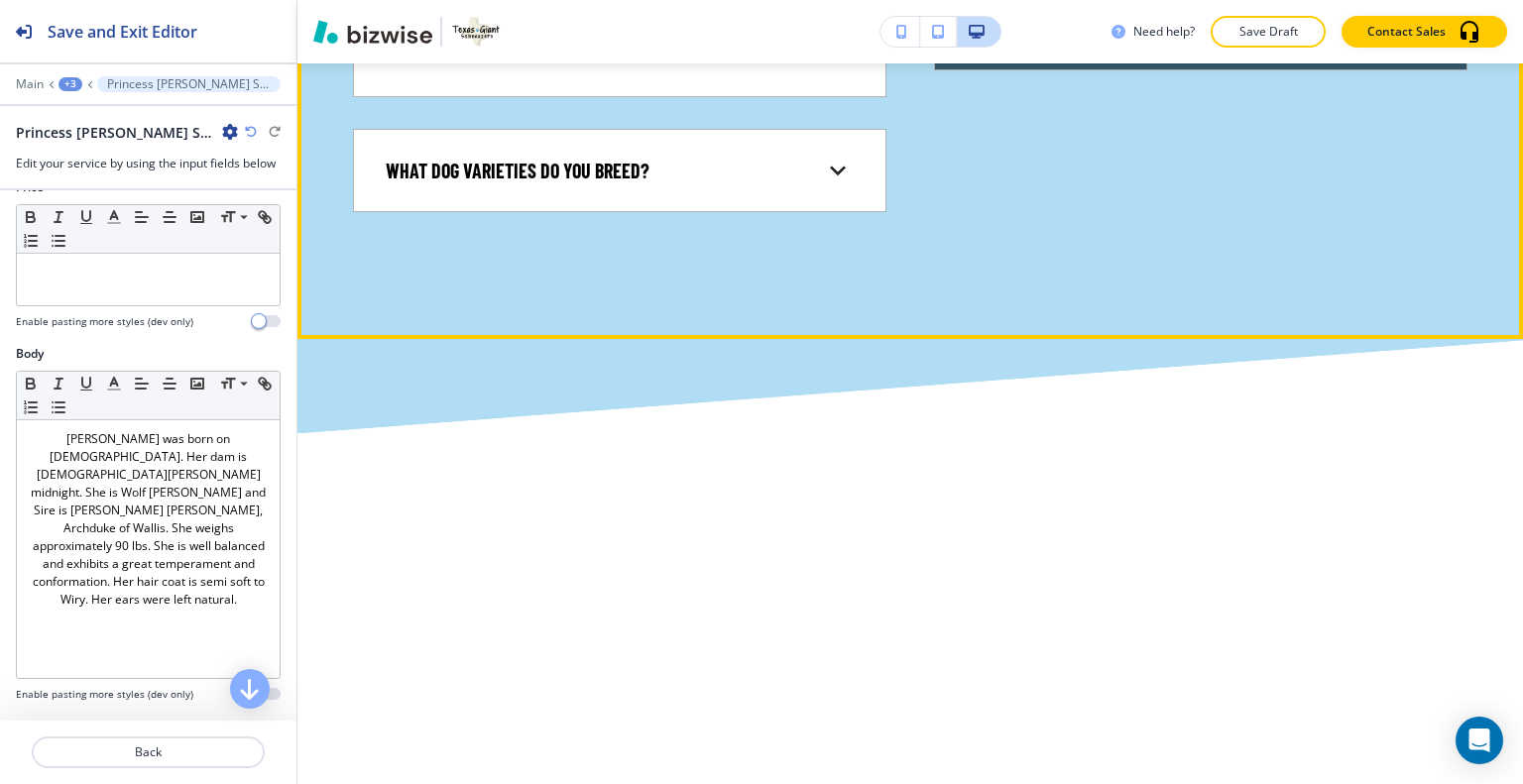 click on "How can I get in touch?" at bounding box center [1201, 28] 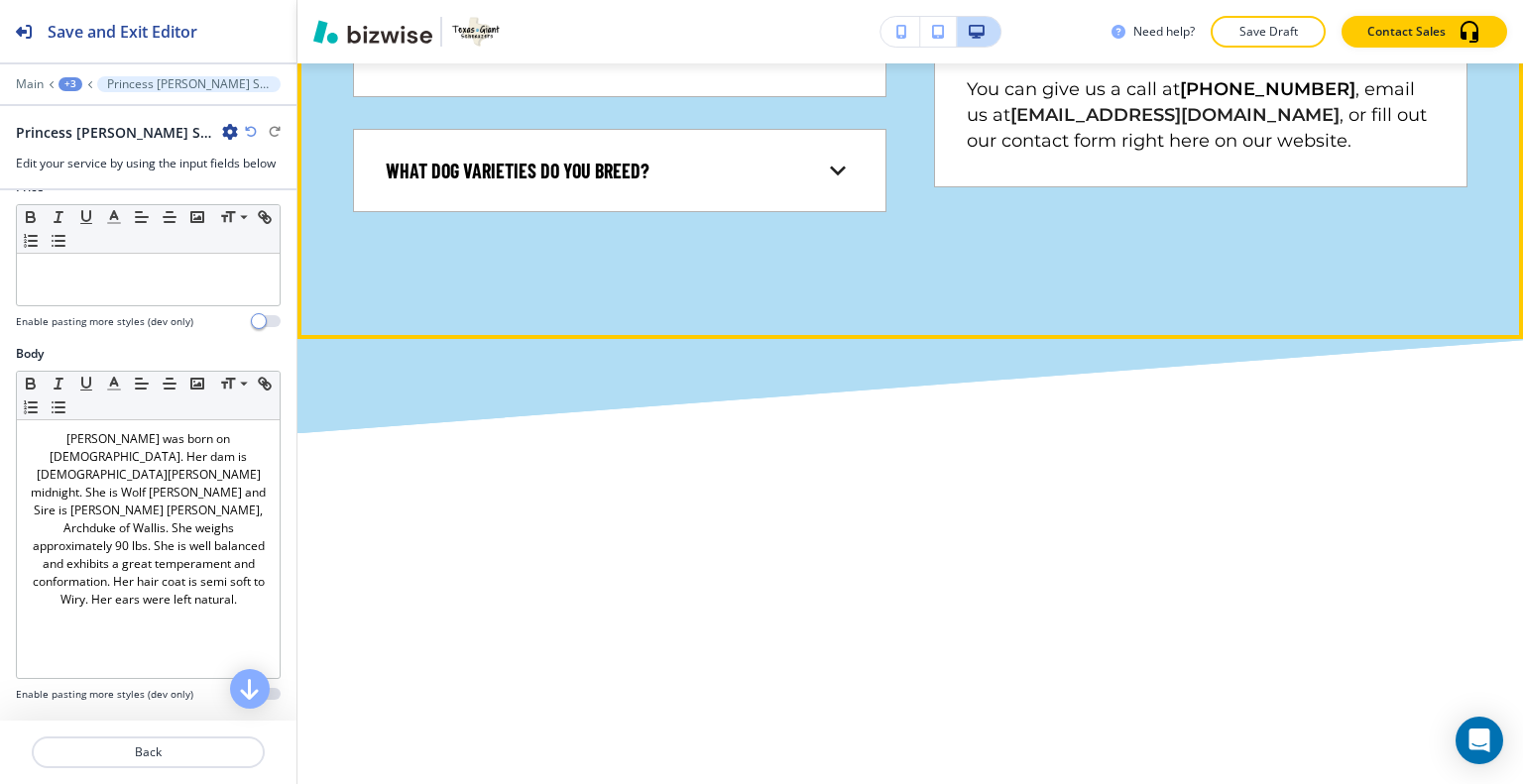 click on "How can I get in touch?" at bounding box center (1201, 36) 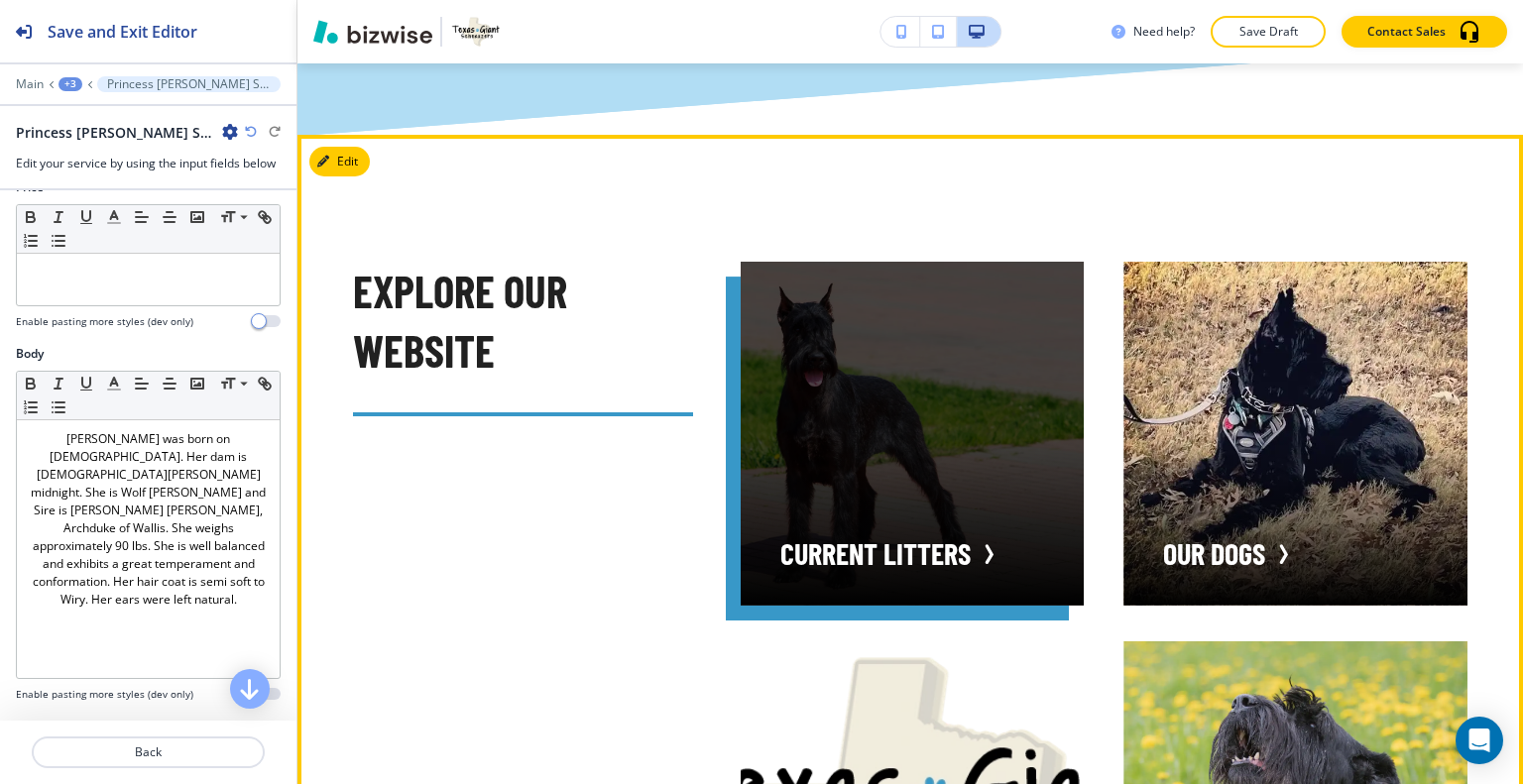 scroll, scrollTop: 11641, scrollLeft: 0, axis: vertical 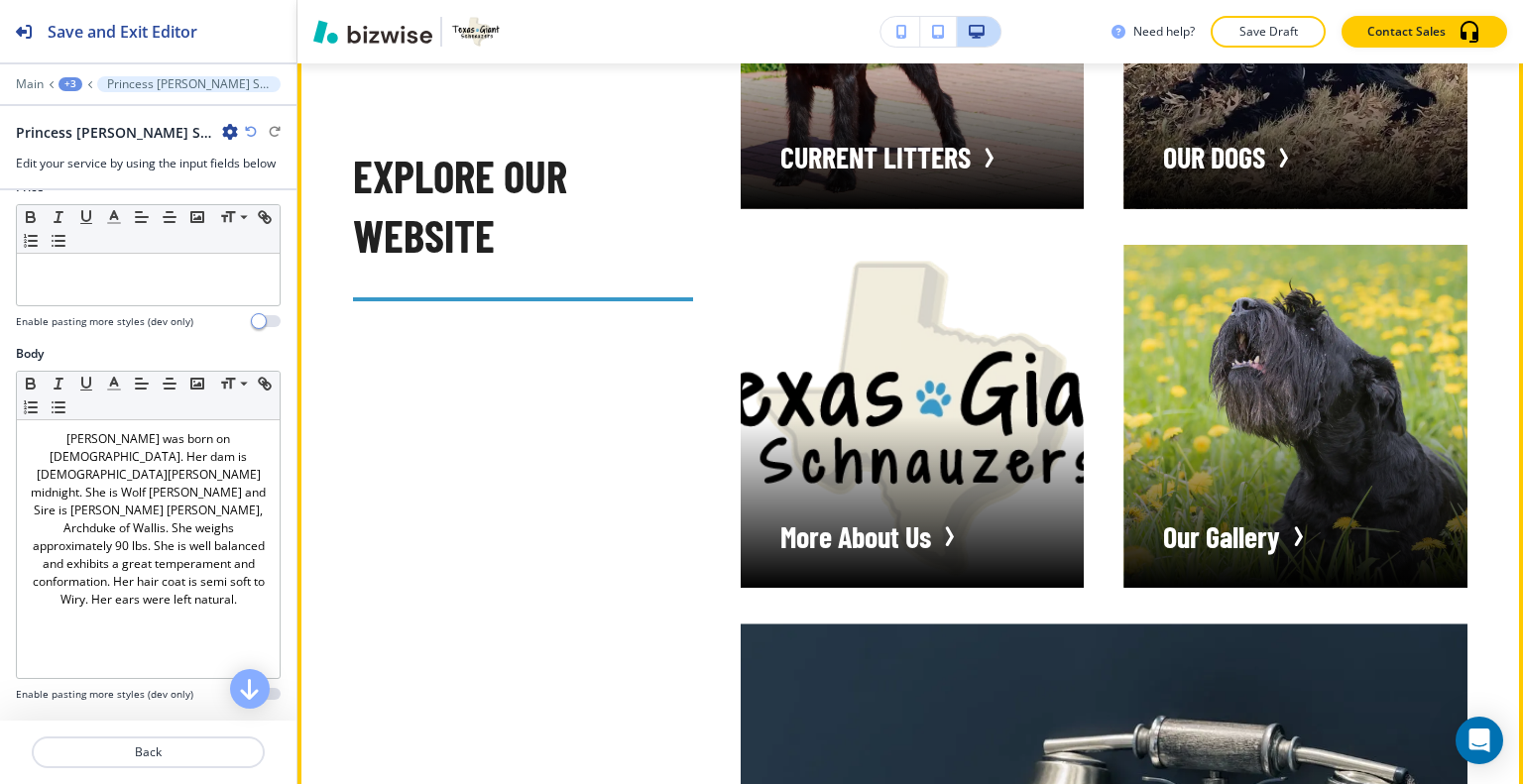 click on "Edit" at bounding box center [339, -235] 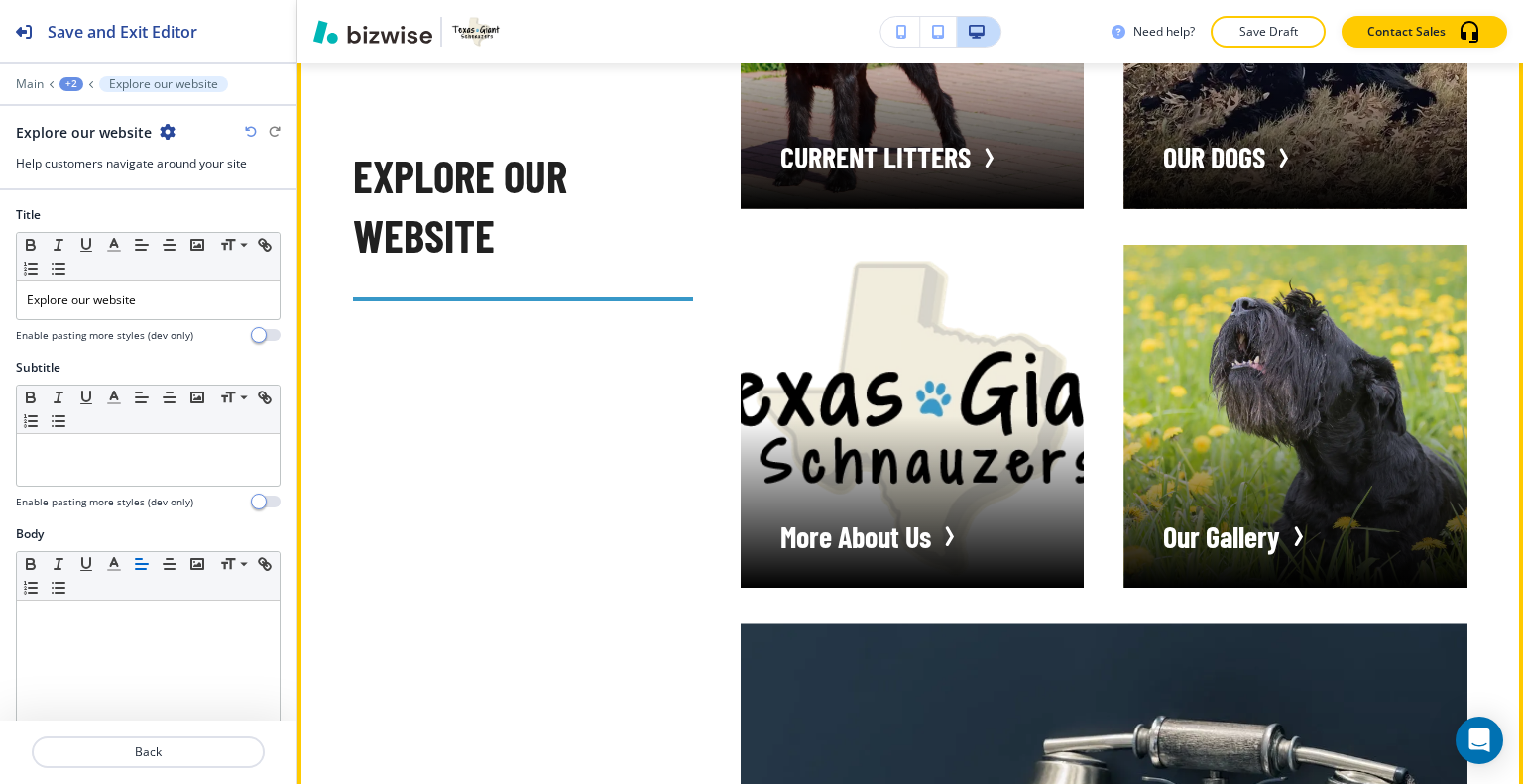 scroll, scrollTop: 11647, scrollLeft: 0, axis: vertical 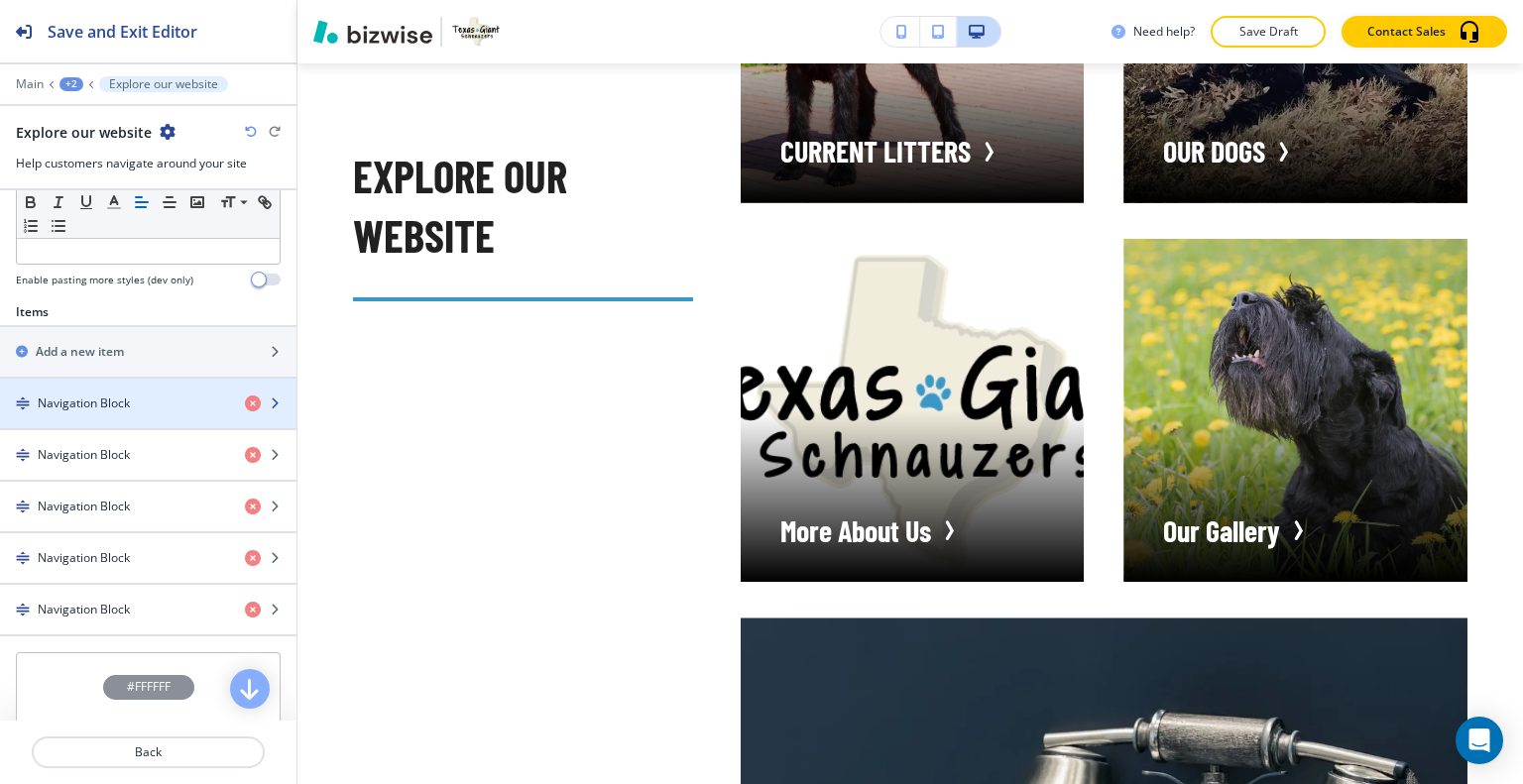 click on "Navigation Block" at bounding box center [83, 403] 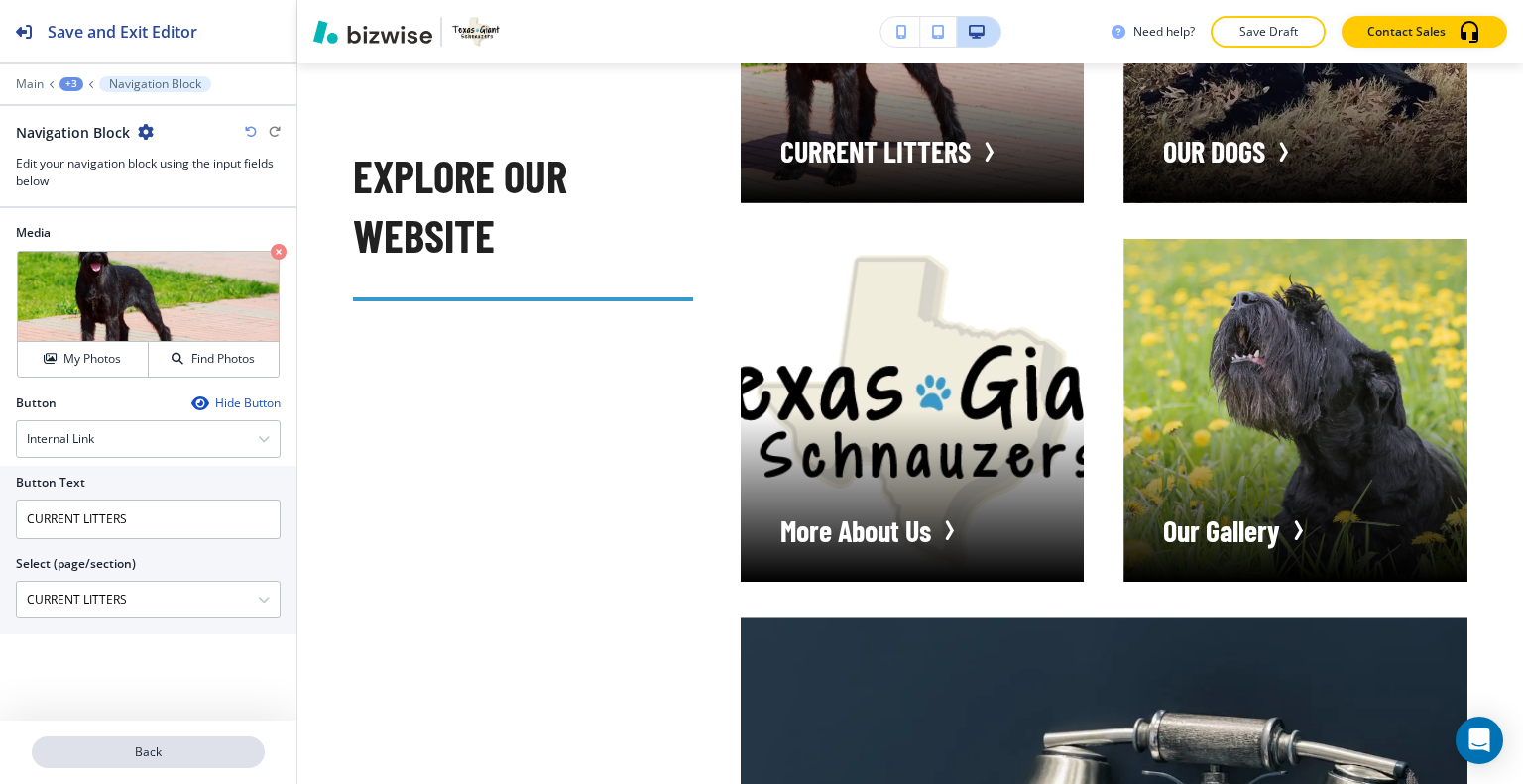 click on "Back" at bounding box center (148, 752) 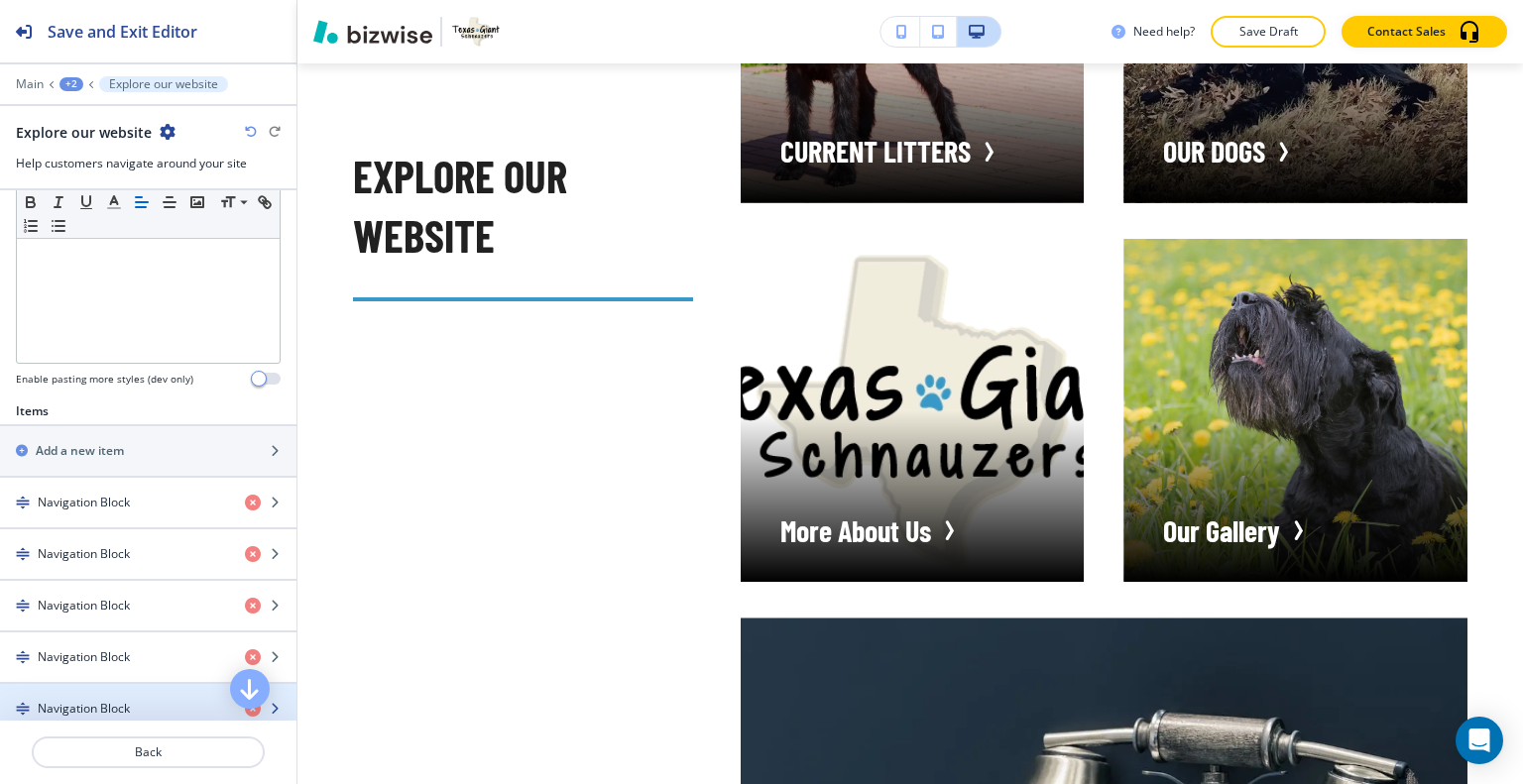 scroll, scrollTop: 595, scrollLeft: 0, axis: vertical 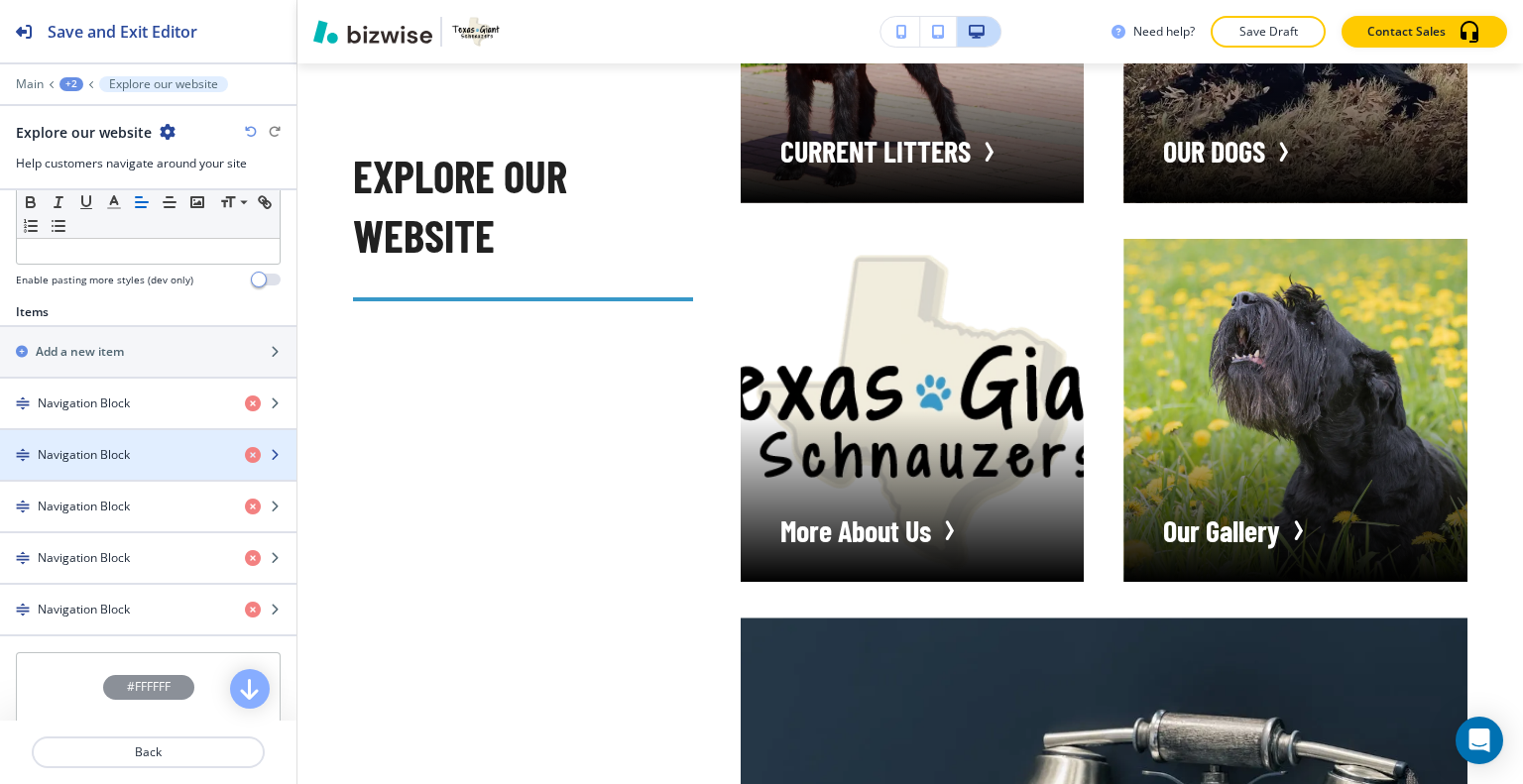 click at bounding box center (148, 472) 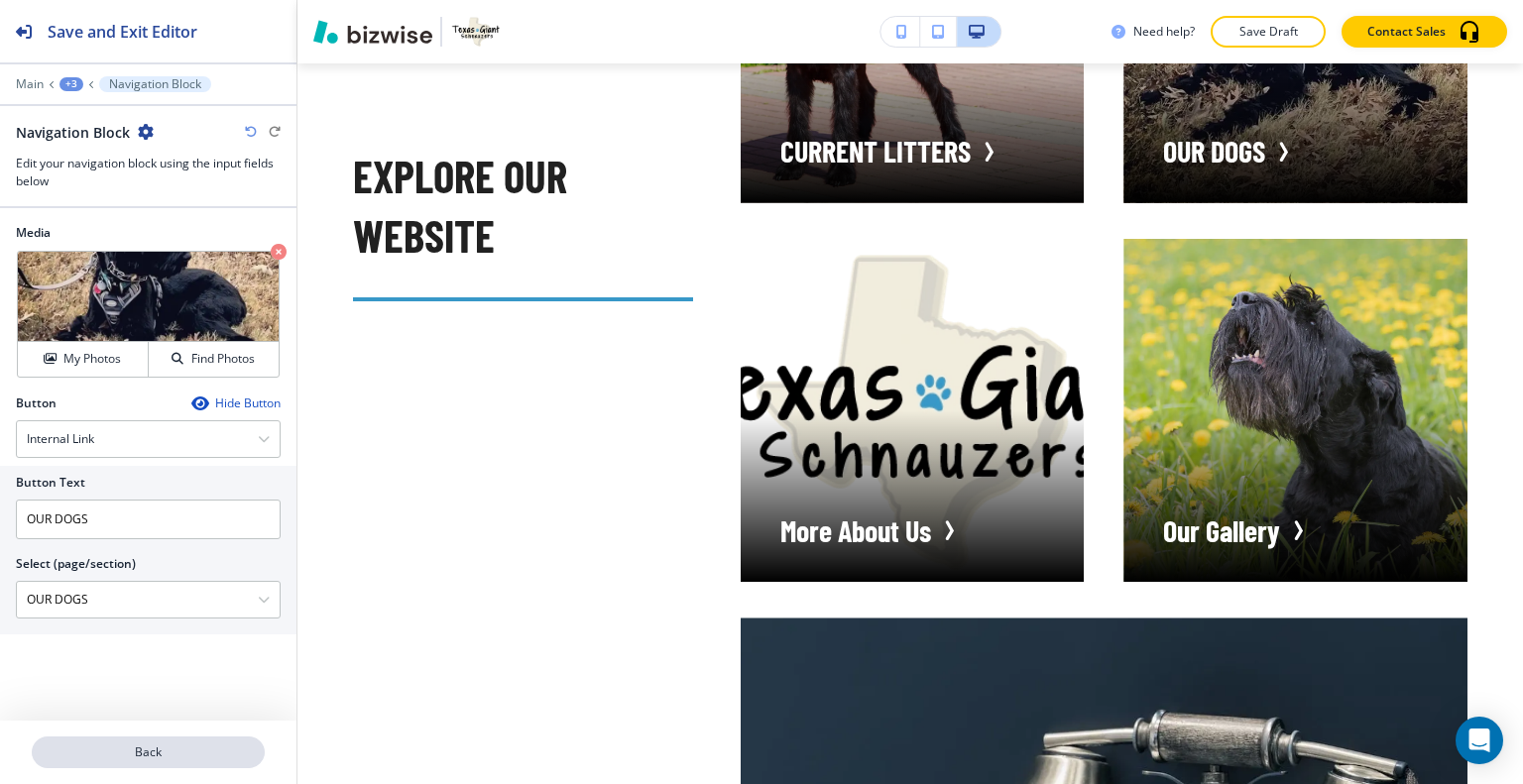 click on "Back" at bounding box center [148, 752] 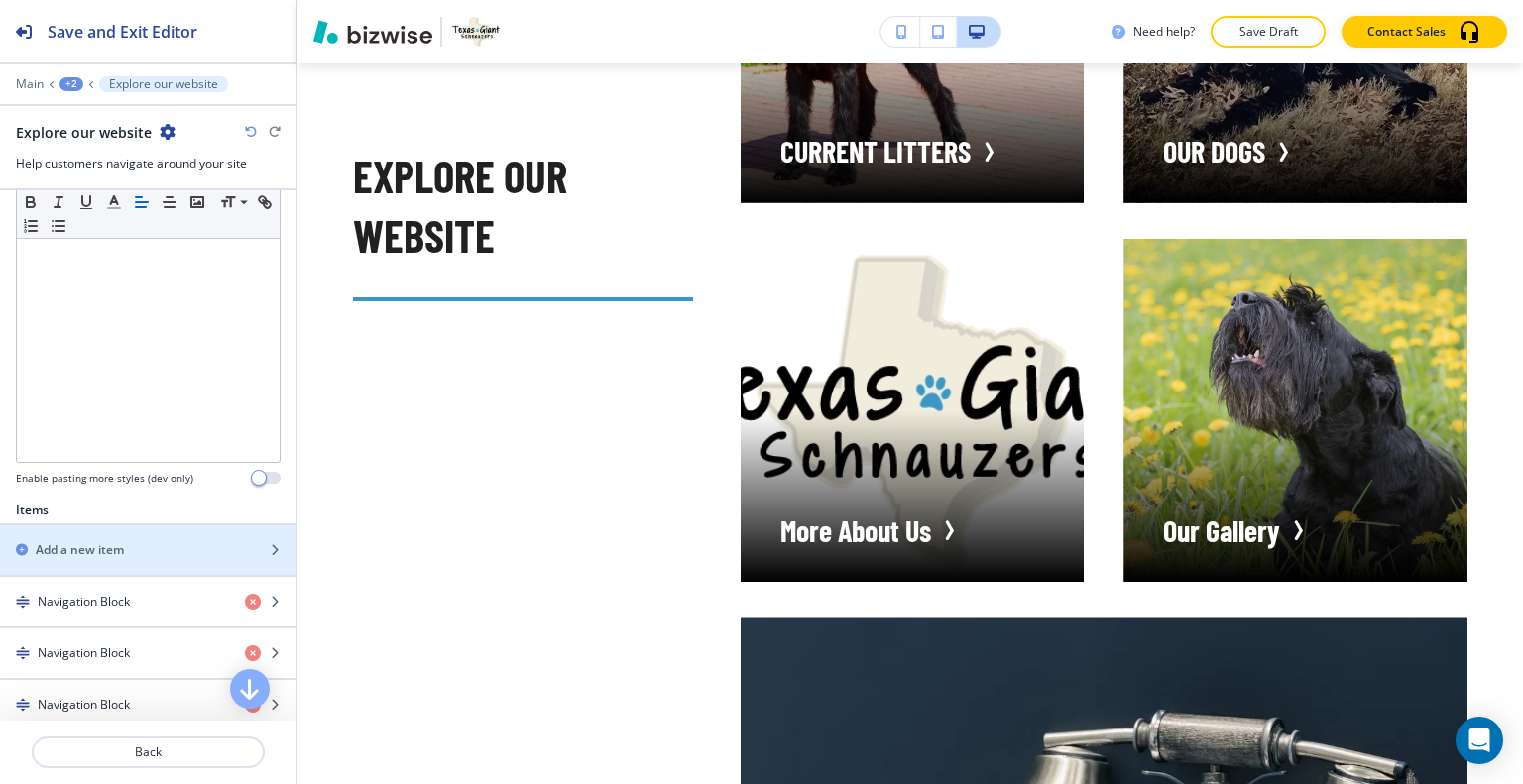 scroll, scrollTop: 595, scrollLeft: 0, axis: vertical 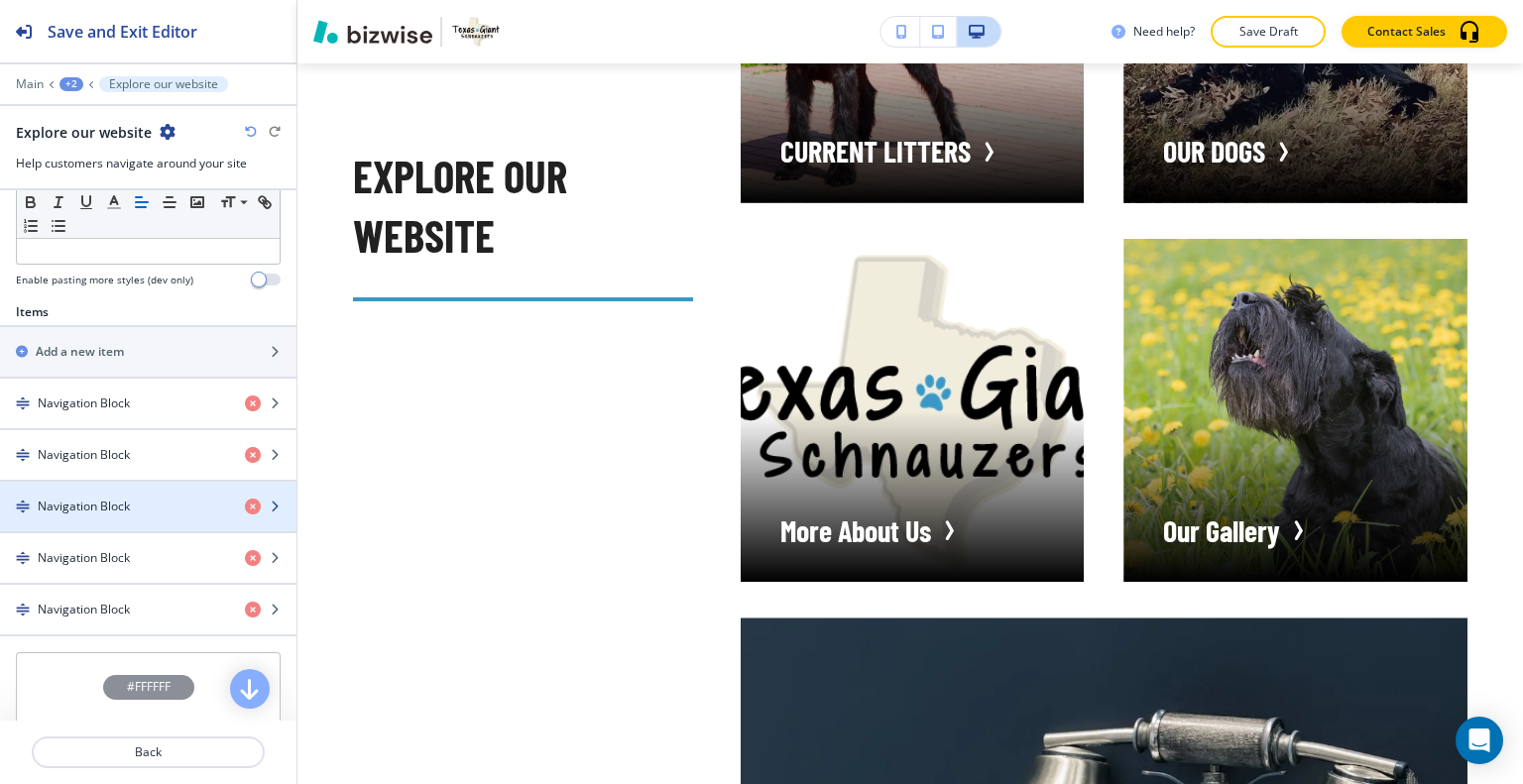 click on "Navigation Block" at bounding box center (114, 506) 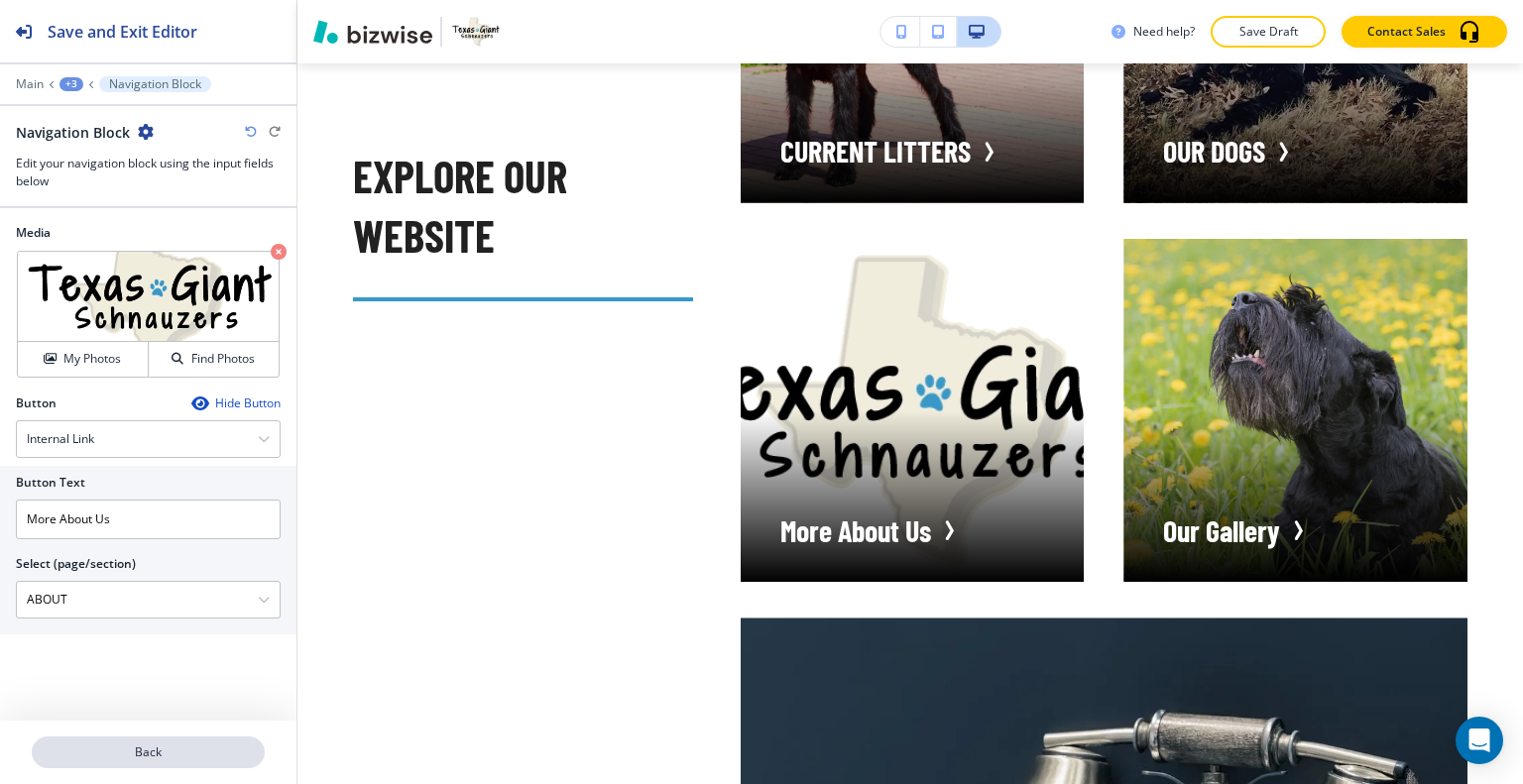 click on "Back" at bounding box center [148, 752] 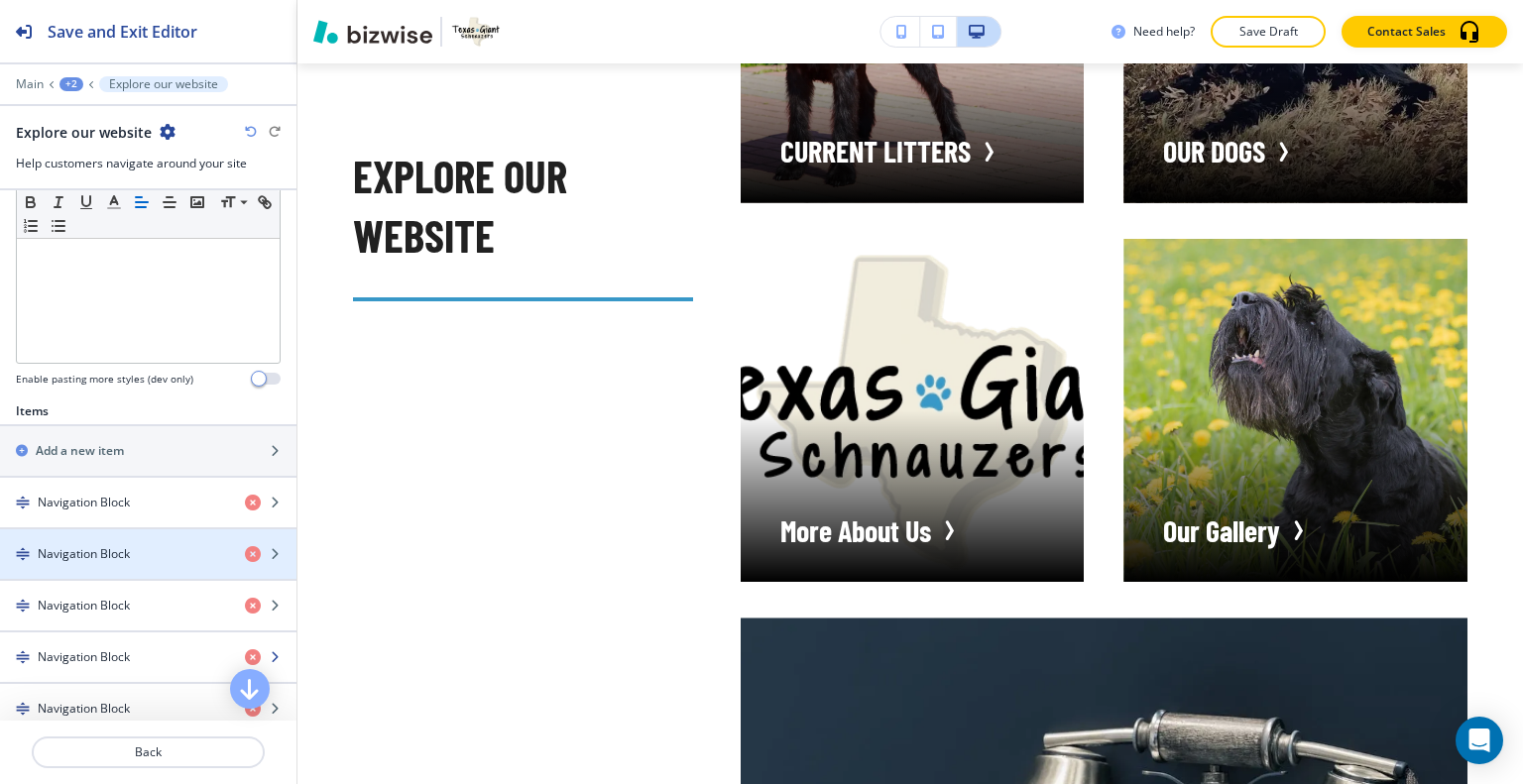 scroll, scrollTop: 595, scrollLeft: 0, axis: vertical 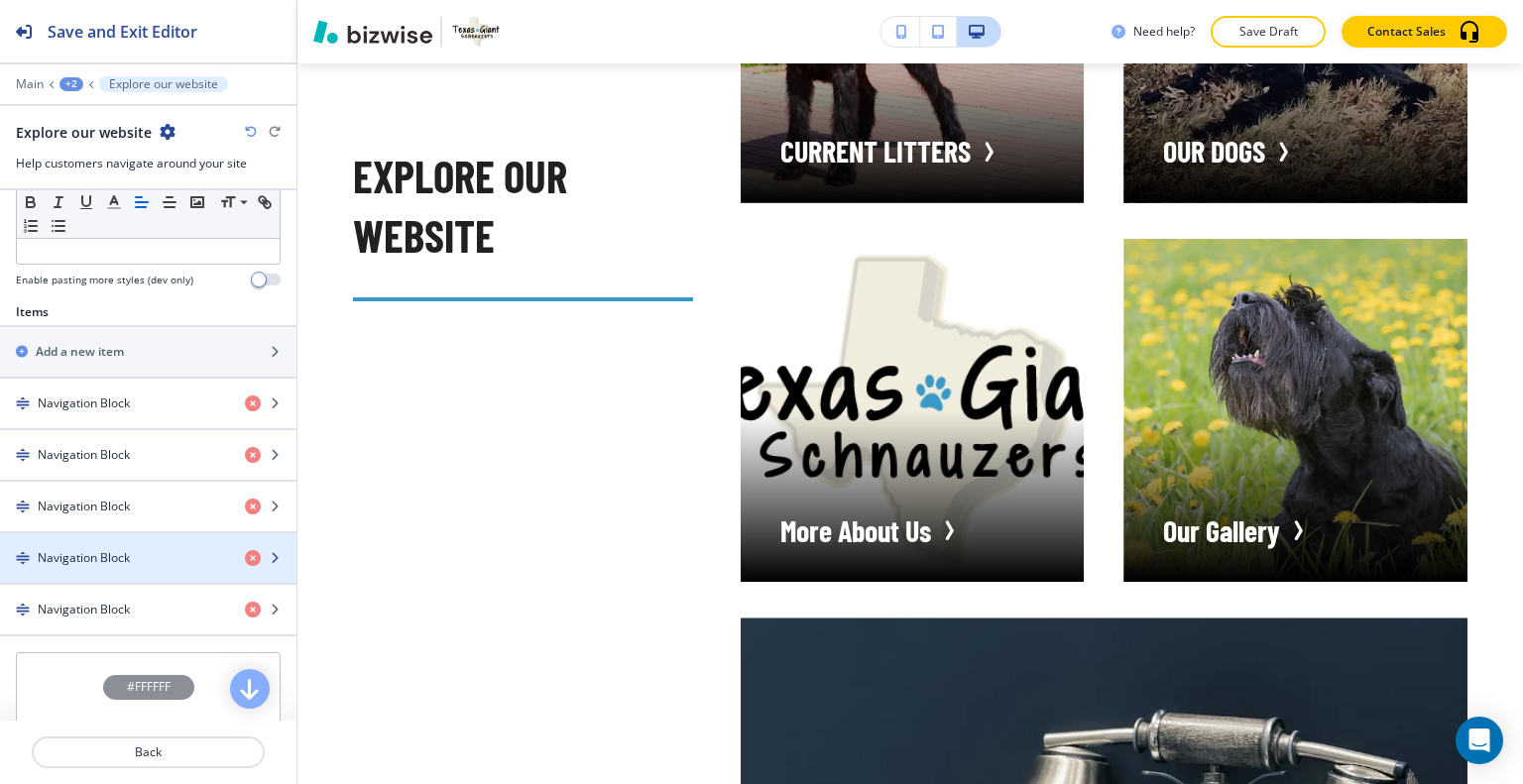 click on "Navigation Block" at bounding box center [114, 558] 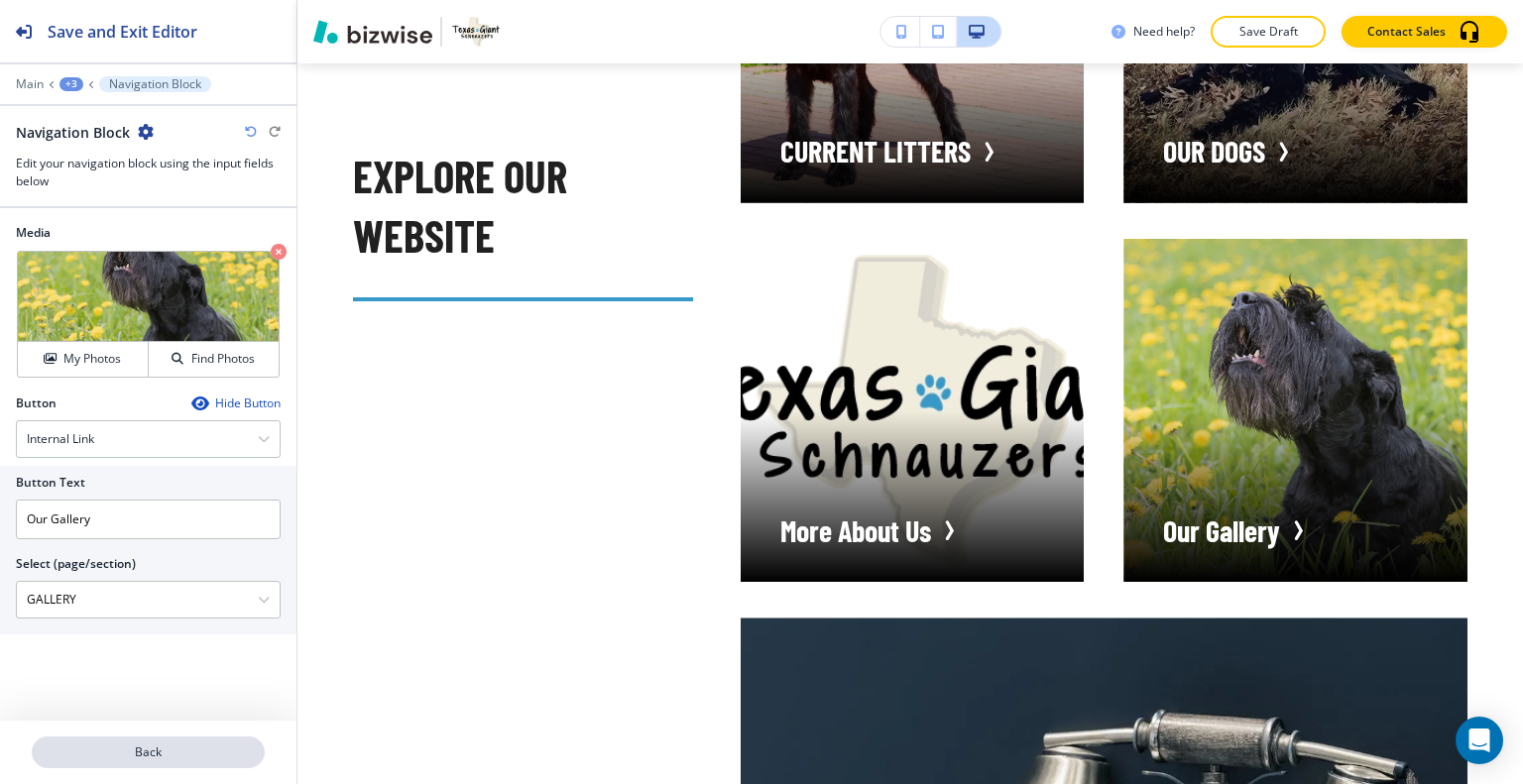 click on "Back" at bounding box center [148, 752] 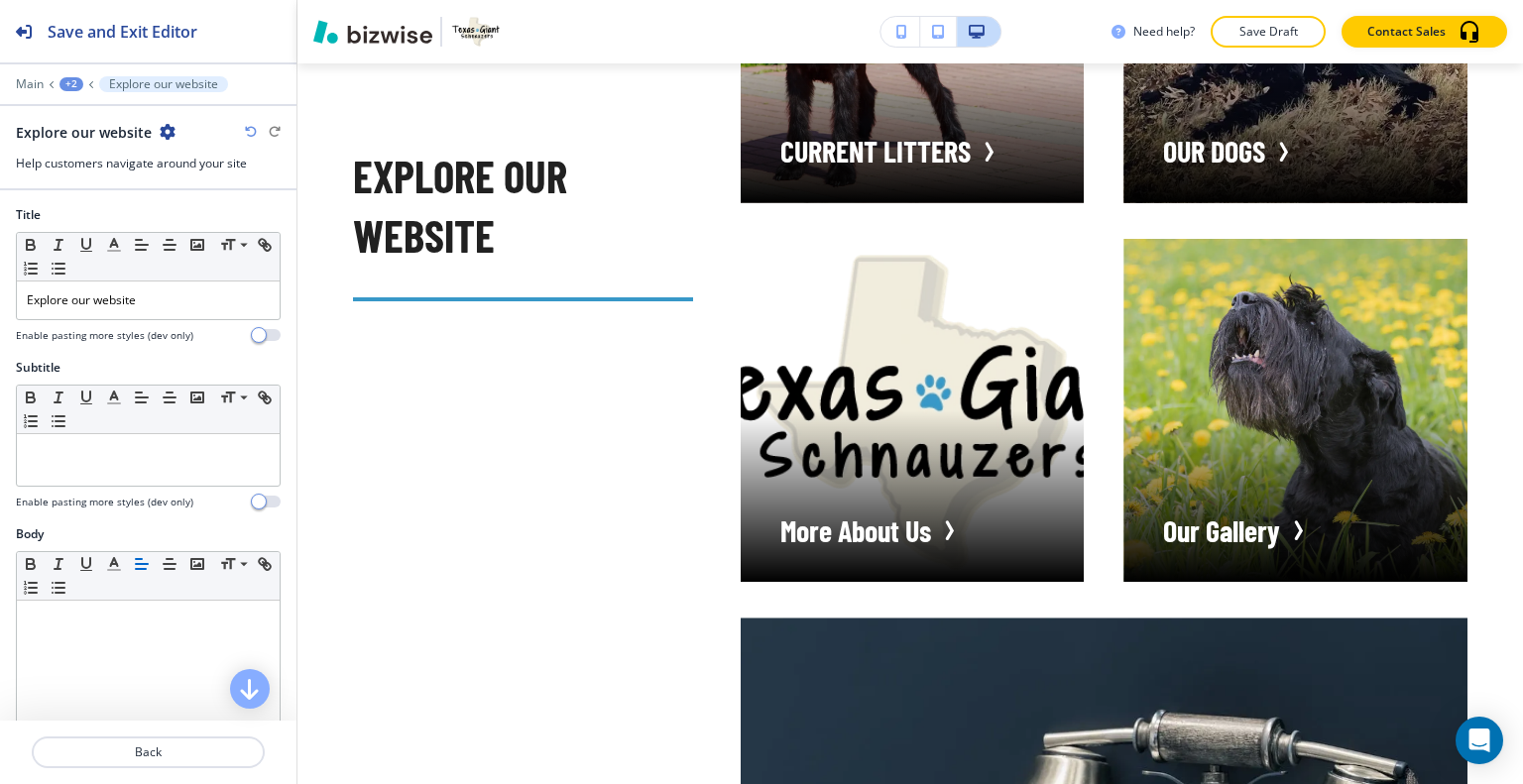 scroll, scrollTop: 595, scrollLeft: 0, axis: vertical 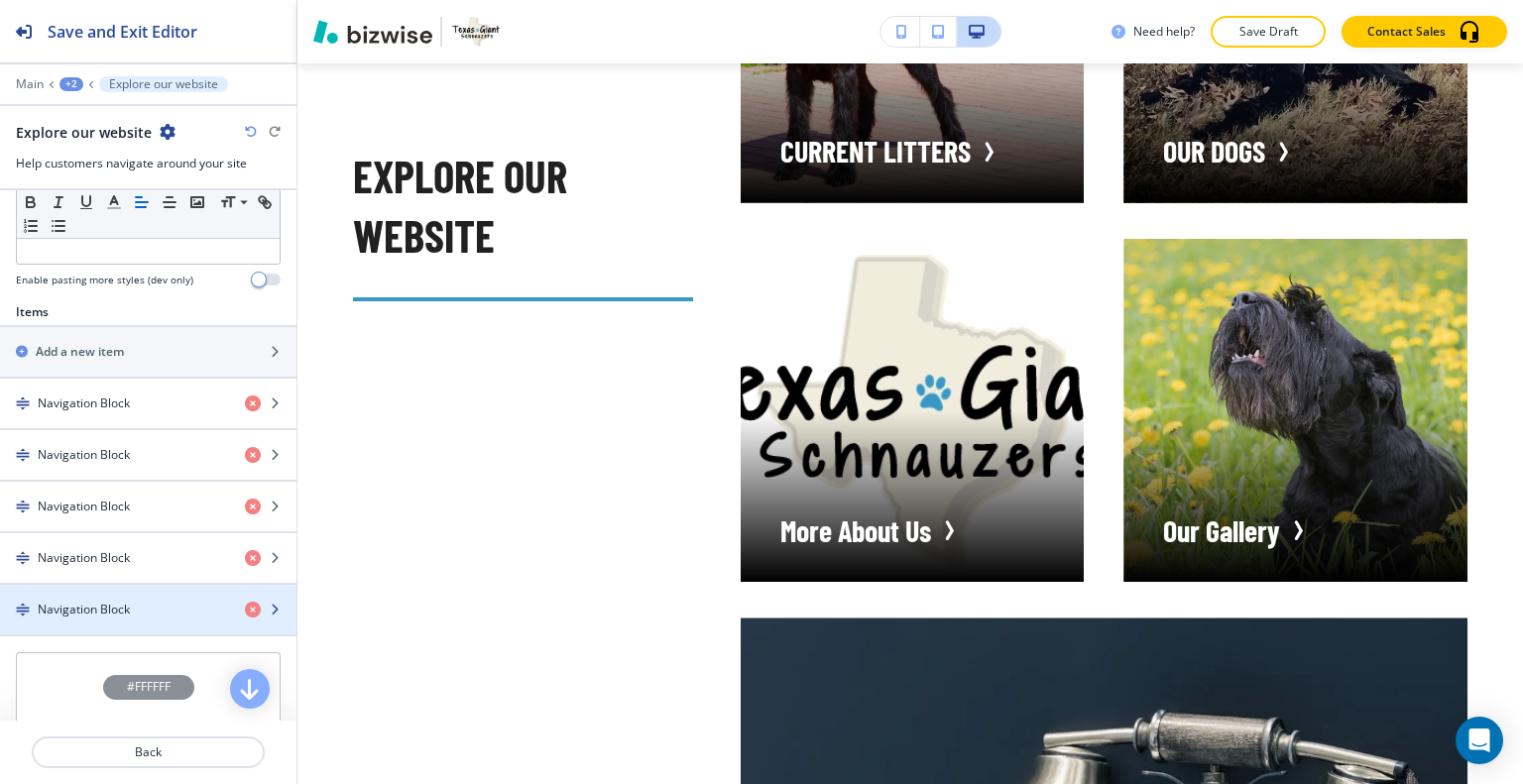 click on "Navigation Block" at bounding box center (114, 610) 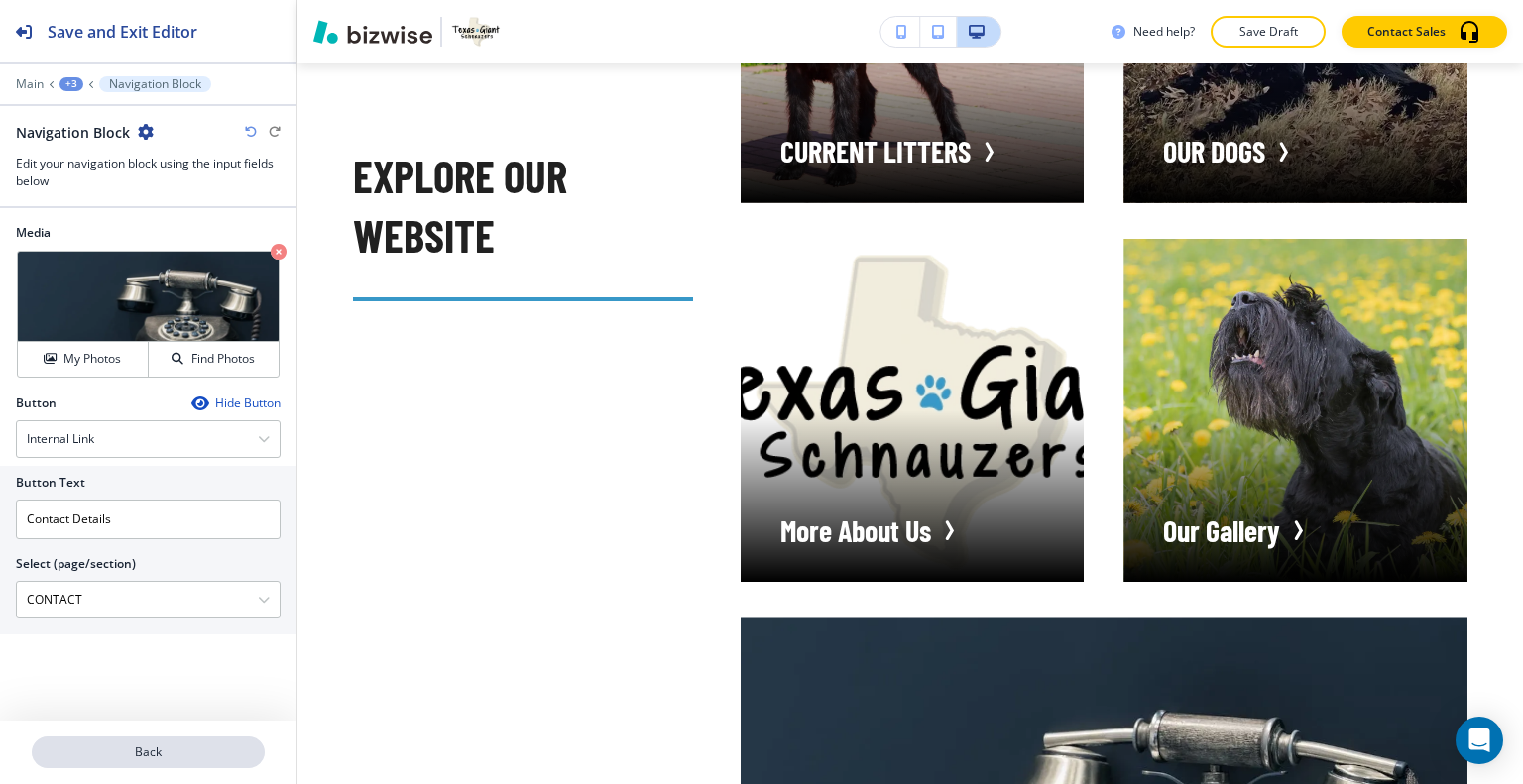click on "Back" at bounding box center [148, 752] 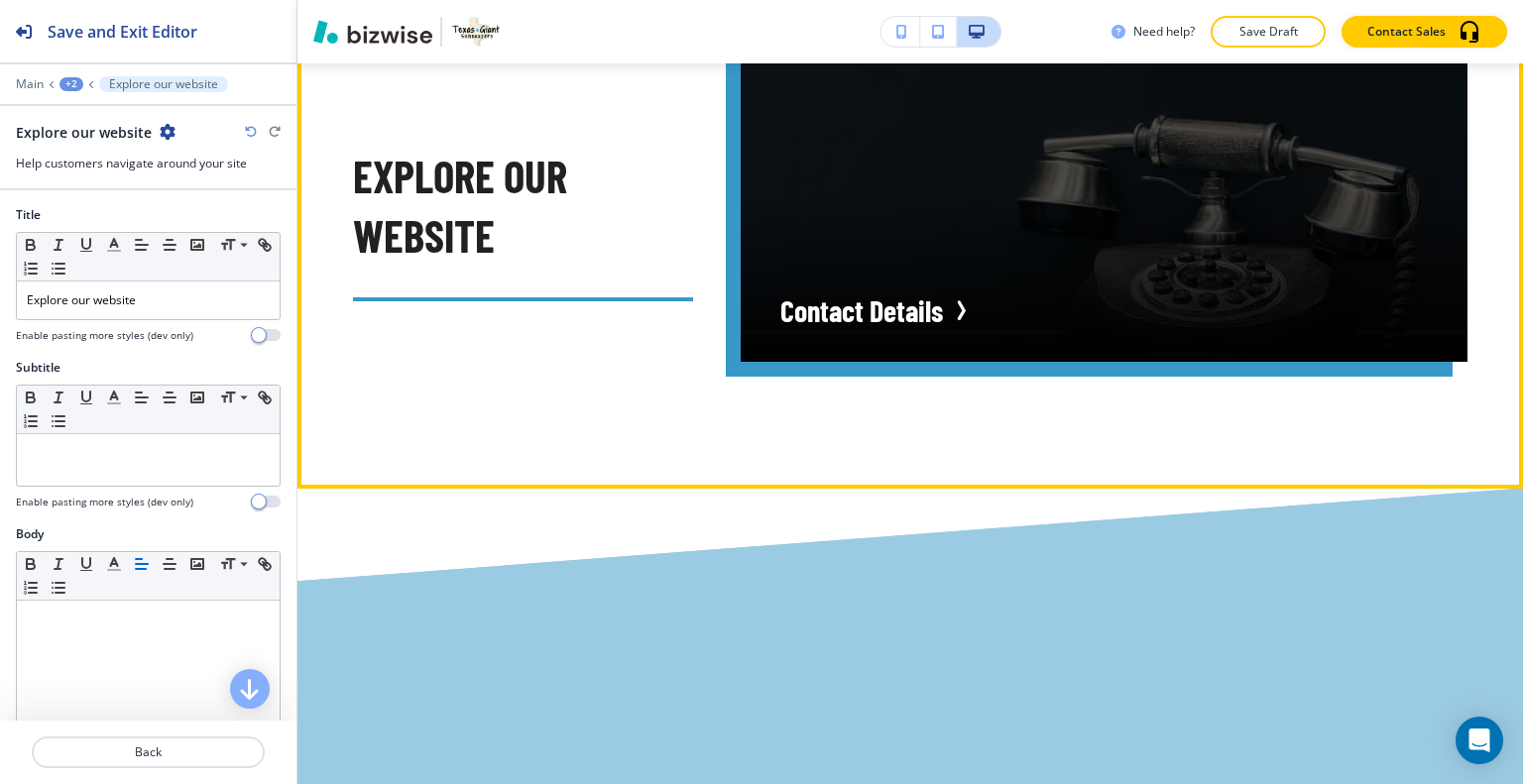 scroll, scrollTop: 11944, scrollLeft: 0, axis: vertical 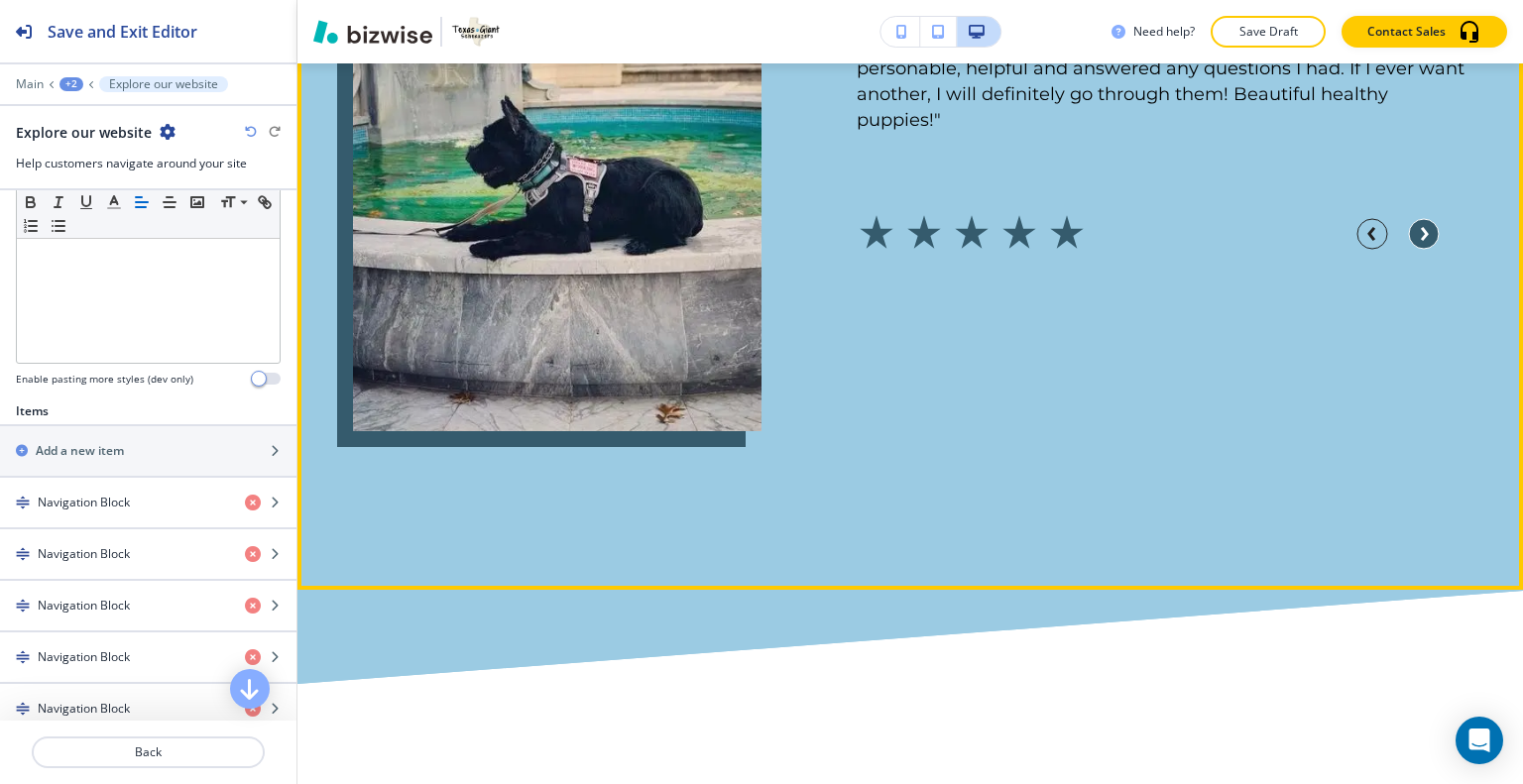 click 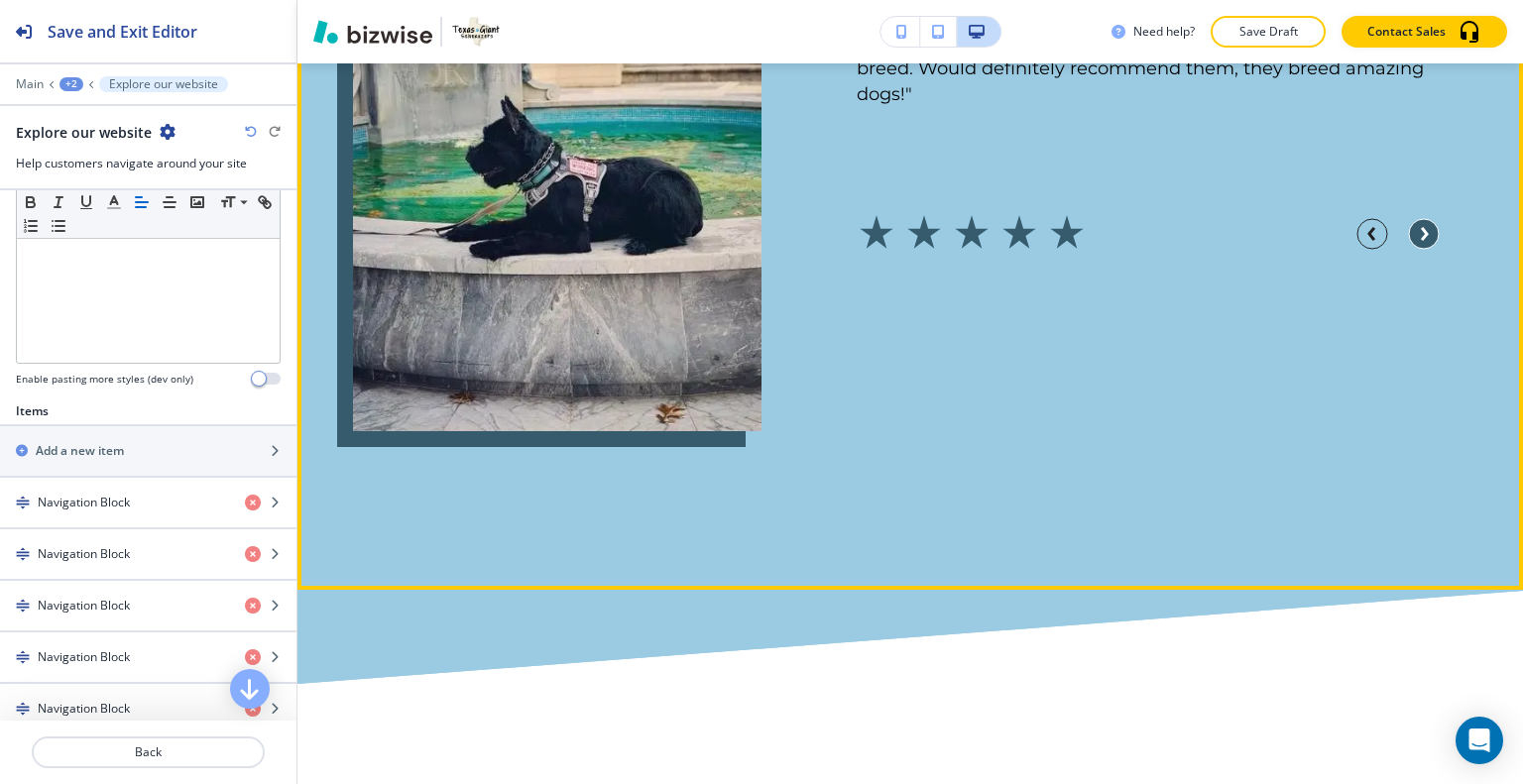 click 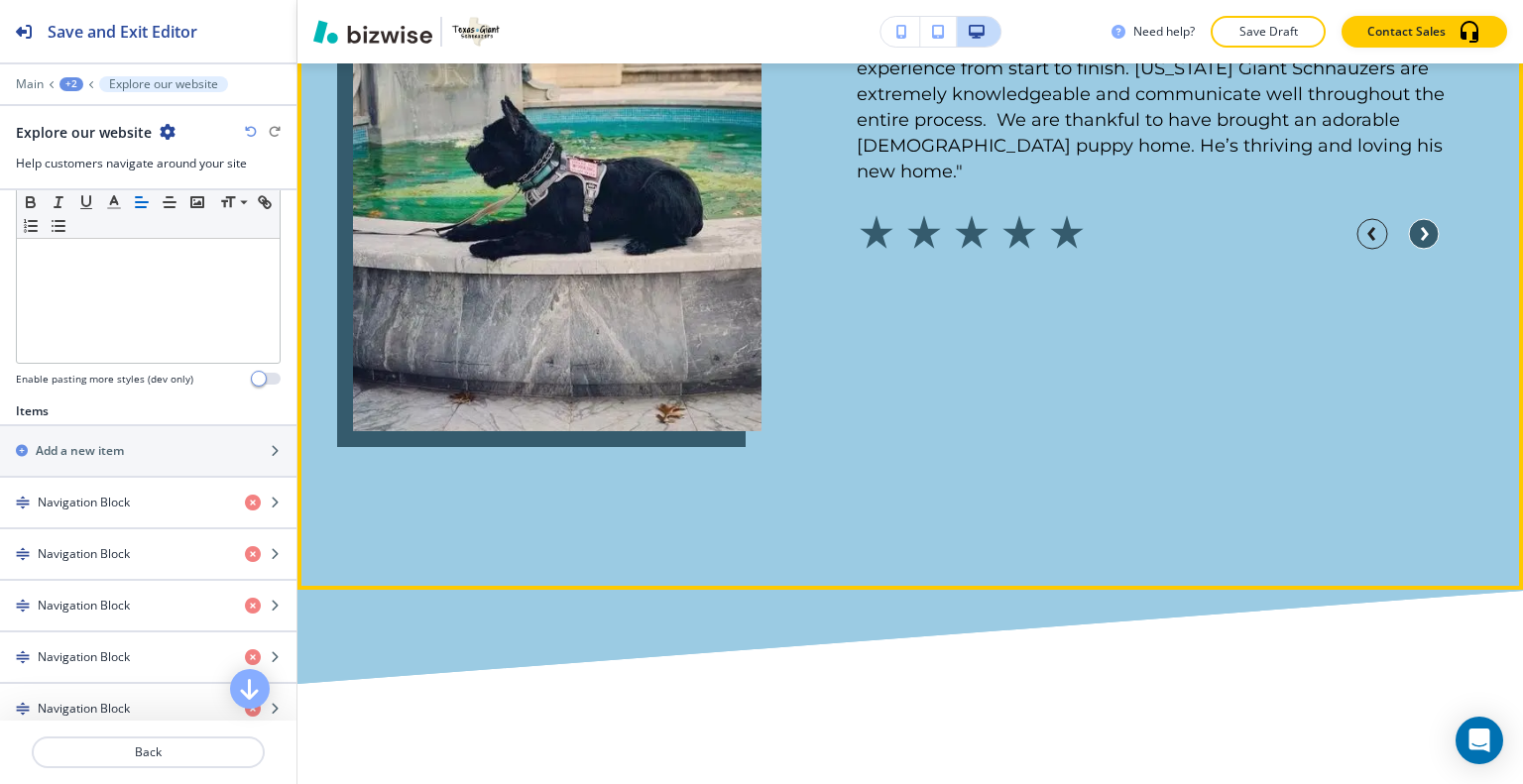 click 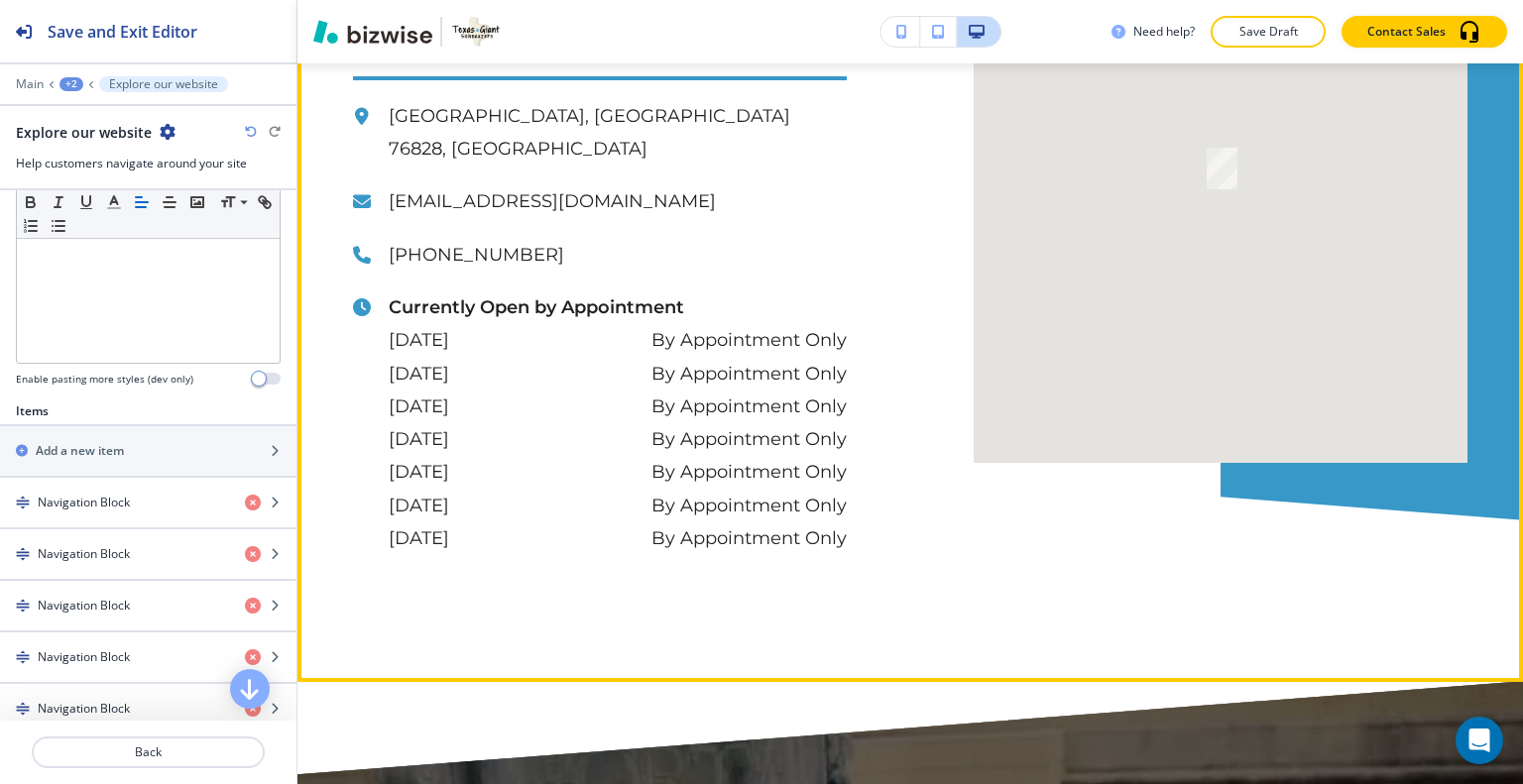 scroll, scrollTop: 14026, scrollLeft: 0, axis: vertical 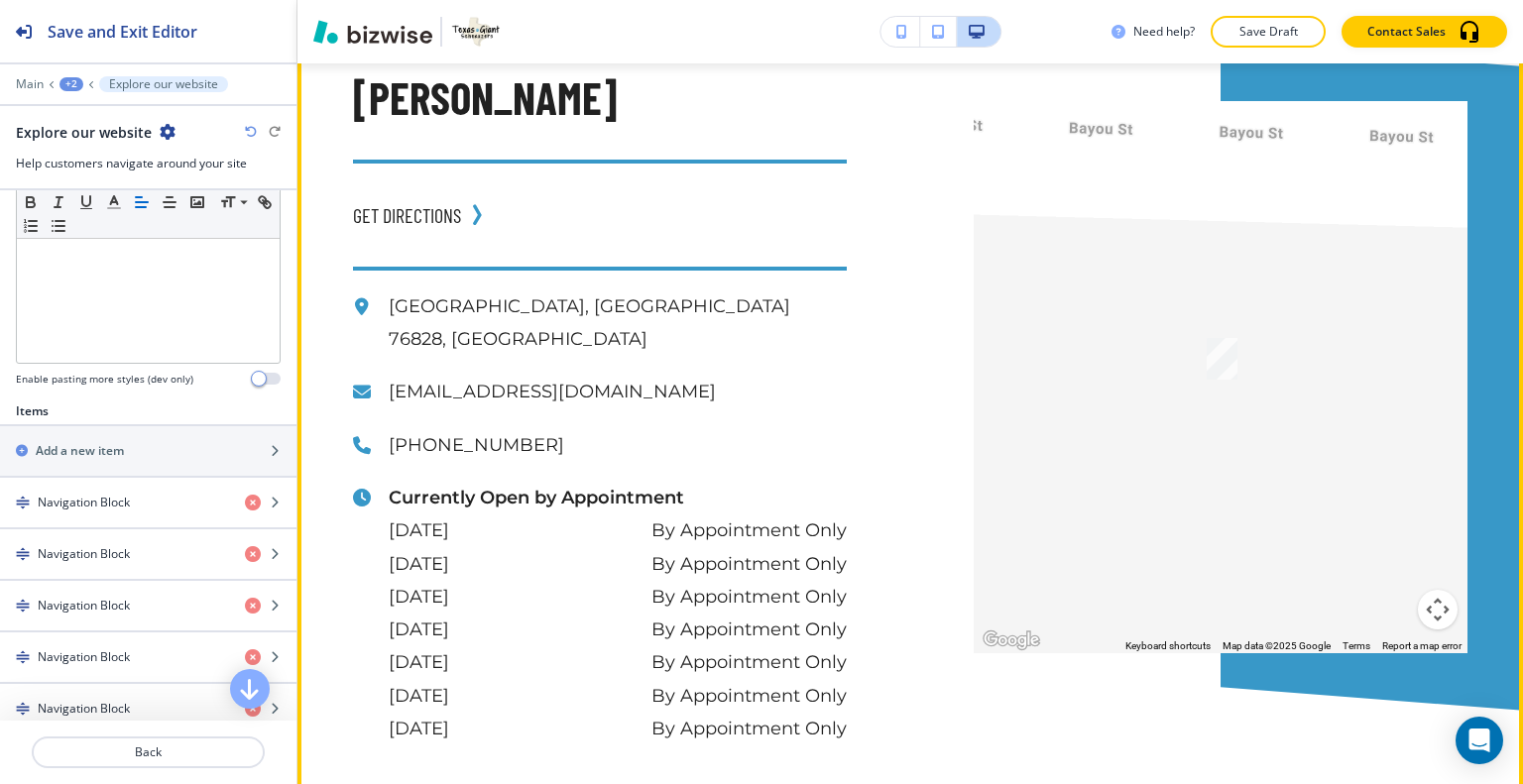 click on "Edit This Section" at bounding box center (376, -91) 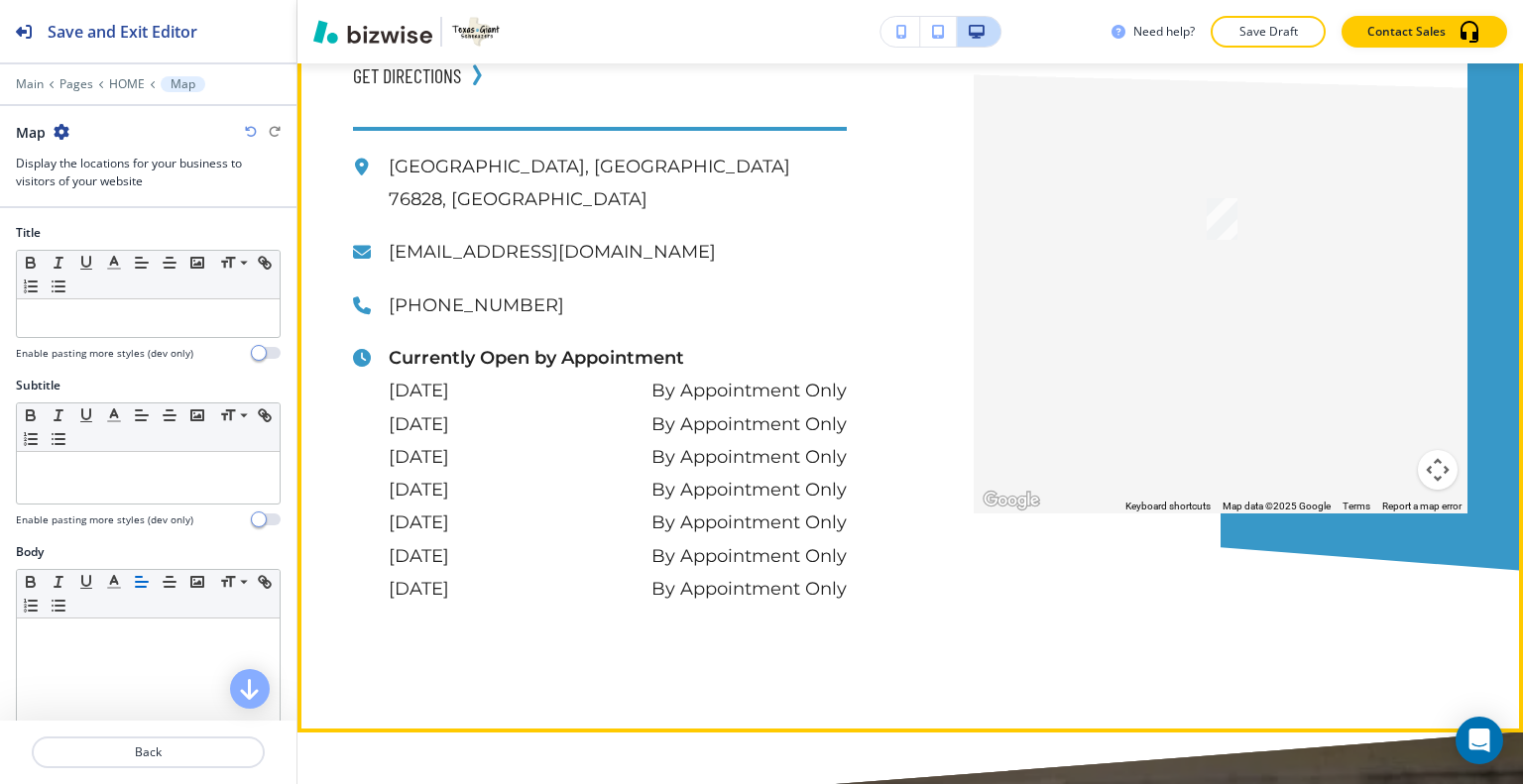 type 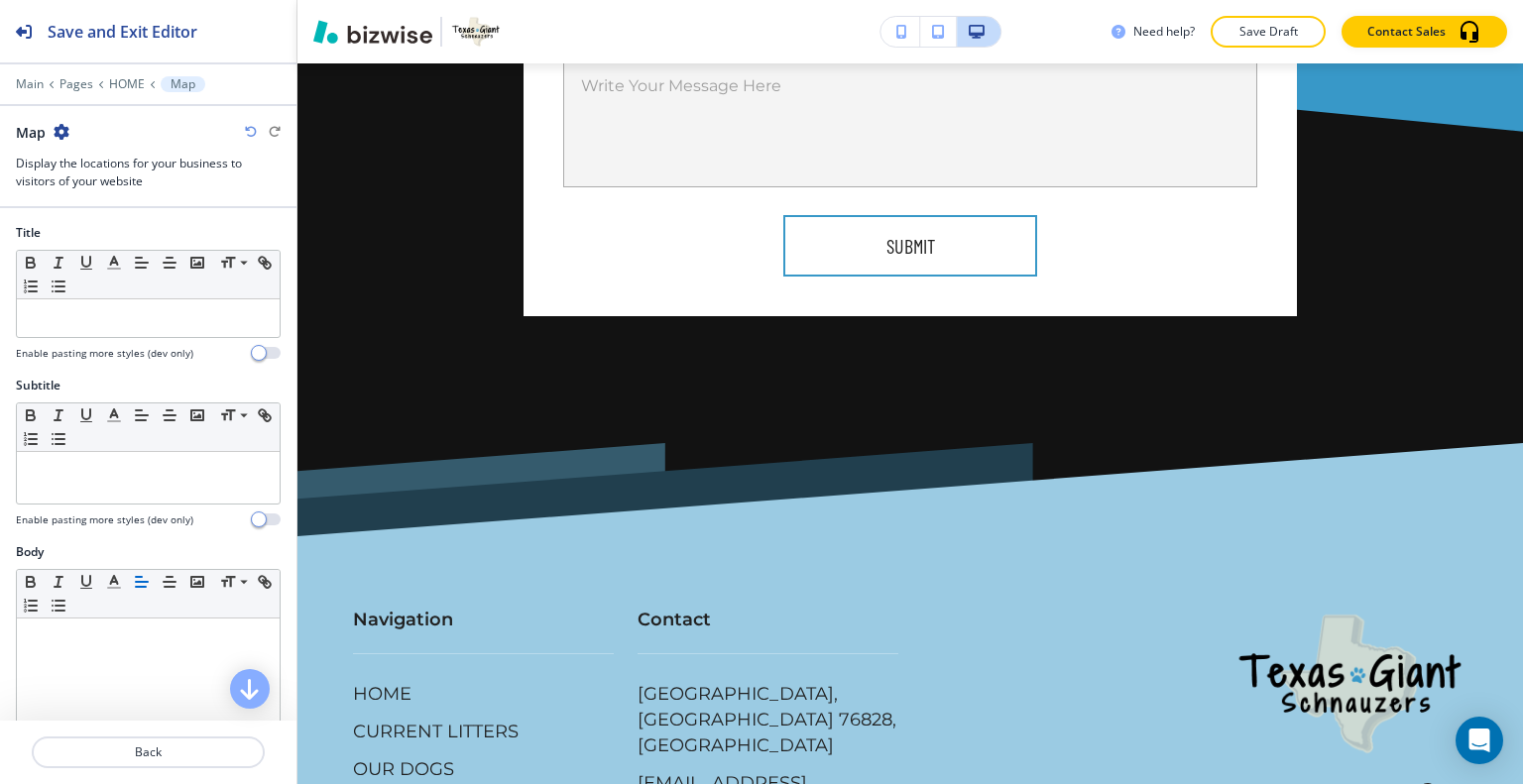 scroll, scrollTop: 16625, scrollLeft: 0, axis: vertical 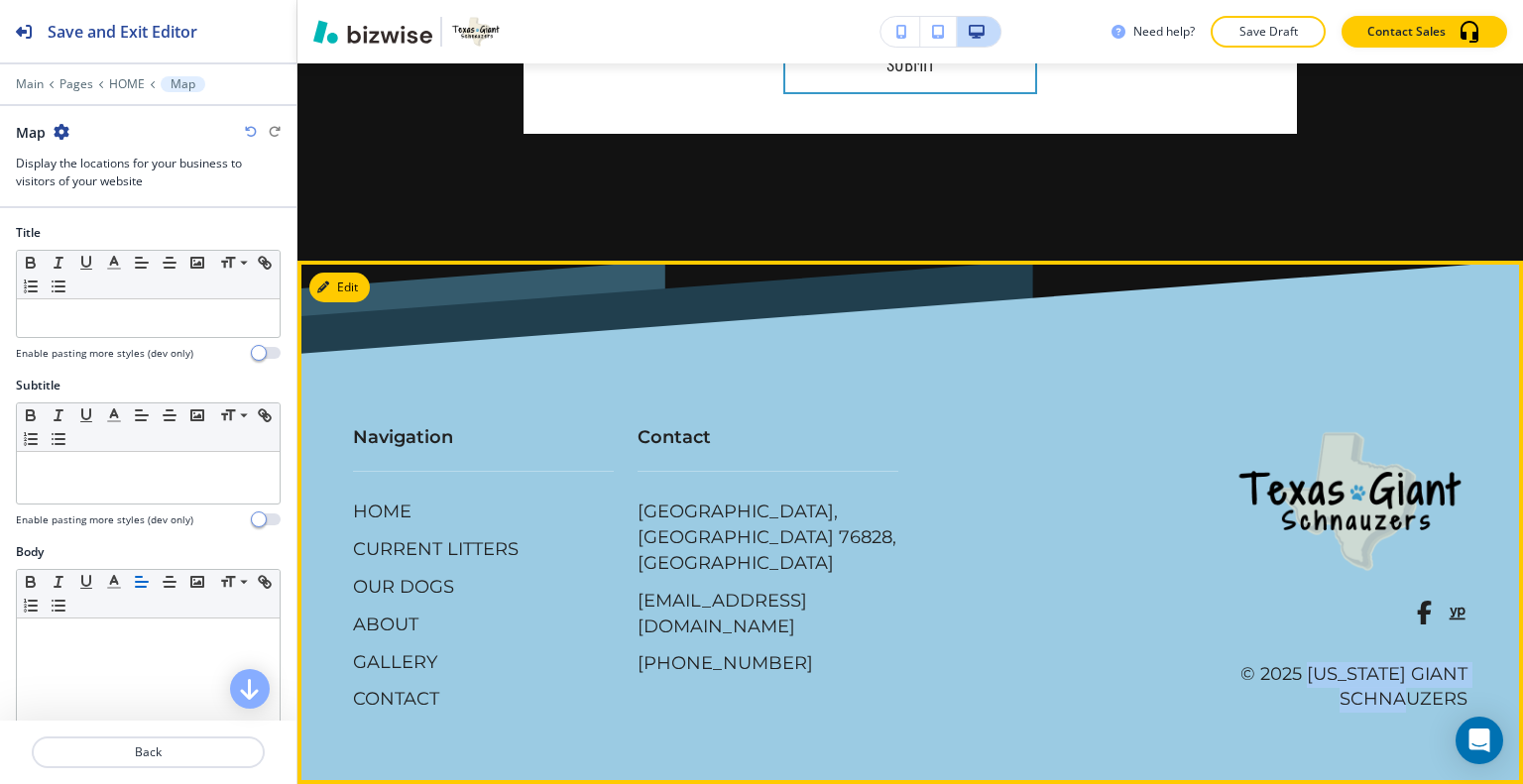 drag, startPoint x: 1460, startPoint y: 701, endPoint x: 1339, endPoint y: 669, distance: 125.1599 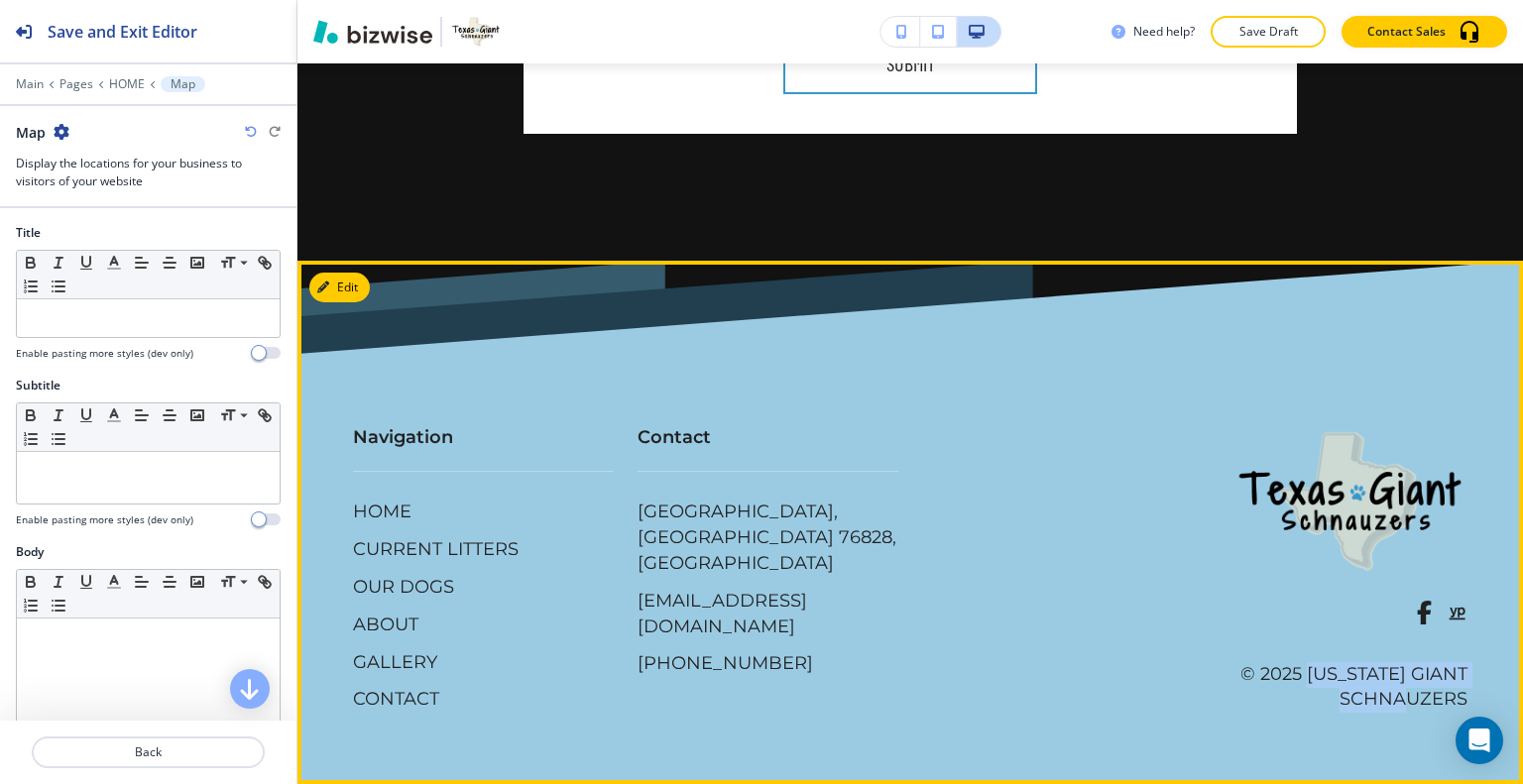 copy on "Texas Giant Schnauzers" 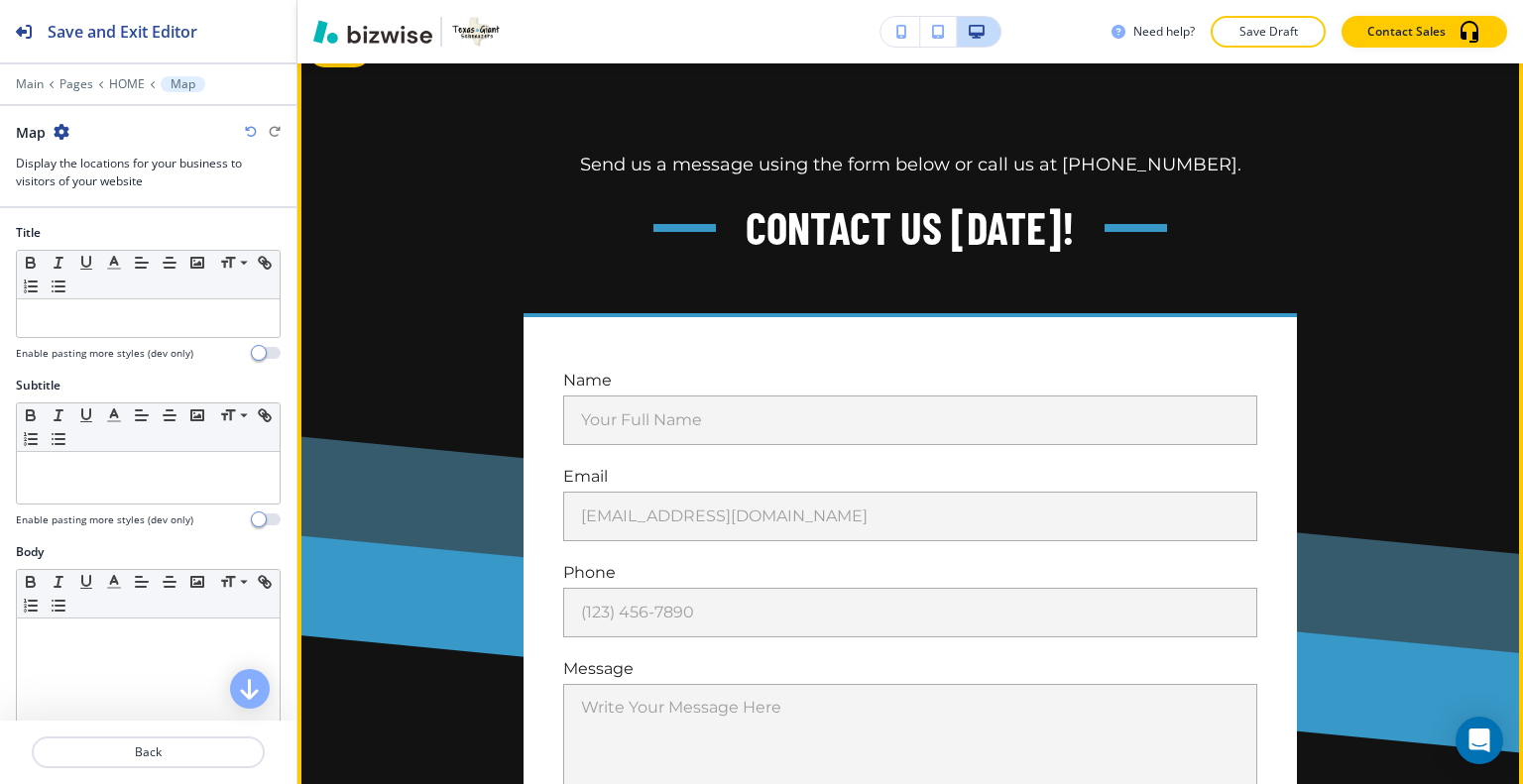 scroll, scrollTop: 15733, scrollLeft: 0, axis: vertical 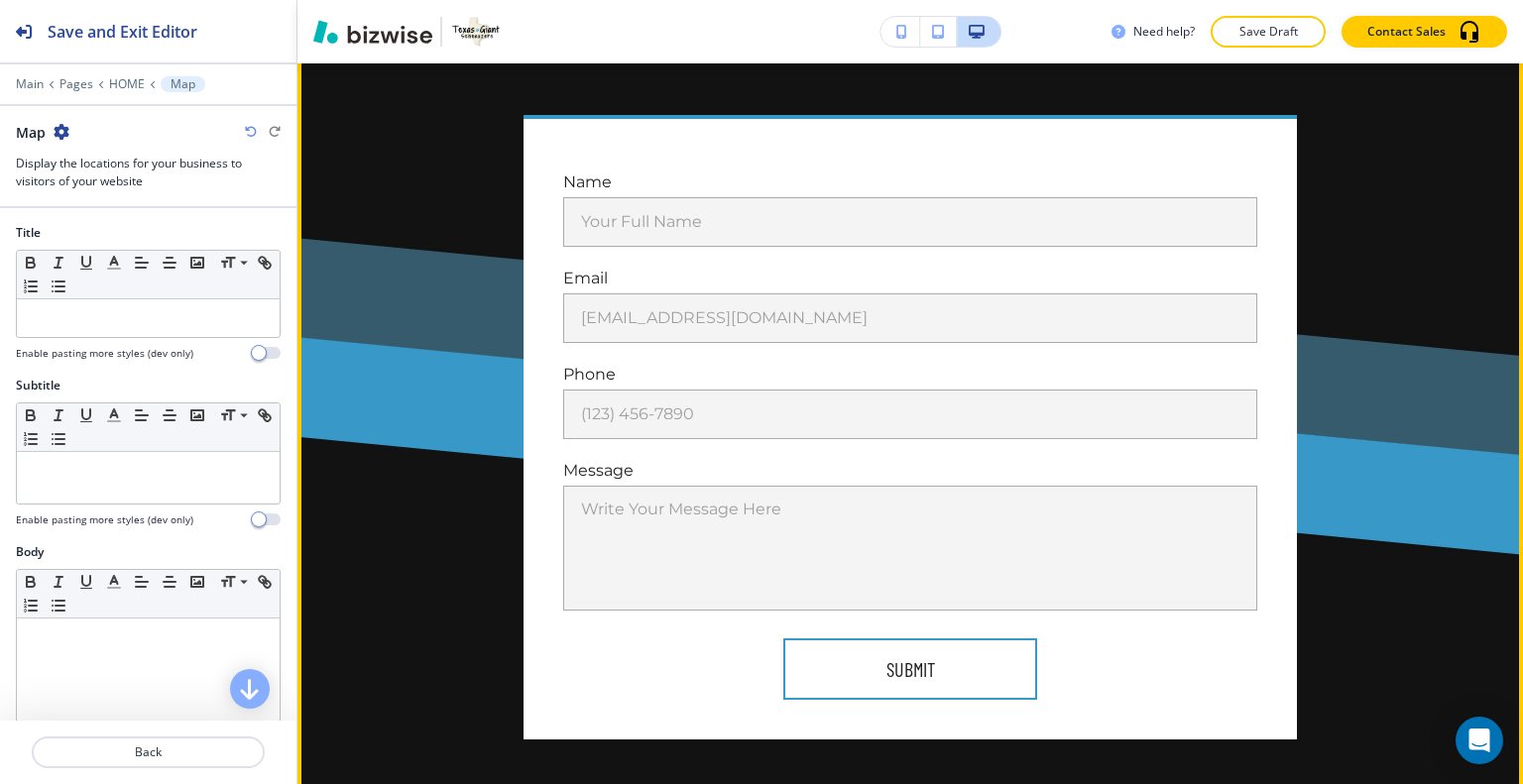 click on "Edit This Section" at bounding box center (376, -146) 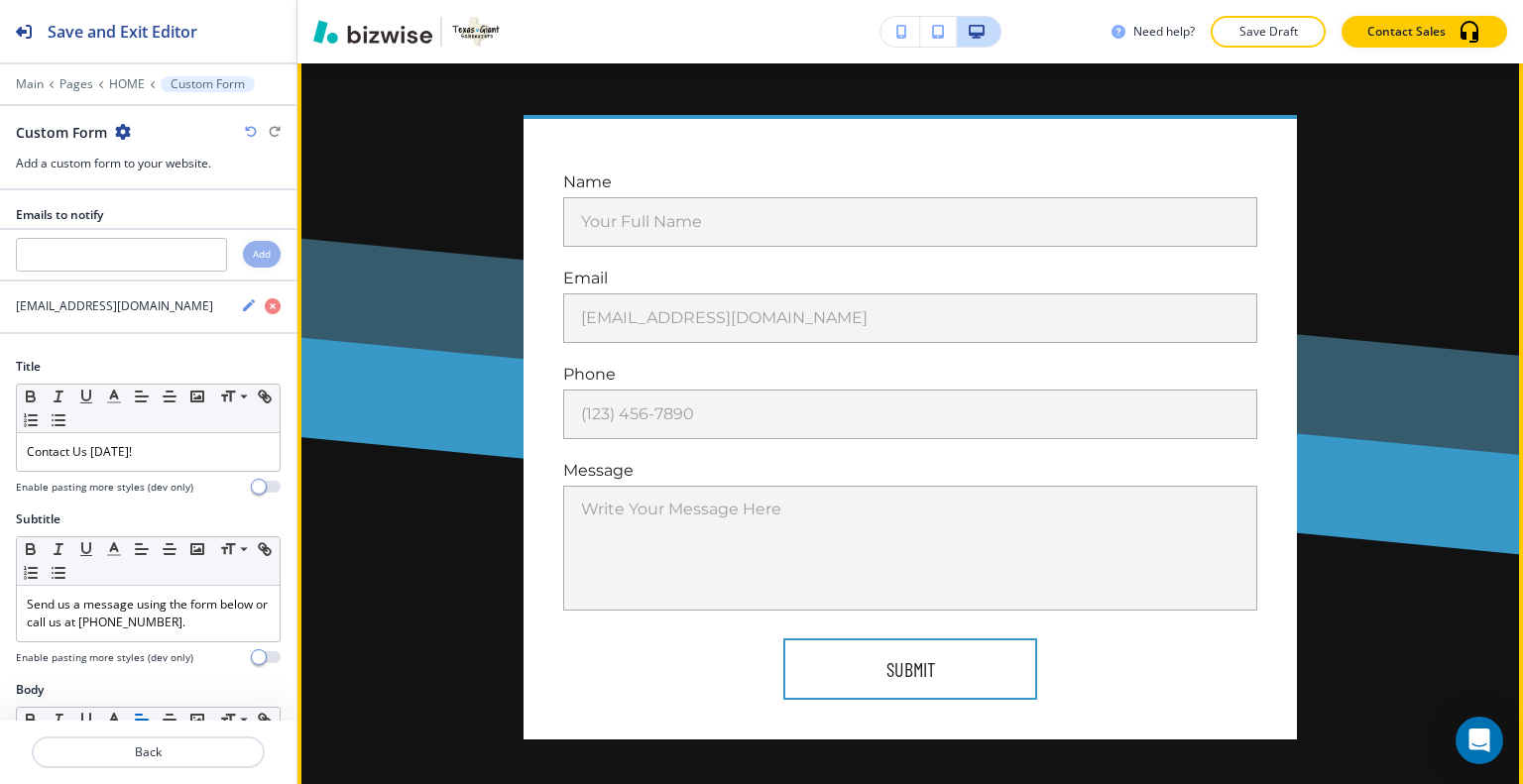 scroll, scrollTop: 15784, scrollLeft: 0, axis: vertical 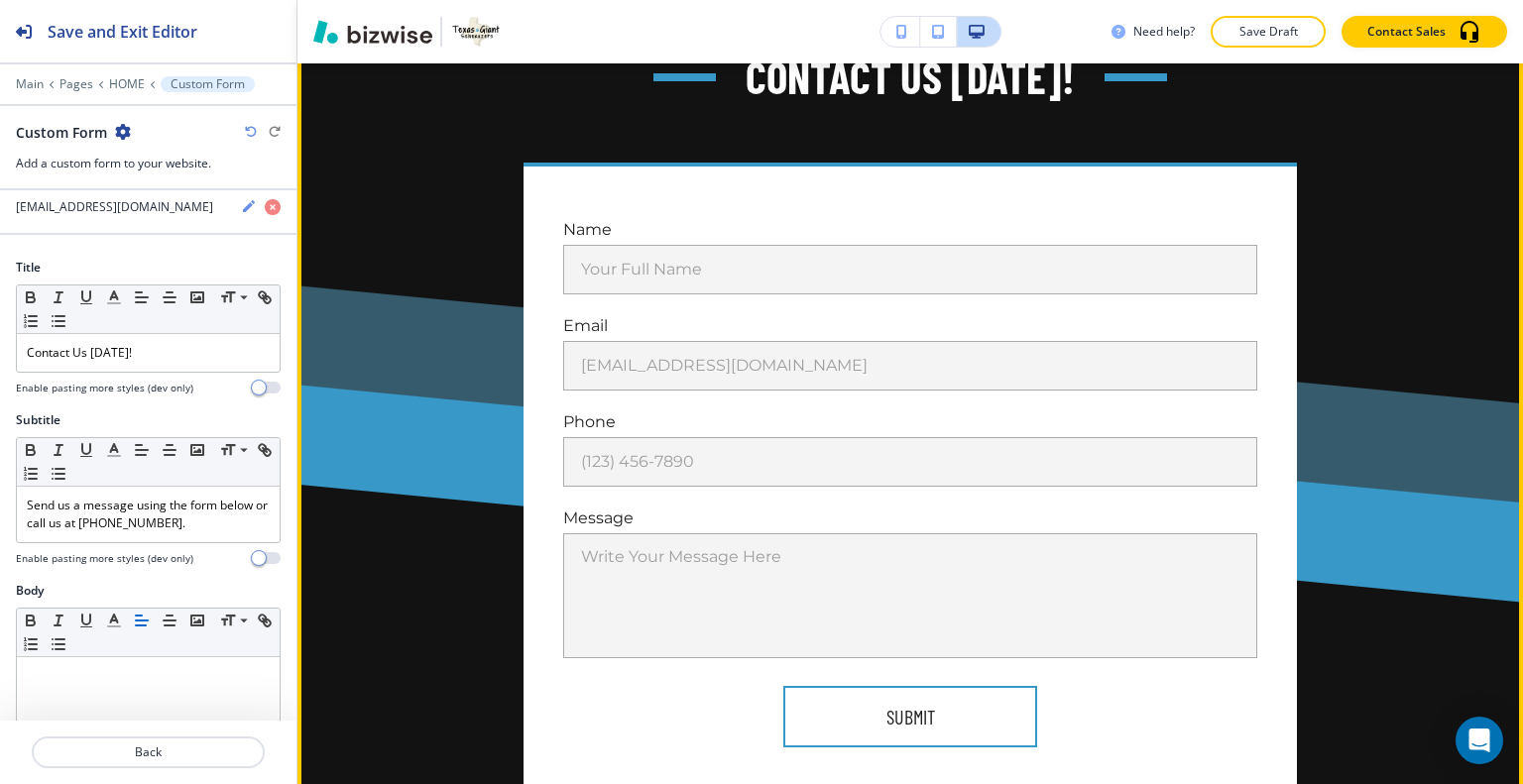 click on "Edit This Section" at bounding box center [376, -98] 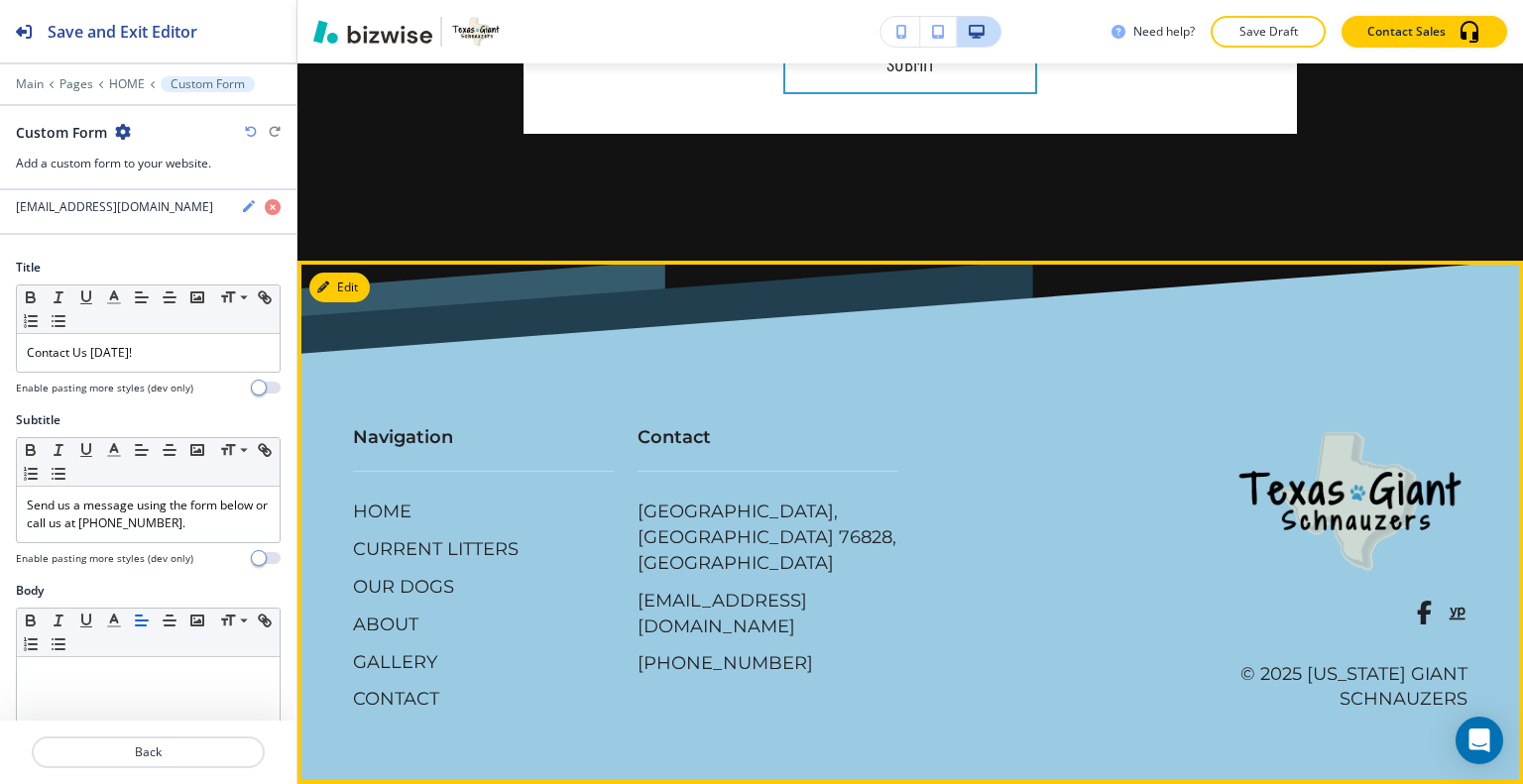 scroll, scrollTop: 16625, scrollLeft: 0, axis: vertical 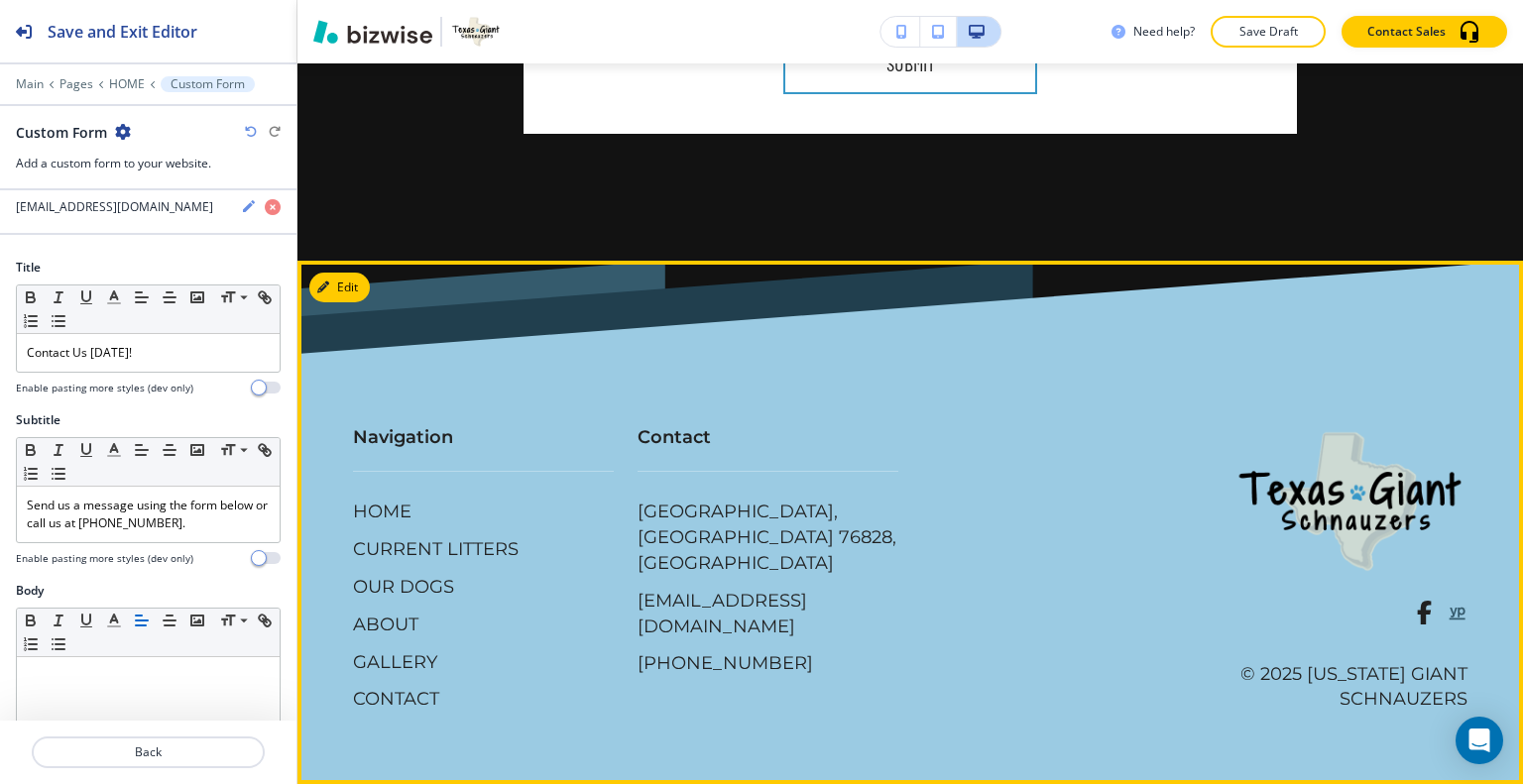 click 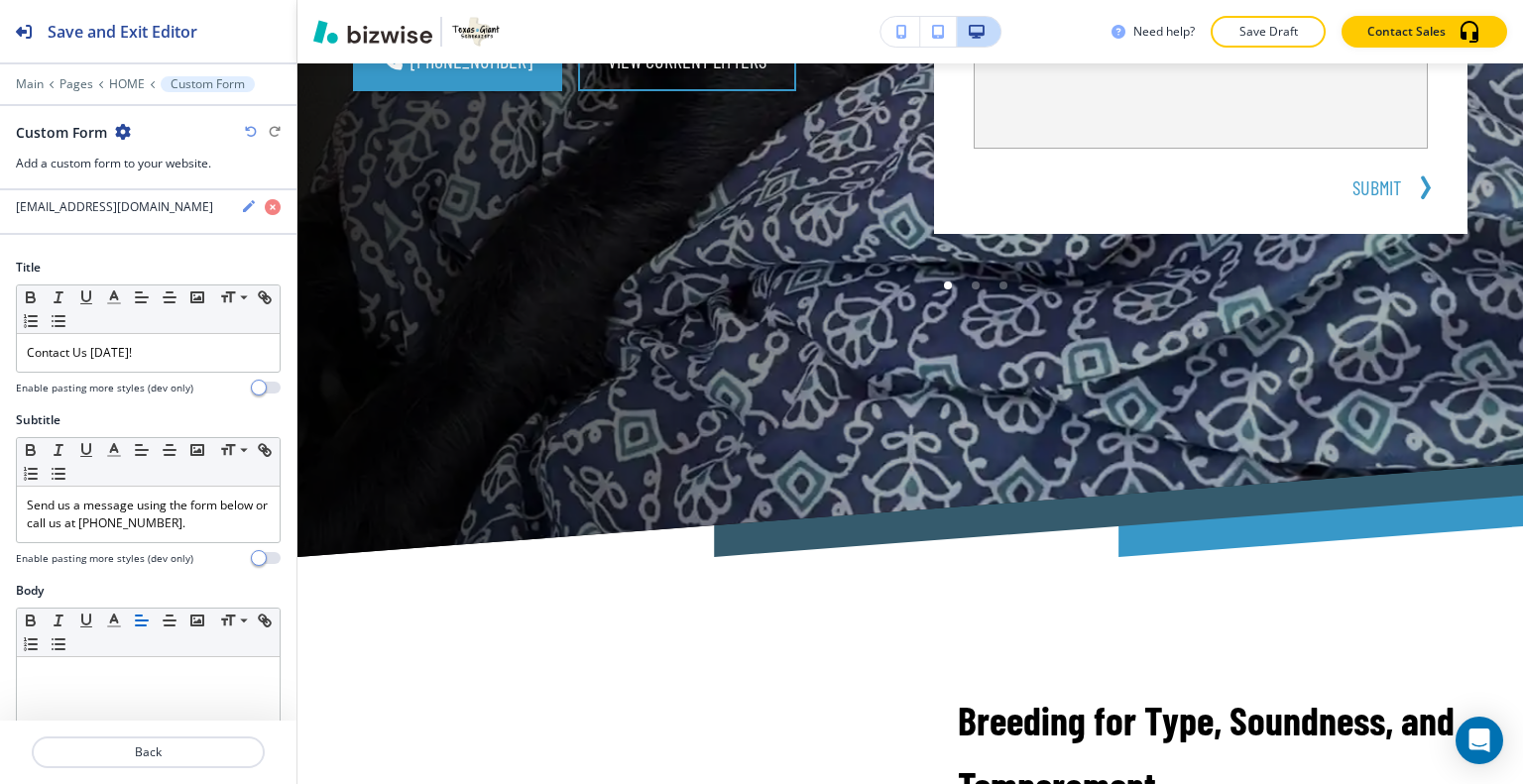 scroll, scrollTop: 0, scrollLeft: 0, axis: both 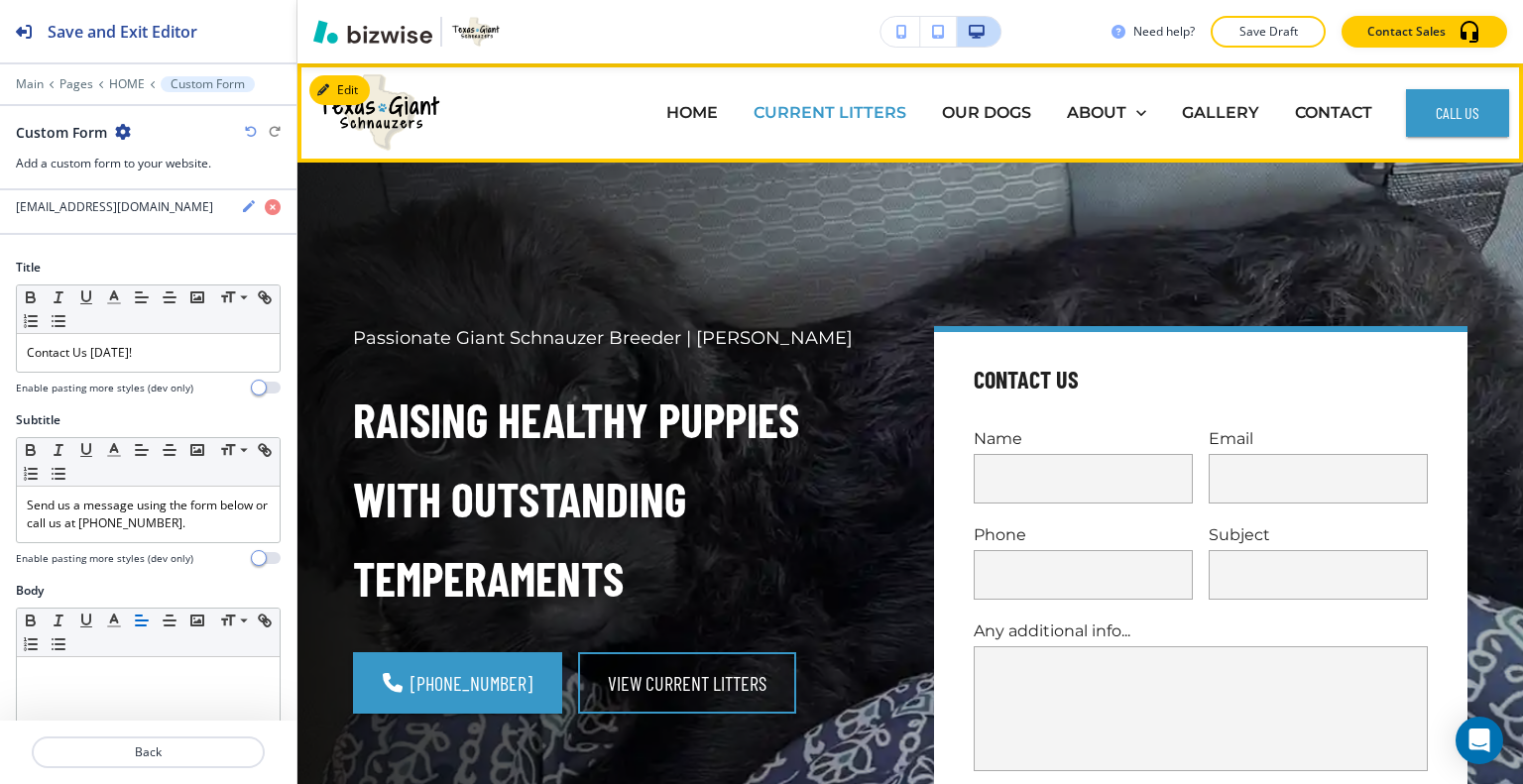 click on "CURRENT LITTERS" at bounding box center [830, 112] 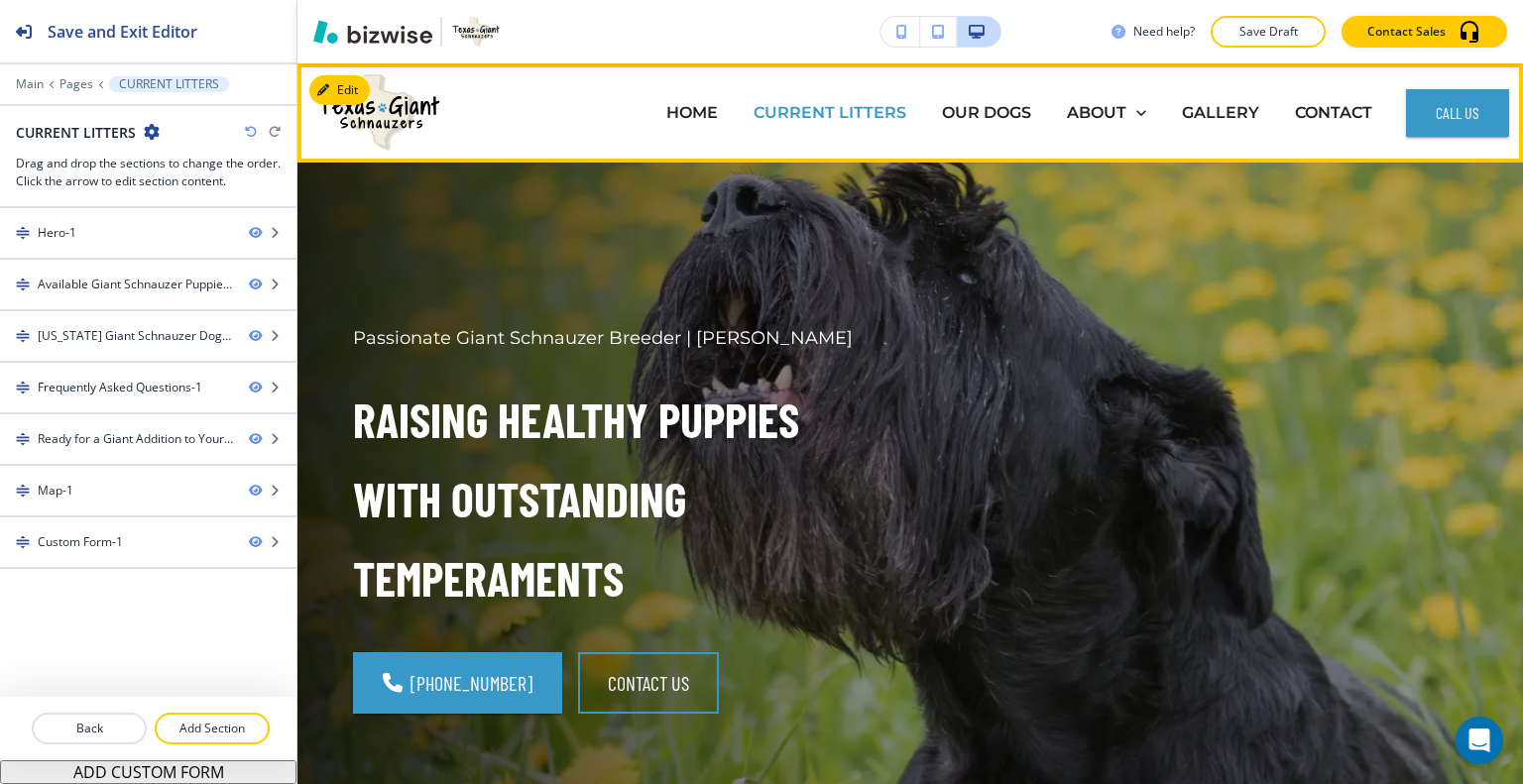 click on "CURRENT LITTERS" at bounding box center (830, 112) 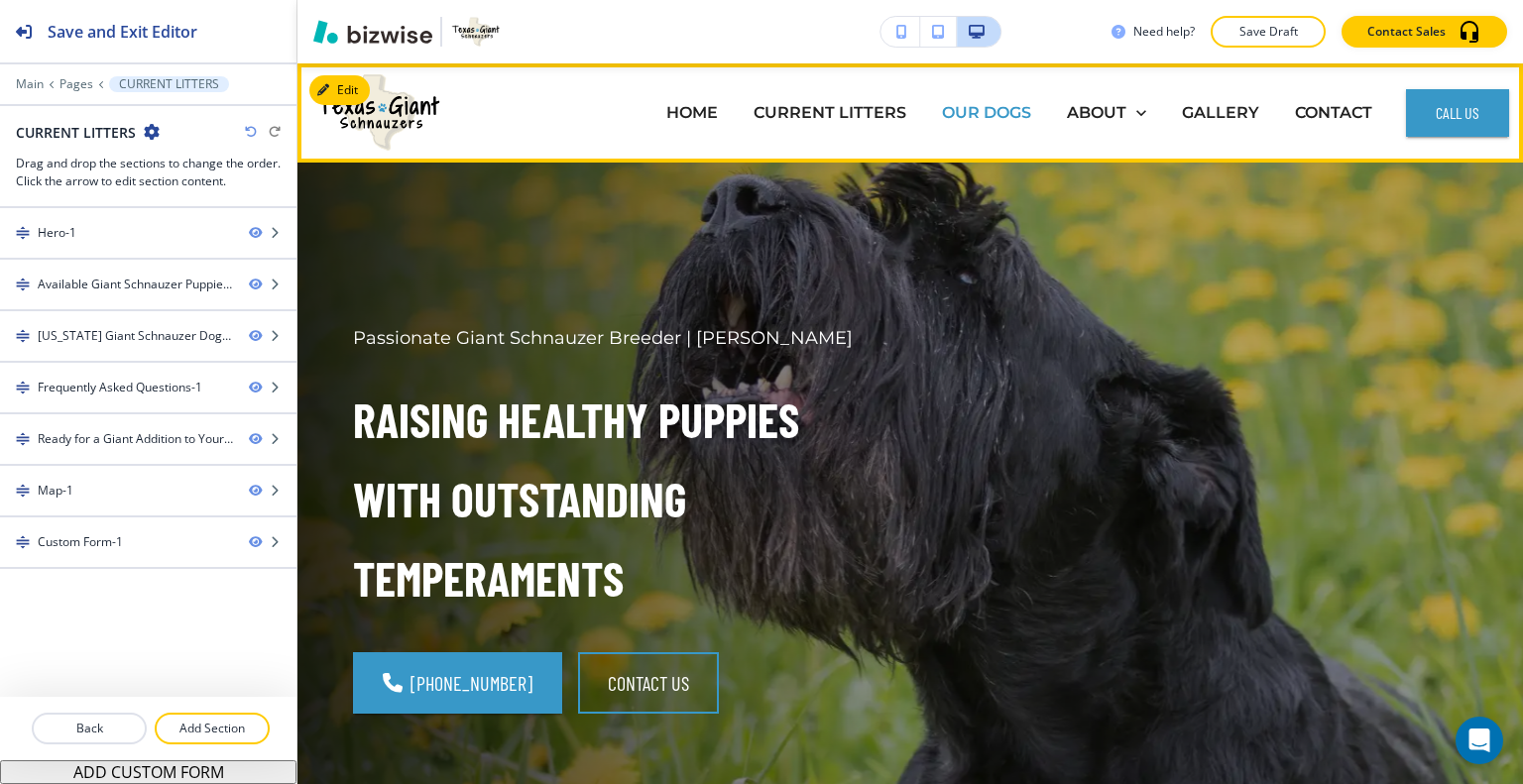 click on "OUR DOGS" at bounding box center (987, 112) 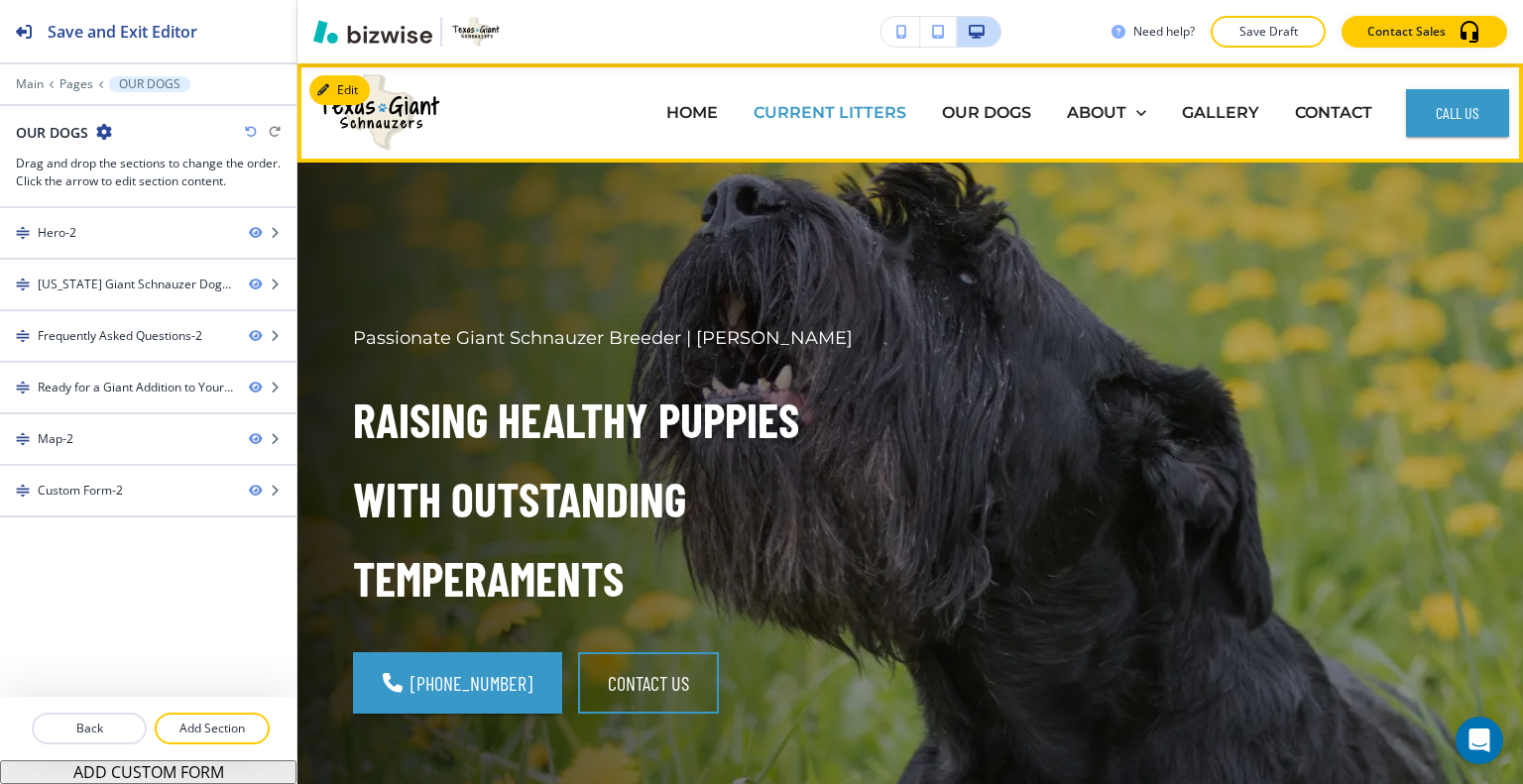 click on "CURRENT LITTERS" at bounding box center (830, 112) 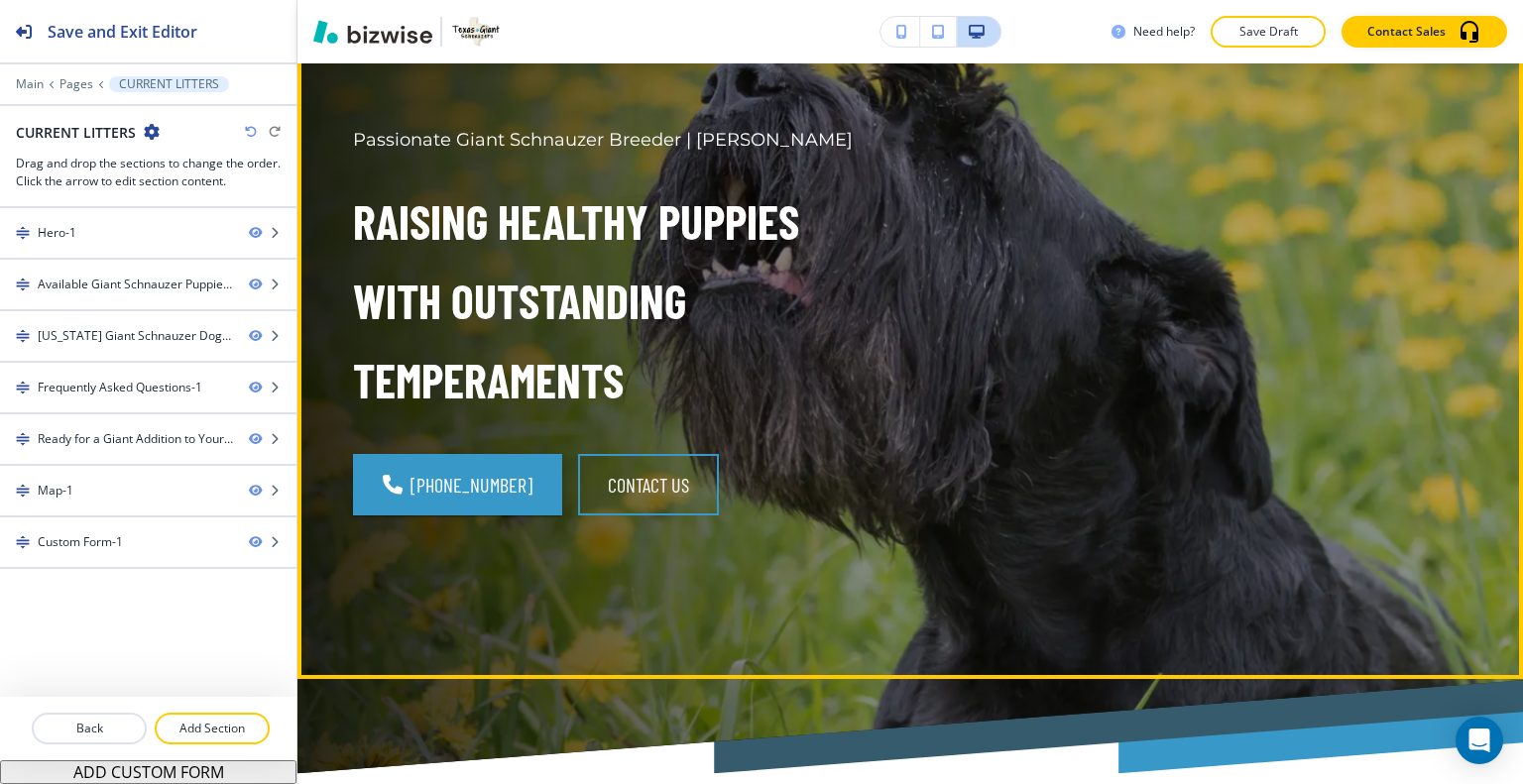 scroll, scrollTop: 0, scrollLeft: 0, axis: both 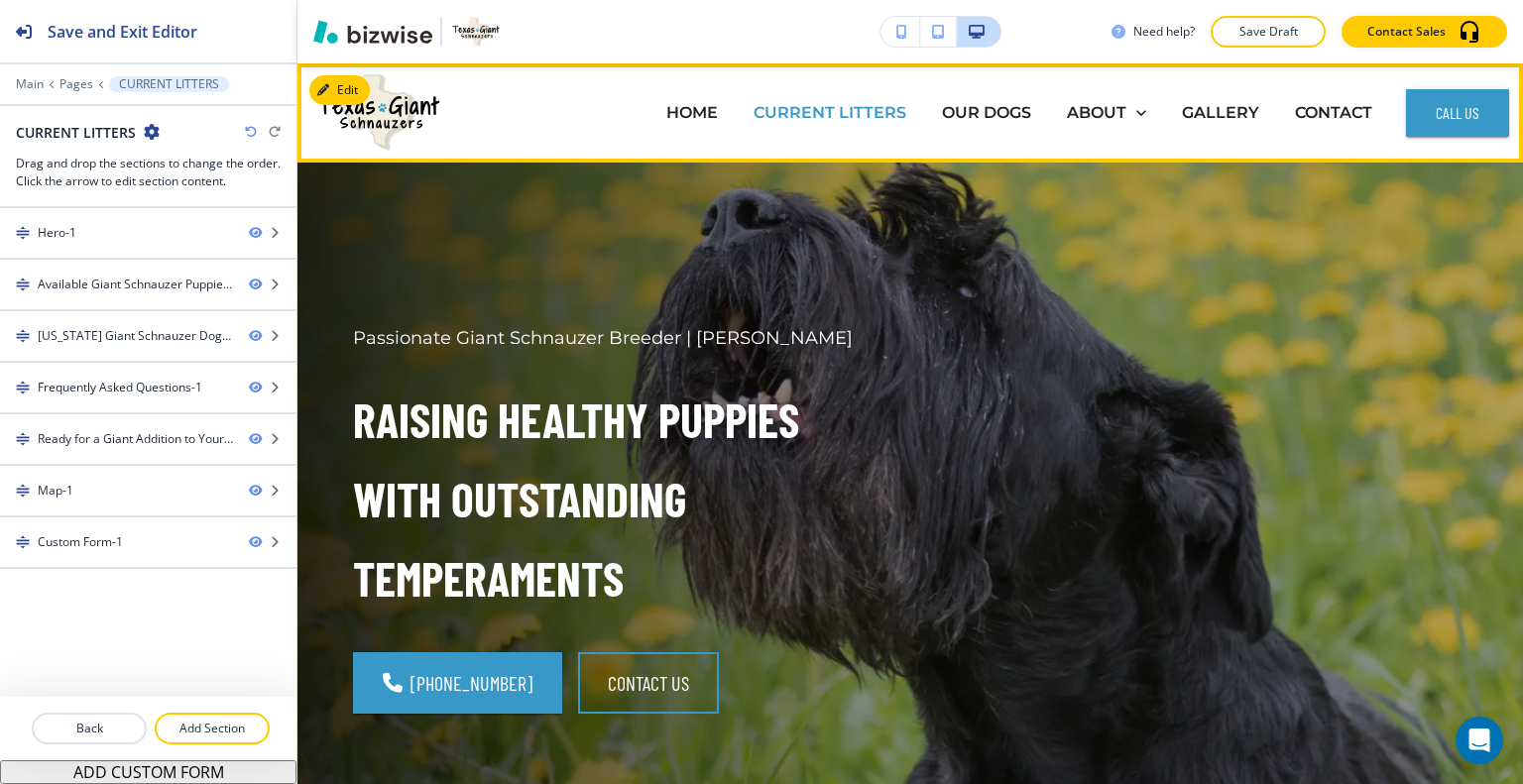 click on "CURRENT LITTERS" at bounding box center (830, 112) 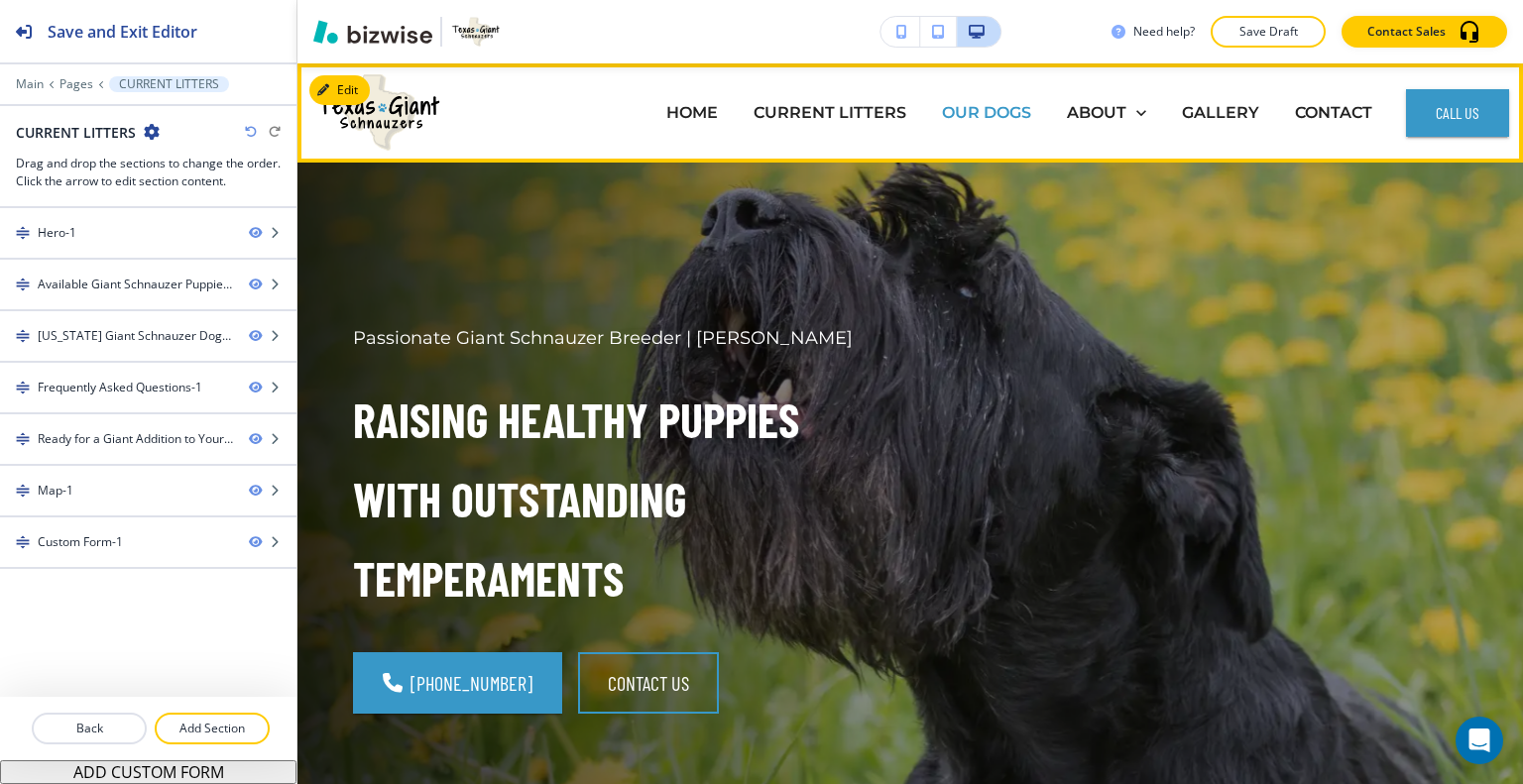 click on "OUR DOGS" at bounding box center (987, 112) 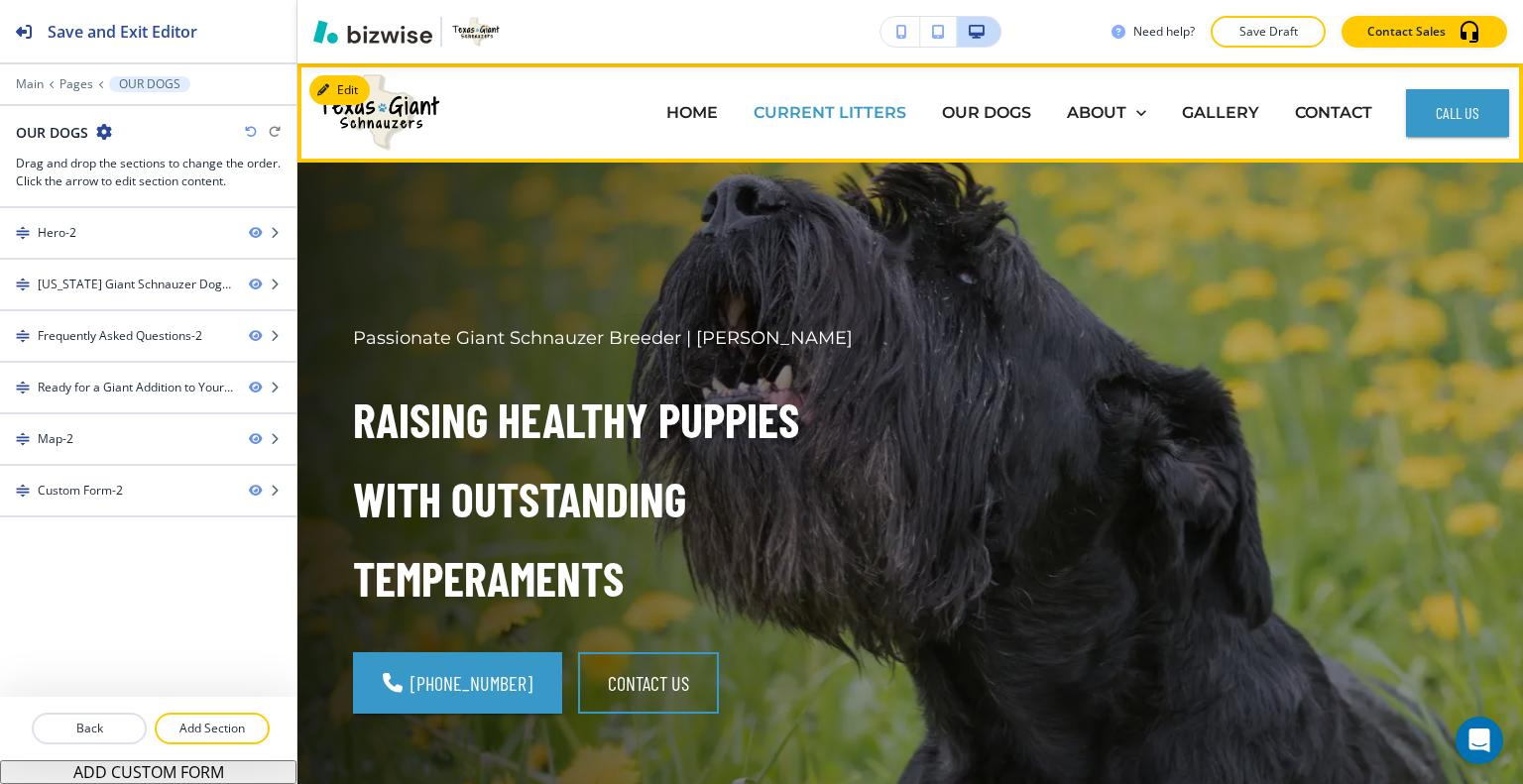 click on "CURRENT LITTERS" at bounding box center (830, 112) 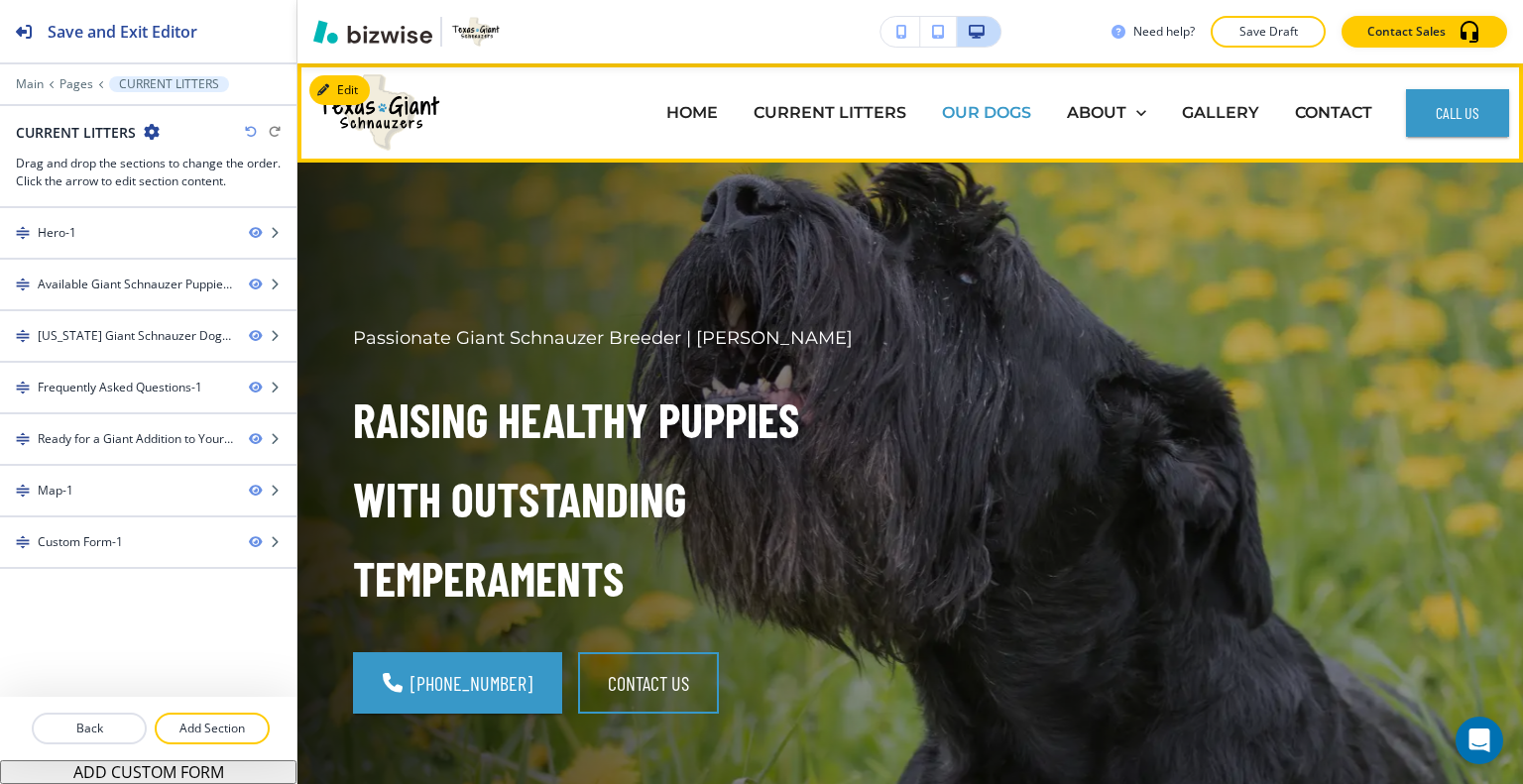 click on "OUR DOGS" at bounding box center (987, 112) 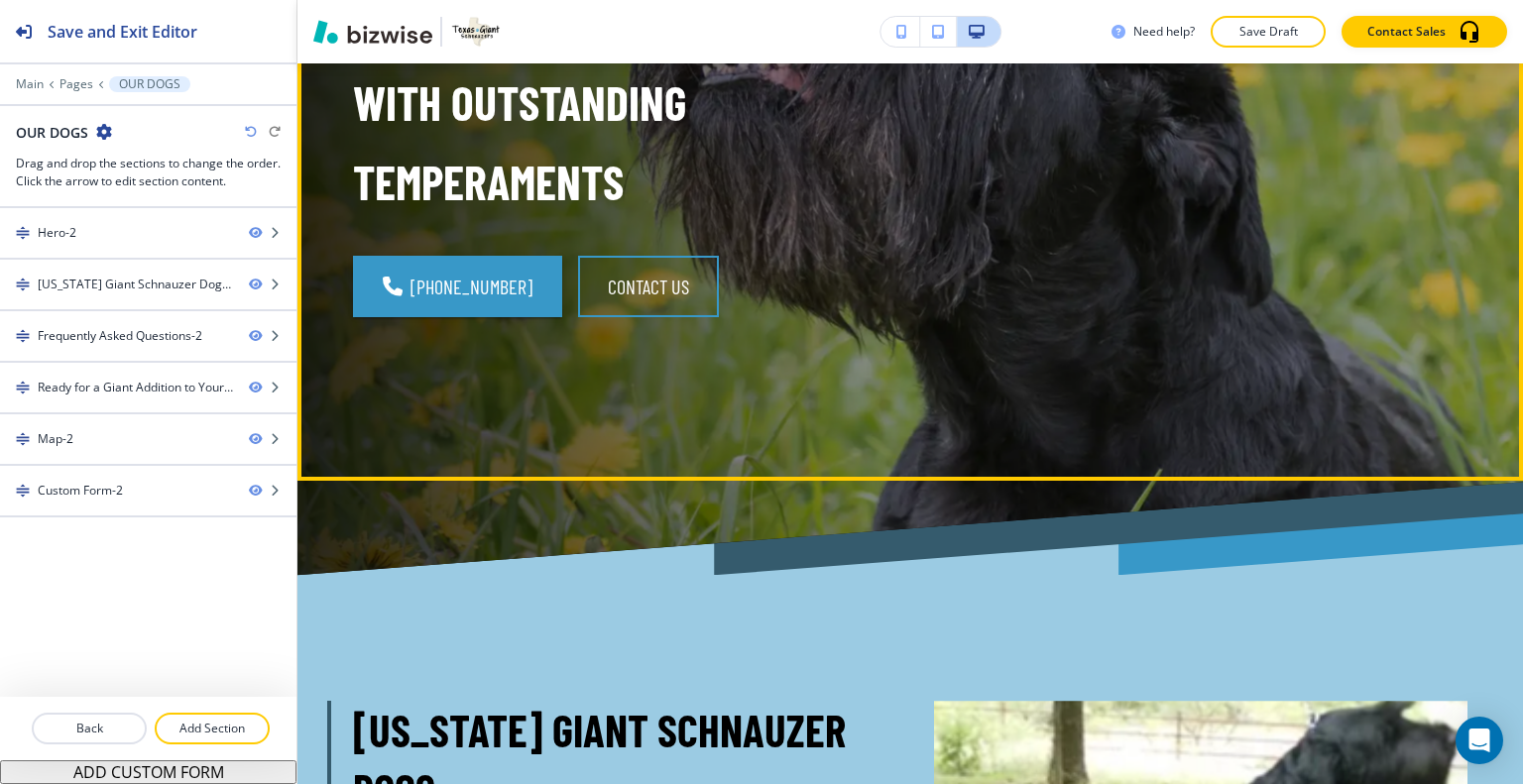 scroll, scrollTop: 0, scrollLeft: 0, axis: both 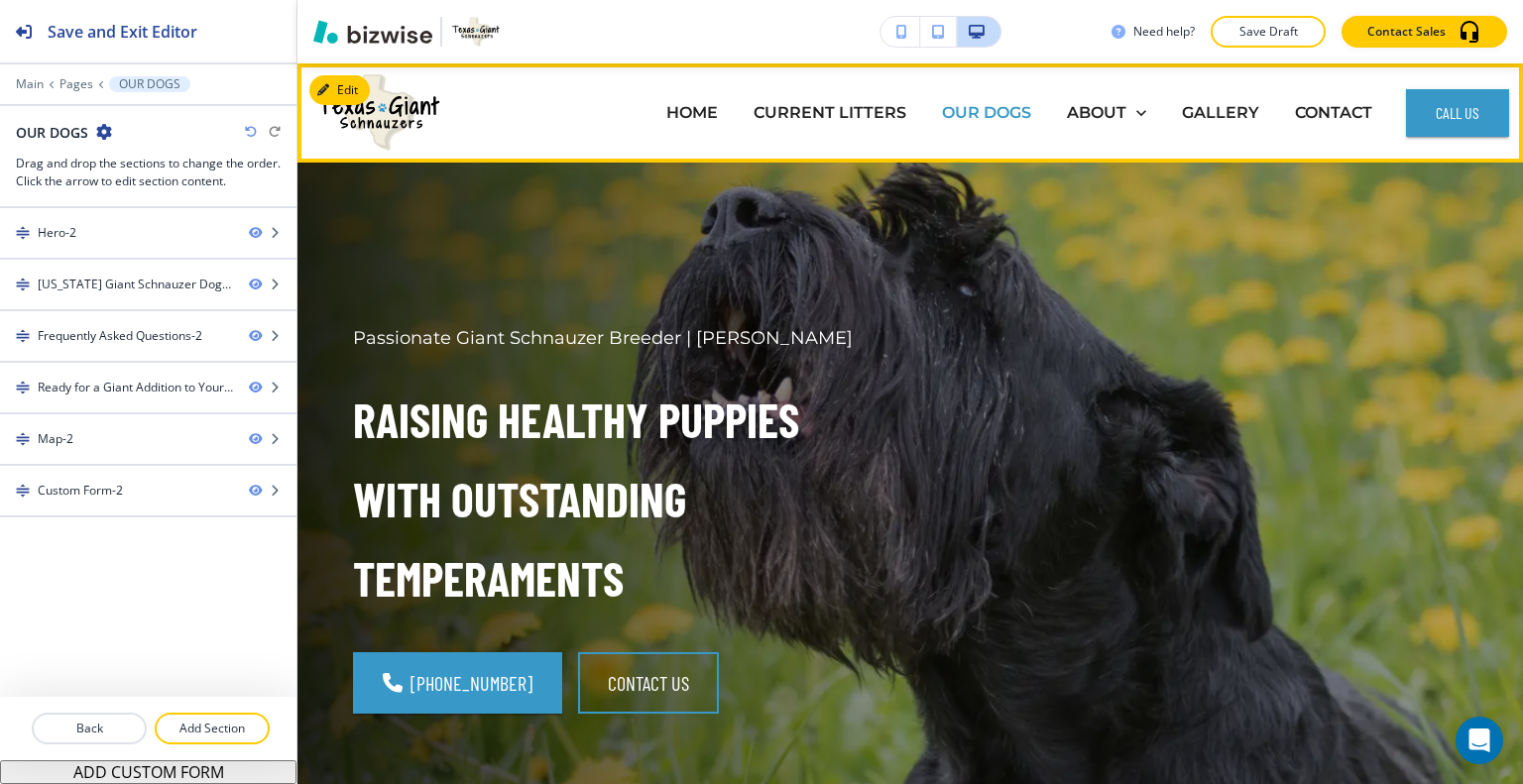 click on "OUR DOGS" at bounding box center [987, 112] 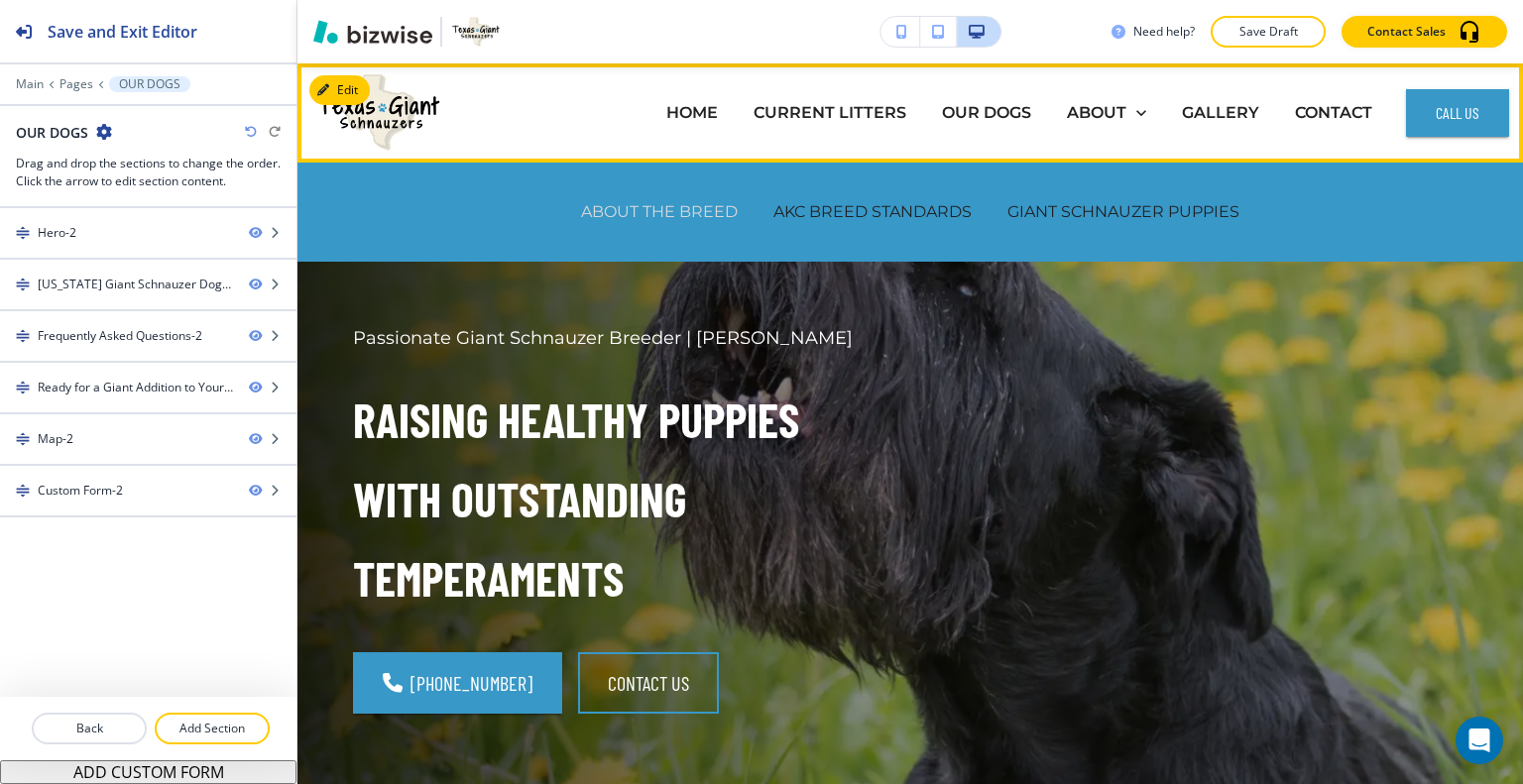 click on "ABOUT THE BREED" at bounding box center [659, 211] 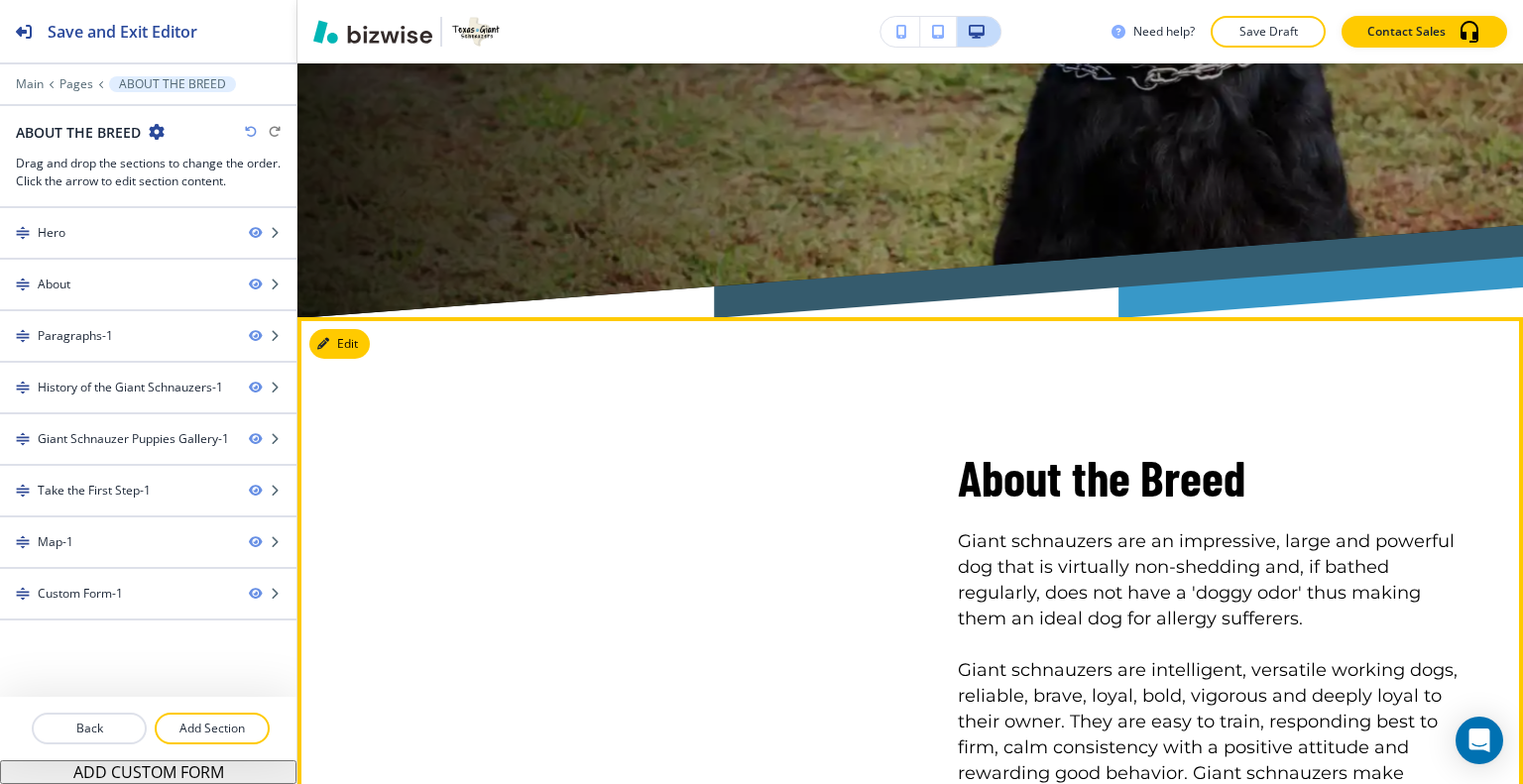 scroll, scrollTop: 0, scrollLeft: 0, axis: both 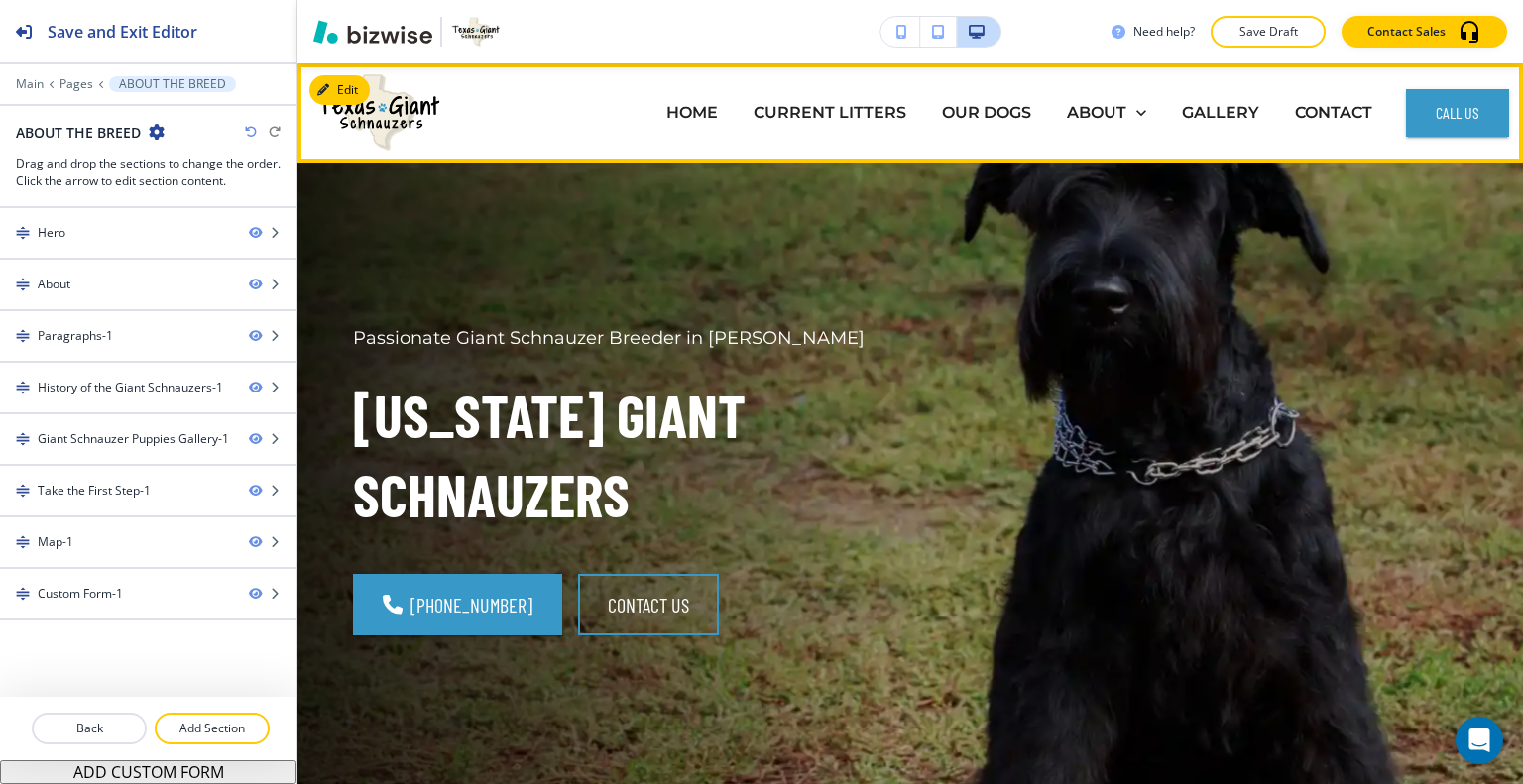click on "CURRENT LITTERS" at bounding box center [830, 113] 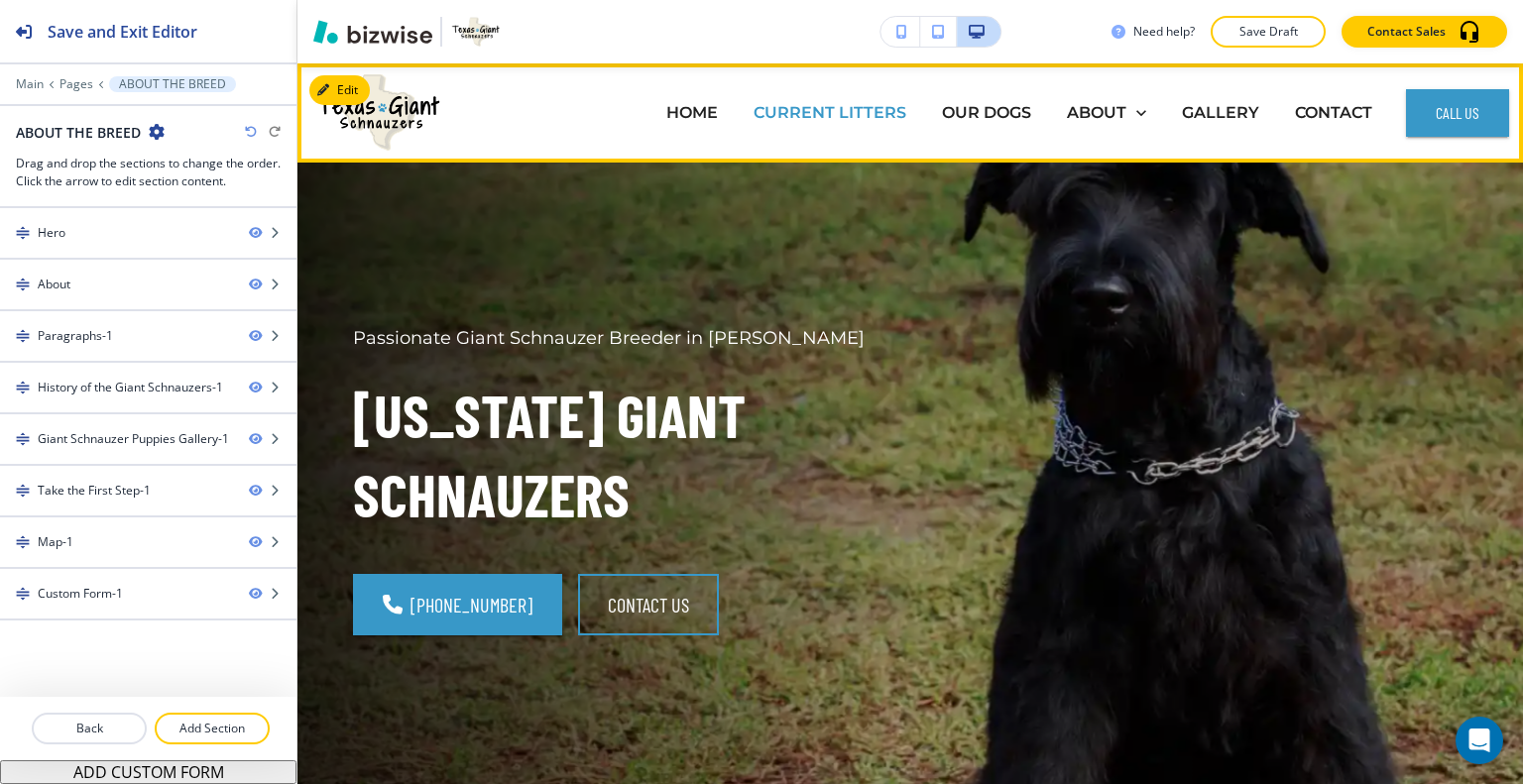click on "CURRENT LITTERS" at bounding box center [830, 112] 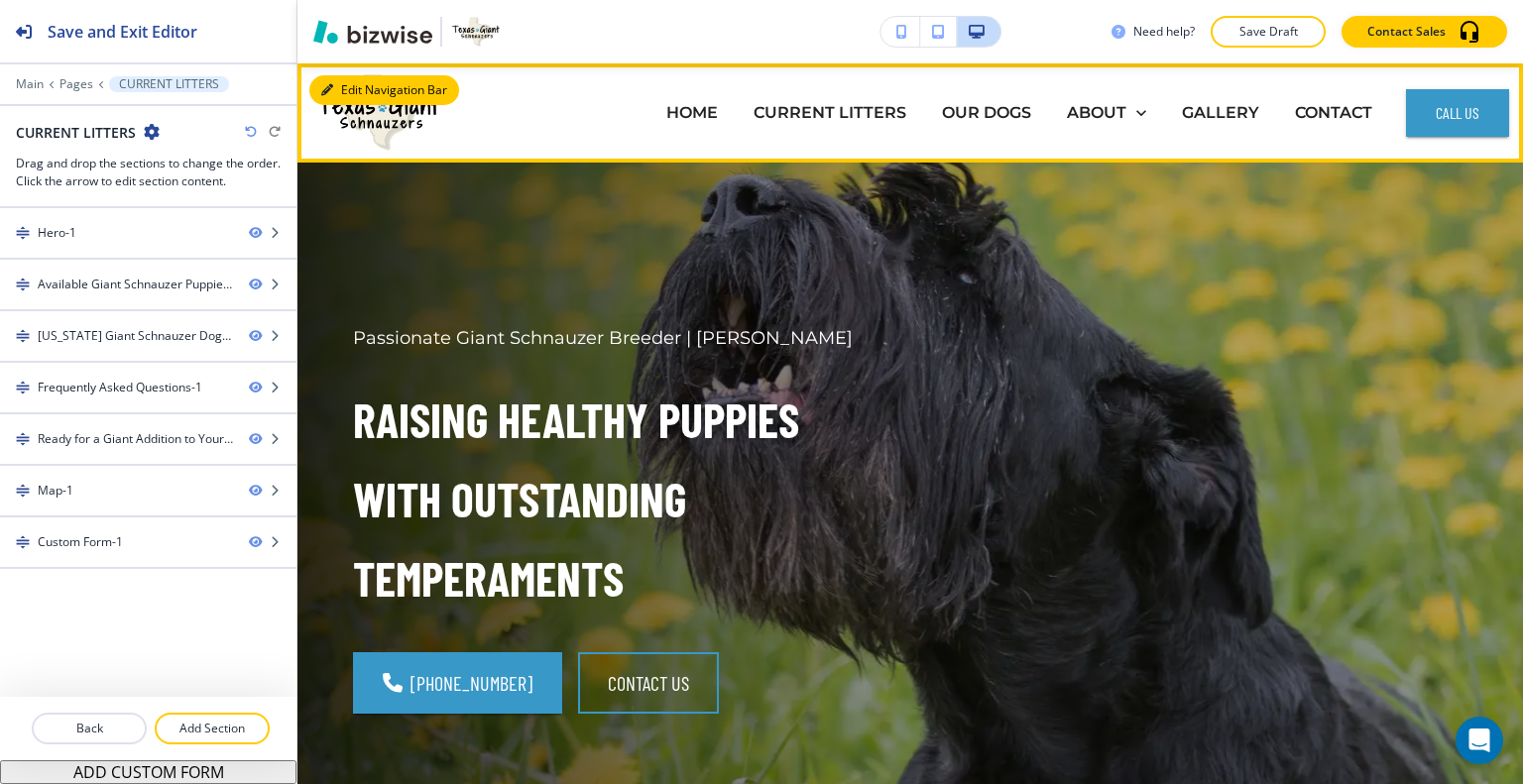 click on "Edit Navigation Bar" at bounding box center [384, 90] 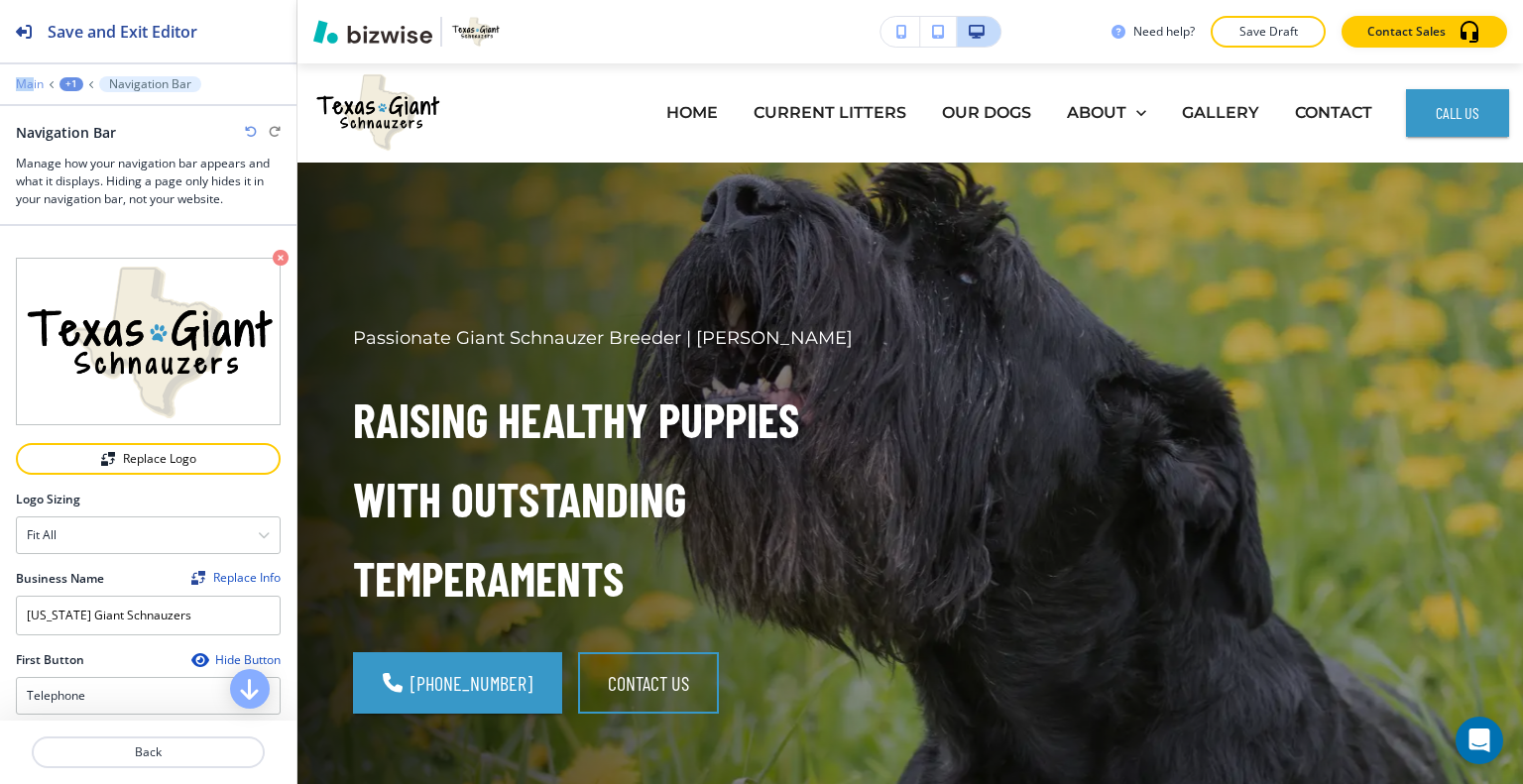 click on "Save and Exit Editor Main +1 Navigation Bar Navigation Bar Manage how your navigation bar appears and what it displays. Hiding a page only hides it in your navigation bar, not your website." at bounding box center (148, 113) 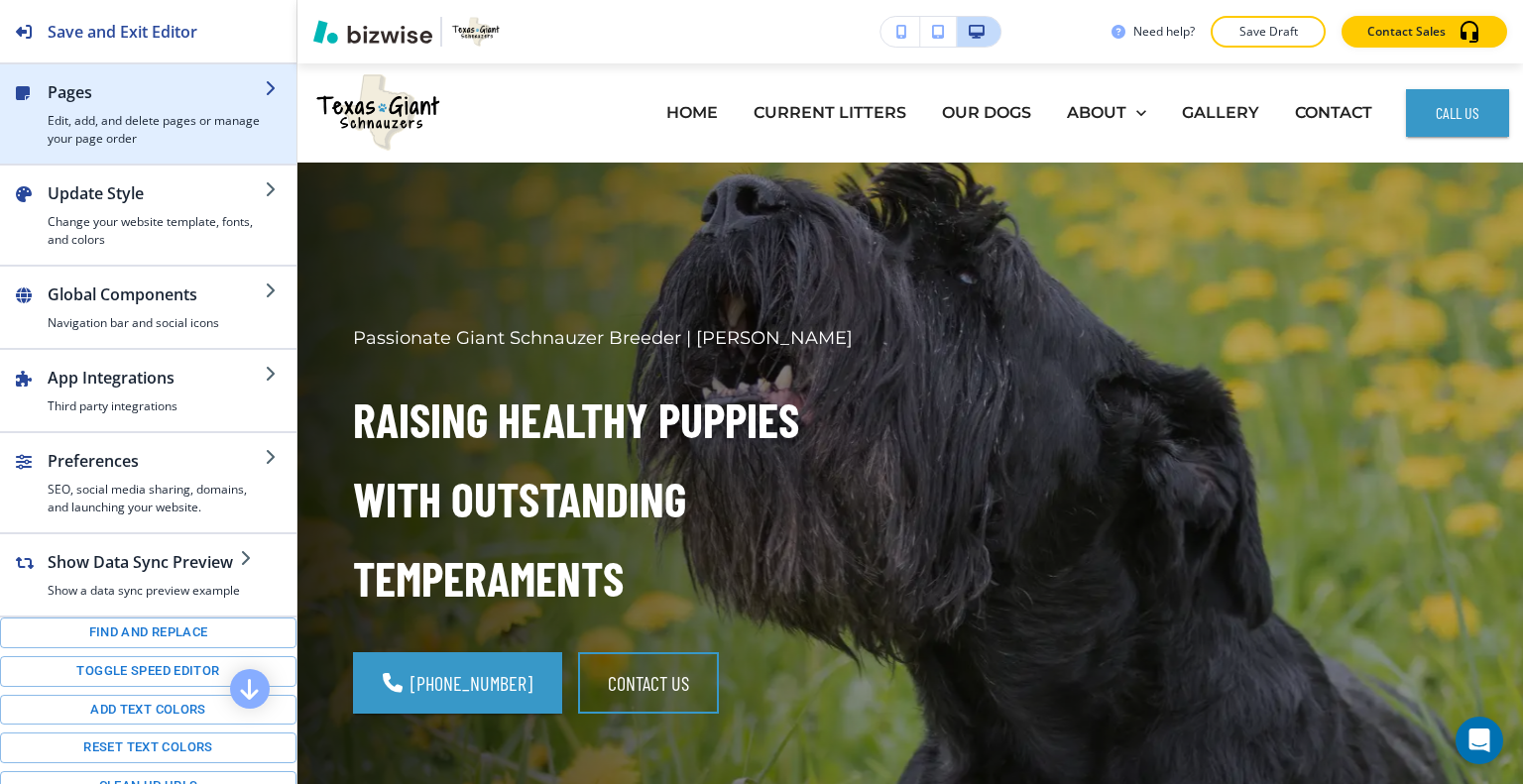 click on "Edit, add, and delete pages or manage your page order" at bounding box center (156, 130) 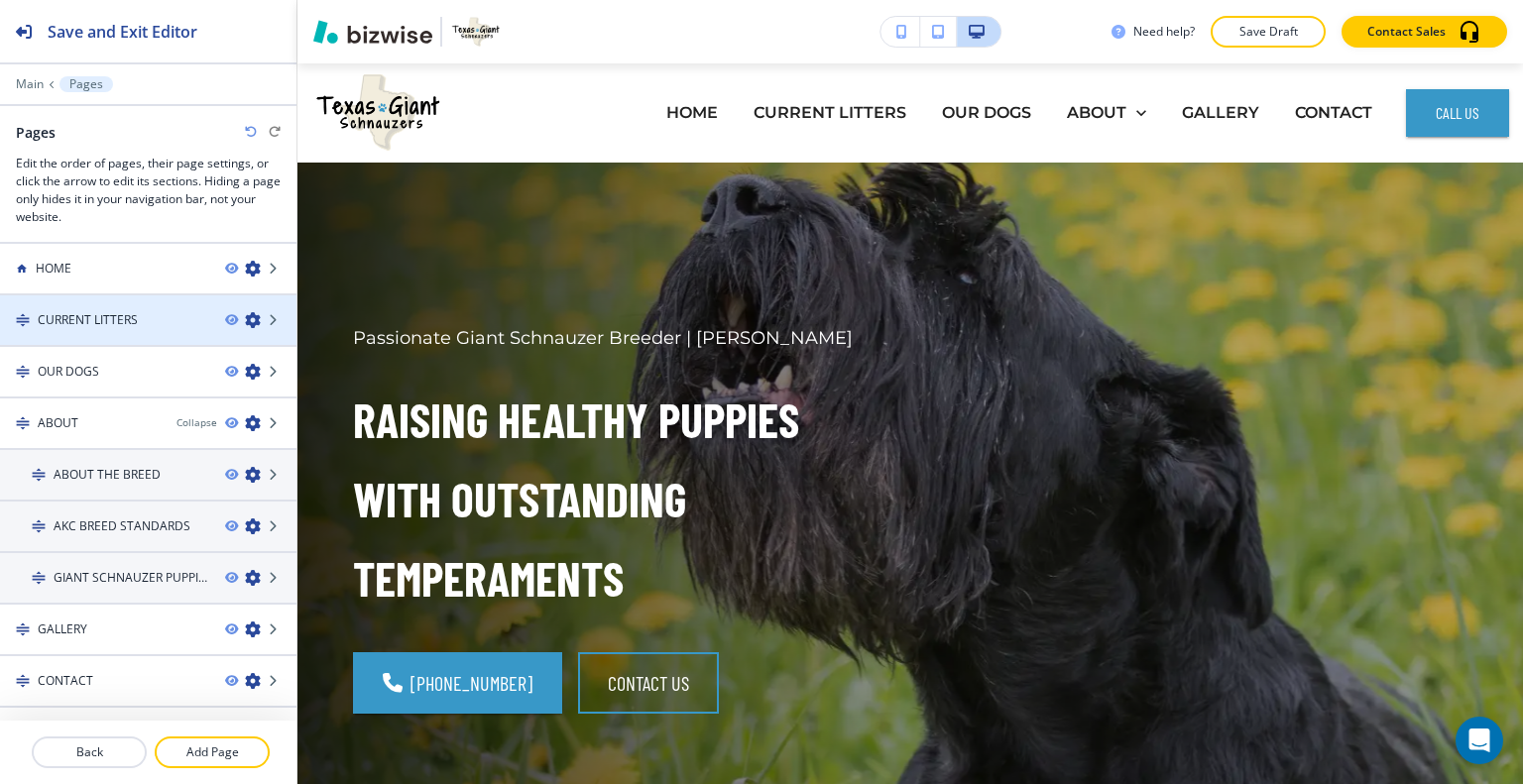click at bounding box center (253, 320) 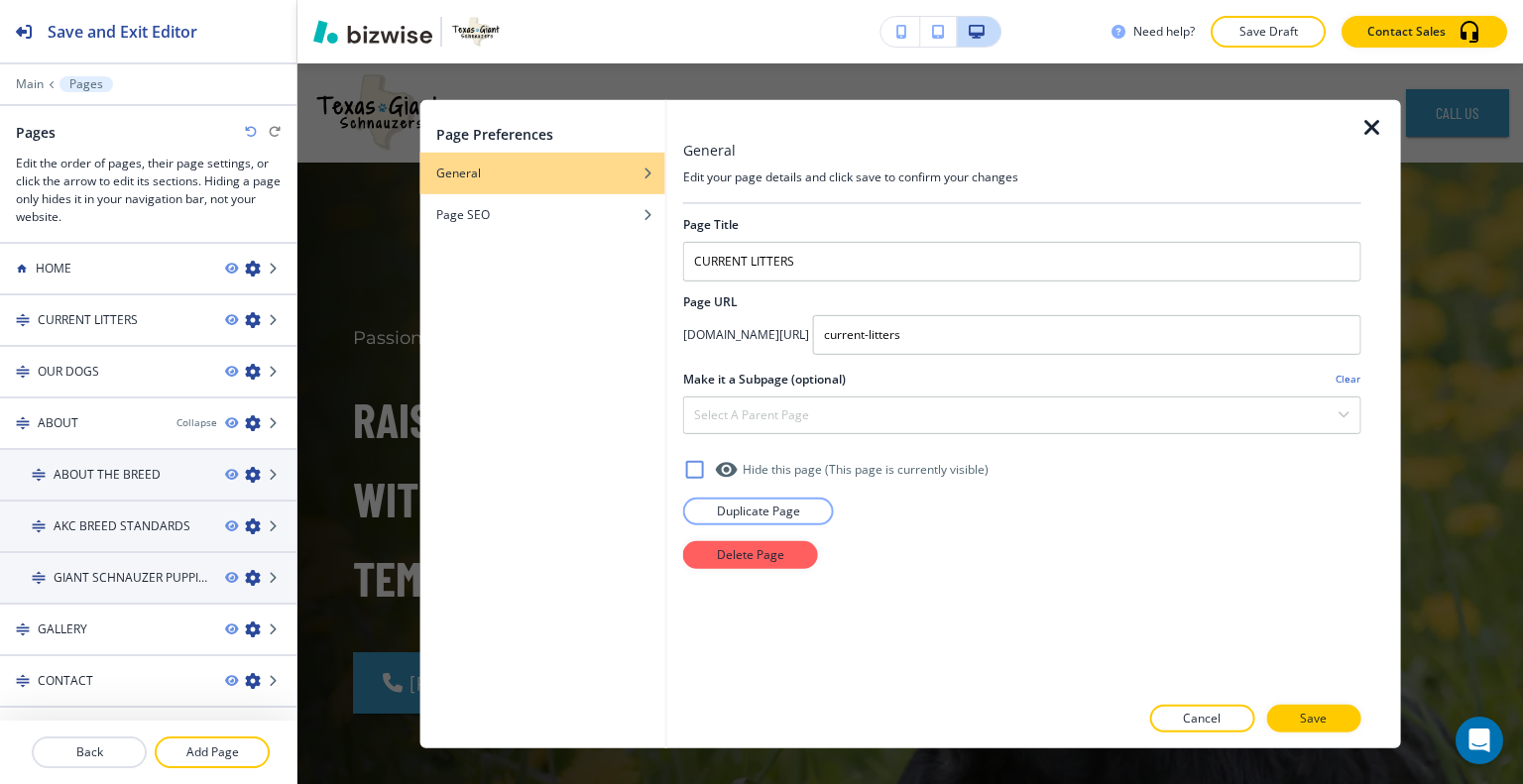 click at bounding box center (1372, 127) 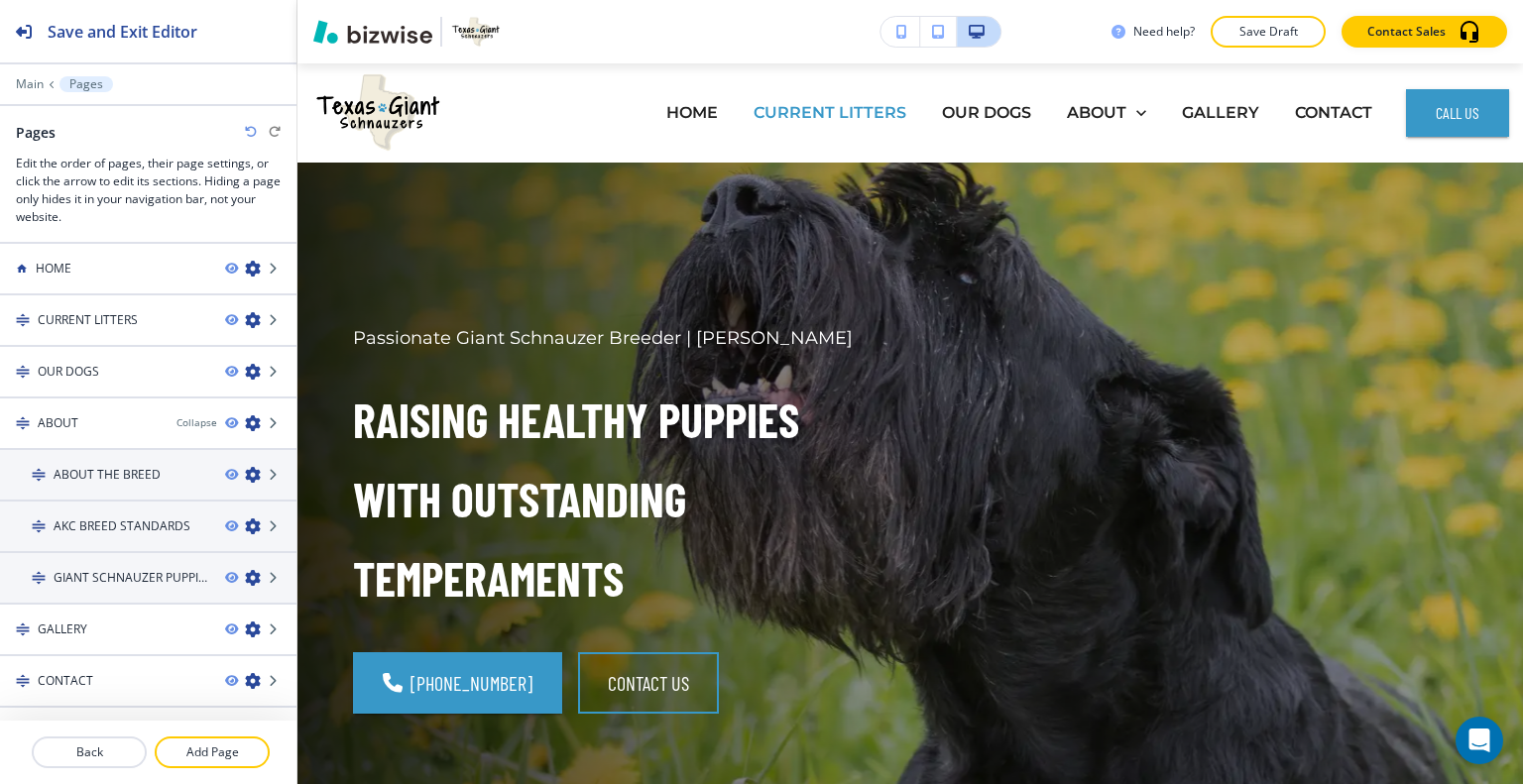click on "CURRENT LITTERS" at bounding box center [830, 112] 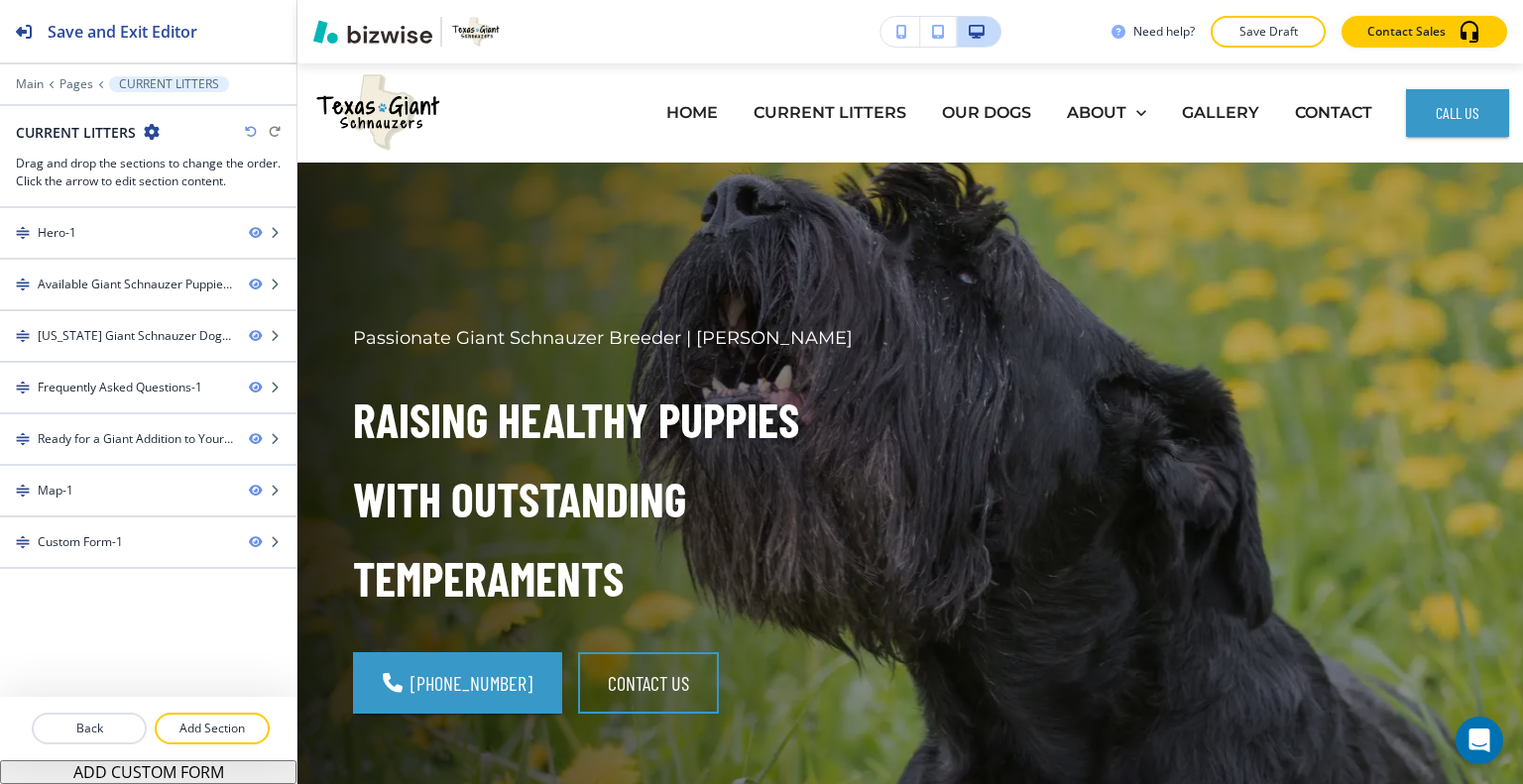 click on "HOME" at bounding box center (692, 112) 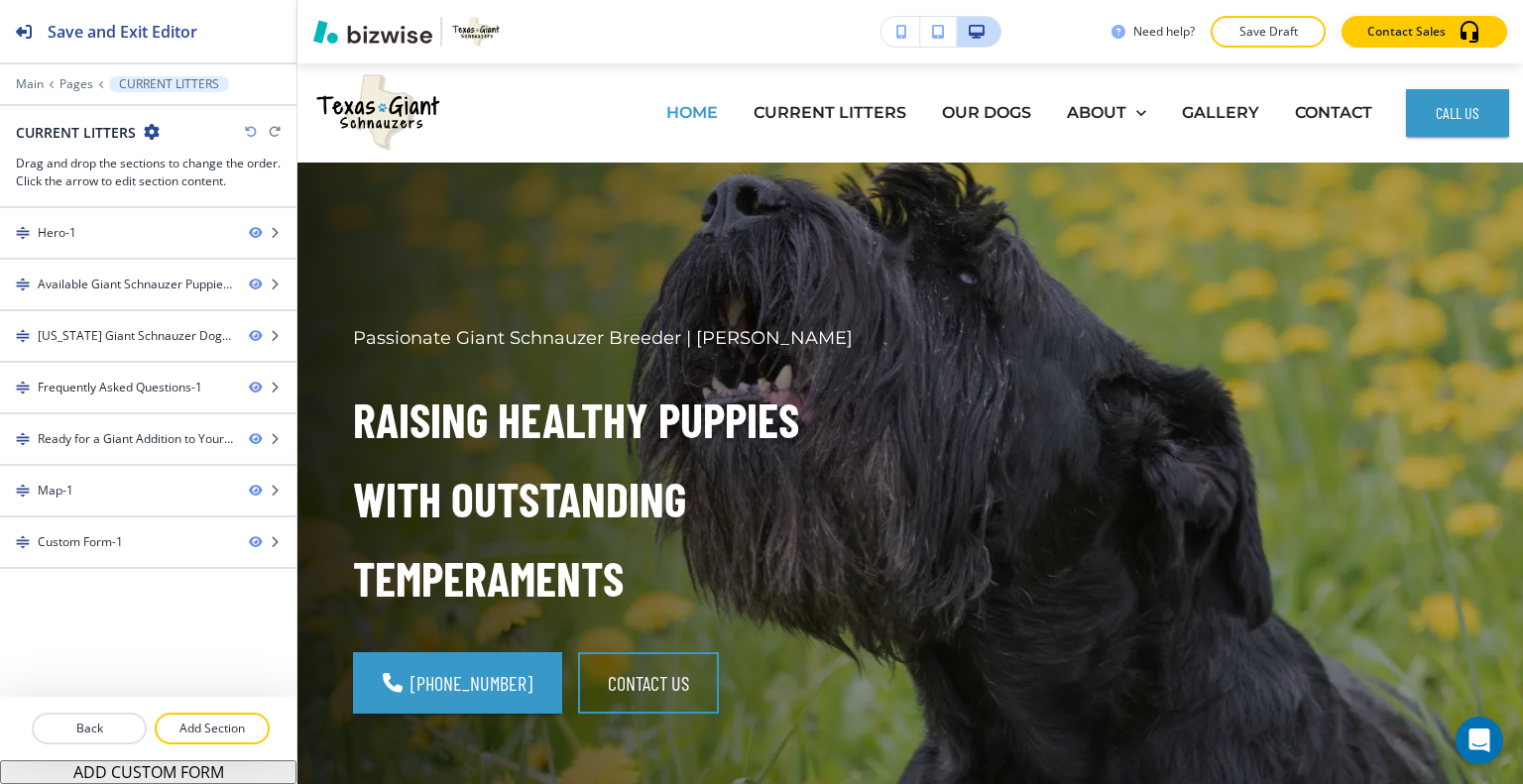 click on "HOME" at bounding box center (692, 112) 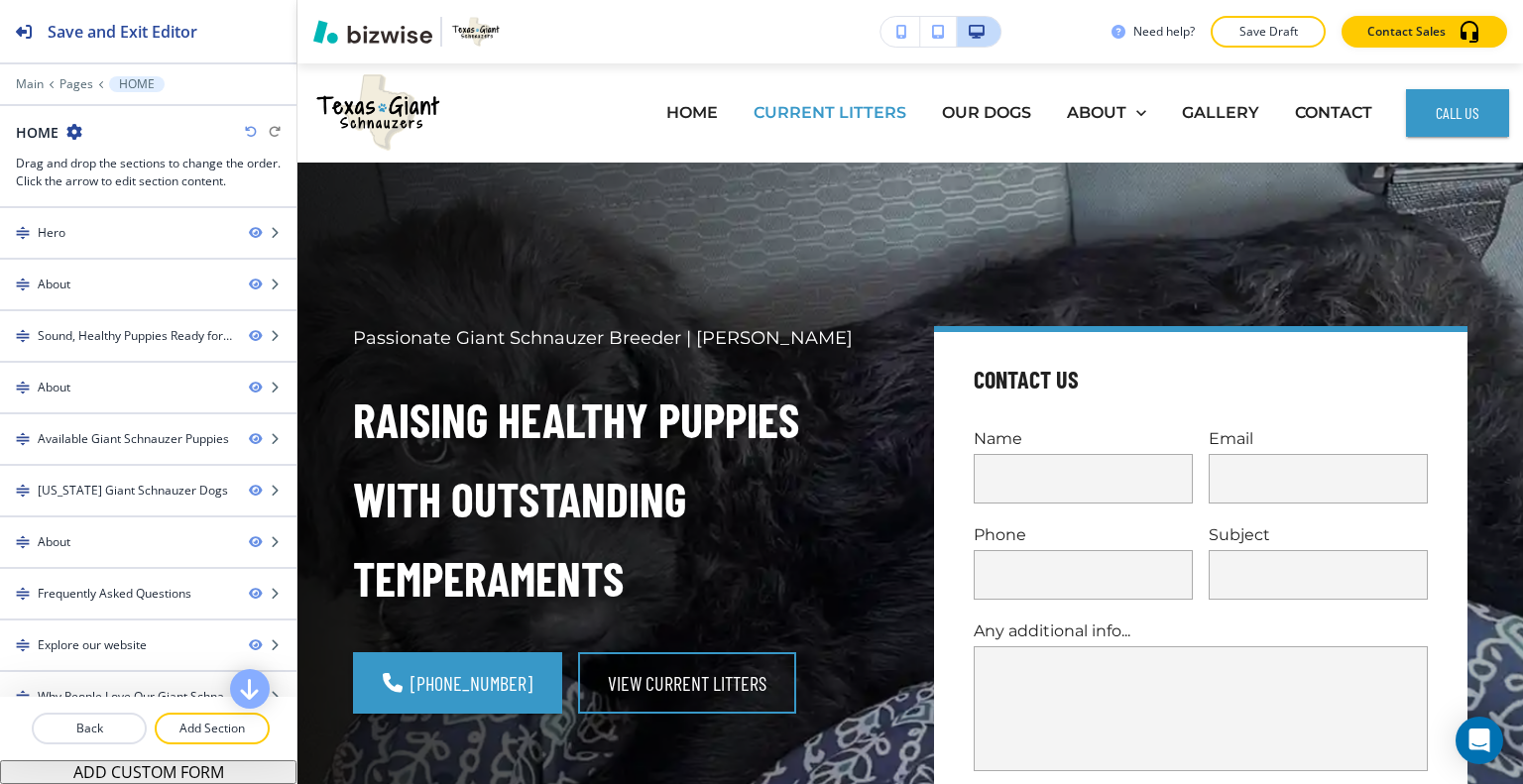 click on "CURRENT LITTERS" at bounding box center [830, 112] 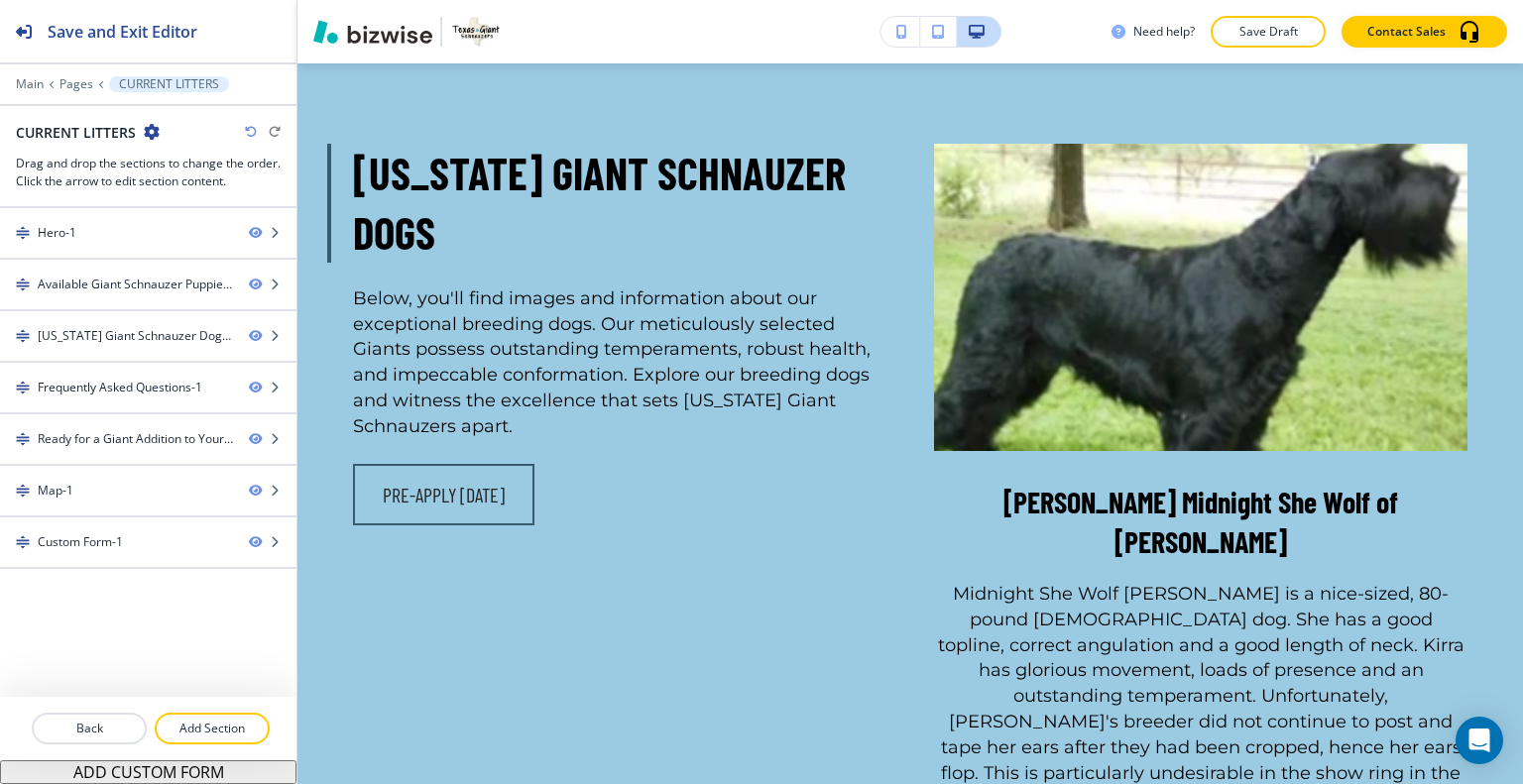 scroll, scrollTop: 0, scrollLeft: 0, axis: both 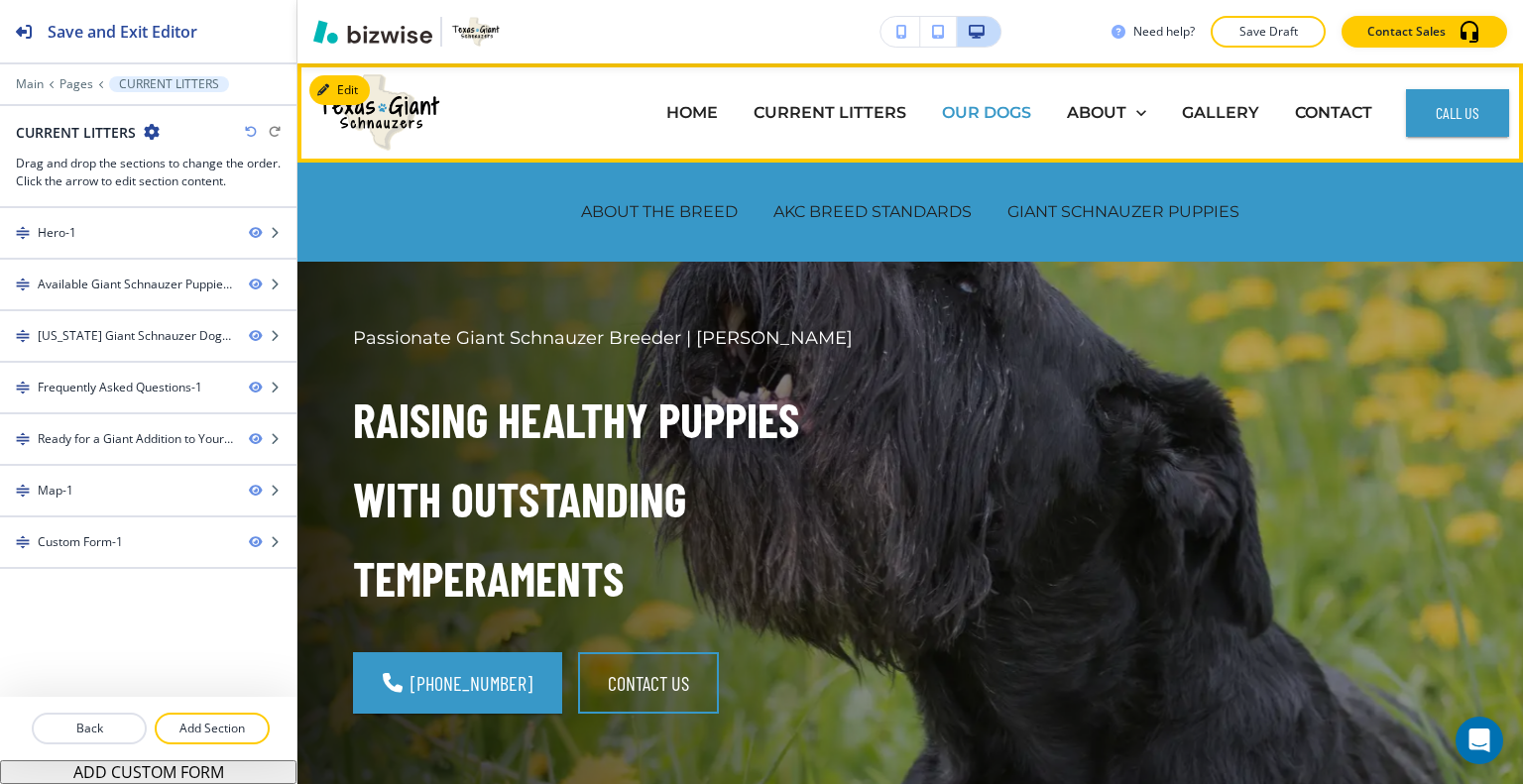 click on "OUR DOGS" at bounding box center (987, 112) 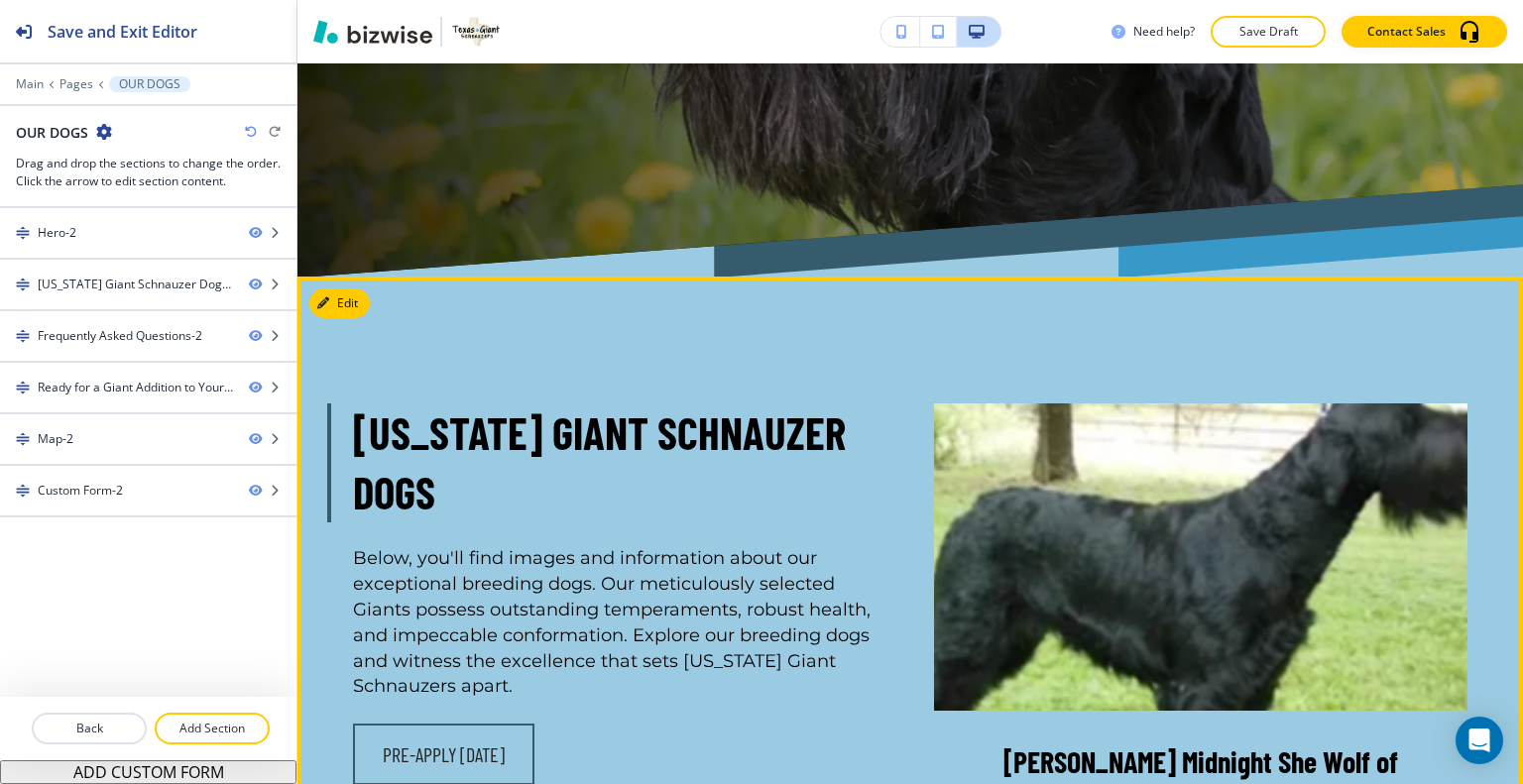 scroll, scrollTop: 0, scrollLeft: 0, axis: both 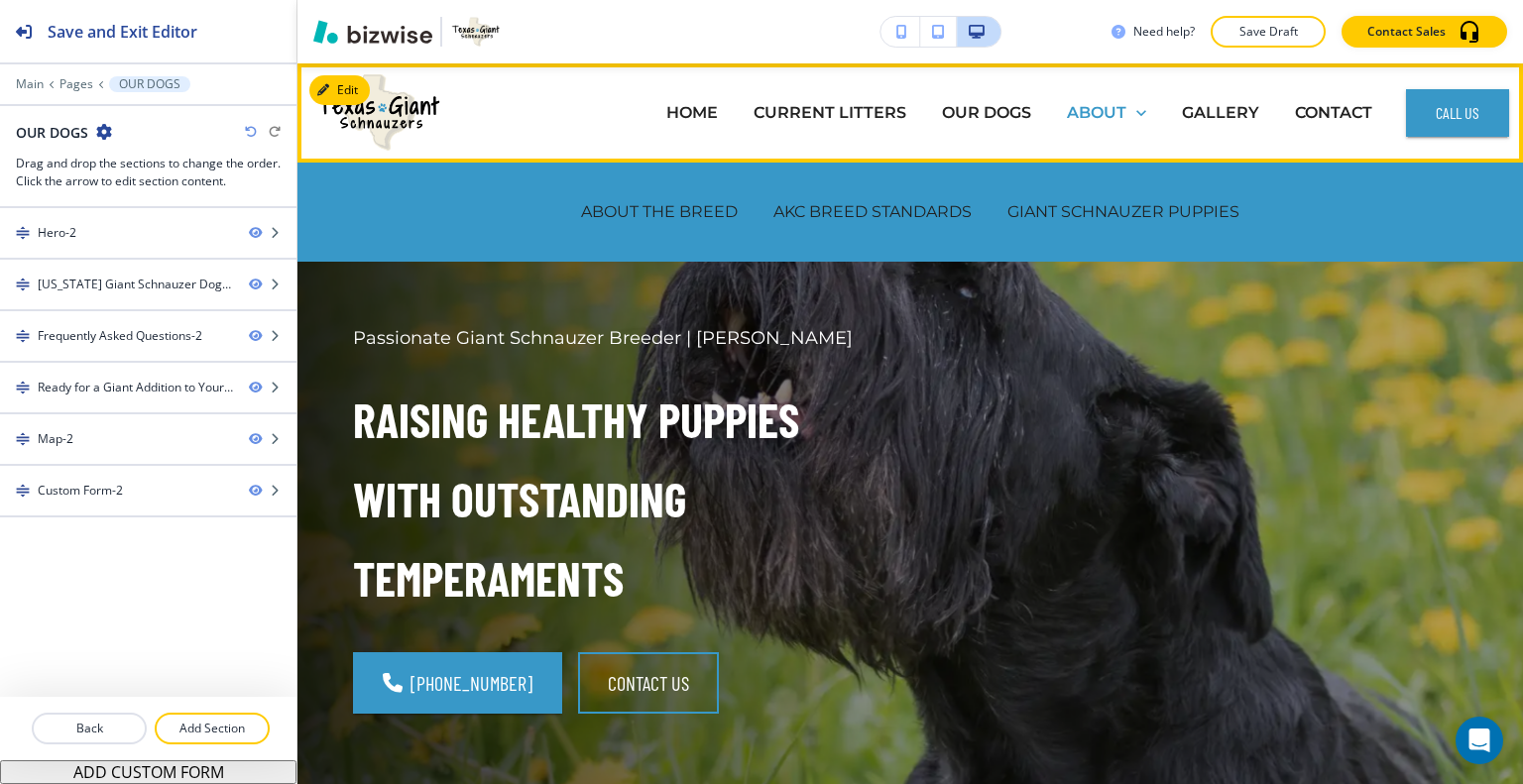 click on "ABOUT" at bounding box center [1097, 112] 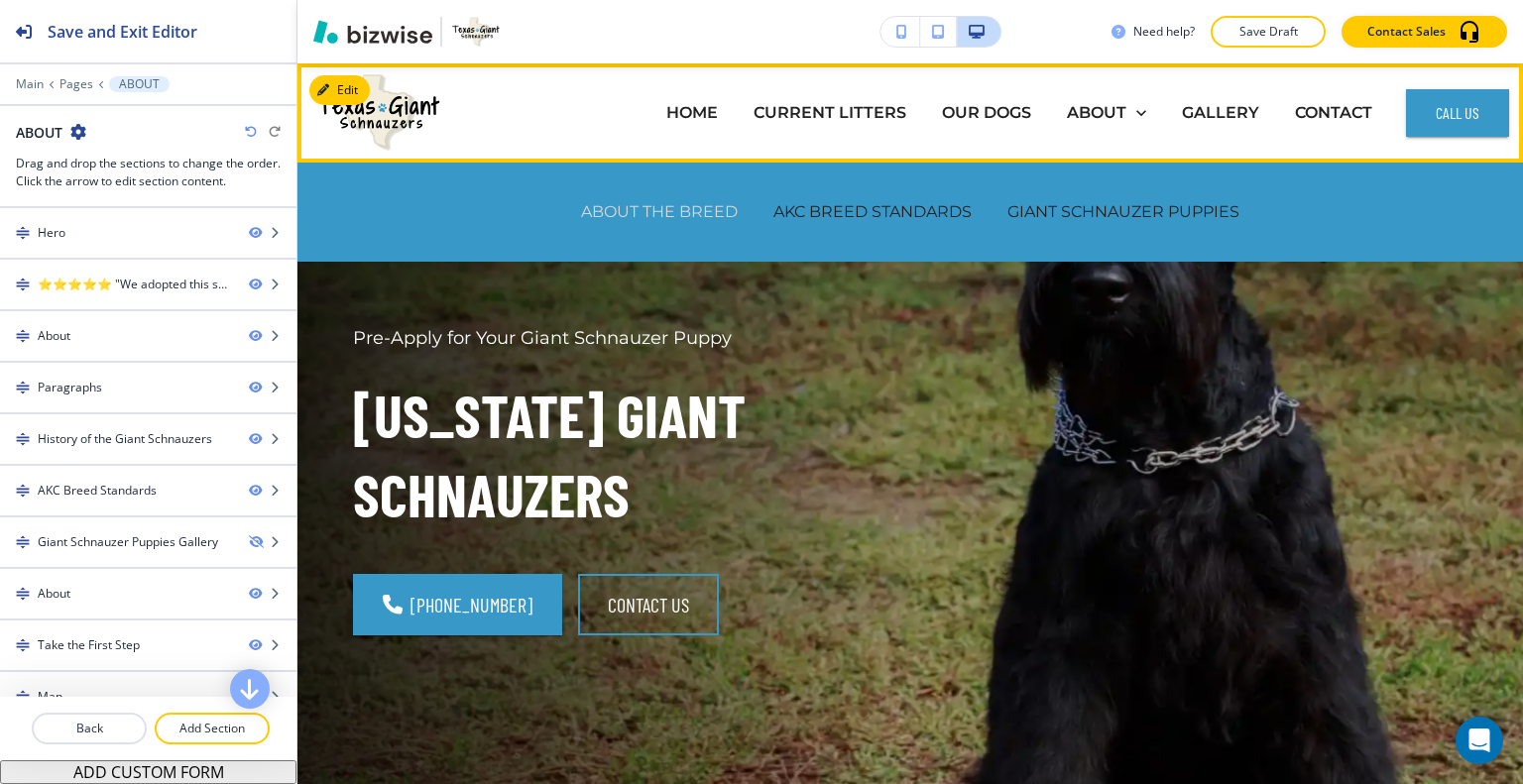 click on "ABOUT THE BREED" at bounding box center (659, 211) 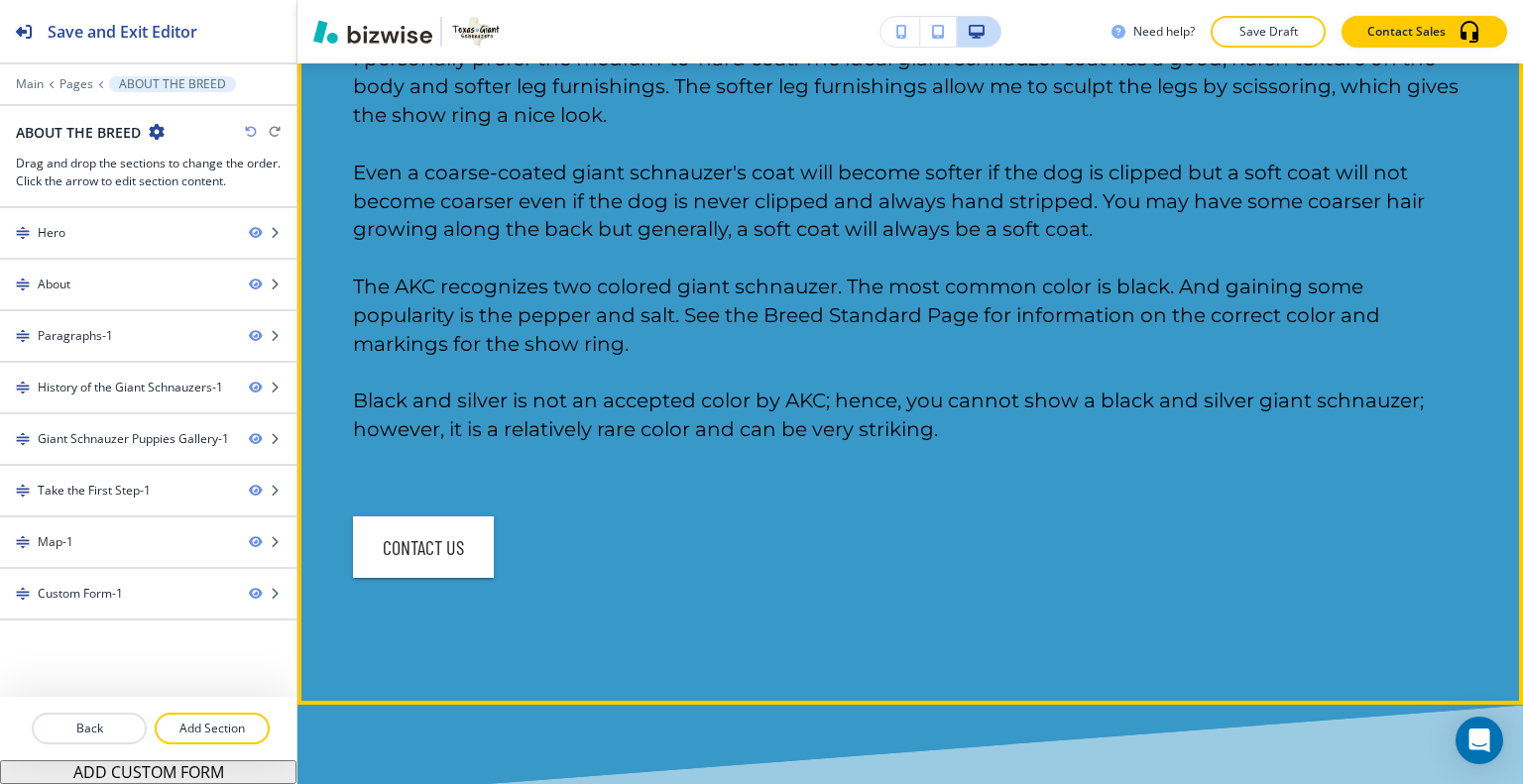 scroll, scrollTop: 2280, scrollLeft: 0, axis: vertical 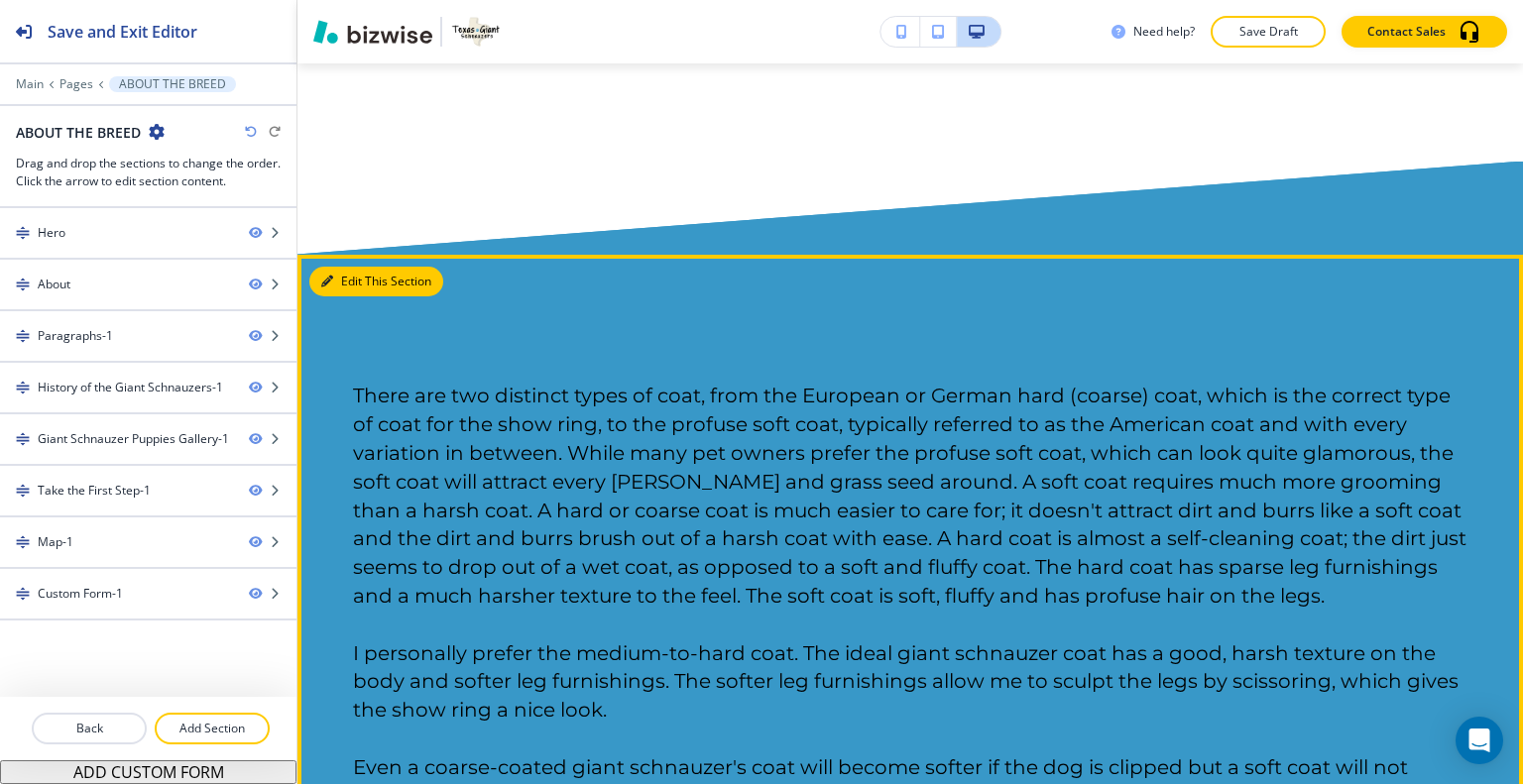 click on "Edit This Section" at bounding box center [376, 281] 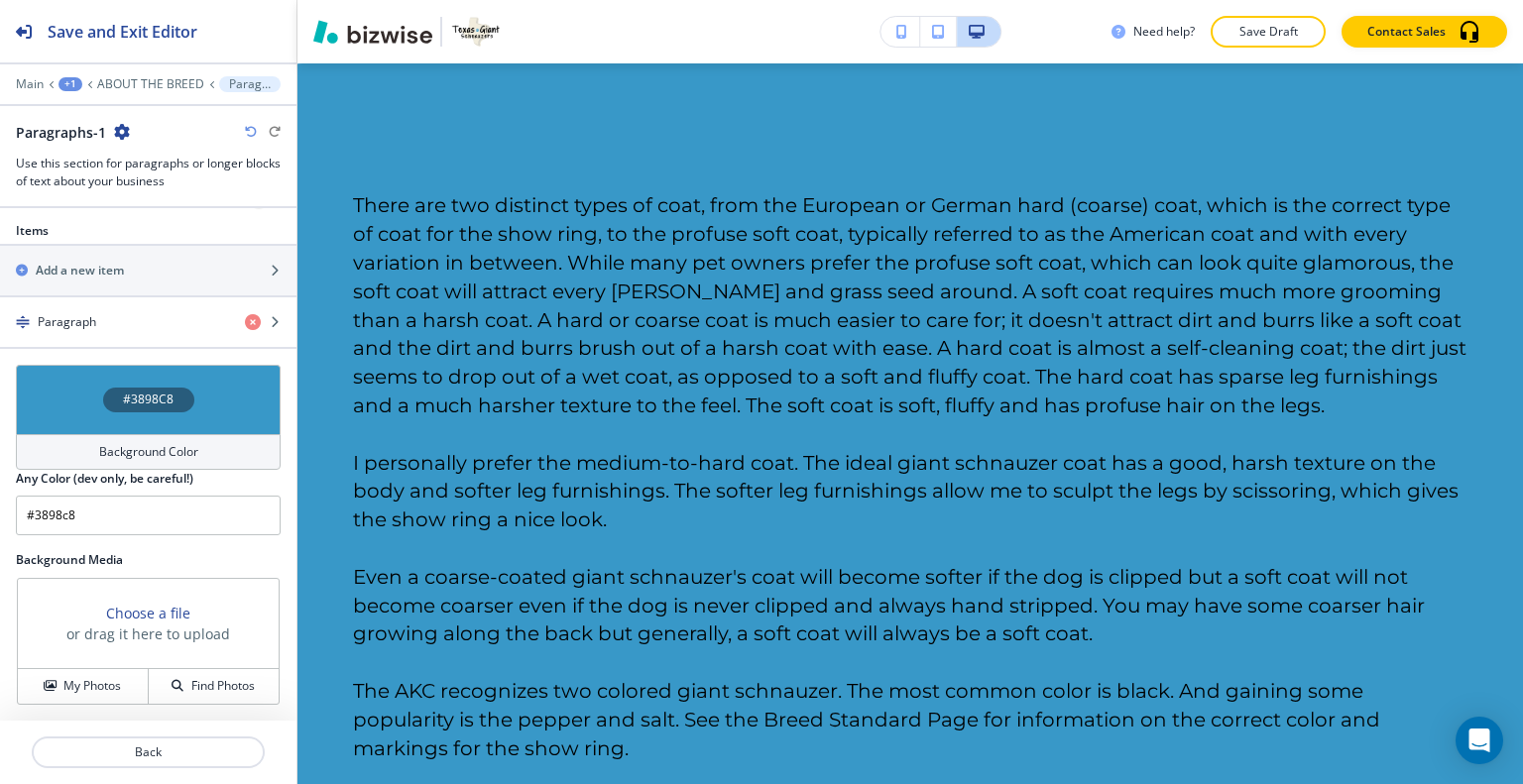 scroll, scrollTop: 817, scrollLeft: 0, axis: vertical 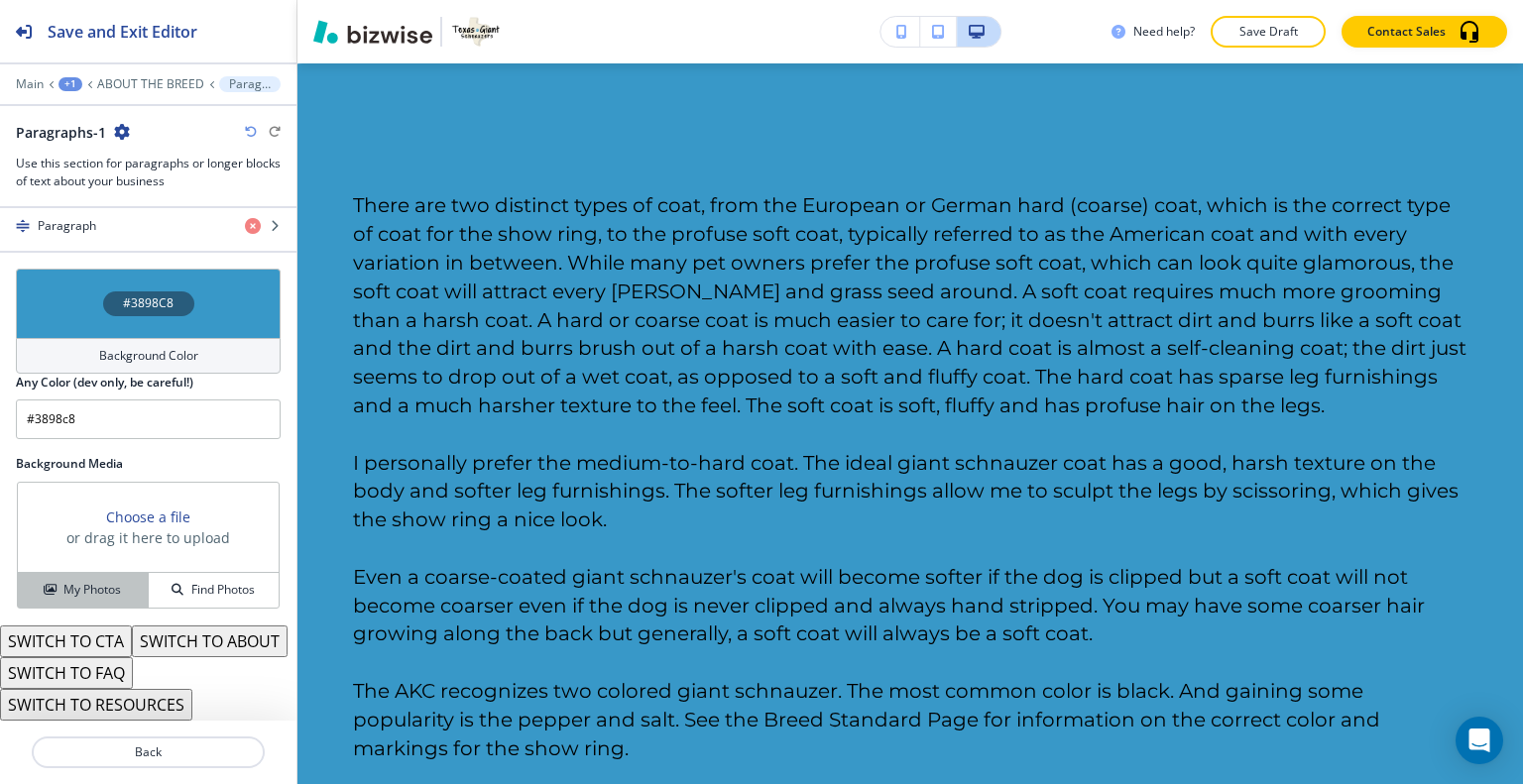 click on "My Photos" at bounding box center (92, 590) 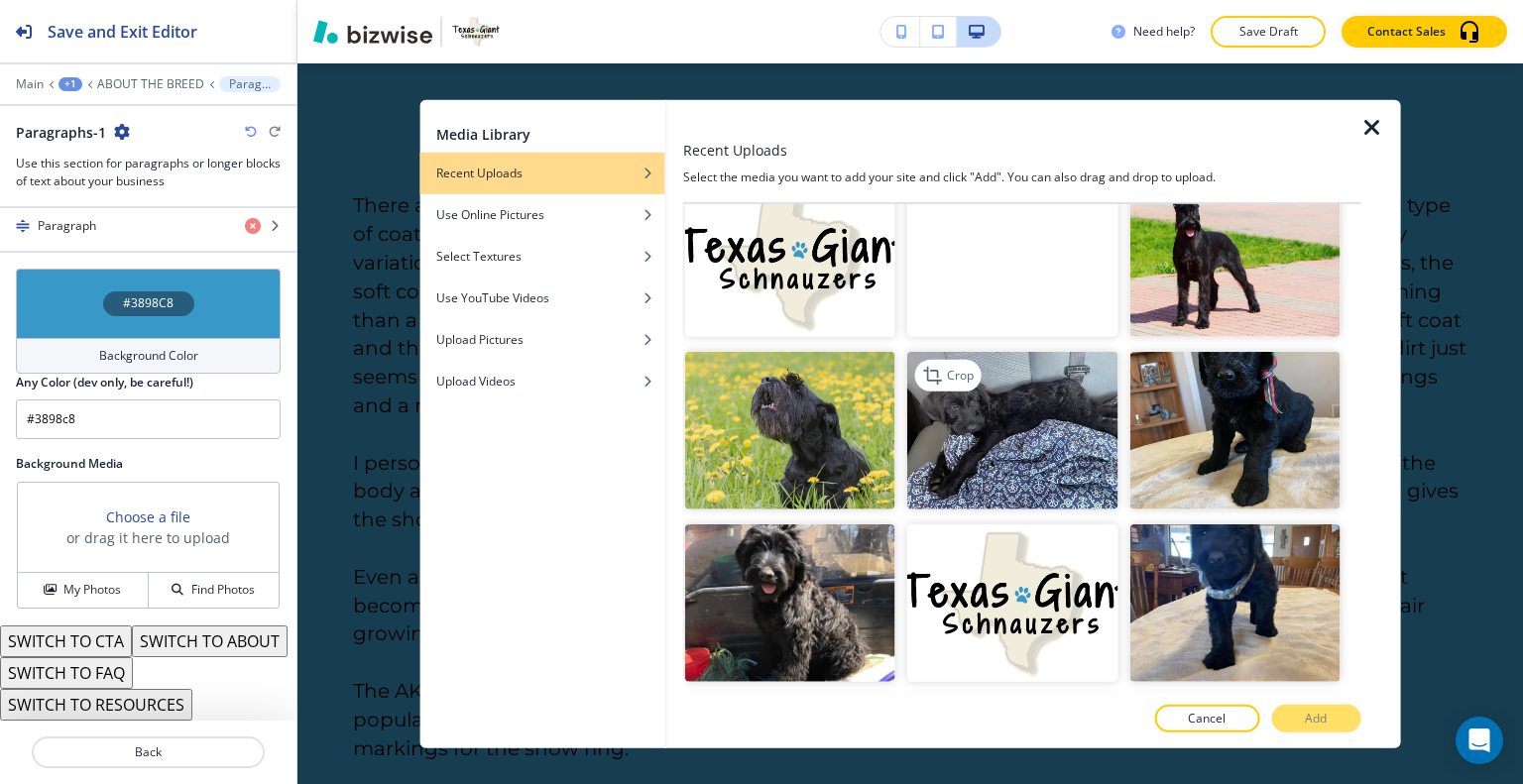 scroll, scrollTop: 8076, scrollLeft: 0, axis: vertical 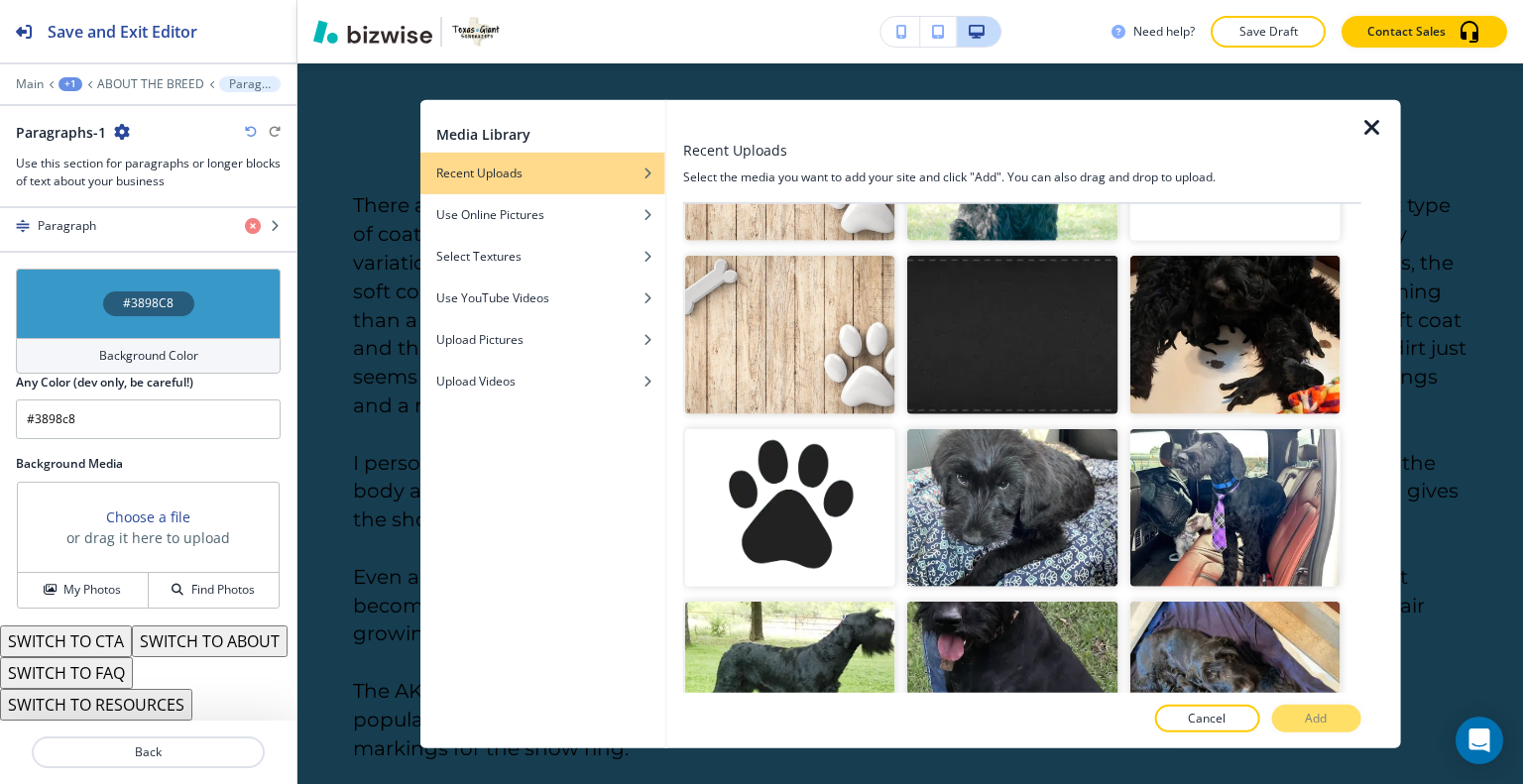 click at bounding box center (1012, 852) 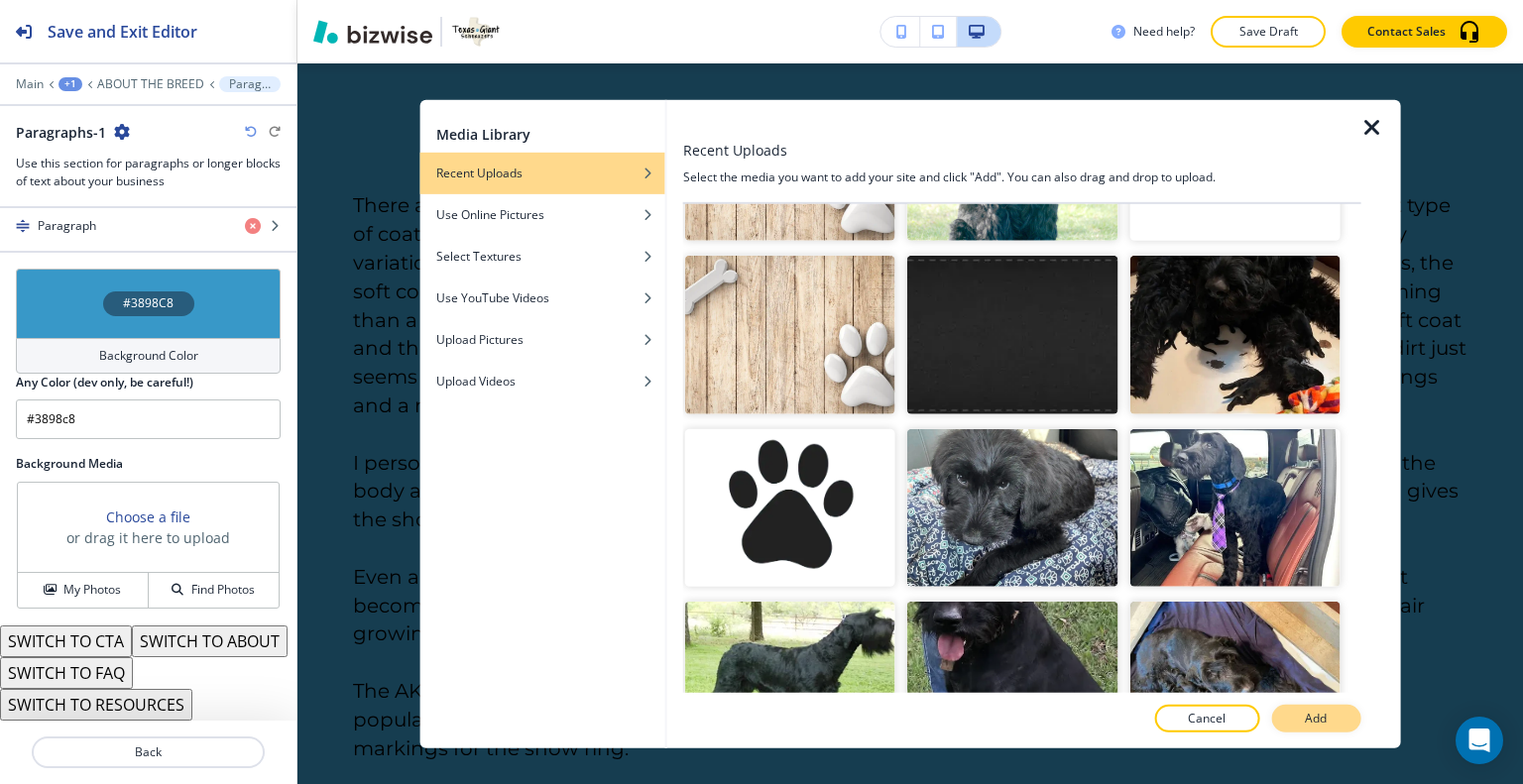 click on "Add" at bounding box center [1316, 719] 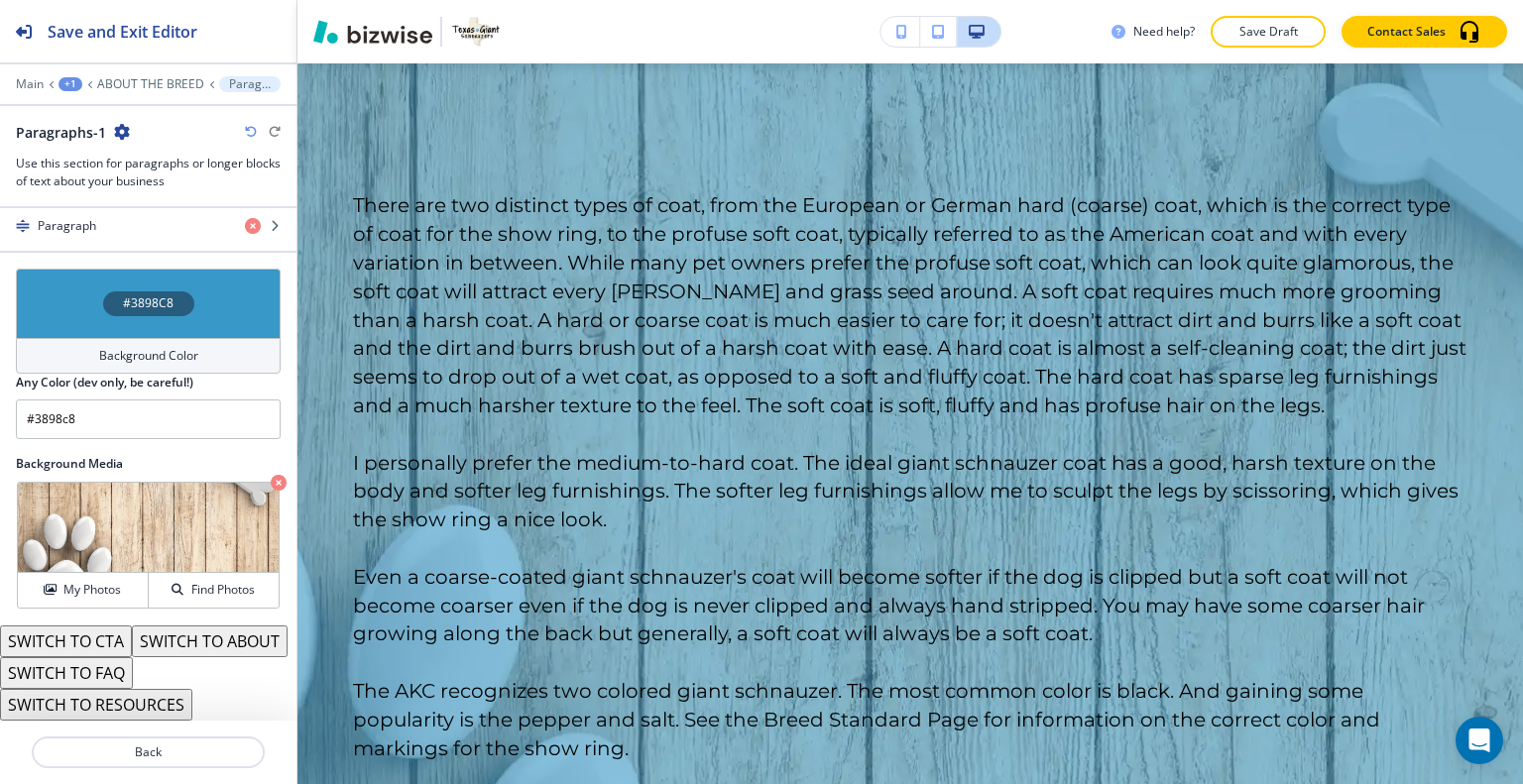 scroll, scrollTop: 519, scrollLeft: 0, axis: vertical 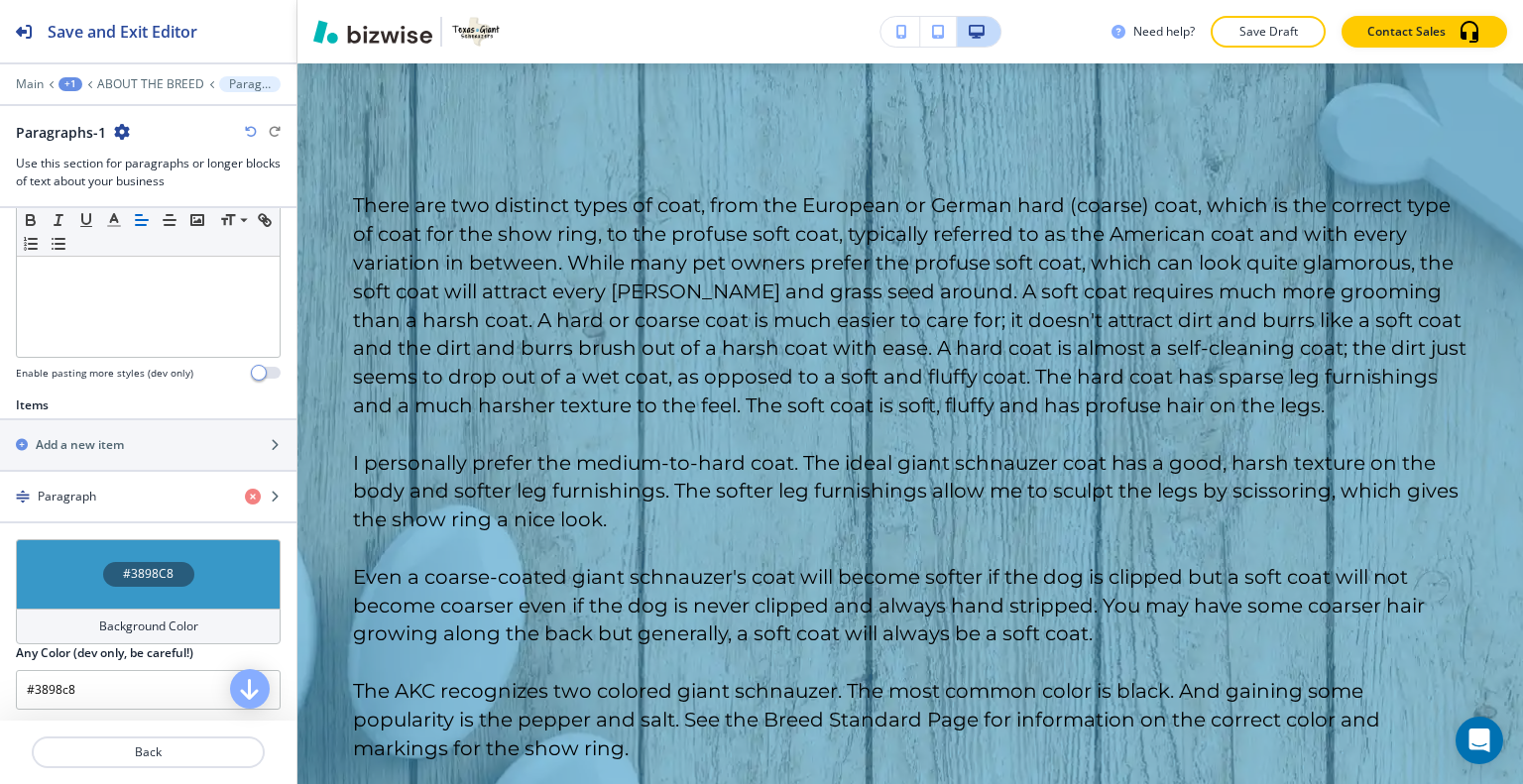 click on "#3898C8" at bounding box center [148, 574] 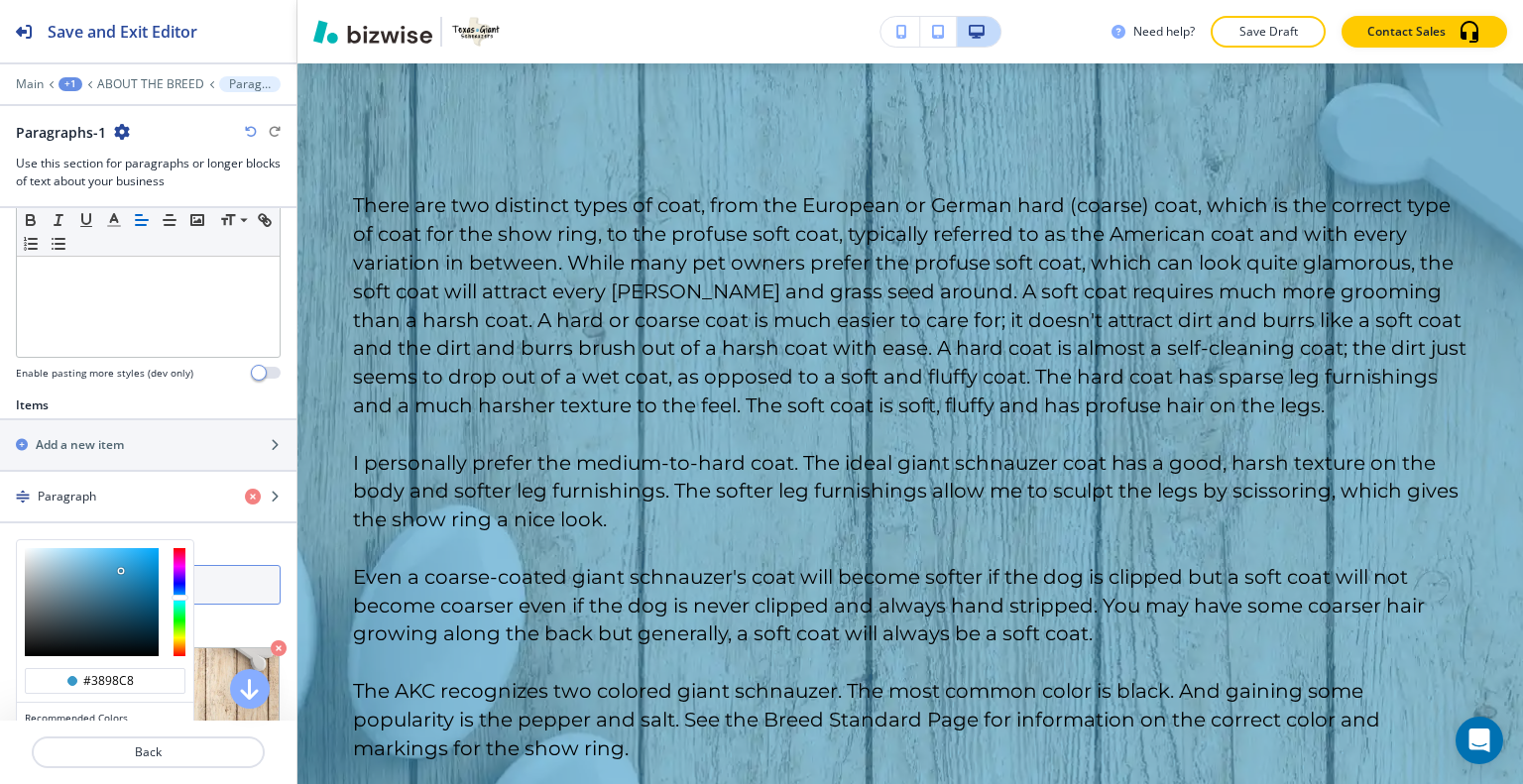 scroll, scrollTop: 618, scrollLeft: 0, axis: vertical 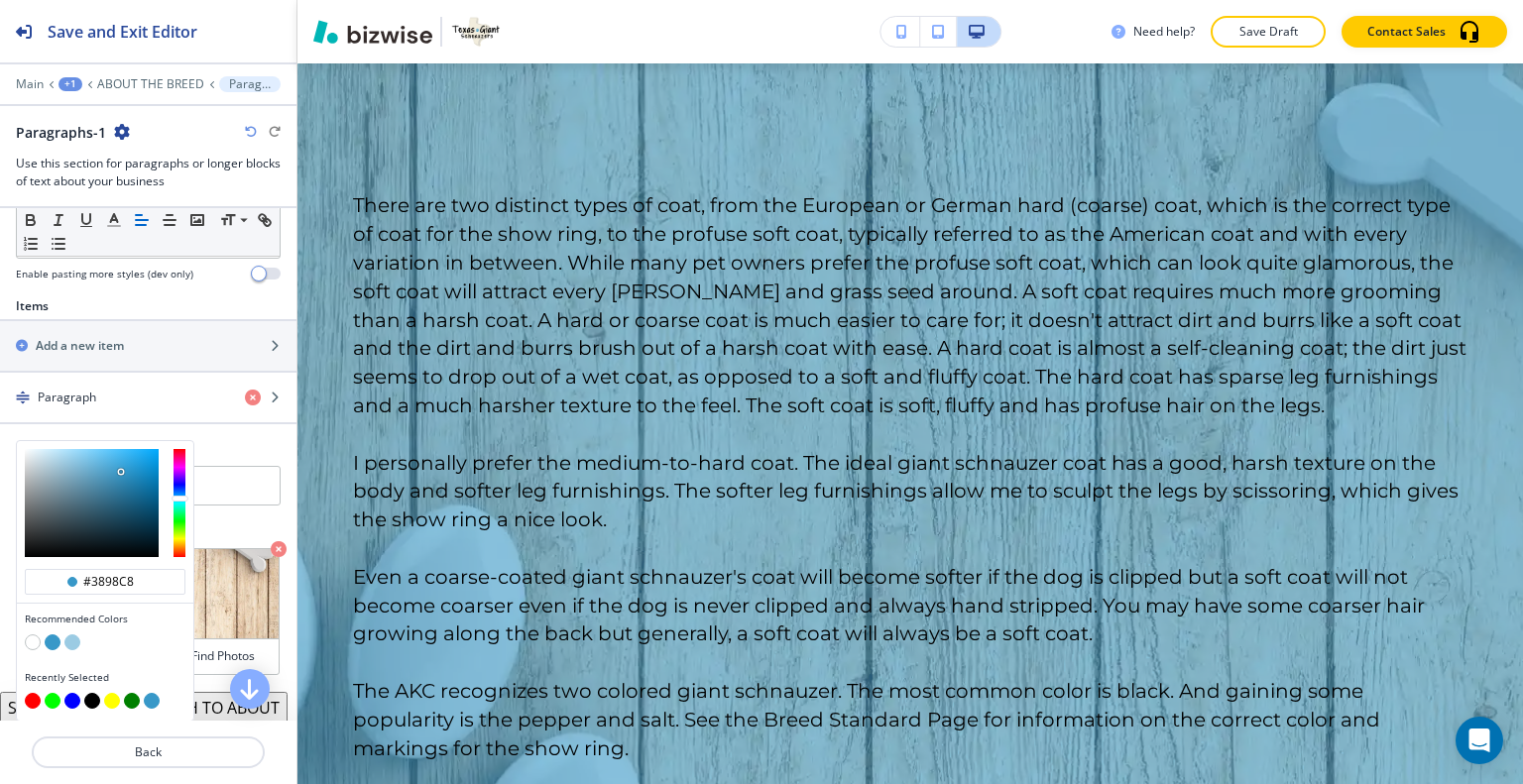 click at bounding box center (33, 642) 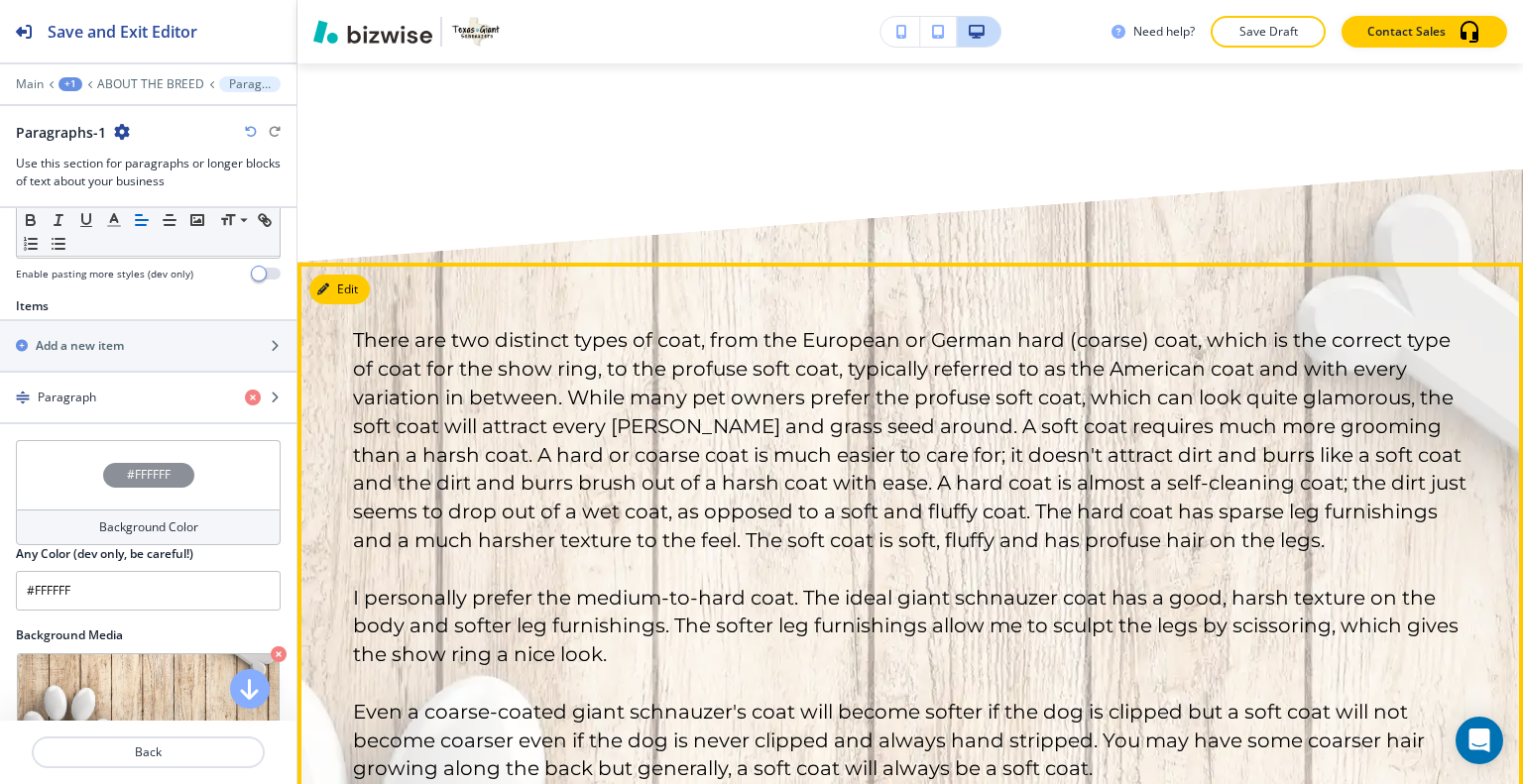 scroll, scrollTop: 1875, scrollLeft: 0, axis: vertical 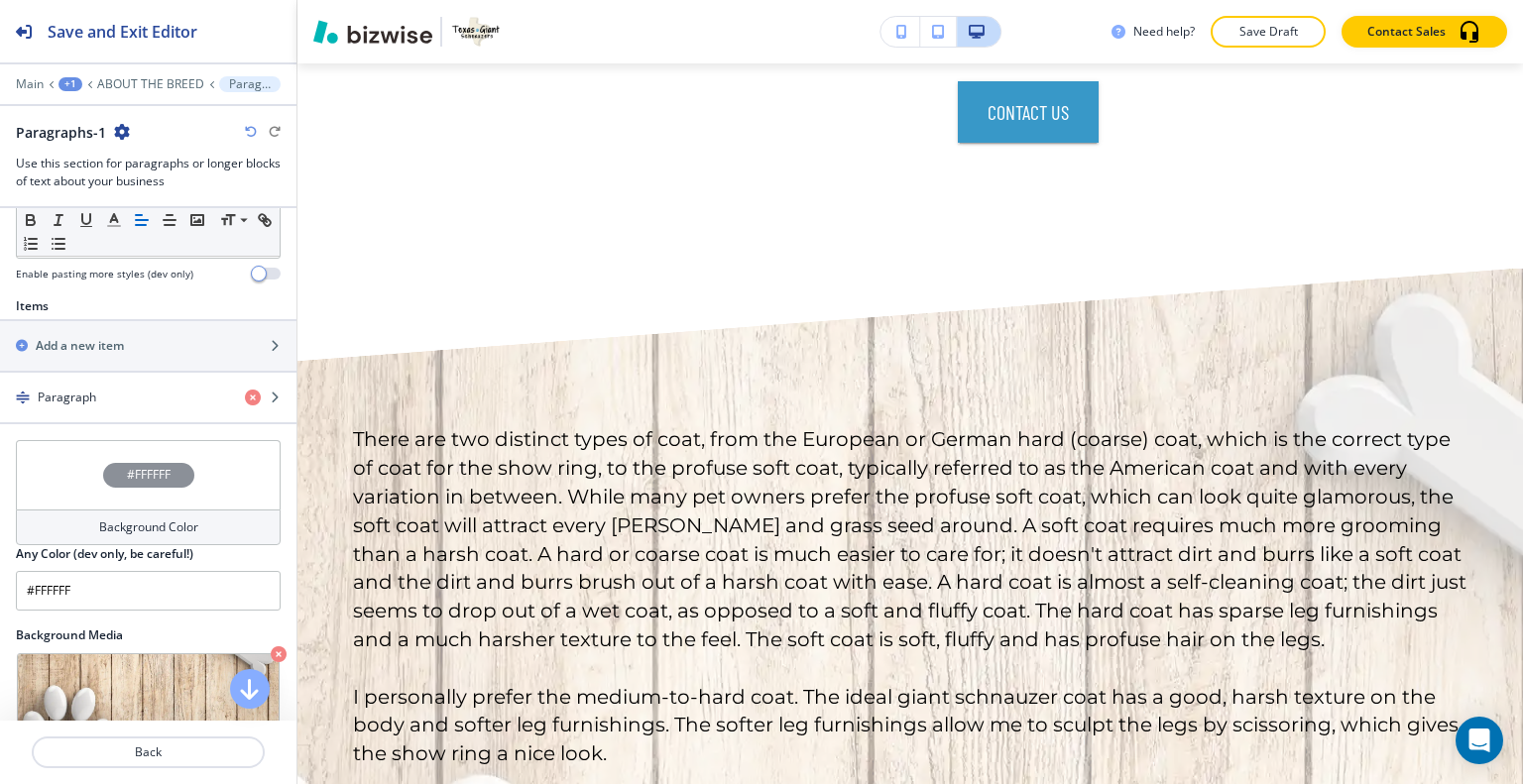 click on "#FFFFFF" at bounding box center (148, 475) 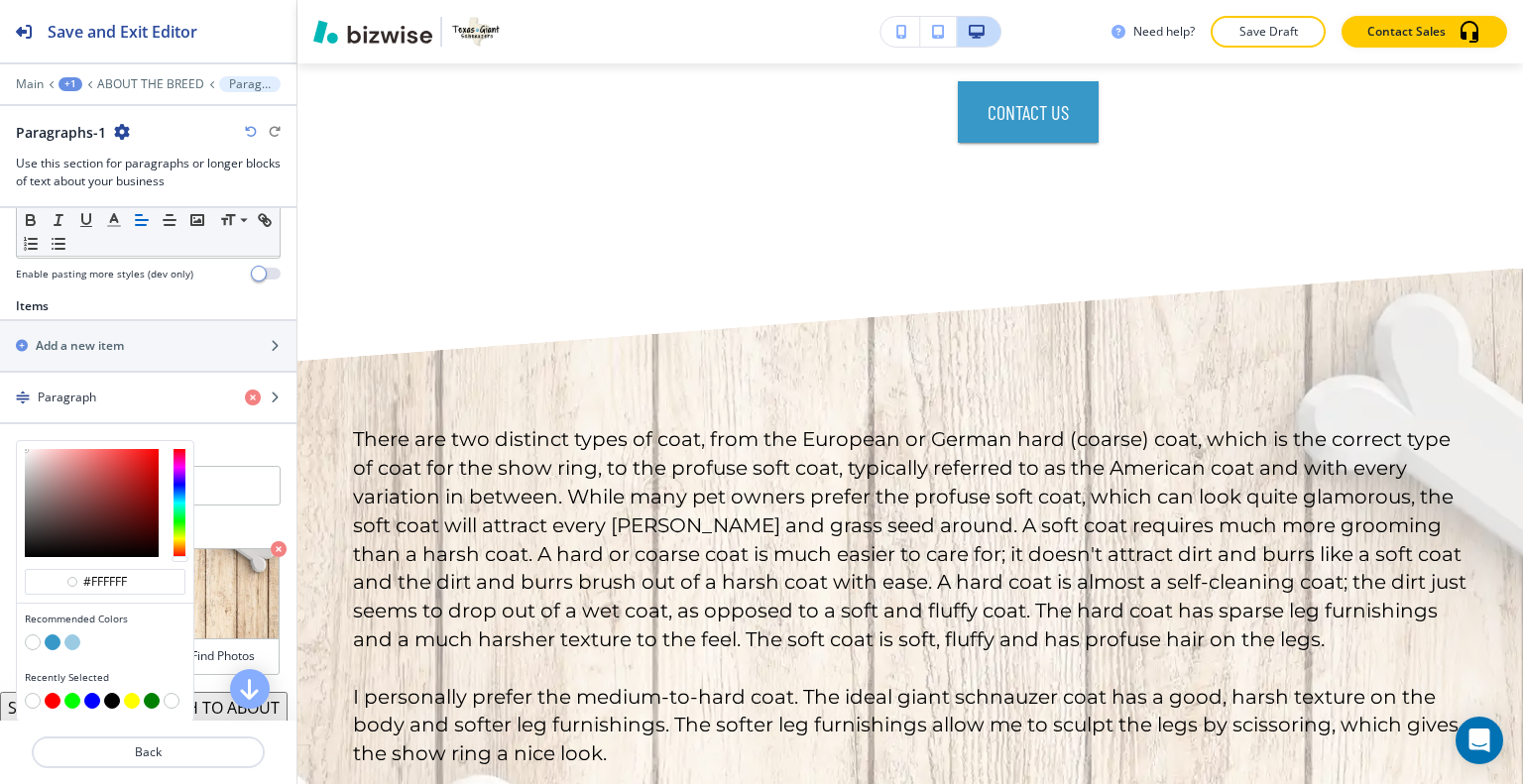click at bounding box center (112, 701) 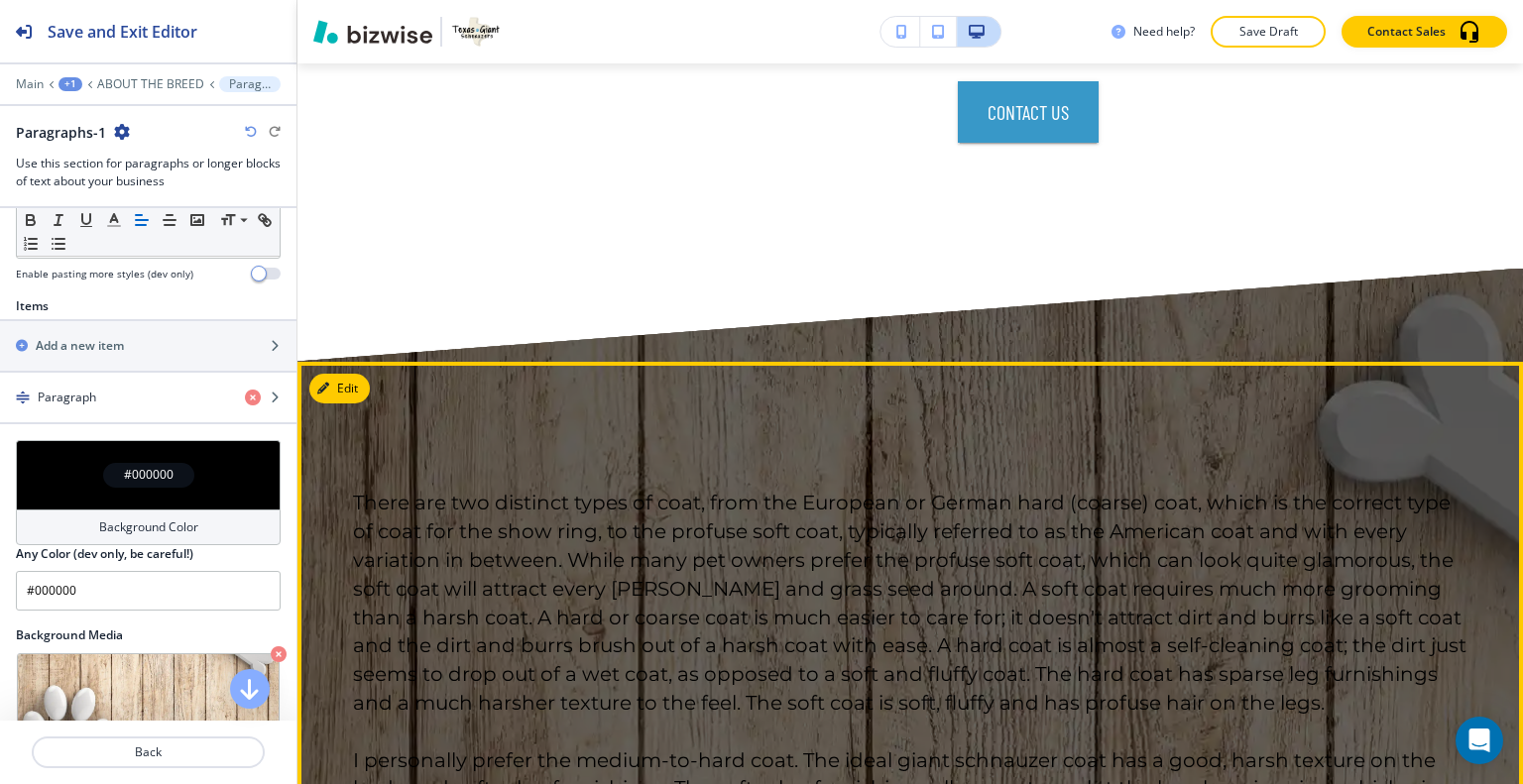 scroll, scrollTop: 2173, scrollLeft: 0, axis: vertical 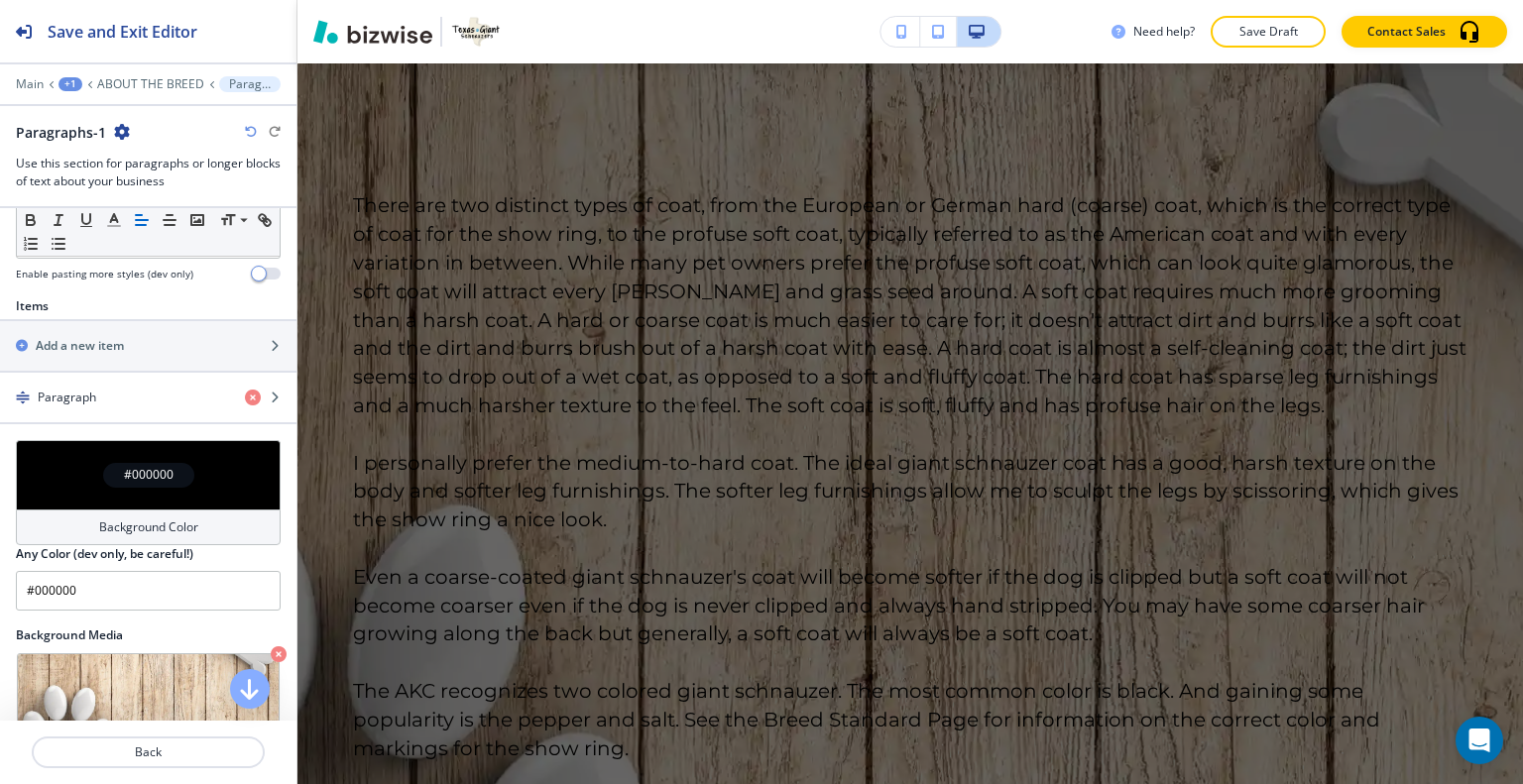 click at bounding box center [251, 132] 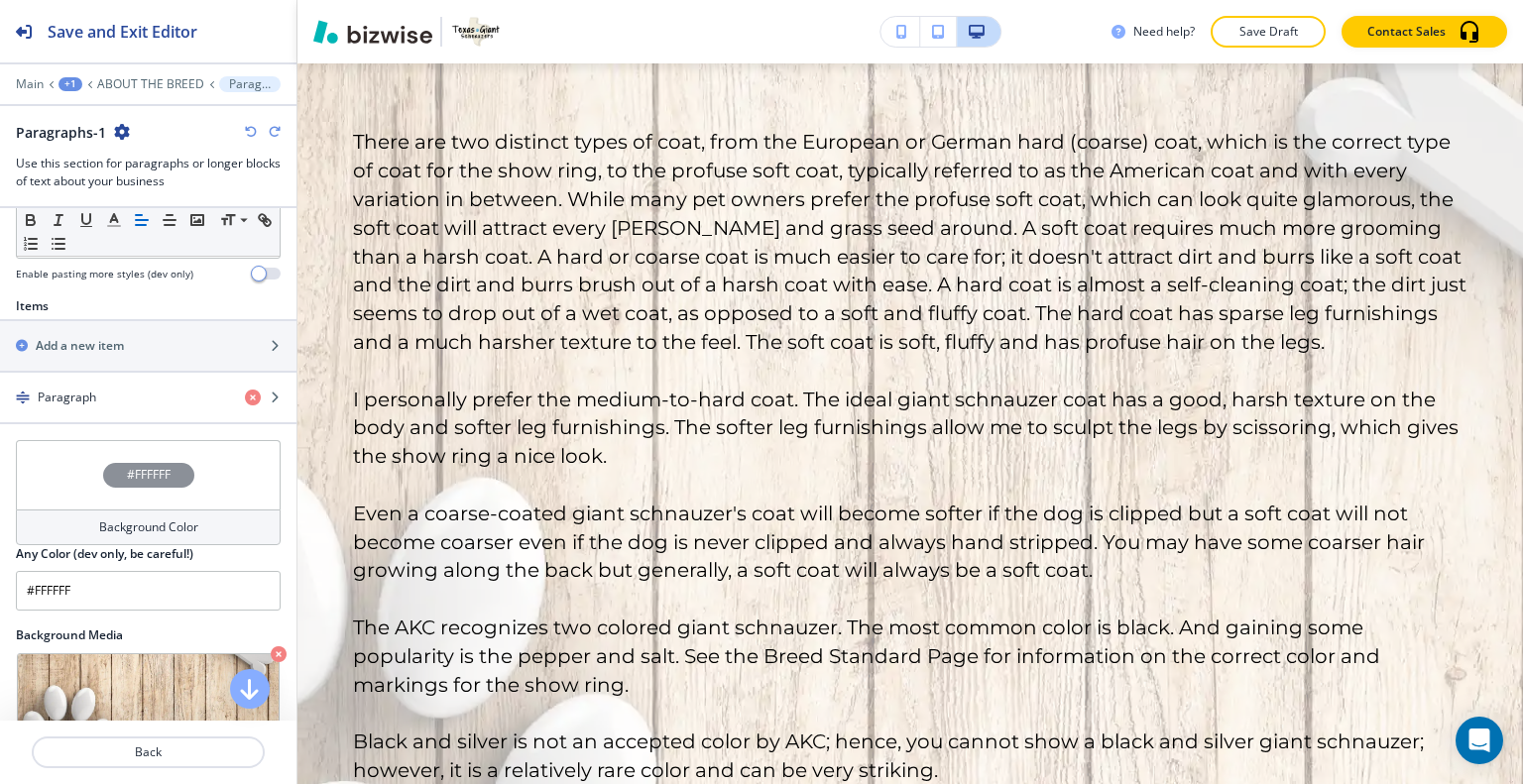 click at bounding box center (251, 132) 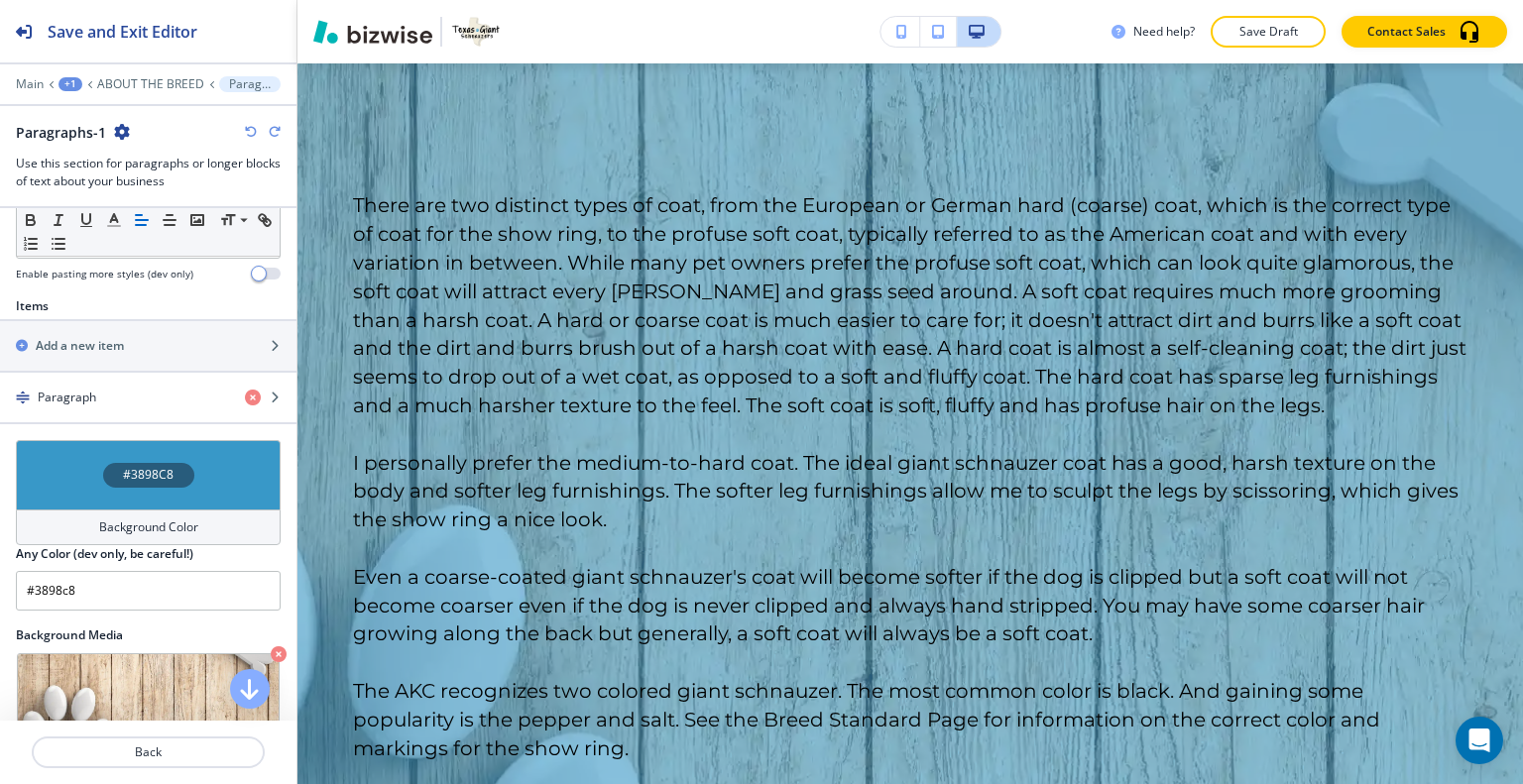 click at bounding box center [251, 132] 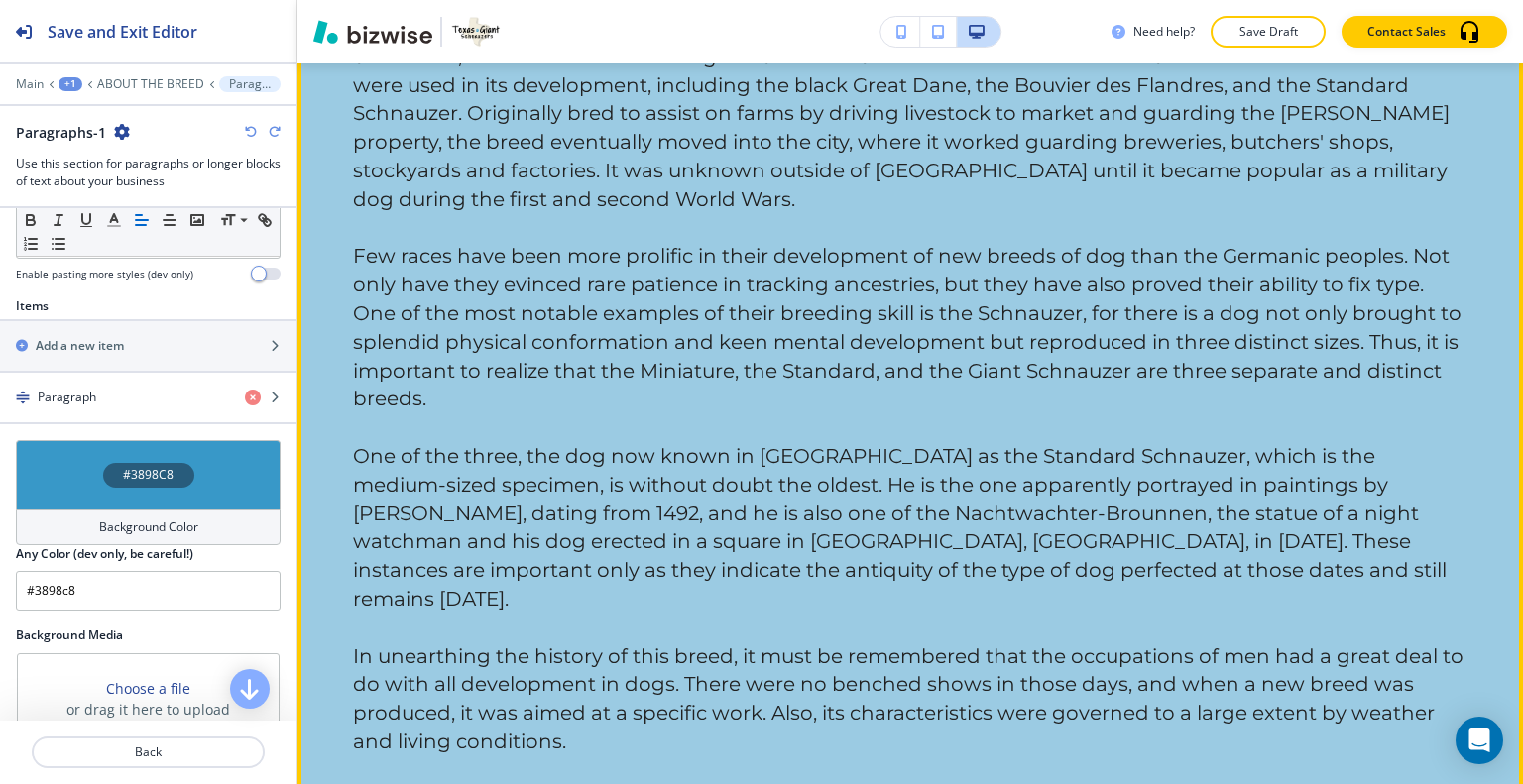 scroll, scrollTop: 3362, scrollLeft: 0, axis: vertical 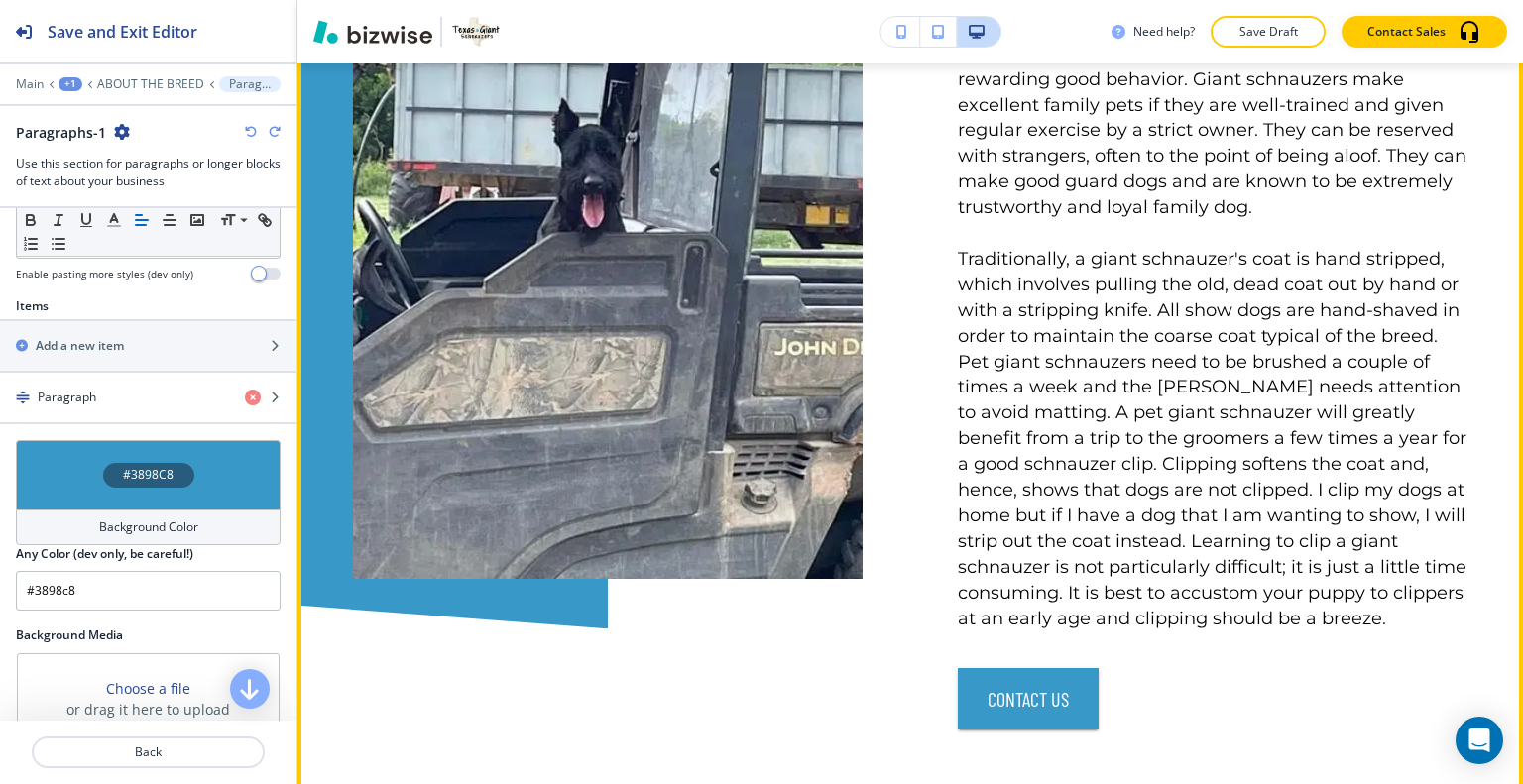 type 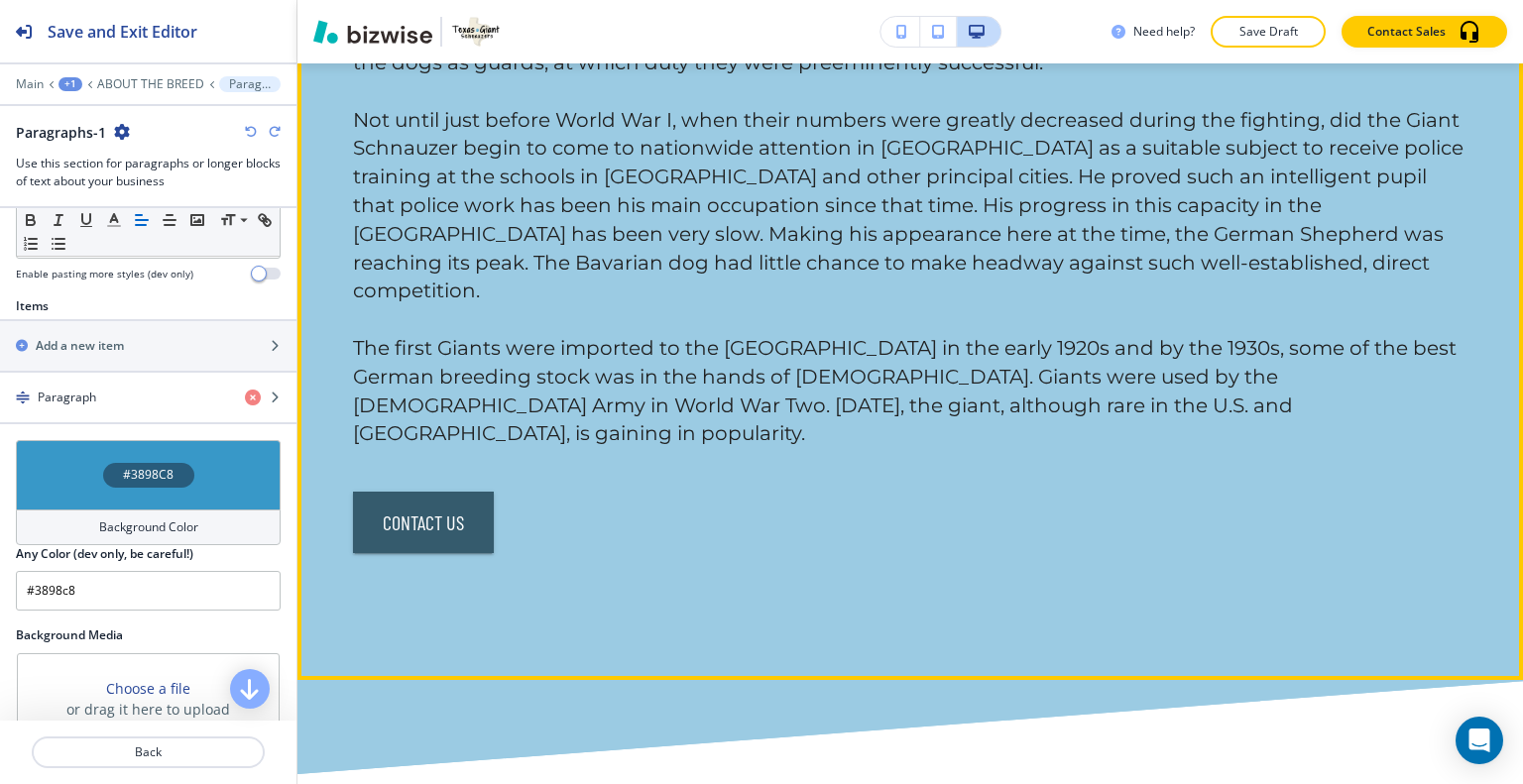 scroll, scrollTop: 5749, scrollLeft: 0, axis: vertical 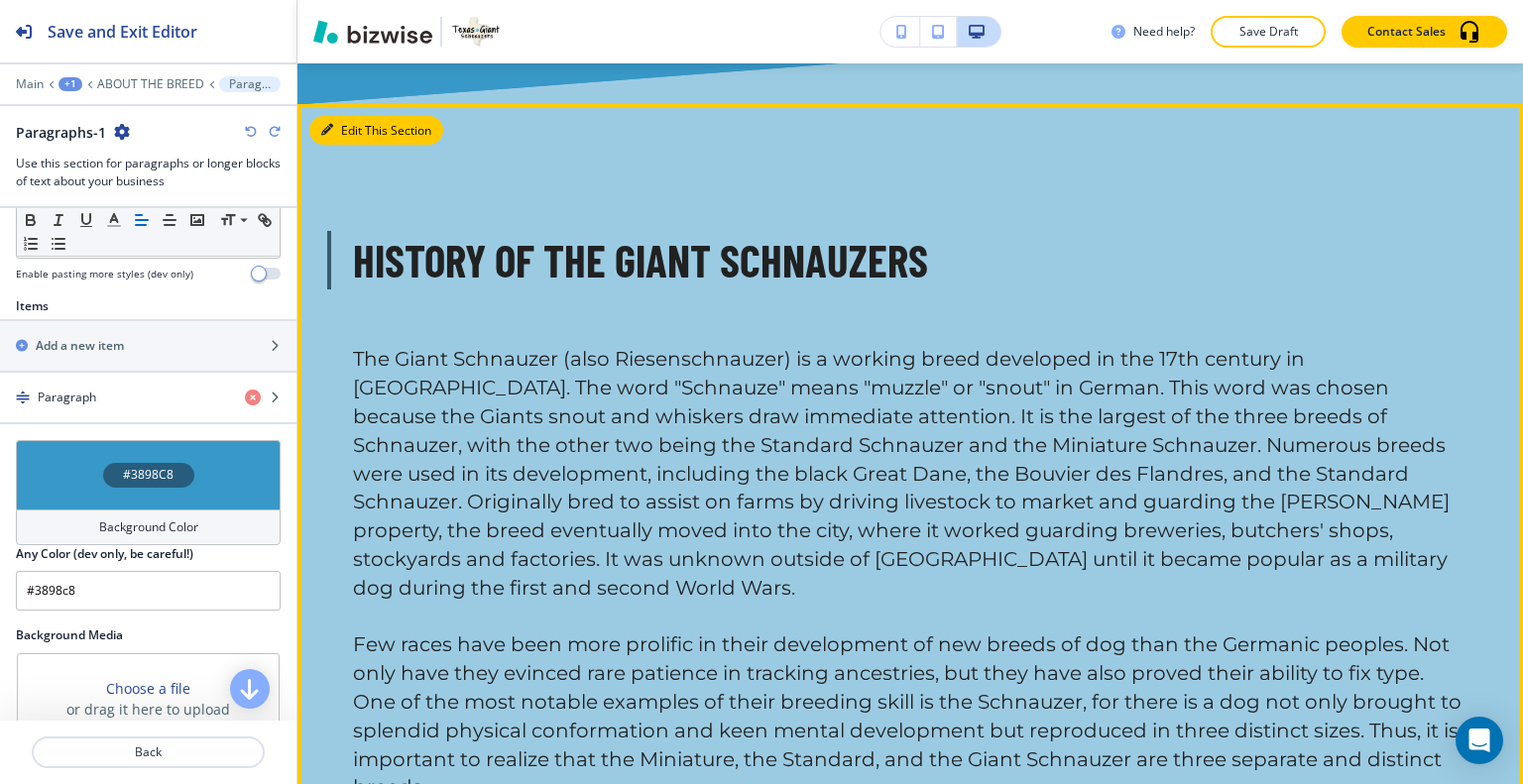 click on "Edit This Section" at bounding box center (376, 131) 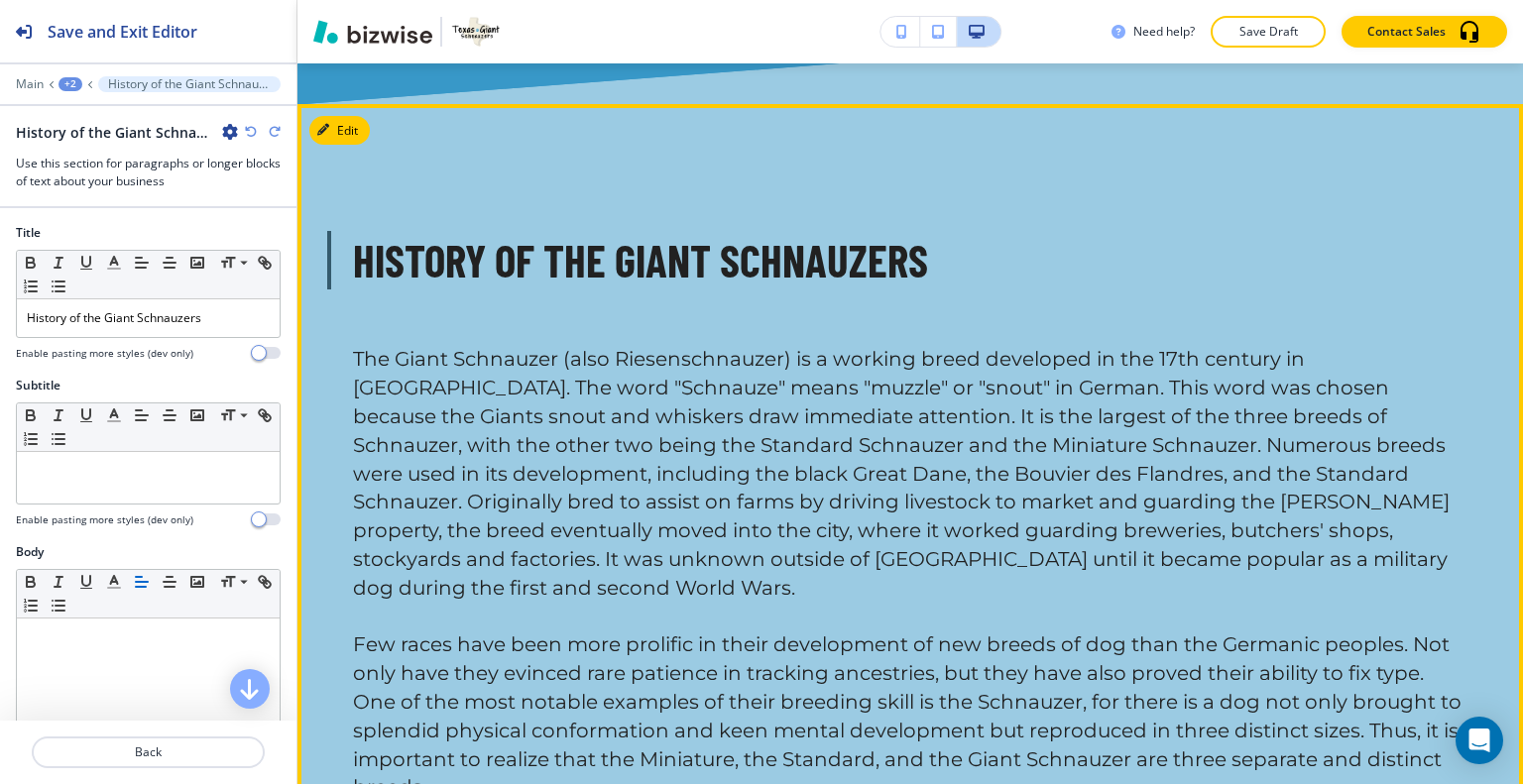 scroll, scrollTop: 3309, scrollLeft: 0, axis: vertical 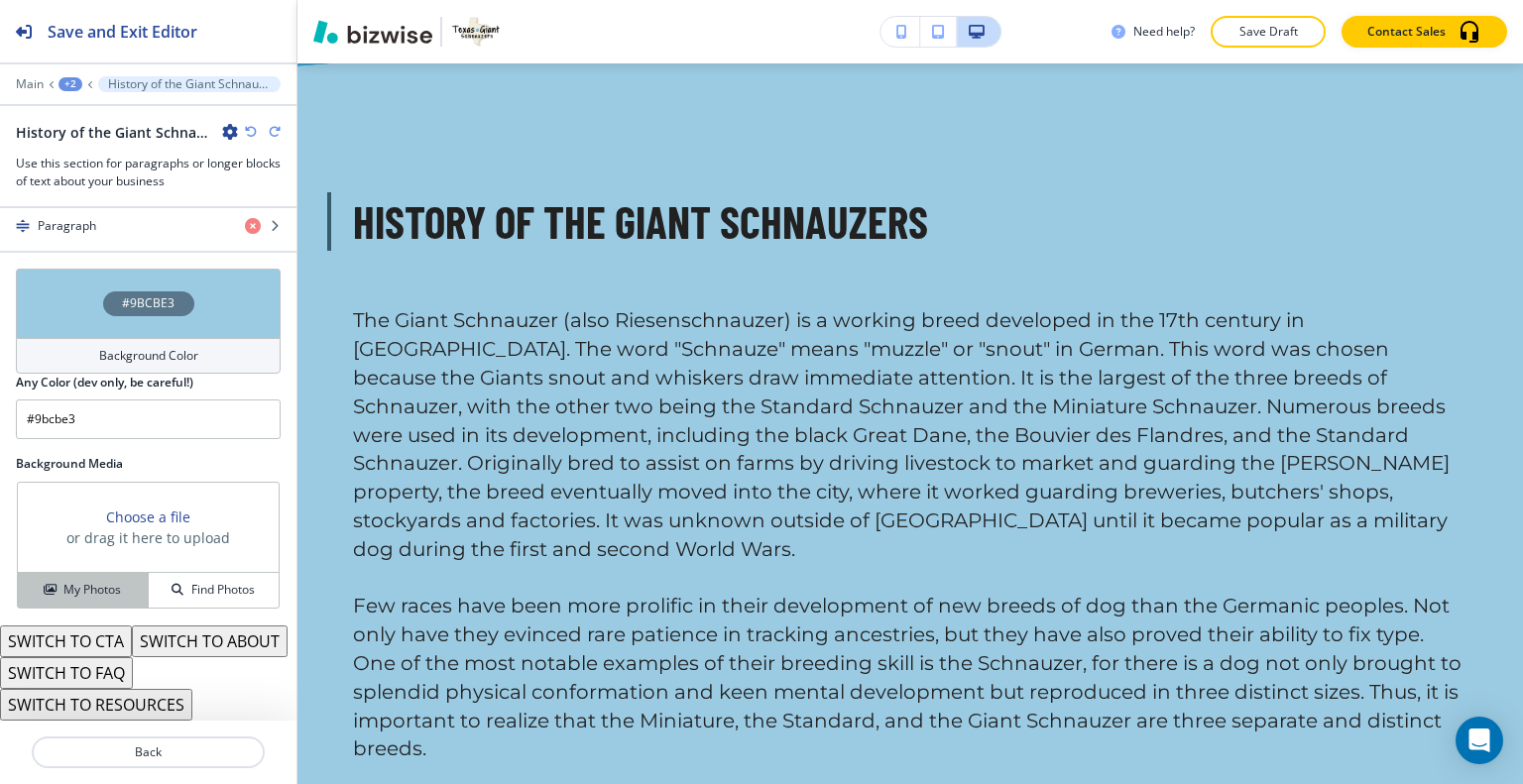click on "My Photos" at bounding box center (92, 590) 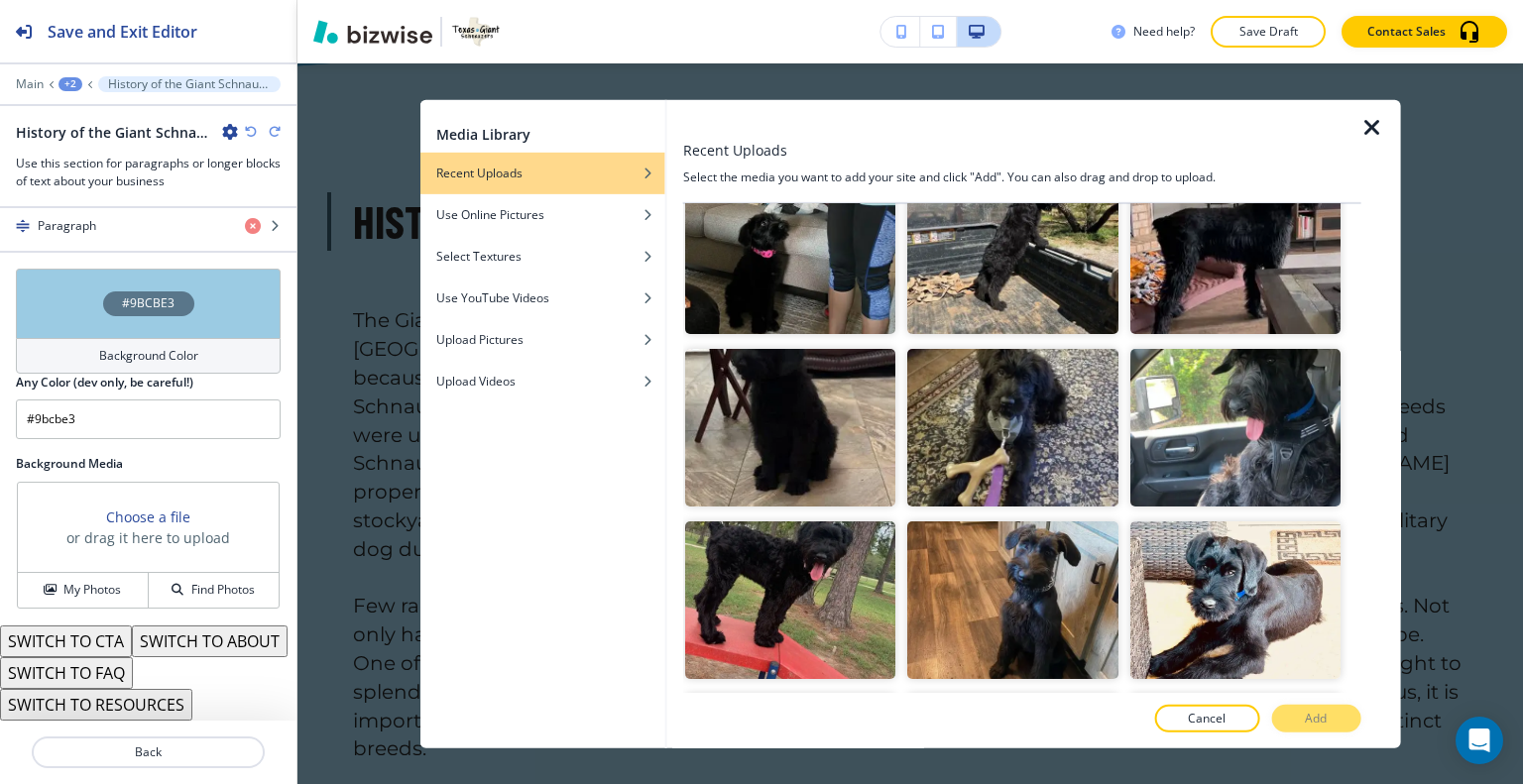 scroll, scrollTop: 4163, scrollLeft: 0, axis: vertical 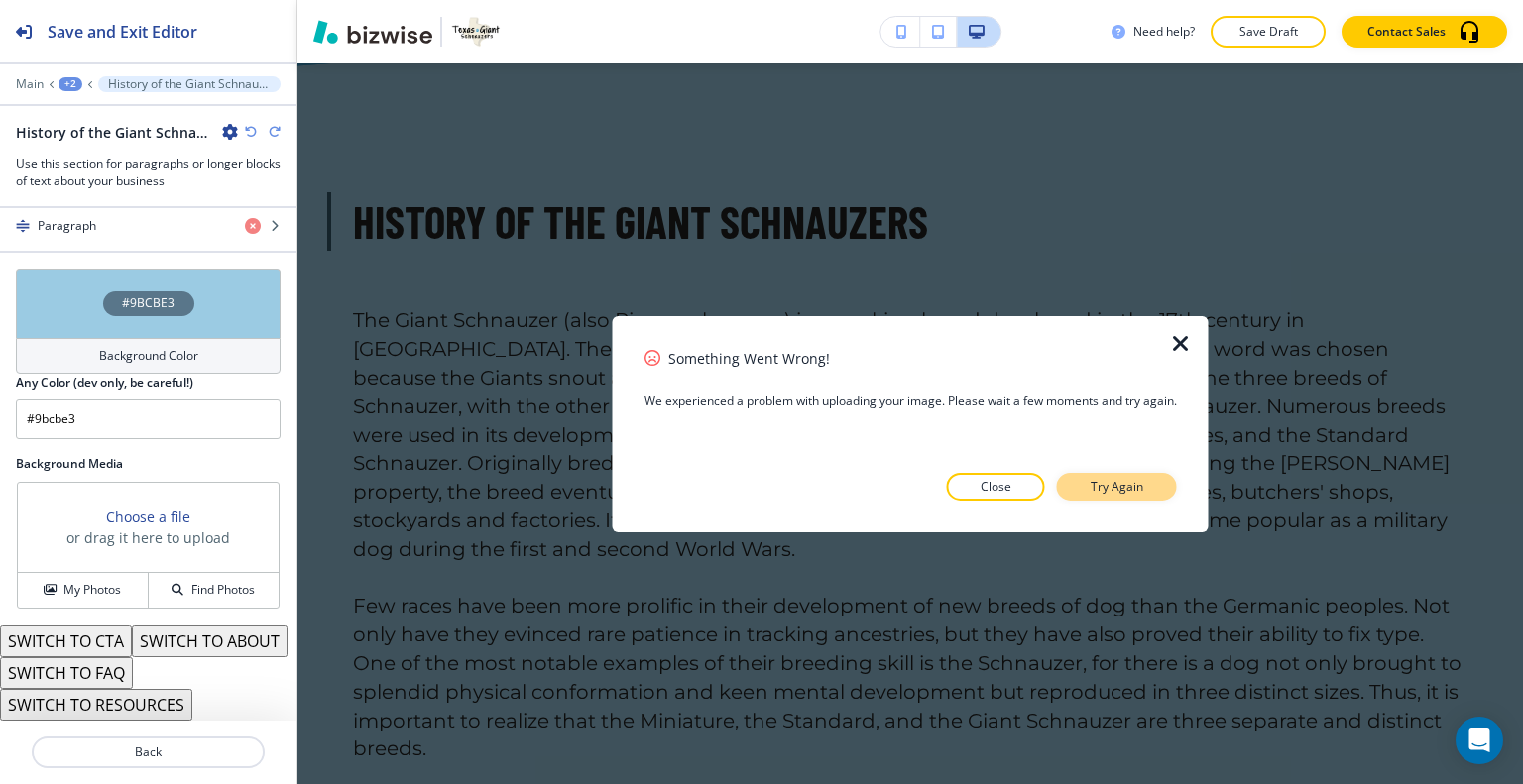 click on "Try Again" at bounding box center (1116, 487) 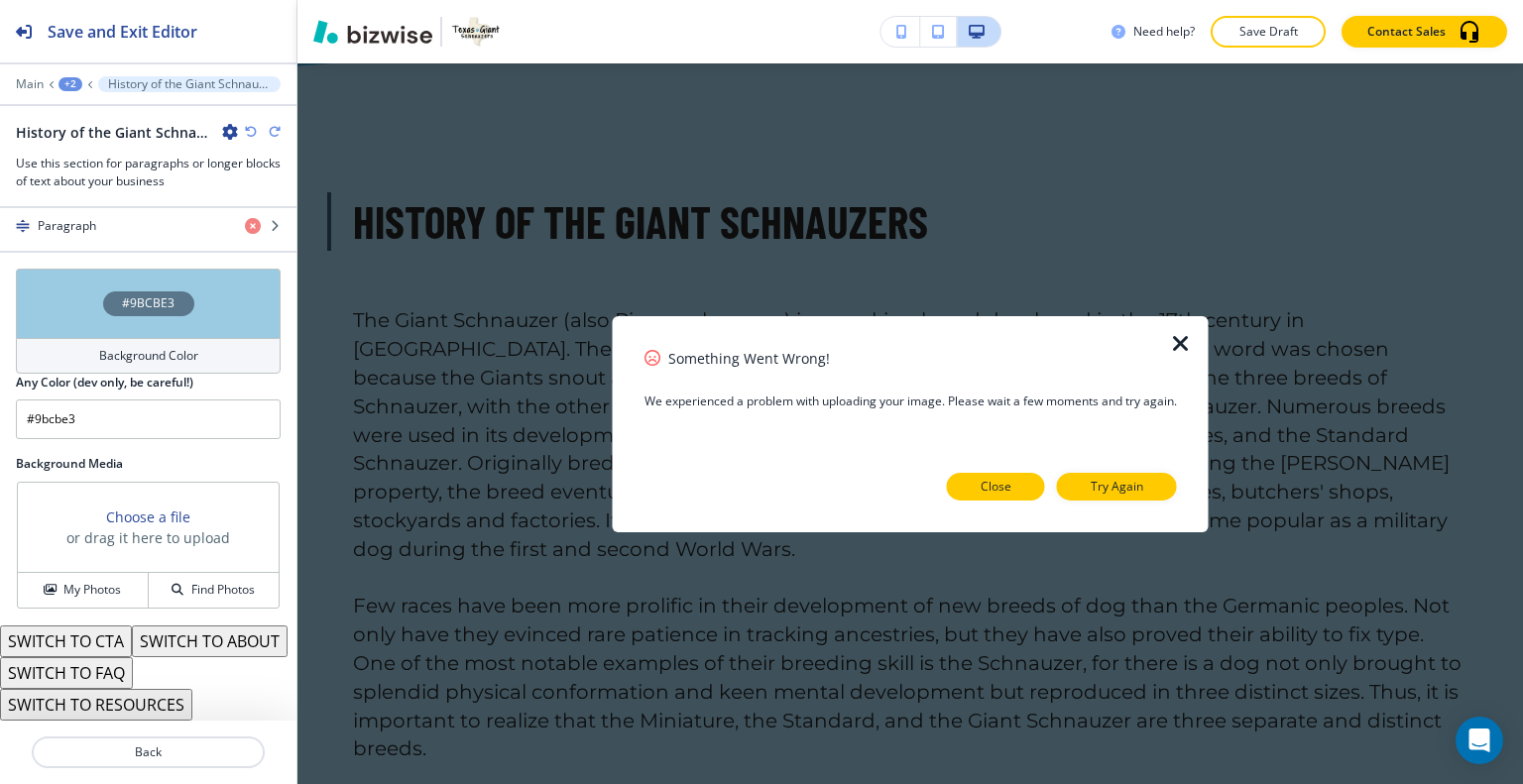 click on "Close" at bounding box center [996, 487] 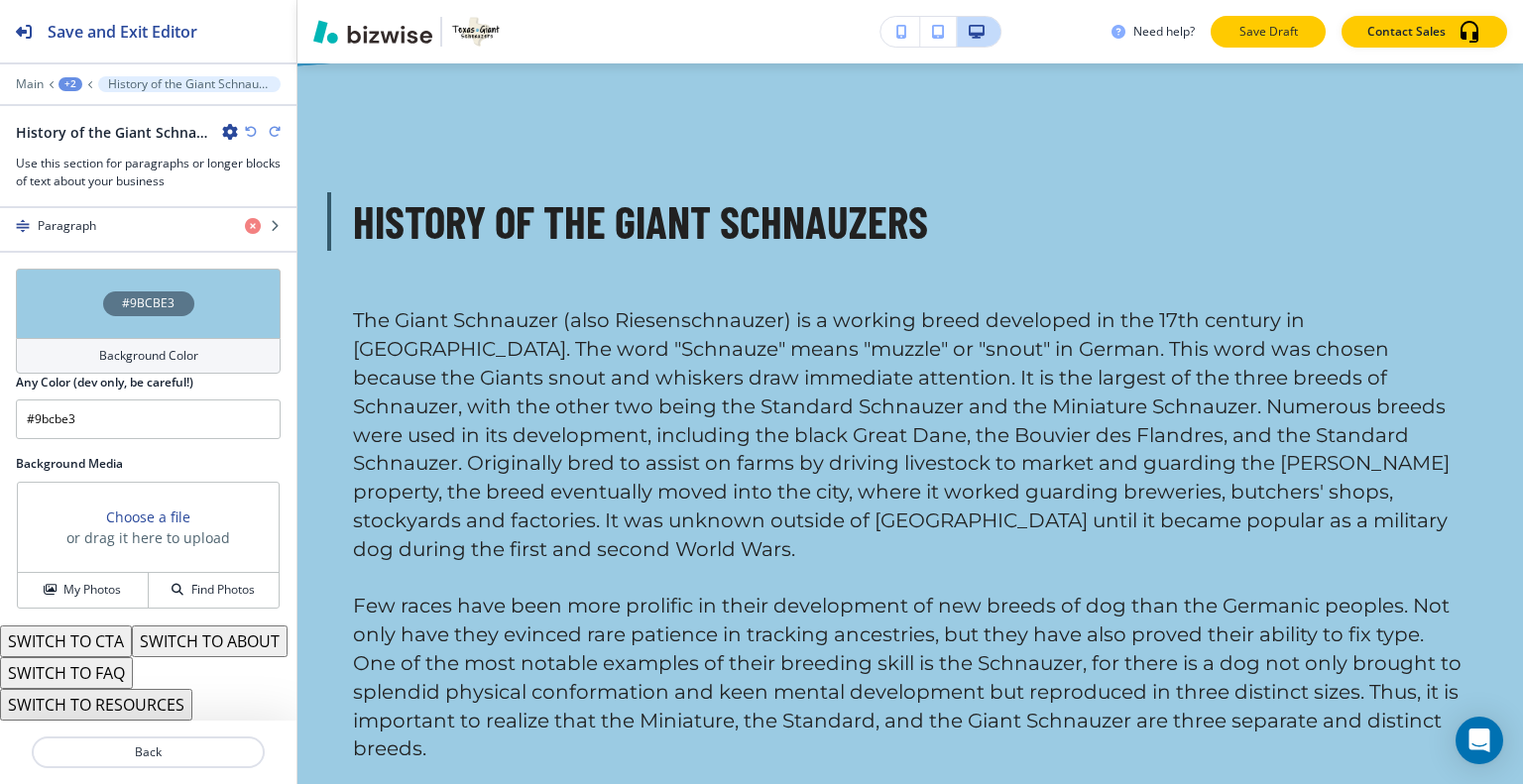 click on "Save Draft" at bounding box center (1268, 32) 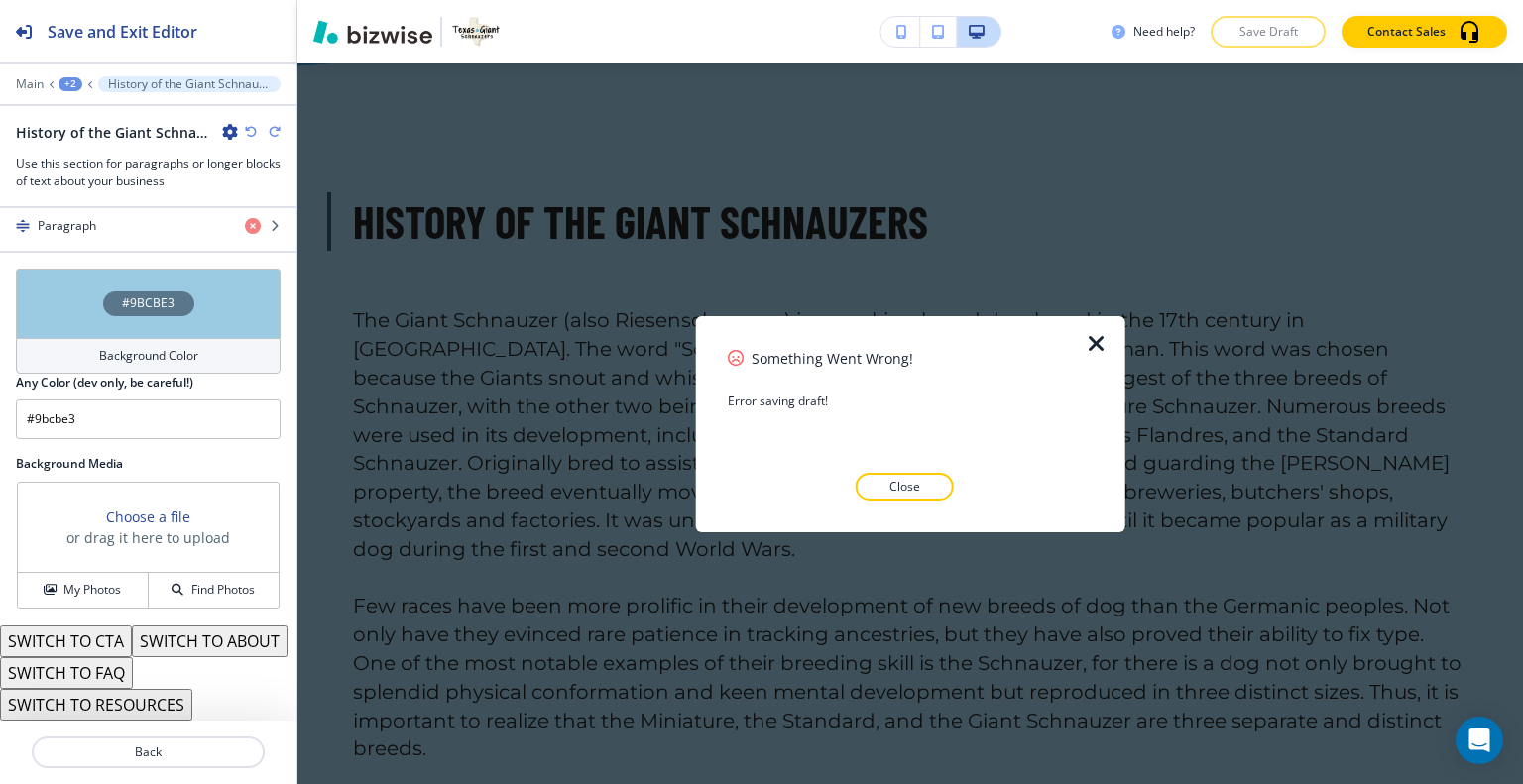 click on "Close" at bounding box center [904, 487] 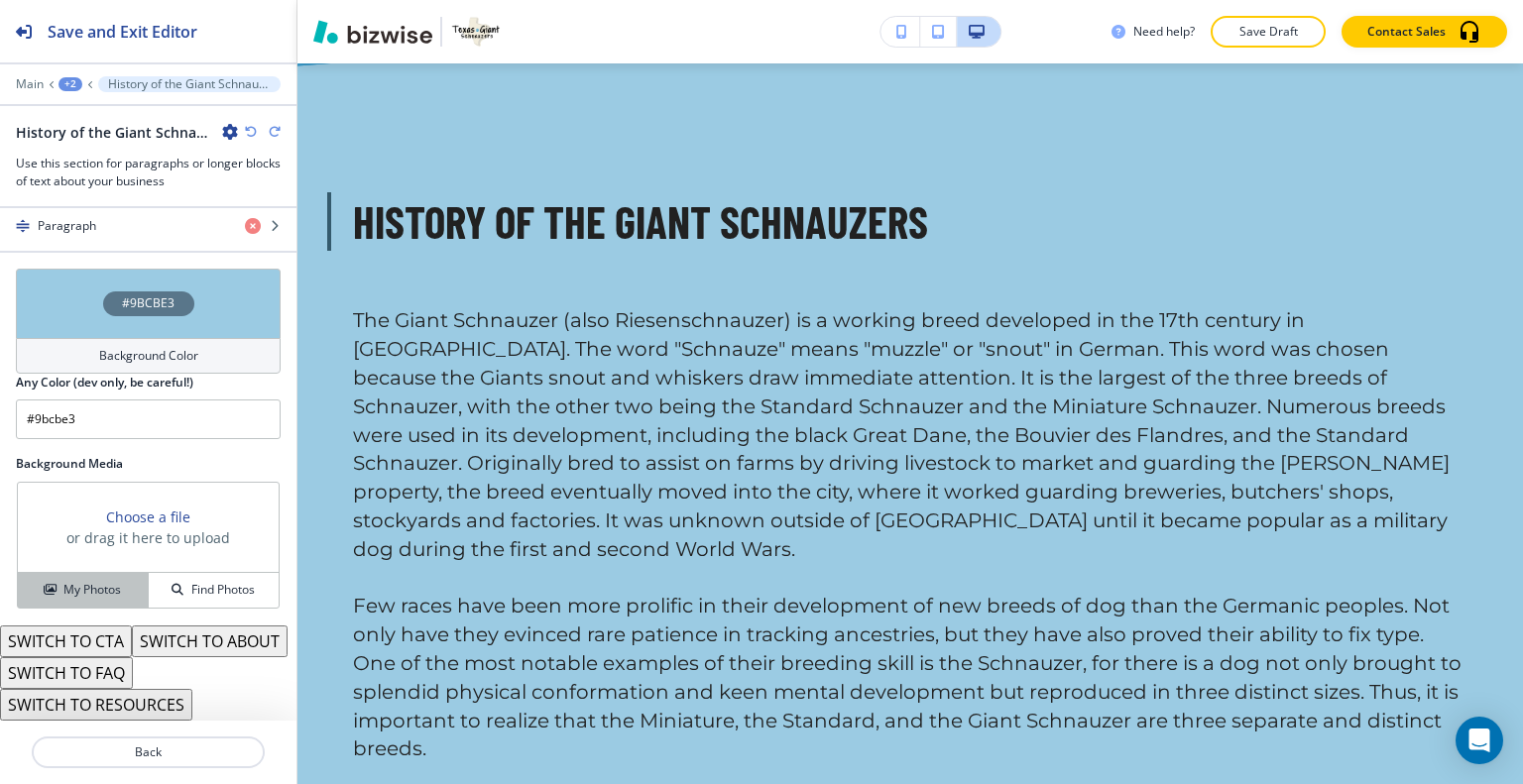 click on "My Photos" at bounding box center (83, 590) 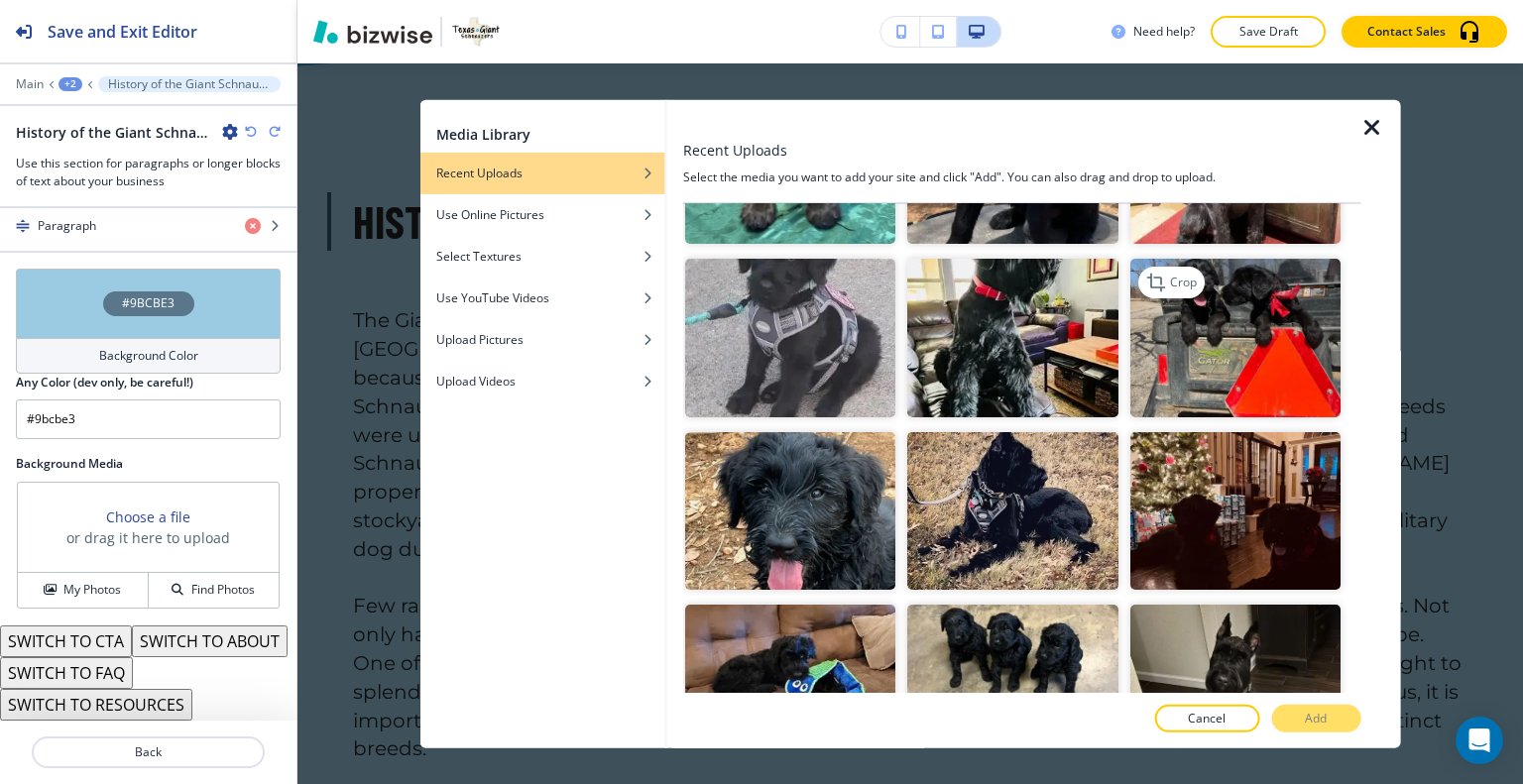 scroll, scrollTop: 1883, scrollLeft: 0, axis: vertical 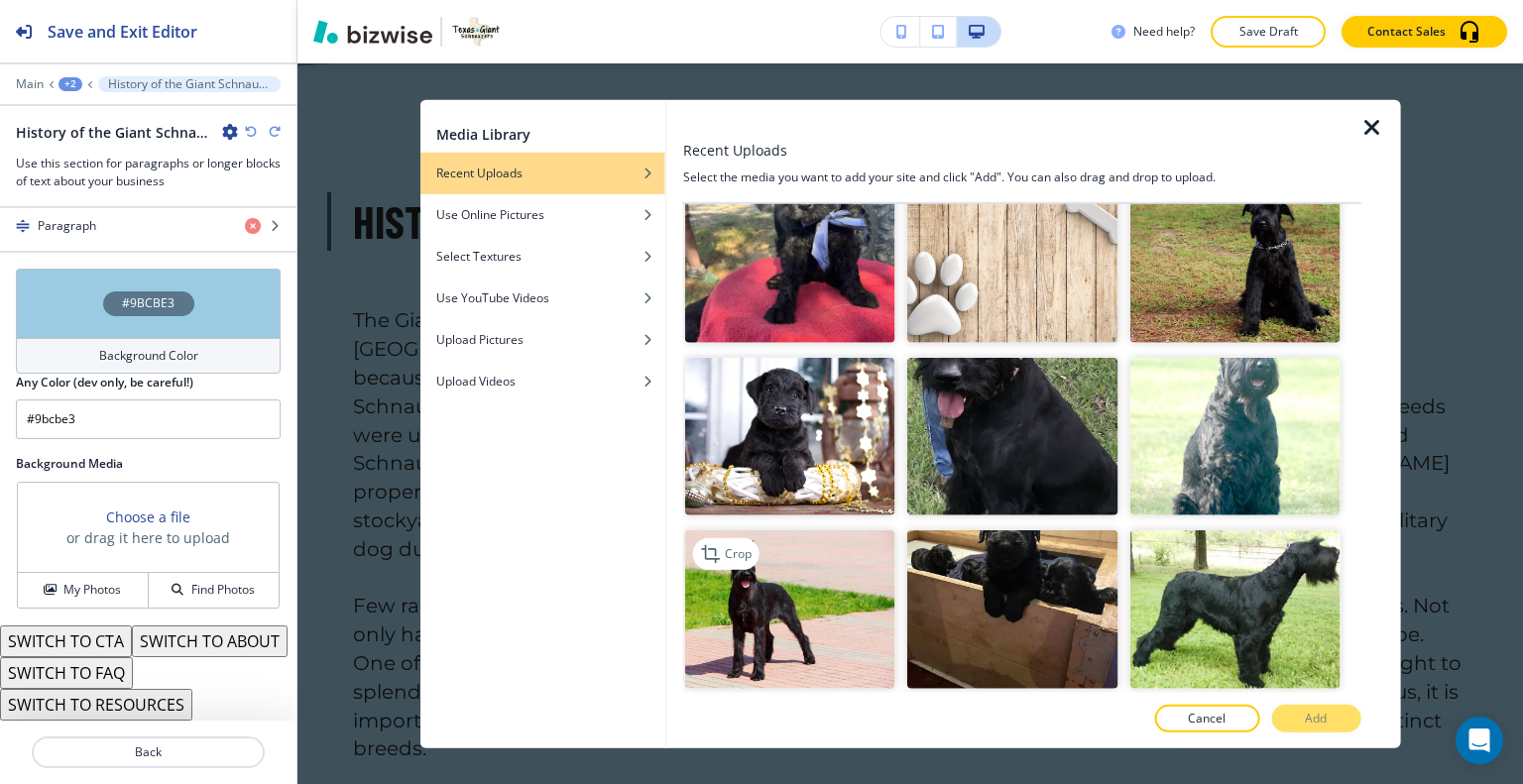 click at bounding box center (790, 609) 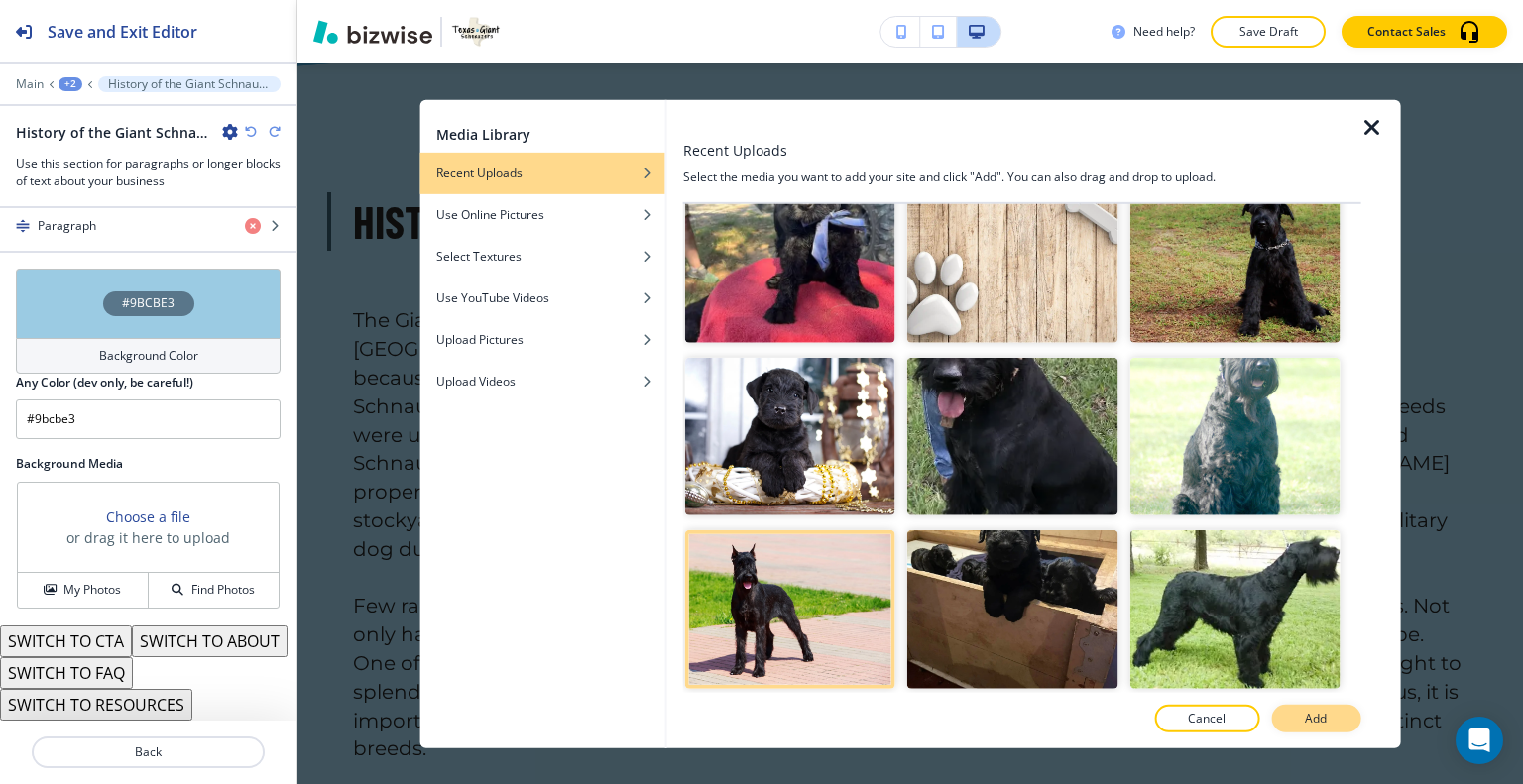 click on "Add" at bounding box center (1316, 719) 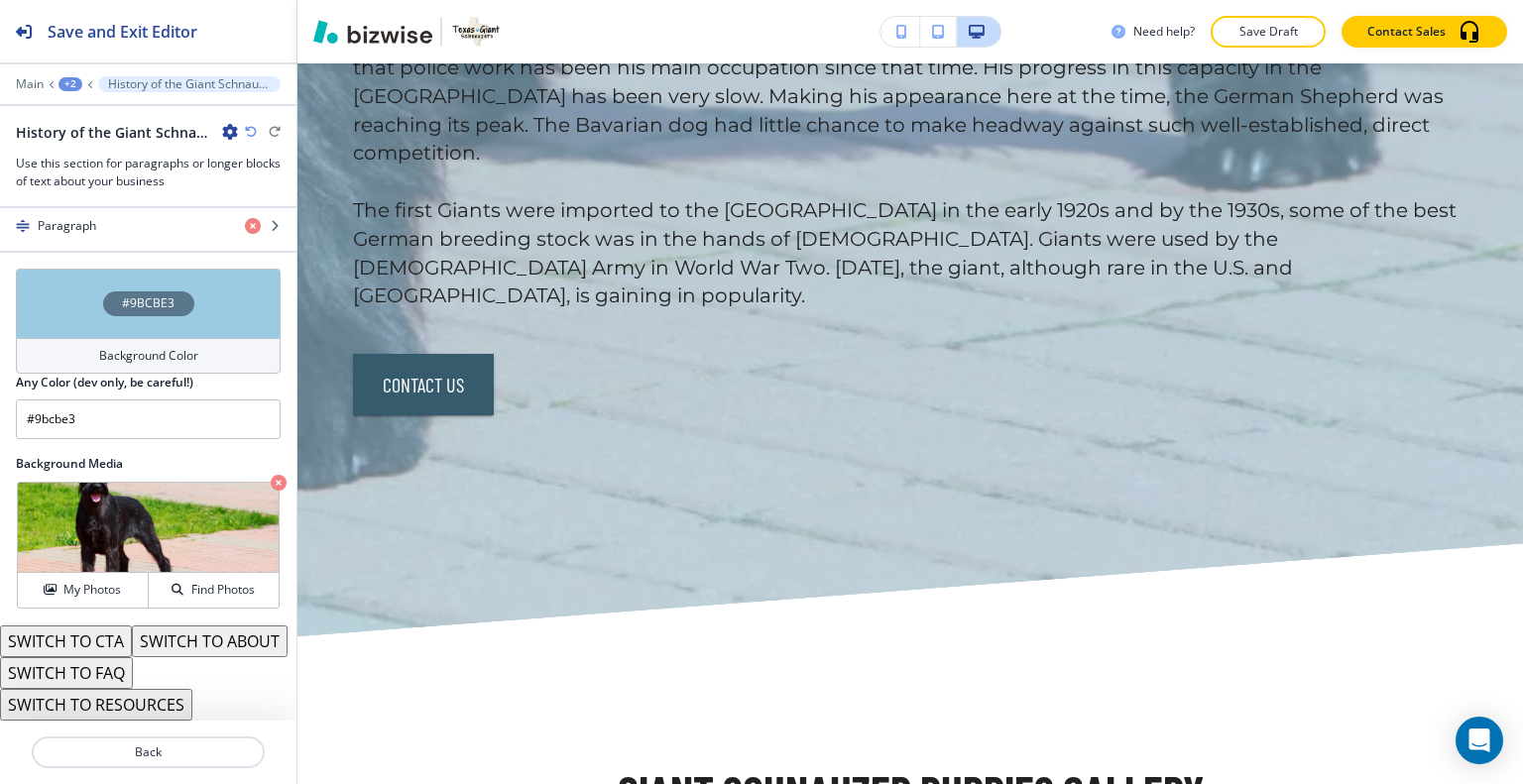 scroll, scrollTop: 5193, scrollLeft: 0, axis: vertical 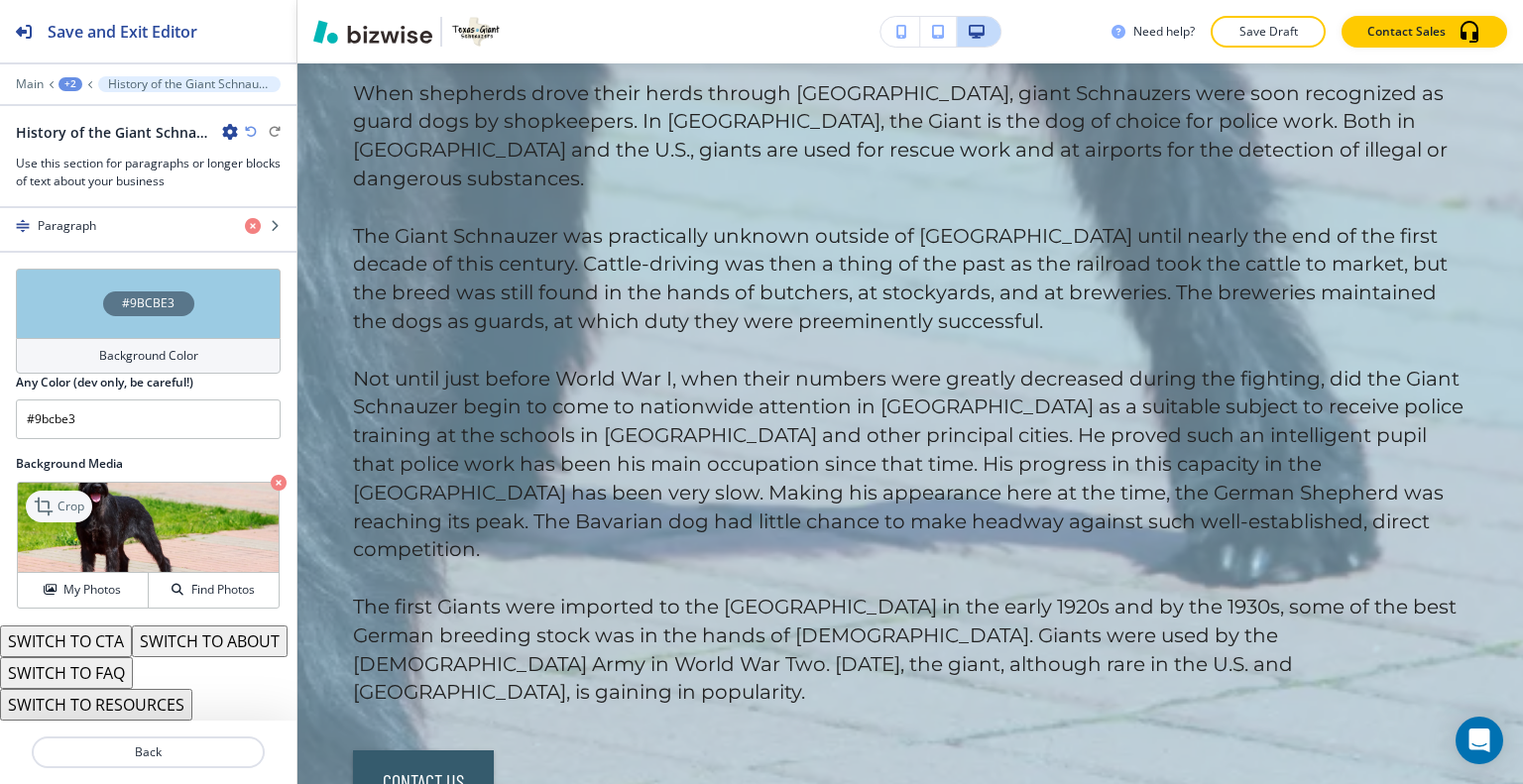 click on "Crop" at bounding box center (70, 506) 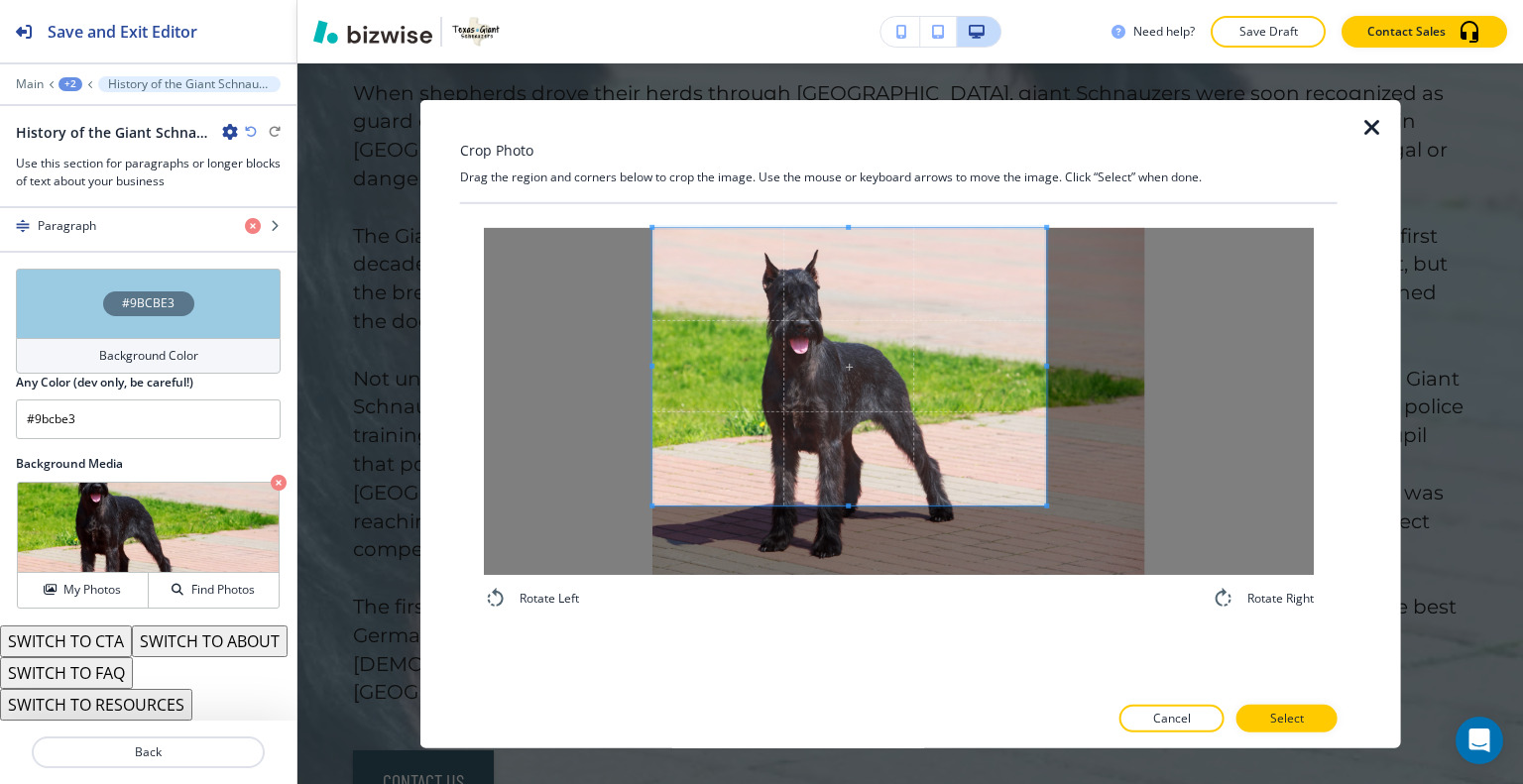 click at bounding box center (849, 366) 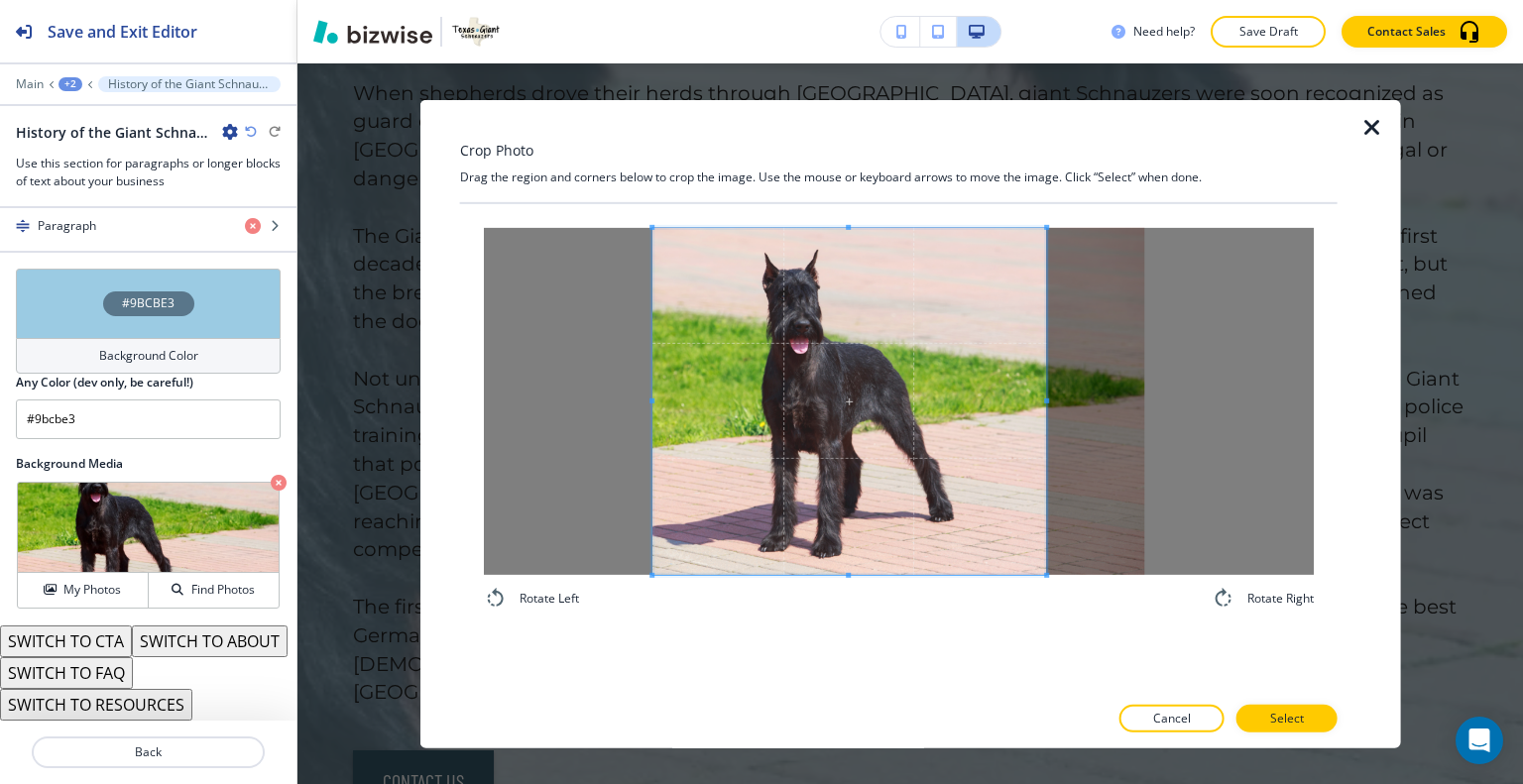 click on "Rotate Left Rotate Right" at bounding box center [898, 418] 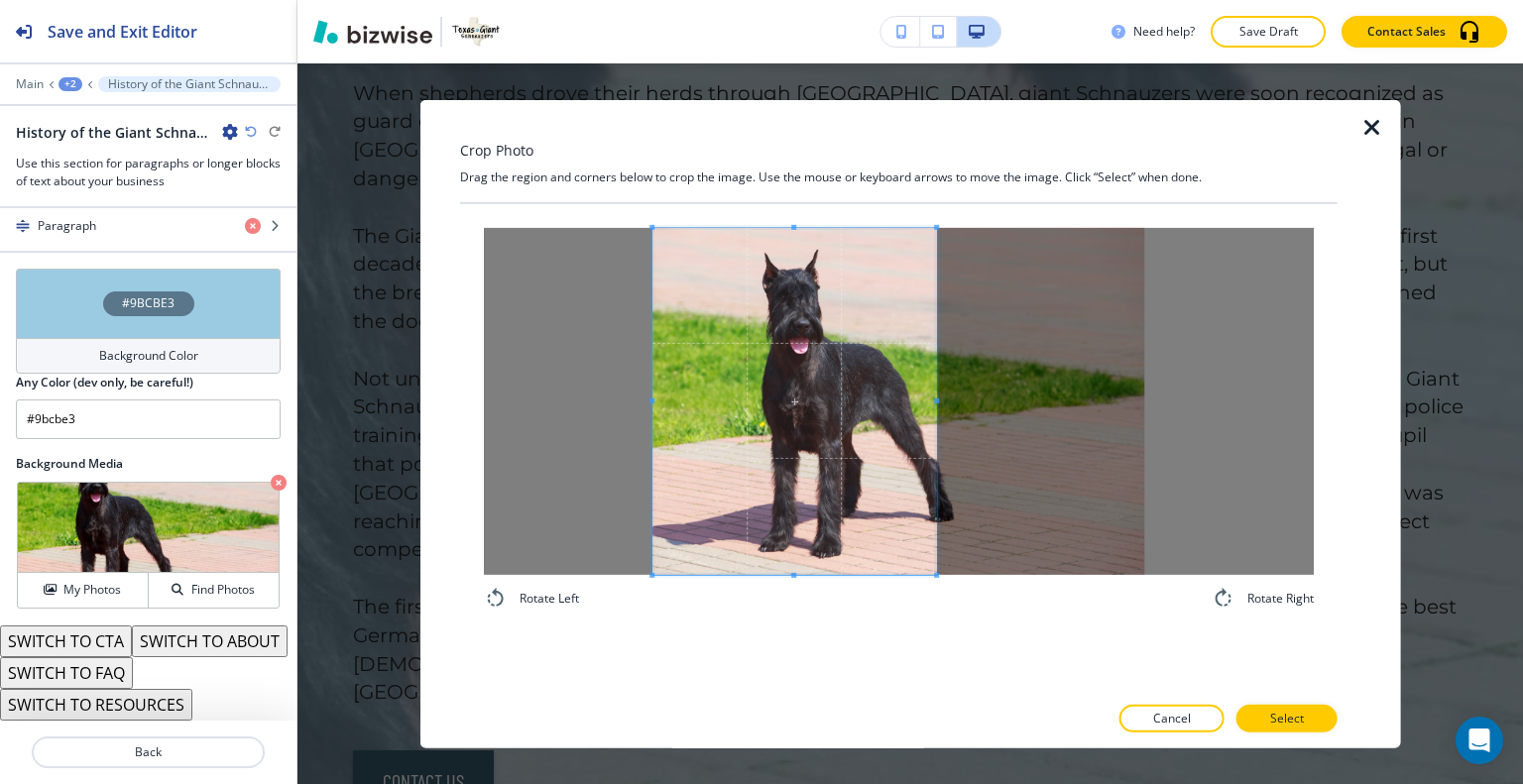 click at bounding box center [794, 400] 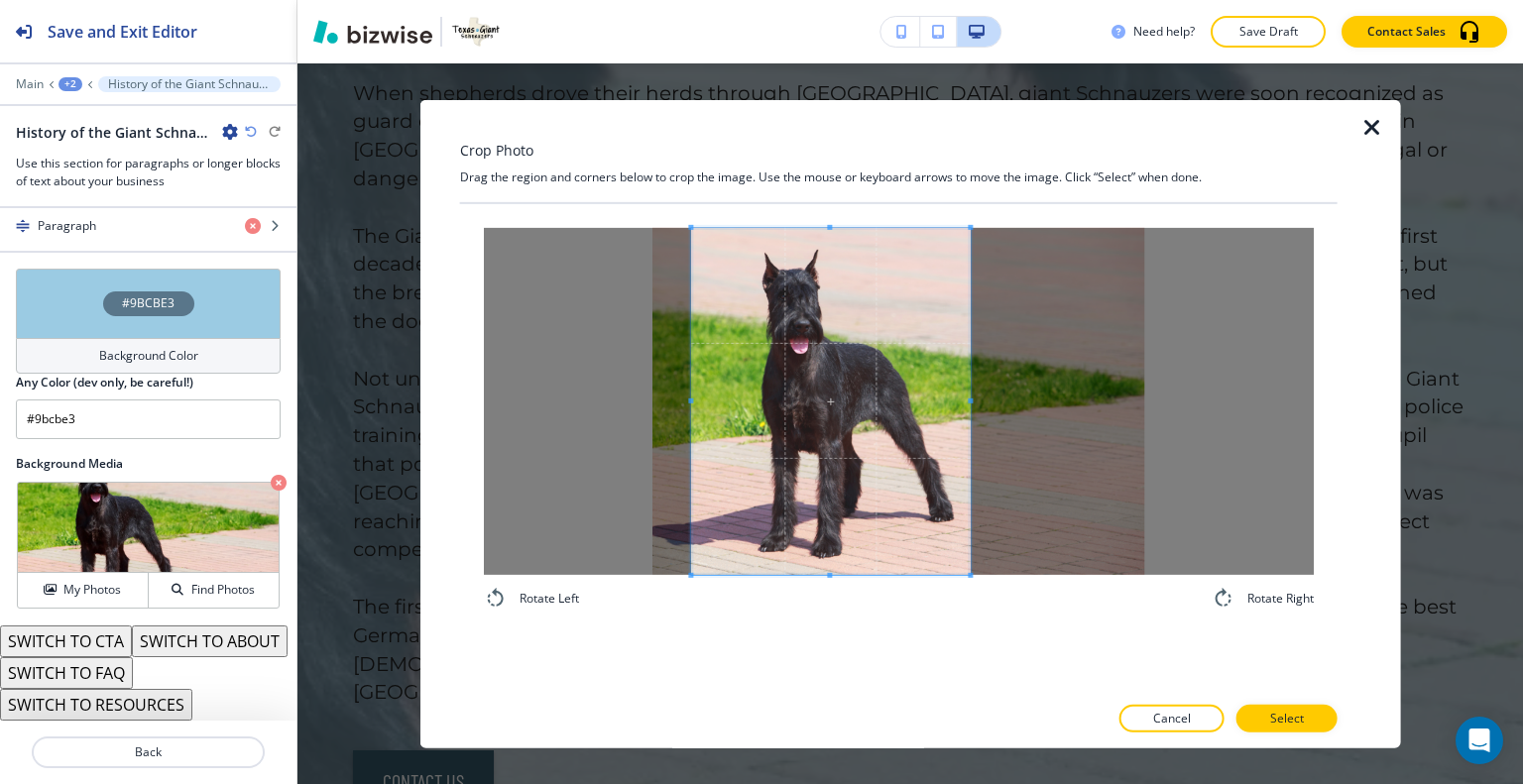 click at bounding box center (830, 400) 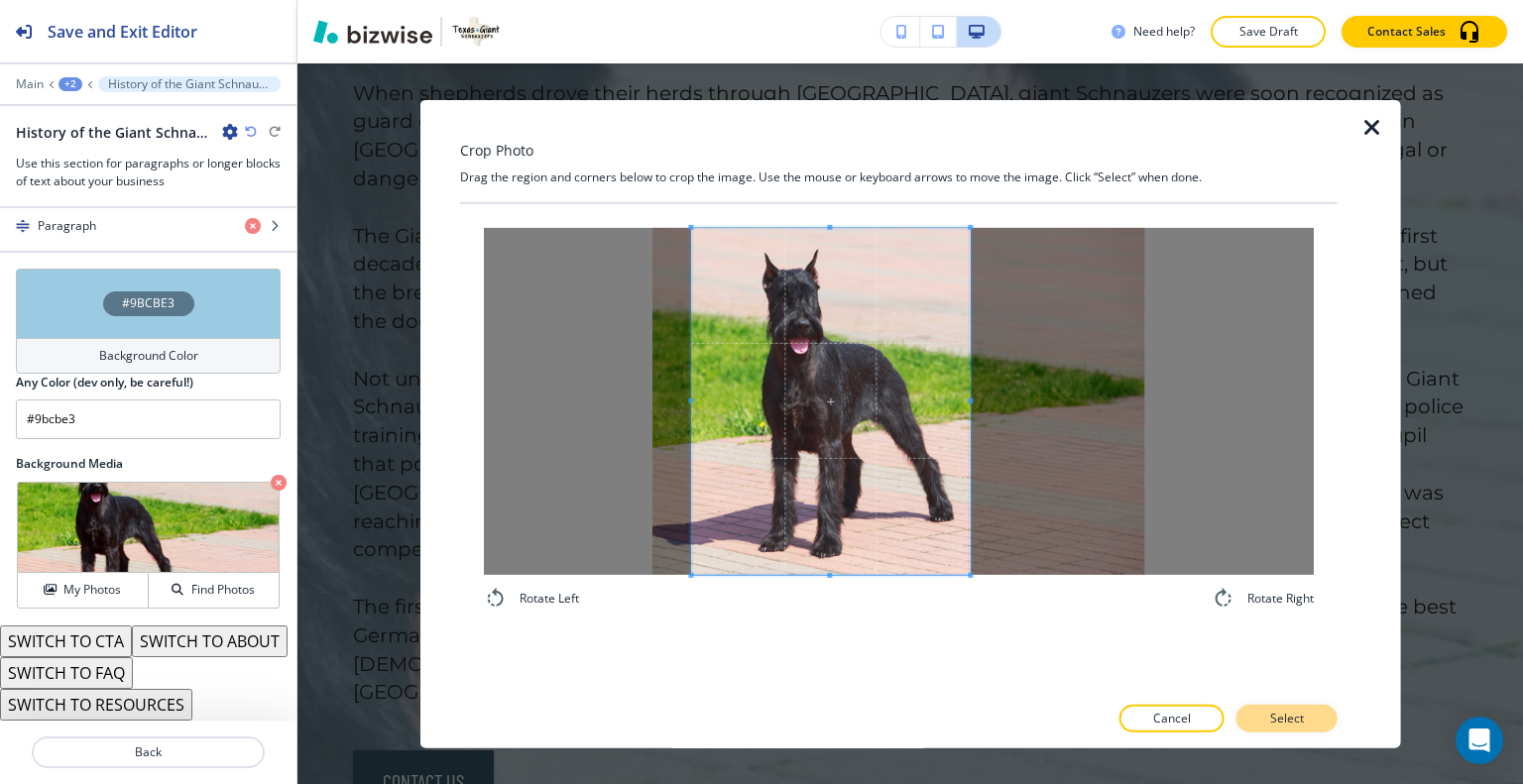click on "Select" at bounding box center (1287, 719) 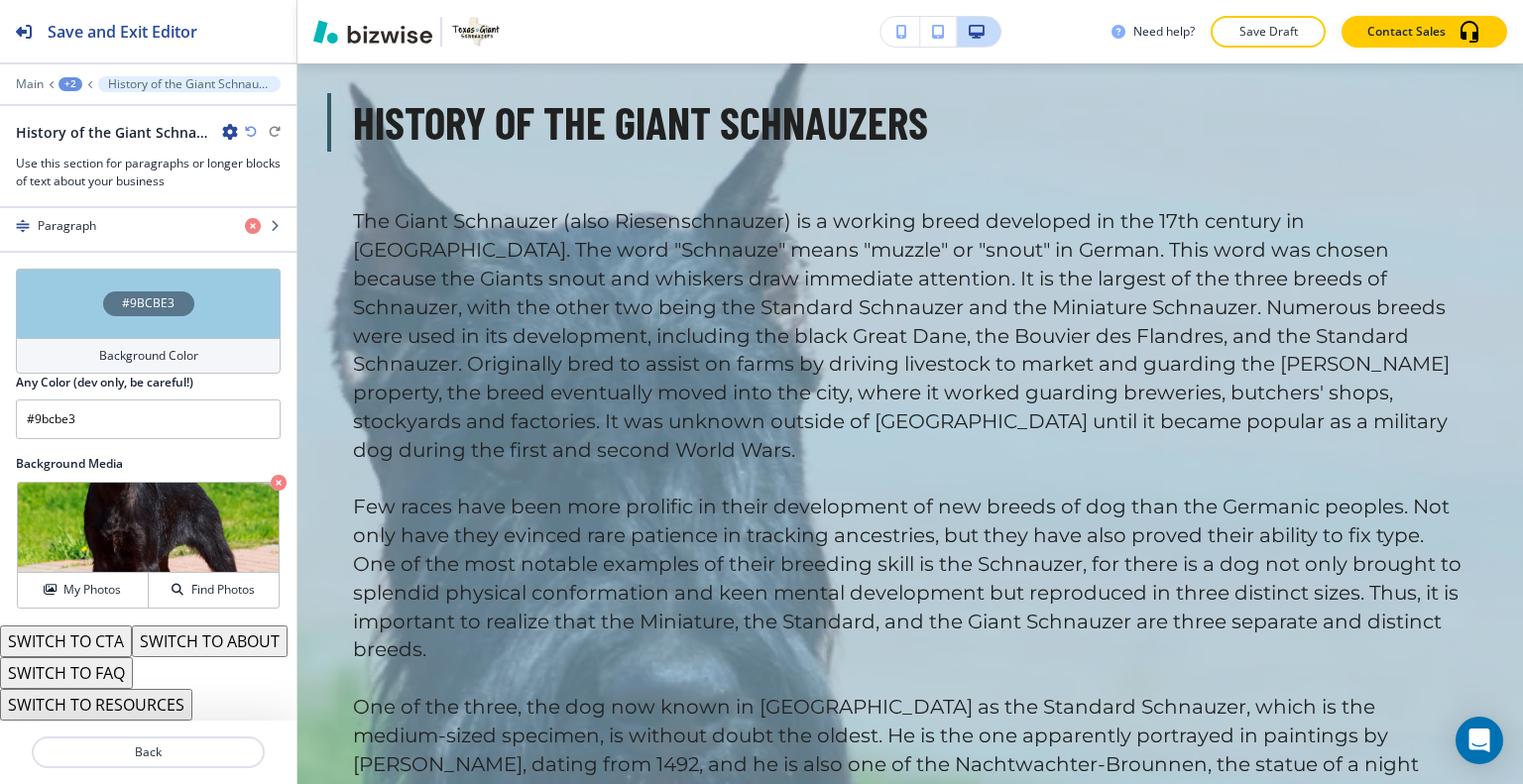 scroll, scrollTop: 3508, scrollLeft: 0, axis: vertical 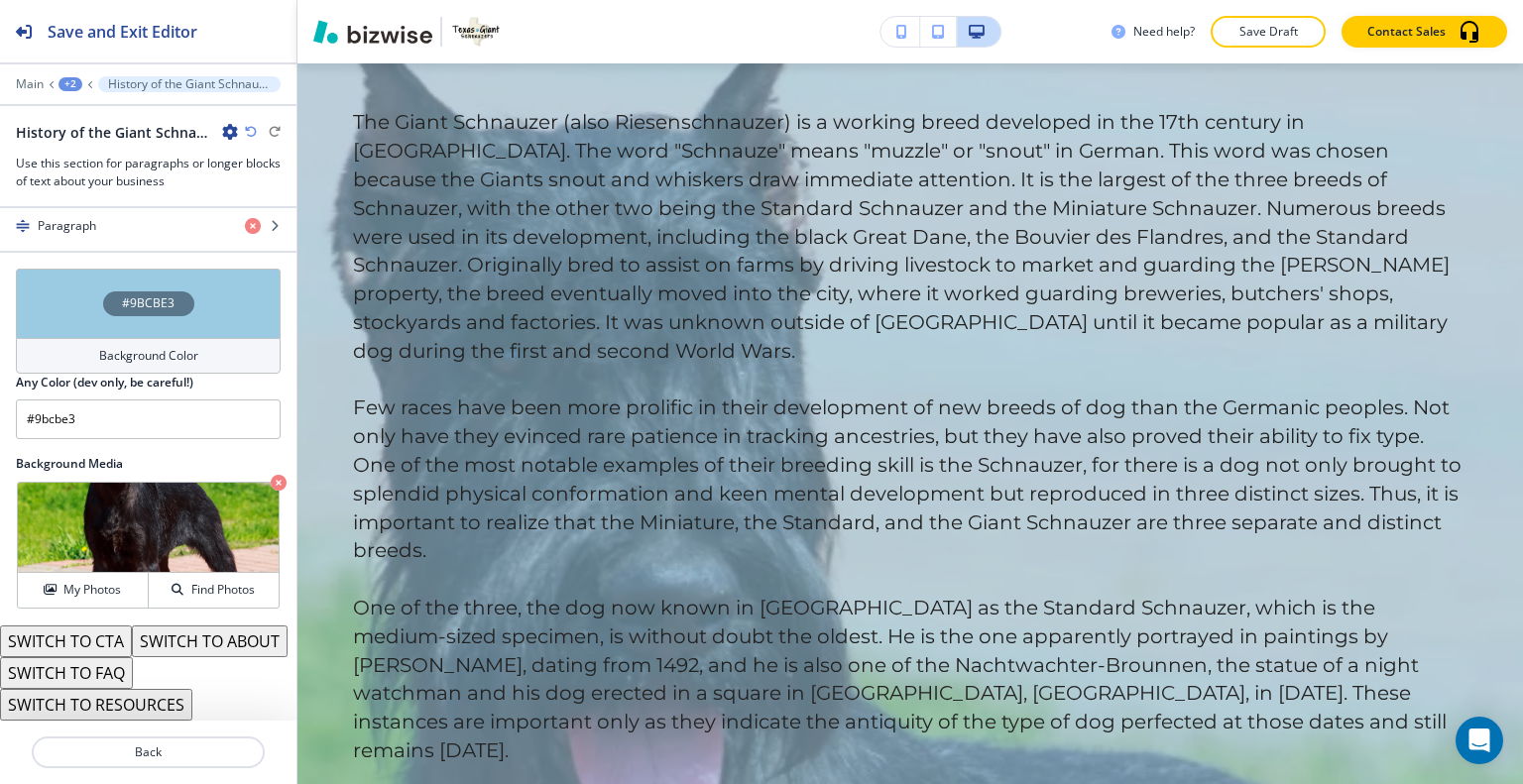 click on "#9BCBE3" at bounding box center [148, 303] 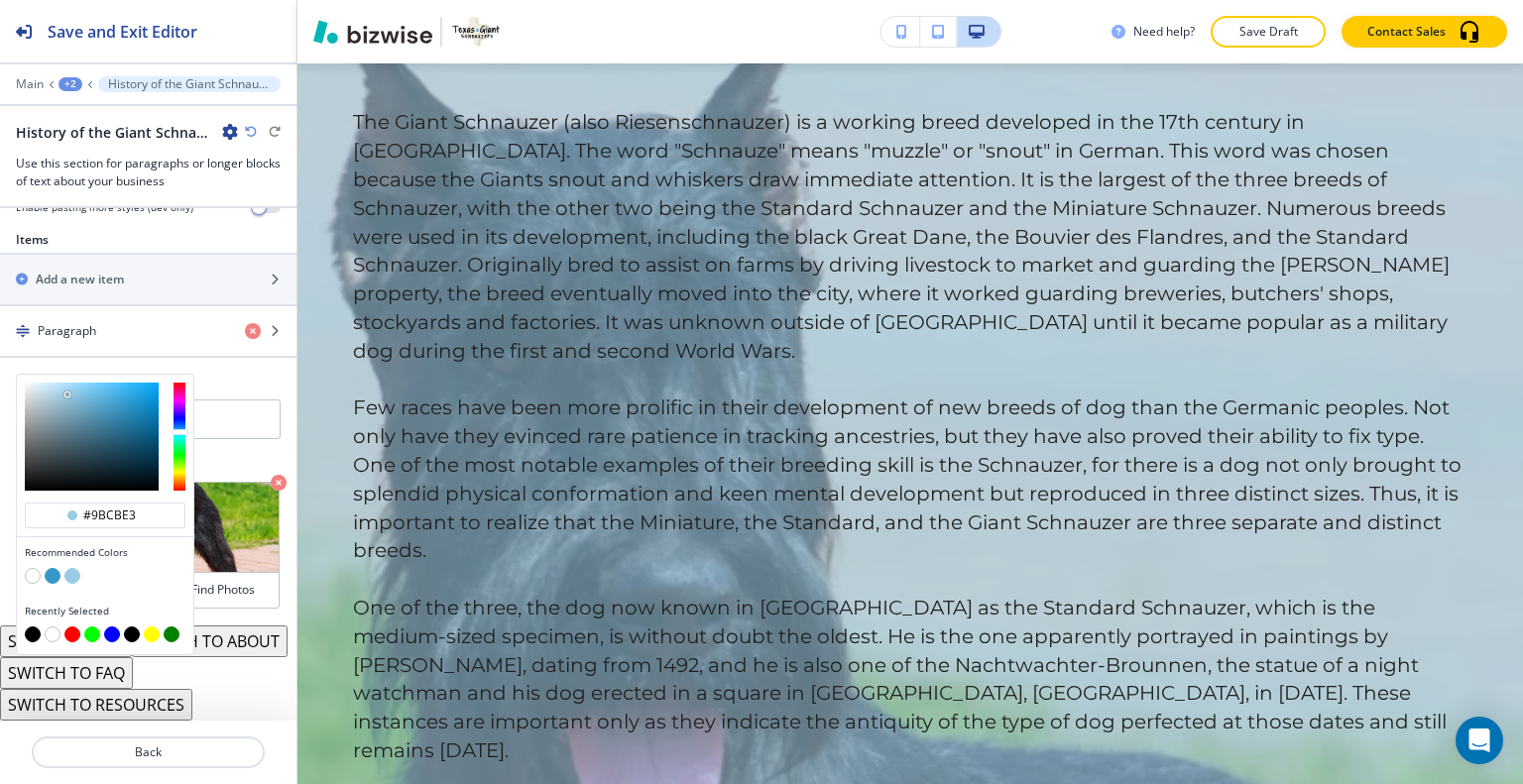 scroll, scrollTop: 711, scrollLeft: 0, axis: vertical 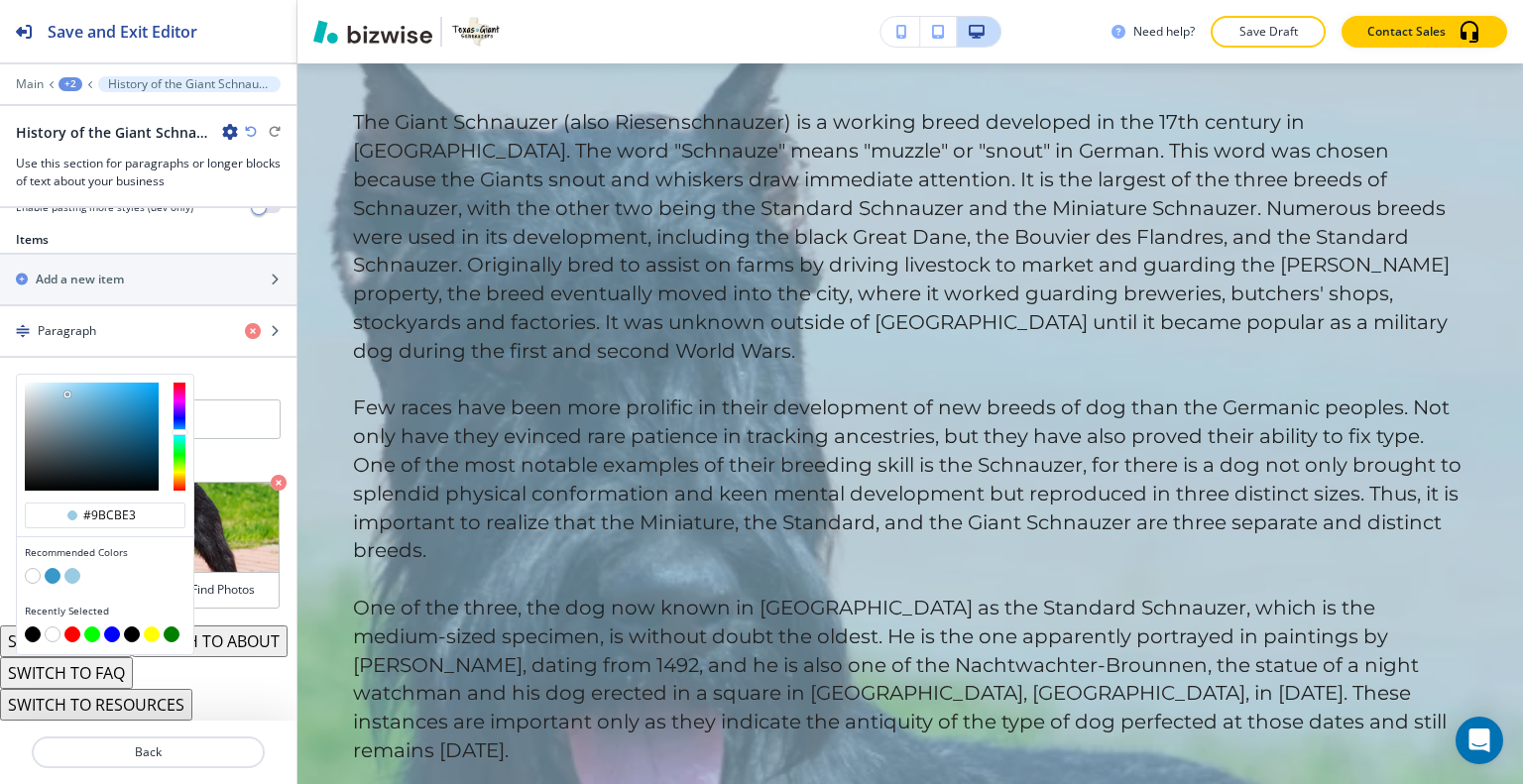 type on "#000000" 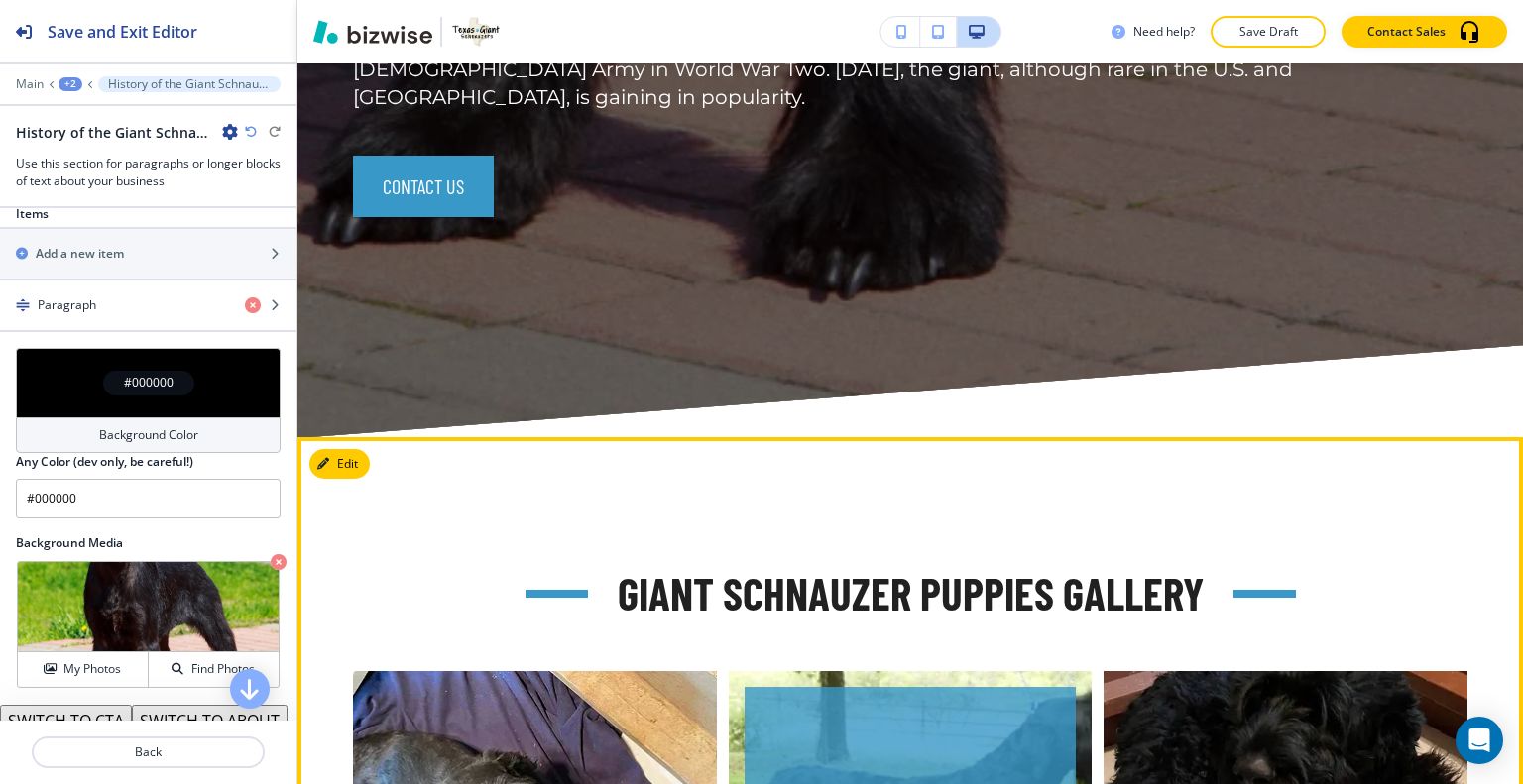 scroll, scrollTop: 6085, scrollLeft: 0, axis: vertical 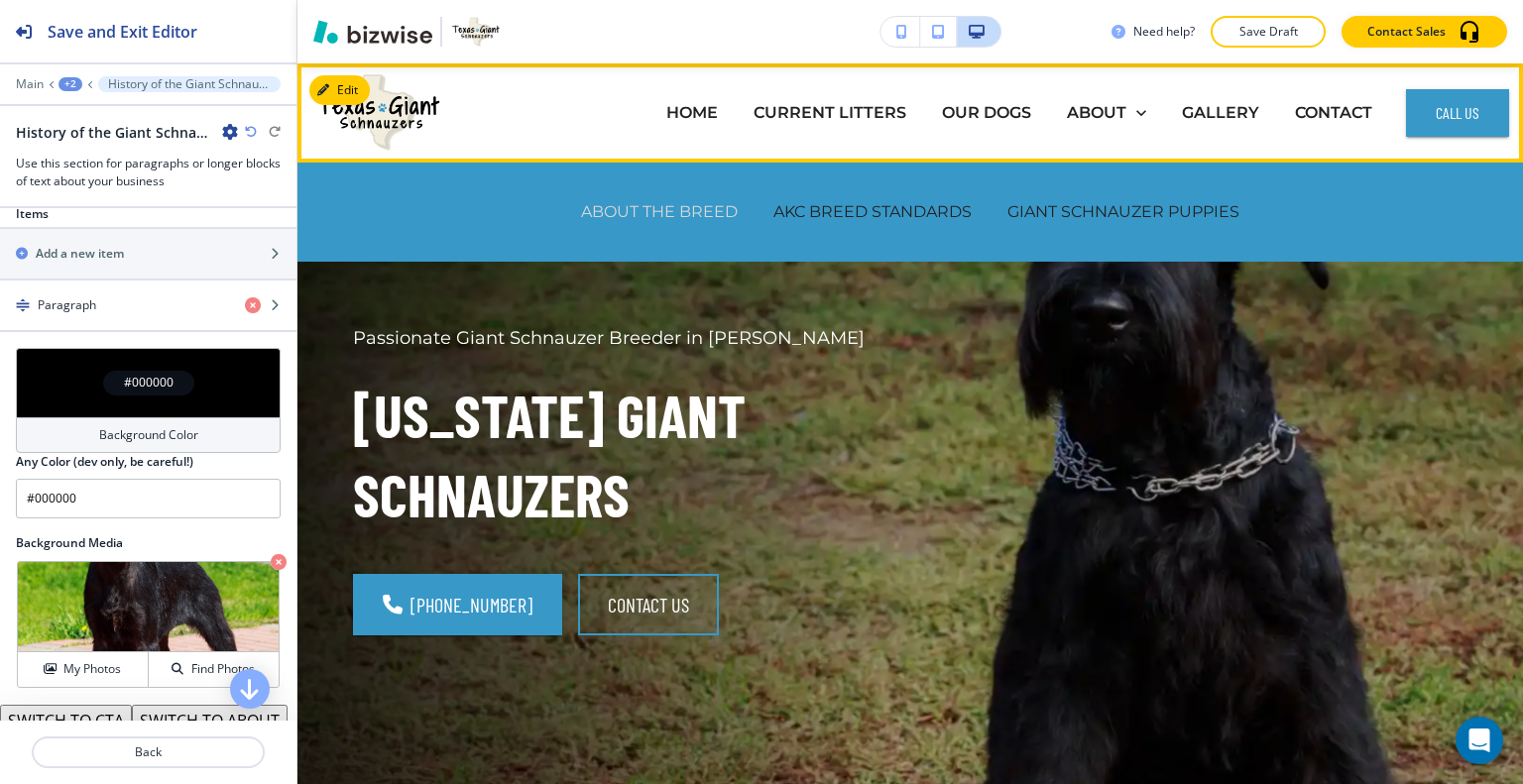 click on "ABOUT THE BREED" at bounding box center (659, 211) 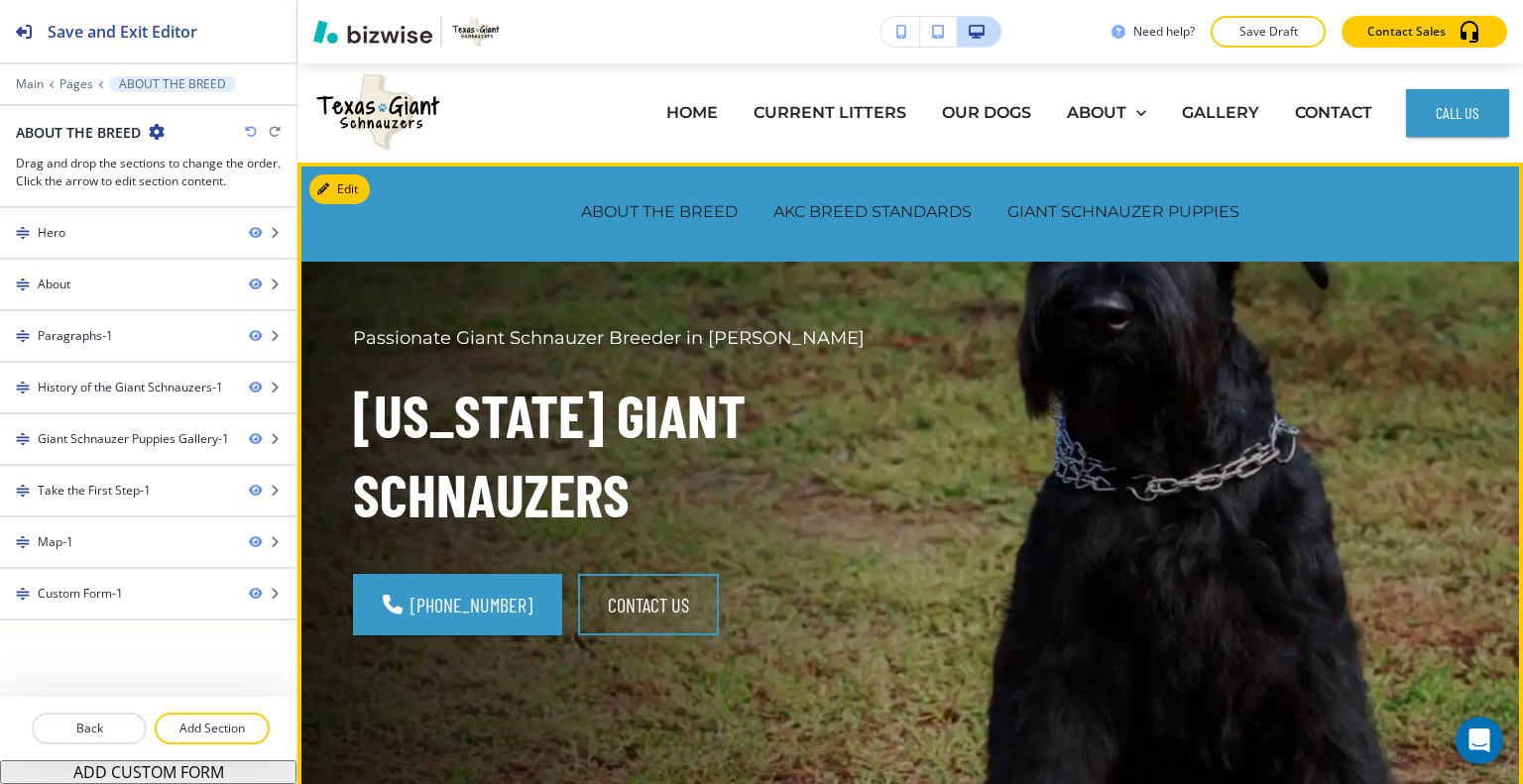 click on "Texas Giant Schnauzers" at bounding box center (620, 455) 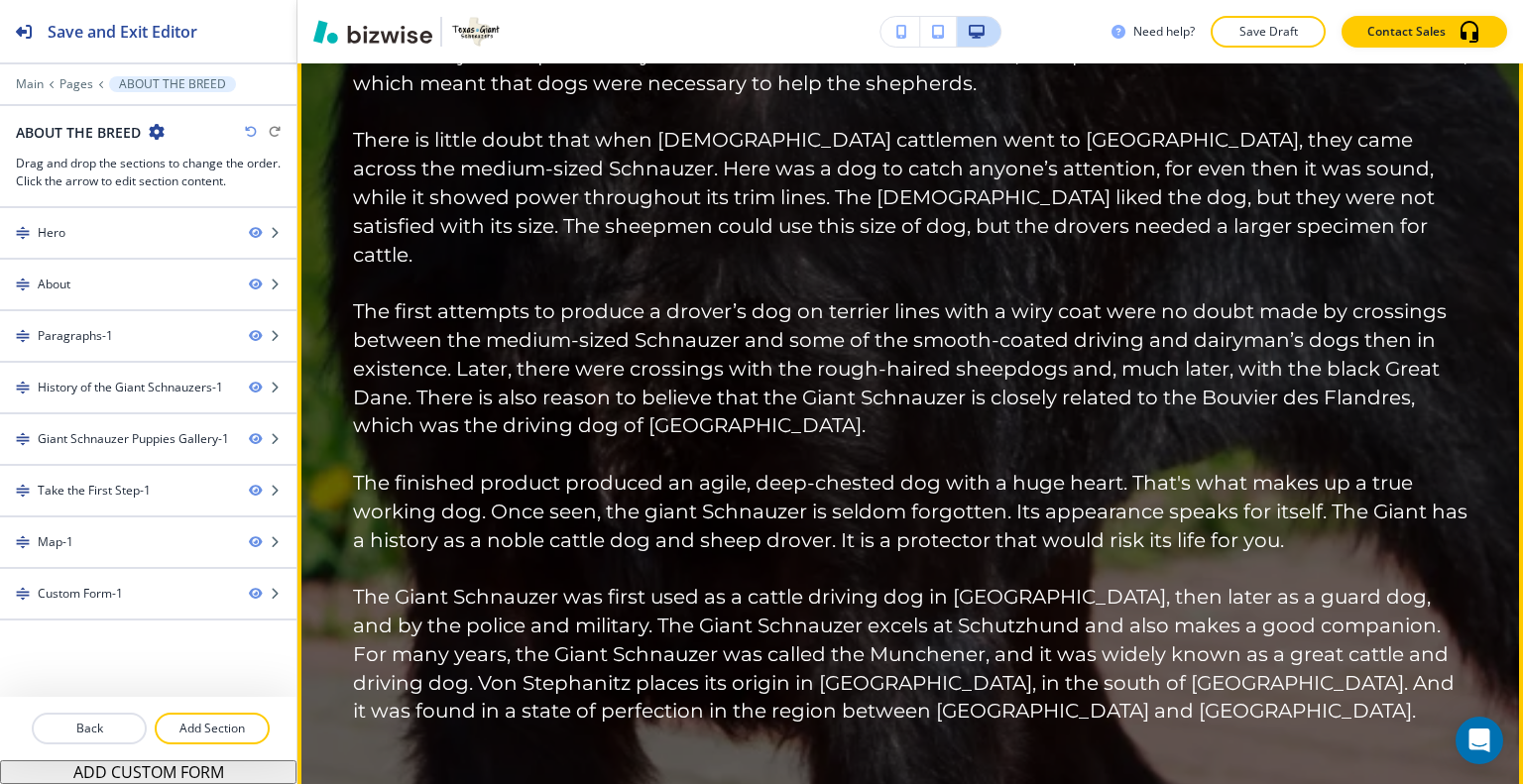 scroll, scrollTop: 3965, scrollLeft: 0, axis: vertical 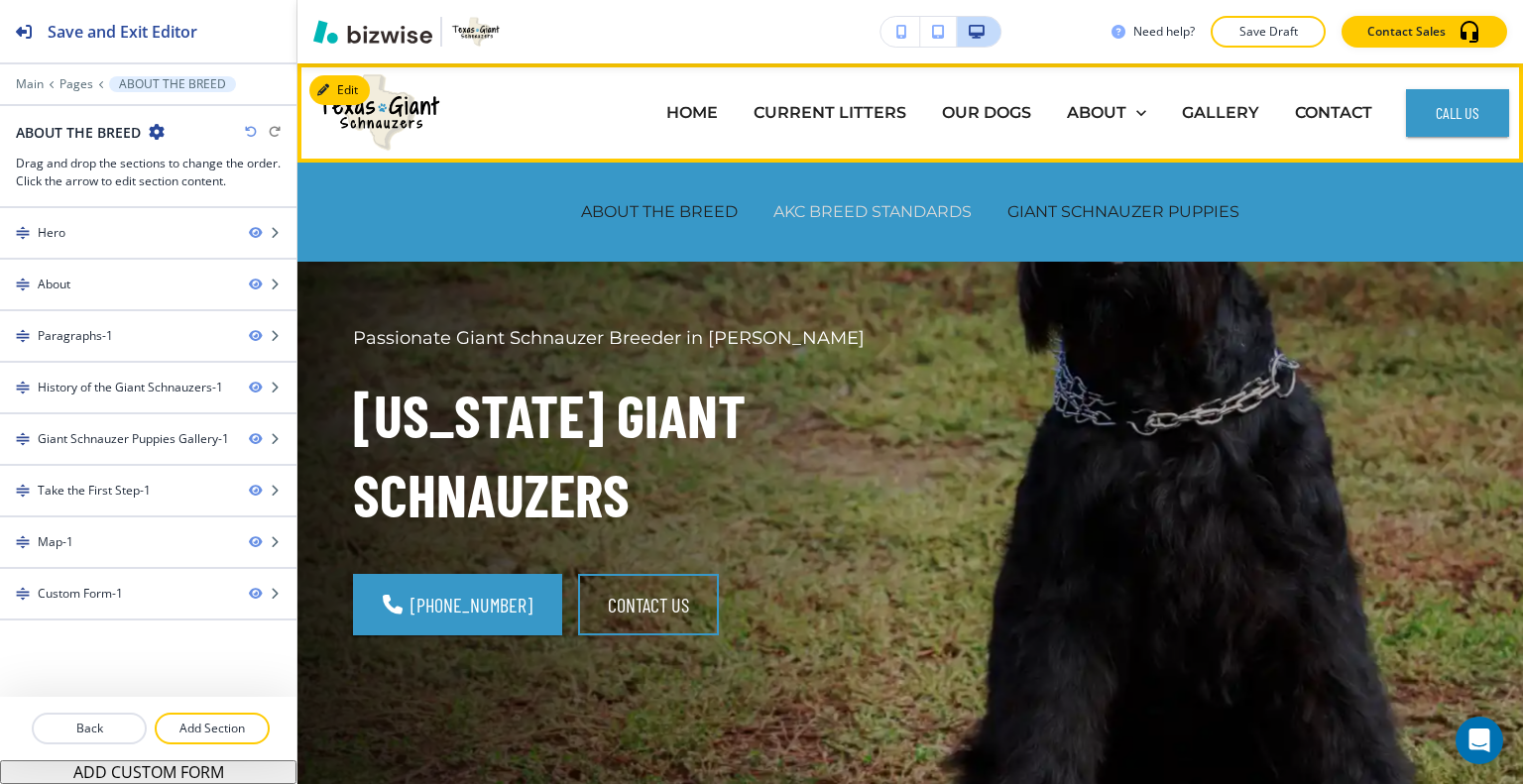 click on "AKC  BREED STANDARDS" at bounding box center [873, 211] 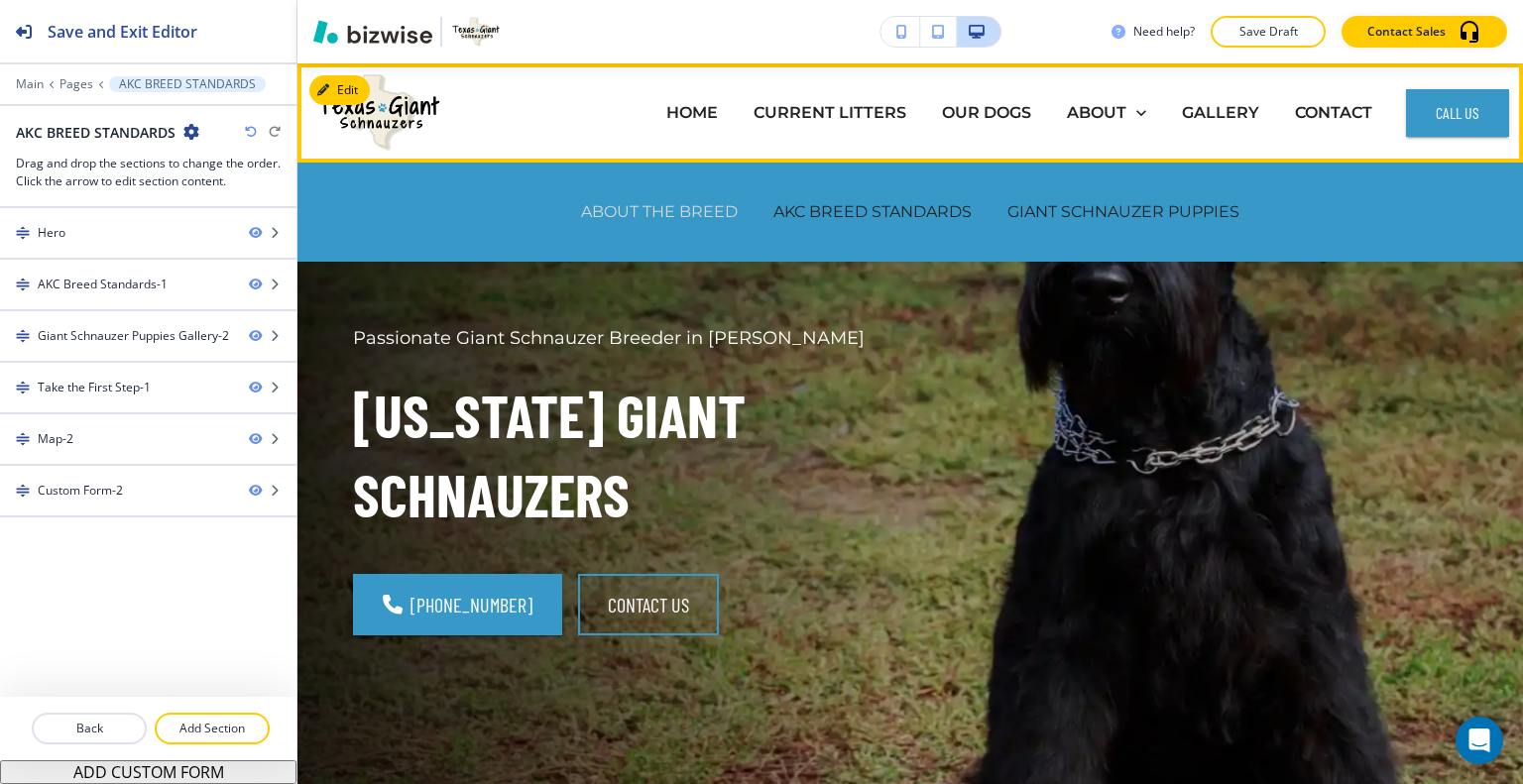 click on "ABOUT THE BREED" at bounding box center (659, 211) 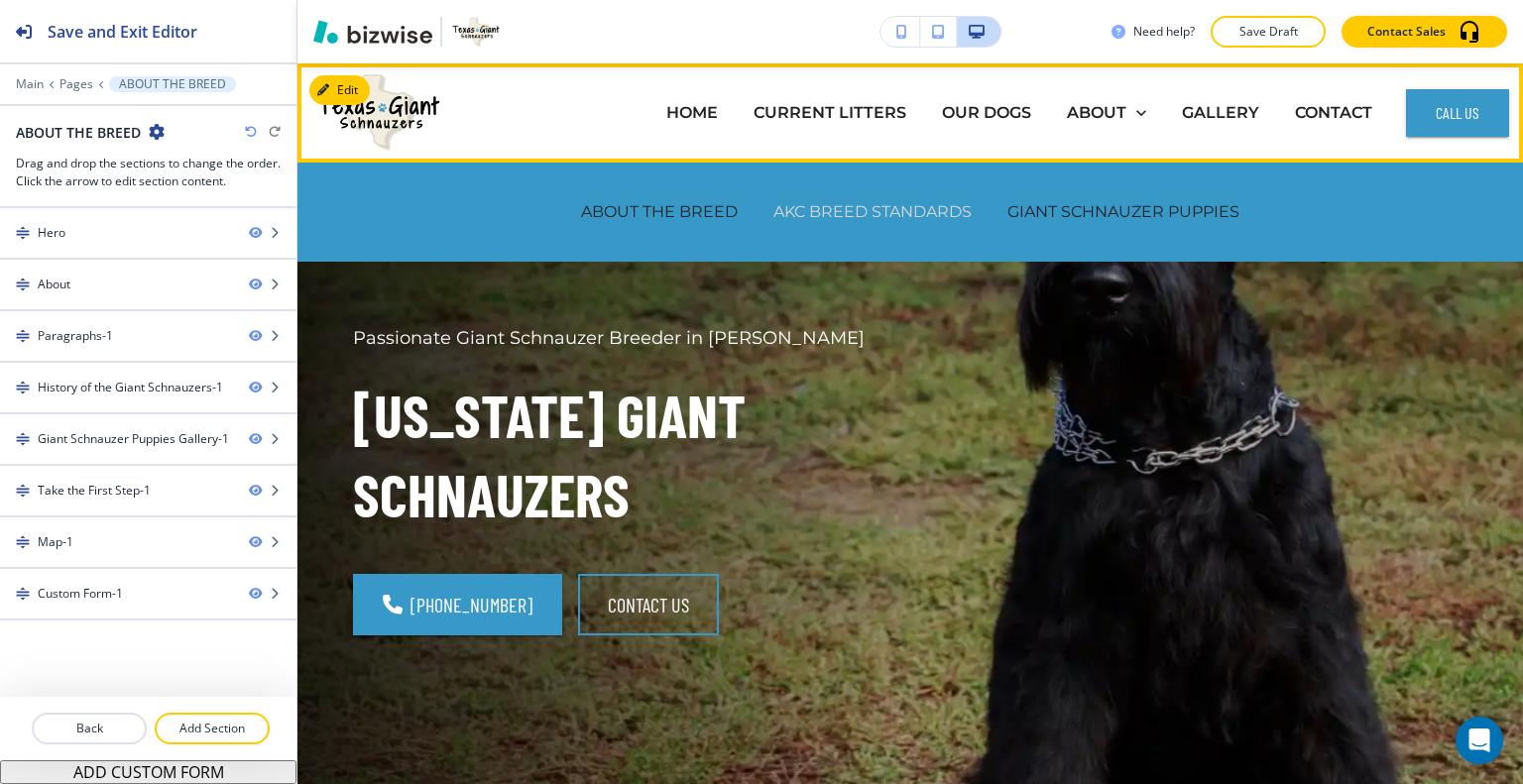 click on "AKC  BREED STANDARDS" at bounding box center [873, 211] 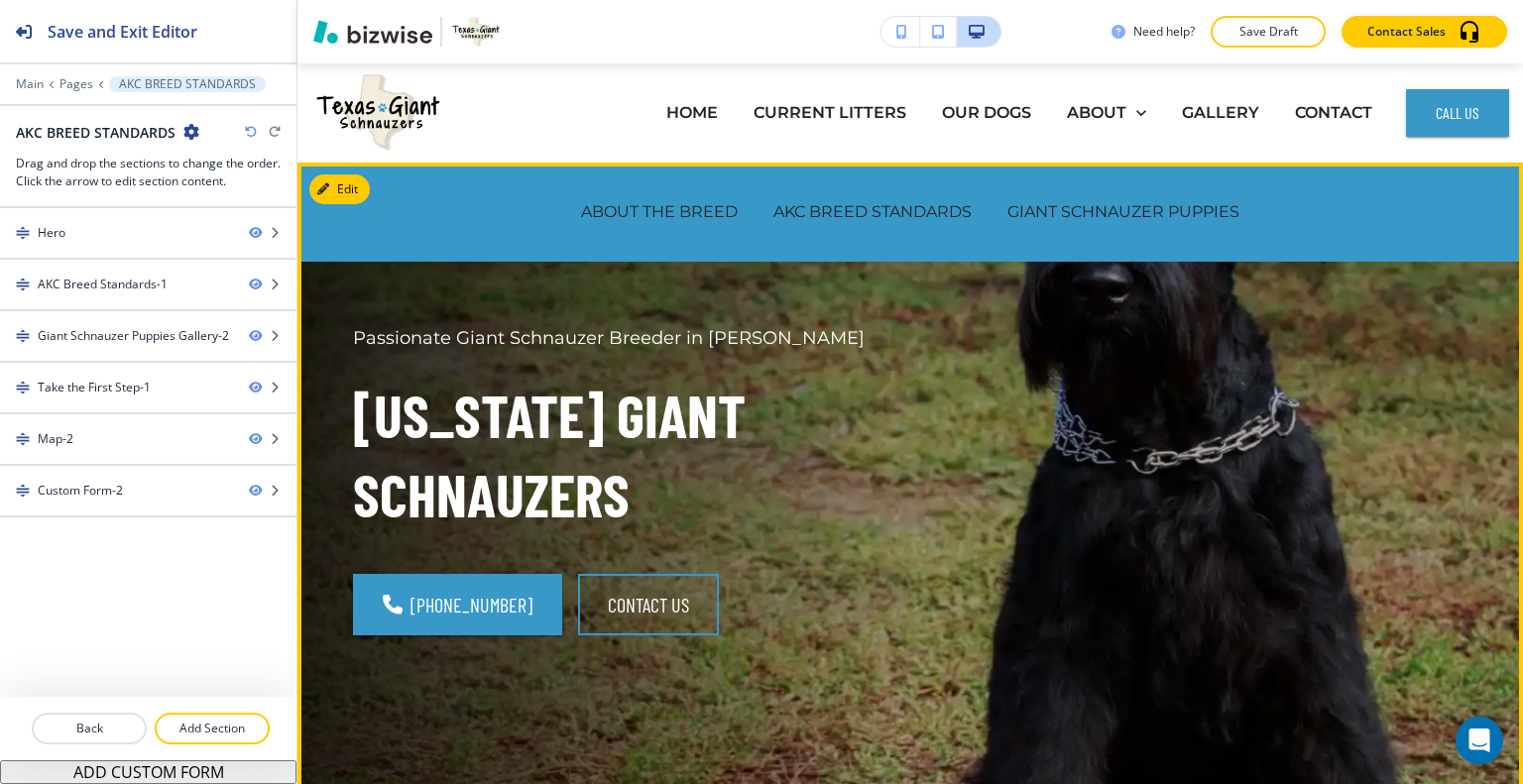 click on "Texas Giant Schnauzers" at bounding box center [620, 455] 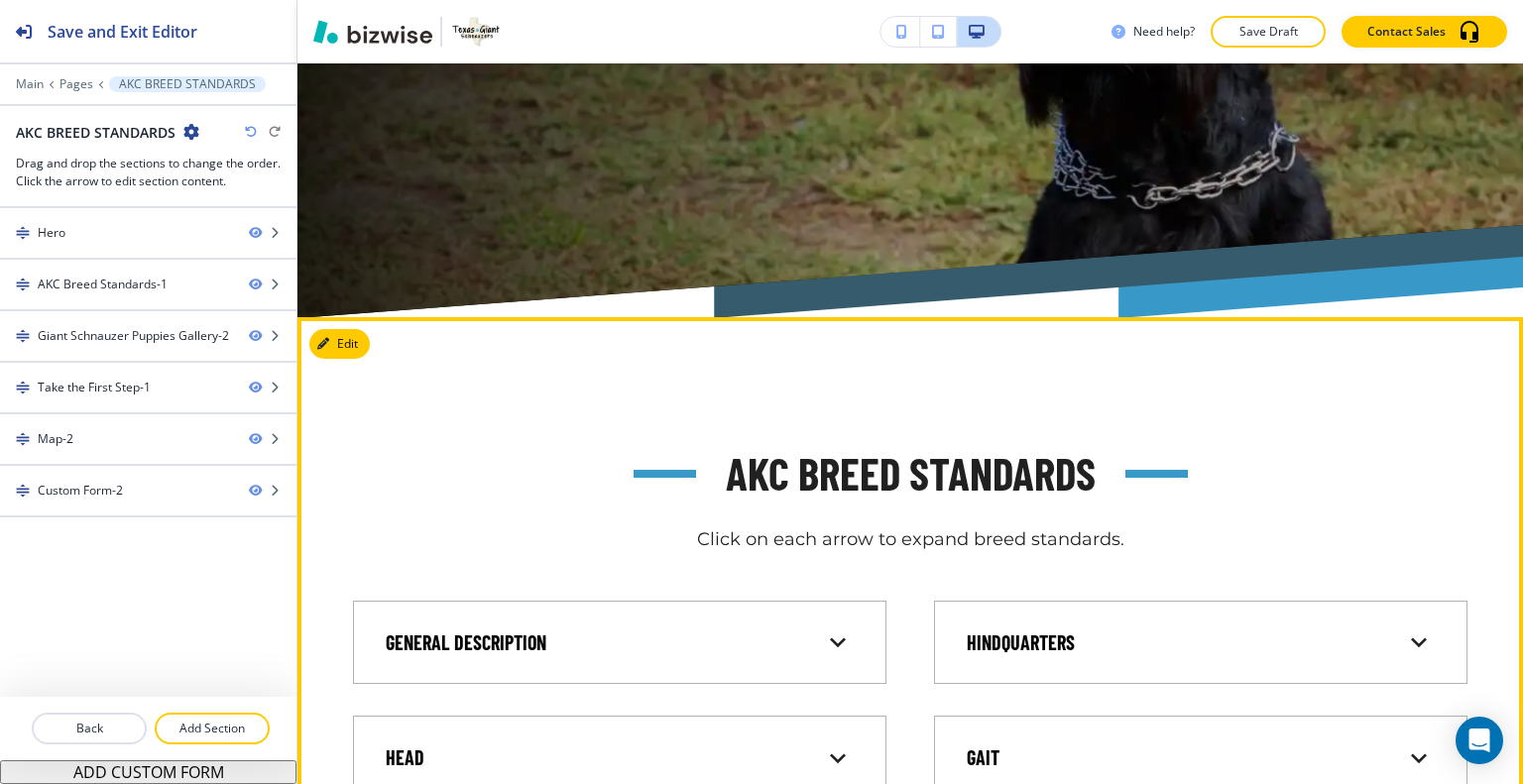 scroll, scrollTop: 892, scrollLeft: 0, axis: vertical 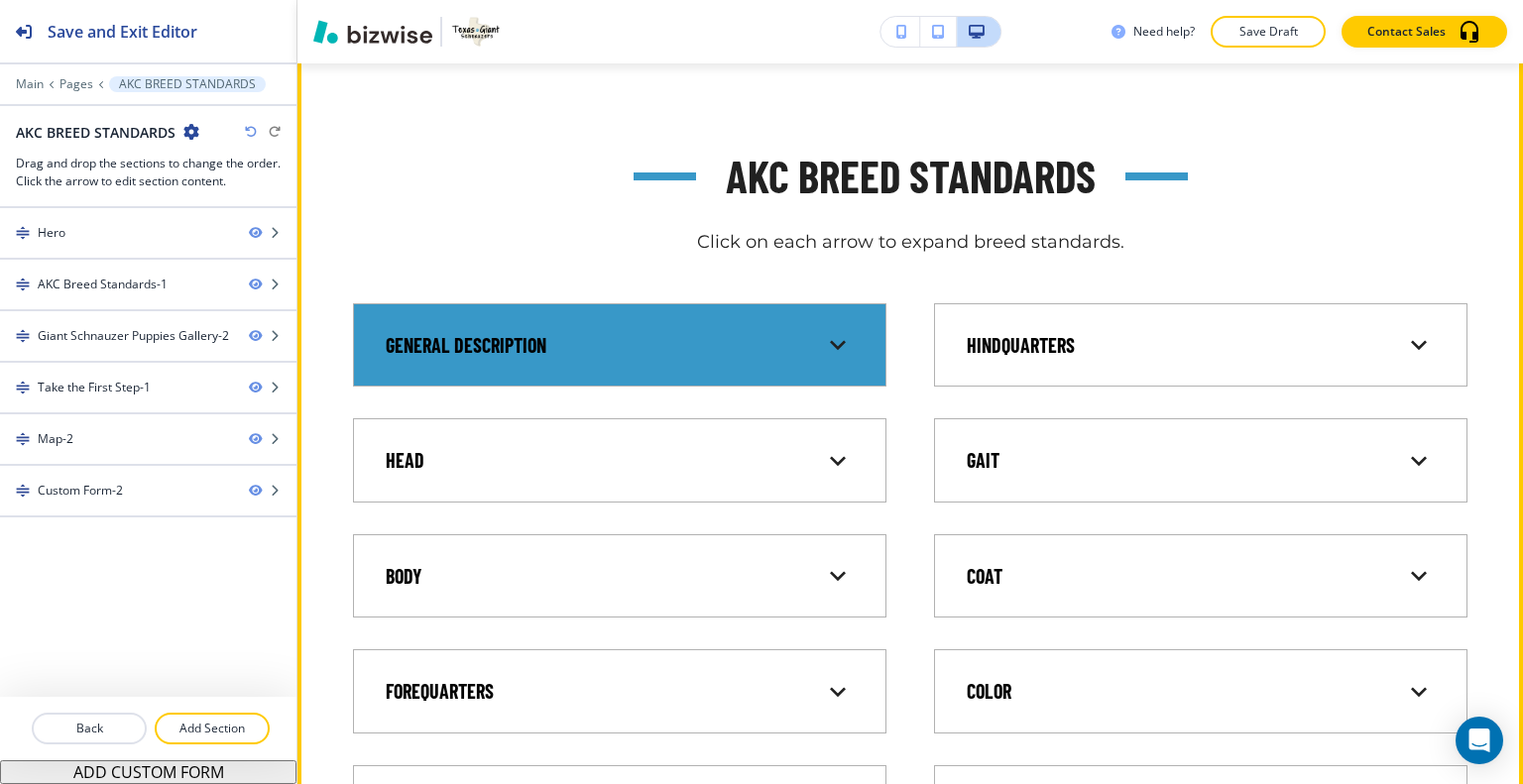 click on "General Description   The Giant Schnauzer should resemble, as nearly as possible, in general appearance, a larger and more powerful version of the Standard Schnauzer and, on the whole, a bold and valiant figure of a dog. Robust, strongly built, nearly square in proportion of body length to height at withers, active, sturdy, and well muscled. Temperament, which combines spirit and alertness with intelligence and reliability, He is composed, watchful, courageous, easily trained, deeply loyal to family, playful, amiable in repose, and a commanding figure when aroused. The sound, reliable temperament, rugged build, and dense, weather-resistant wiry coat make for one of the most useful, powerful, and enduring working breeds." at bounding box center [620, 345] 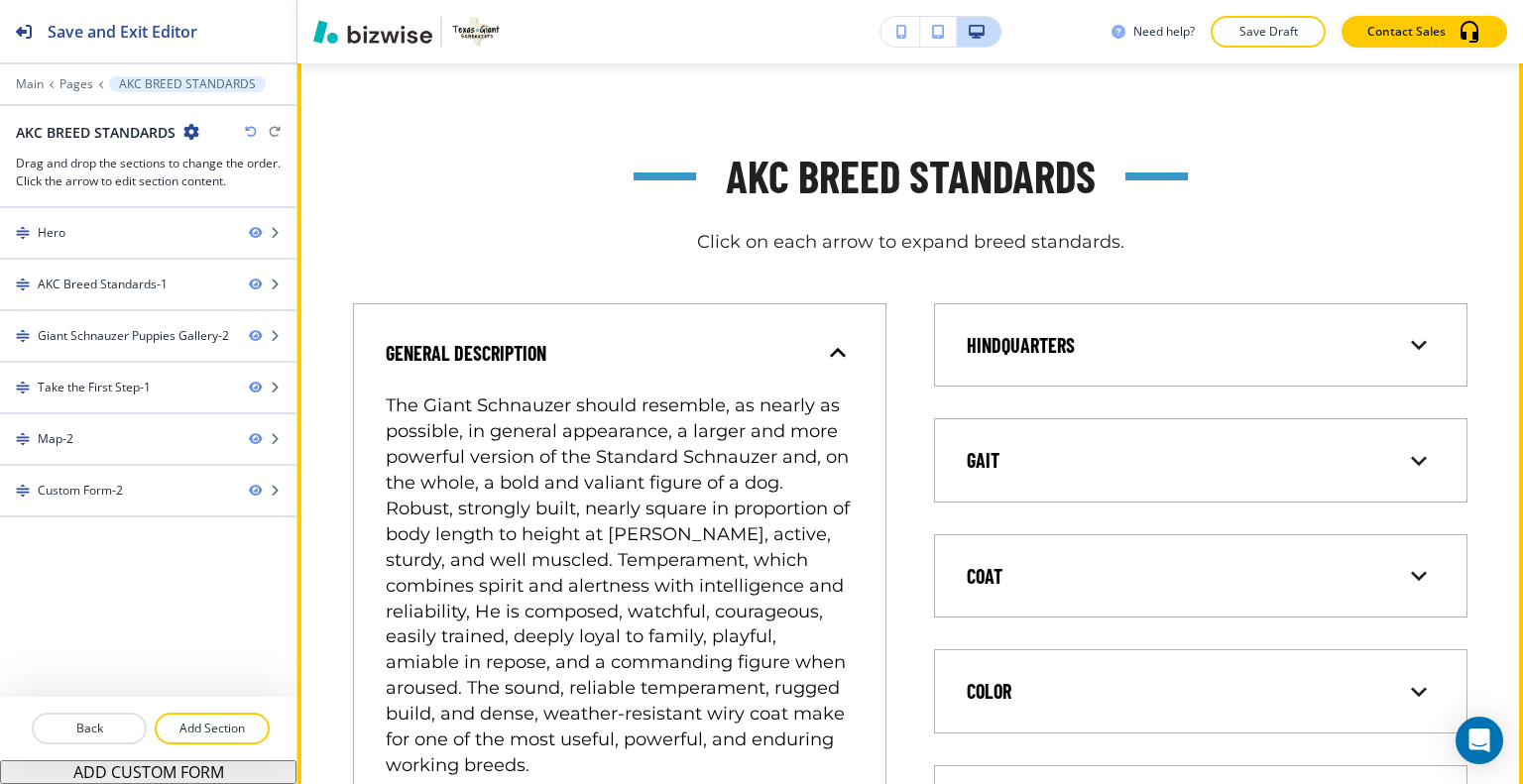 click on "General Description" at bounding box center [604, 353] 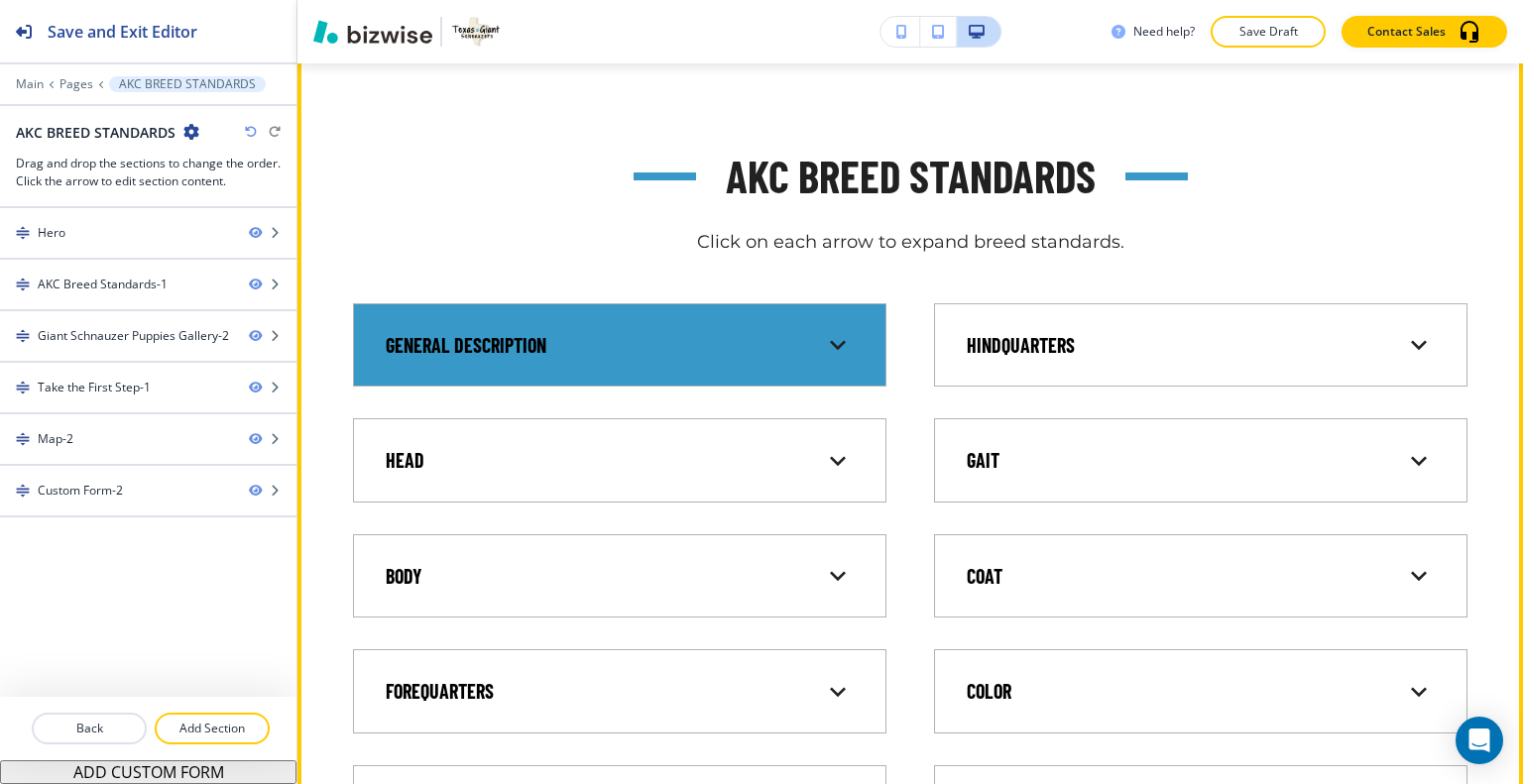 scroll, scrollTop: 595, scrollLeft: 0, axis: vertical 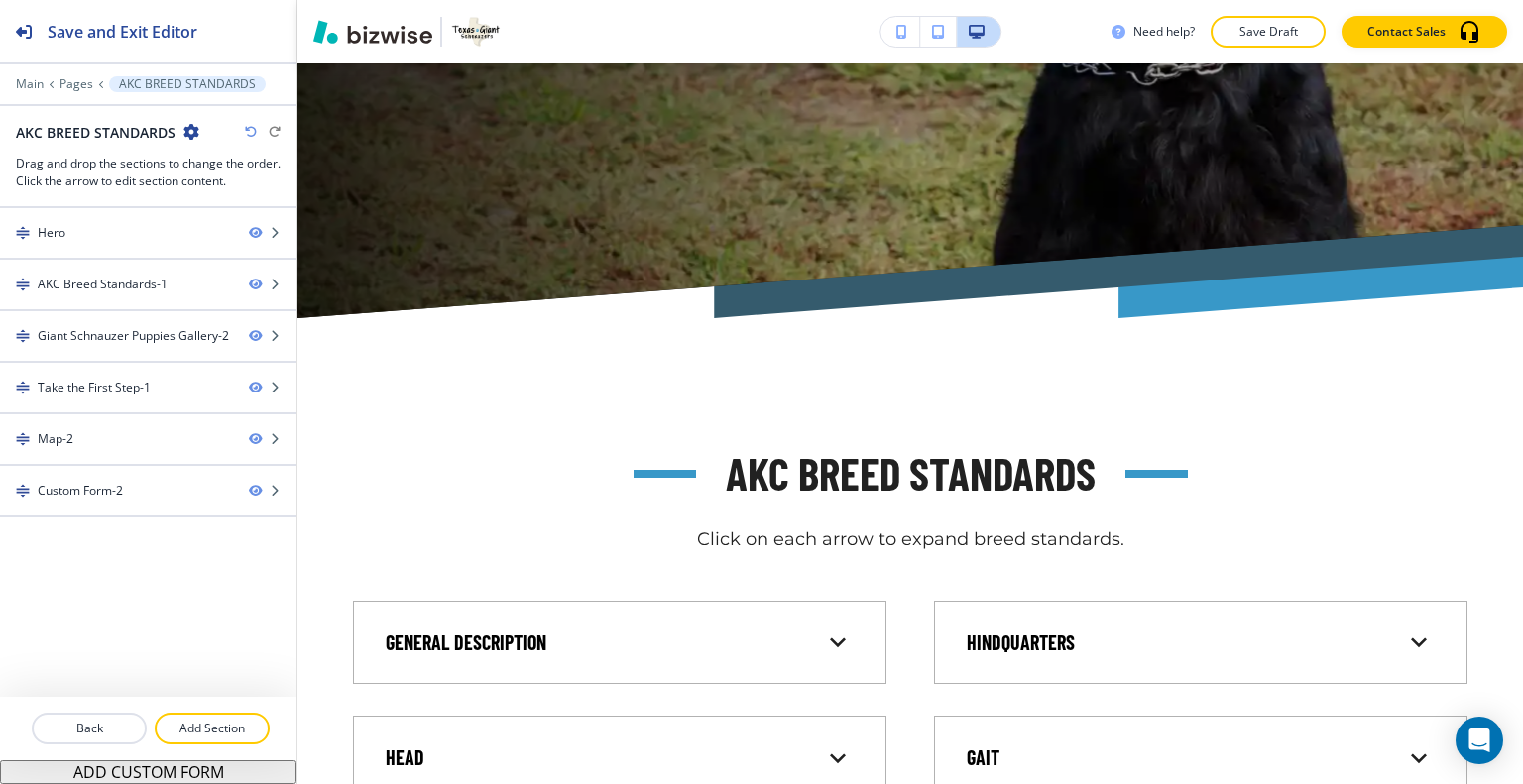 click on "Edit AKC Breed Standards Click on each arrow to expand breed standards. General Description   The Giant Schnauzer should resemble, as nearly as possible, in general appearance, a larger and more powerful version of the Standard Schnauzer and, on the whole, a bold and valiant figure of a dog. Robust, strongly built, nearly square in proportion of body length to height at withers, active, sturdy, and well muscled. Temperament, which combines spirit and alertness with intelligence and reliability, He is composed, watchful, courageous, easily trained, deeply loyal to family, playful, amiable in repose, and a commanding figure when aroused. The sound, reliable temperament, rugged build, and dense, weather-resistant wiry coat make for one of the most useful, powerful, and enduring working breeds. Head  ﻿ Body  Forequarters  ﻿ Back  Short, straight, strong, and firm. Tail Hindquarters  Gait Coat Color Height Faults The judge shall dismiss from the ring any shy or vicious Giant Schnauzer. Disqualifications" at bounding box center [910, 821] 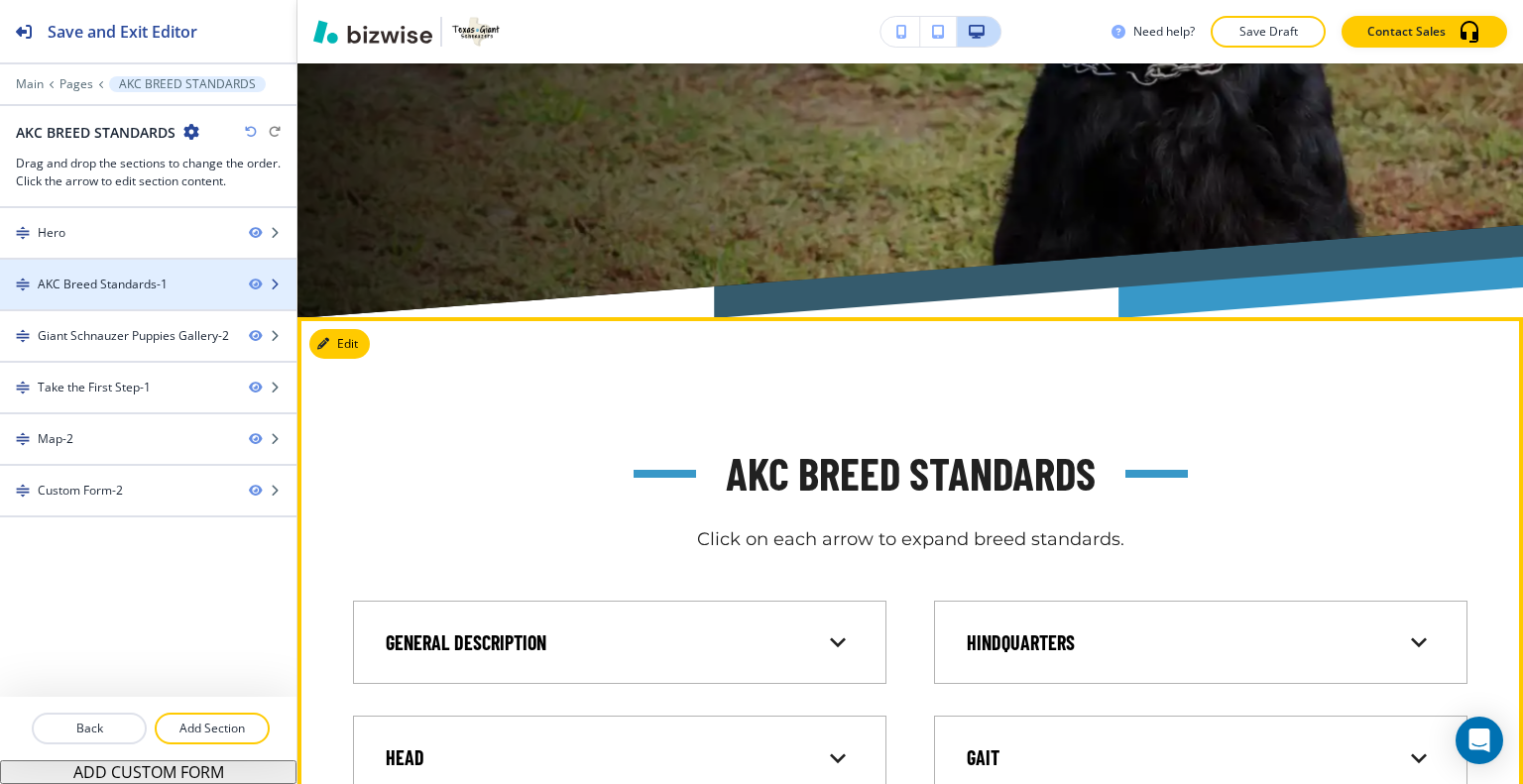click at bounding box center (148, 301) 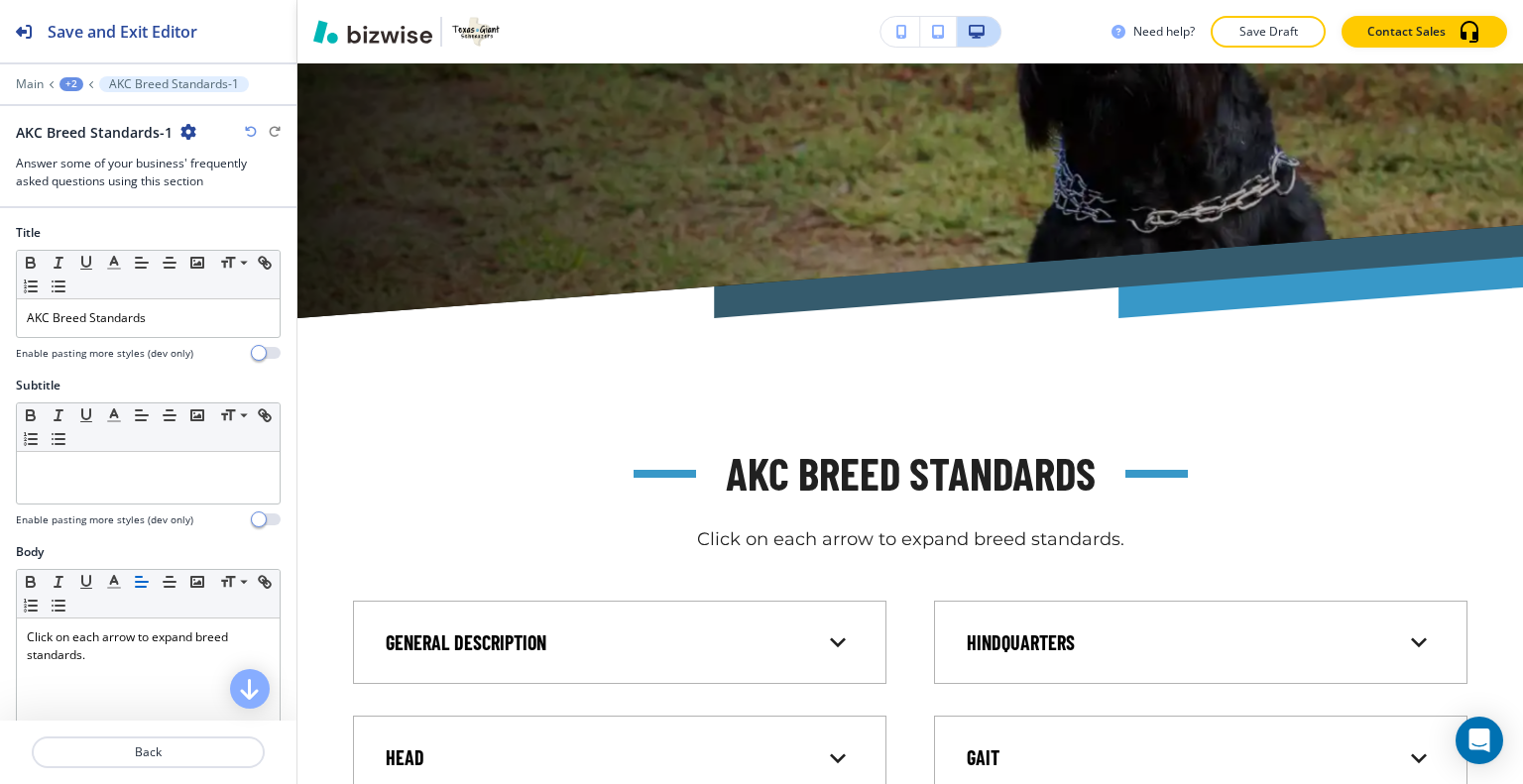 scroll, scrollTop: 848, scrollLeft: 0, axis: vertical 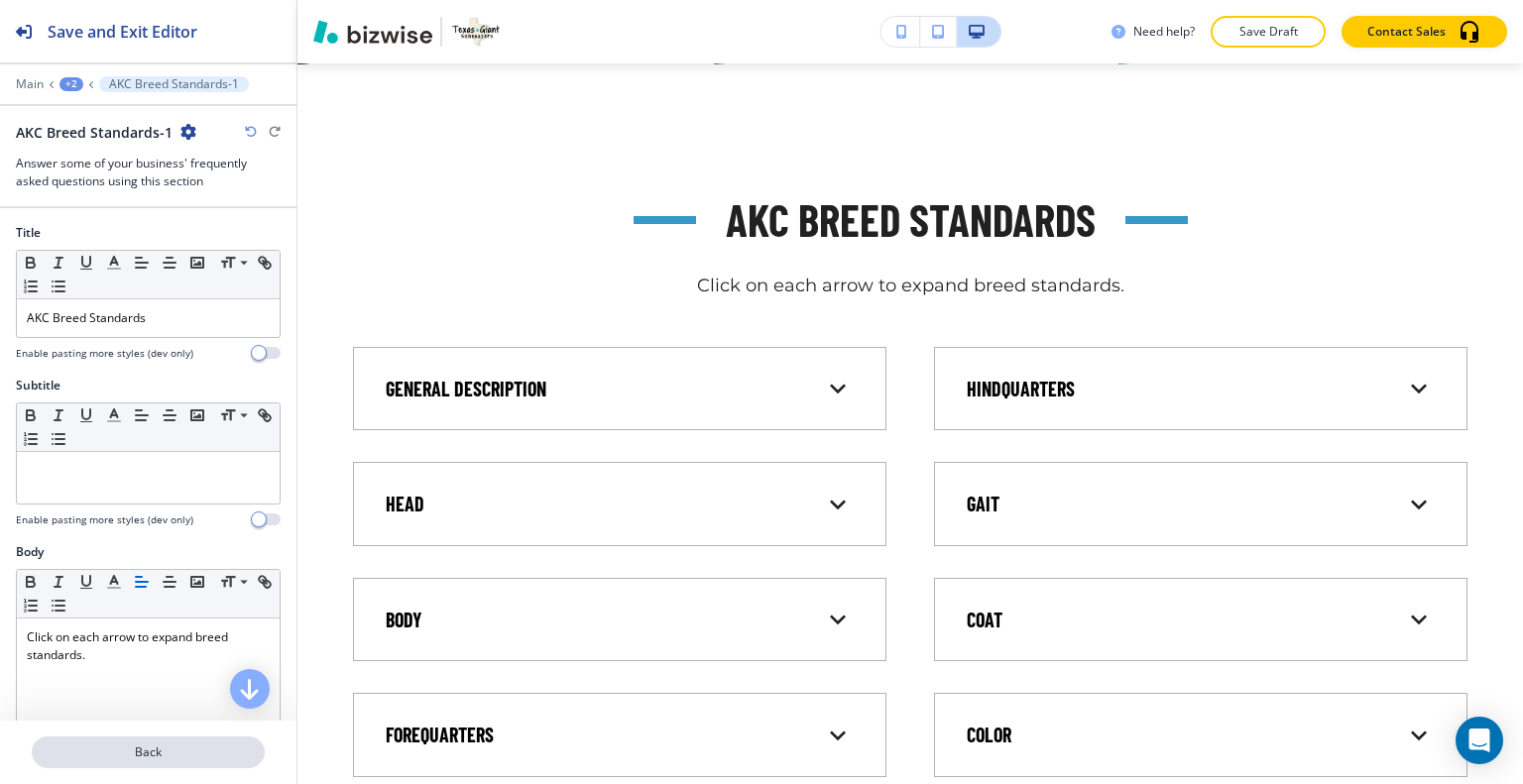 click on "Back" at bounding box center [148, 752] 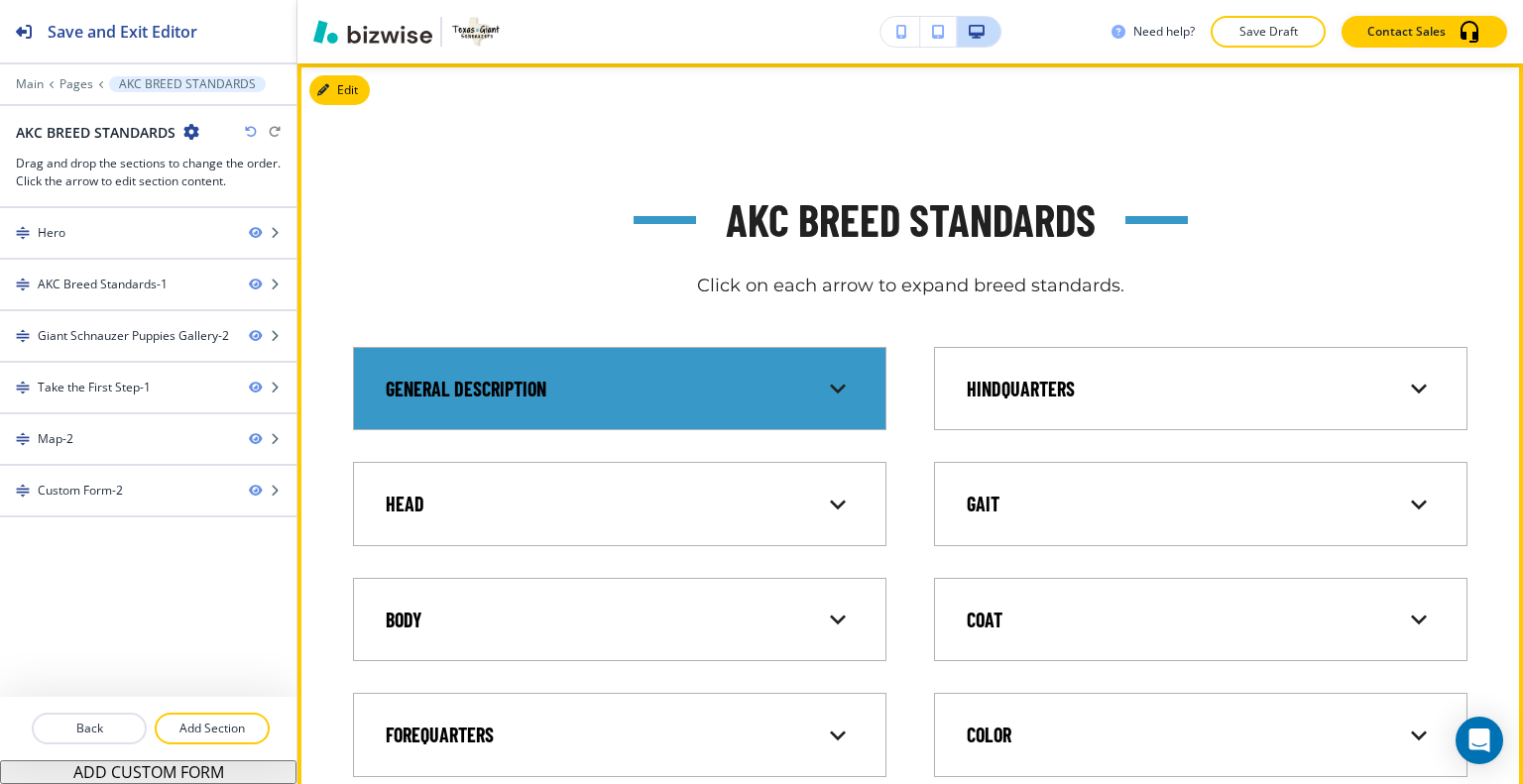 click on "General Description" at bounding box center (620, 389) 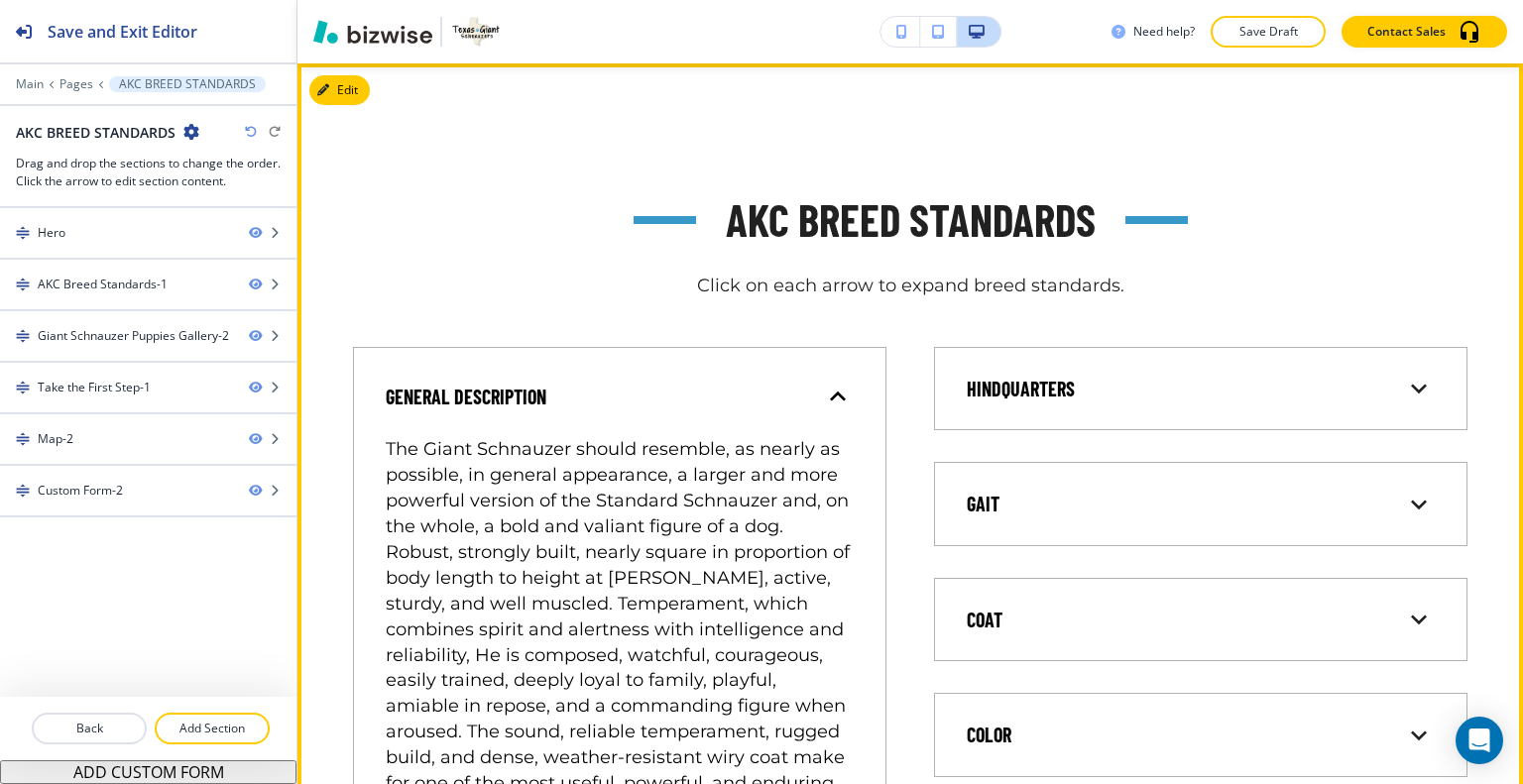 click on "General Description" at bounding box center [620, 396] 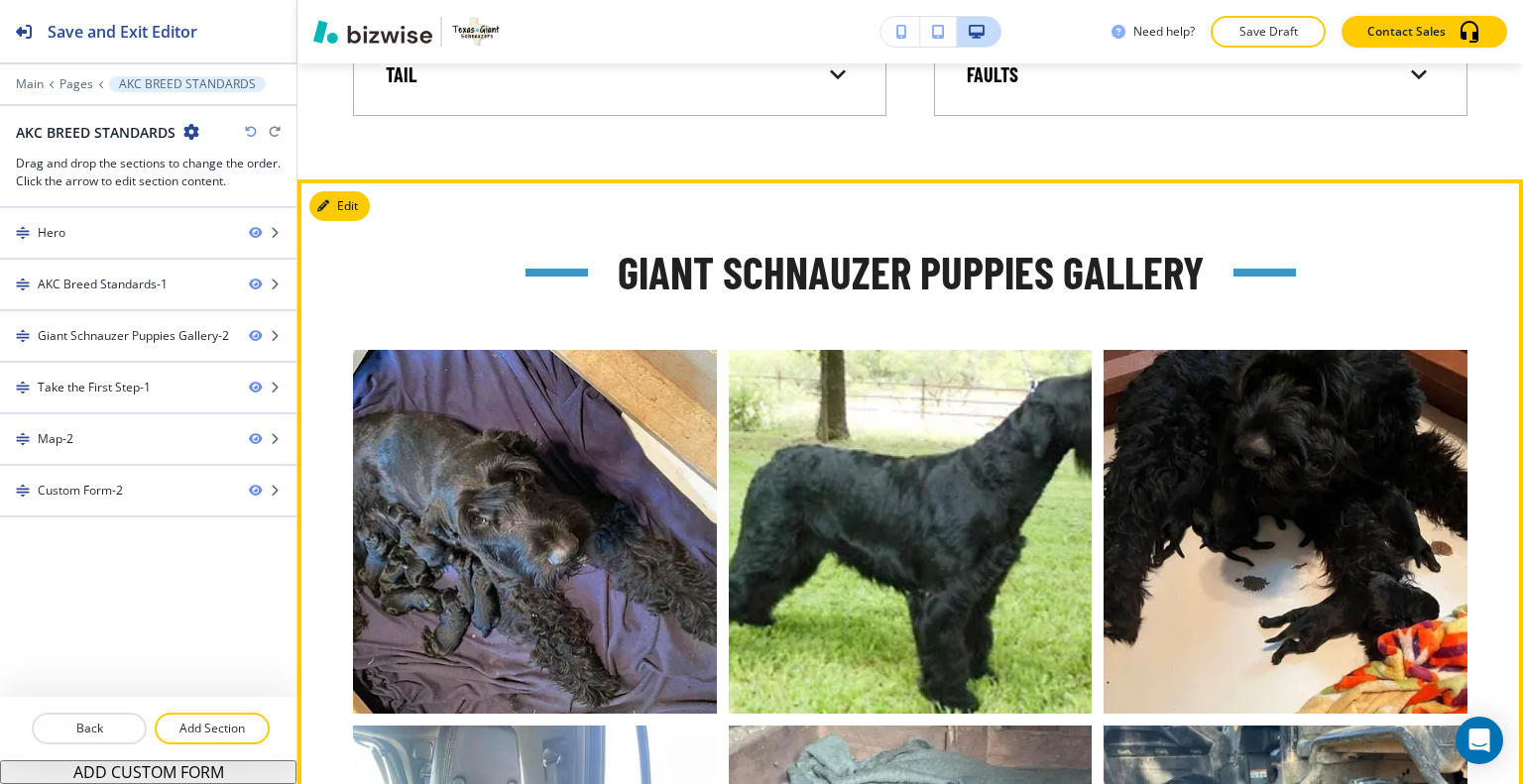scroll, scrollTop: 1344, scrollLeft: 0, axis: vertical 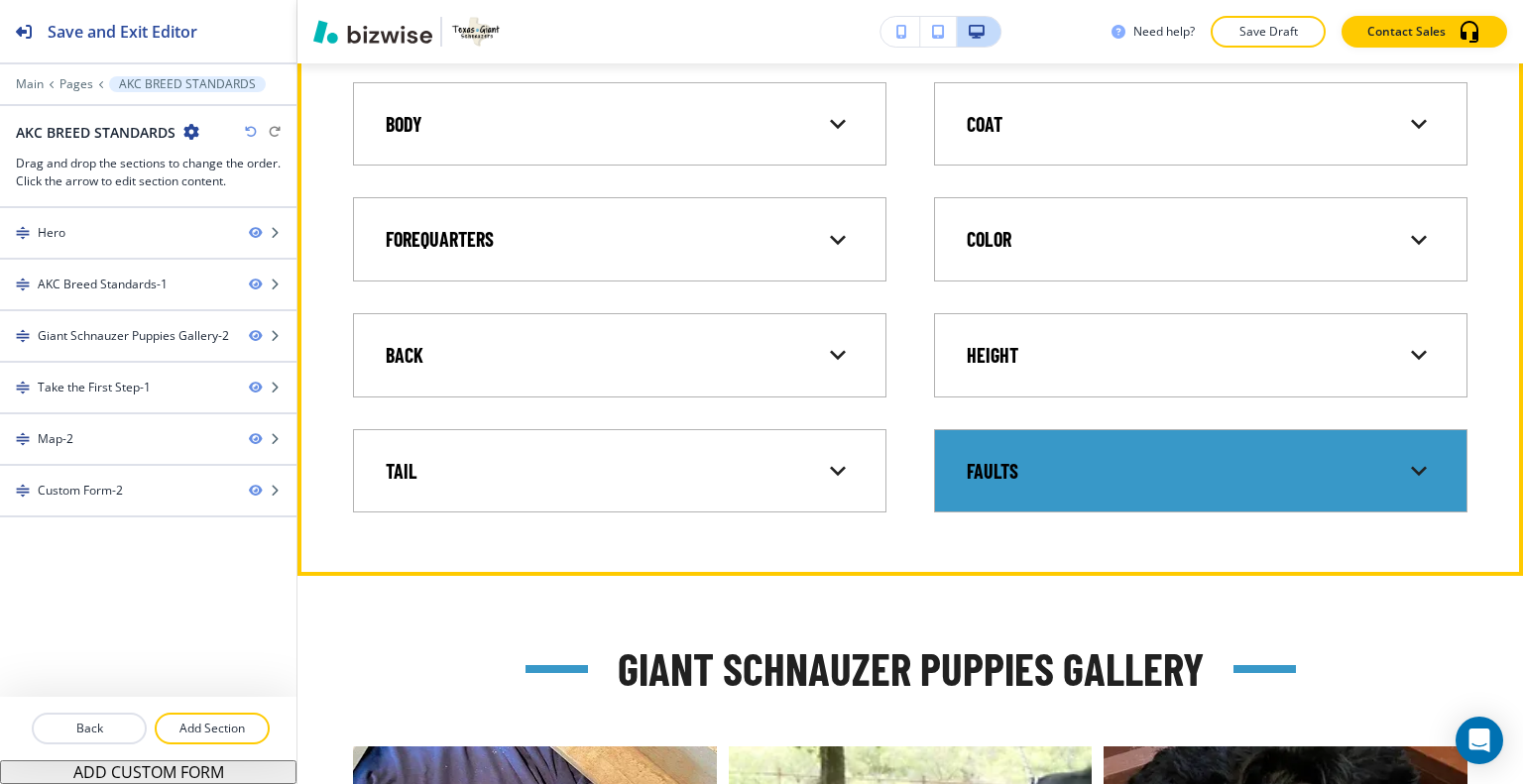 click on "Faults" at bounding box center (1185, 471) 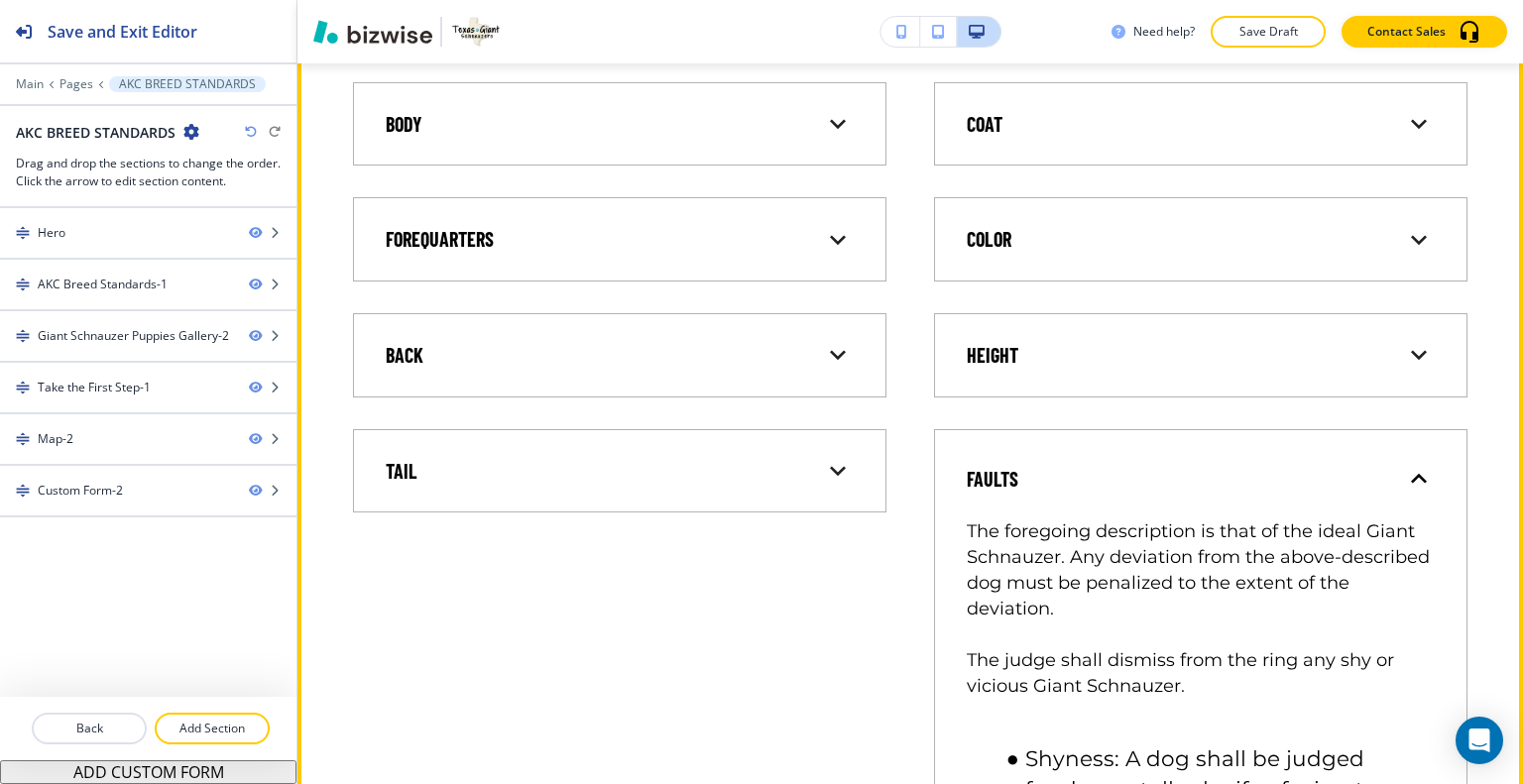 click on "Faults" at bounding box center (1185, 479) 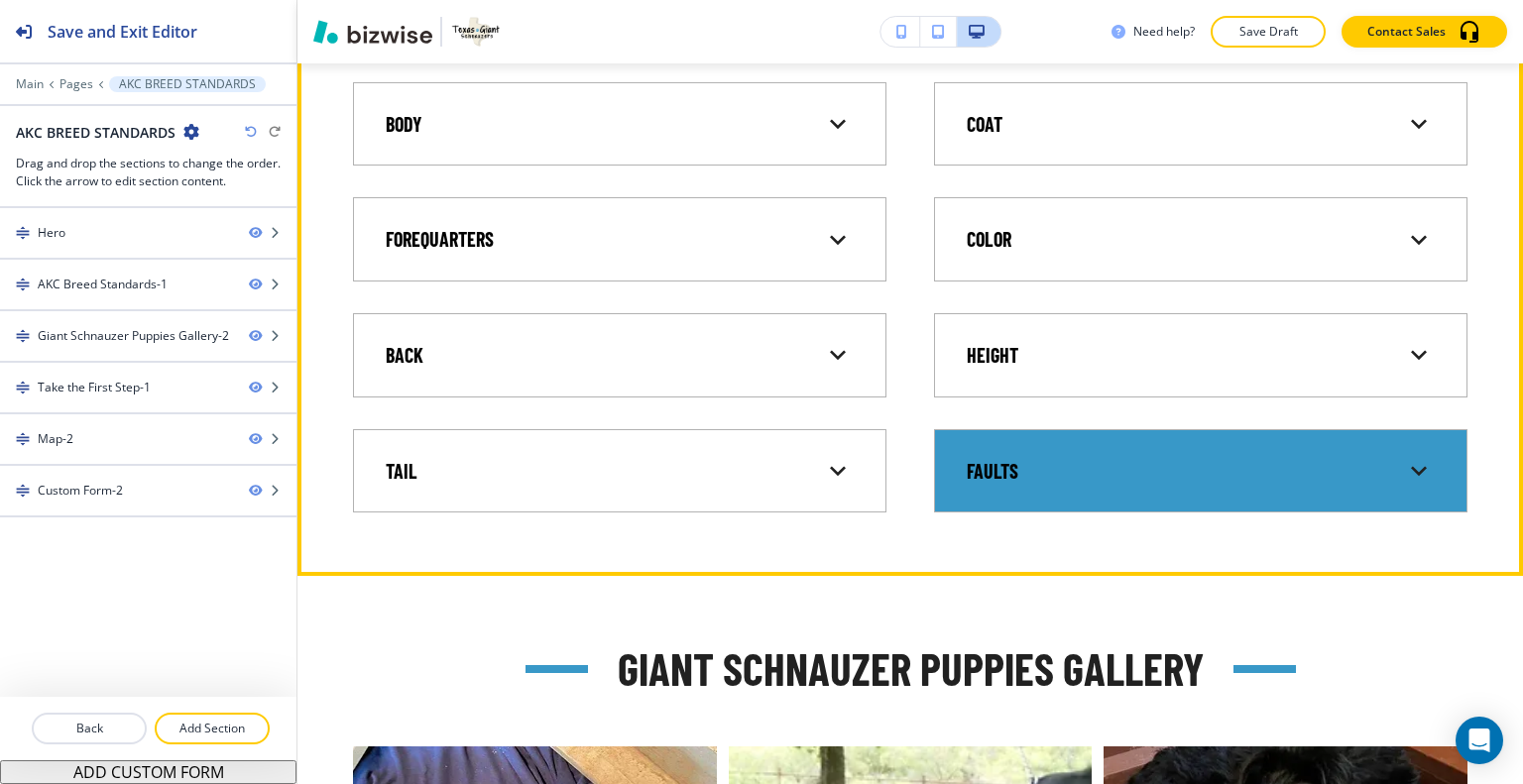 click on "Faults" at bounding box center [1185, 471] 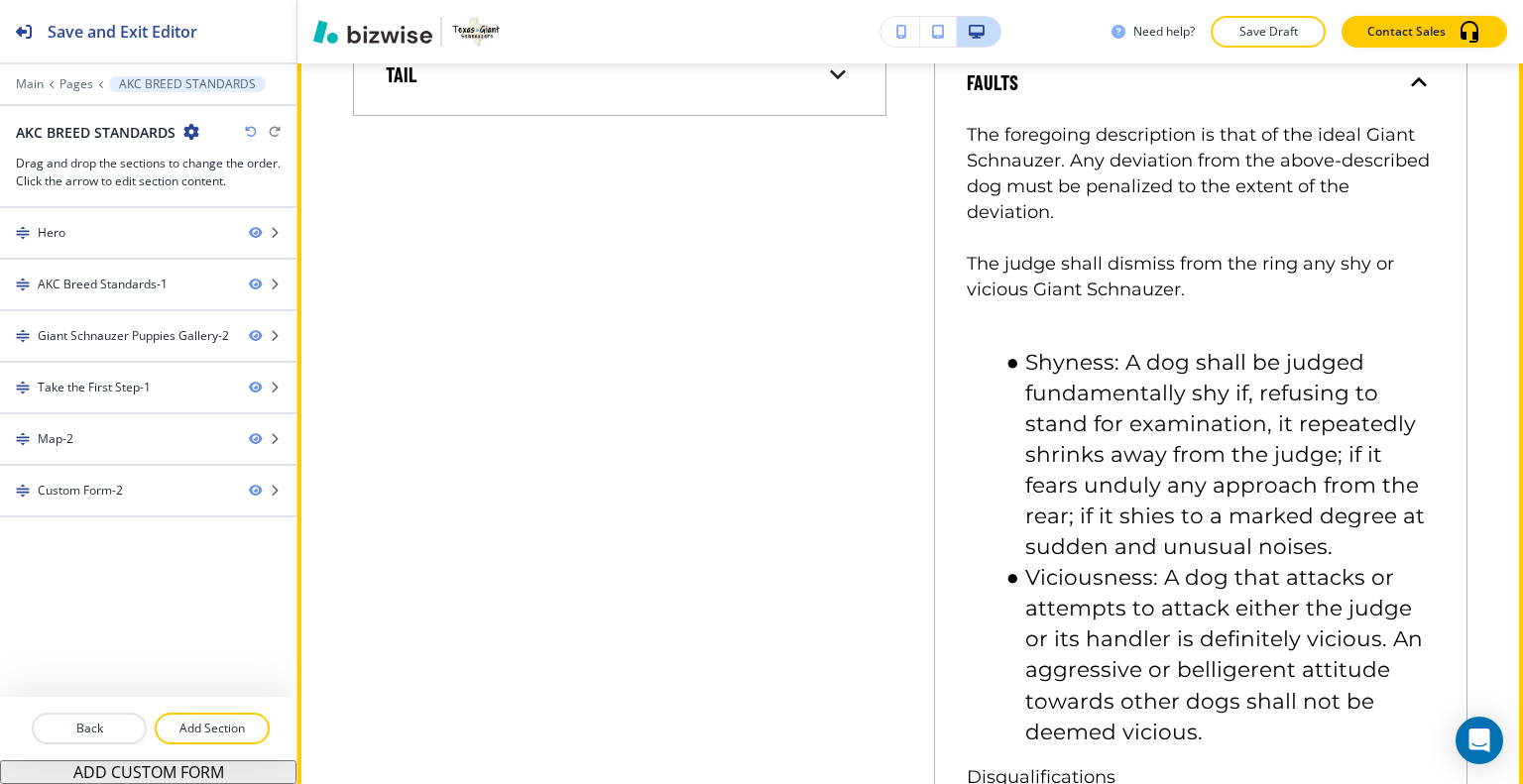 scroll, scrollTop: 1443, scrollLeft: 0, axis: vertical 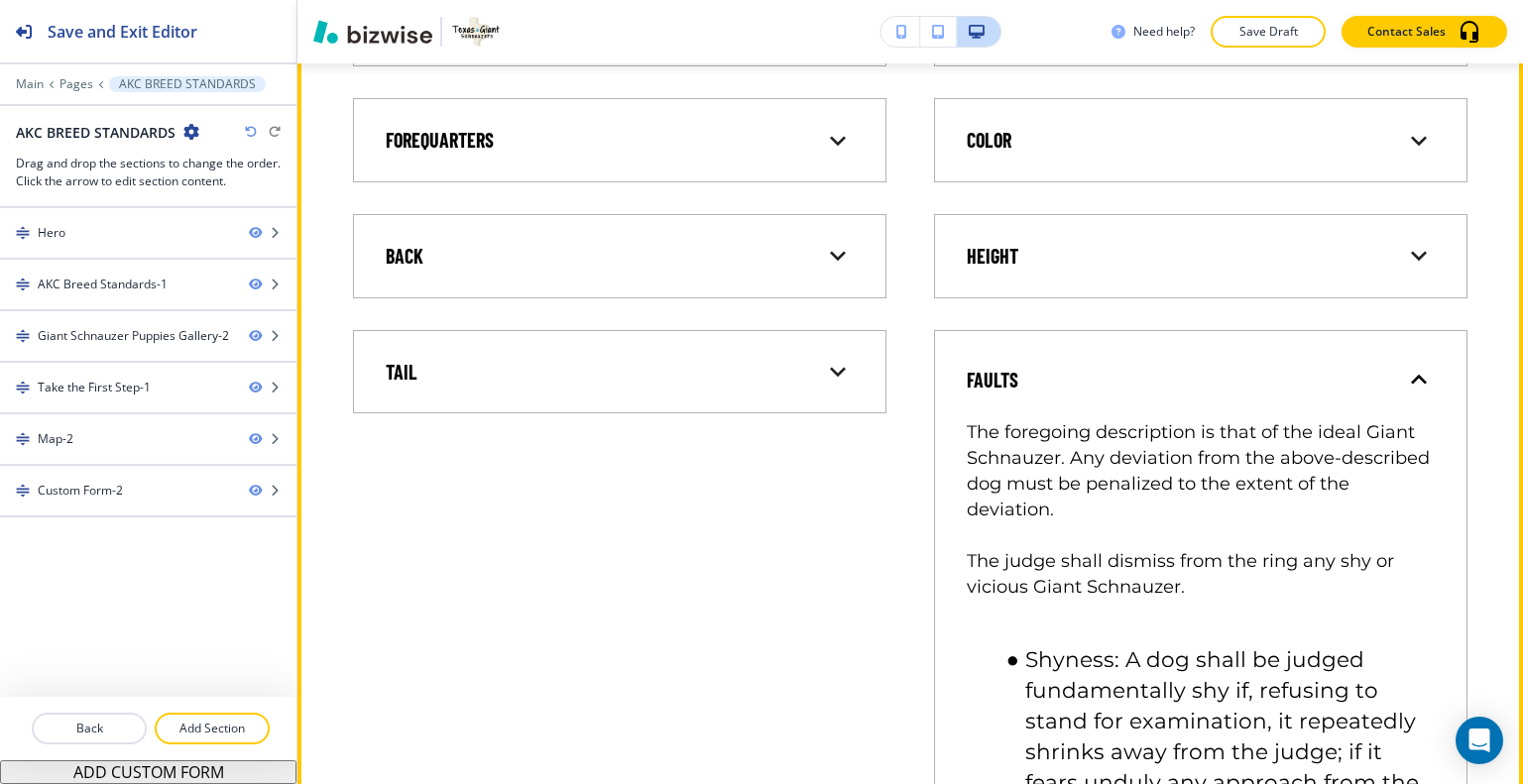 click on "Faults" at bounding box center [1185, 380] 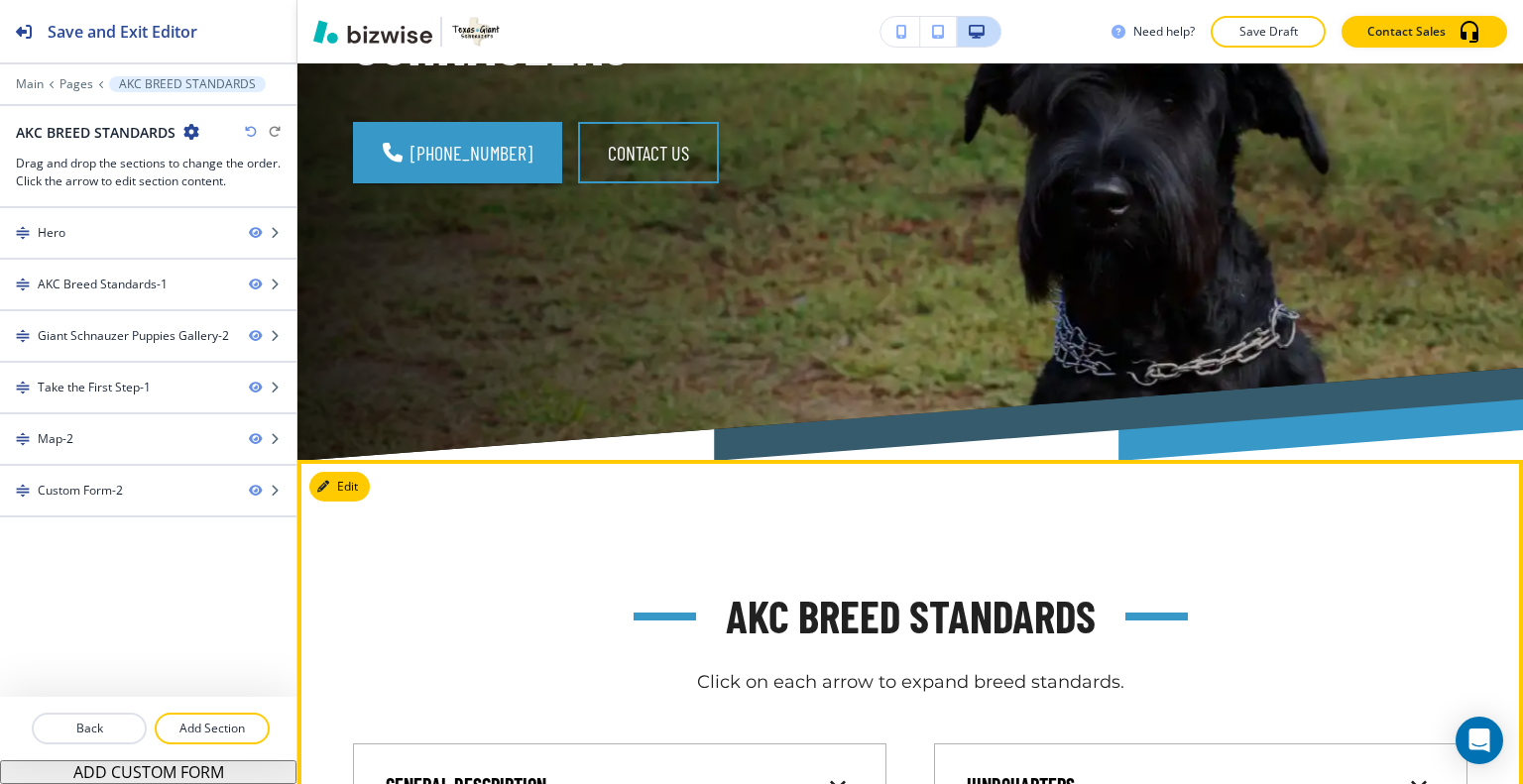 scroll, scrollTop: 848, scrollLeft: 0, axis: vertical 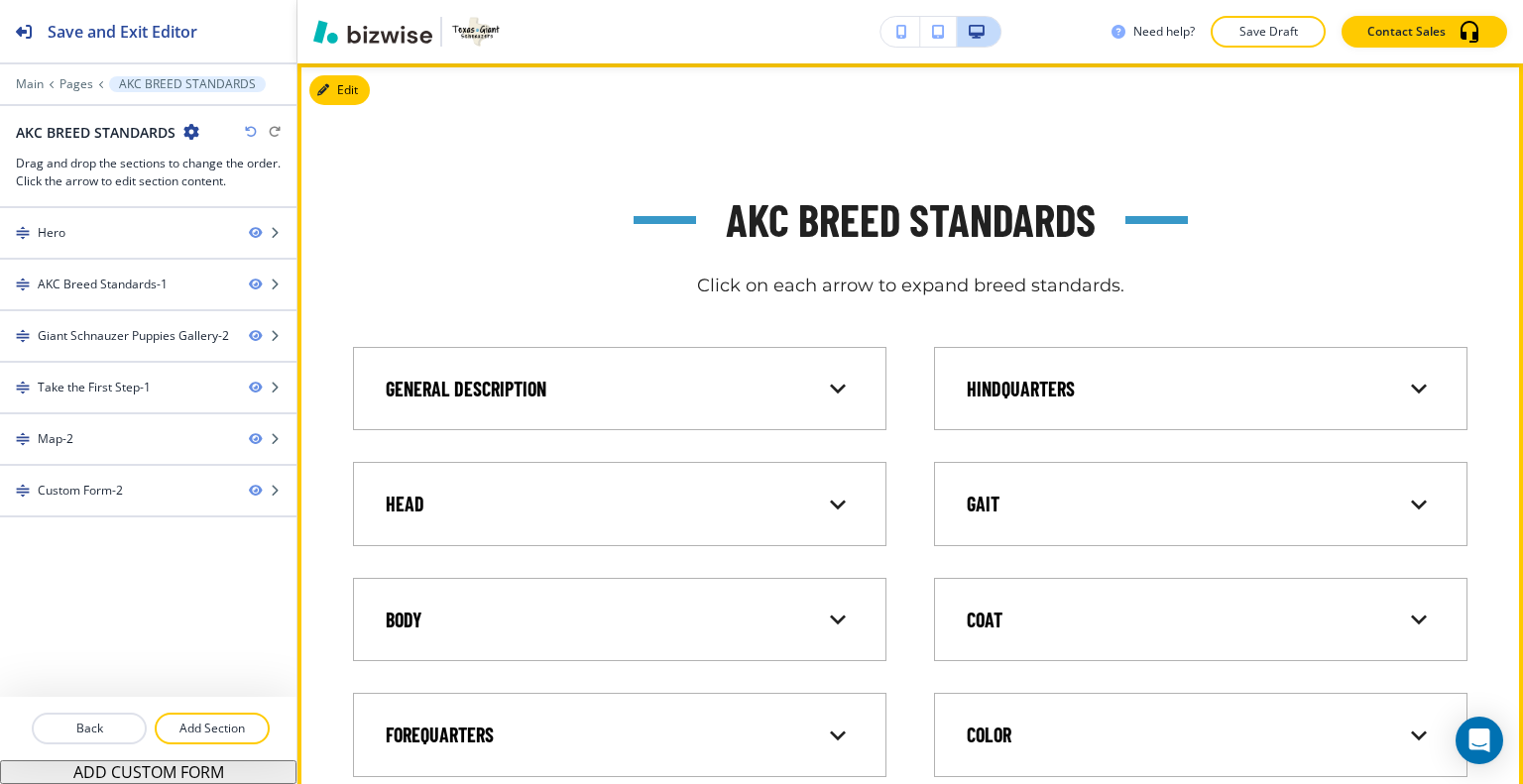 click on "Edit AKC Breed Standards Click on each arrow to expand breed standards. General Description   The Giant Schnauzer should resemble, as nearly as possible, in general appearance, a larger and more powerful version of the Standard Schnauzer and, on the whole, a bold and valiant figure of a dog. Robust, strongly built, nearly square in proportion of body length to height at withers, active, sturdy, and well muscled. Temperament, which combines spirit and alertness with intelligence and reliability, He is composed, watchful, courageous, easily trained, deeply loyal to family, playful, amiable in repose, and a commanding figure when aroused. The sound, reliable temperament, rugged build, and dense, weather-resistant wiry coat make for one of the most useful, powerful, and enduring working breeds. Head  ﻿ Body  Forequarters  ﻿ Back  Short, straight, strong, and firm. Tail Hindquarters  Gait Coat Color Height Faults The judge shall dismiss from the ring any shy or vicious Giant Schnauzer. Disqualifications" at bounding box center (910, 567) 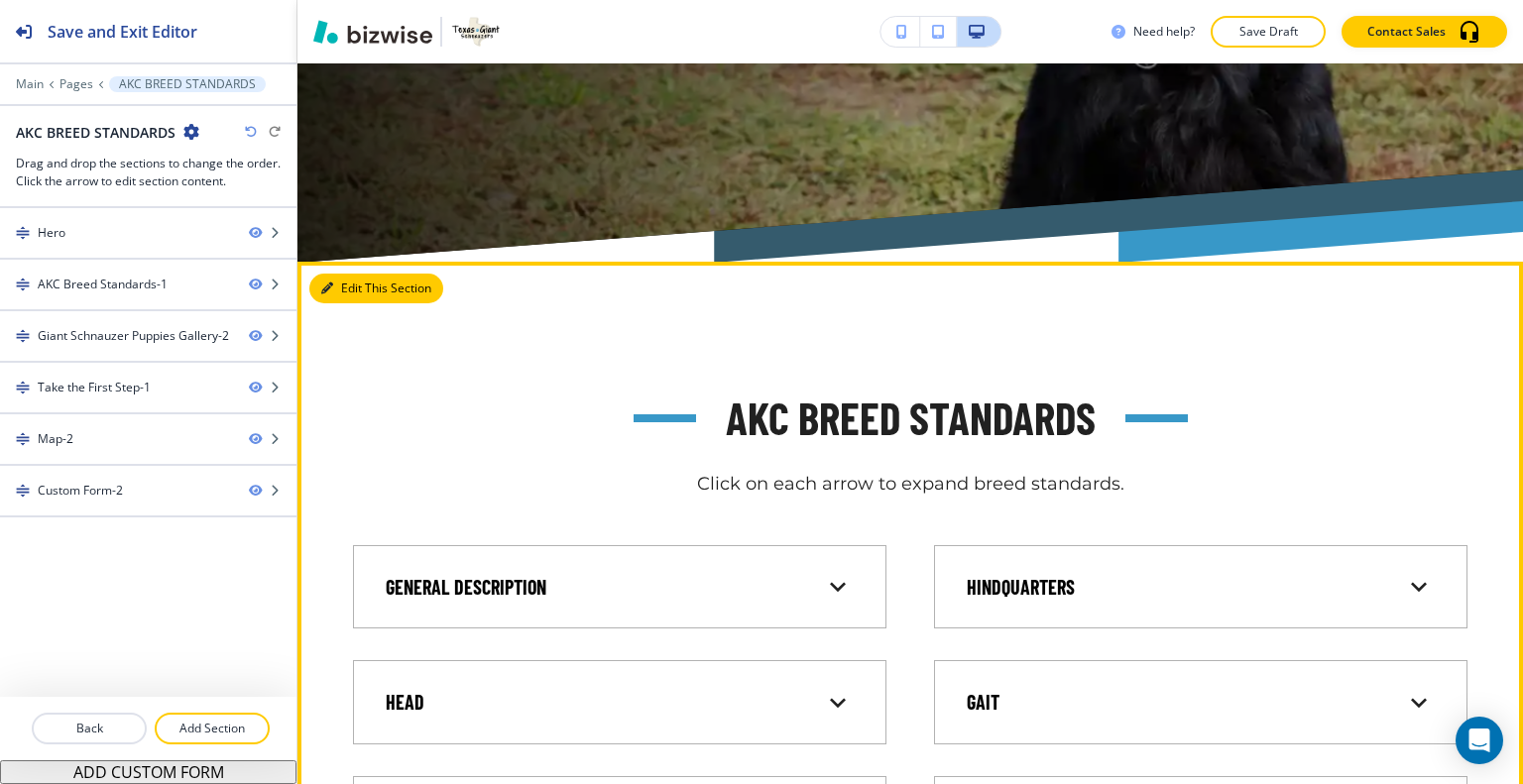 click on "Edit This Section" at bounding box center [376, 288] 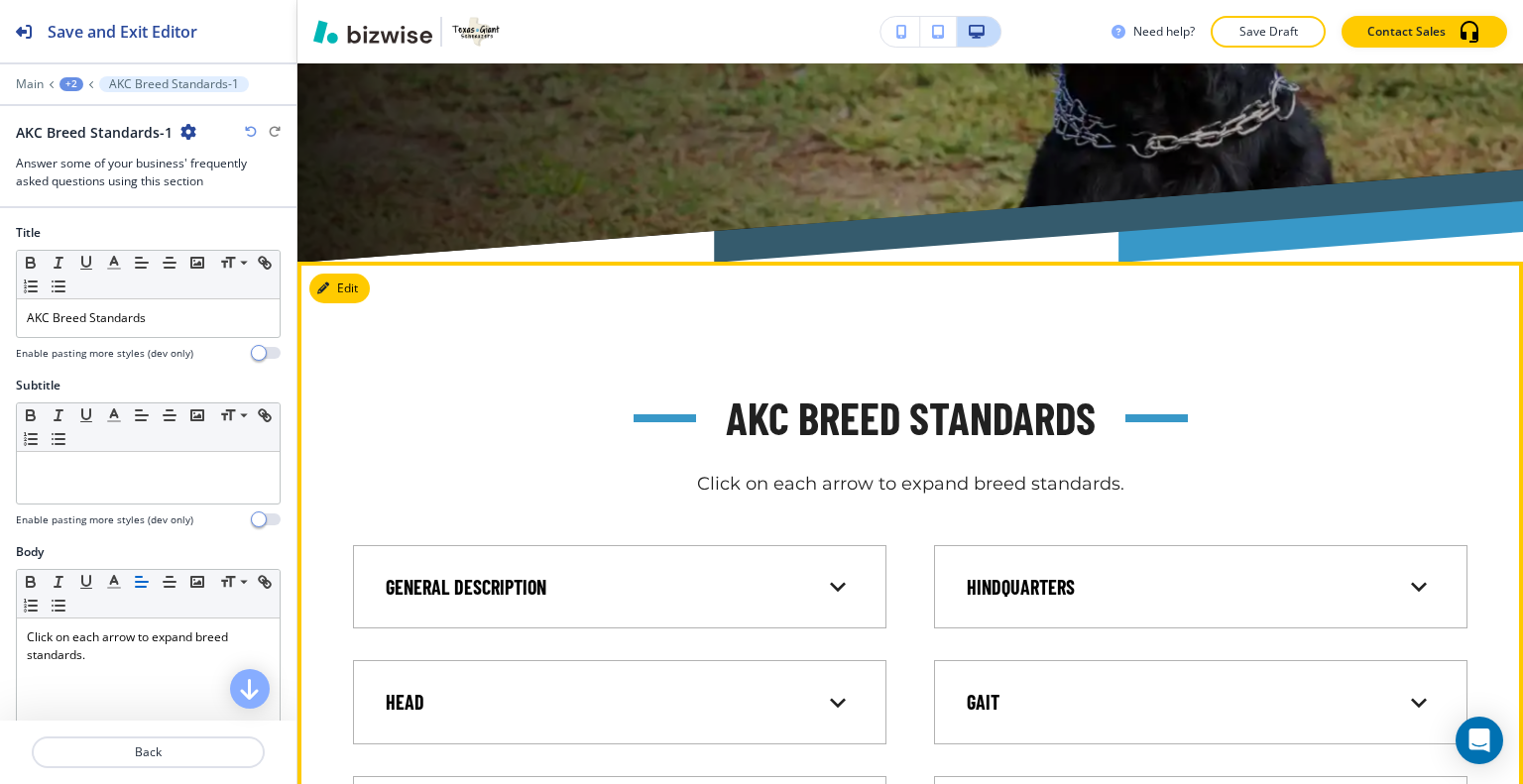 scroll, scrollTop: 848, scrollLeft: 0, axis: vertical 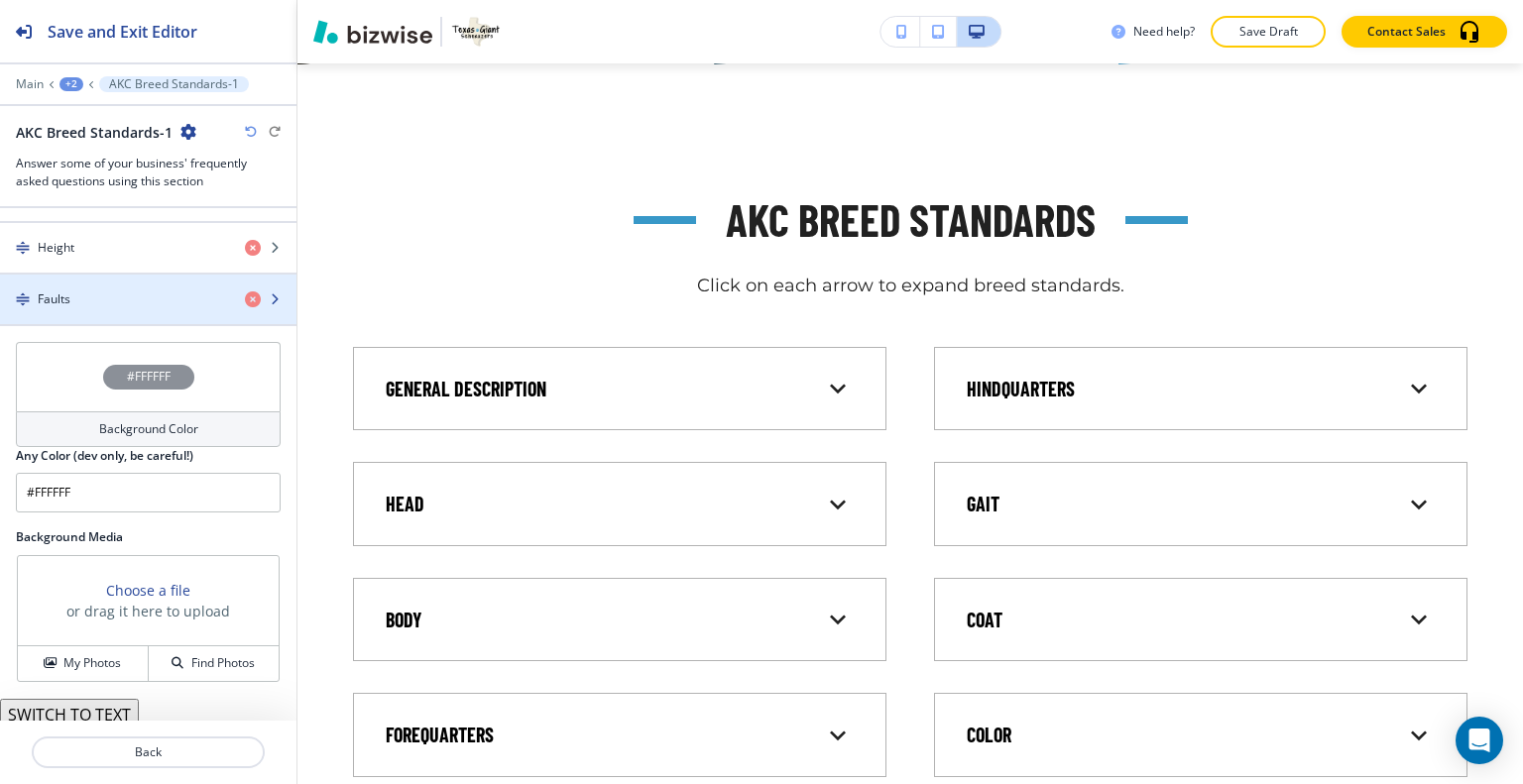 click on "Faults" at bounding box center (114, 299) 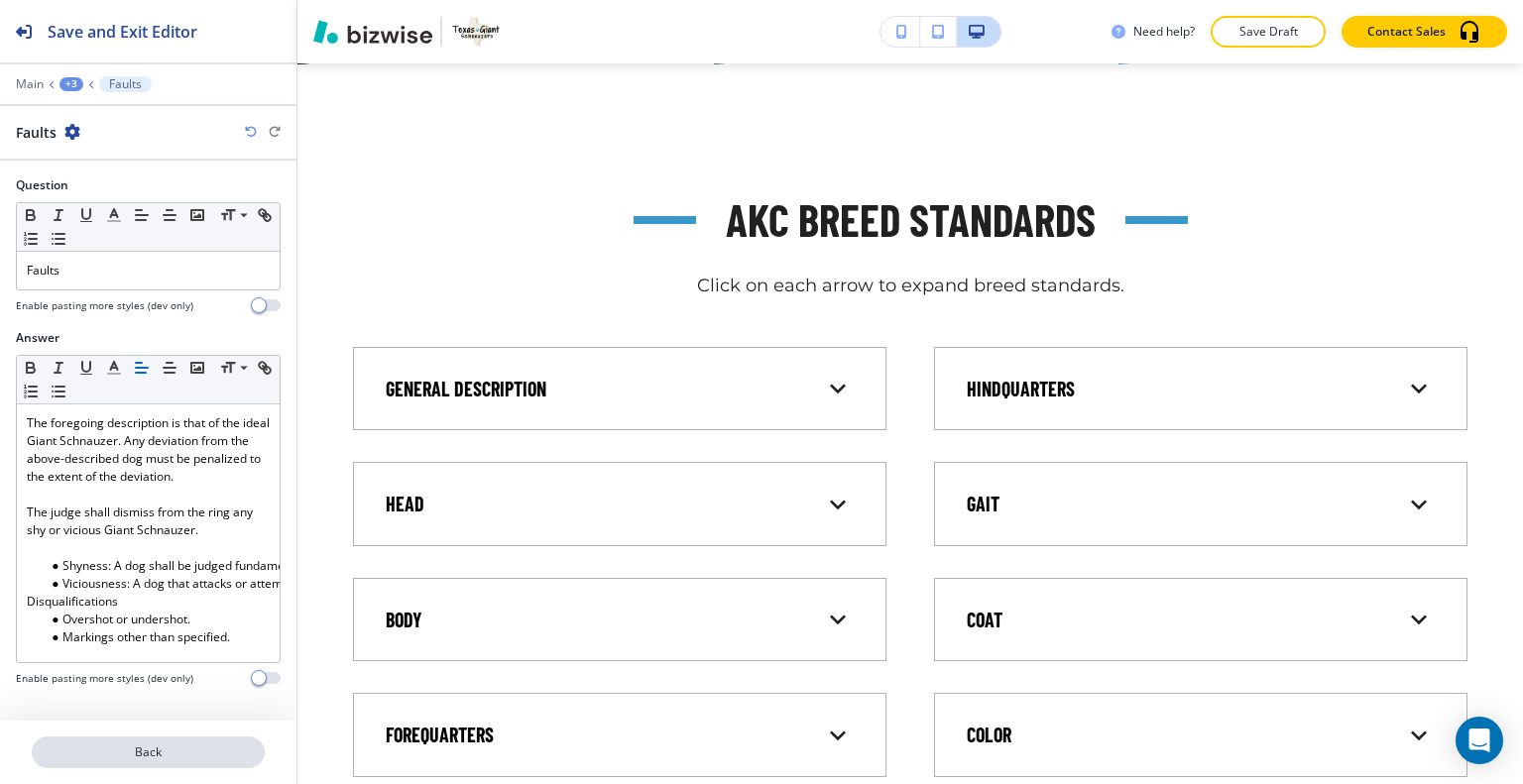 click on "Back" at bounding box center (148, 752) 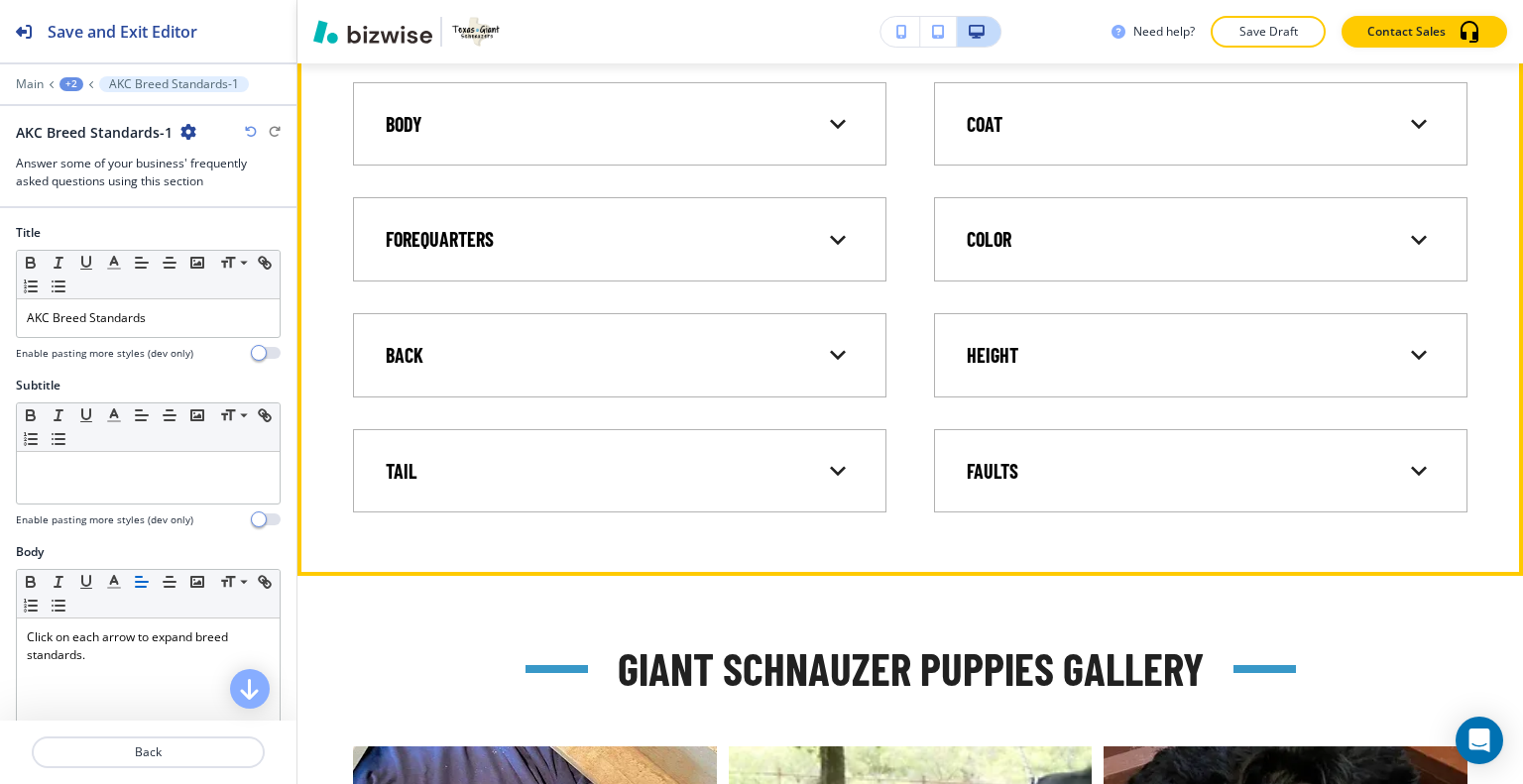 scroll, scrollTop: 1542, scrollLeft: 0, axis: vertical 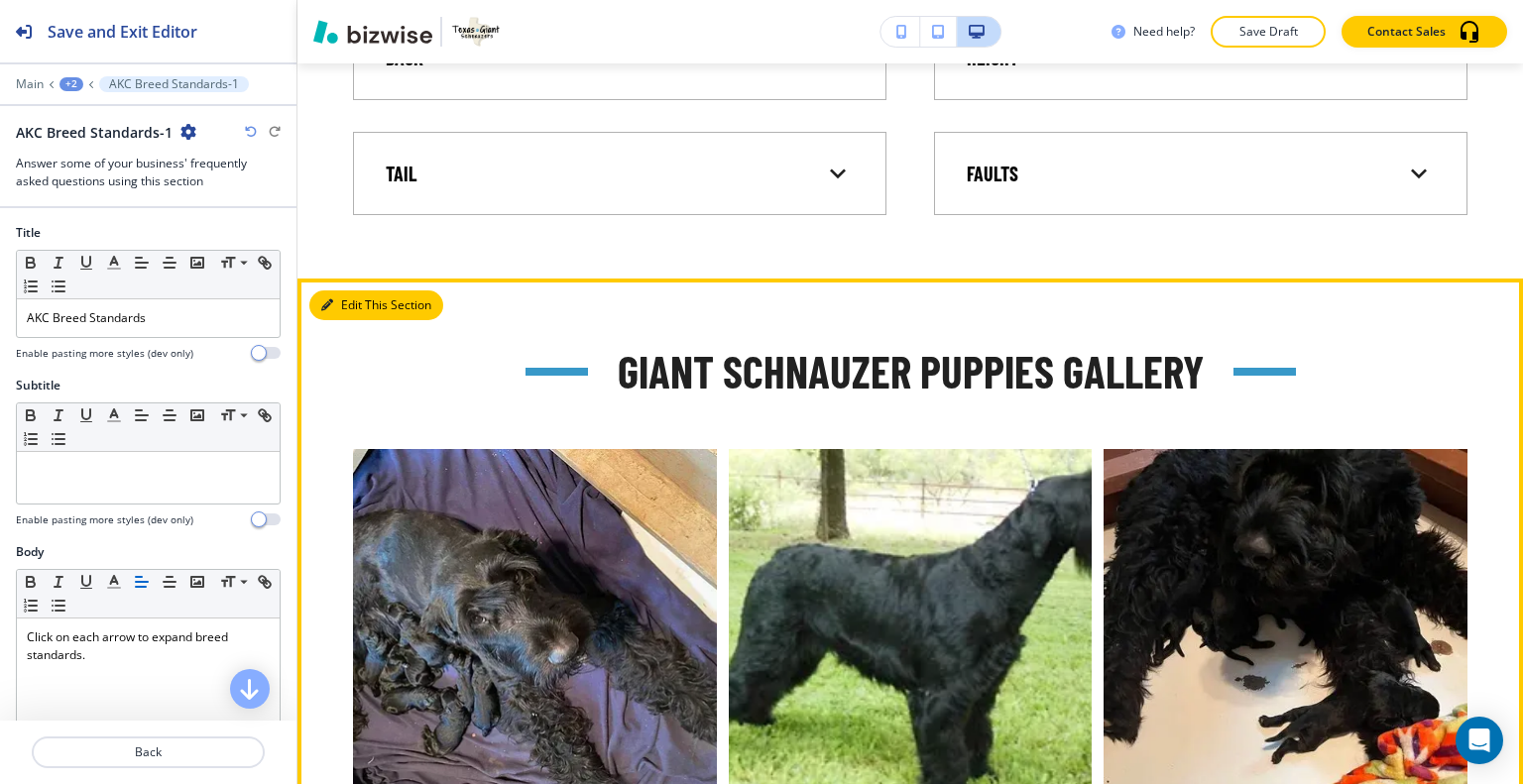 click on "Edit This Section" at bounding box center (376, 305) 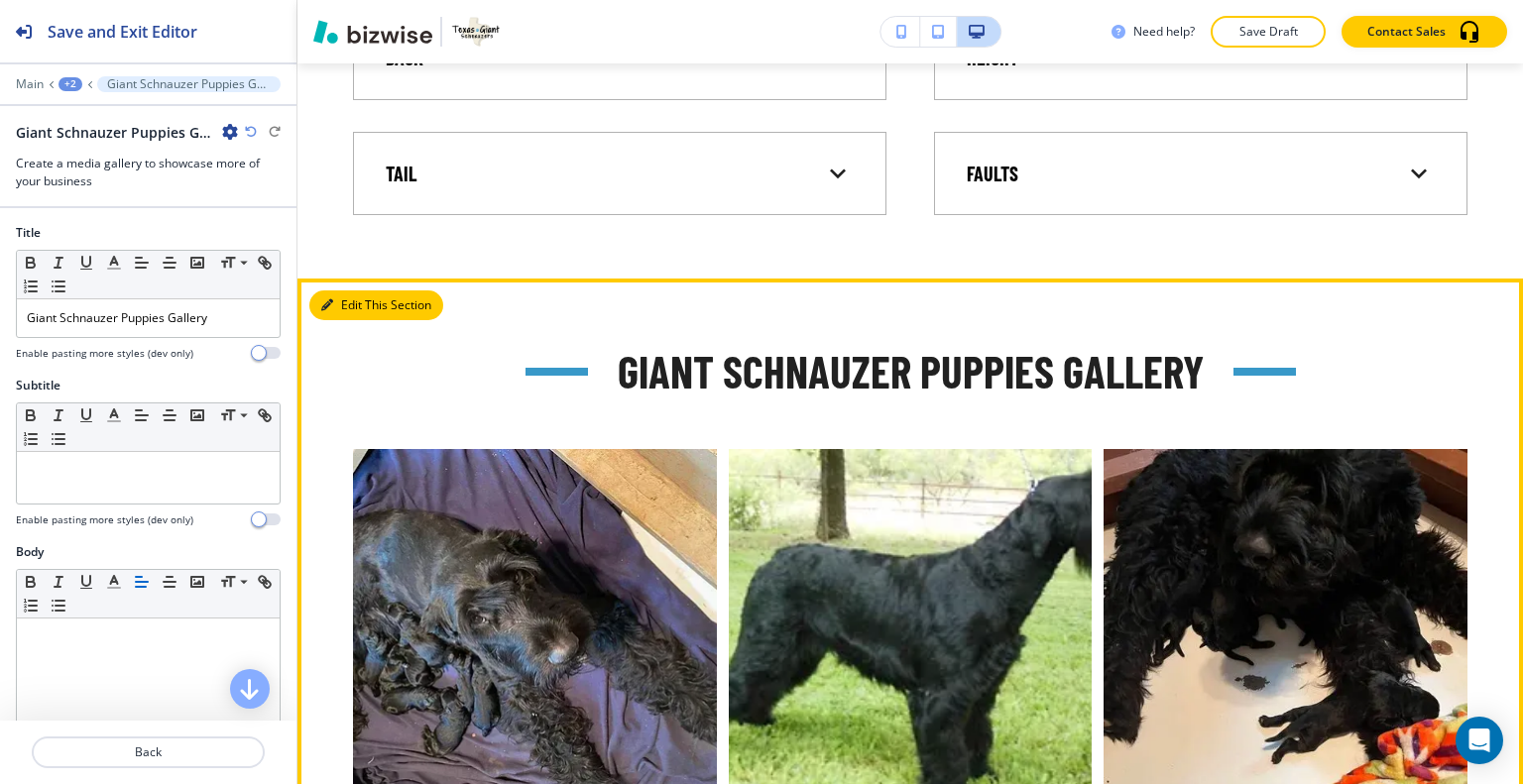 scroll, scrollTop: 1854, scrollLeft: 0, axis: vertical 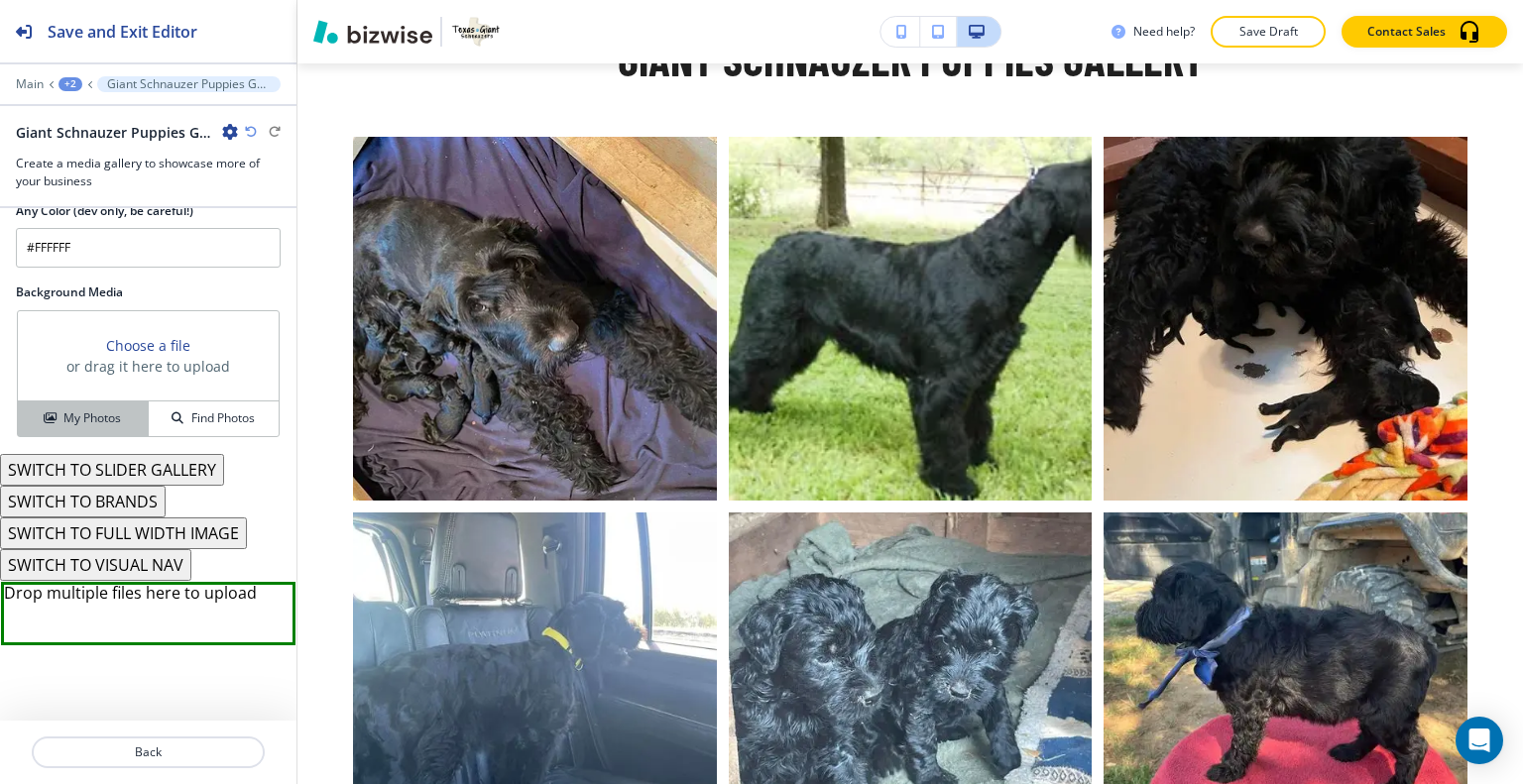 click on "My Photos" at bounding box center [83, 418] 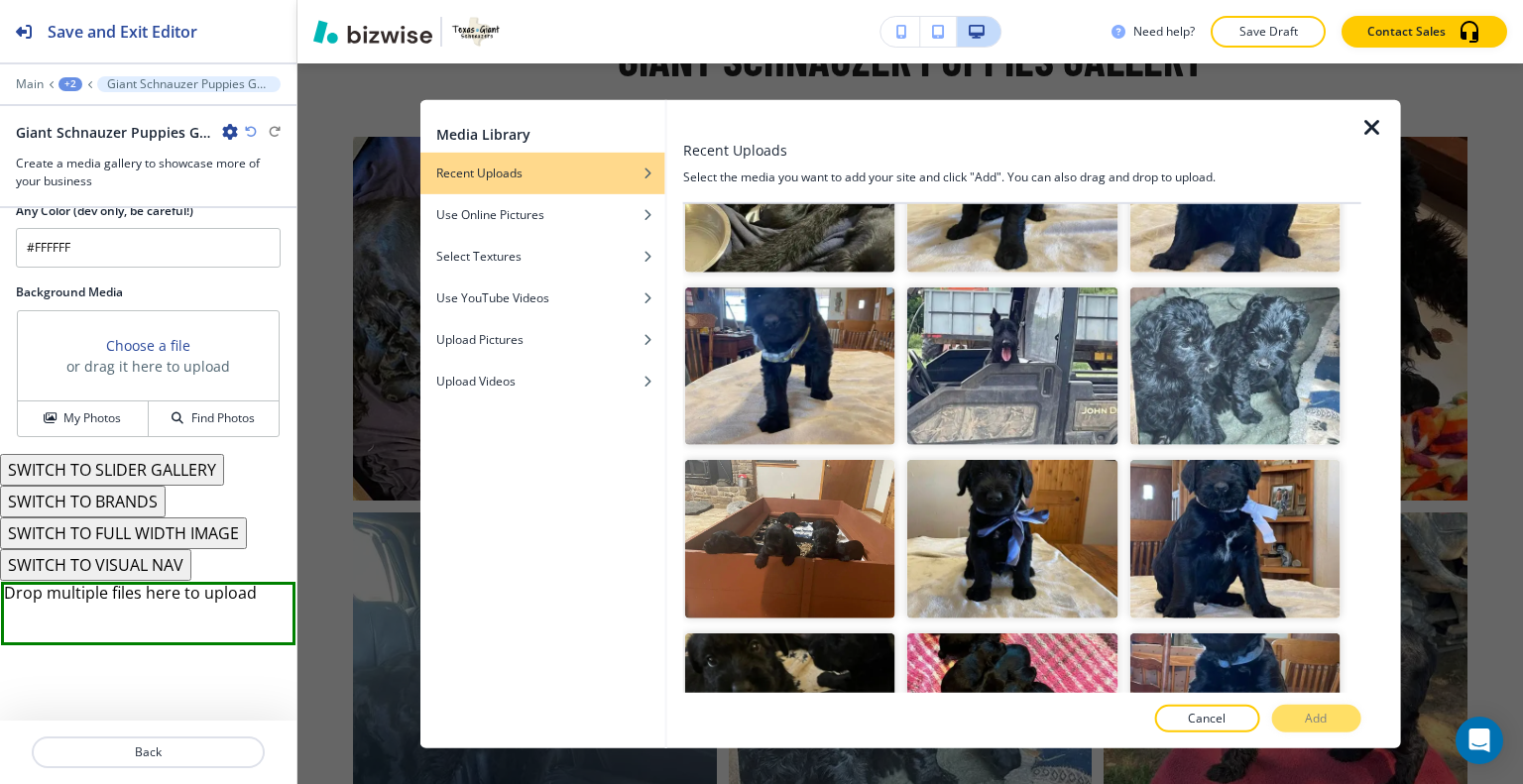scroll, scrollTop: 6542, scrollLeft: 0, axis: vertical 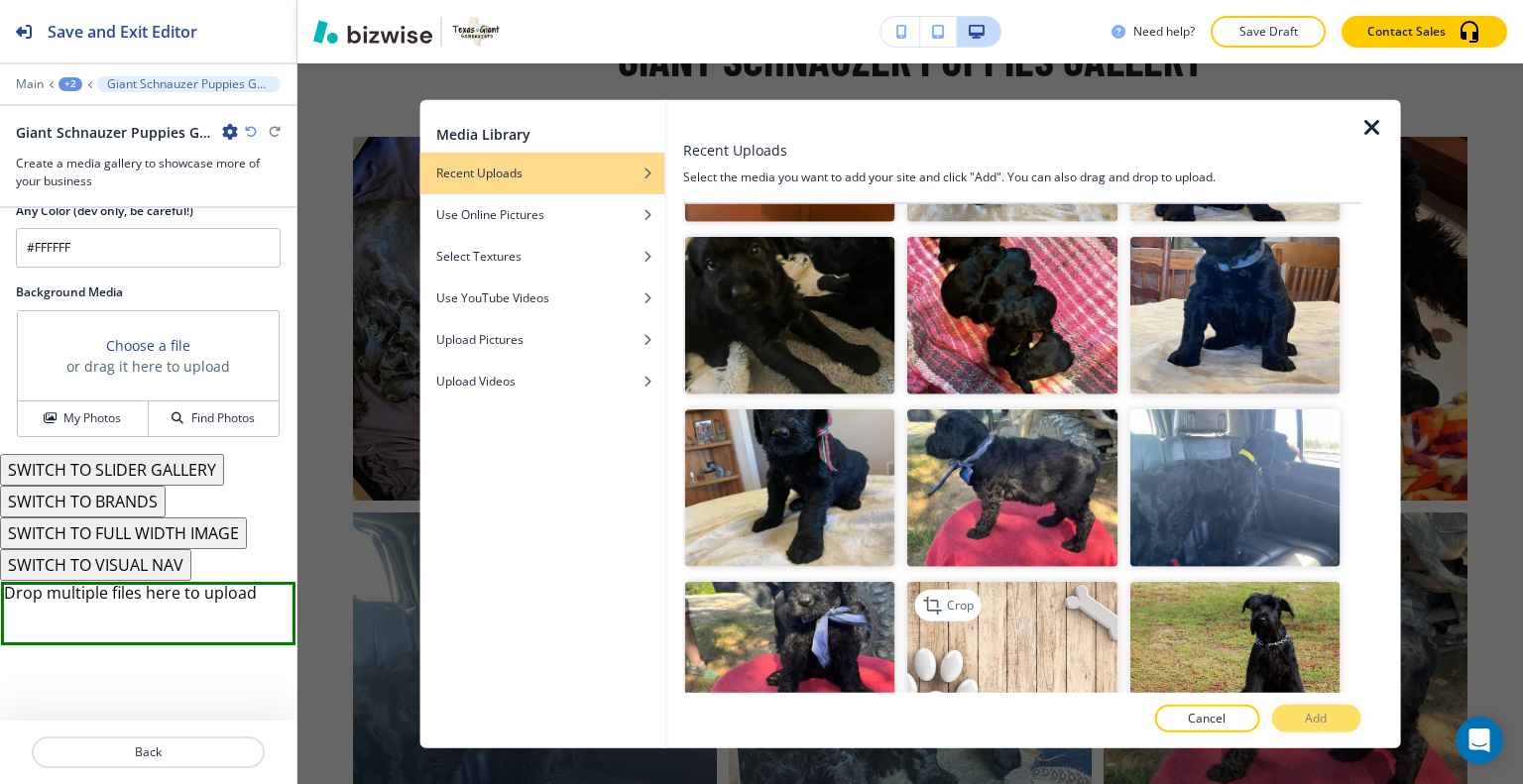 click at bounding box center (1012, 660) 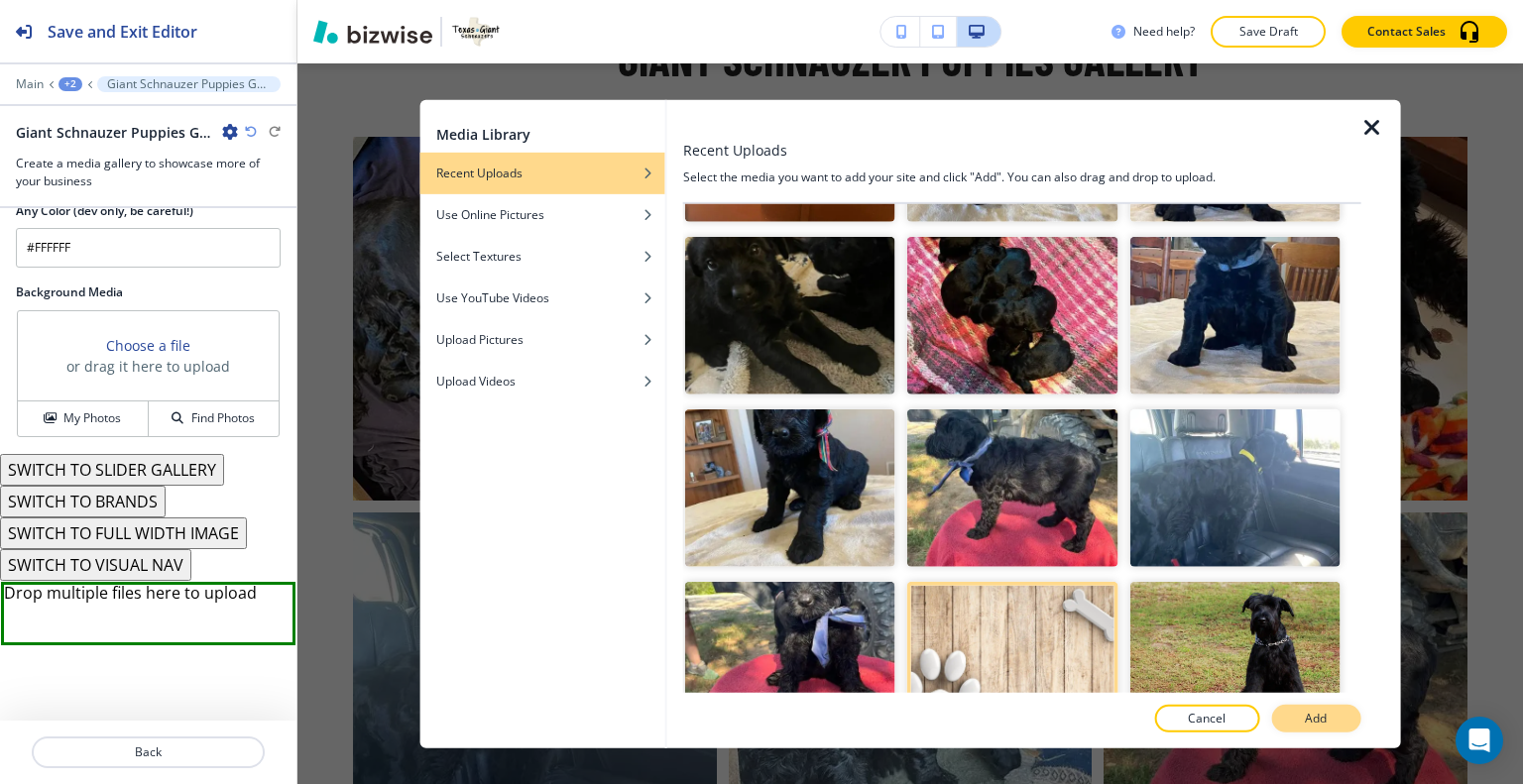 click on "Add" at bounding box center [1316, 719] 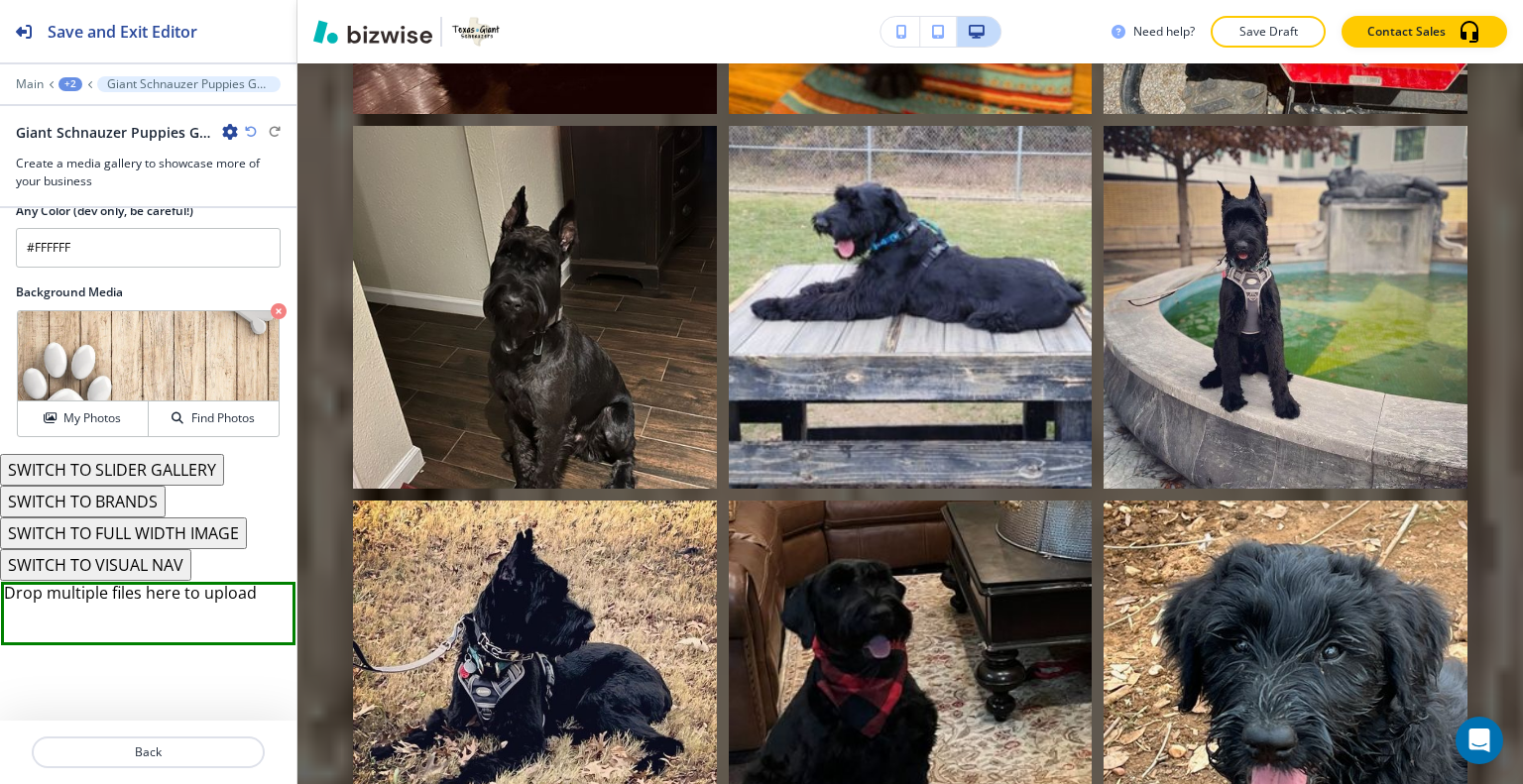 scroll, scrollTop: 13012, scrollLeft: 0, axis: vertical 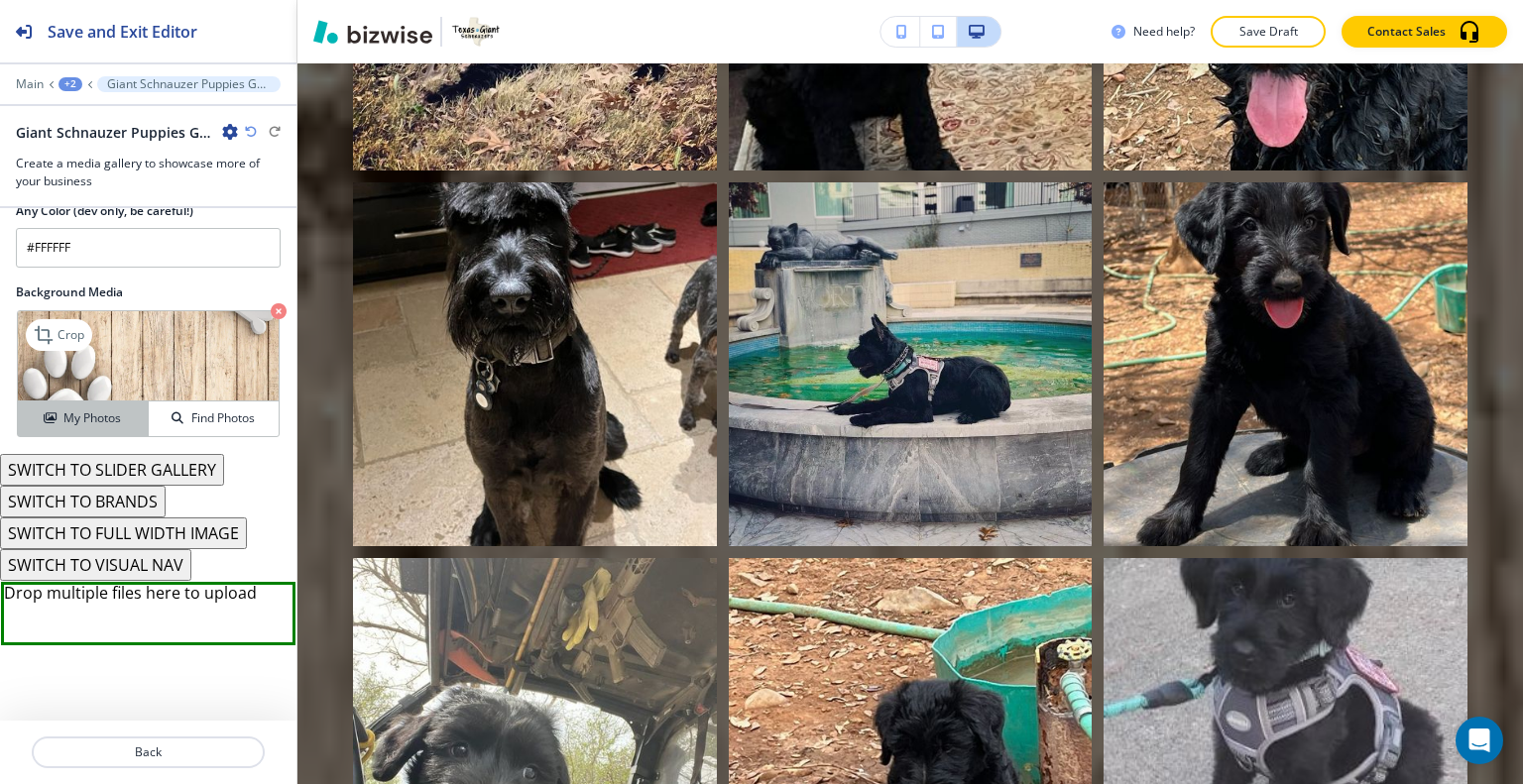 click on "My Photos" at bounding box center [82, 418] 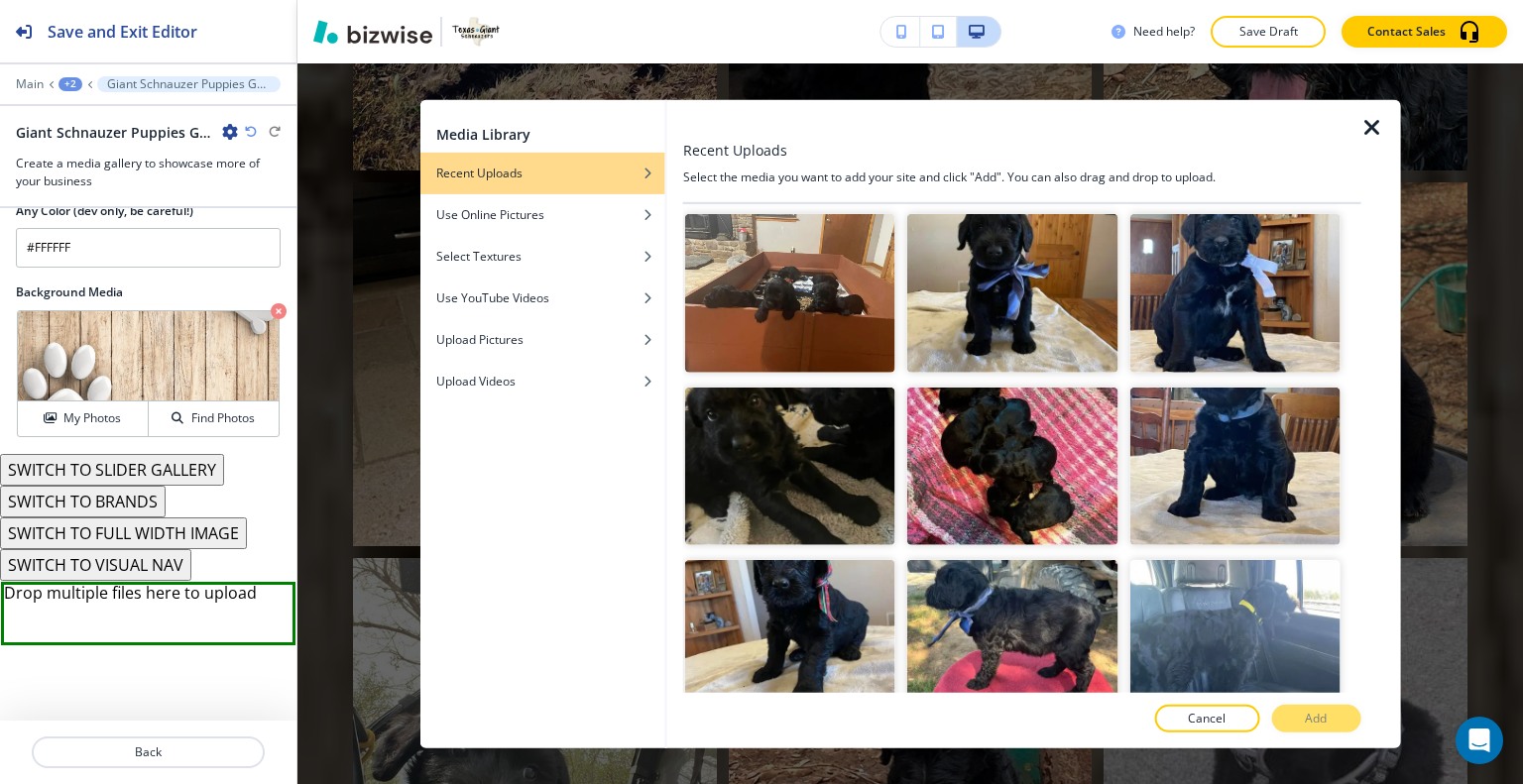 scroll, scrollTop: 6490, scrollLeft: 0, axis: vertical 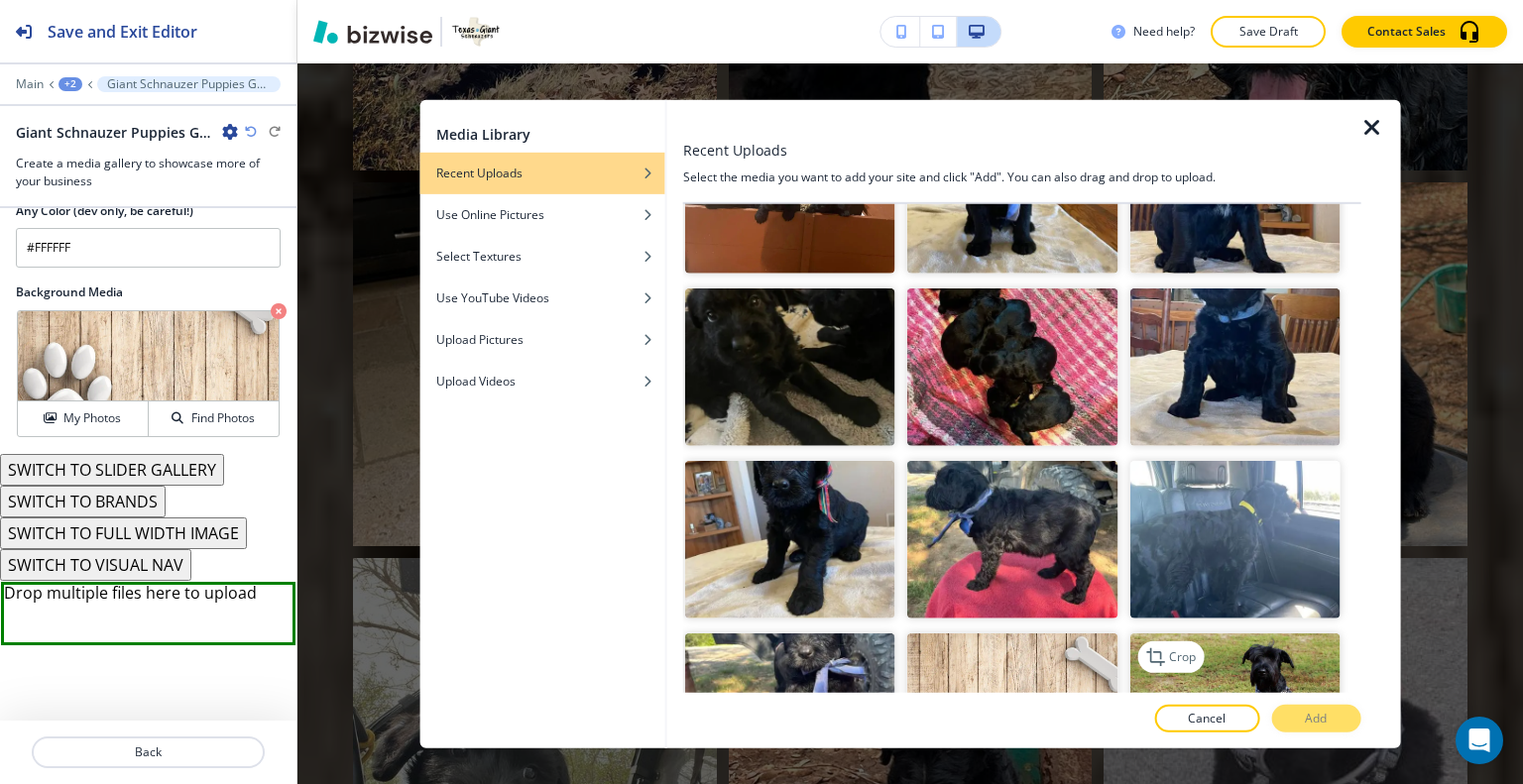 click at bounding box center [1234, 712] 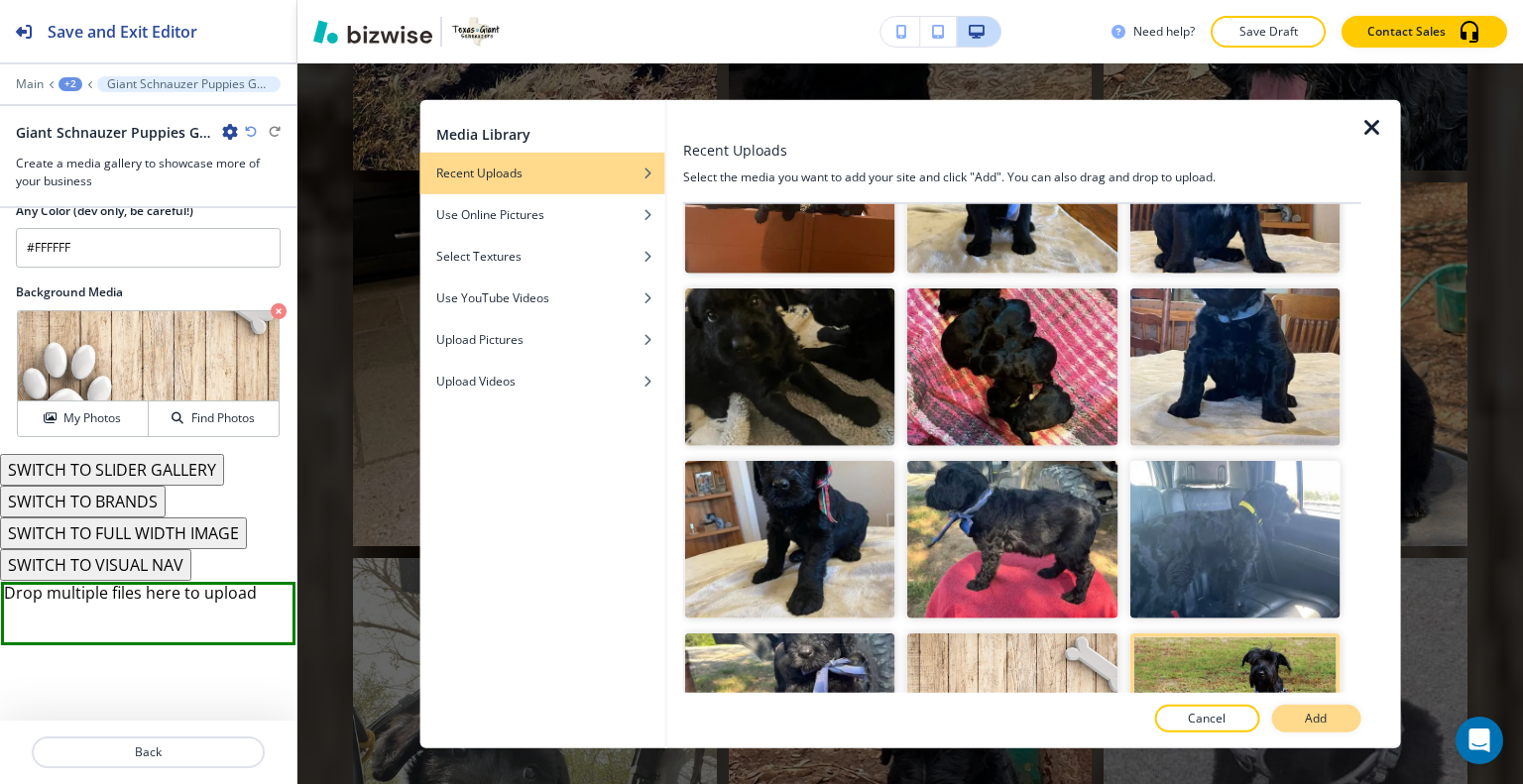 click on "Add" at bounding box center (1316, 719) 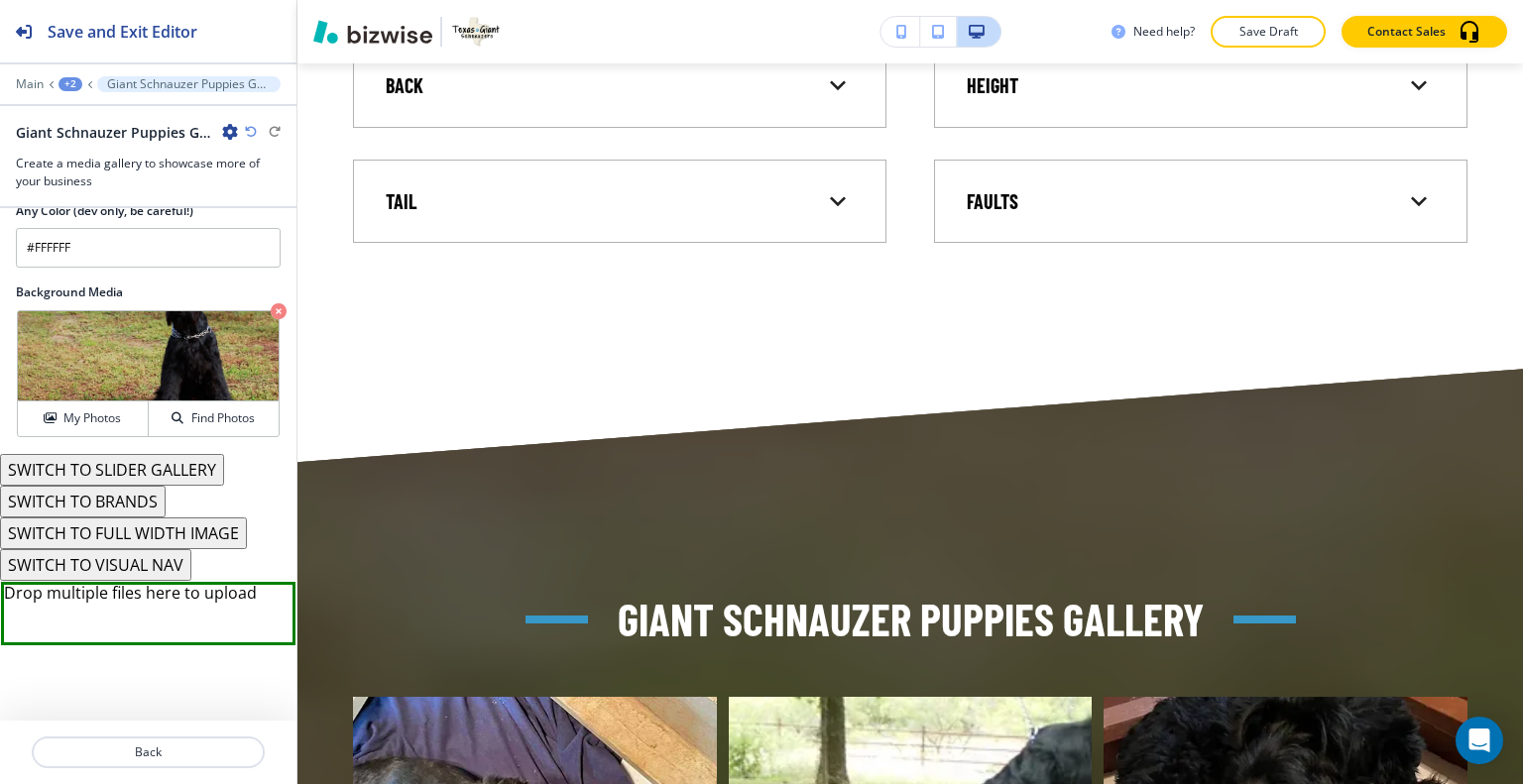 scroll, scrollTop: 2010, scrollLeft: 0, axis: vertical 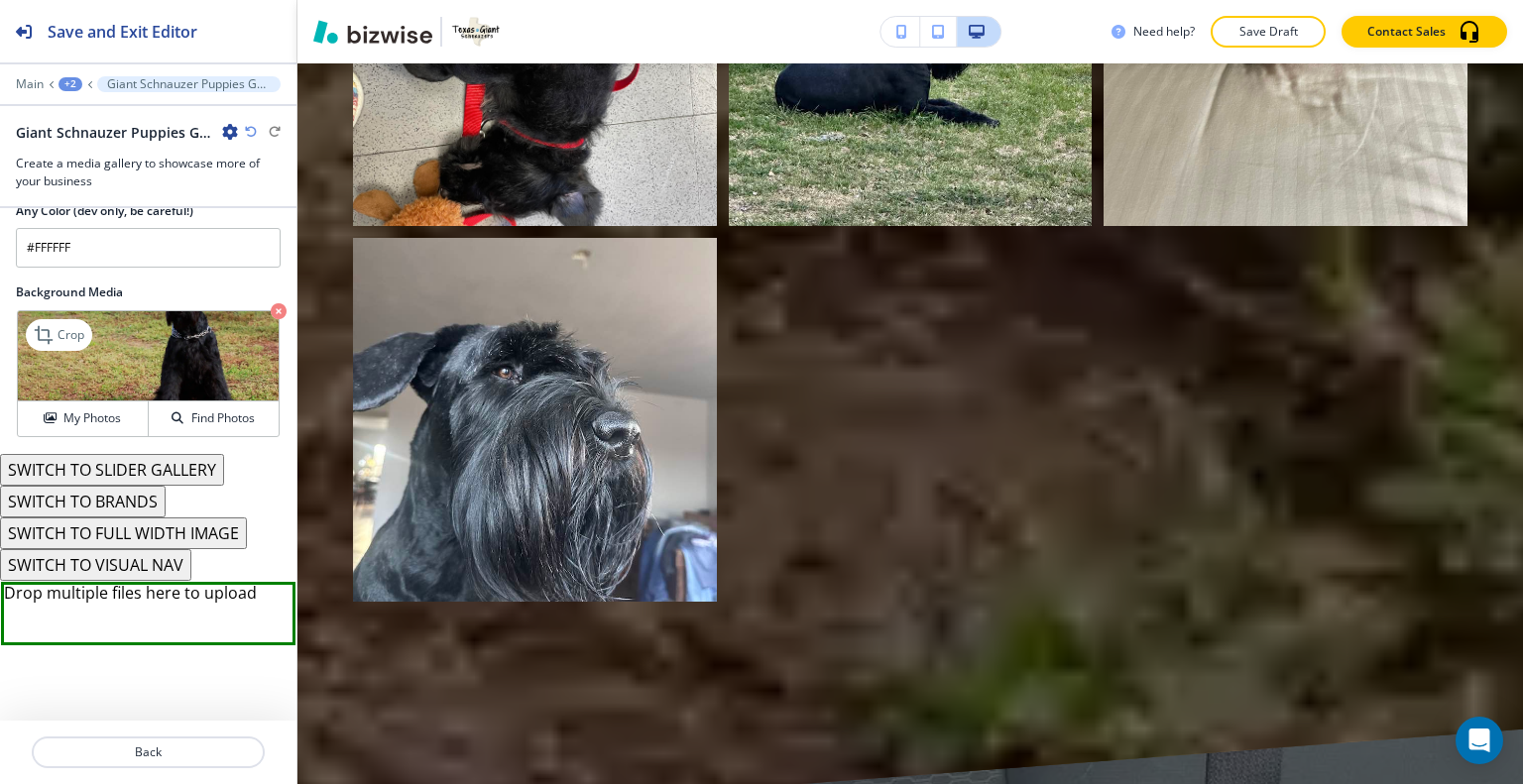 click at bounding box center [279, 311] 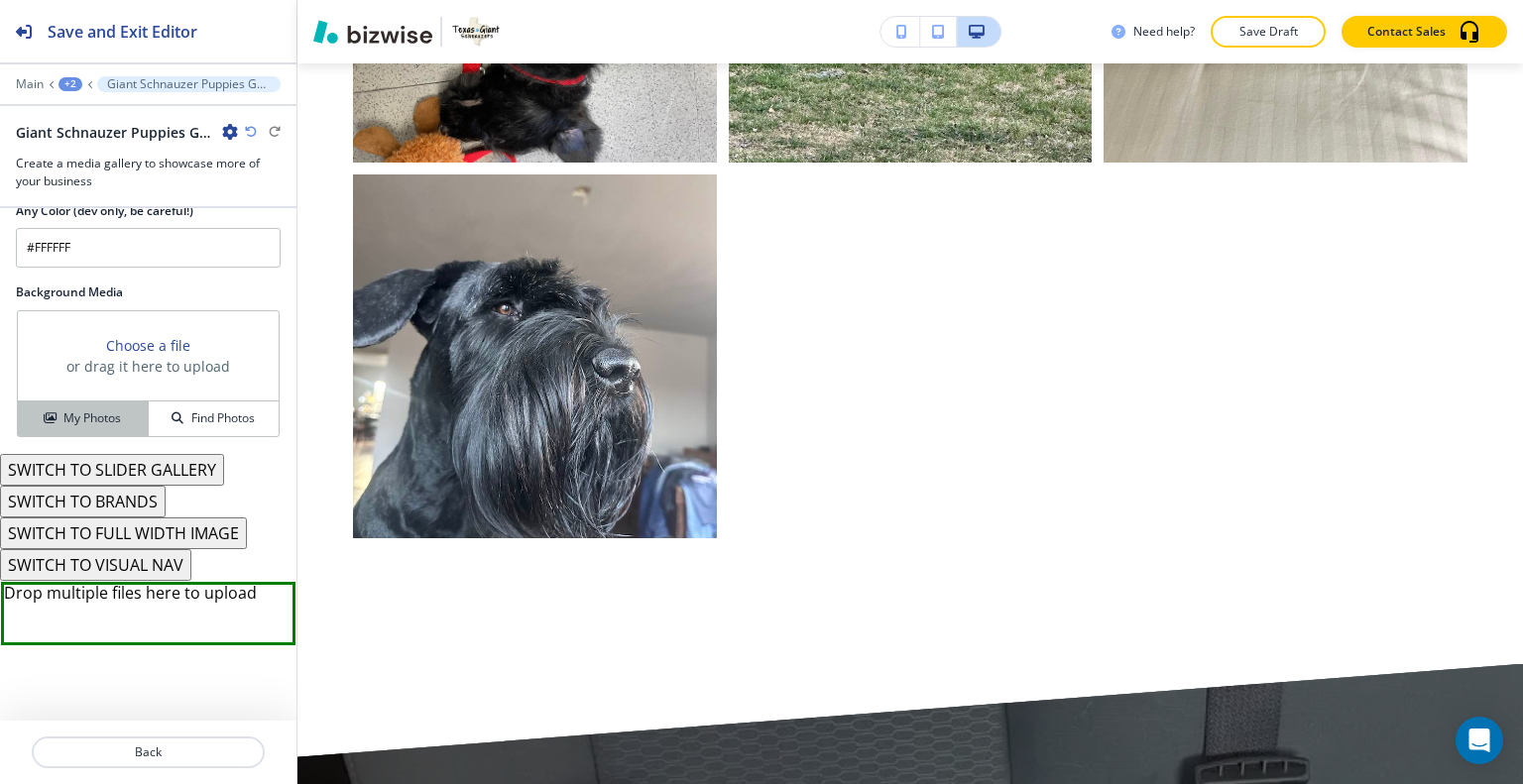 click on "My Photos" at bounding box center (83, 418) 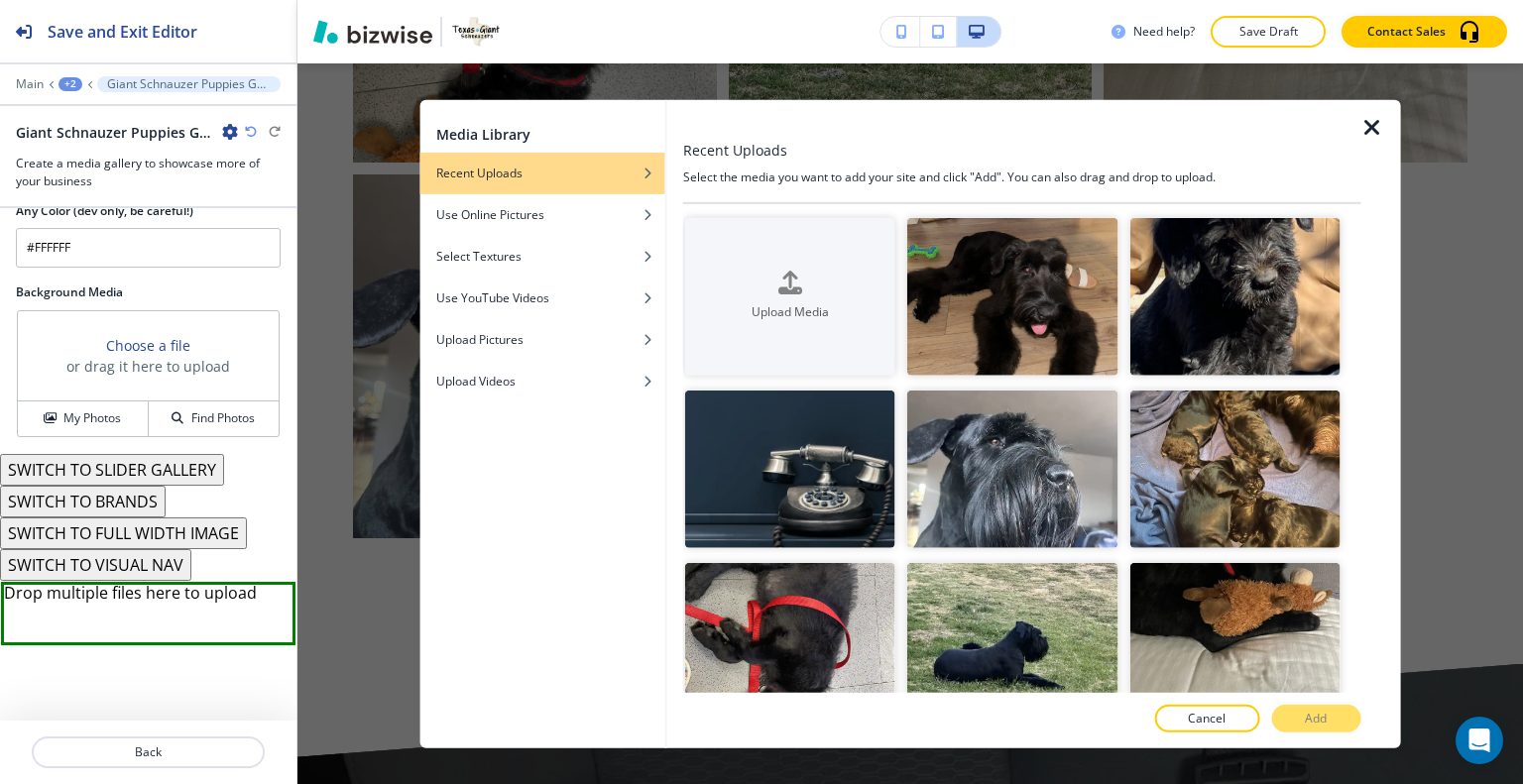 click at bounding box center [1372, 127] 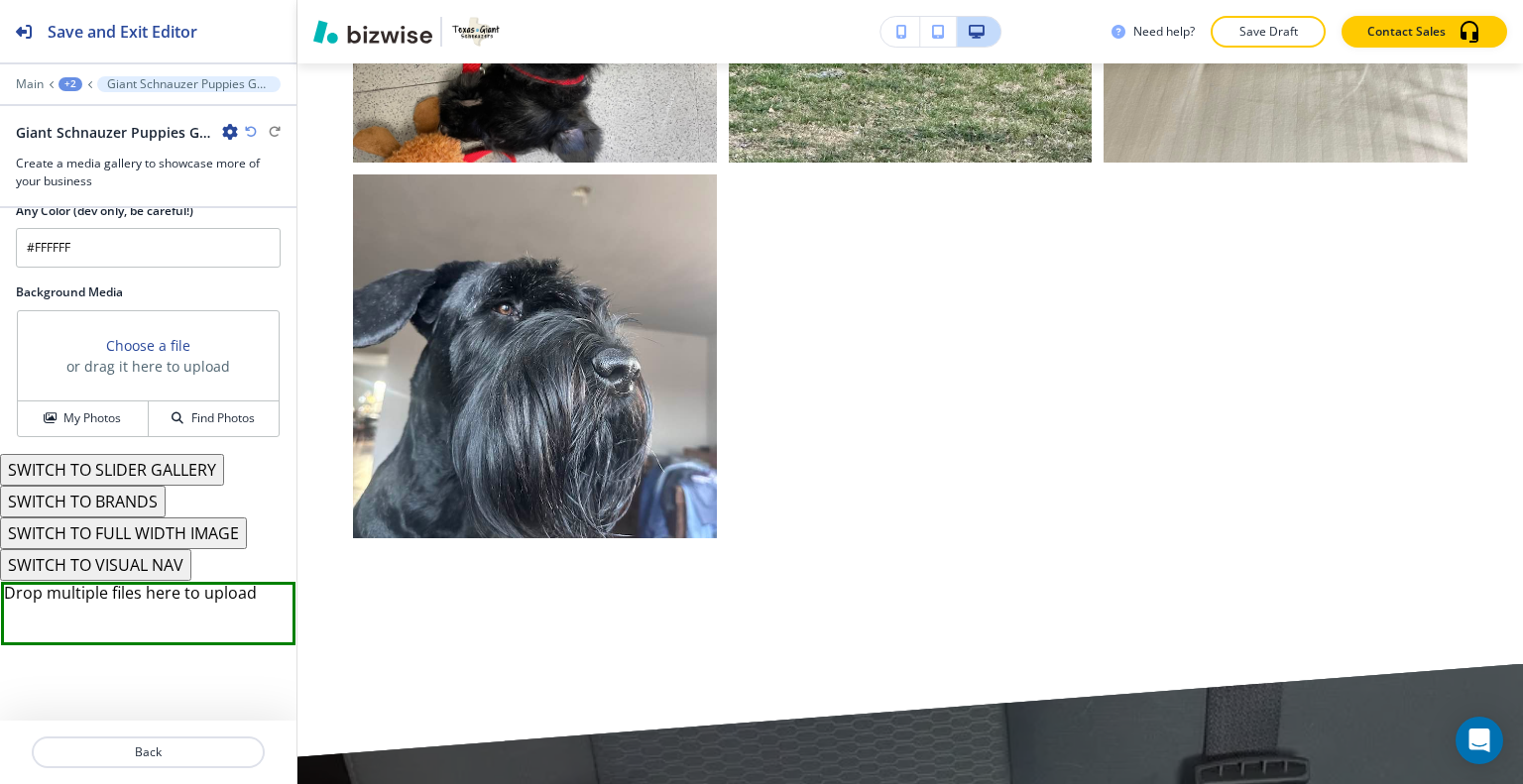 scroll, scrollTop: 7481, scrollLeft: 0, axis: vertical 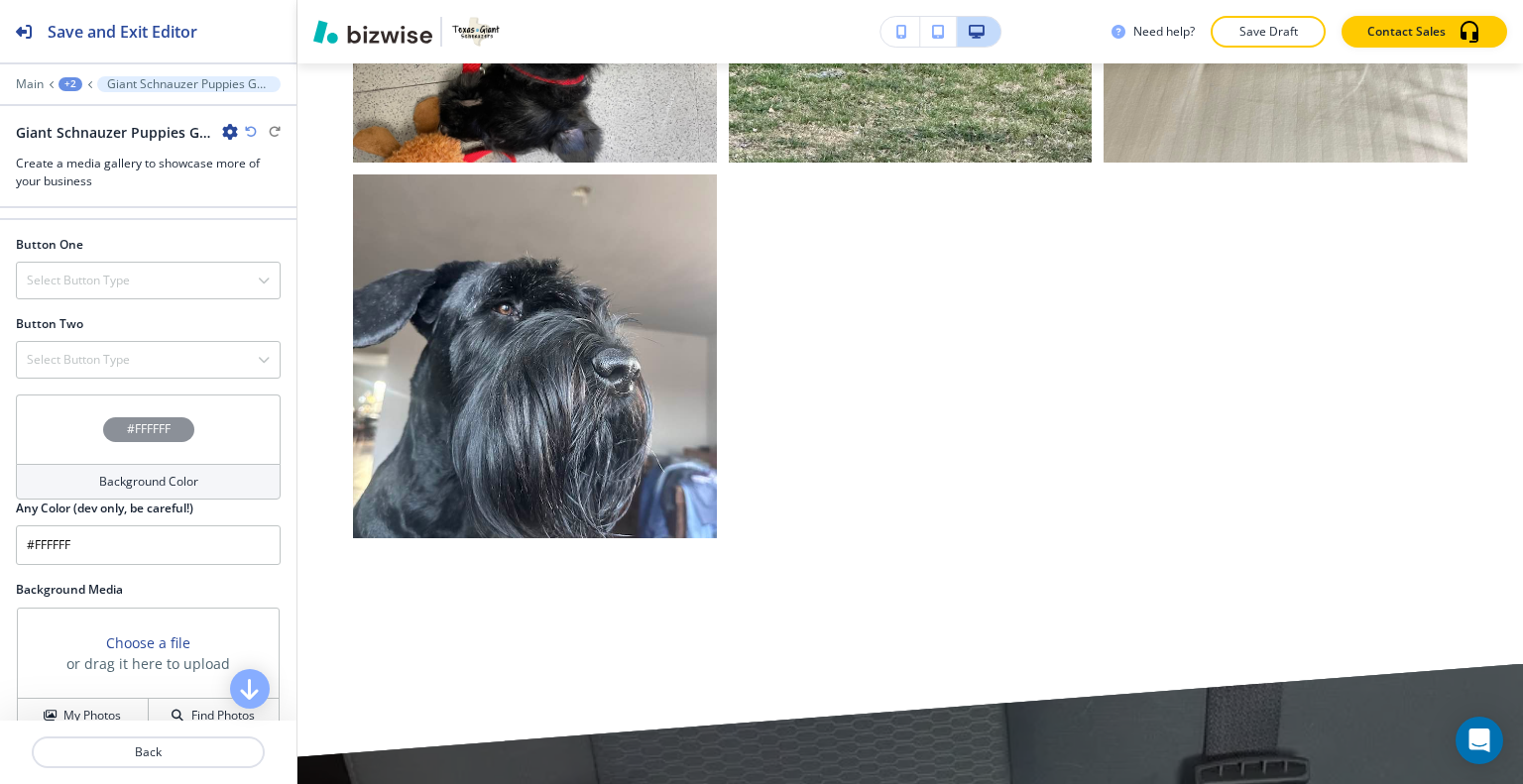 click on "#FFFFFF" at bounding box center [148, 429] 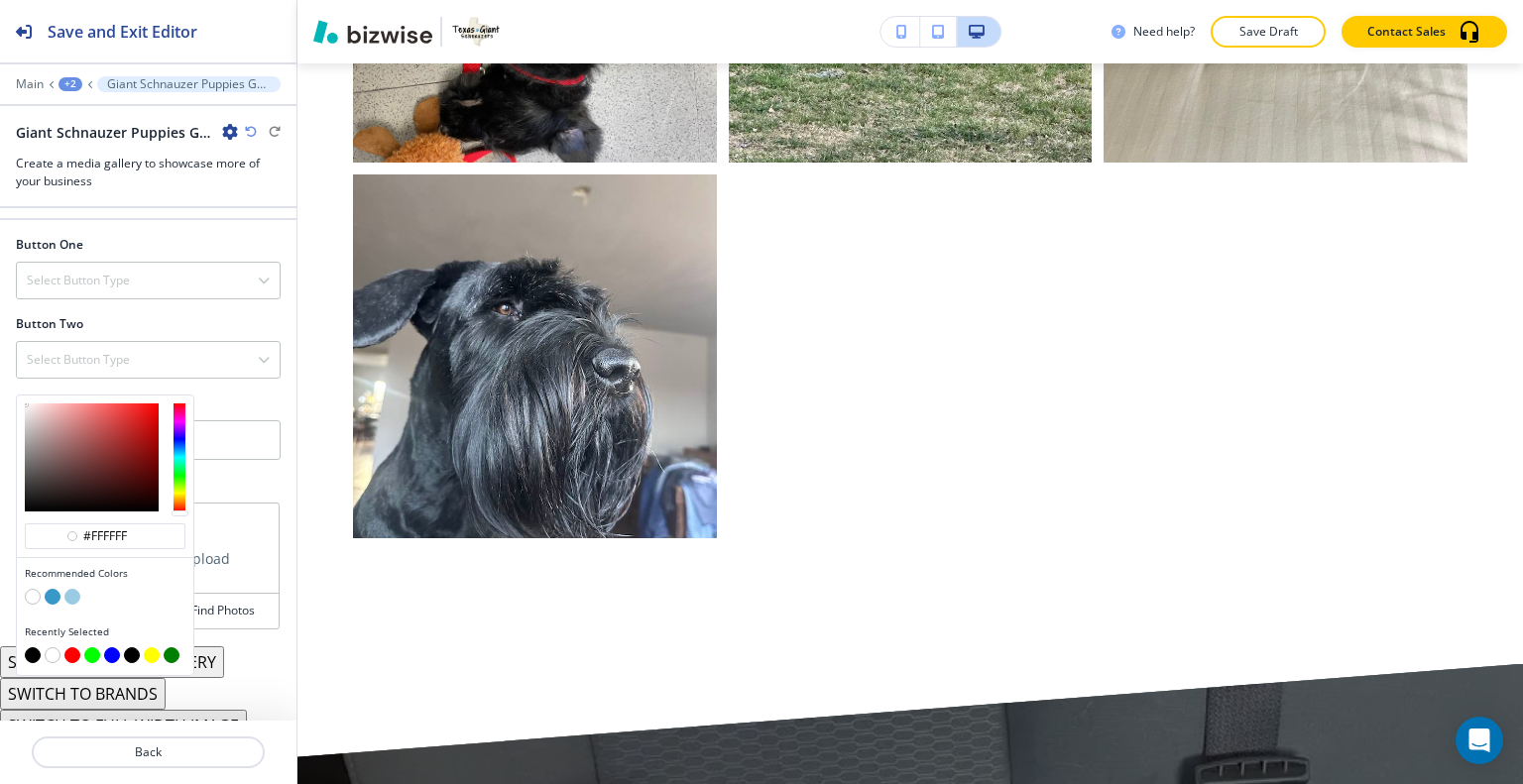 scroll, scrollTop: 7580, scrollLeft: 0, axis: vertical 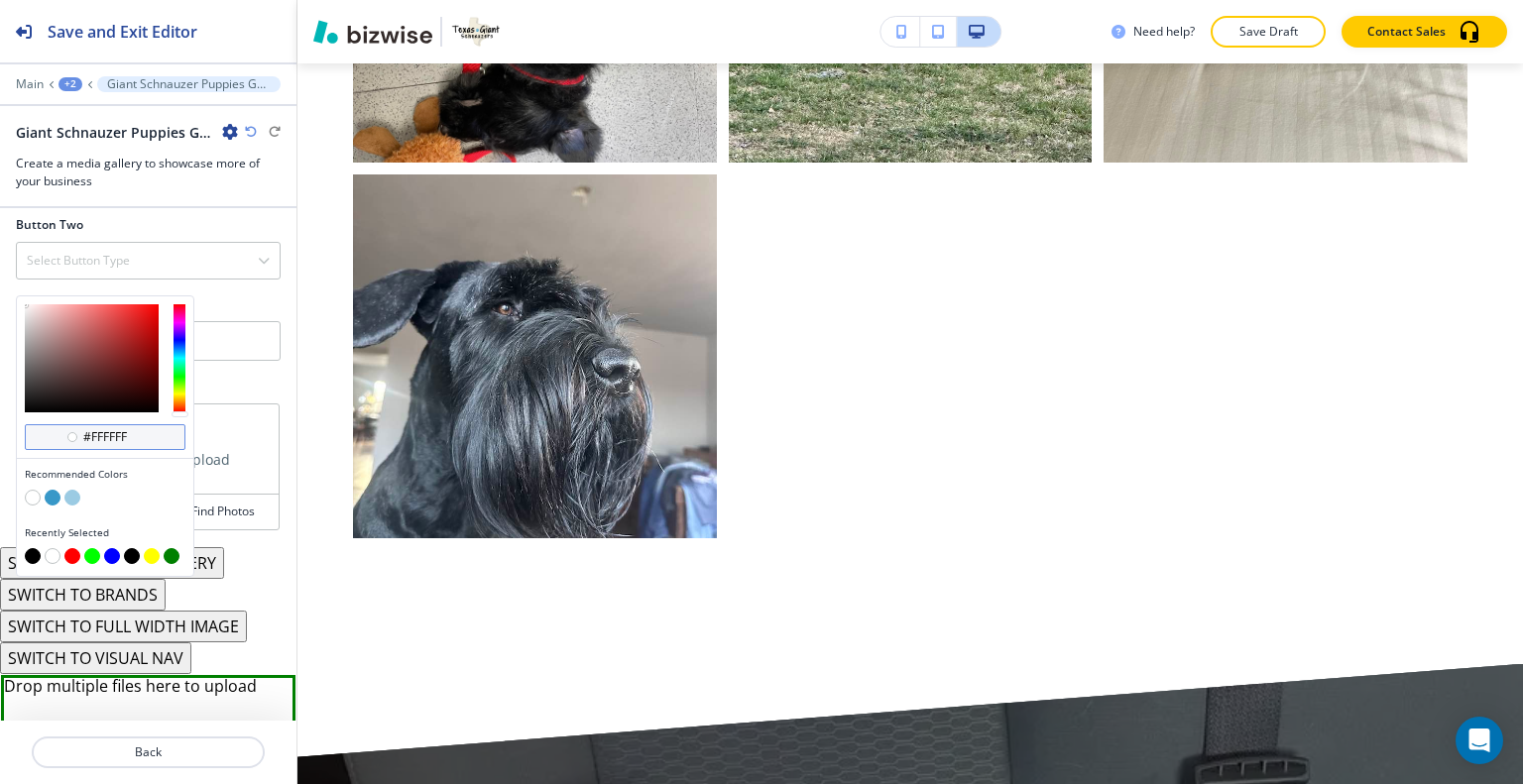 click on "#ffffff" at bounding box center [116, 437] 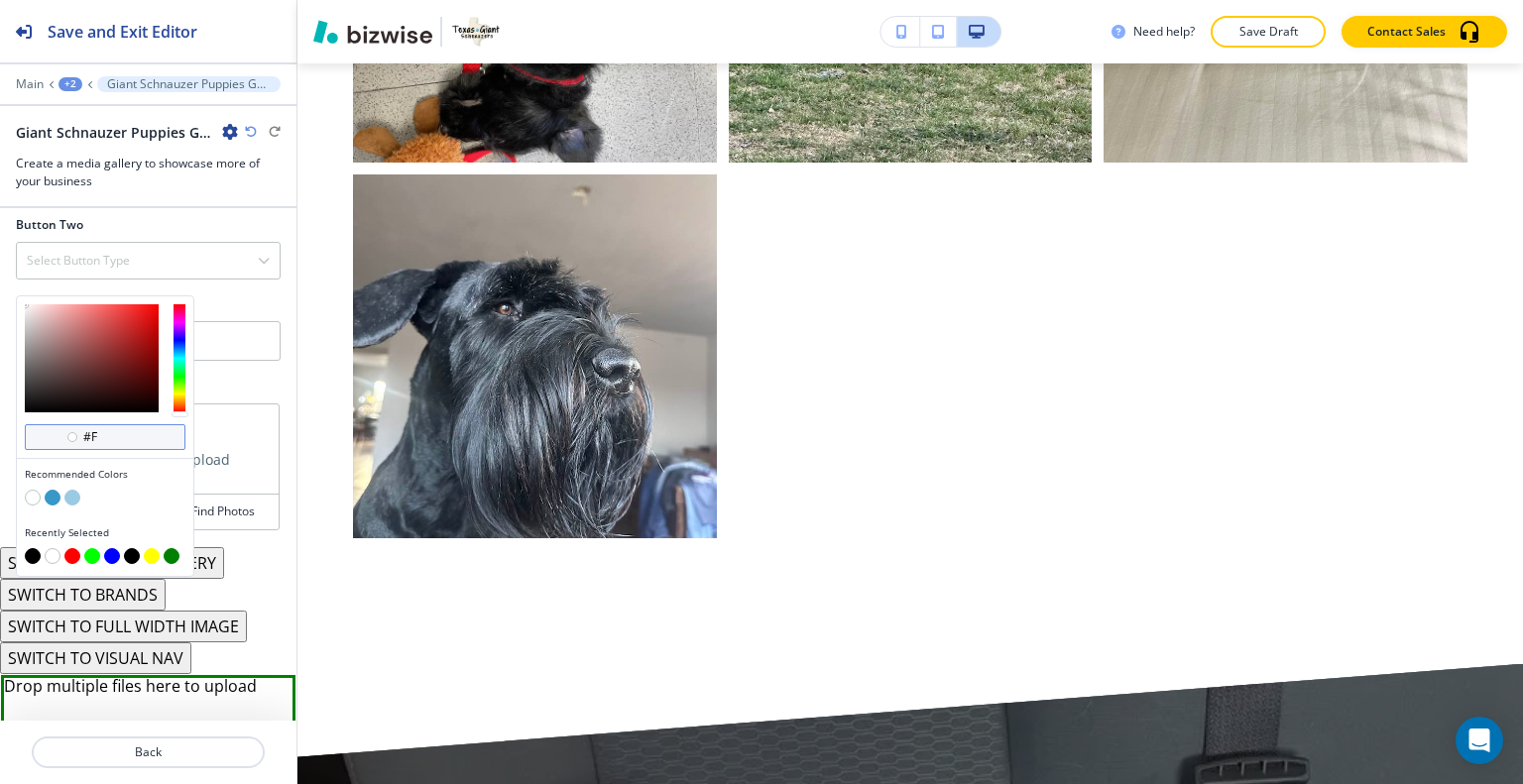 type on "#" 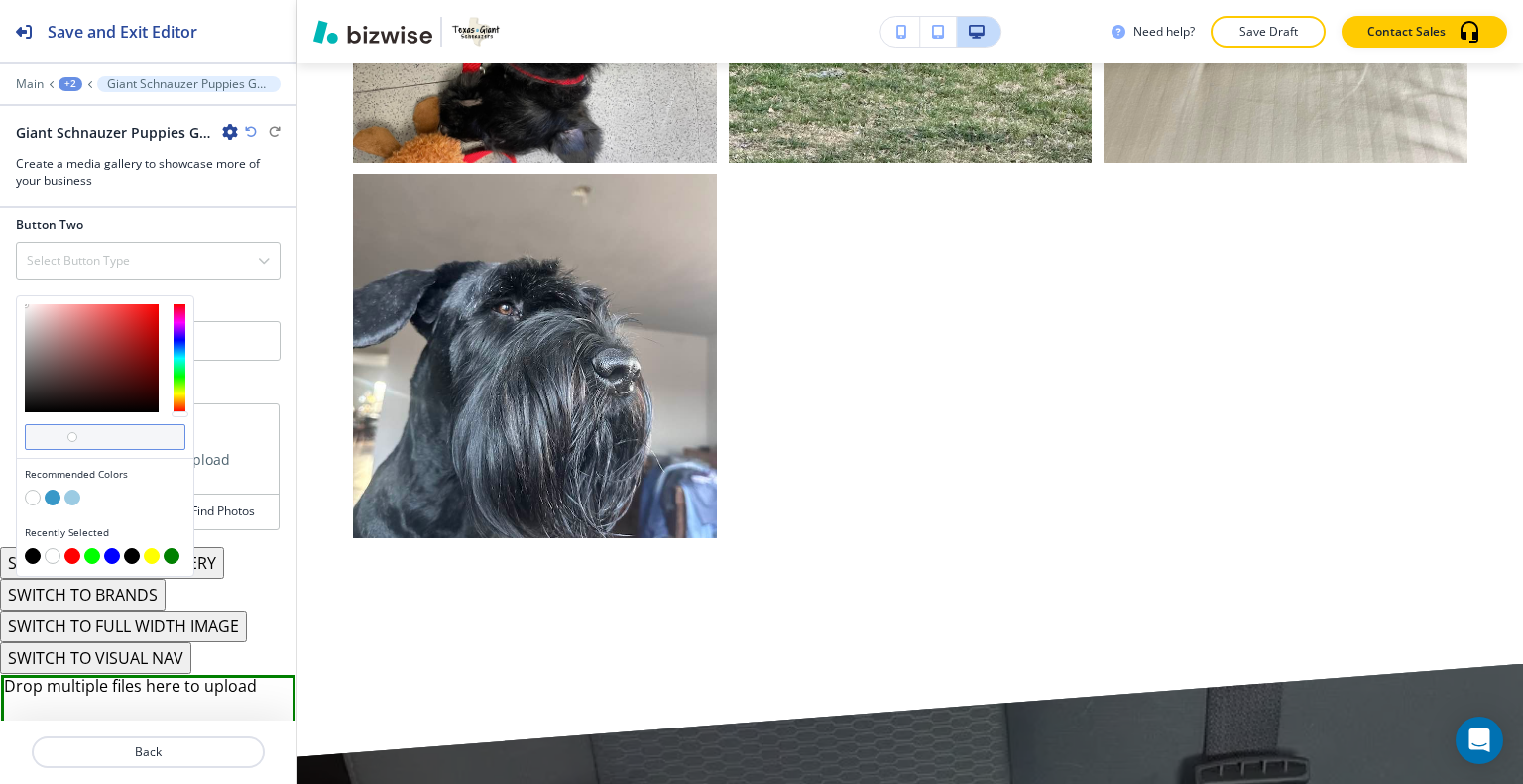 paste on "#E8DEC4" 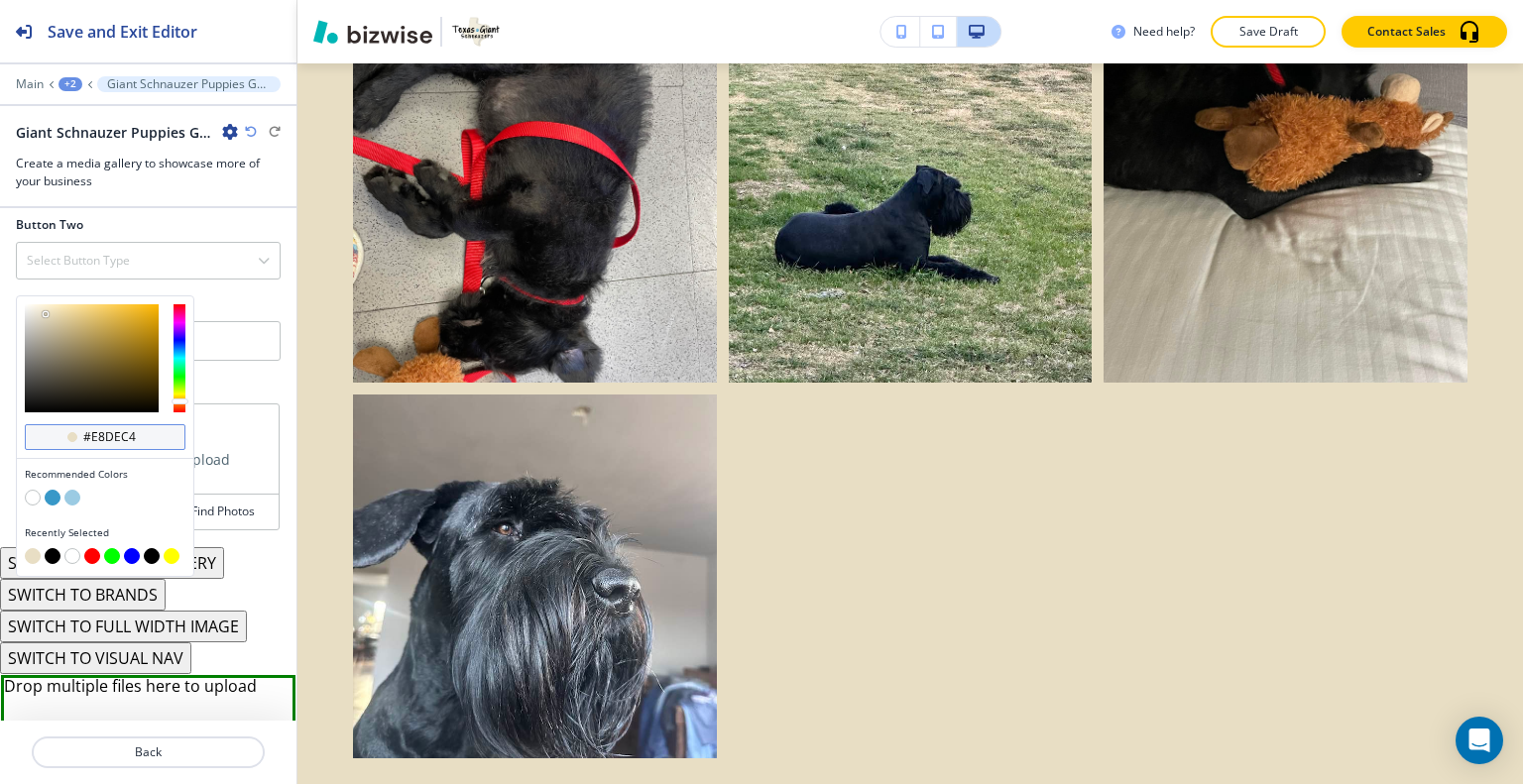 scroll, scrollTop: 16334, scrollLeft: 0, axis: vertical 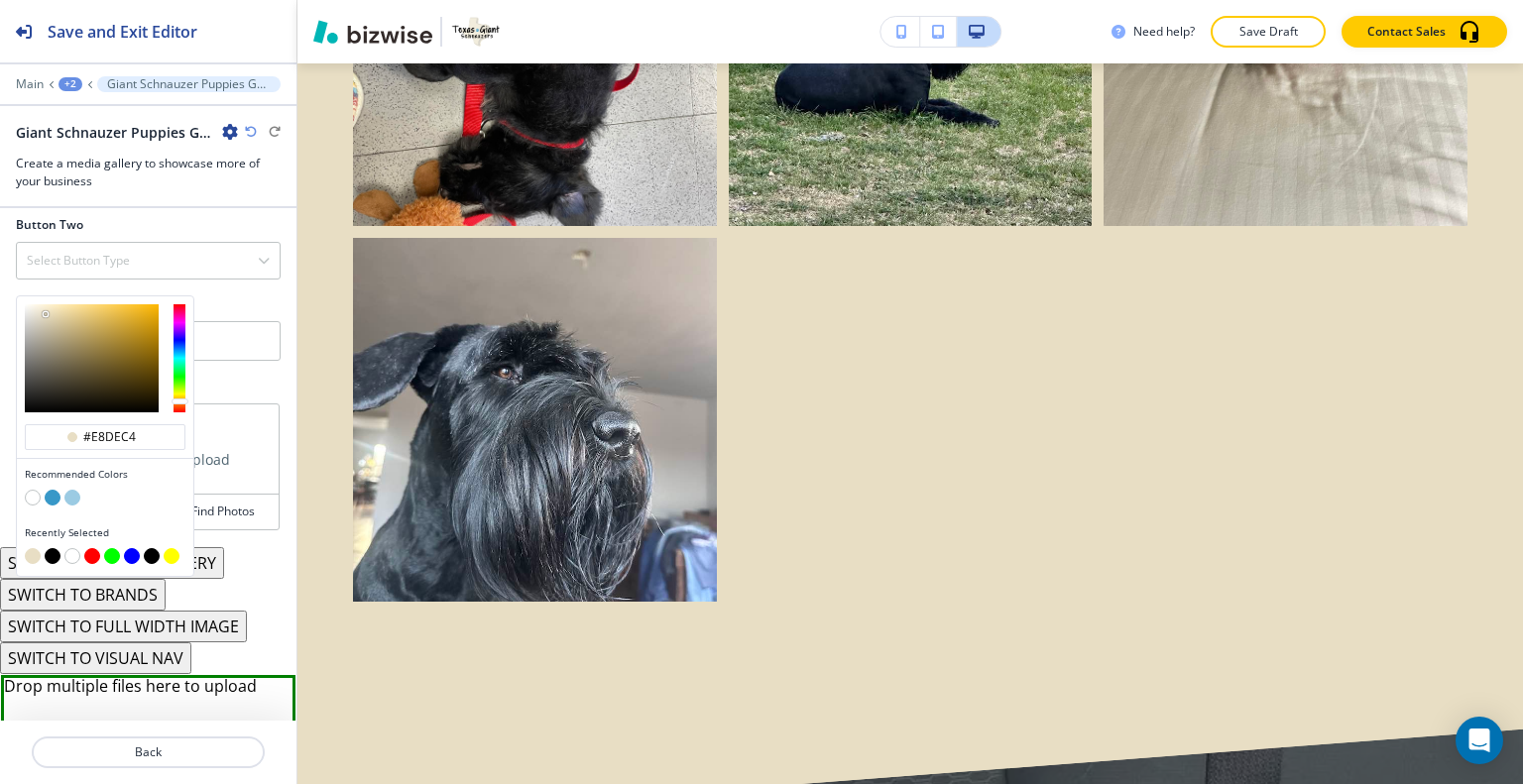 type on "#e8dec4" 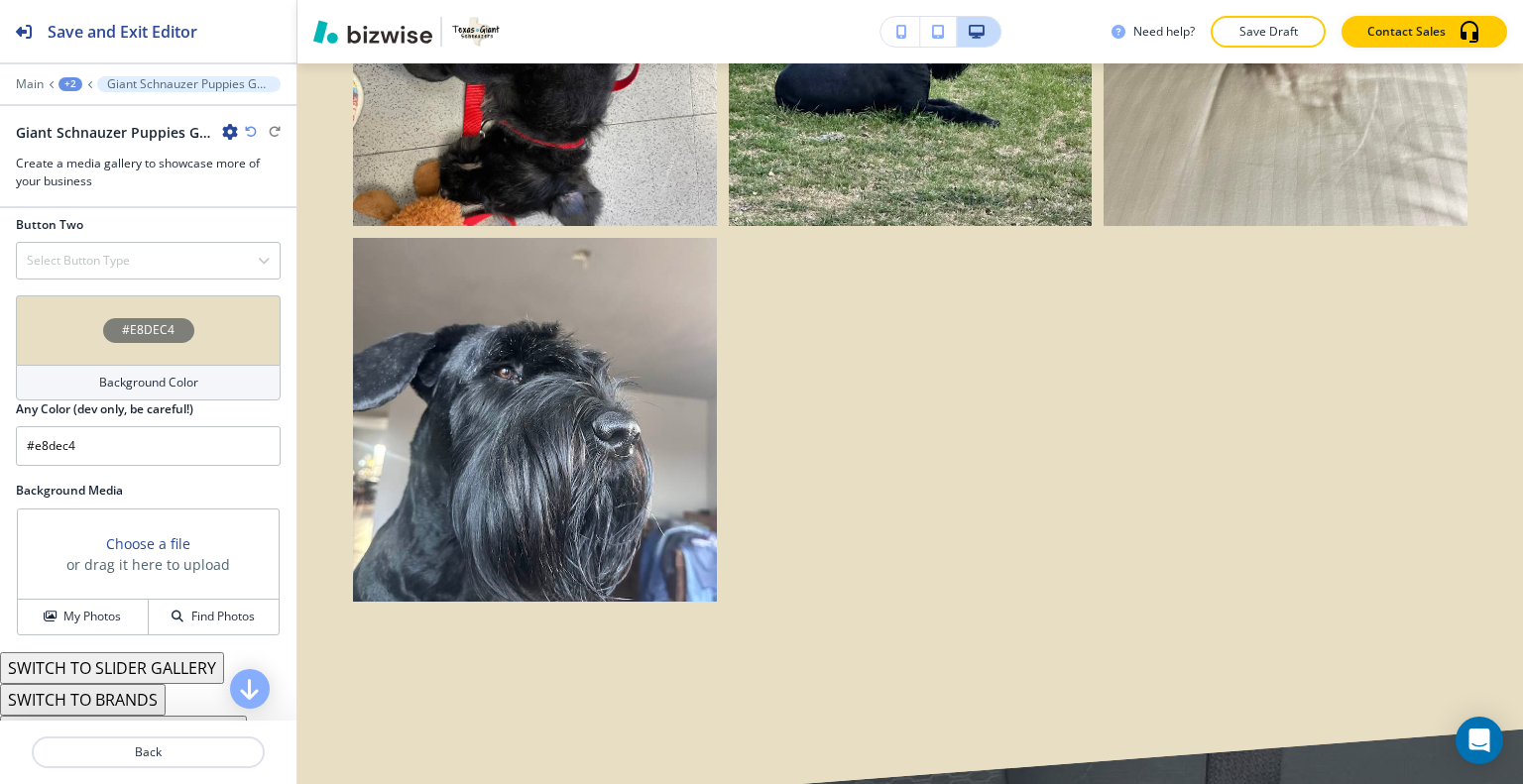 click at bounding box center (148, 776) 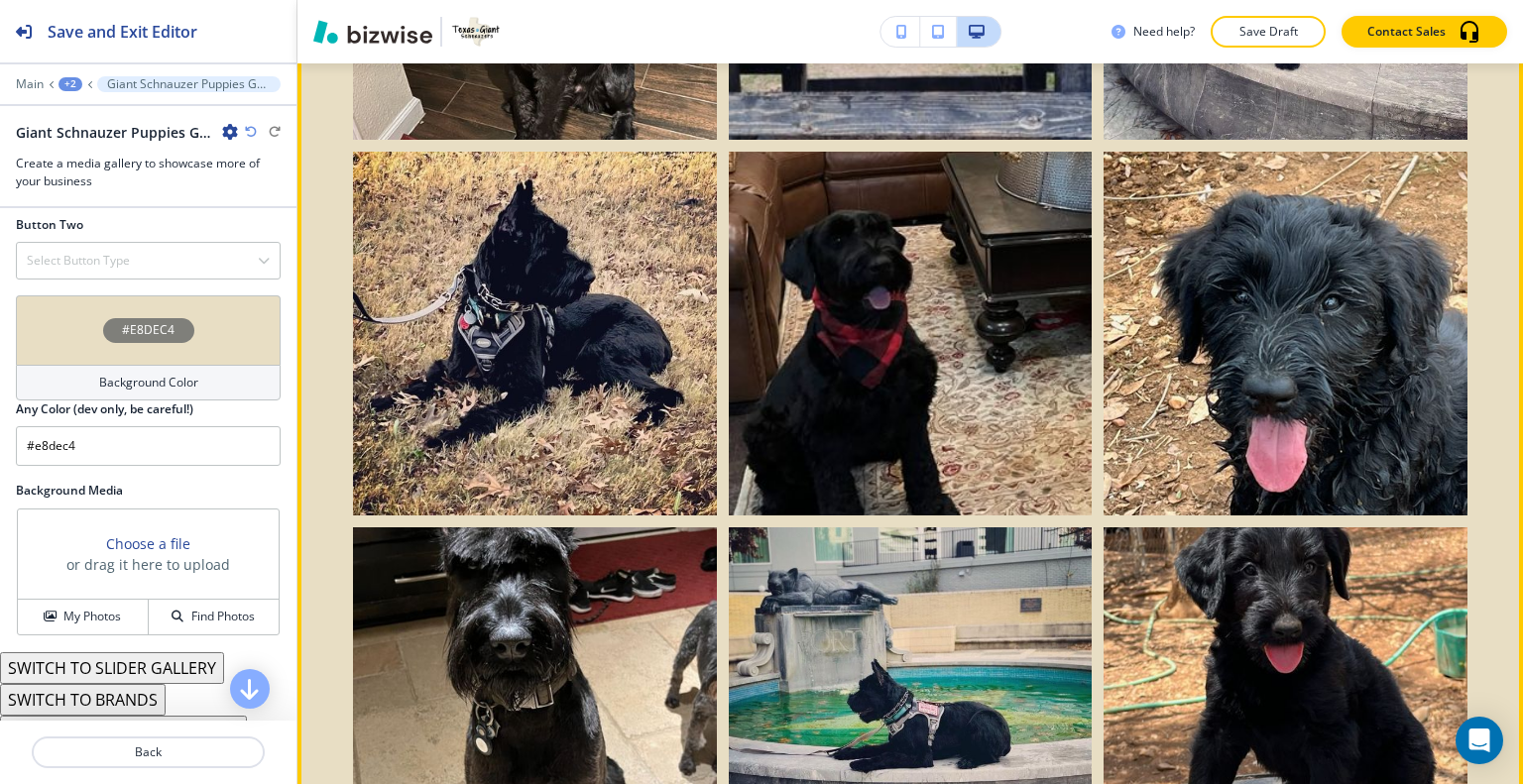 scroll, scrollTop: 12072, scrollLeft: 0, axis: vertical 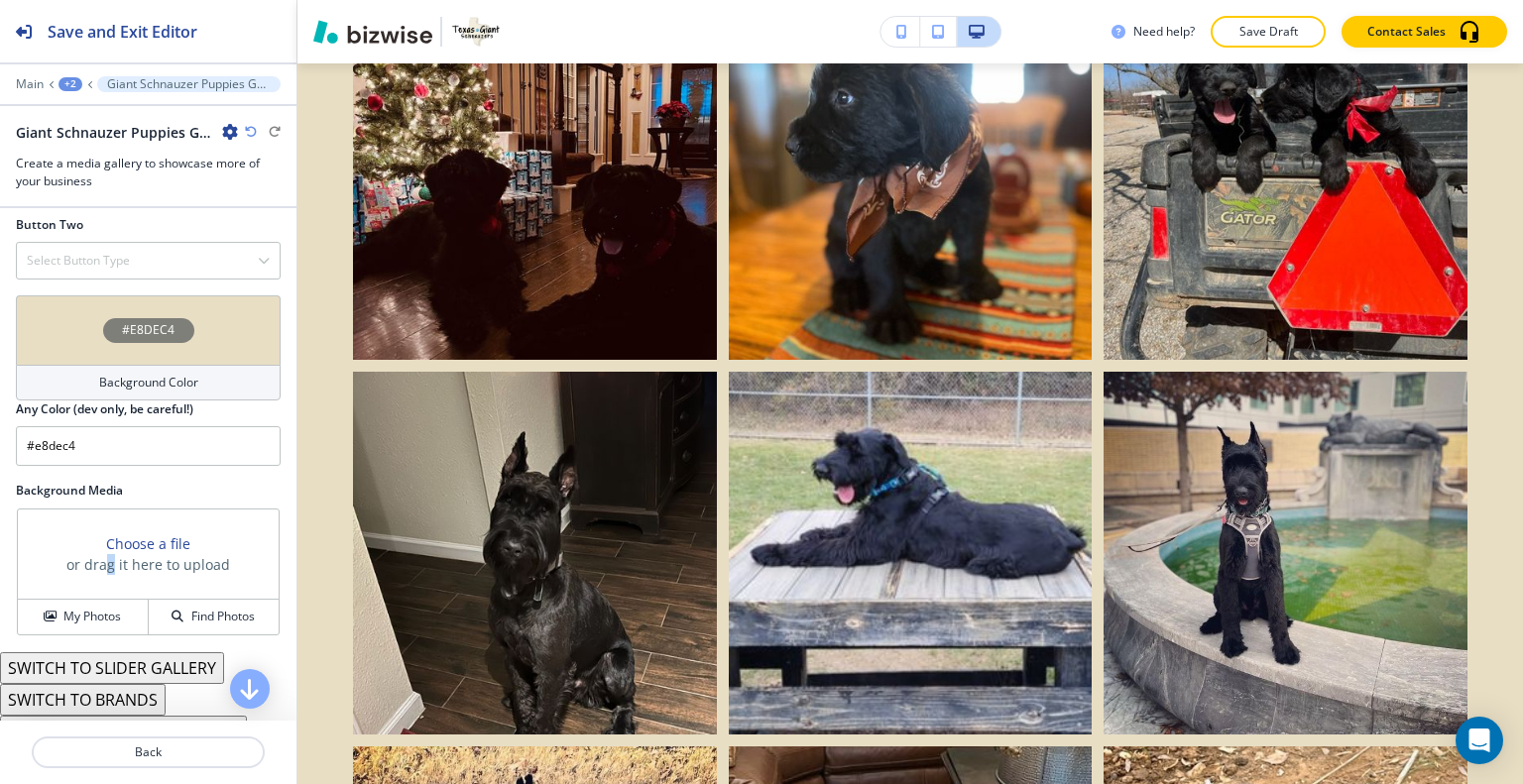 click on "Choose a file or drag it here to upload" at bounding box center [148, 554] 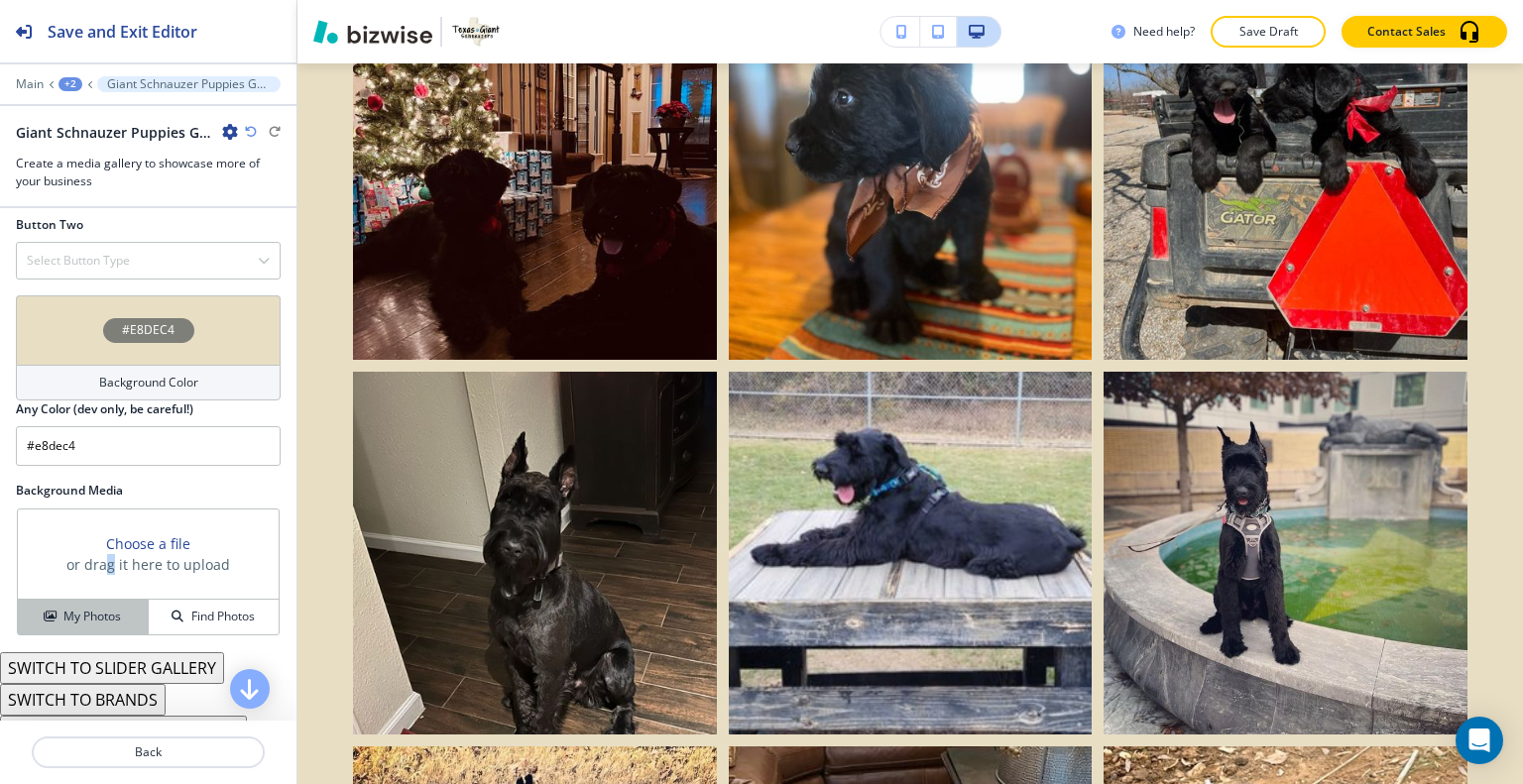 click on "My Photos" at bounding box center (92, 616) 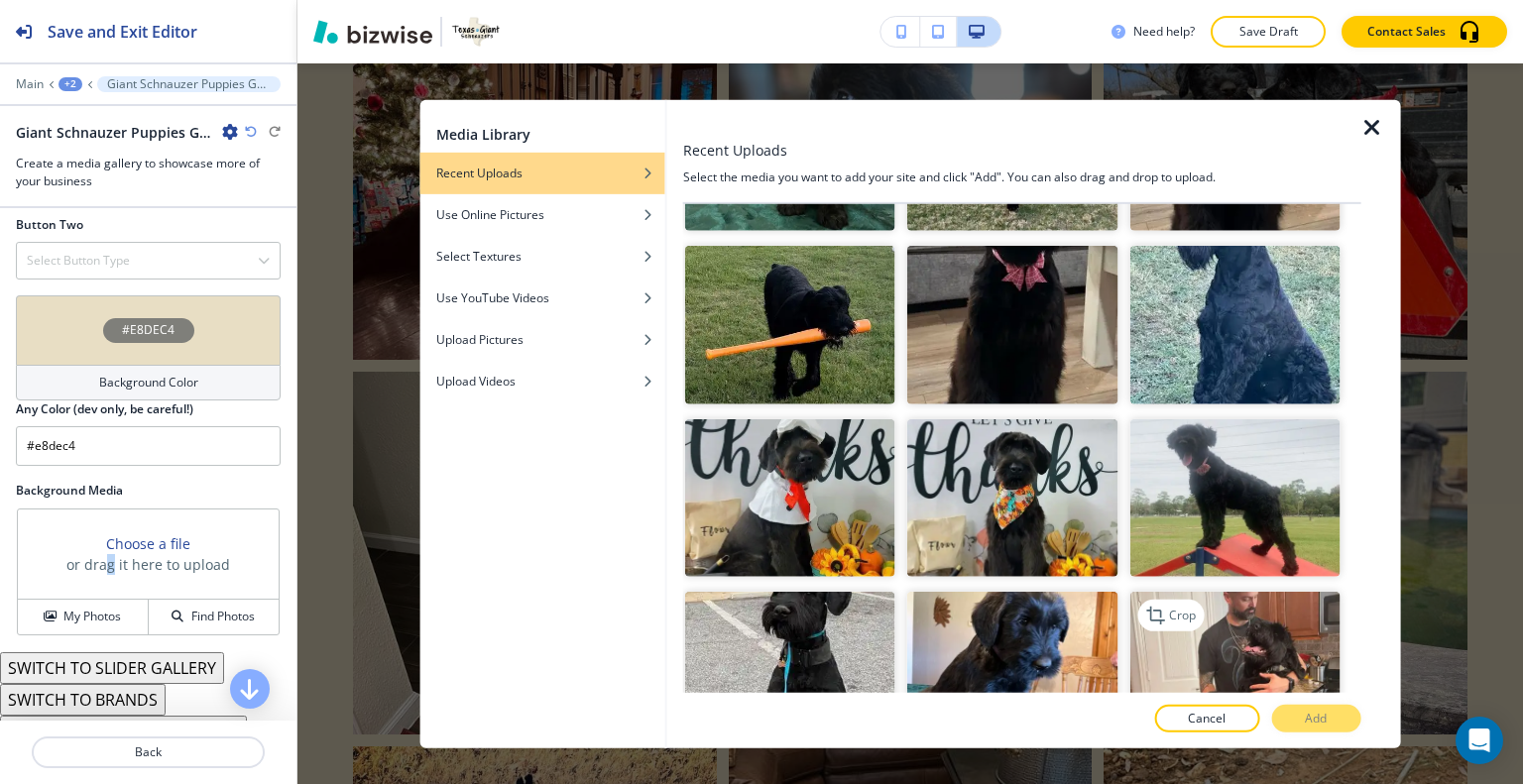 scroll, scrollTop: 4559, scrollLeft: 0, axis: vertical 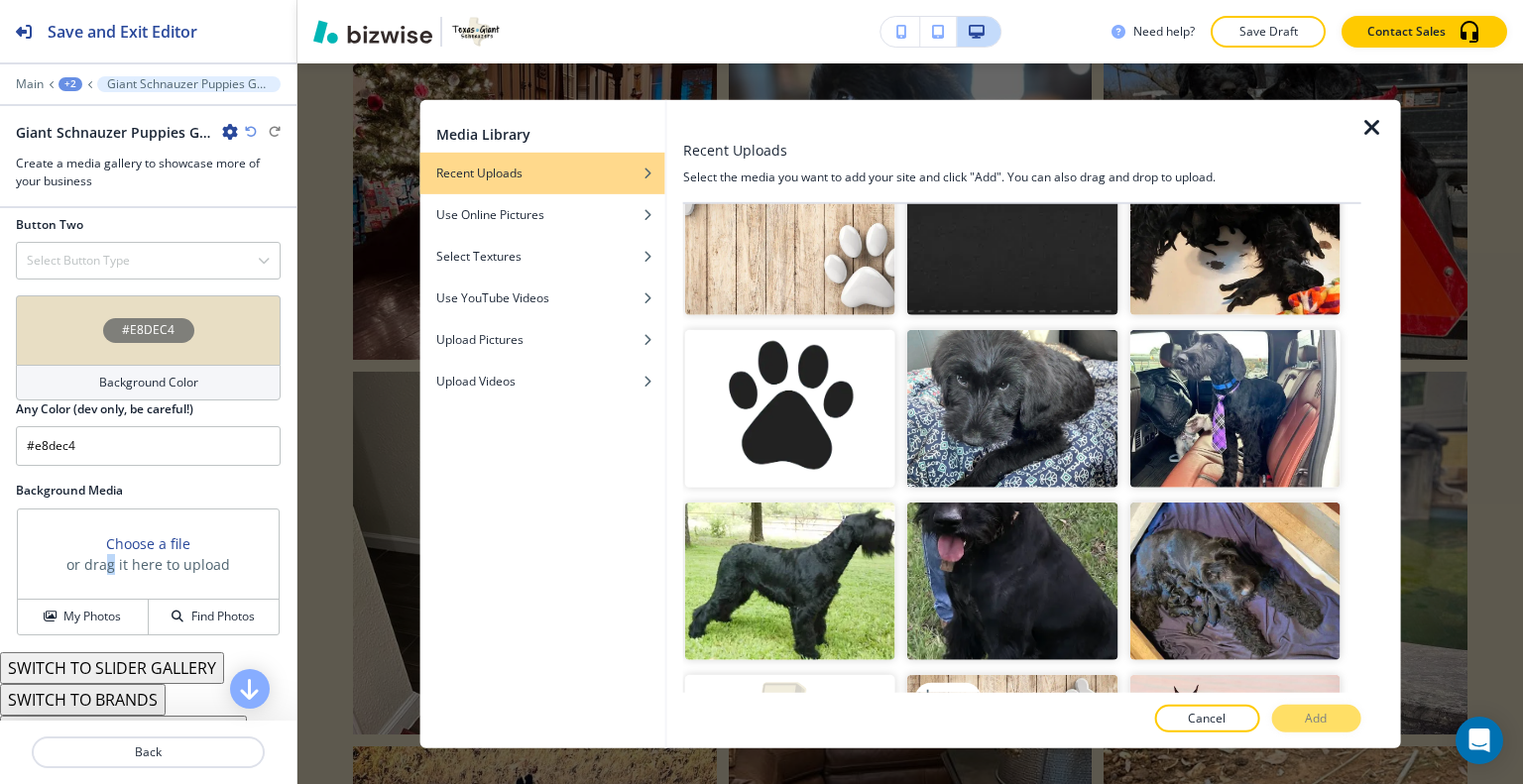 click at bounding box center [1012, 753] 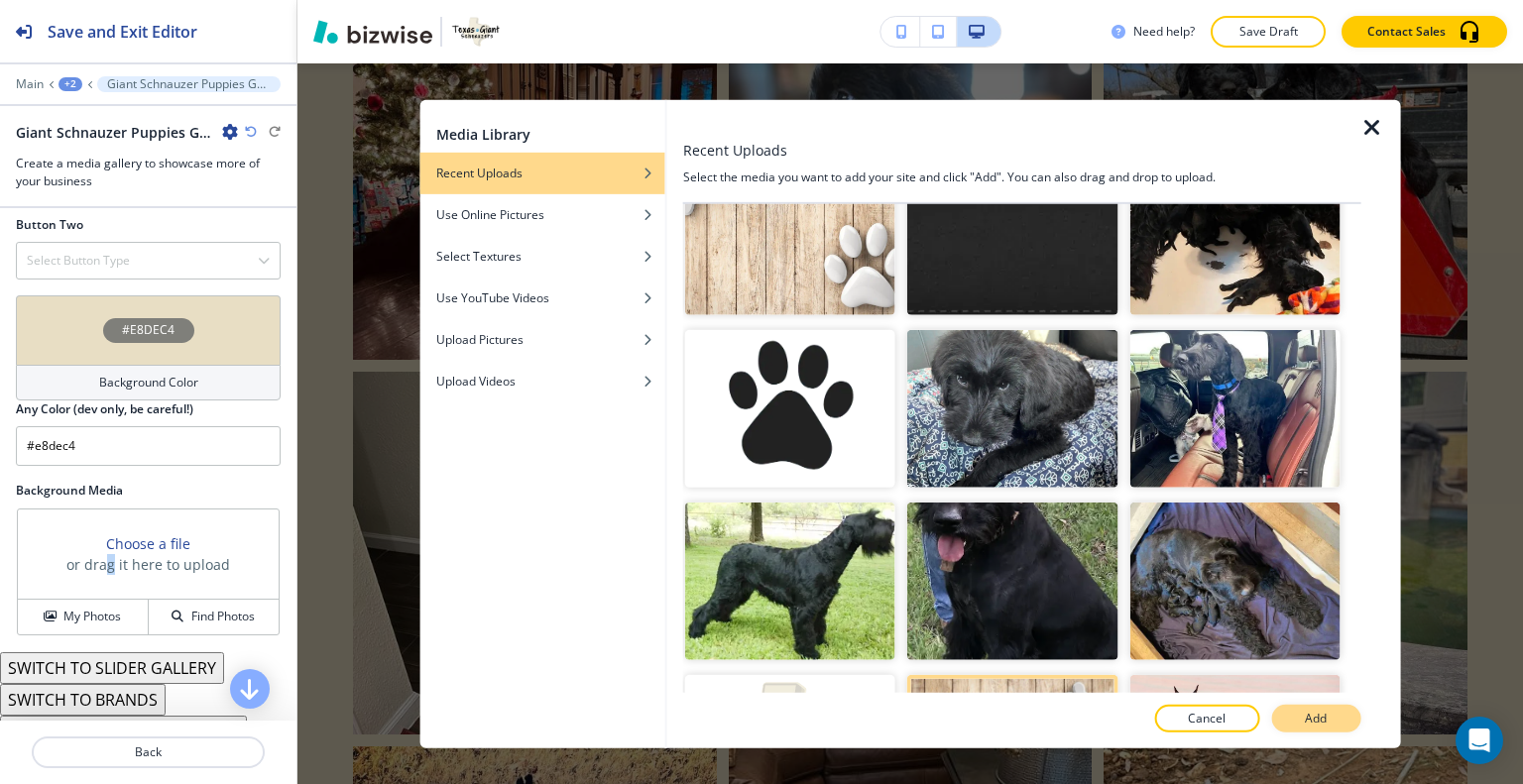 click on "Add" at bounding box center [1316, 719] 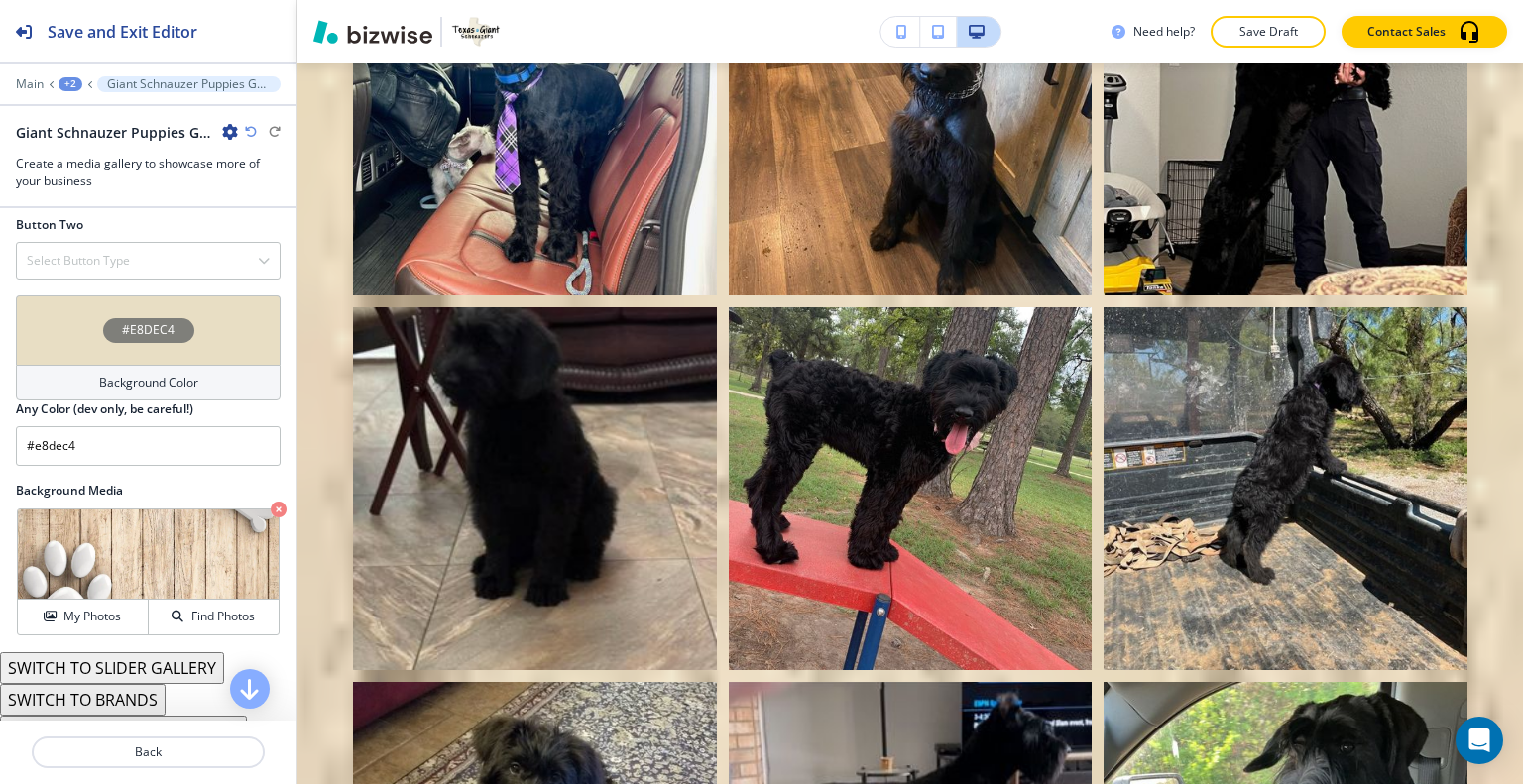scroll, scrollTop: 8901, scrollLeft: 0, axis: vertical 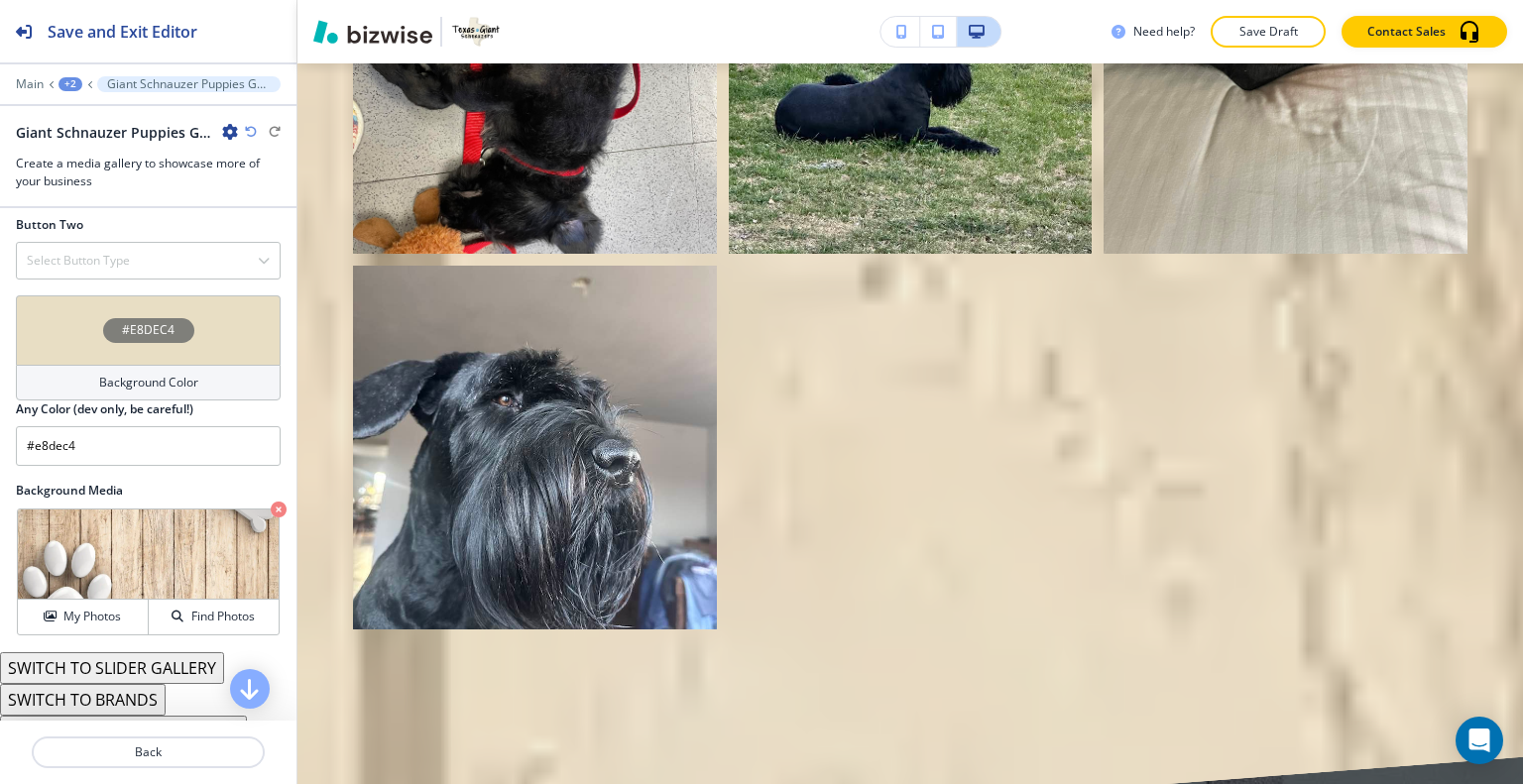 click at bounding box center [279, 509] 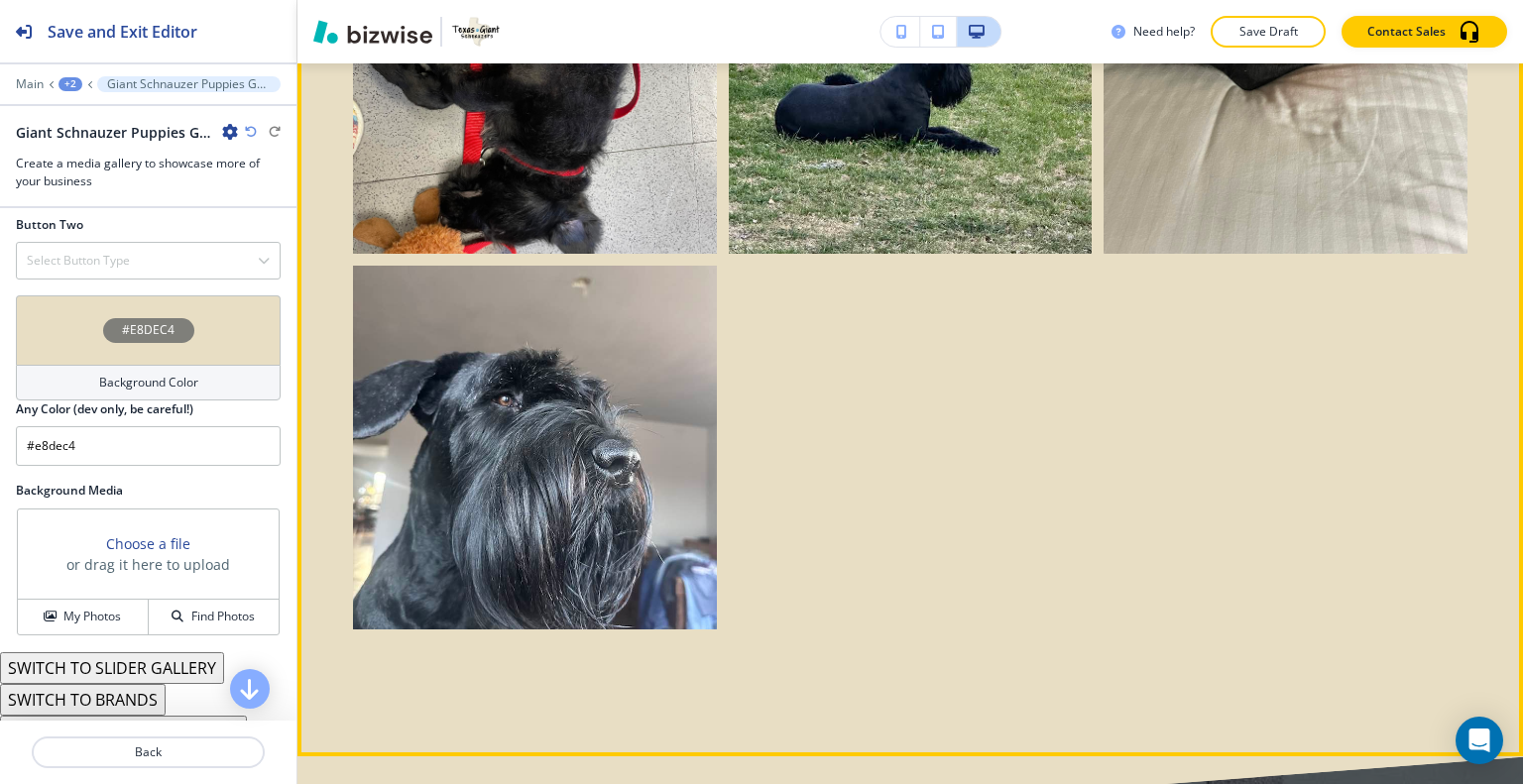 scroll, scrollTop: 15811, scrollLeft: 0, axis: vertical 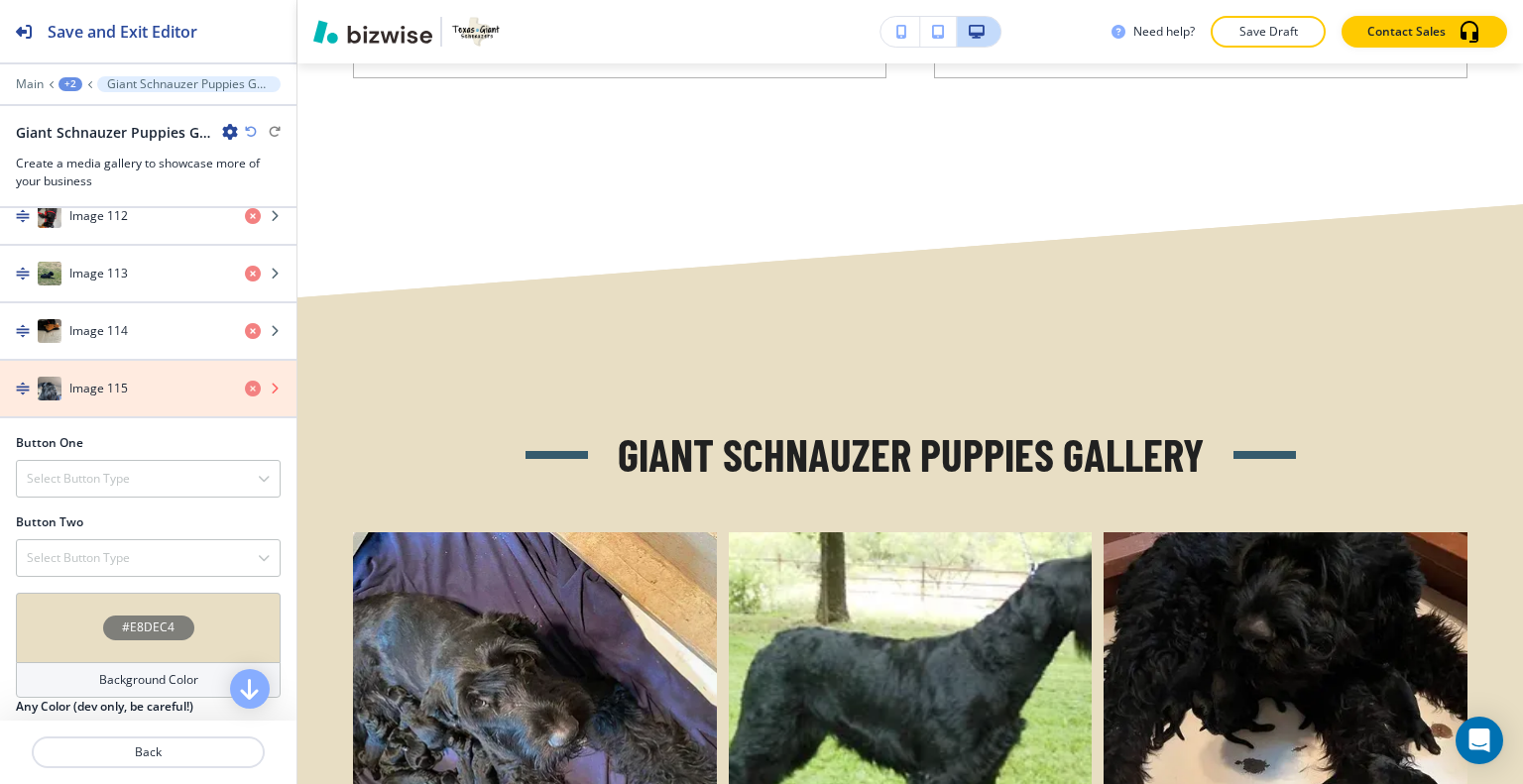 click at bounding box center (253, 389) 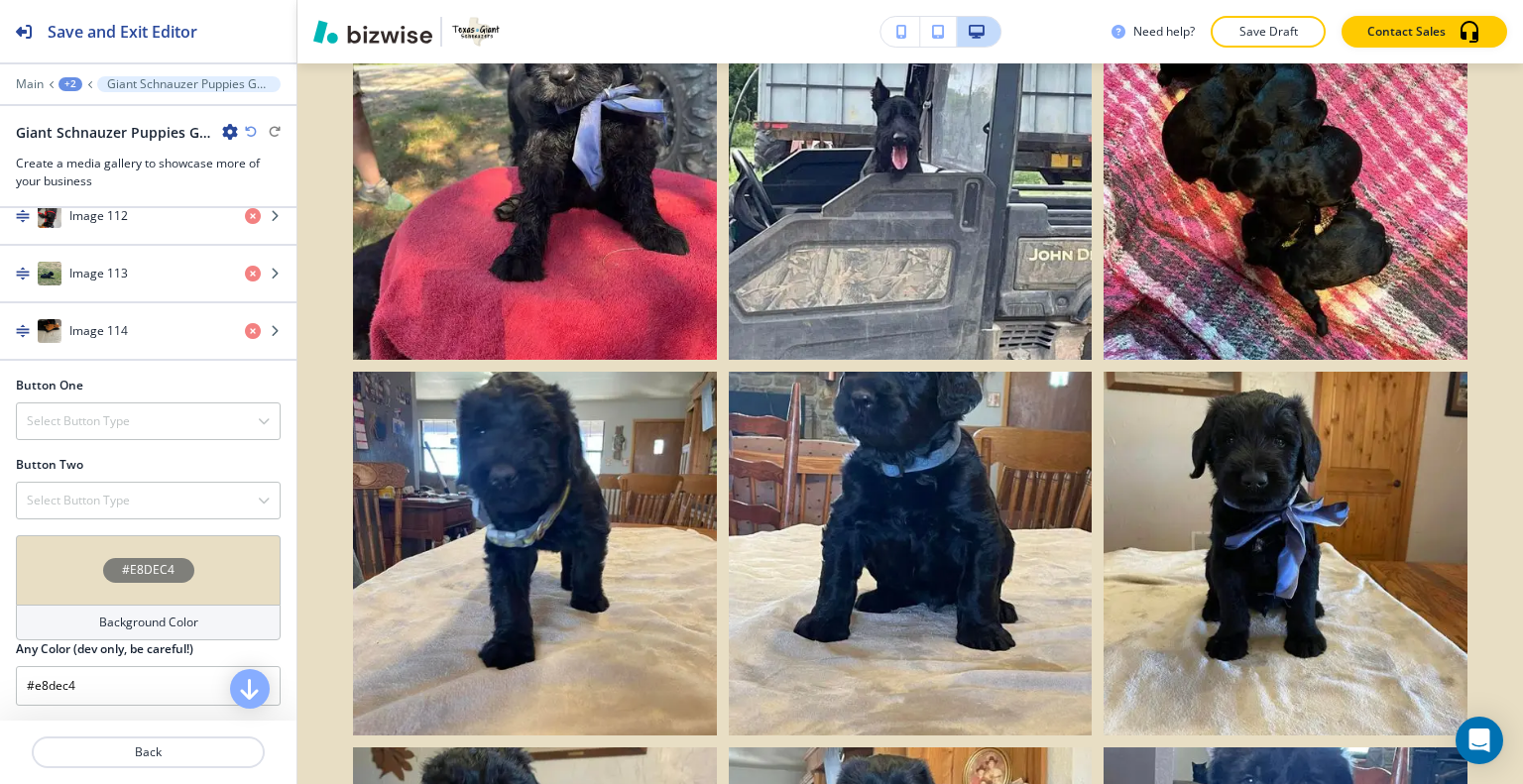 scroll, scrollTop: 0, scrollLeft: 0, axis: both 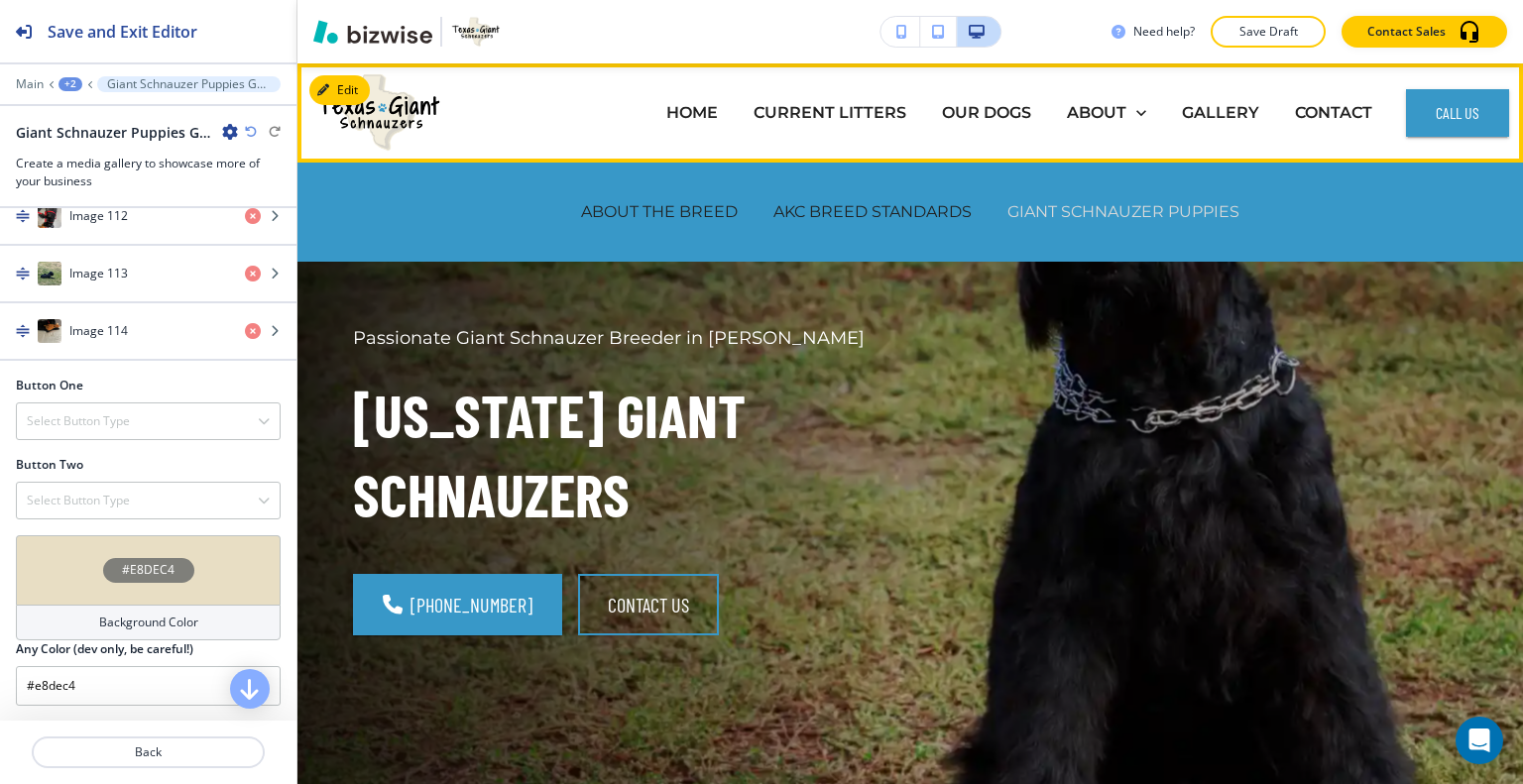 click on "GIANT SCHNAUZER PUPPIES" at bounding box center [1123, 211] 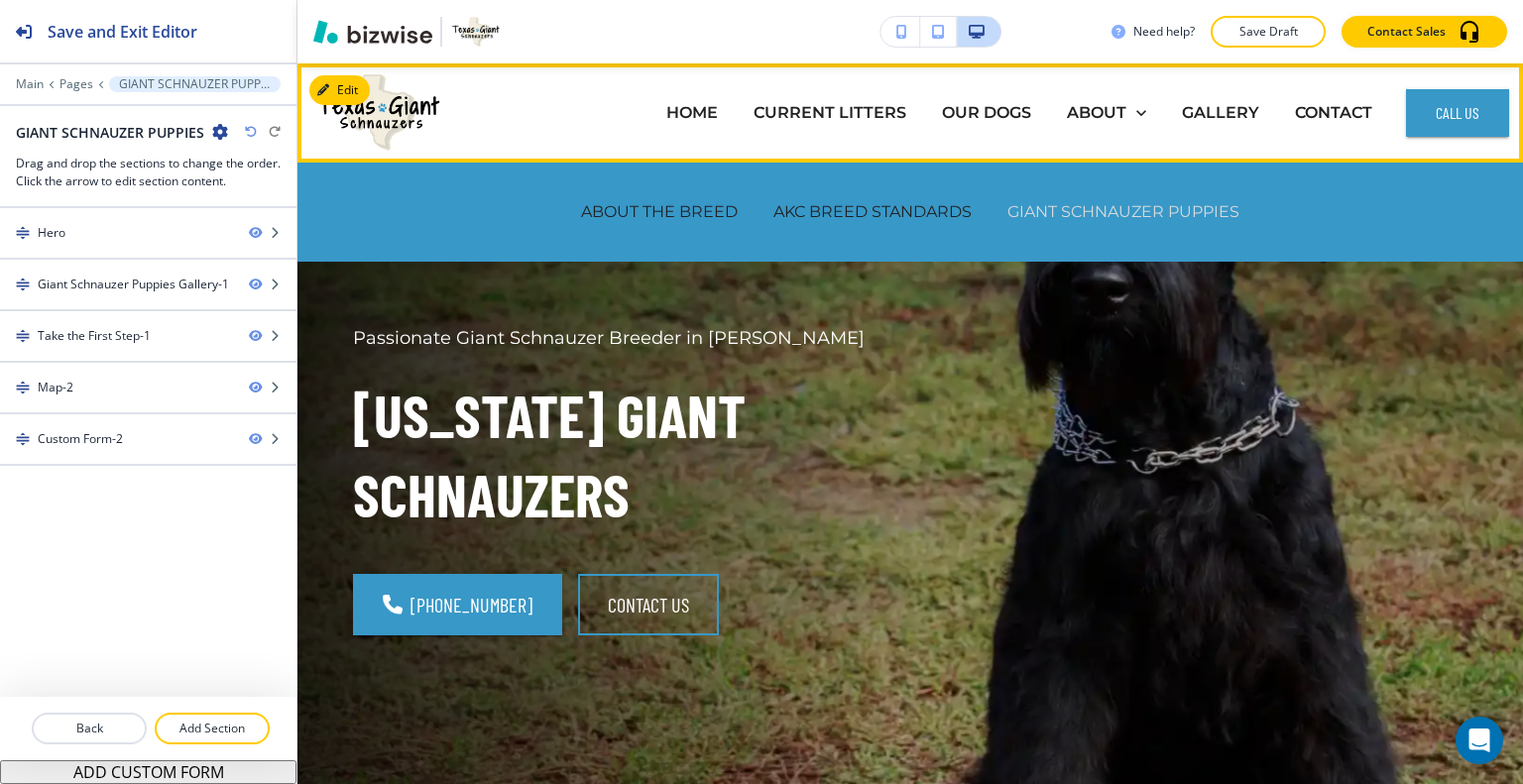 click on "GIANT SCHNAUZER PUPPIES" at bounding box center [1123, 211] 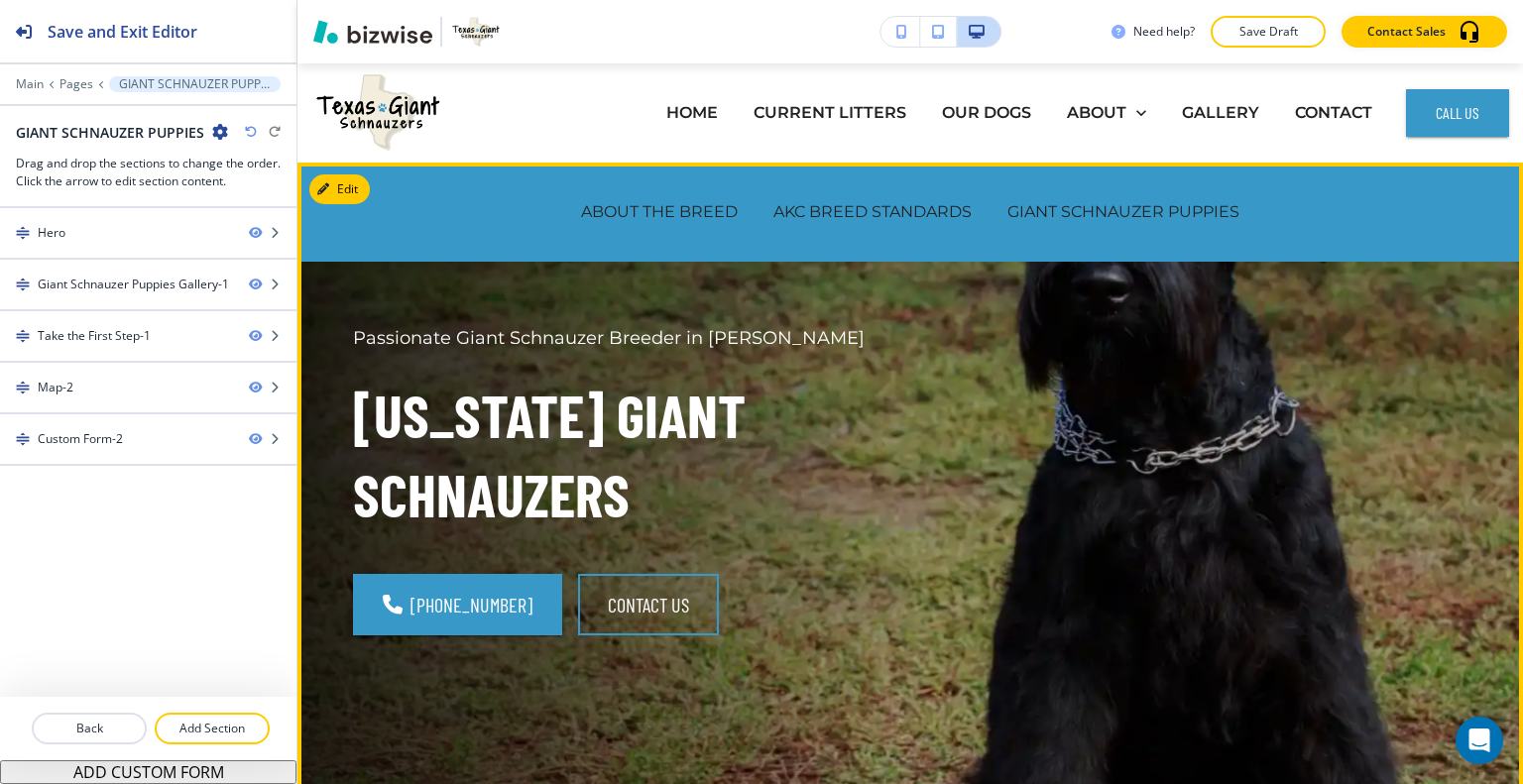 click on "Texas Giant Schnauzers" at bounding box center (620, 455) 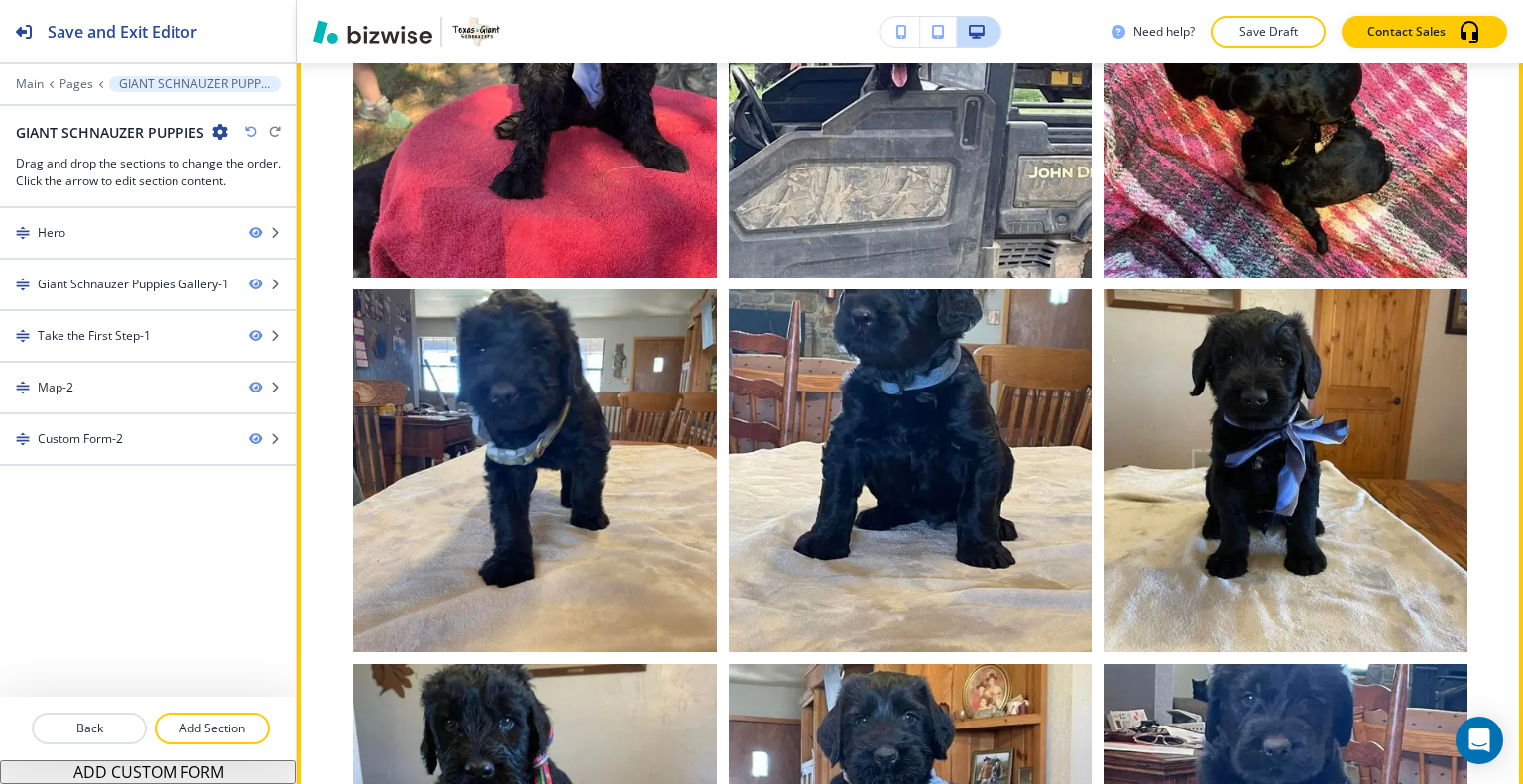 scroll, scrollTop: 1288, scrollLeft: 0, axis: vertical 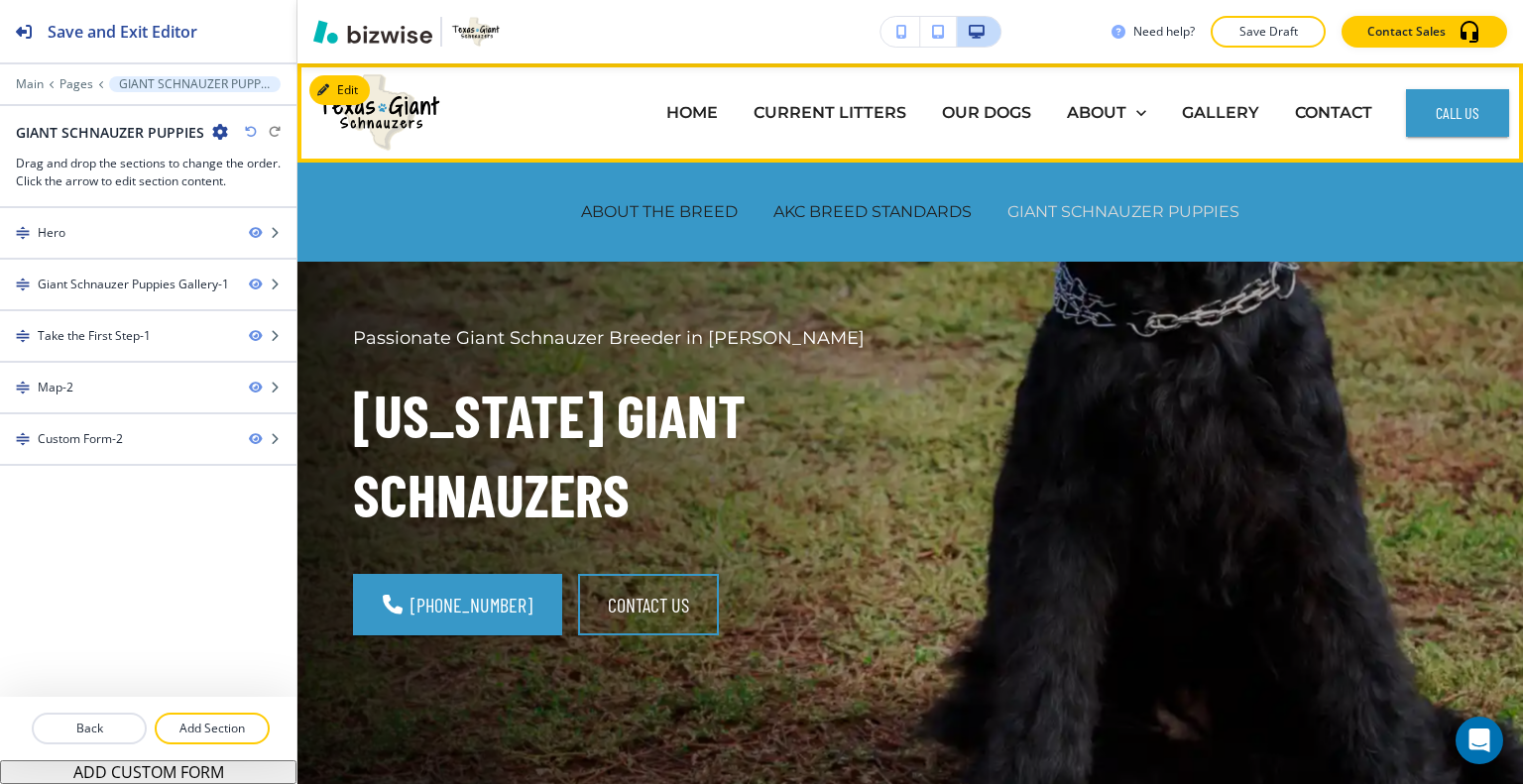 click on "GIANT SCHNAUZER PUPPIES" at bounding box center [1123, 211] 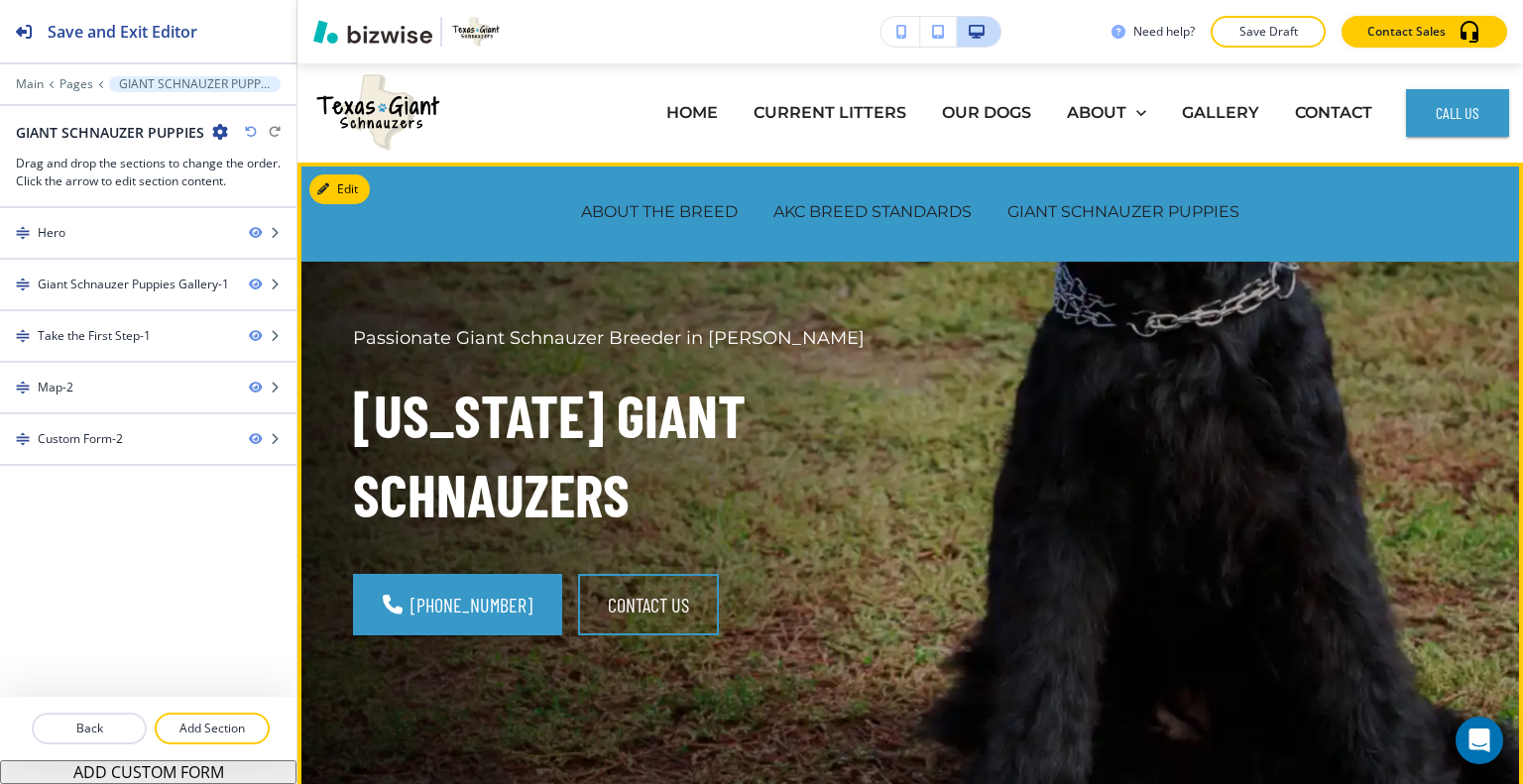 click on "Passionate Giant Schnauzer Breeder in Burkett    Texas Giant Schnauzers   325-214-2724 Contact us" at bounding box center (886, 467) 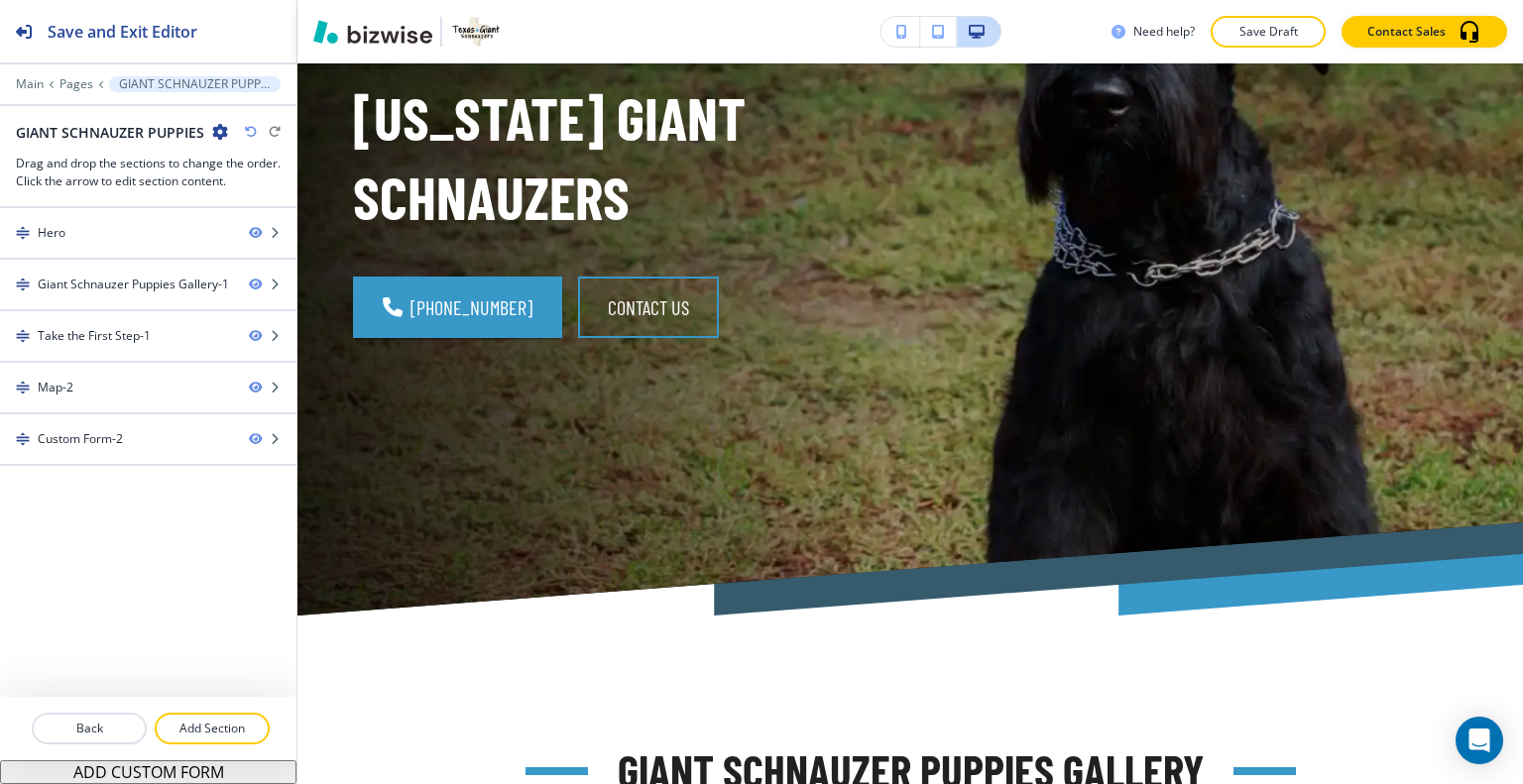 scroll, scrollTop: 0, scrollLeft: 0, axis: both 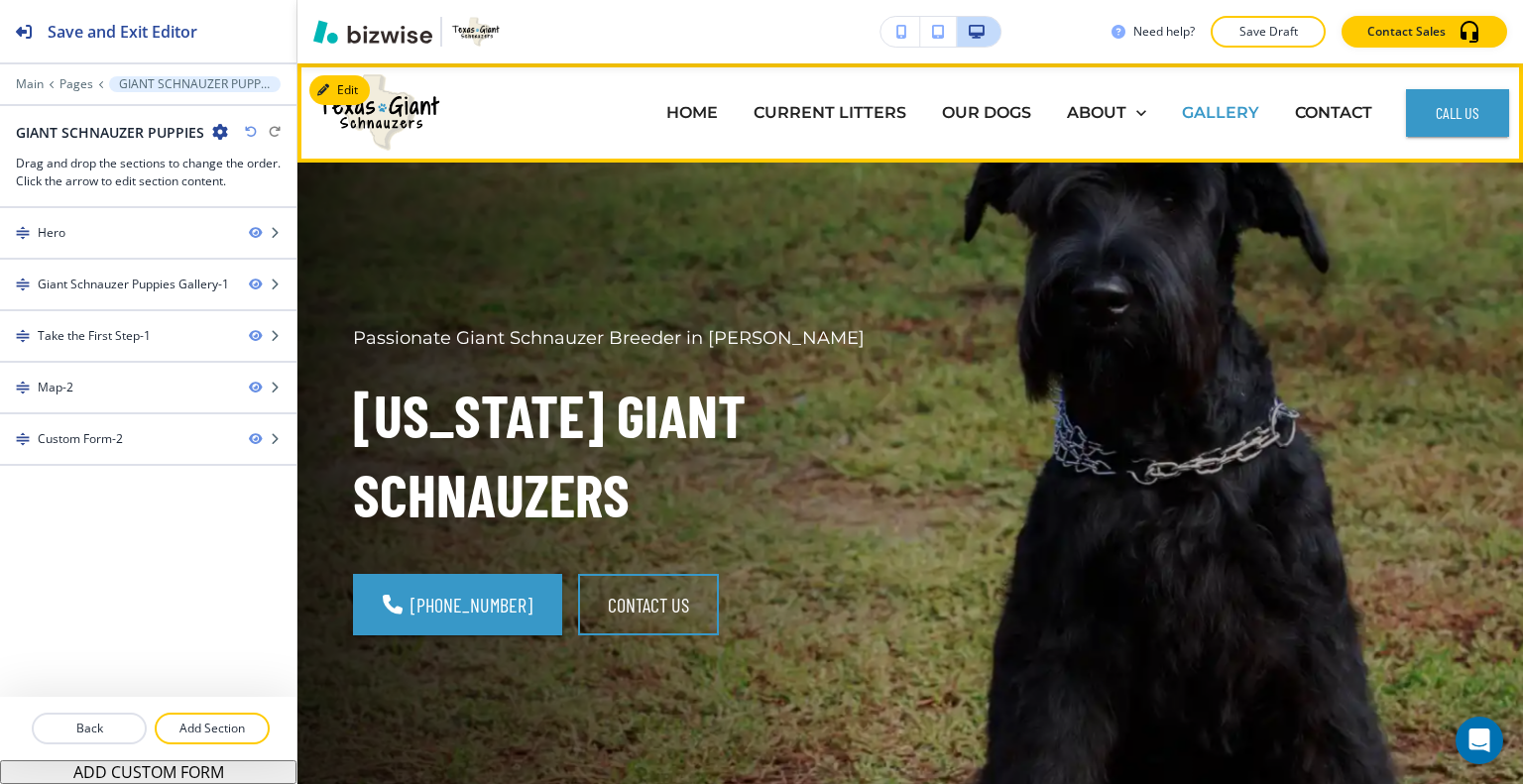 click on "GALLERY" at bounding box center (1221, 112) 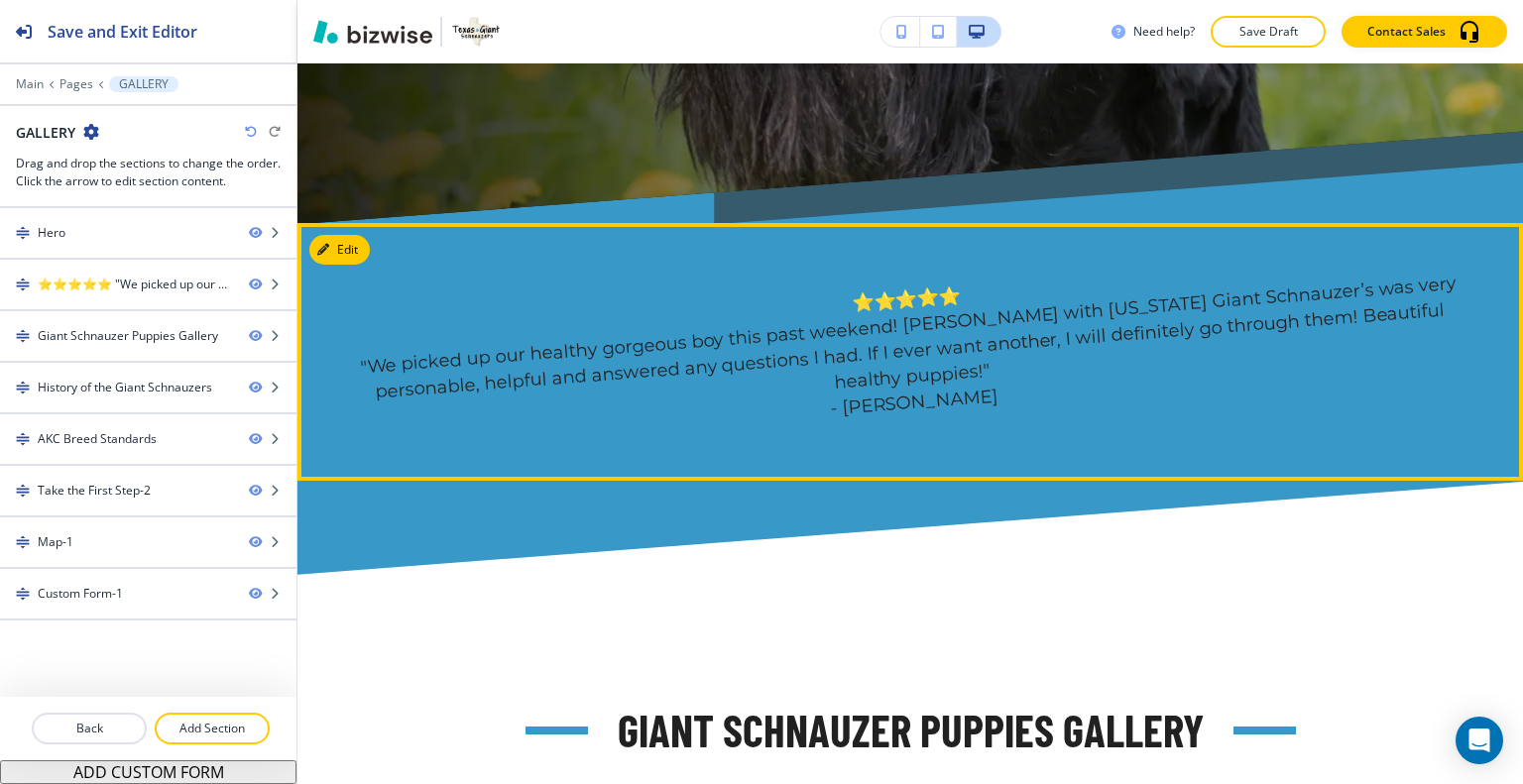 scroll, scrollTop: 1288, scrollLeft: 0, axis: vertical 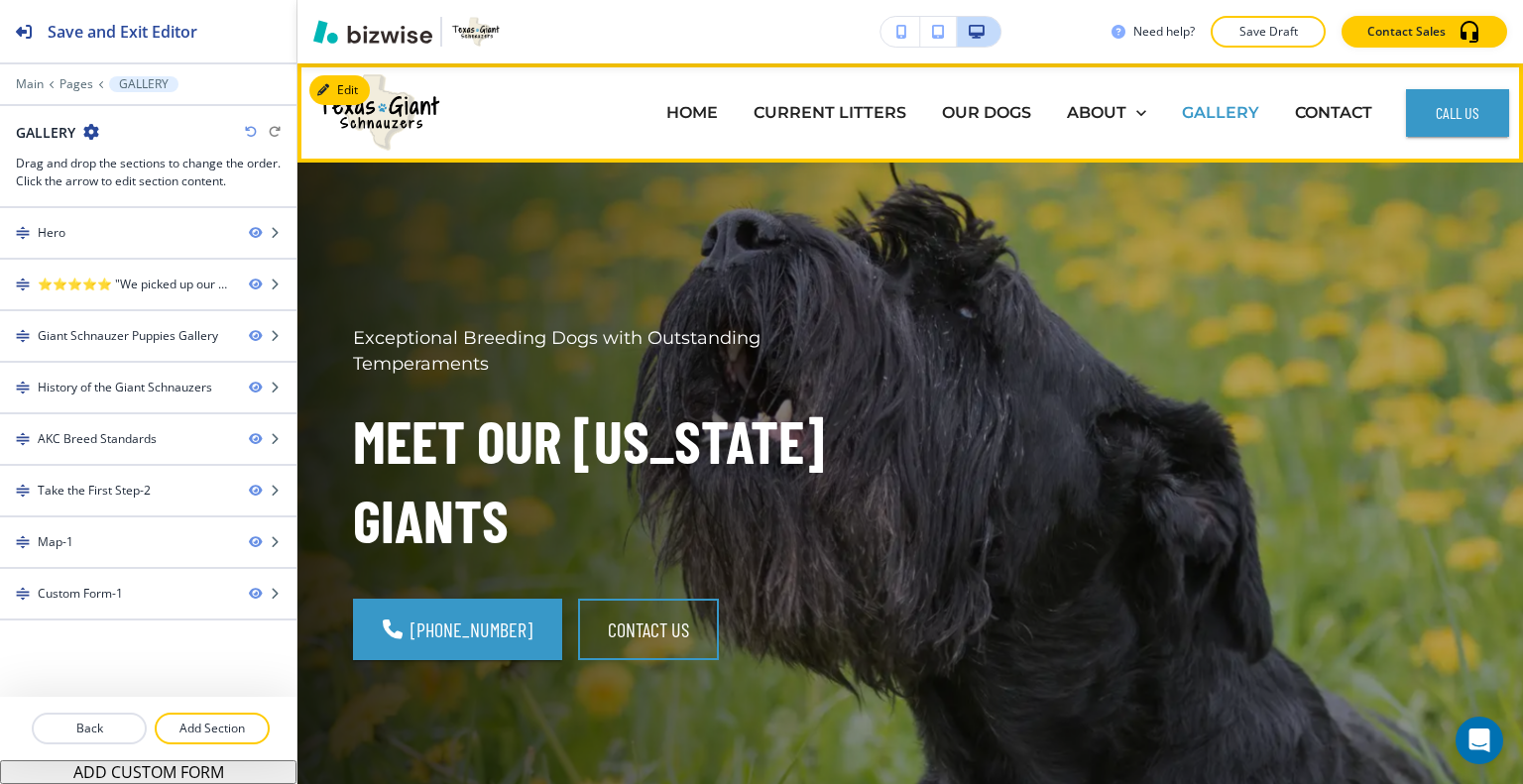 click on "GALLERY" at bounding box center [1221, 112] 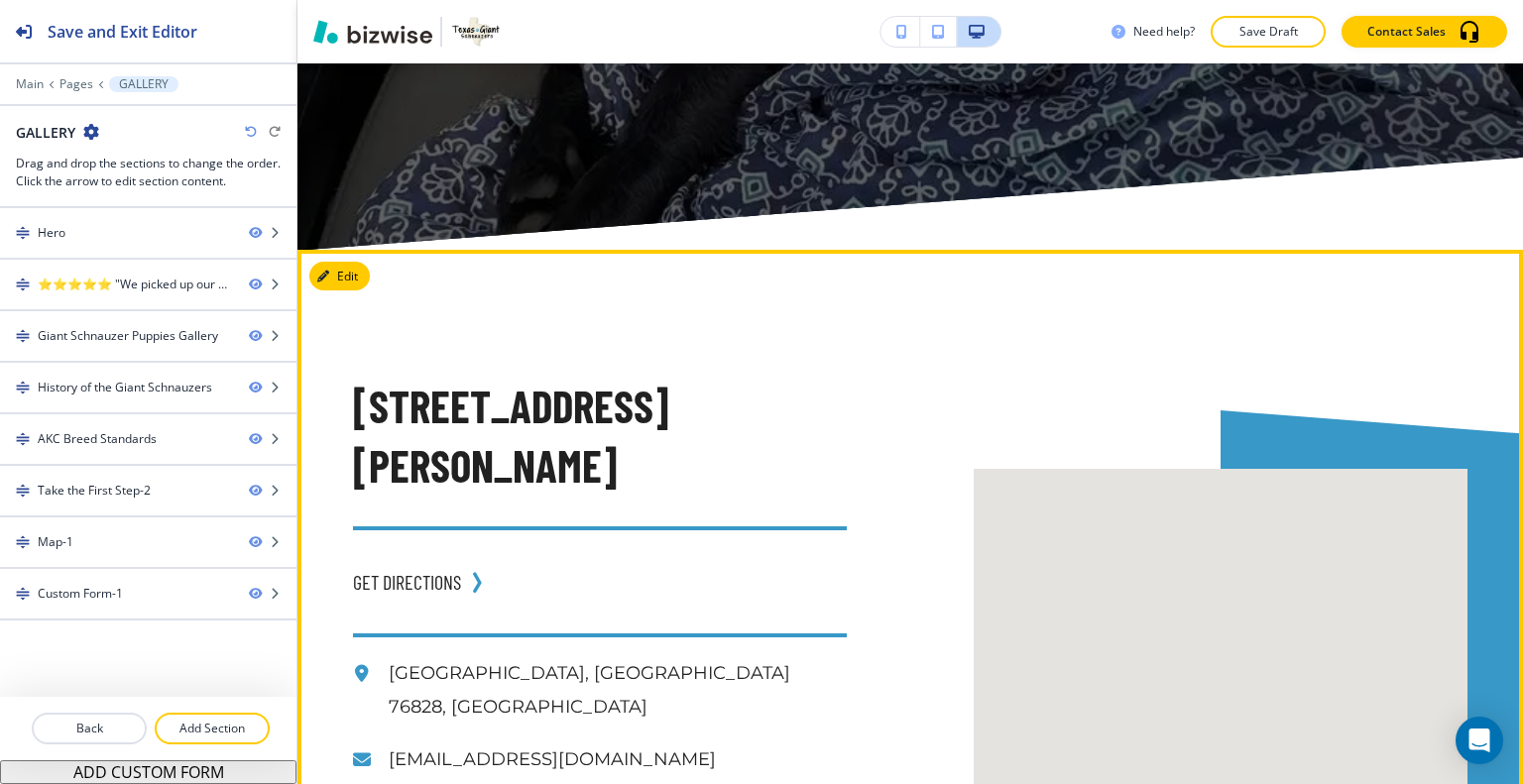 scroll, scrollTop: 20913, scrollLeft: 0, axis: vertical 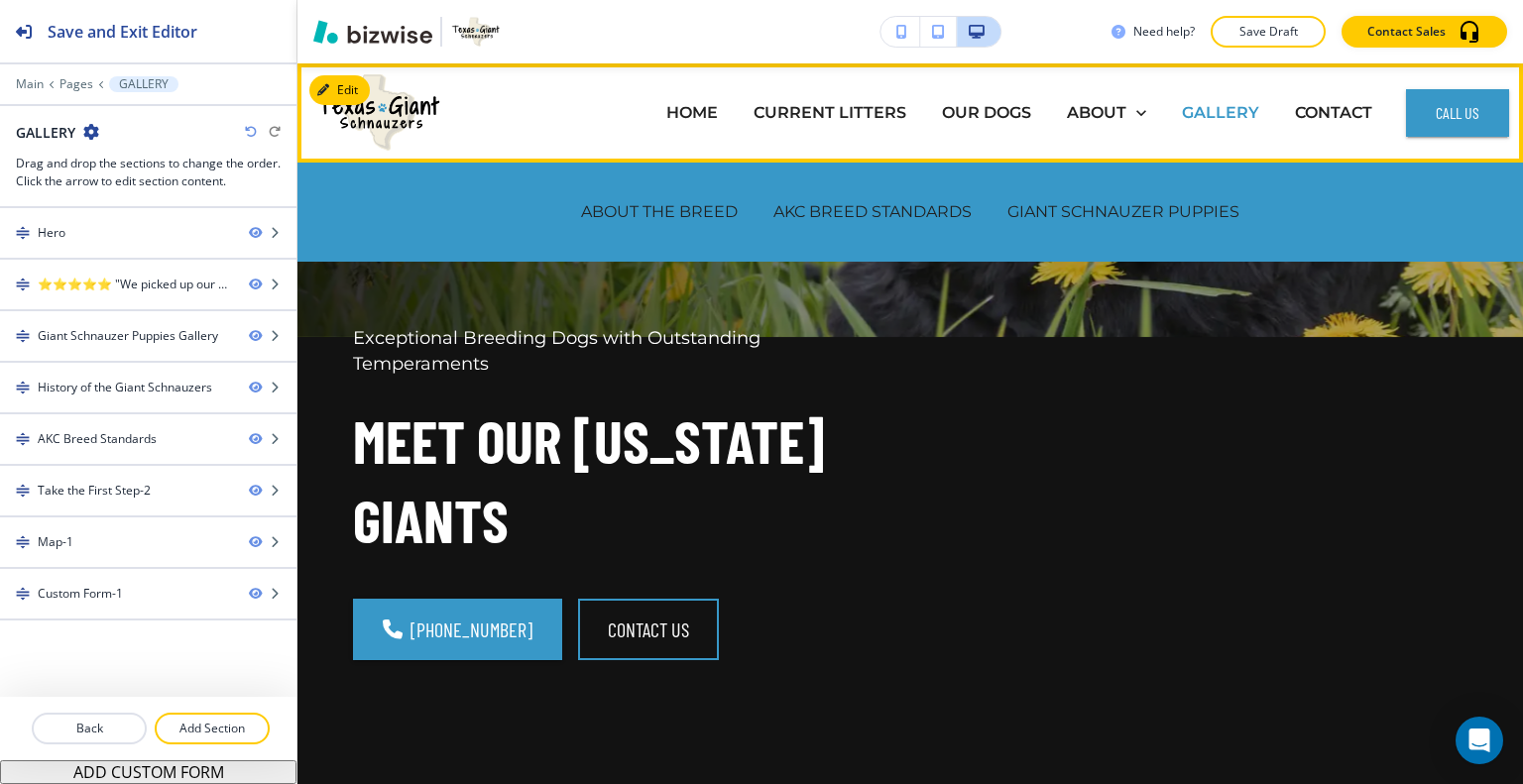click on "GALLERY" at bounding box center [1221, 112] 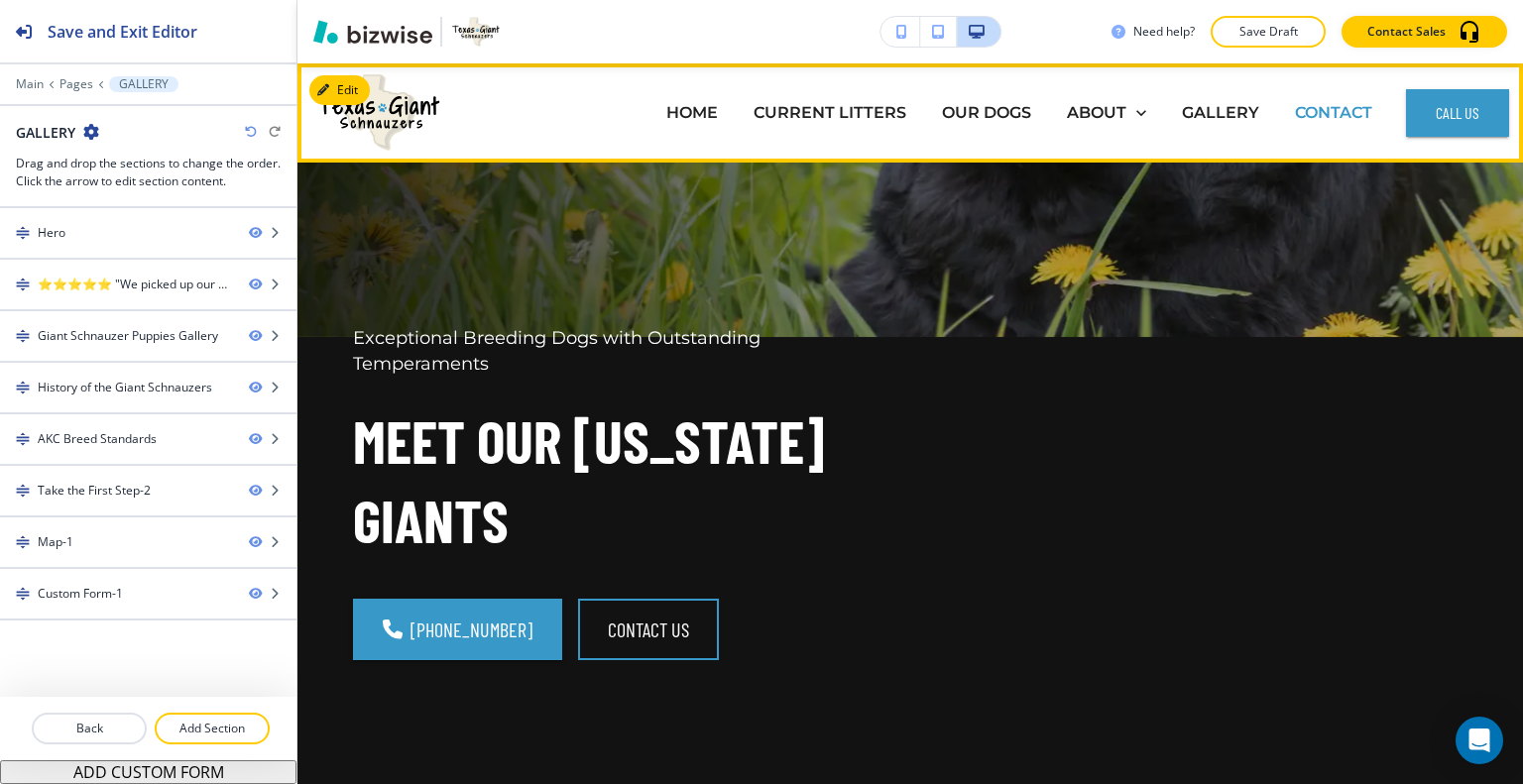 click on "CONTACT" at bounding box center (1334, 112) 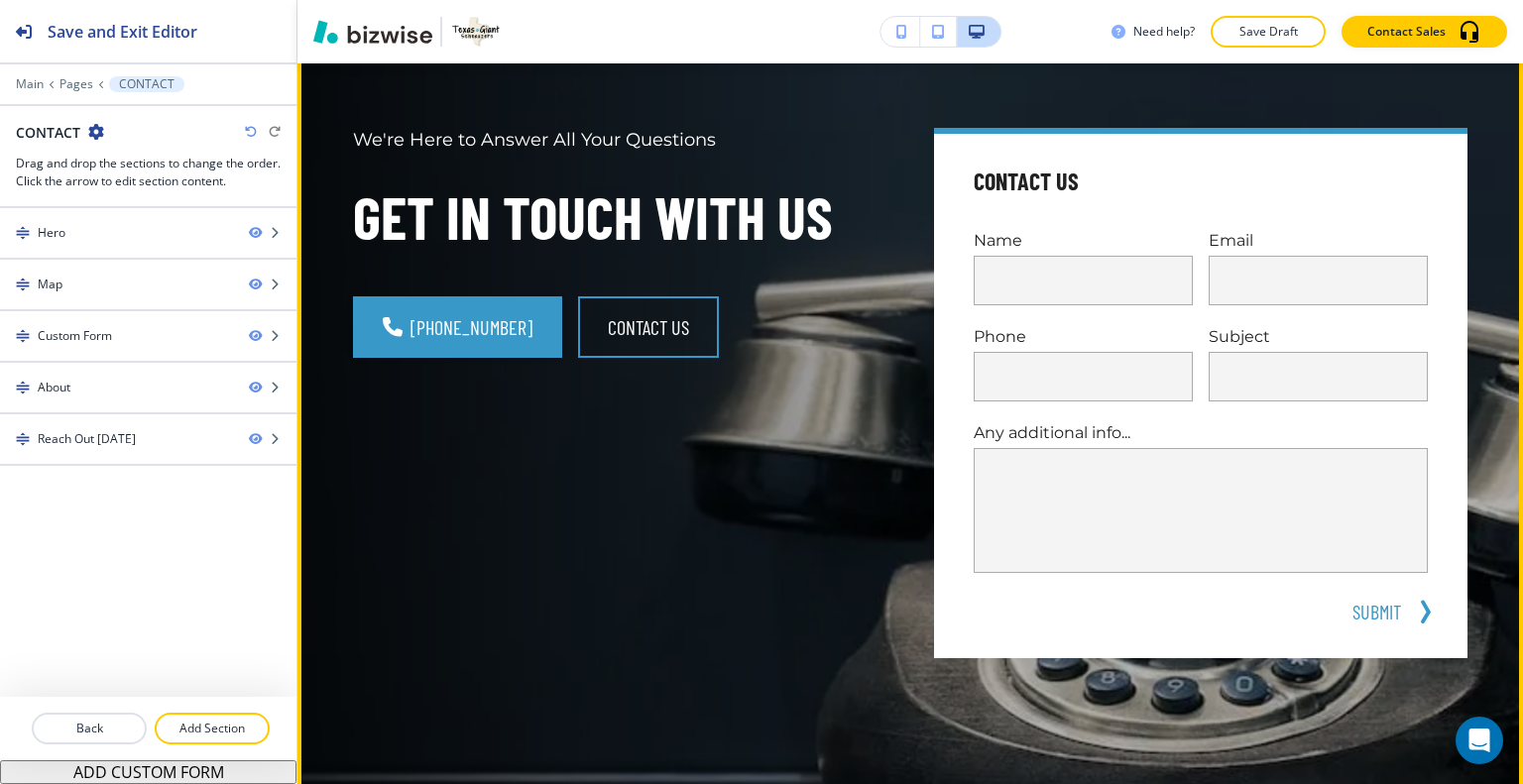 scroll, scrollTop: 0, scrollLeft: 0, axis: both 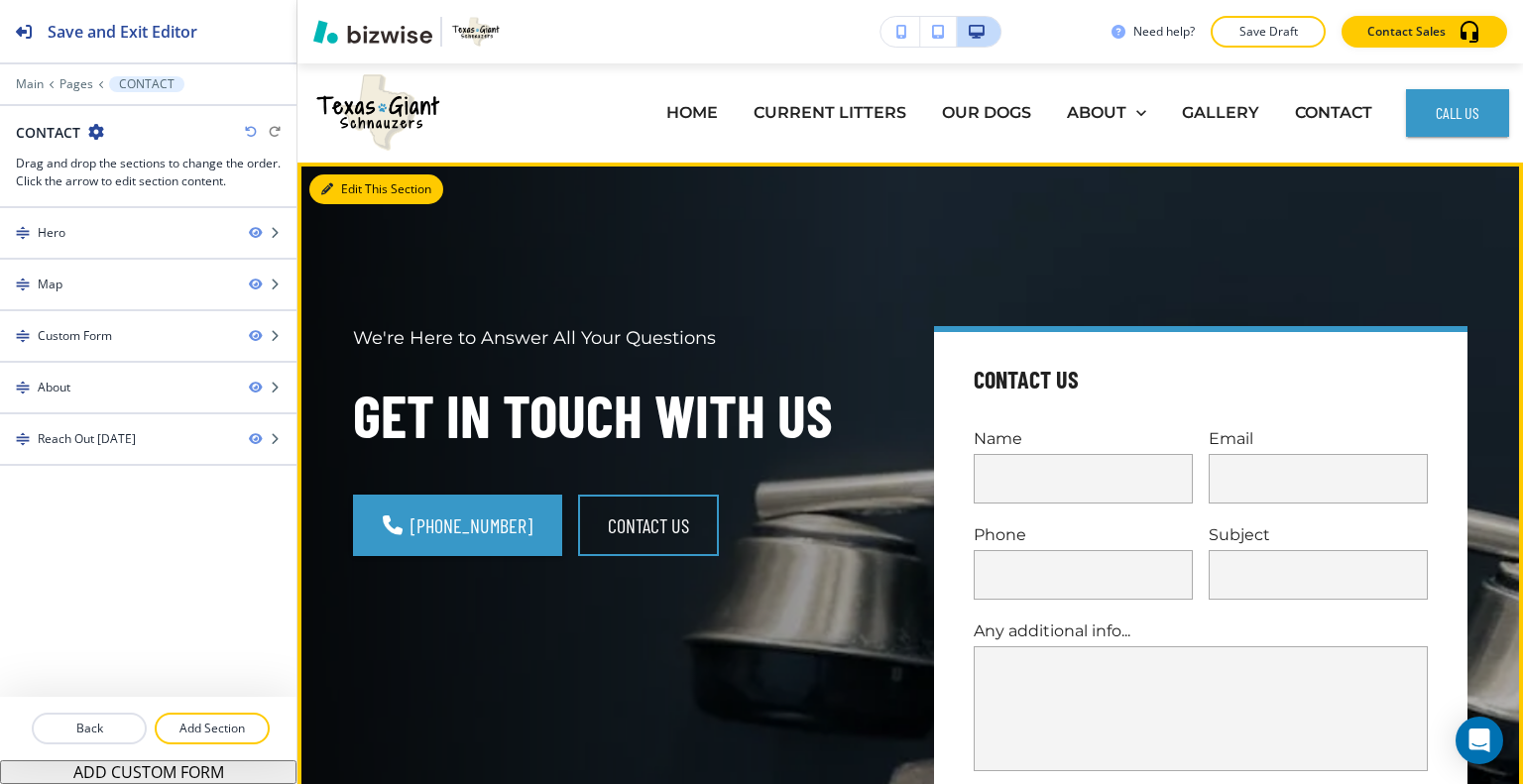 click on "Edit This Section" at bounding box center [376, 189] 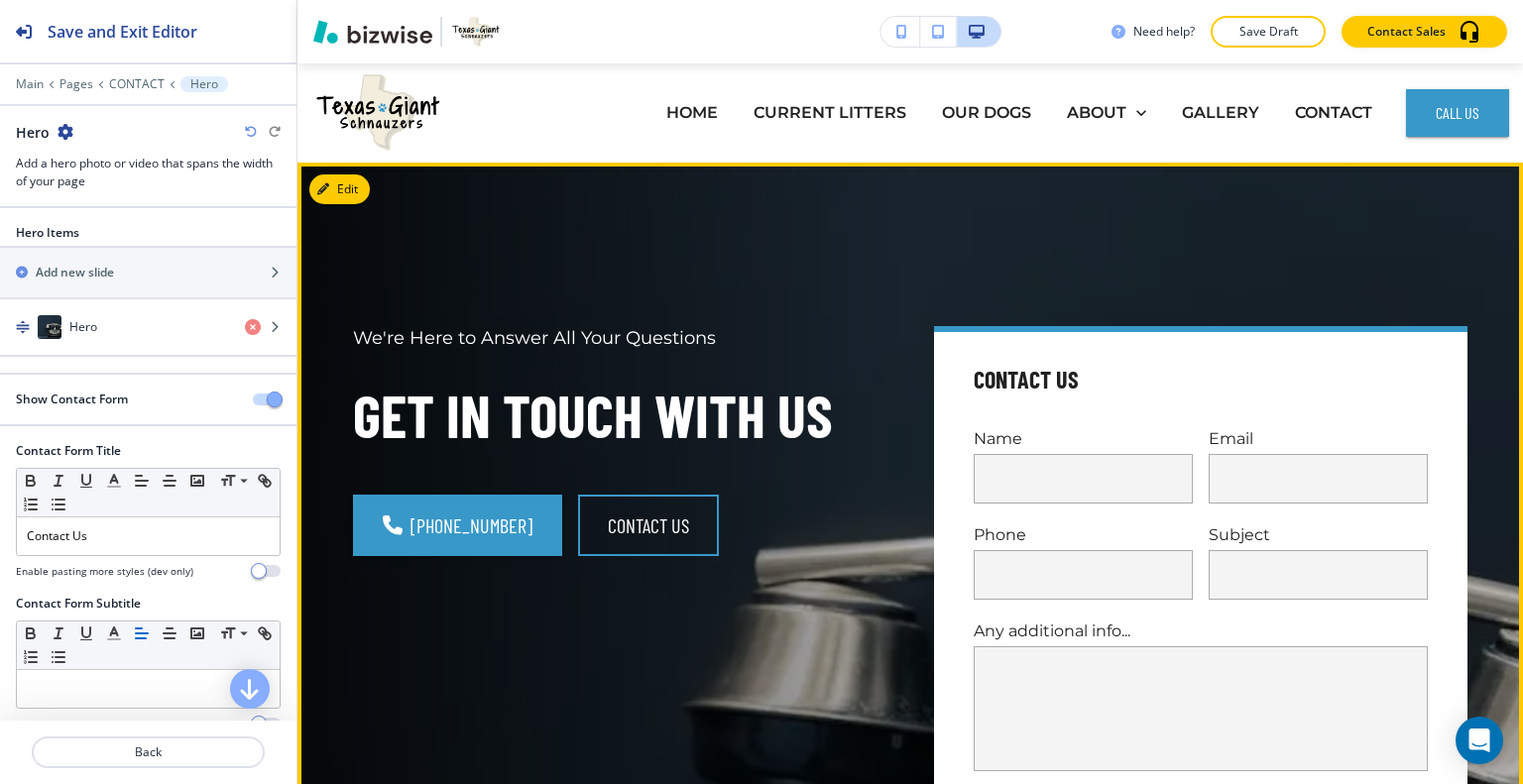 scroll, scrollTop: 99, scrollLeft: 0, axis: vertical 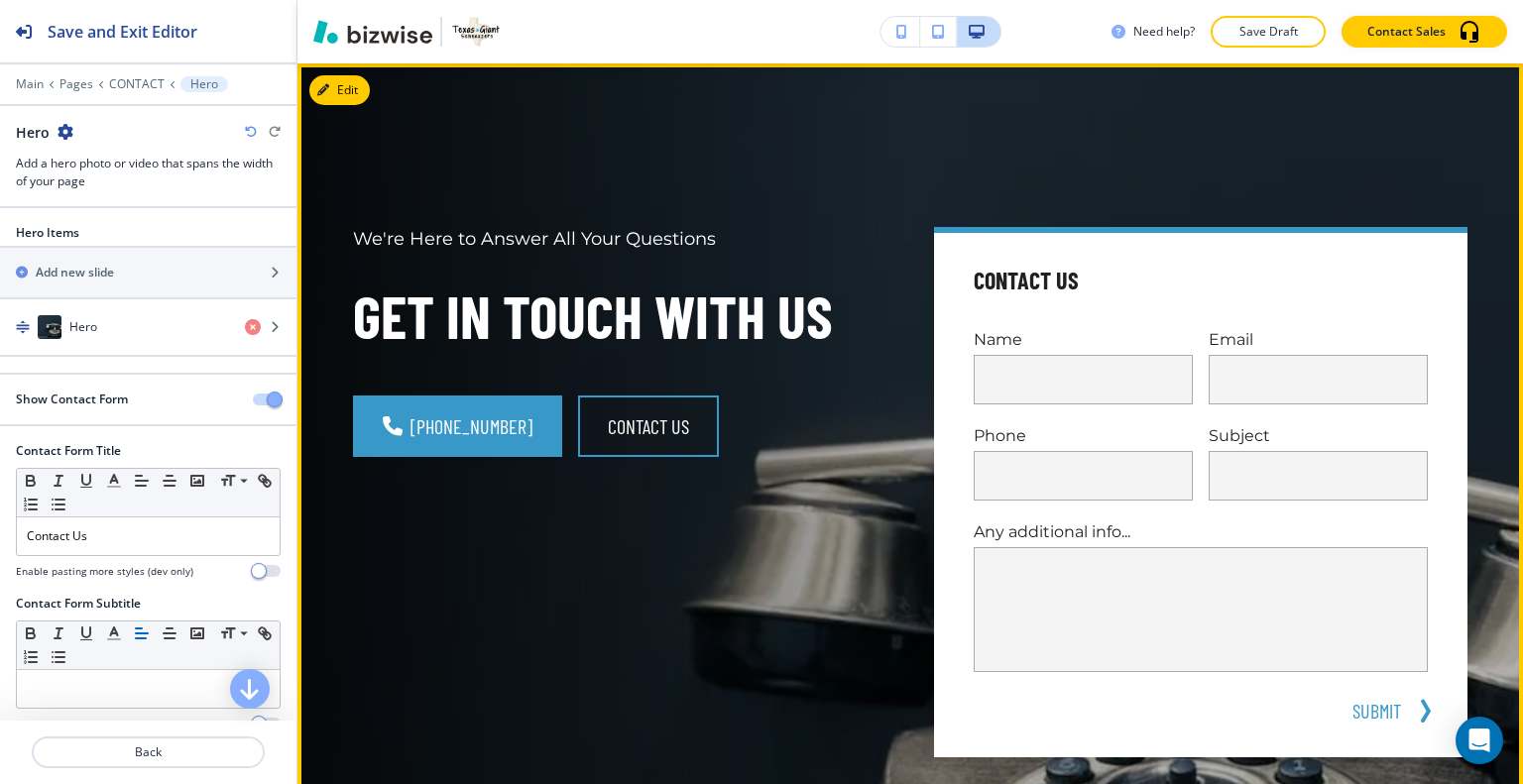 type 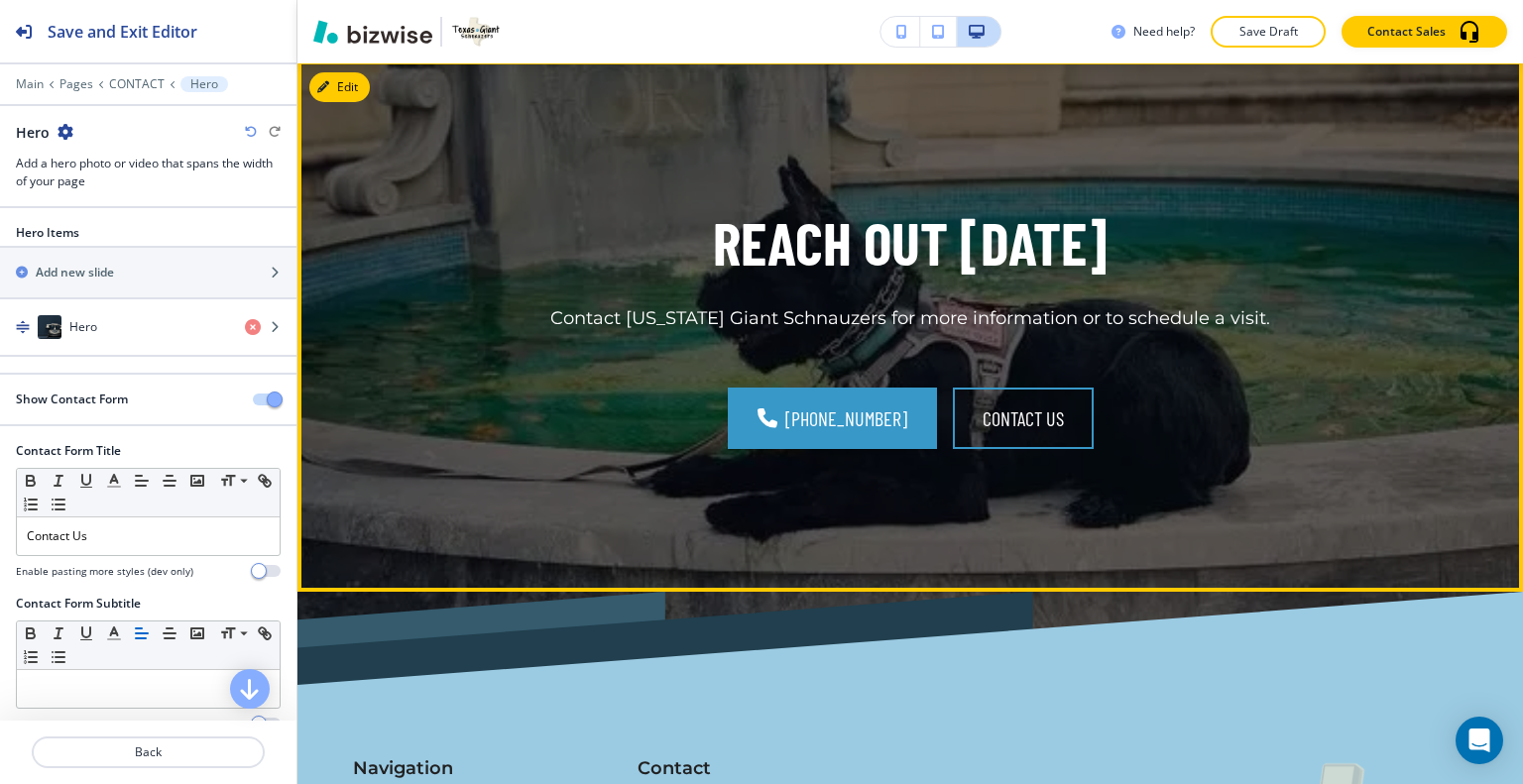 scroll, scrollTop: 4139, scrollLeft: 0, axis: vertical 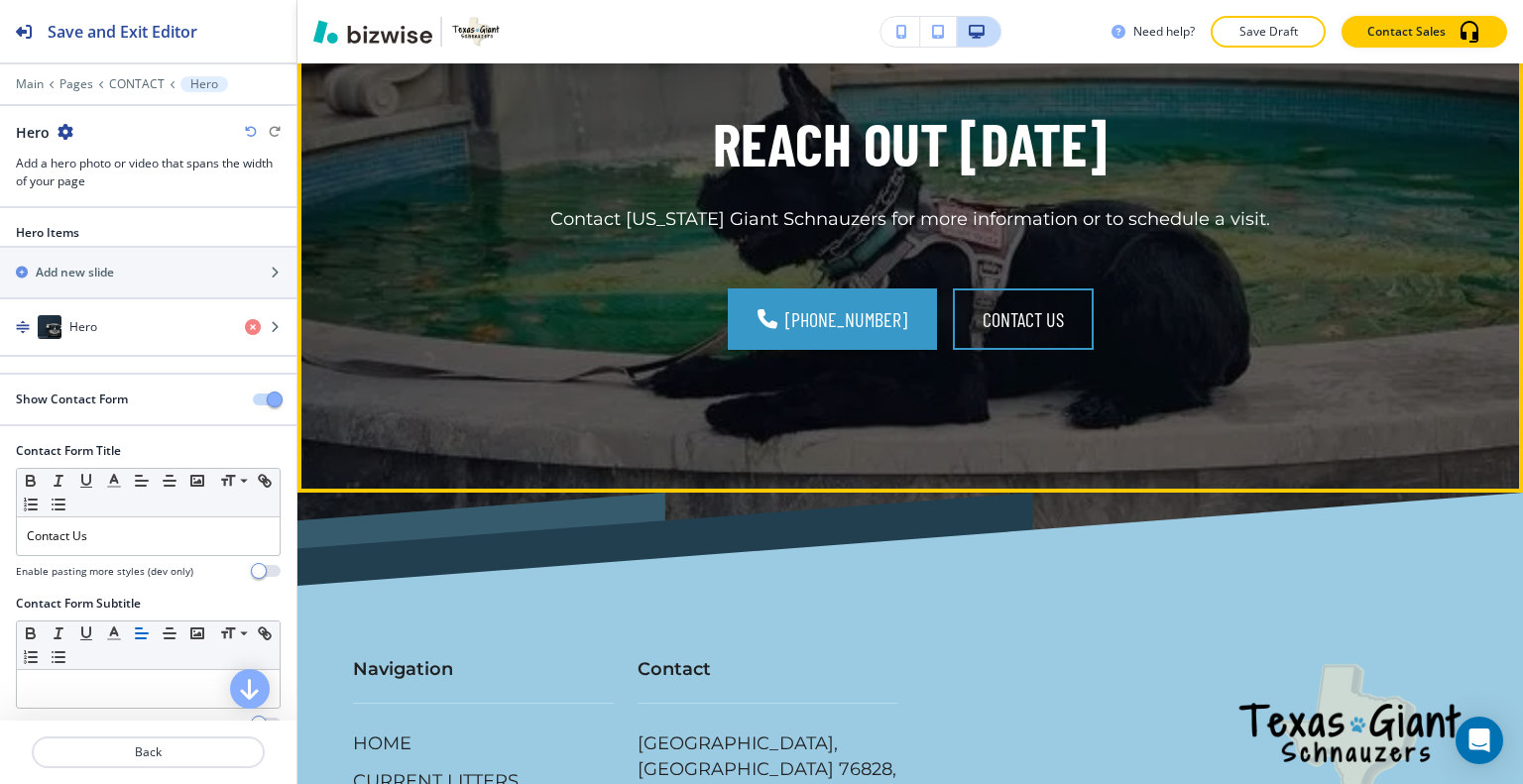 click on "Edit This Section" at bounding box center (376, -12) 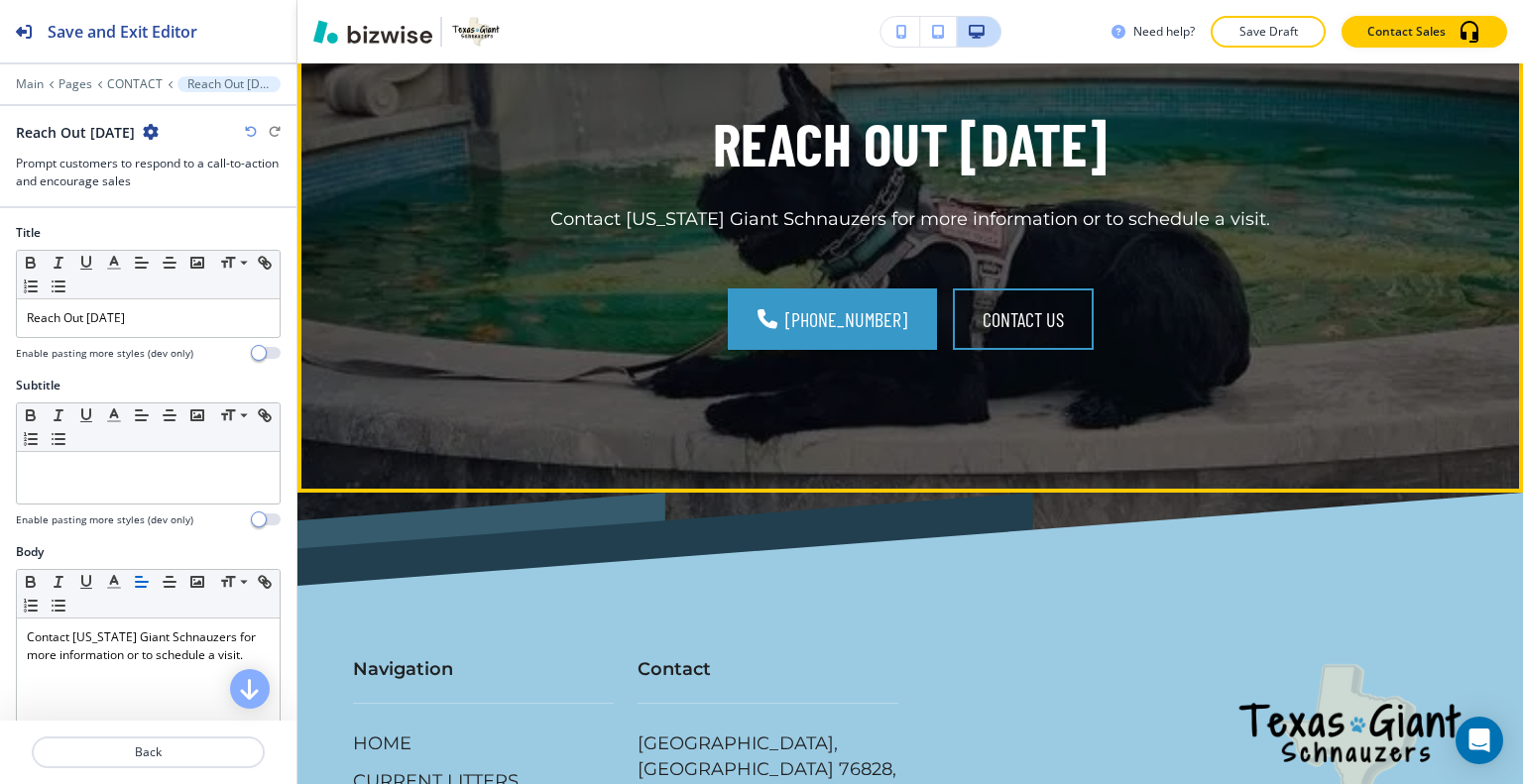 scroll, scrollTop: 4201, scrollLeft: 0, axis: vertical 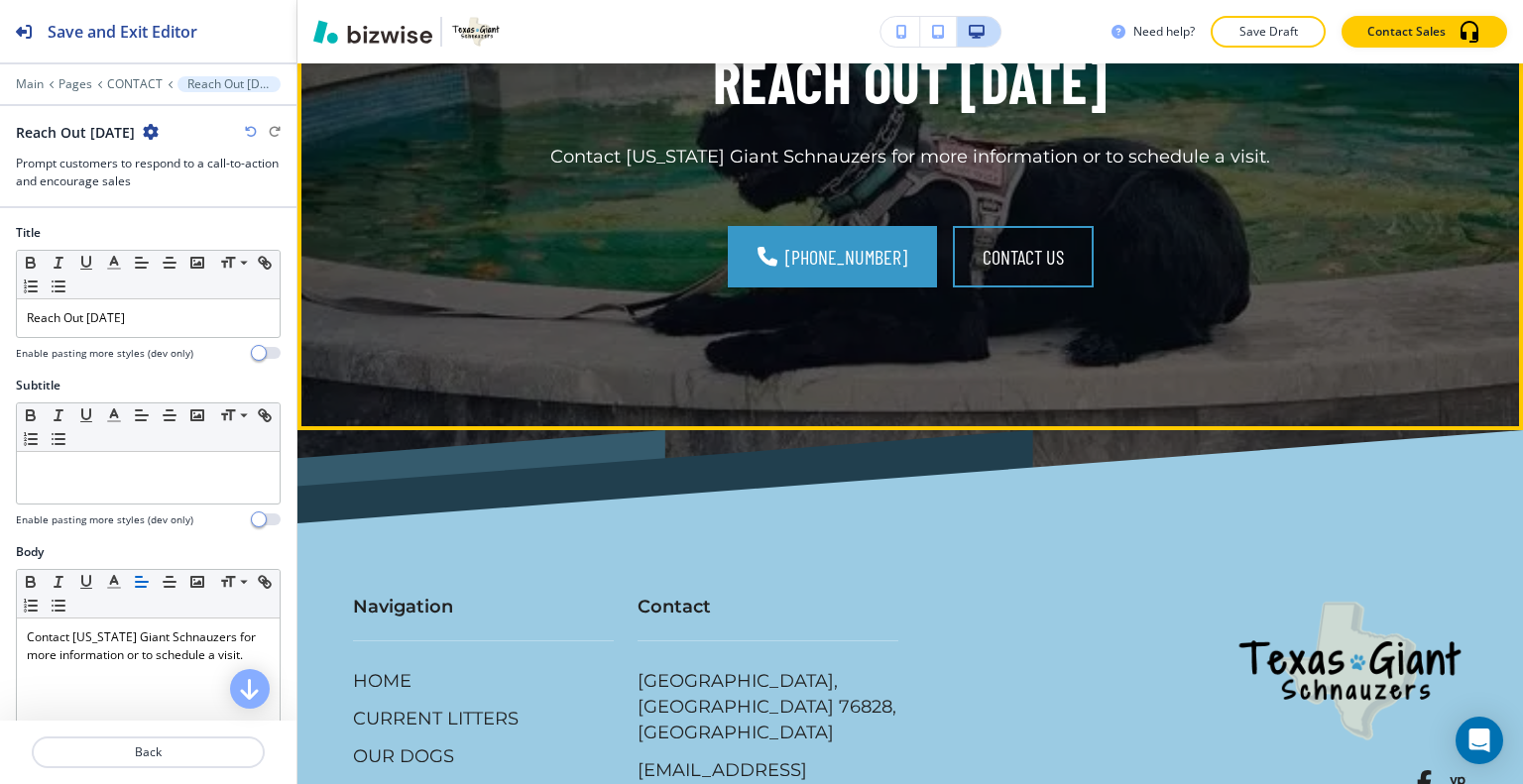 type 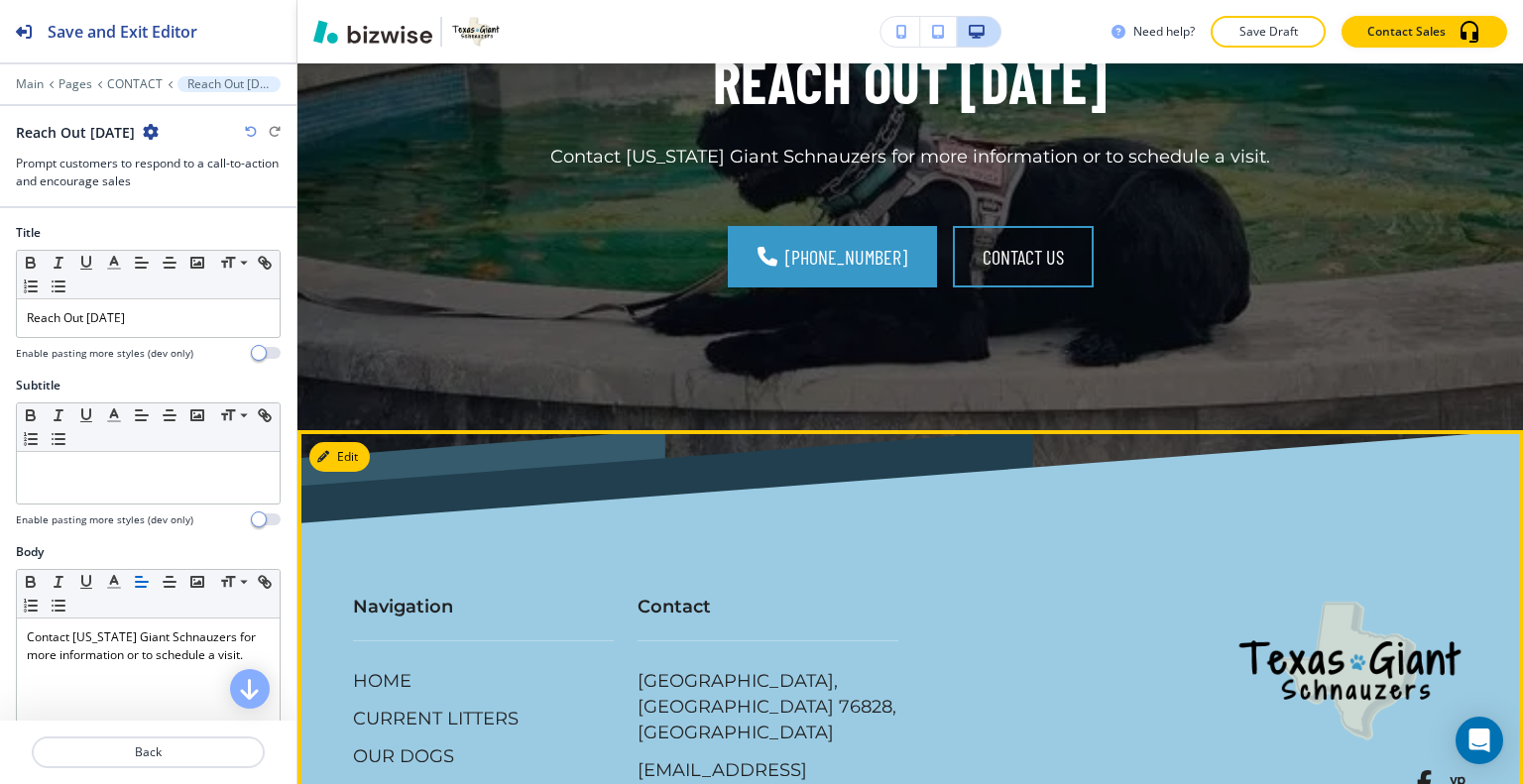 scroll, scrollTop: 4536, scrollLeft: 0, axis: vertical 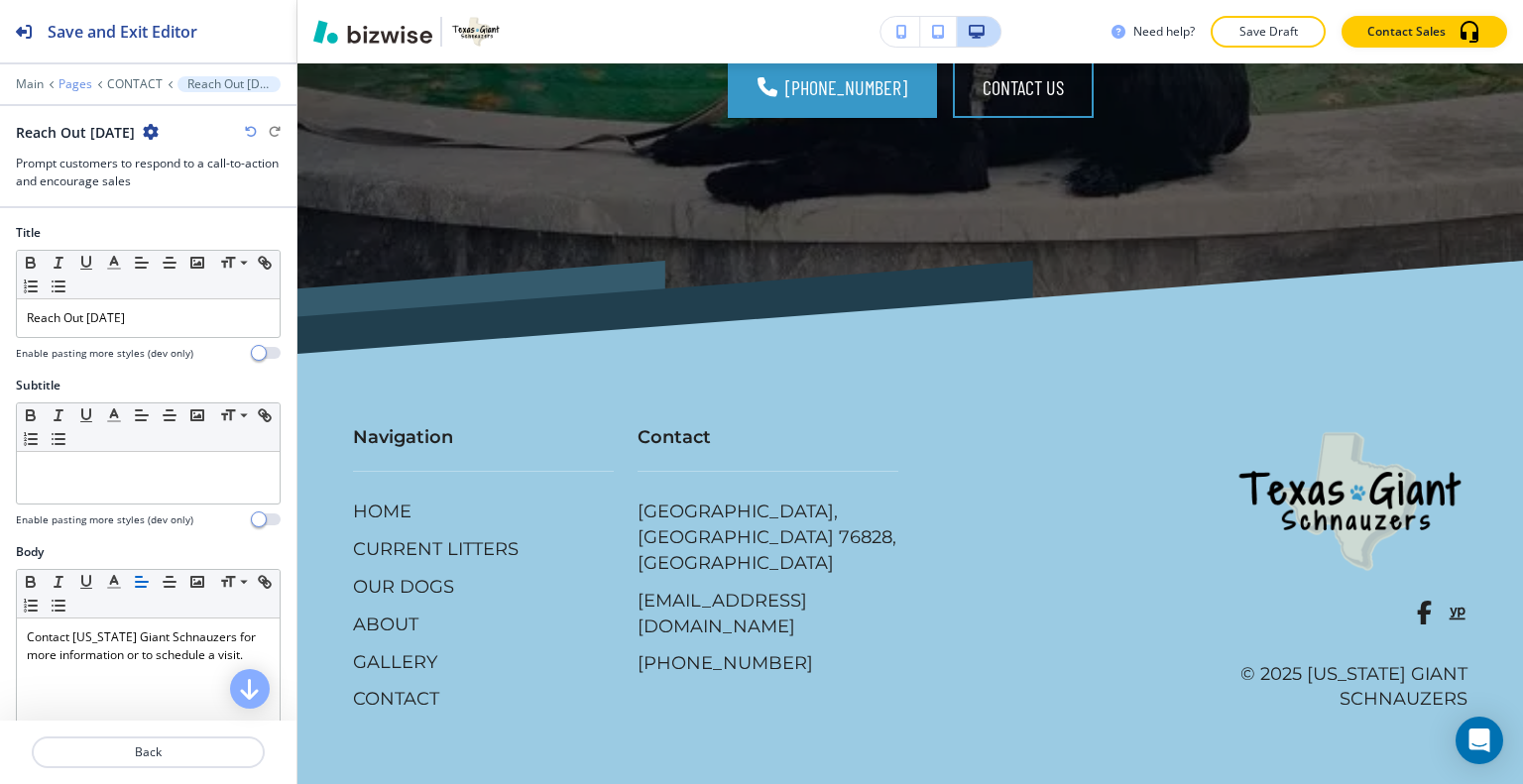 click on "Pages" at bounding box center (75, 84) 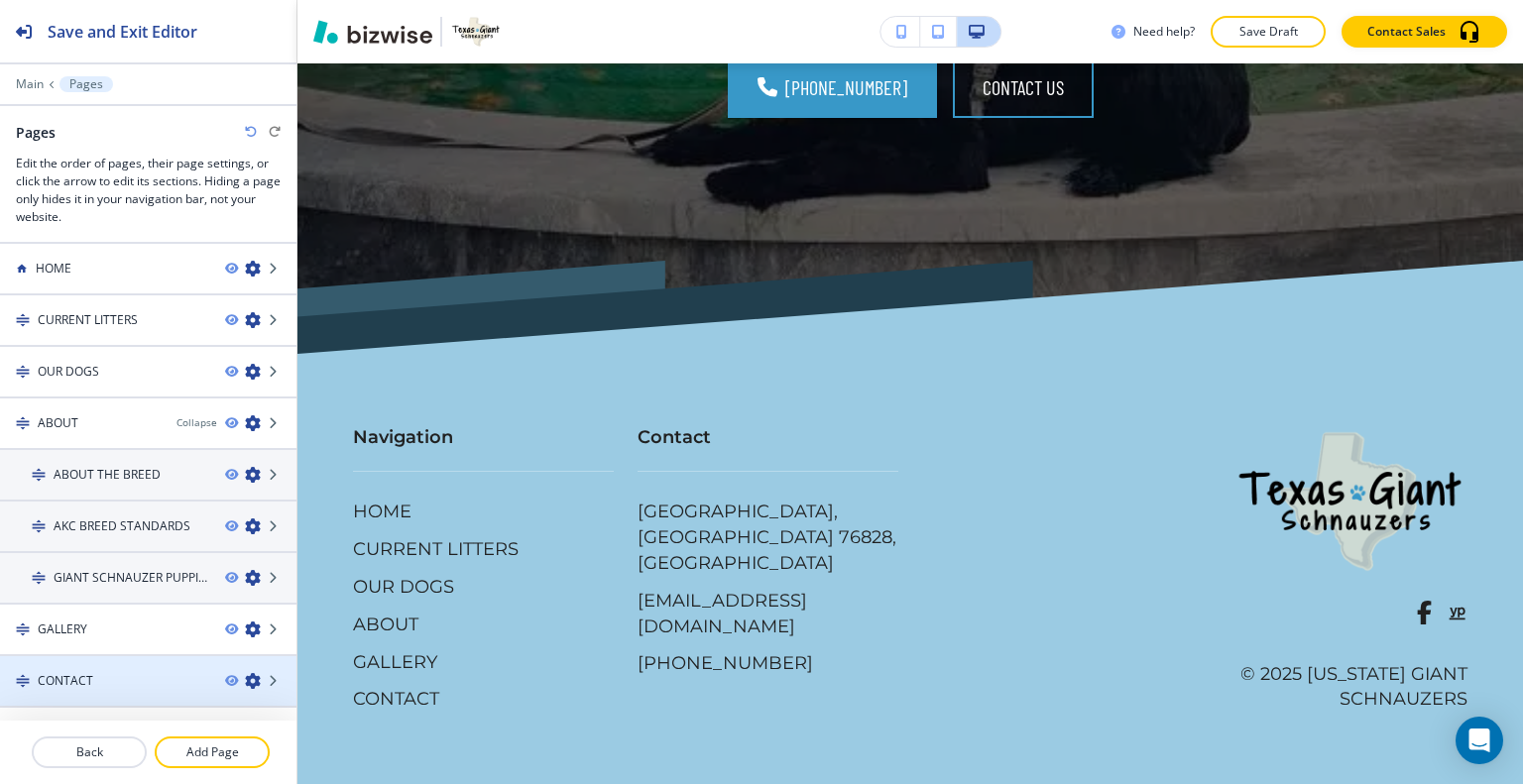 scroll, scrollTop: 24, scrollLeft: 0, axis: vertical 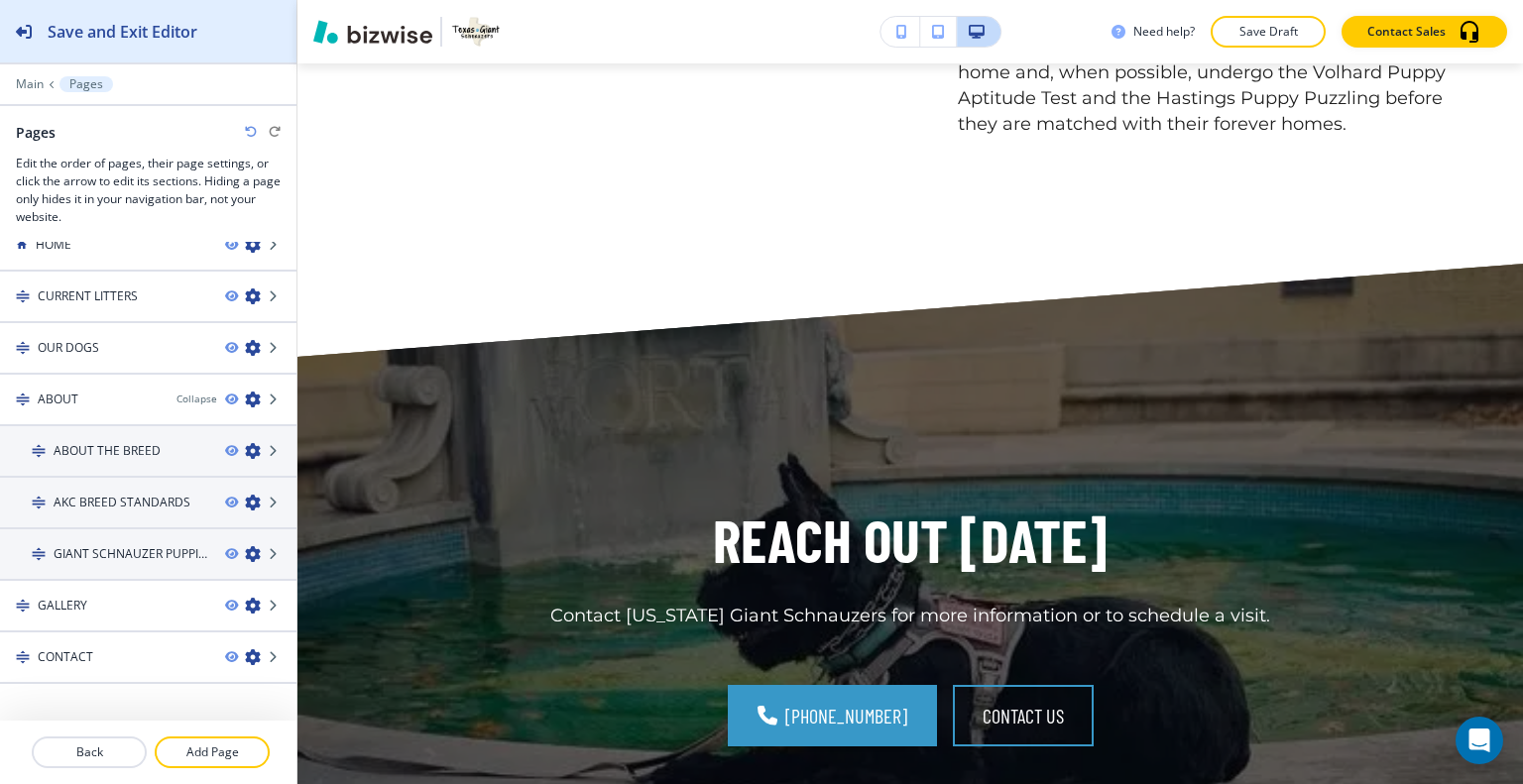 click on "Save and Exit Editor" at bounding box center (98, 31) 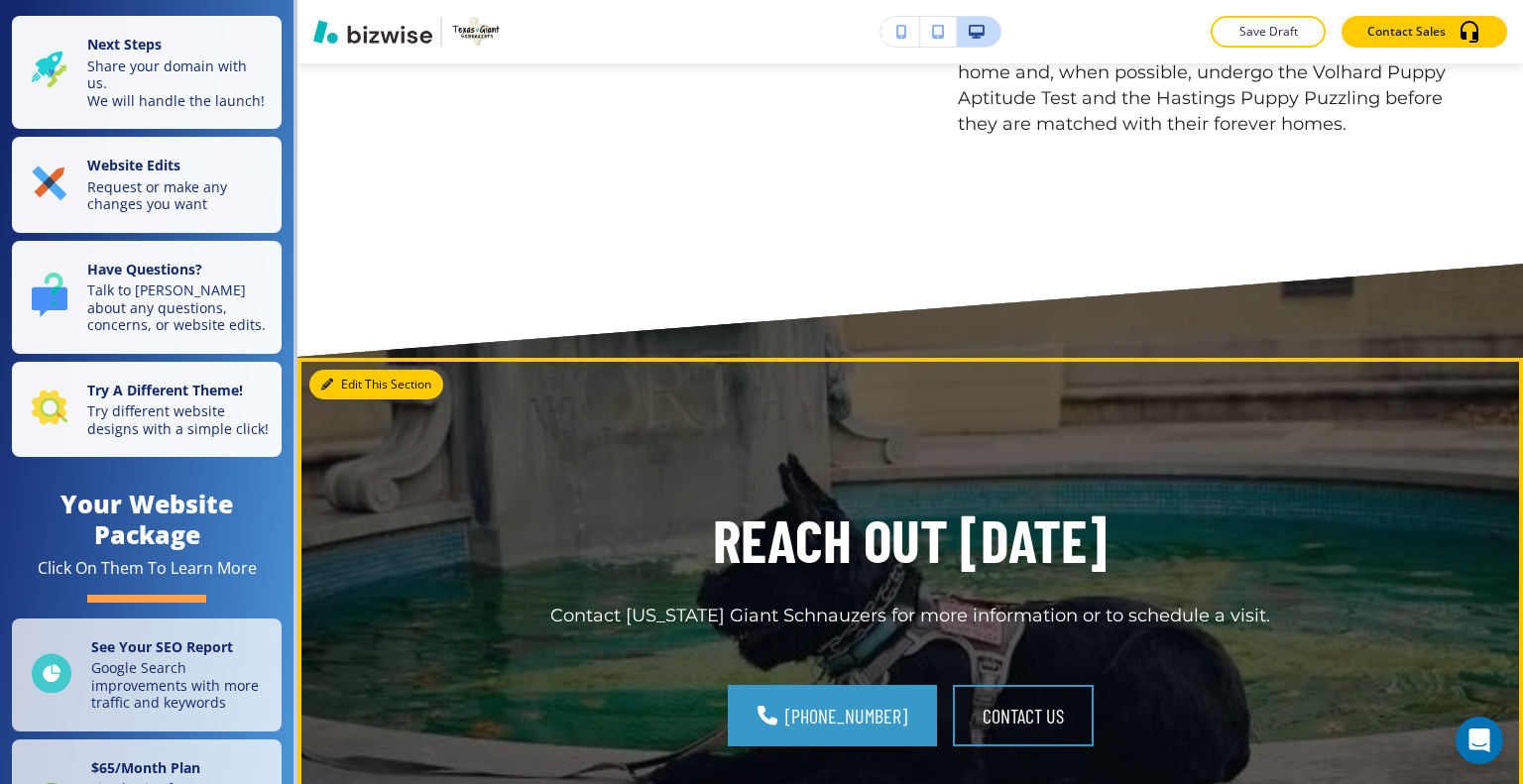 click on "Edit This Section" at bounding box center (376, 385) 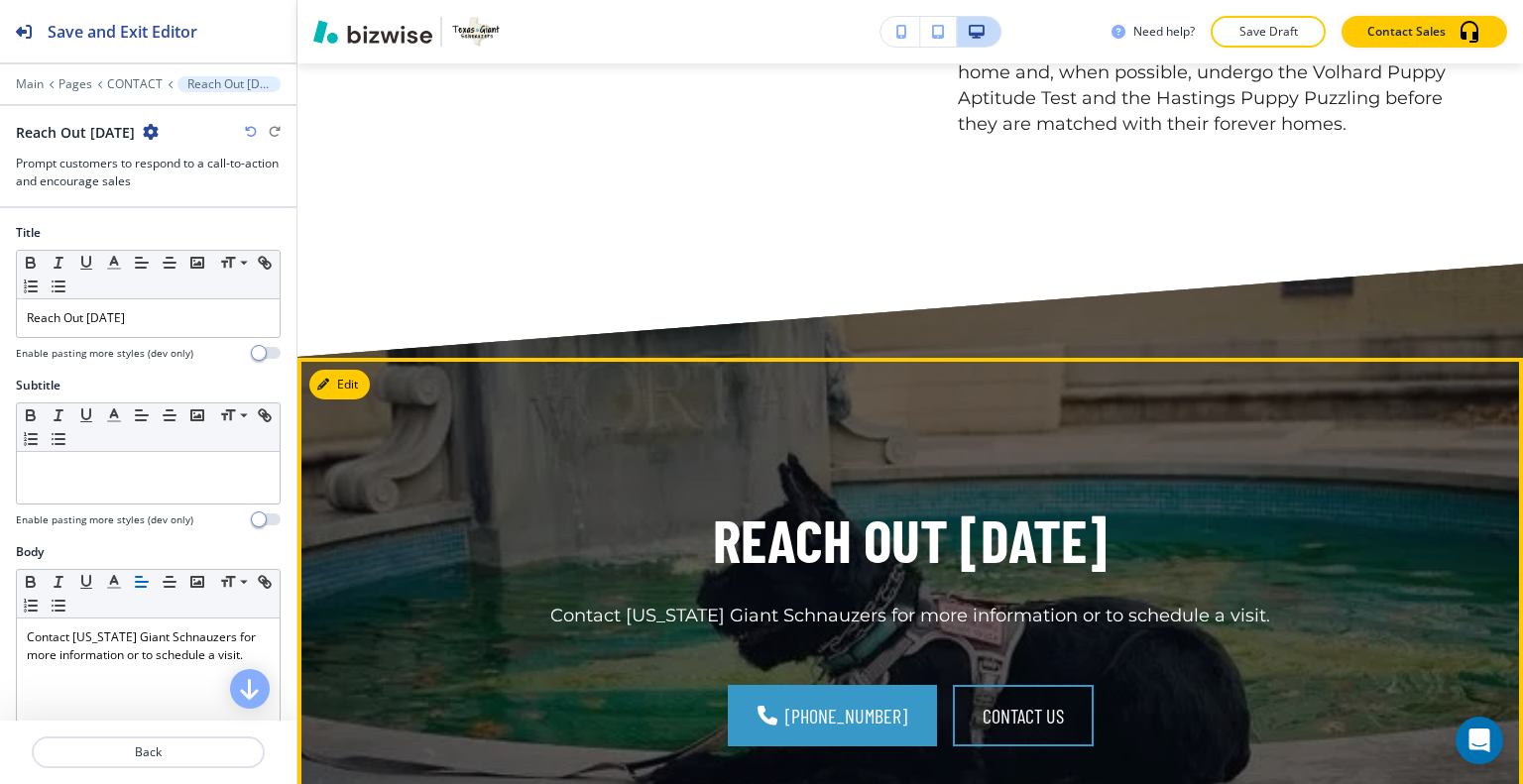 scroll, scrollTop: 4201, scrollLeft: 0, axis: vertical 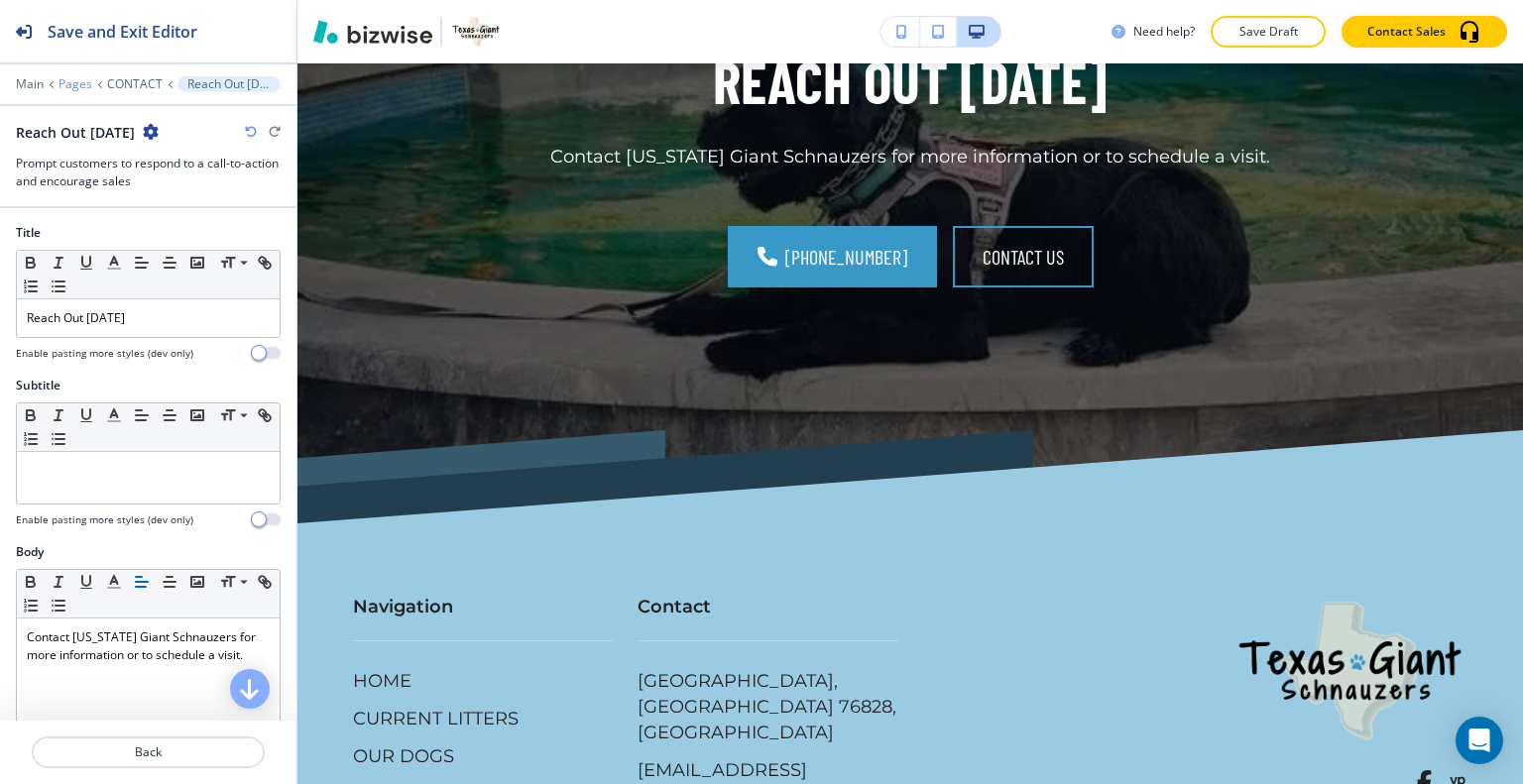 click on "Pages" at bounding box center [75, 84] 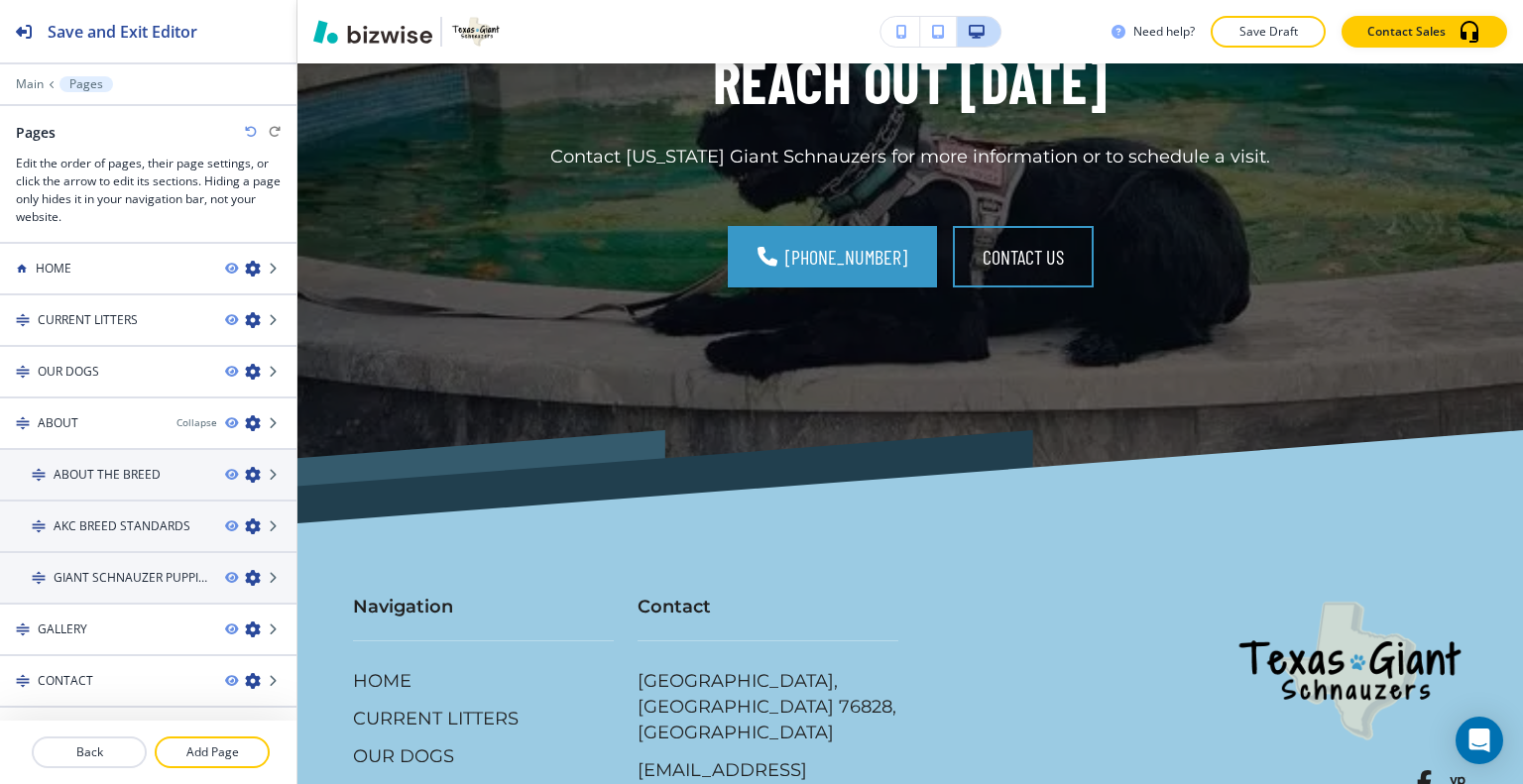 scroll, scrollTop: 24, scrollLeft: 0, axis: vertical 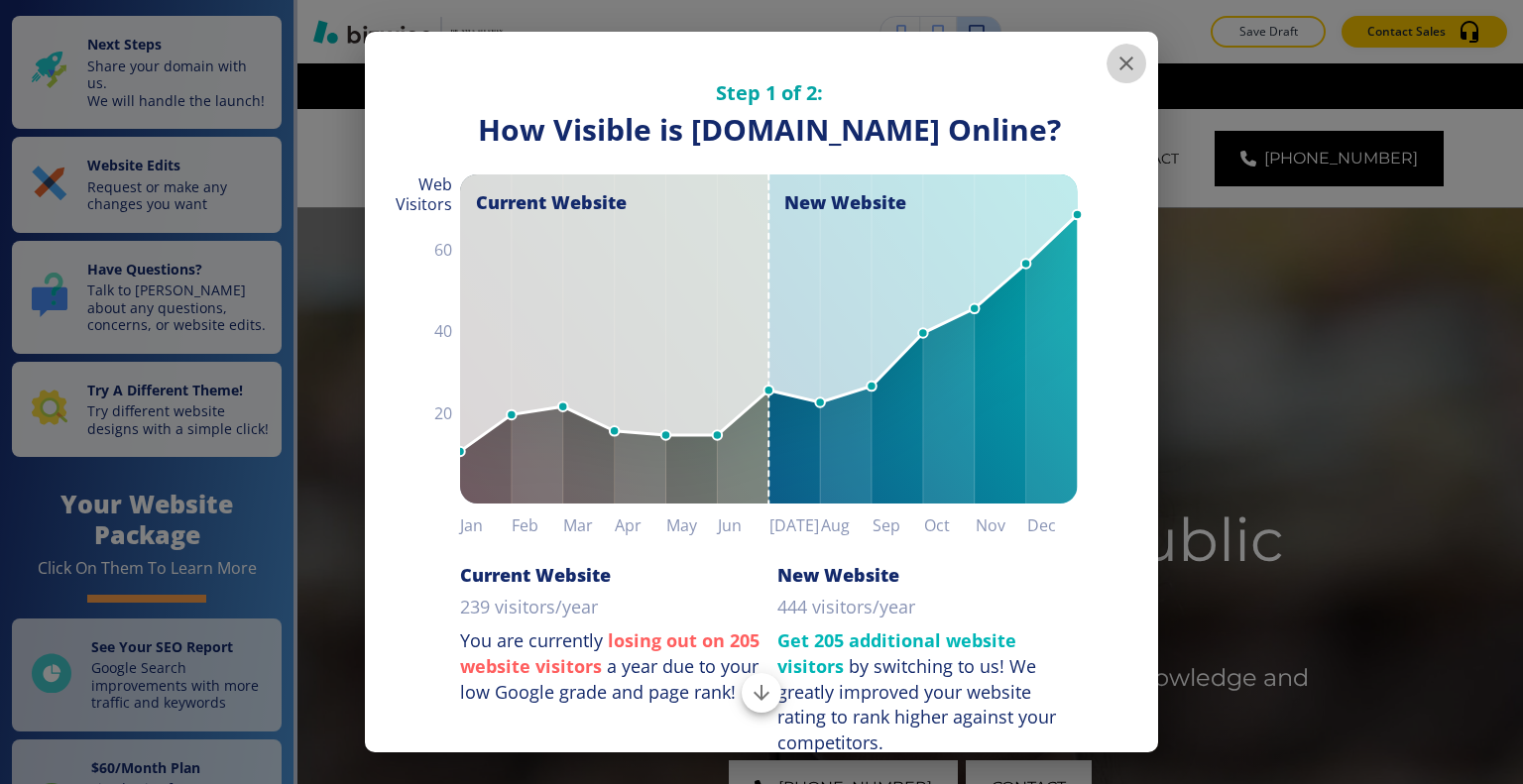 click at bounding box center [1126, 63] 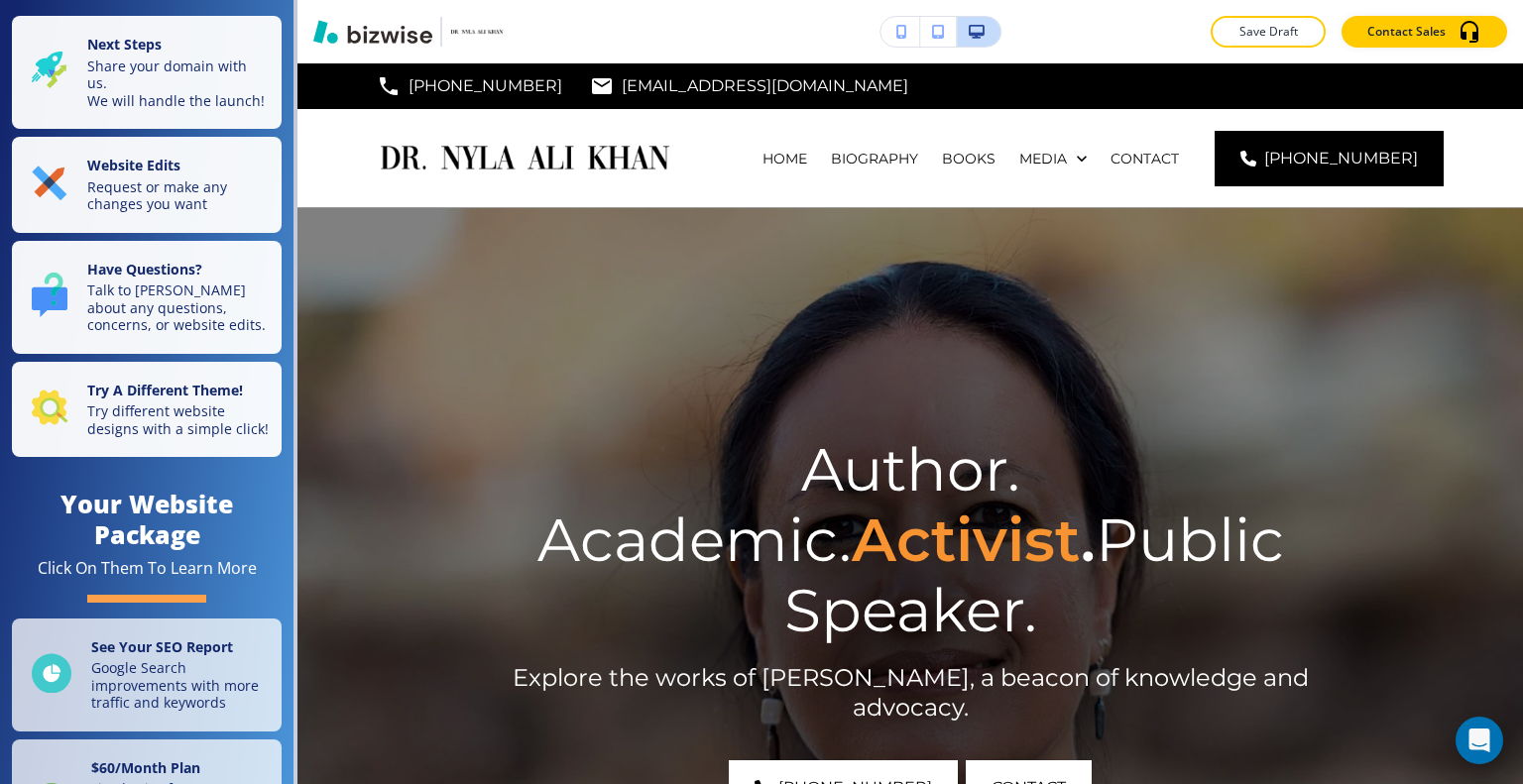 click on "(405) 326-7440 info@drnylaalikhan.com Oklahoma City, OK, USA" at bounding box center (910, 86) 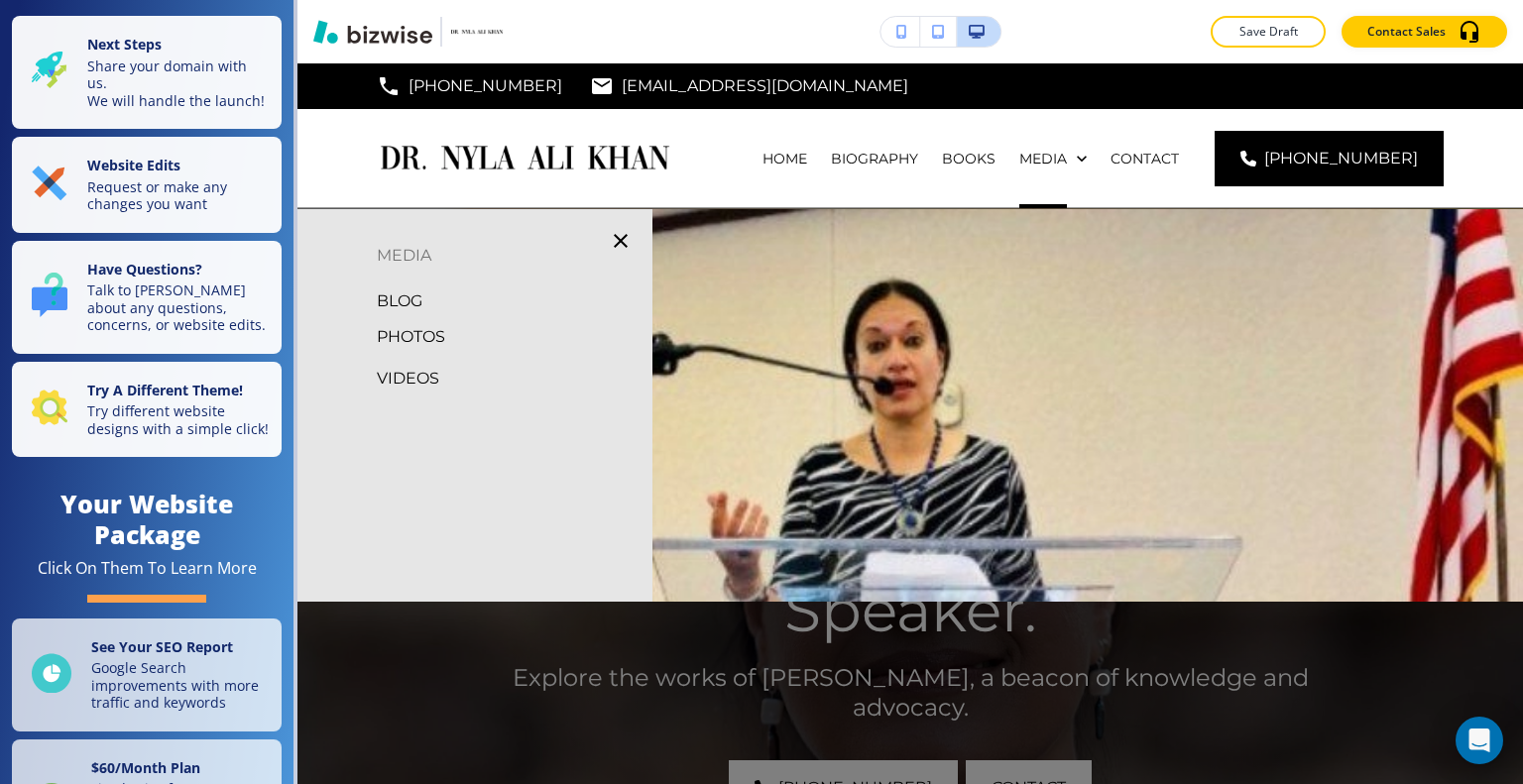 click on "Edit (405) 326-7440 info@drnylaalikhan.com Oklahoma City, OK, USA HOME BIOGRAPHY BOOKS MEDIA CONTACT (405) 326-7440" at bounding box center [910, 136] 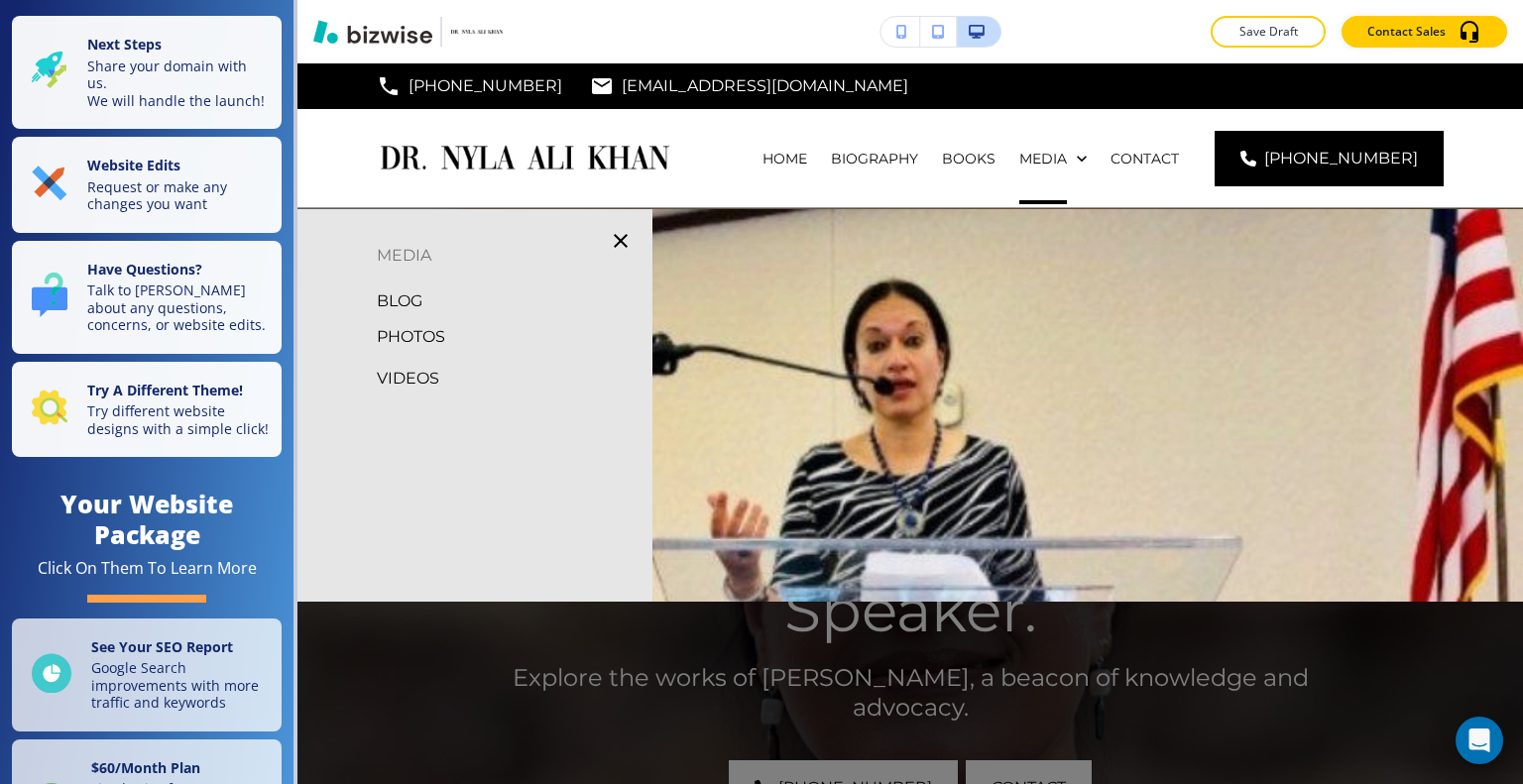 click on "Edit (405) 326-7440 info@drnylaalikhan.com Oklahoma City, OK, USA HOME BIOGRAPHY BOOKS MEDIA CONTACT (405) 326-7440" at bounding box center [910, 136] 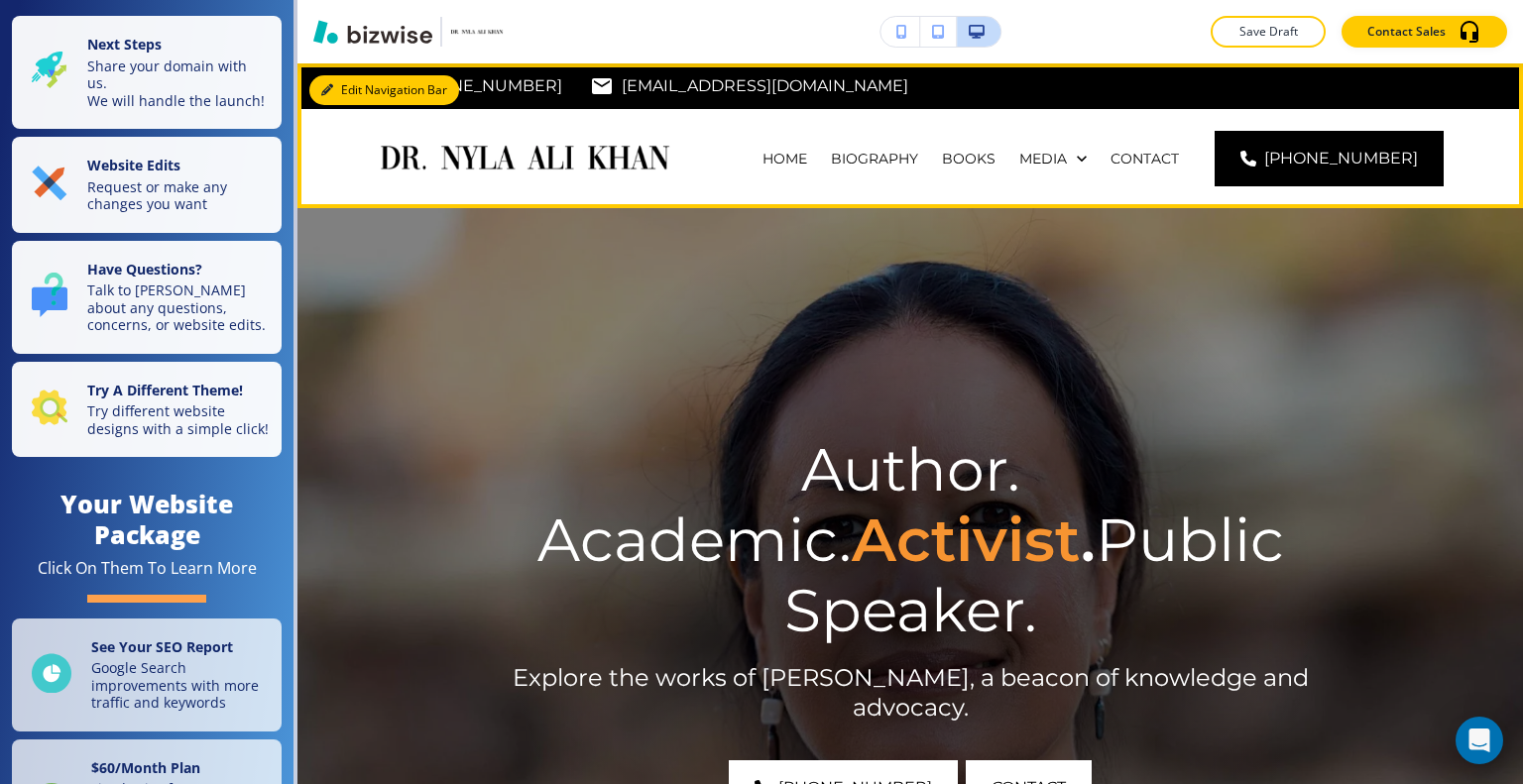 click on "Edit Navigation Bar" at bounding box center (384, 90) 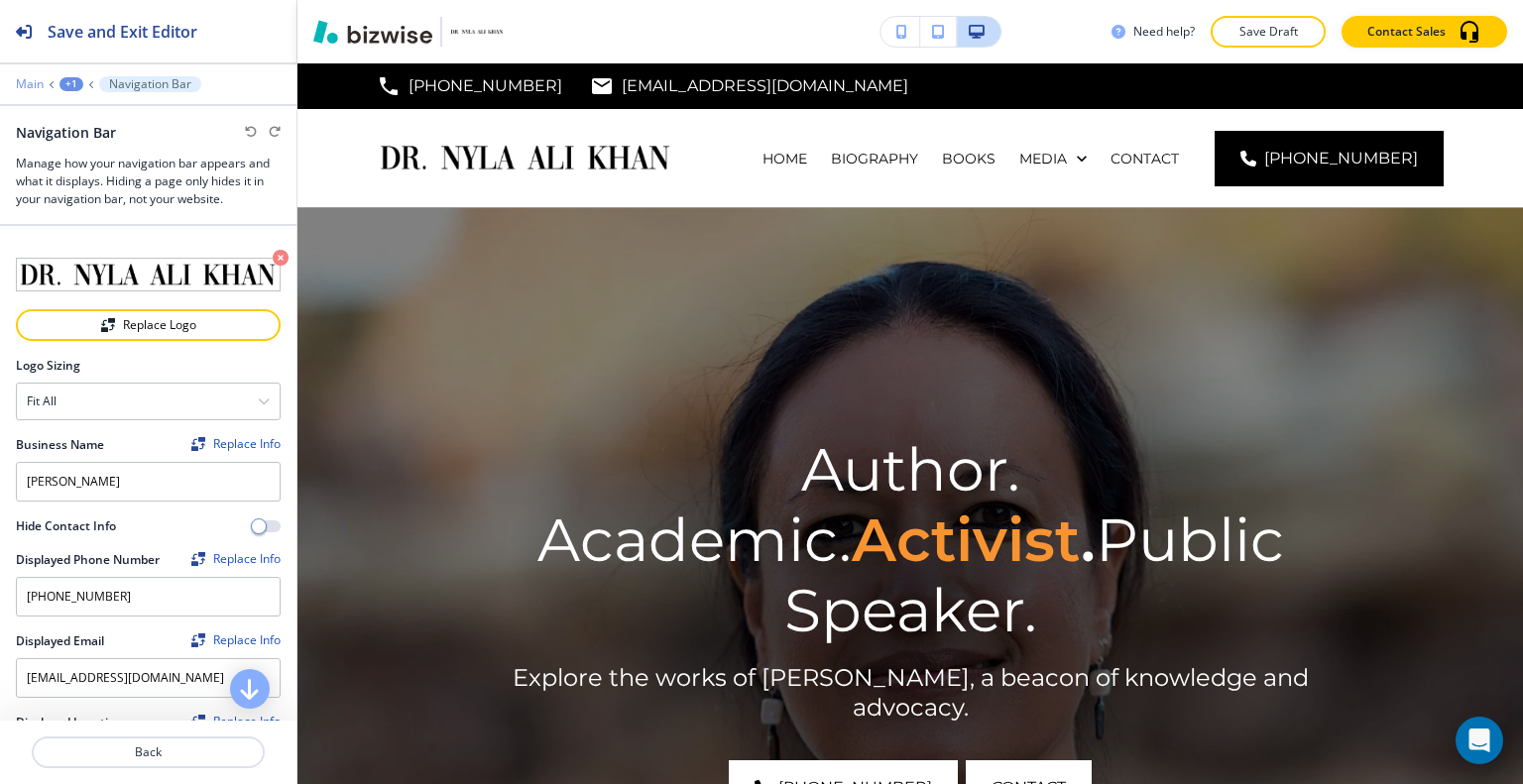 click on "Main" at bounding box center [30, 84] 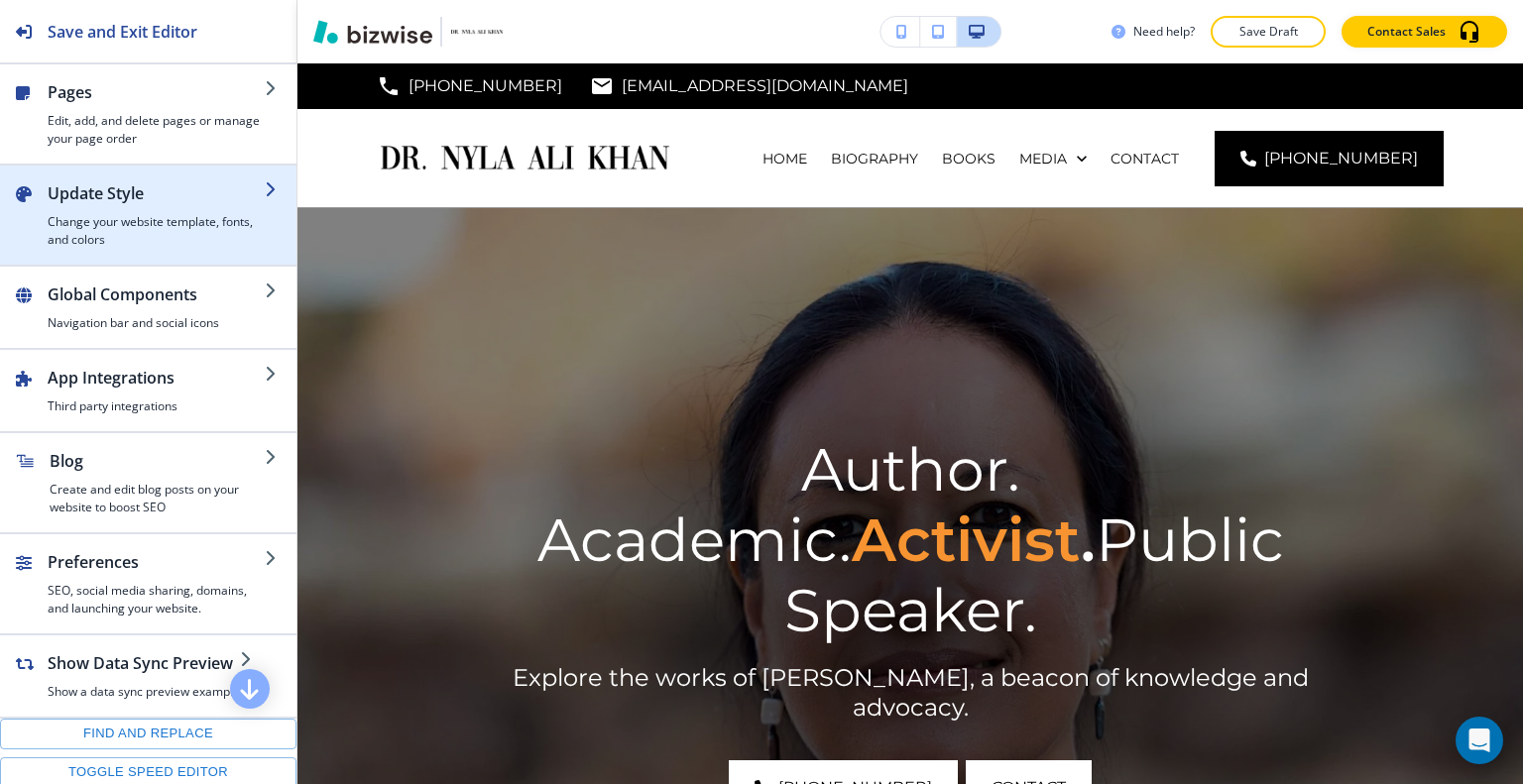 click on "Update Style" at bounding box center [156, 193] 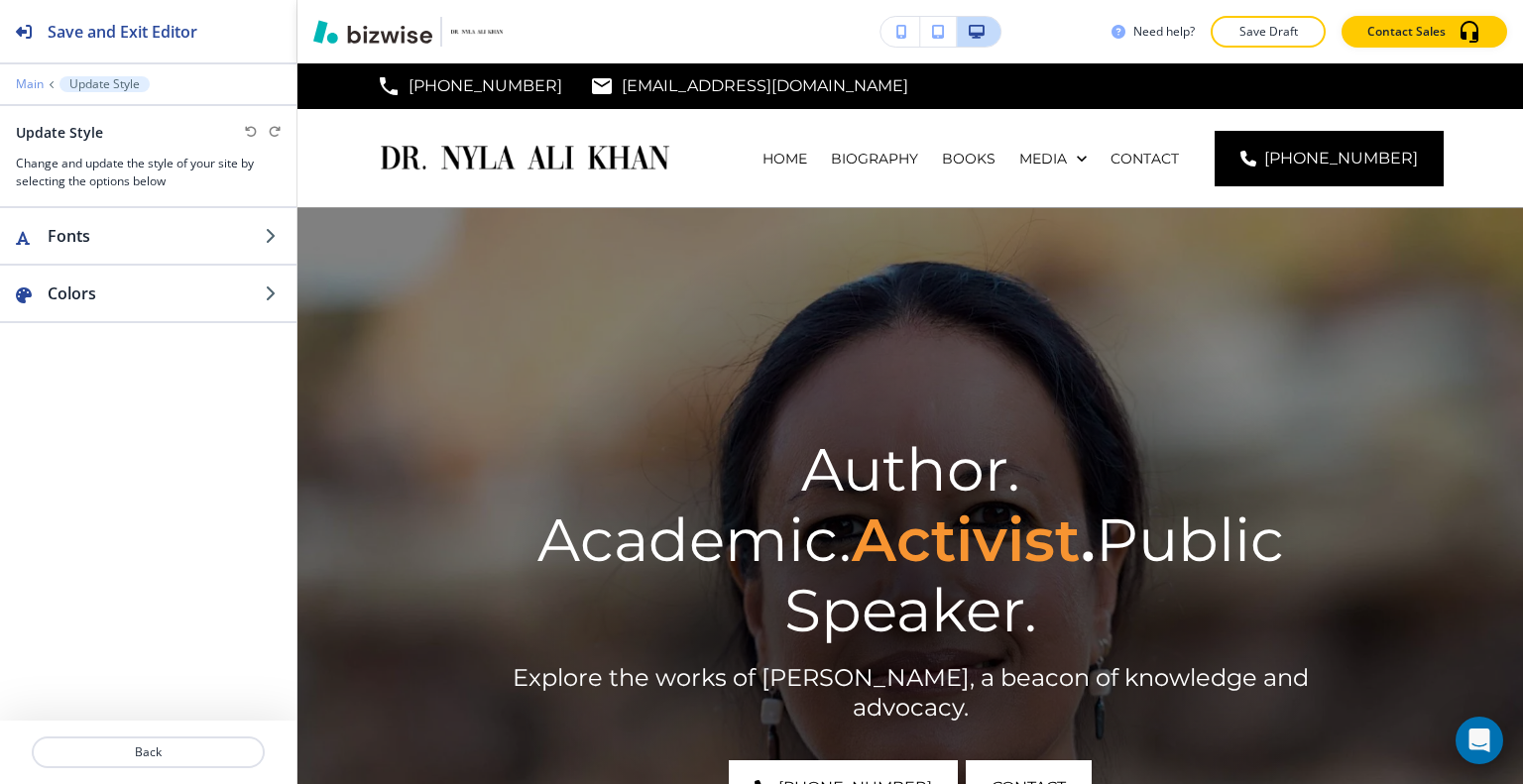 click on "Main" at bounding box center [30, 84] 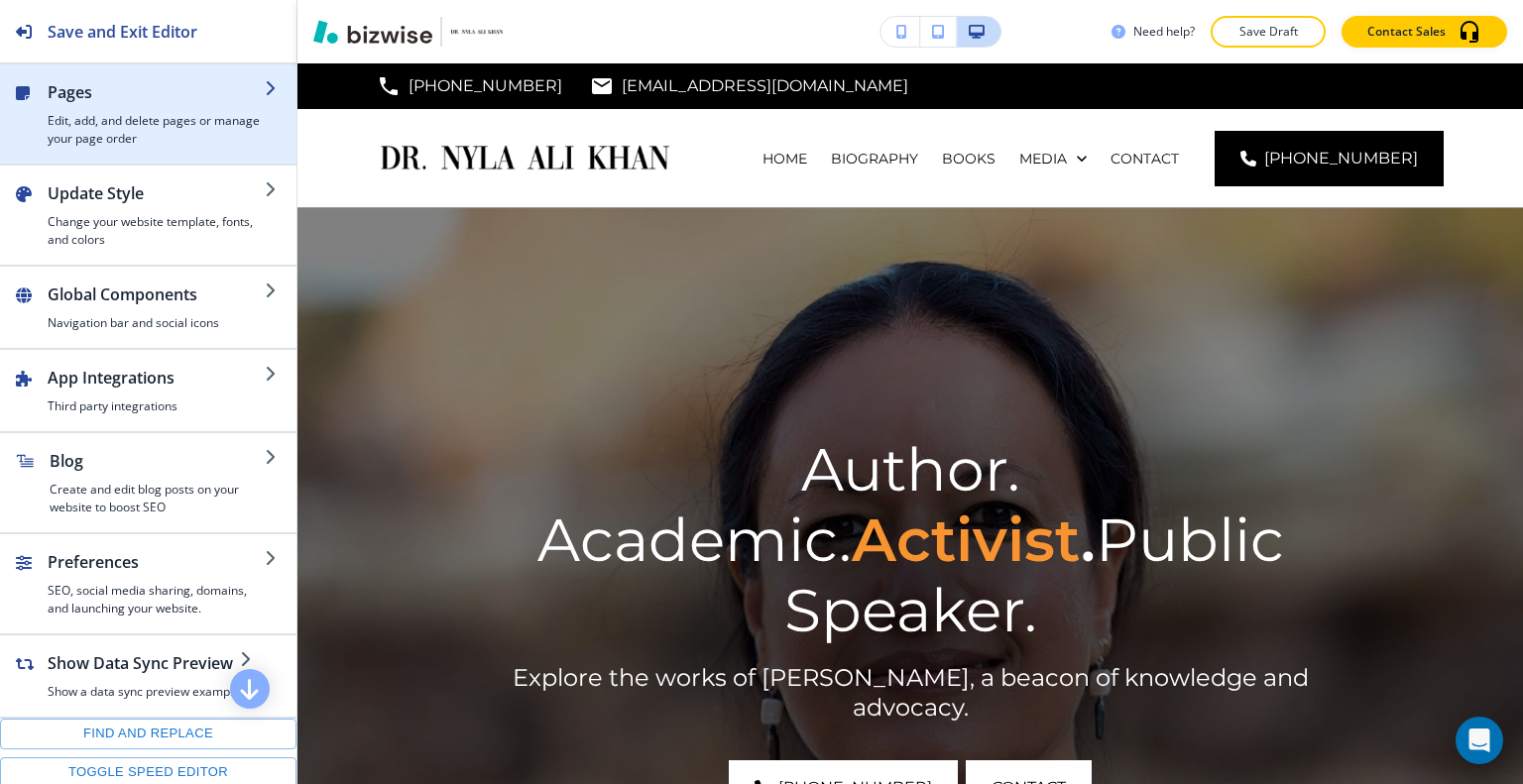 click on "Edit, add, and delete pages or manage your page order" at bounding box center (156, 130) 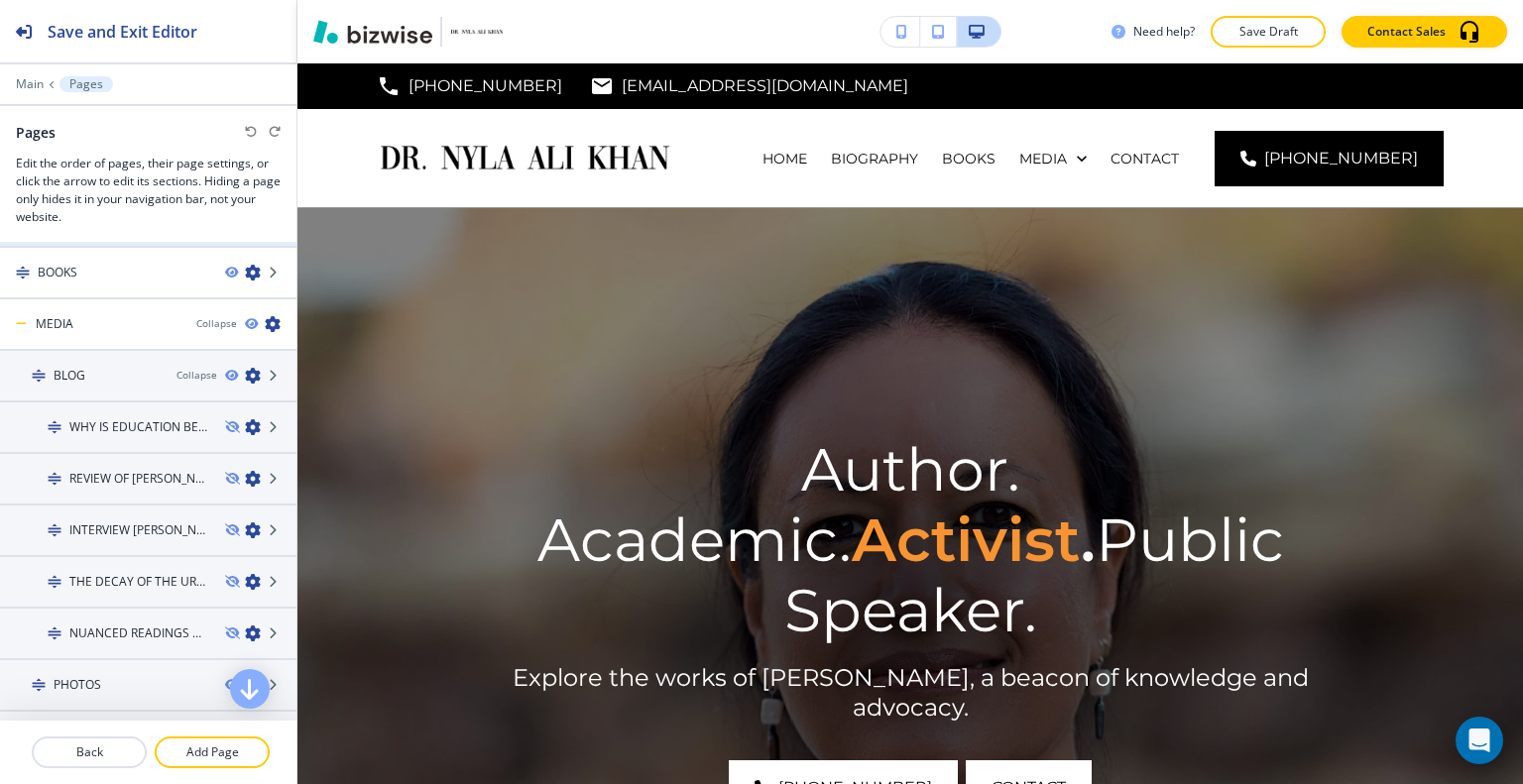 scroll, scrollTop: 0, scrollLeft: 0, axis: both 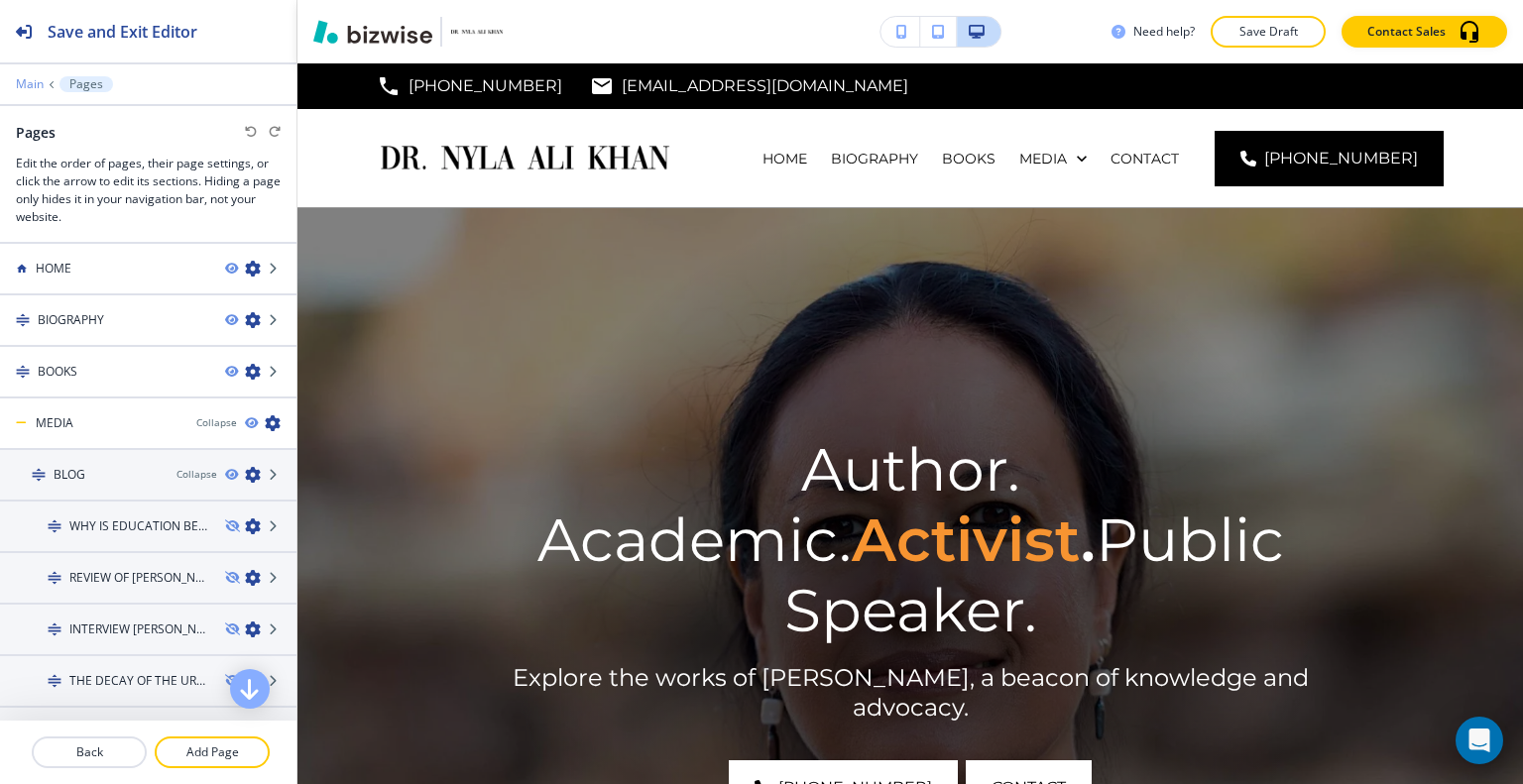 click on "Main" at bounding box center (30, 84) 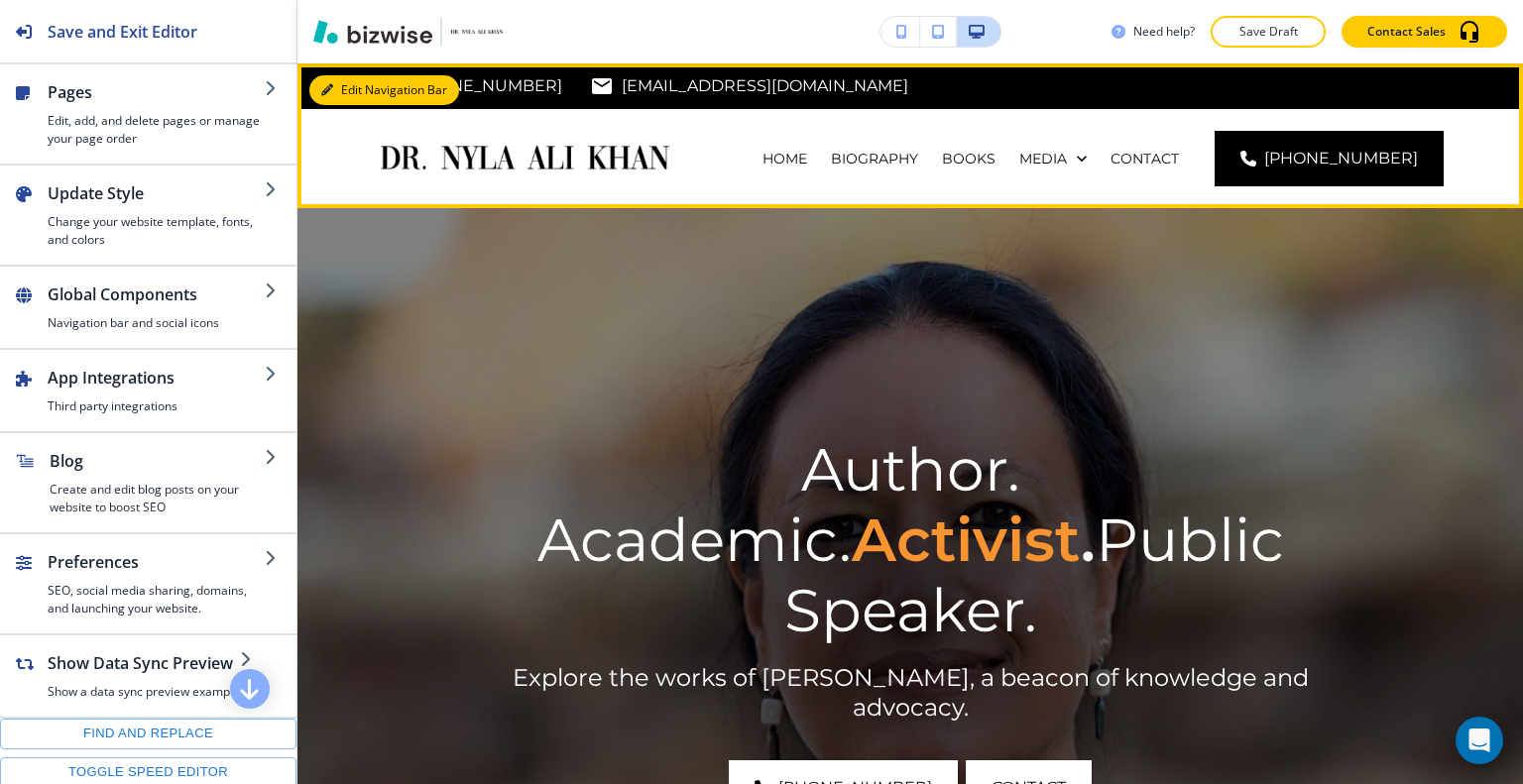 click on "Edit Navigation Bar" at bounding box center (384, 90) 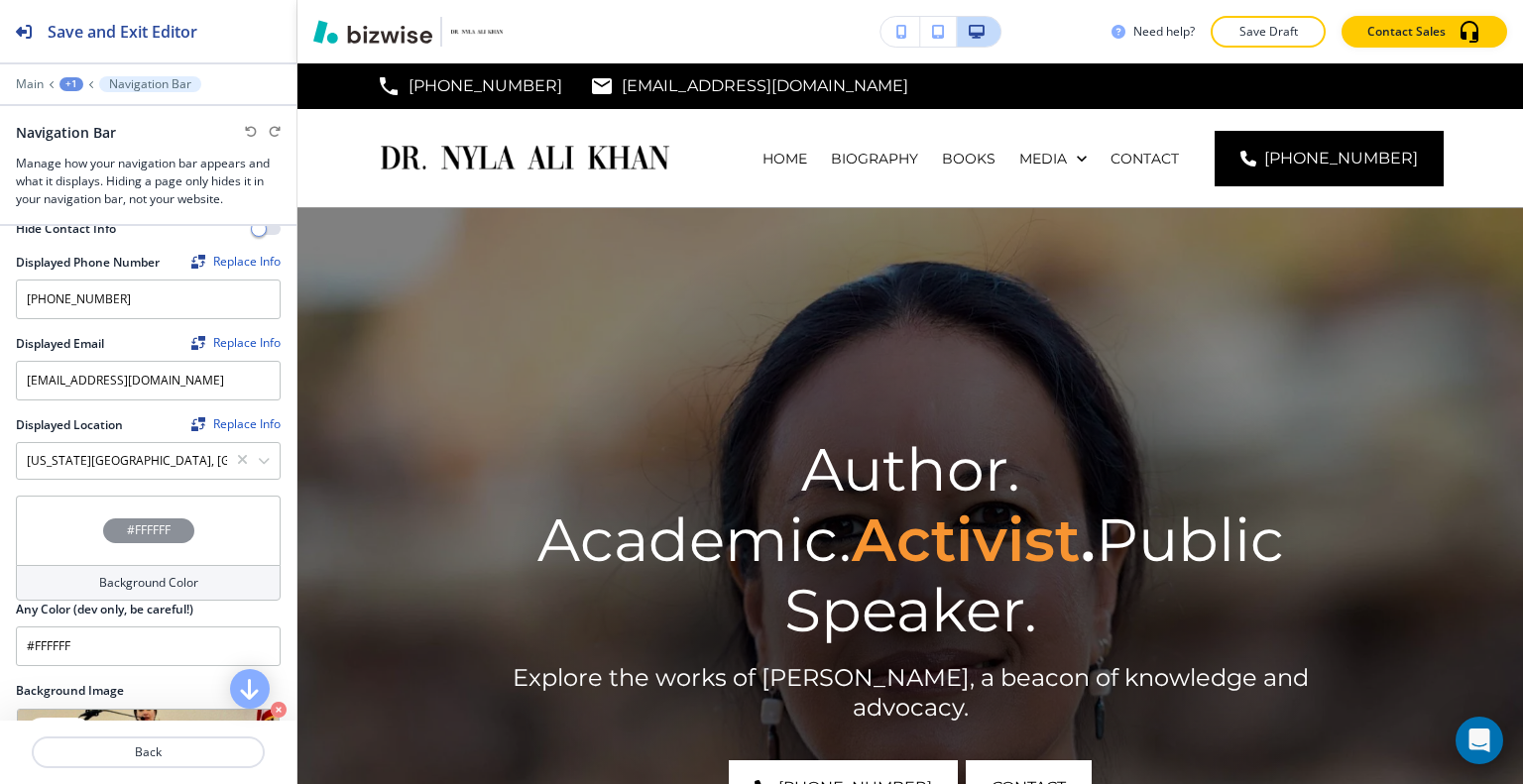 scroll, scrollTop: 496, scrollLeft: 0, axis: vertical 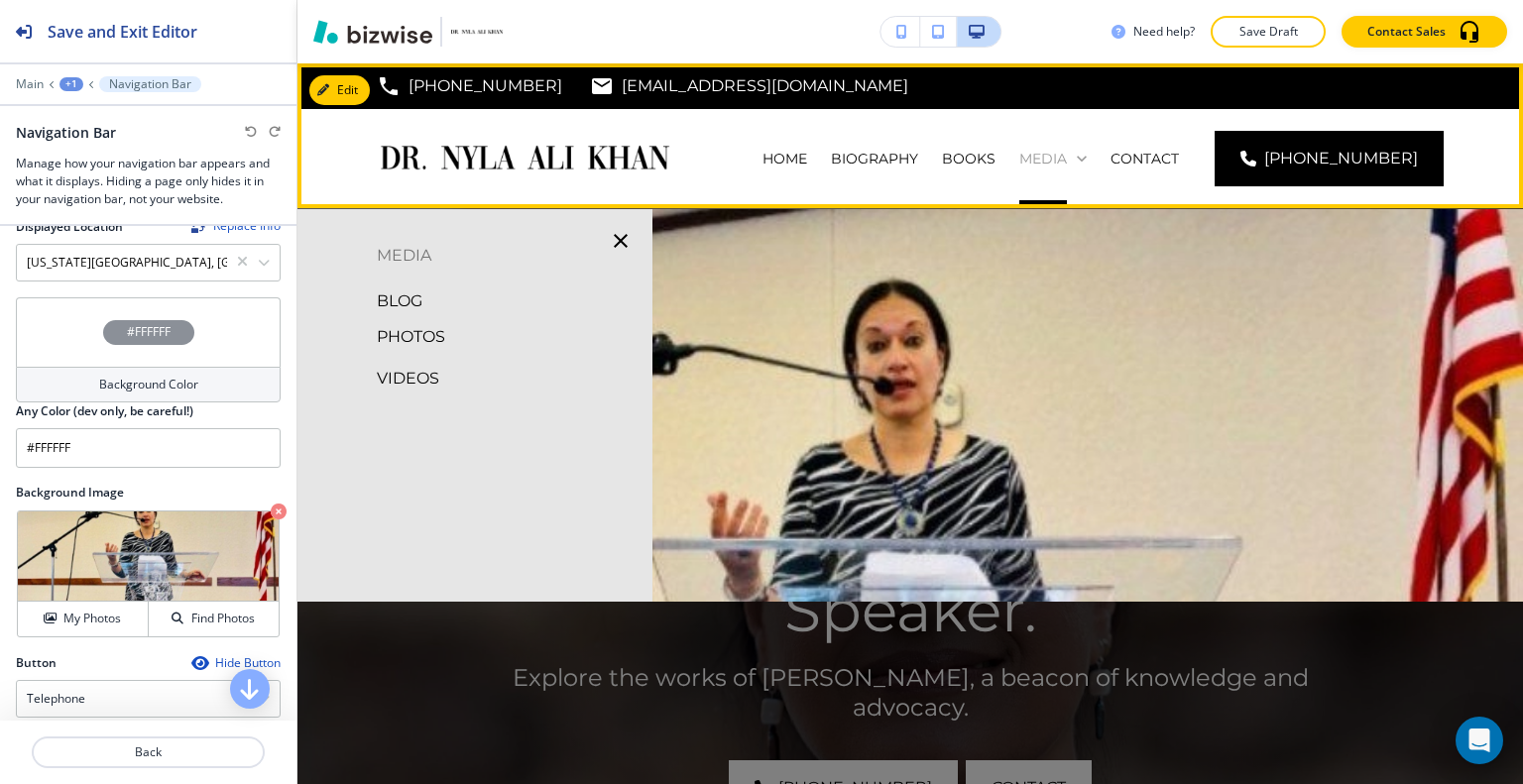click on "MEDIA" at bounding box center [1053, 159] 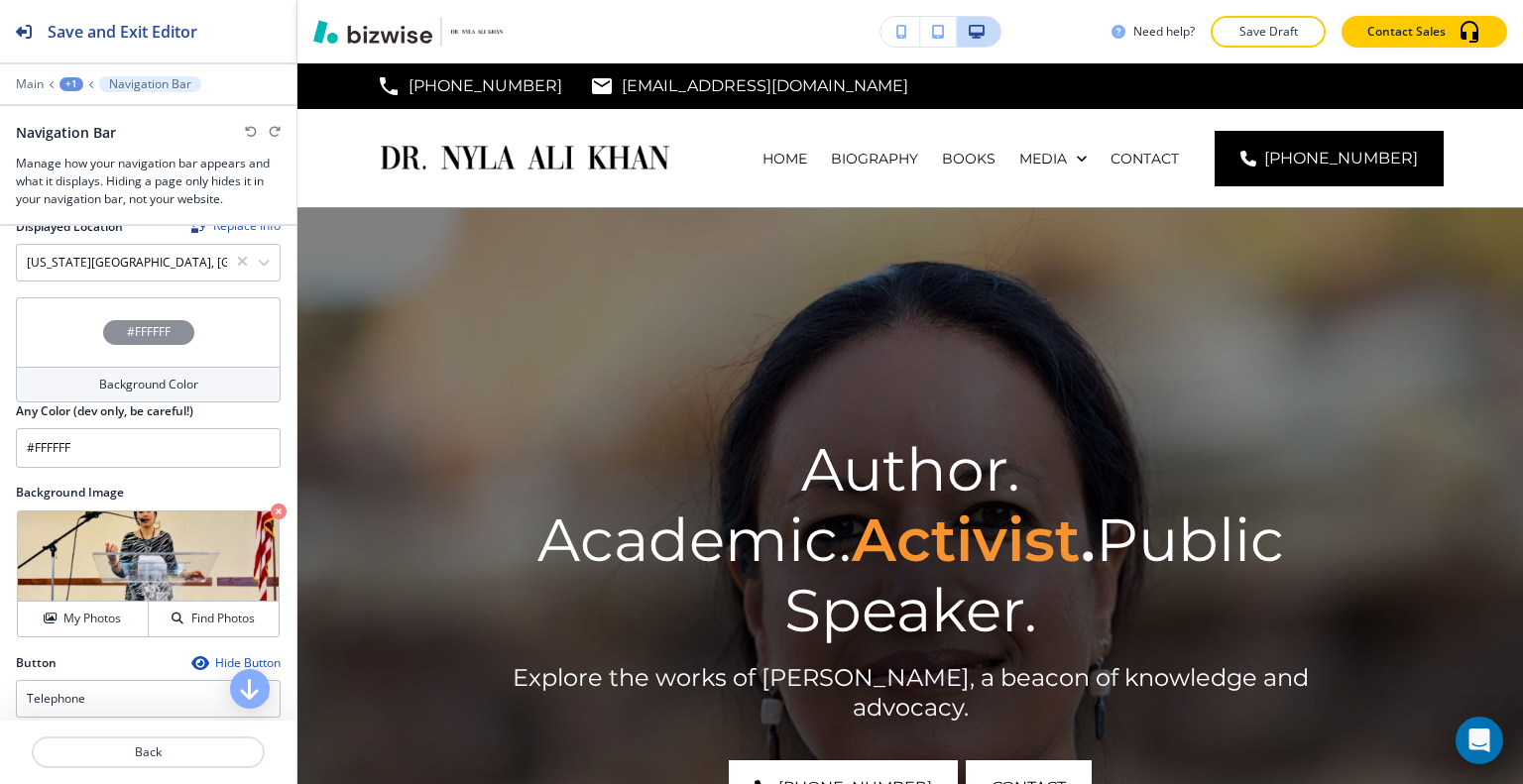 click at bounding box center (910, 615) 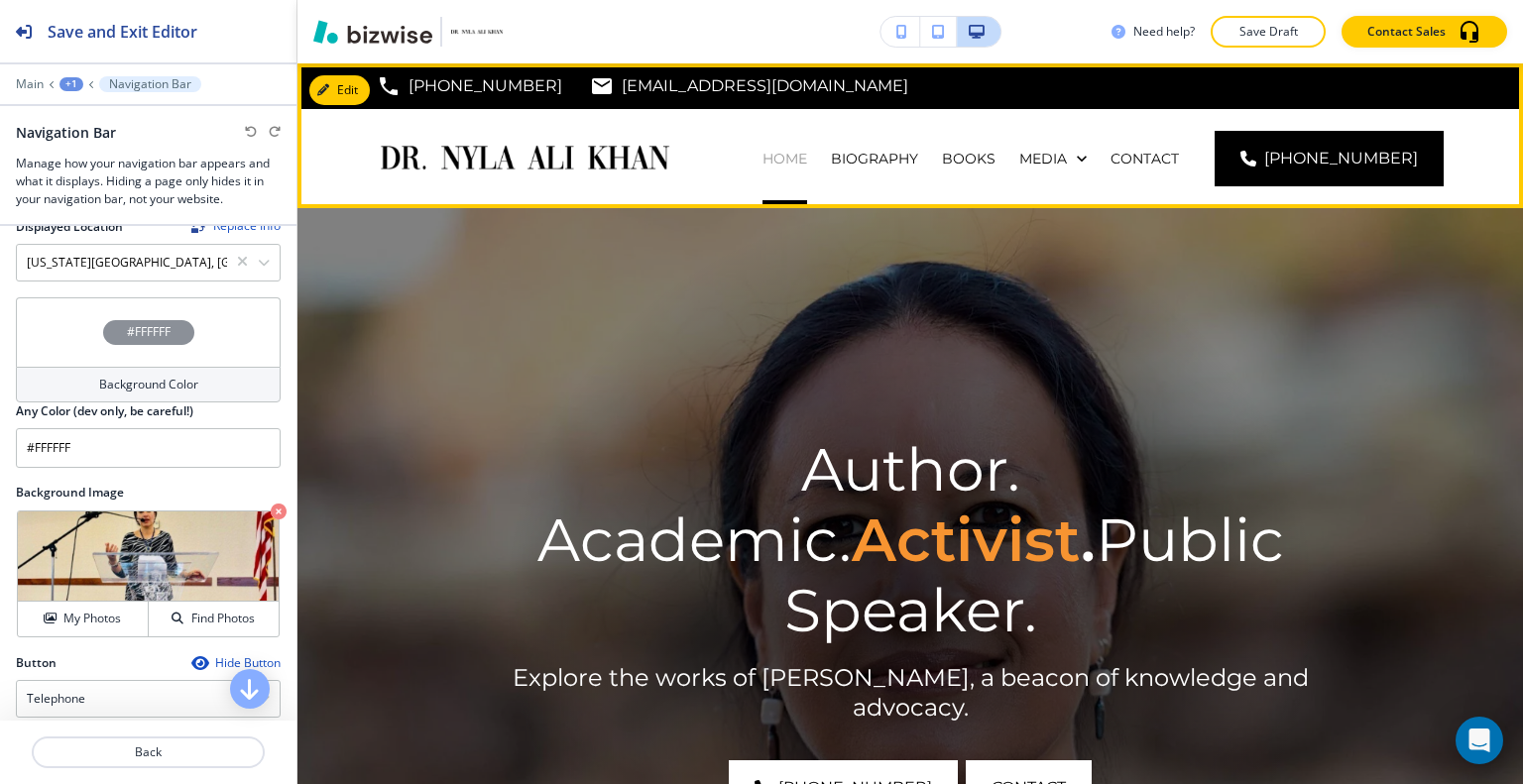click on "HOME" at bounding box center (784, 159) 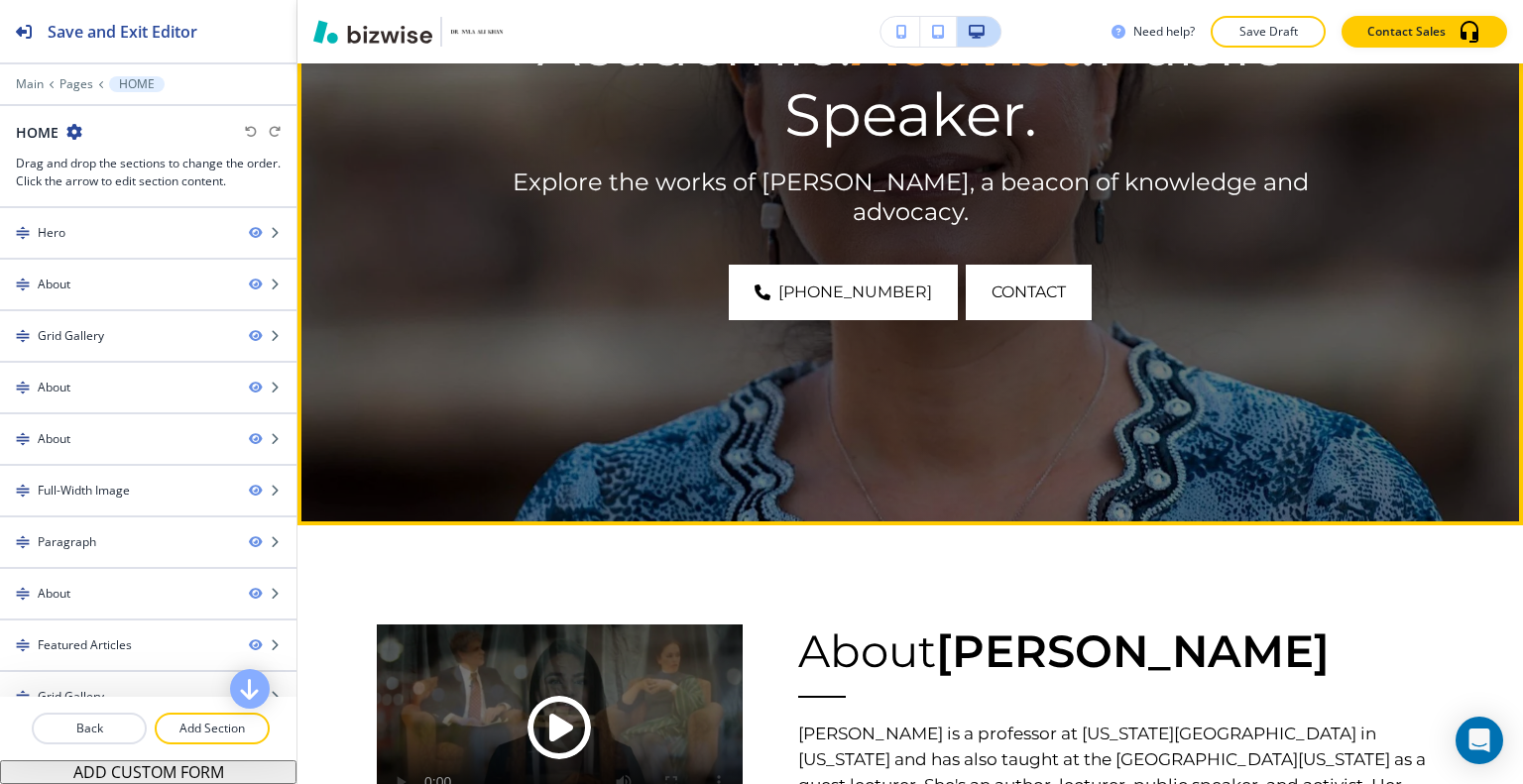 scroll, scrollTop: 793, scrollLeft: 0, axis: vertical 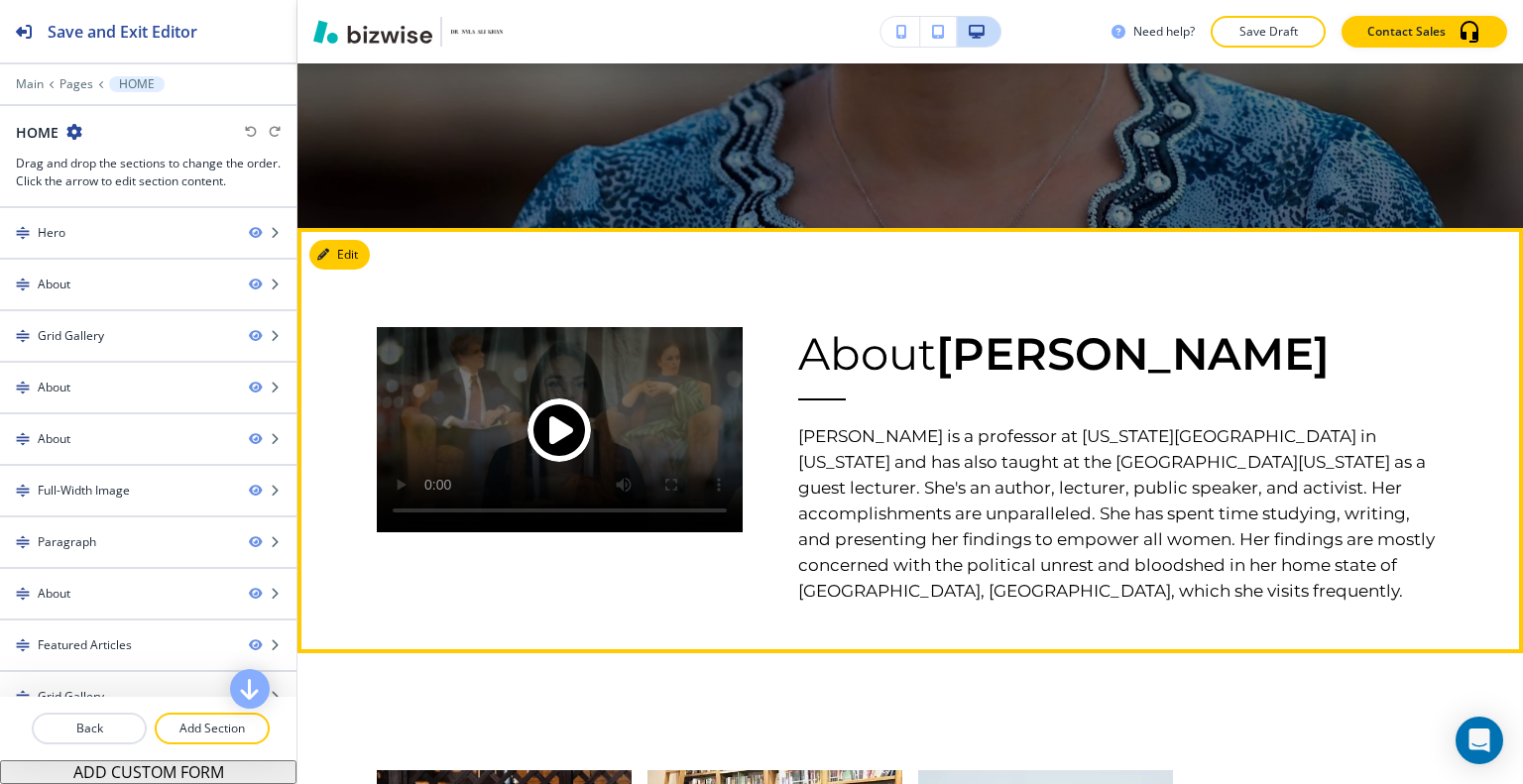 click at bounding box center (559, 430) 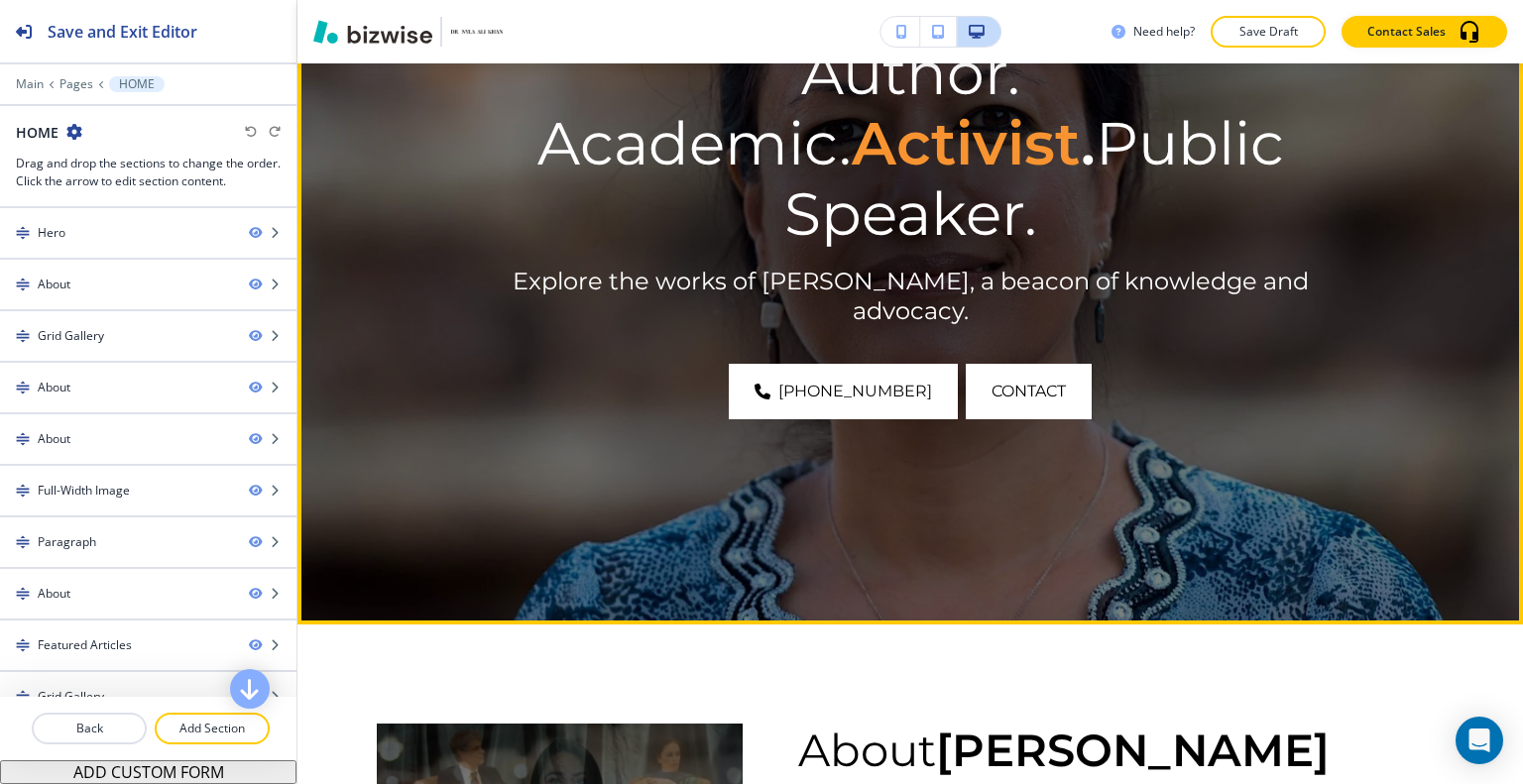 scroll, scrollTop: 198, scrollLeft: 0, axis: vertical 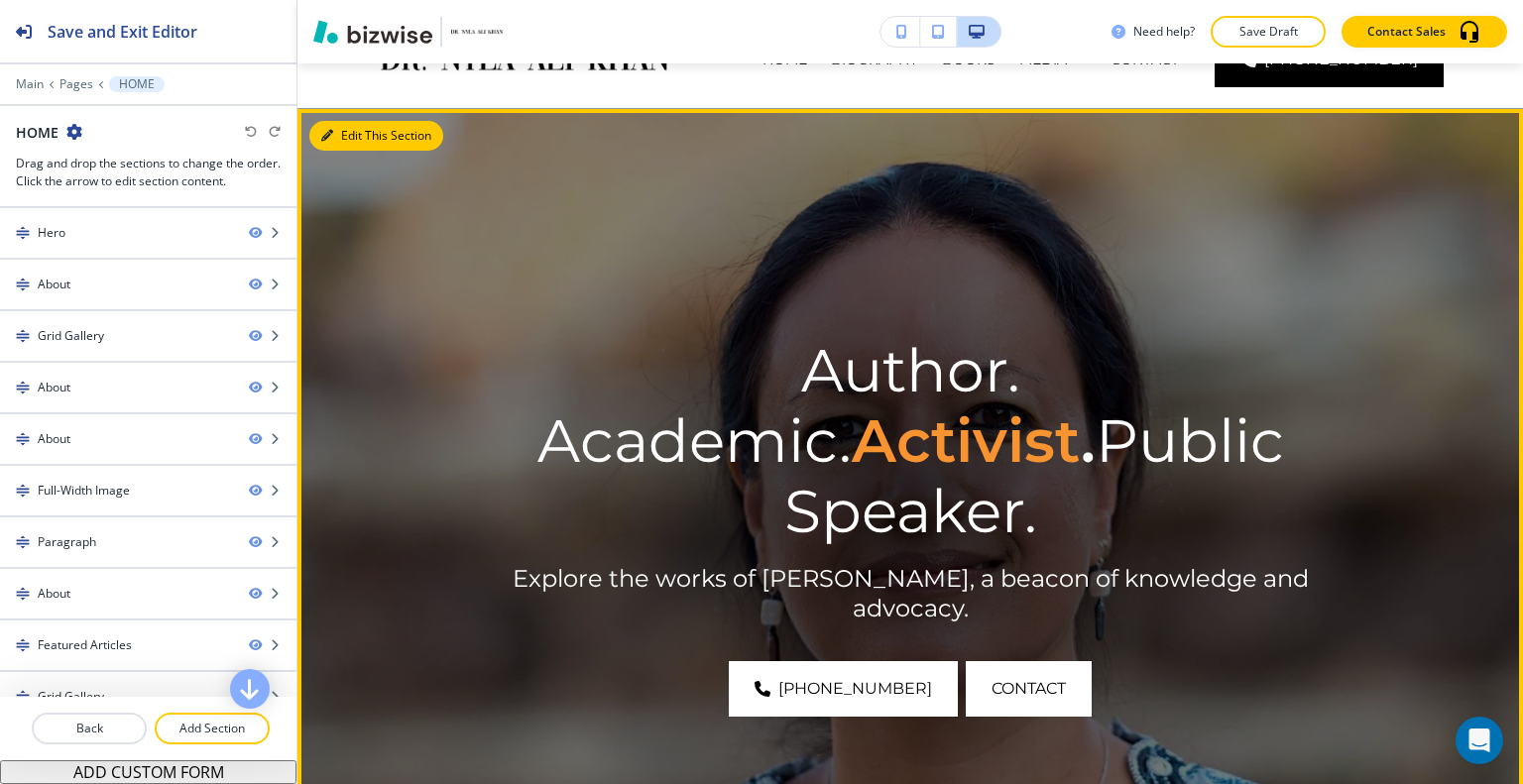 click at bounding box center [327, 136] 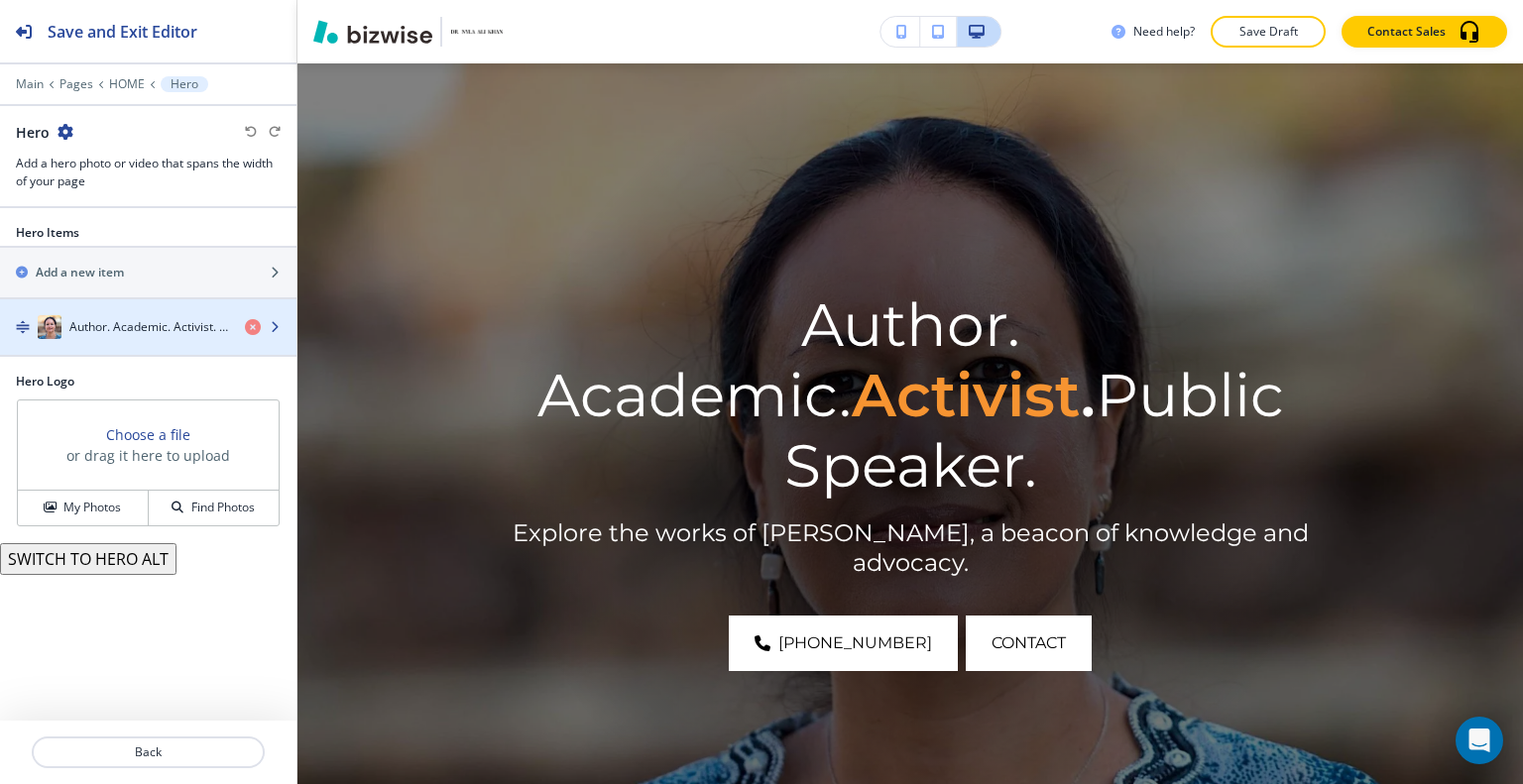 click at bounding box center [148, 307] 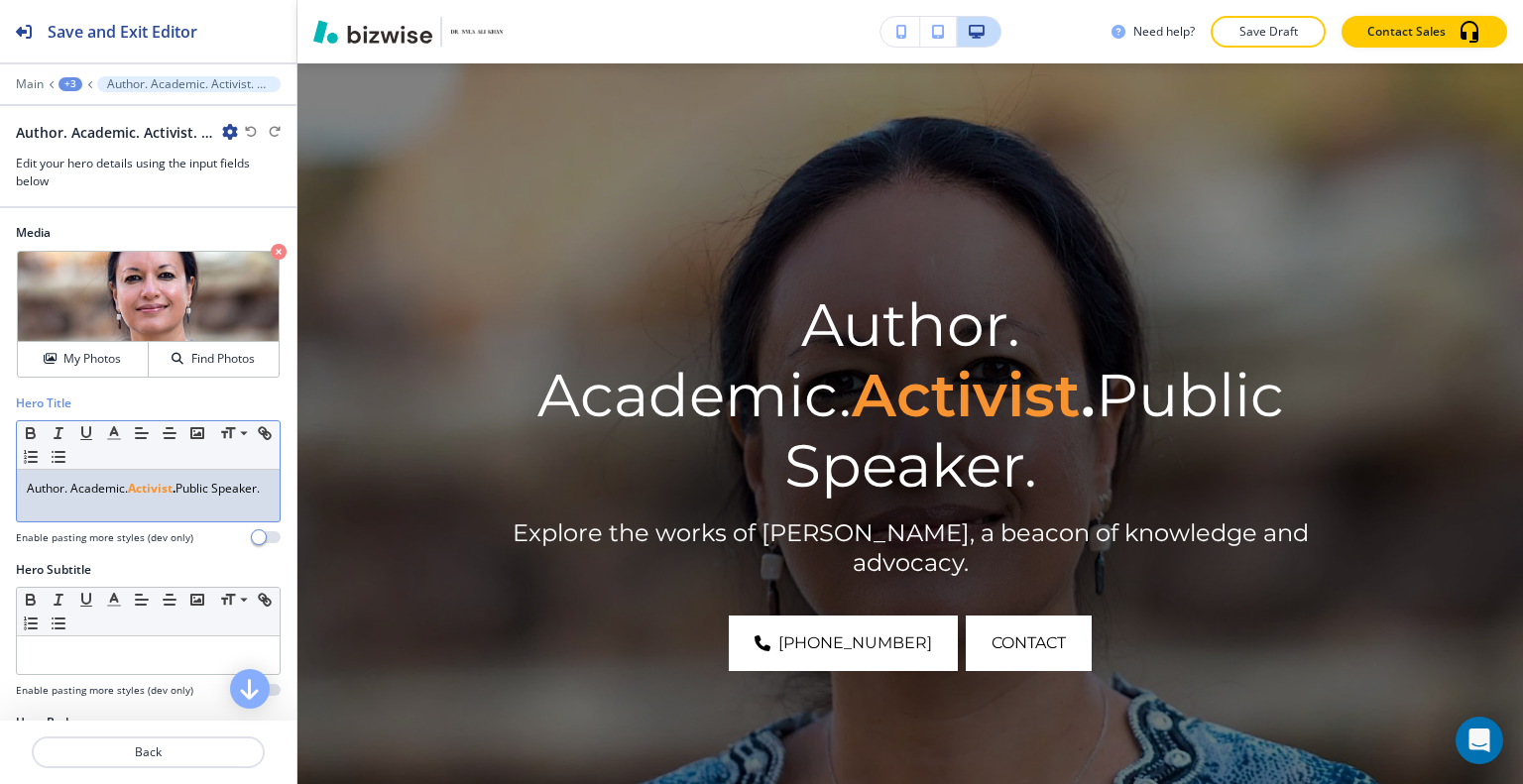 drag, startPoint x: 105, startPoint y: 507, endPoint x: 0, endPoint y: 482, distance: 107.93517 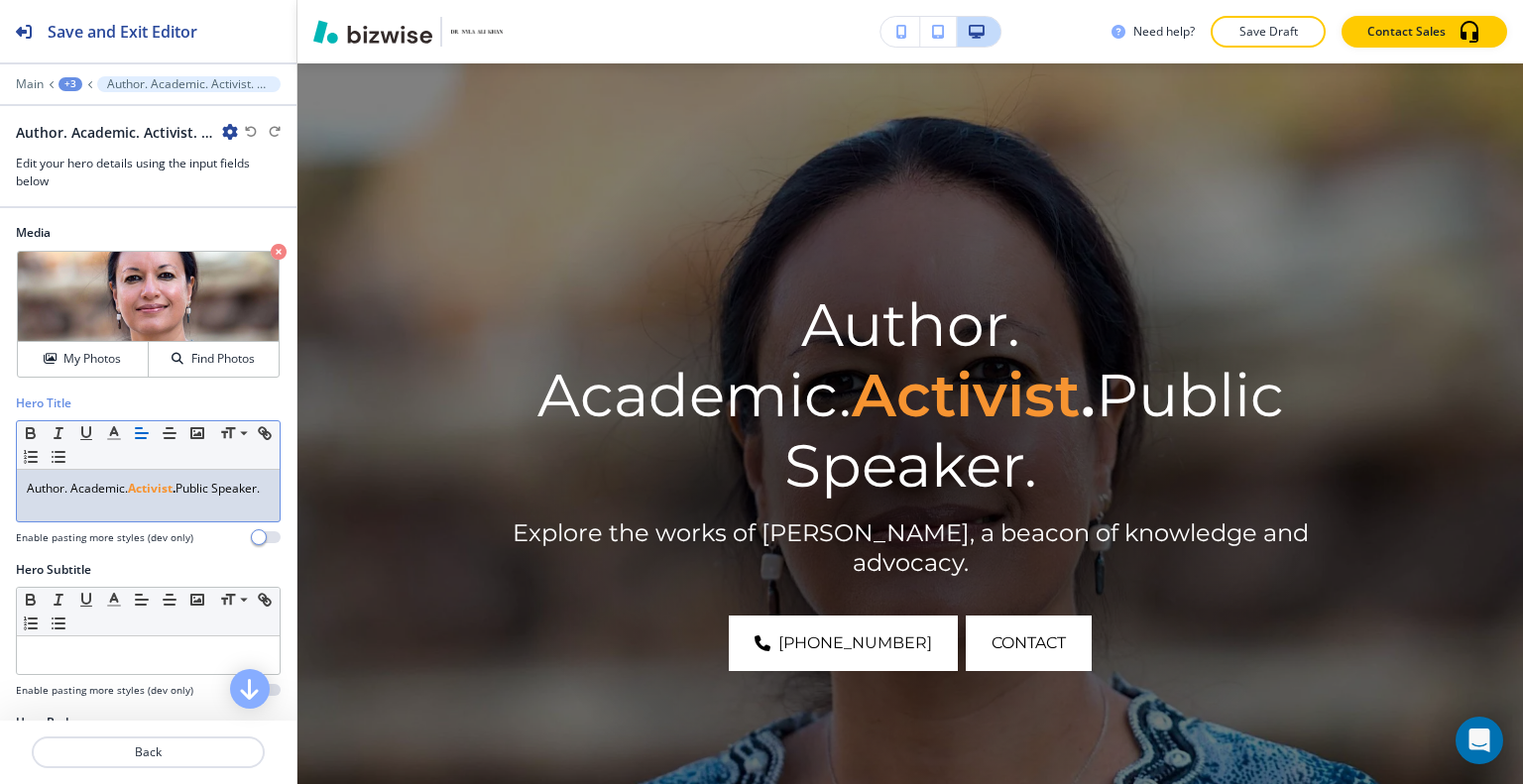 copy on "Author. Academic.  Activist .  Public Speaker." 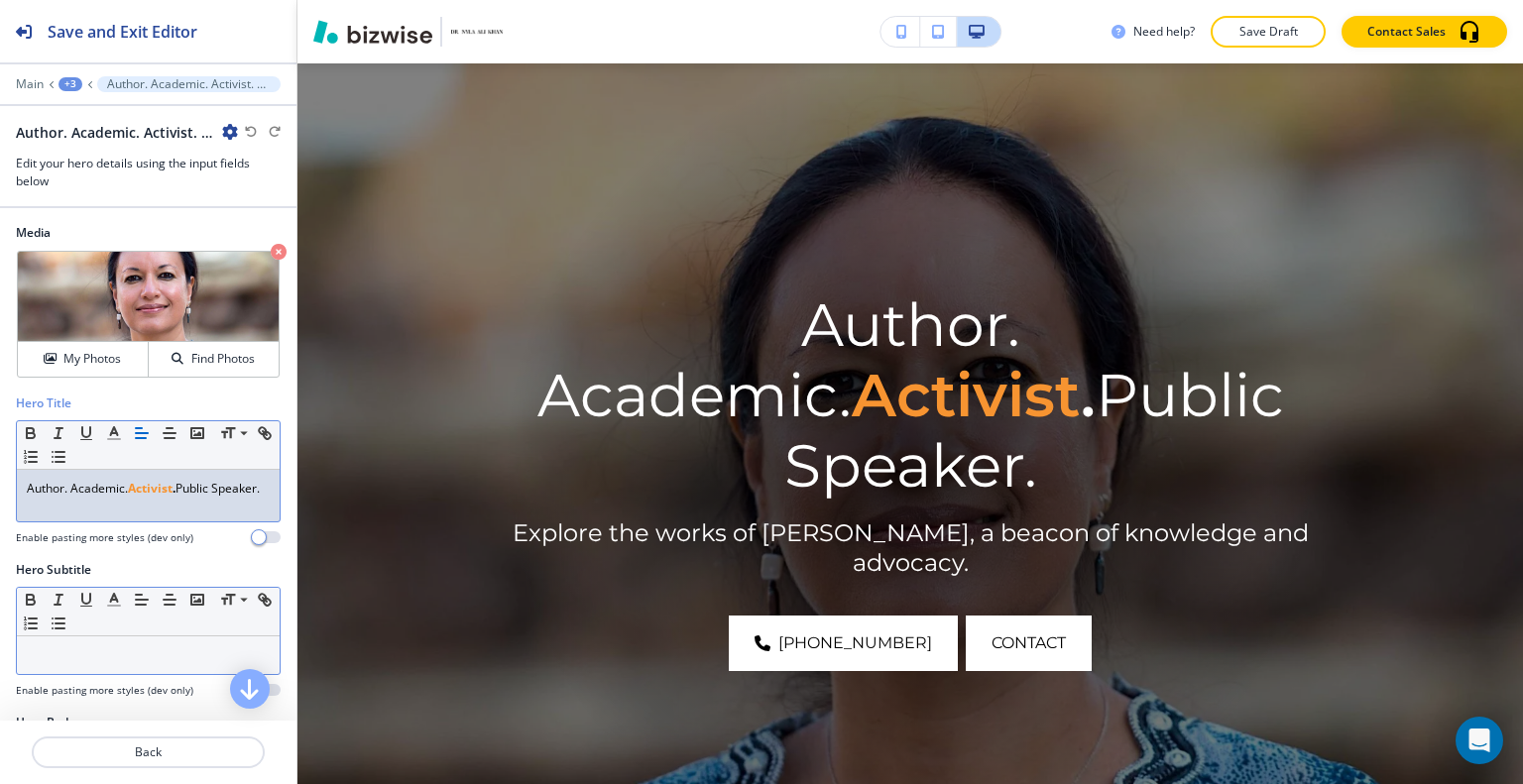 scroll, scrollTop: 99, scrollLeft: 0, axis: vertical 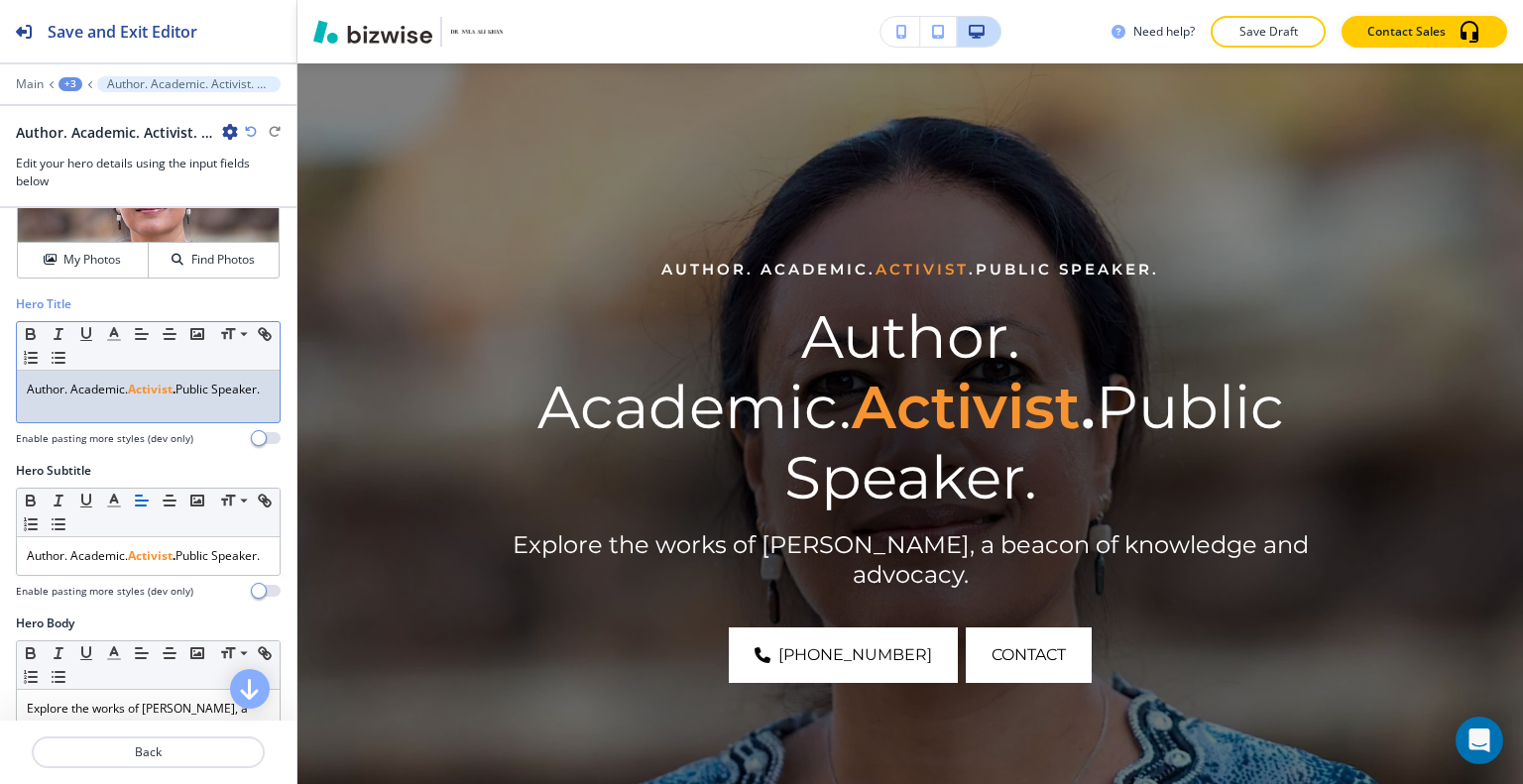 drag, startPoint x: 127, startPoint y: 407, endPoint x: 0, endPoint y: 340, distance: 143.58969 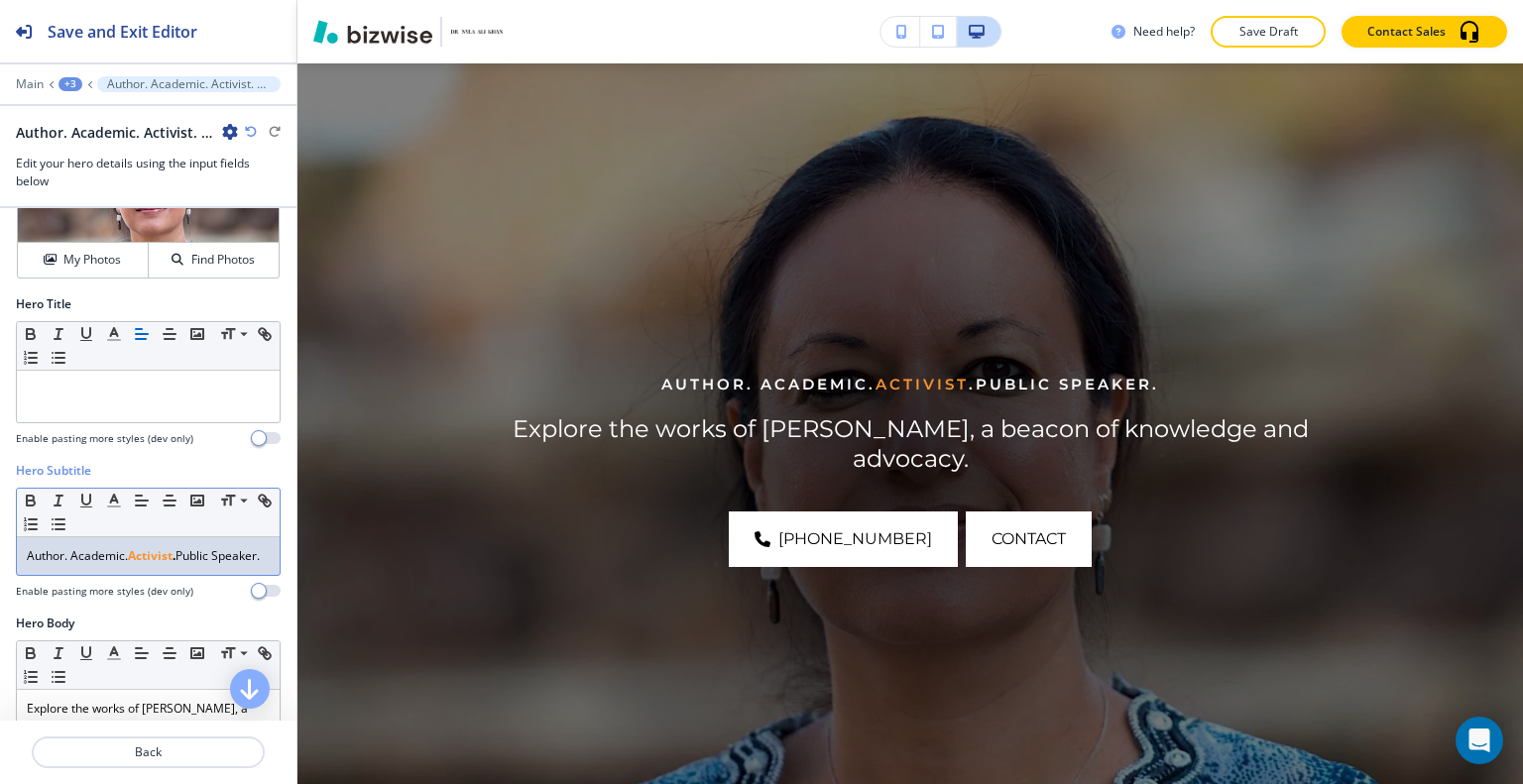click on "Author. Academic.  Activist .  Public Speaker." at bounding box center [148, 556] 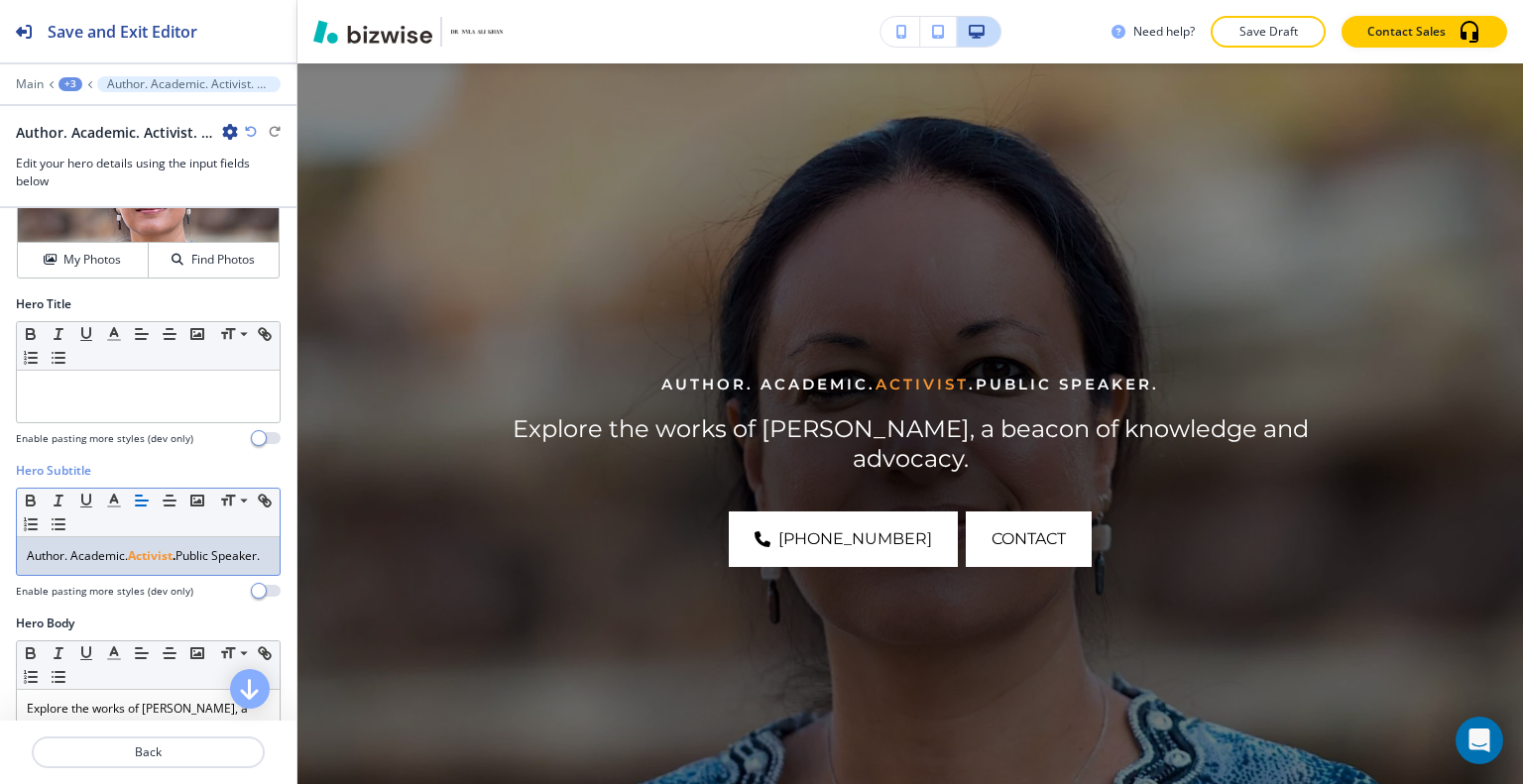 click on "Author. Academic.  Activist .  Public Speaker." at bounding box center (148, 556) 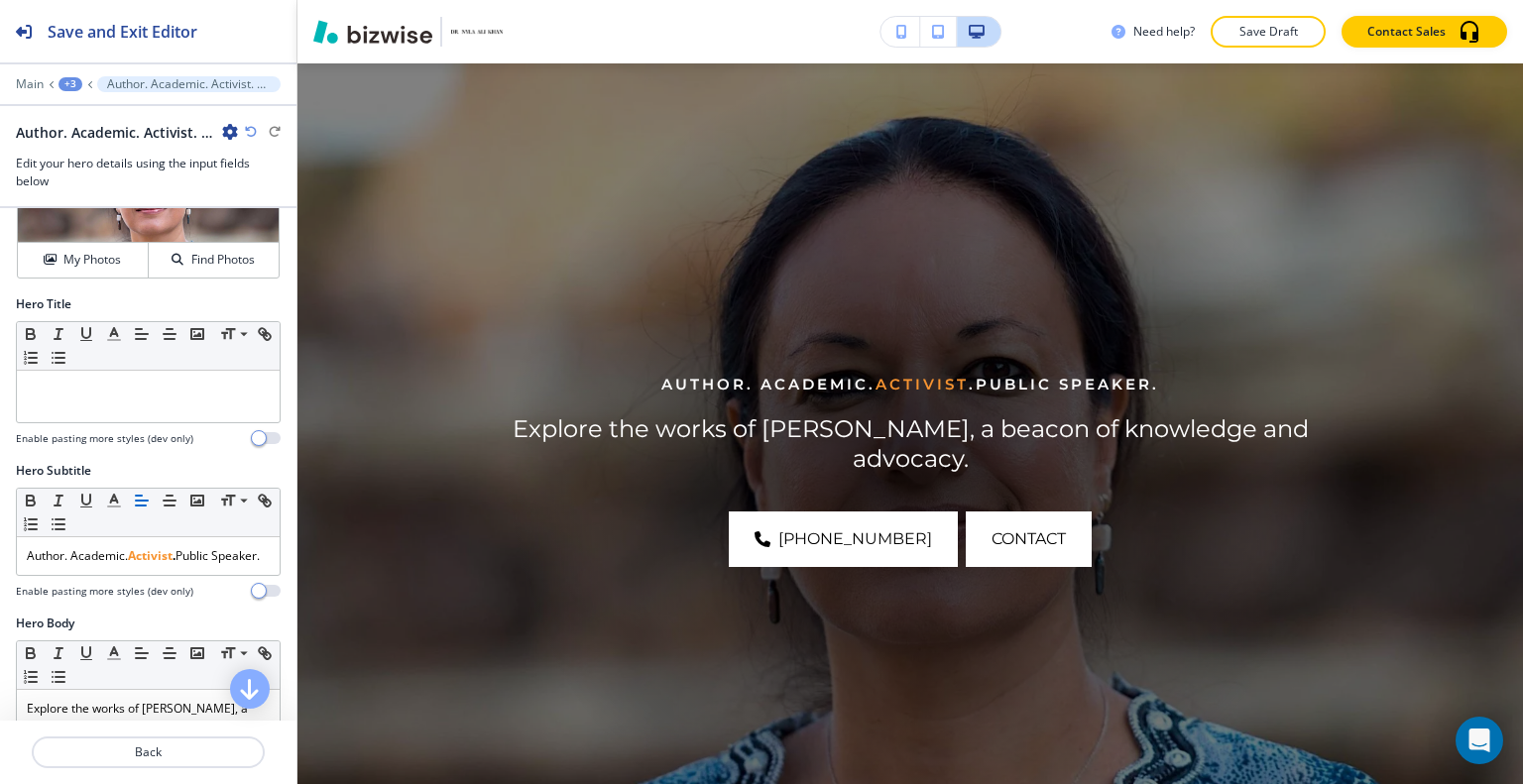 click at bounding box center [251, 132] 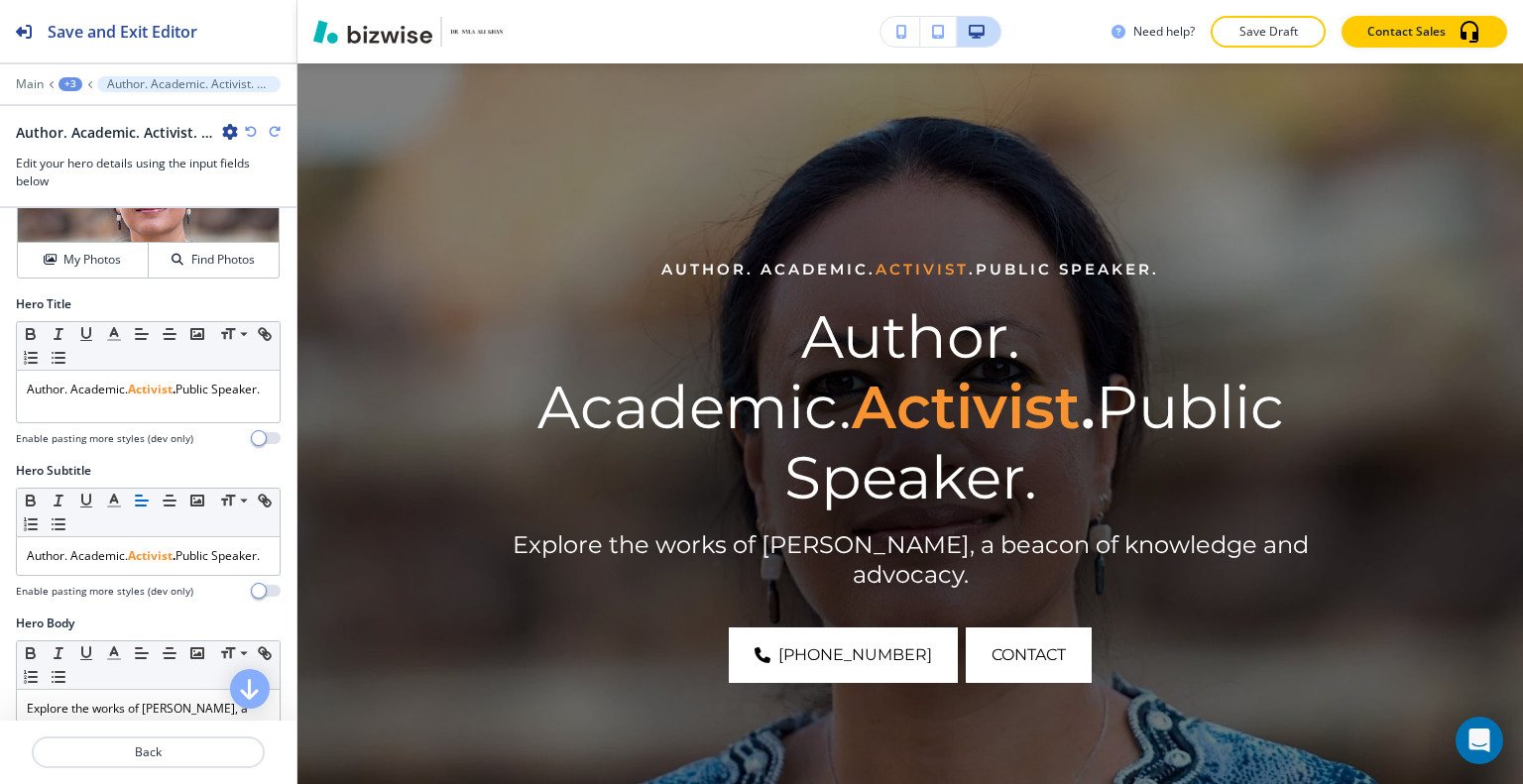 click at bounding box center [251, 132] 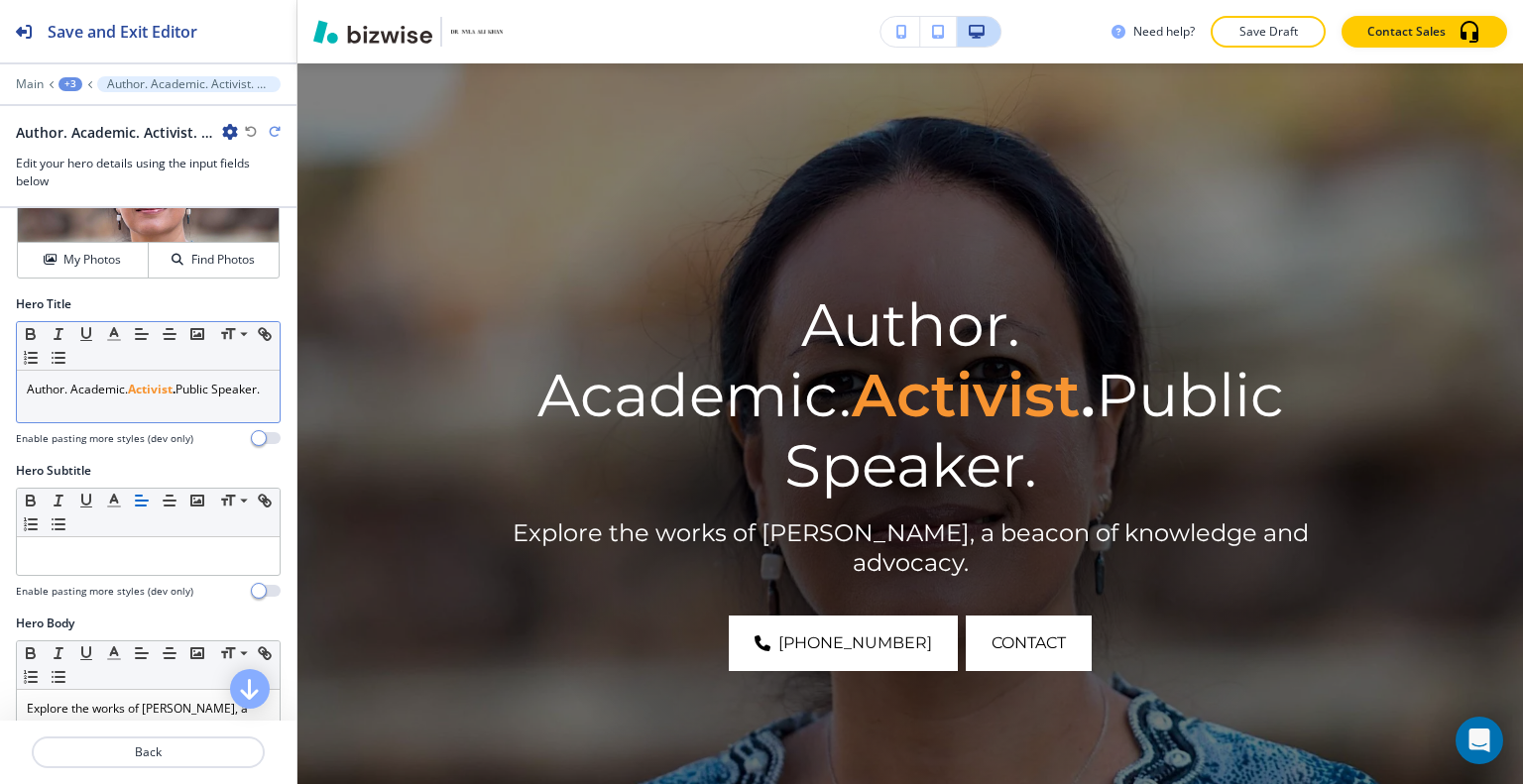 click on "Author. Academic.  Activist .  Public Speaker." at bounding box center [148, 390] 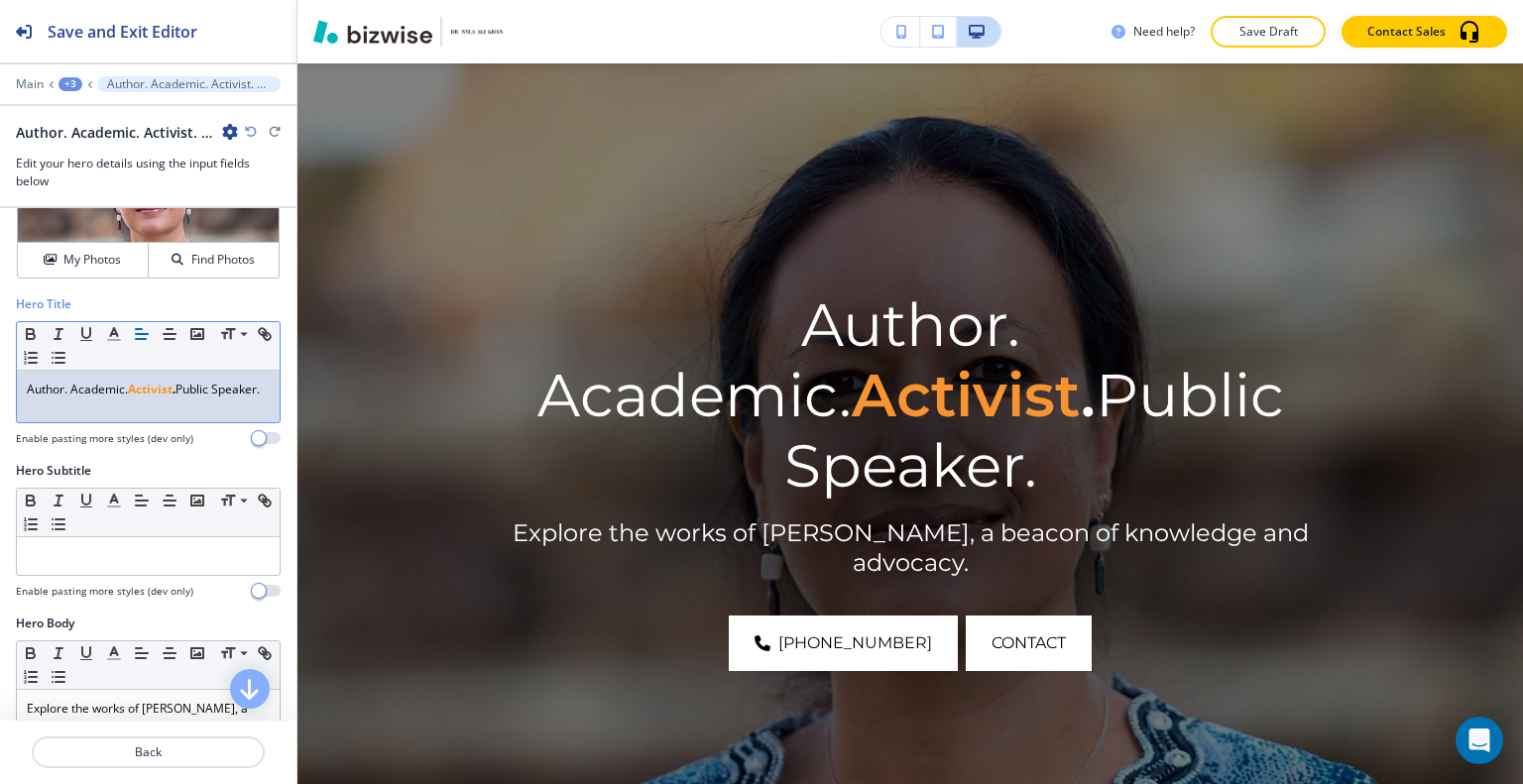 type 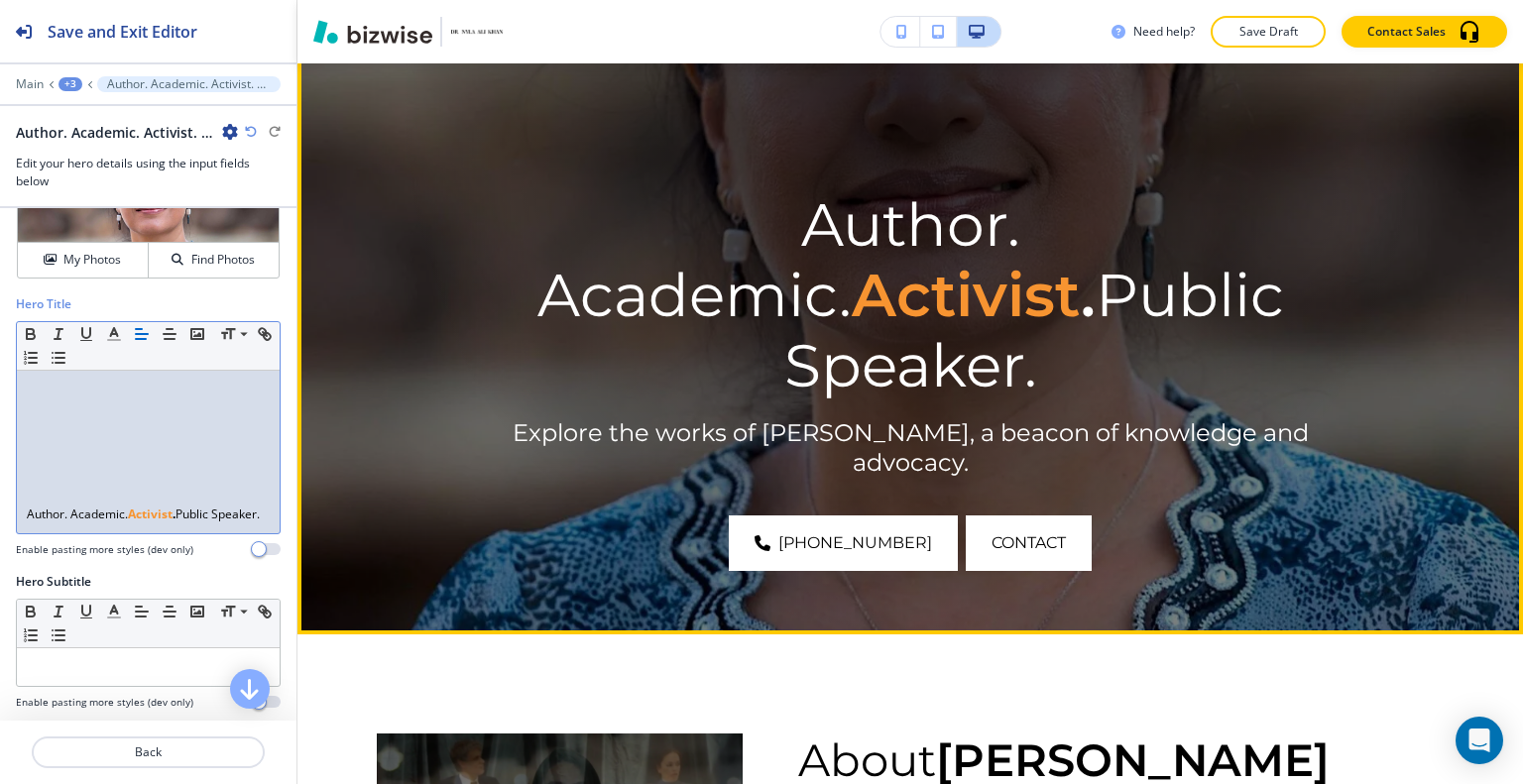 scroll, scrollTop: 297, scrollLeft: 0, axis: vertical 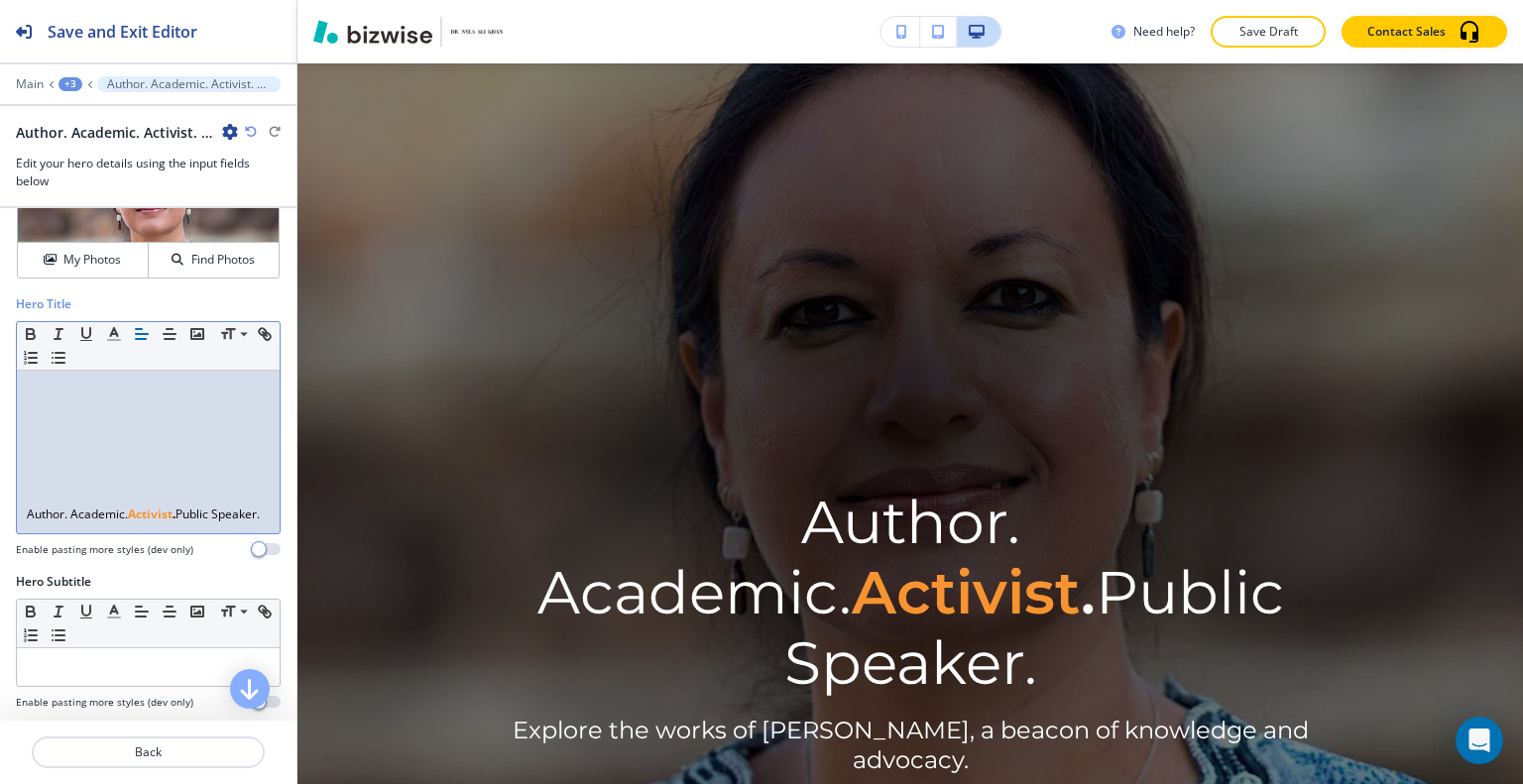 click at bounding box center [251, 132] 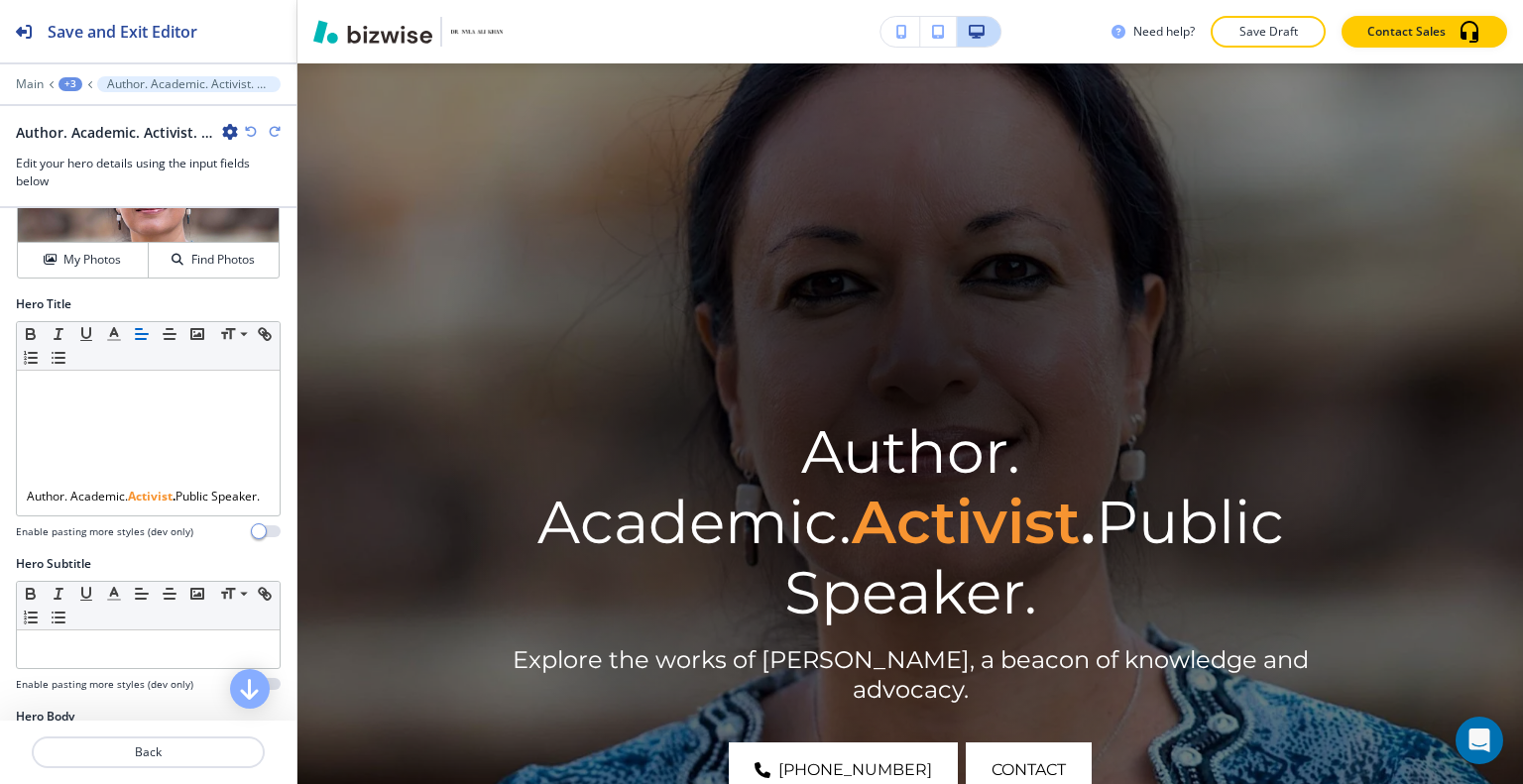 click at bounding box center (251, 132) 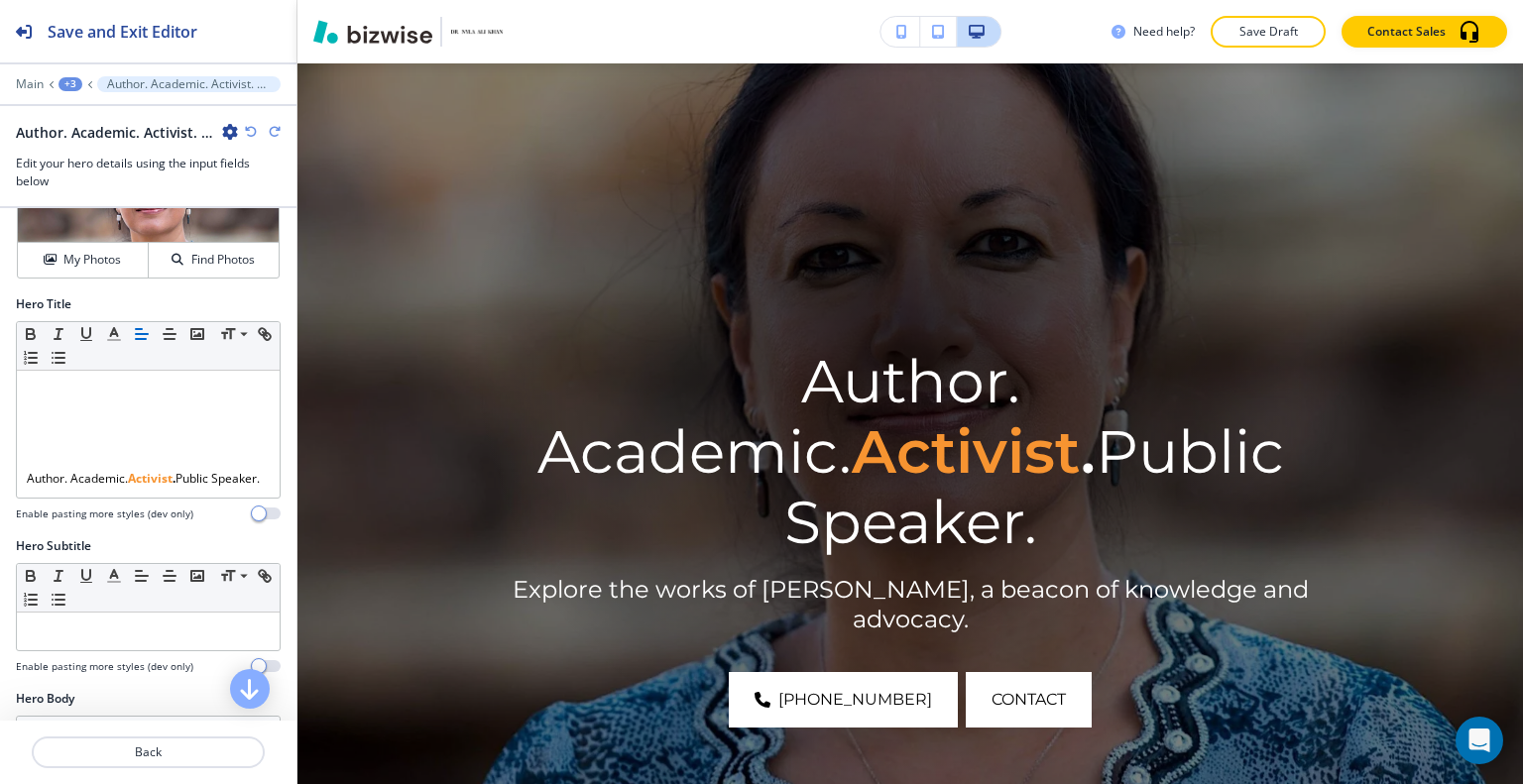 click at bounding box center [251, 132] 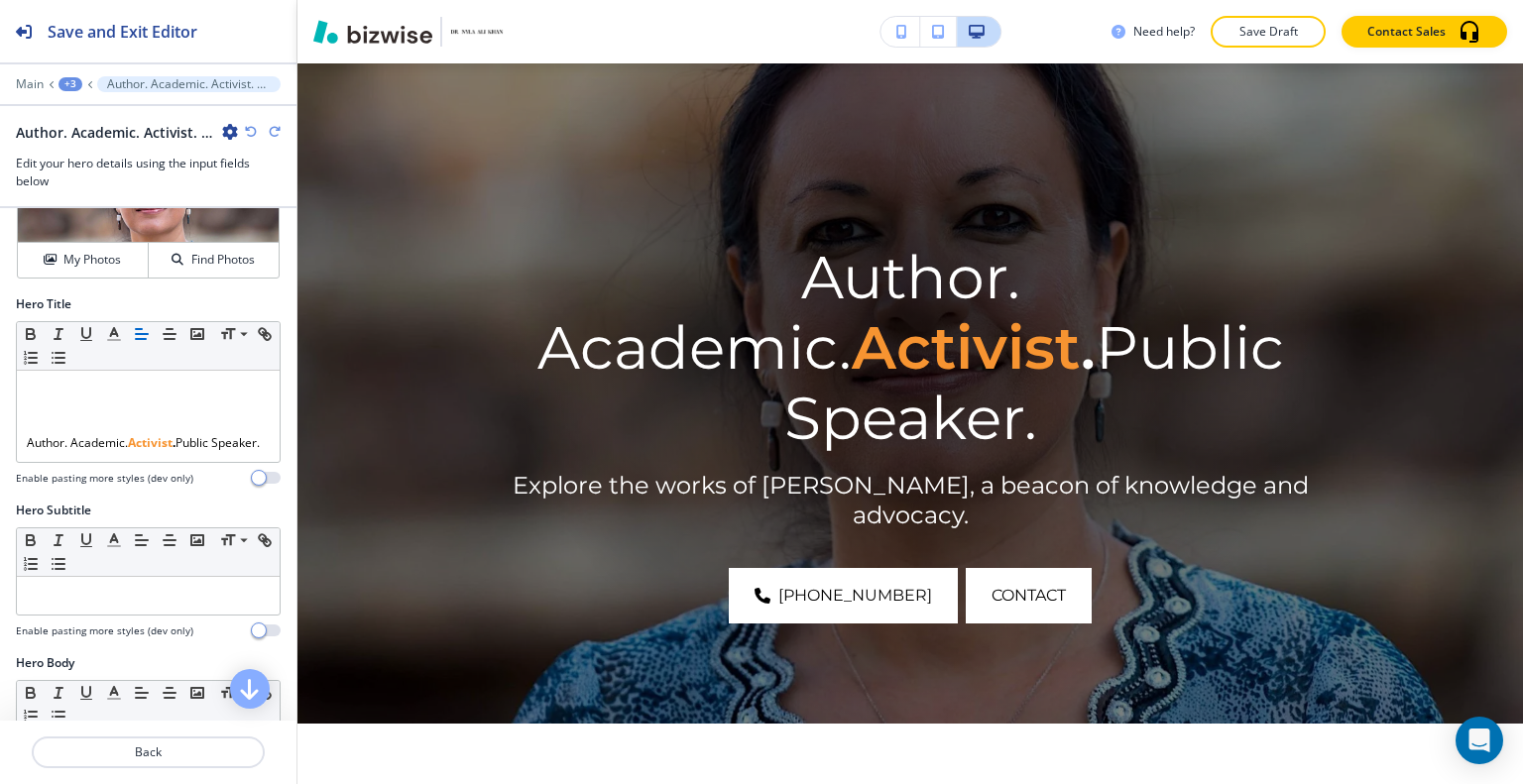 click at bounding box center [251, 132] 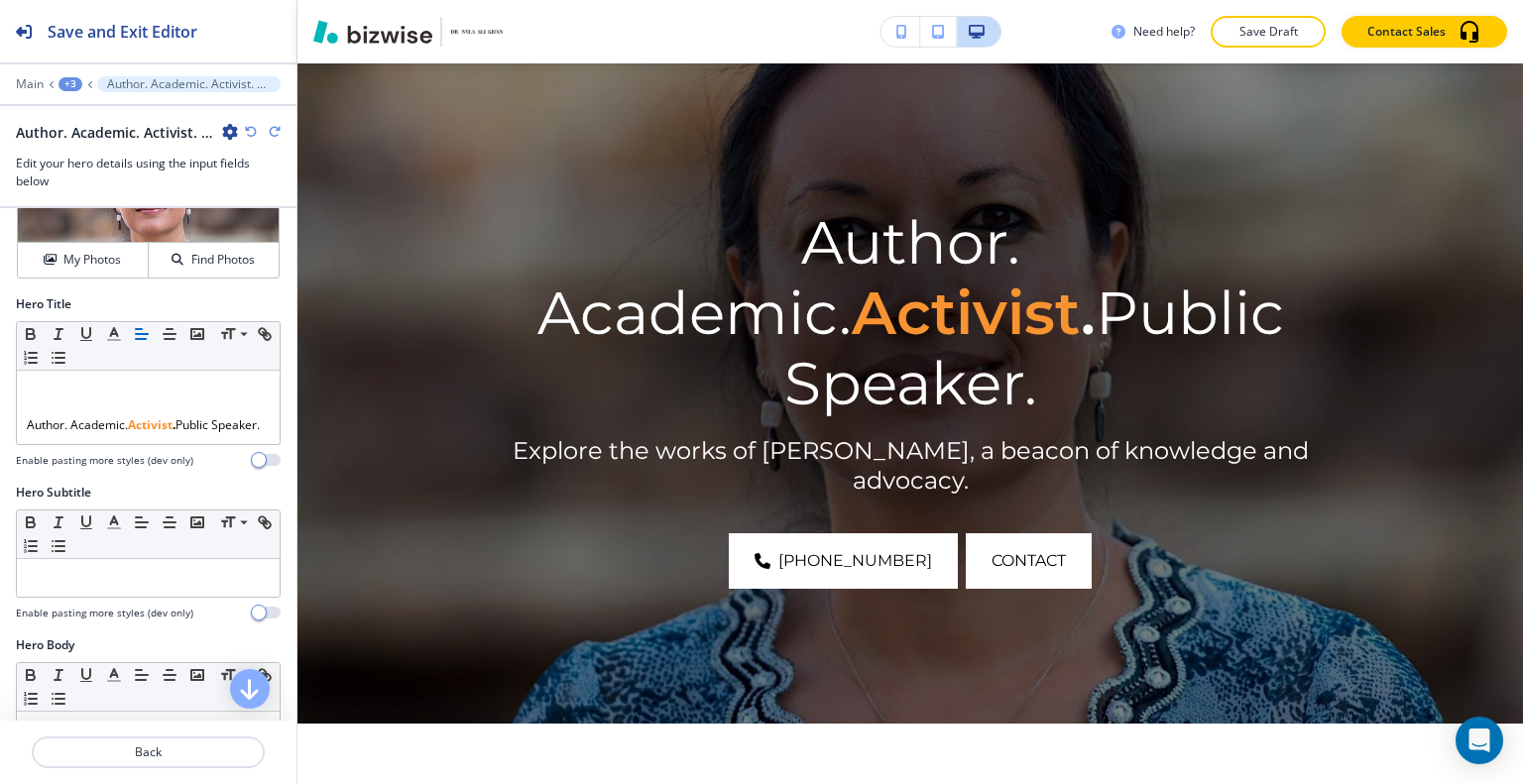 click at bounding box center [251, 132] 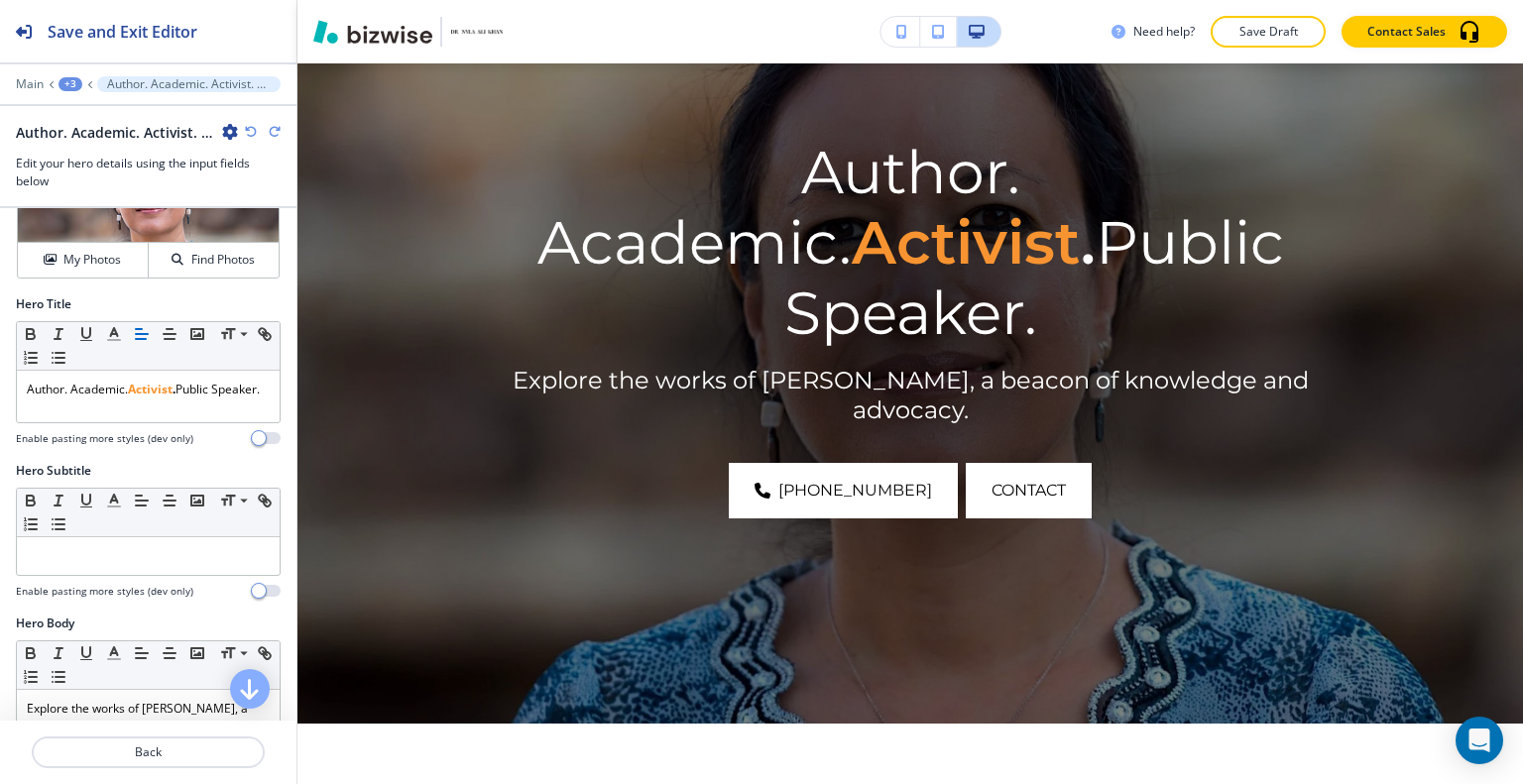 click at bounding box center (251, 132) 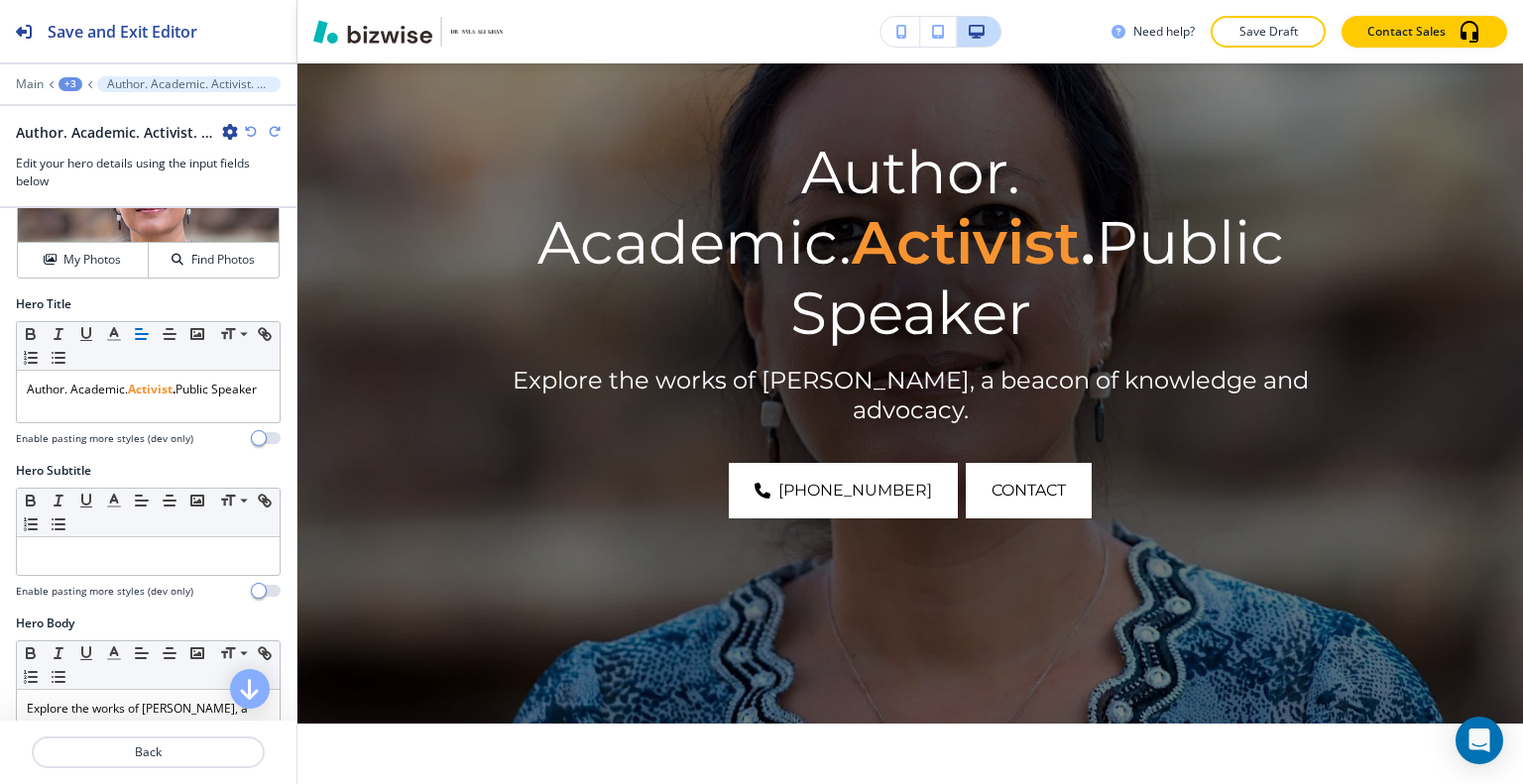 click at bounding box center [251, 132] 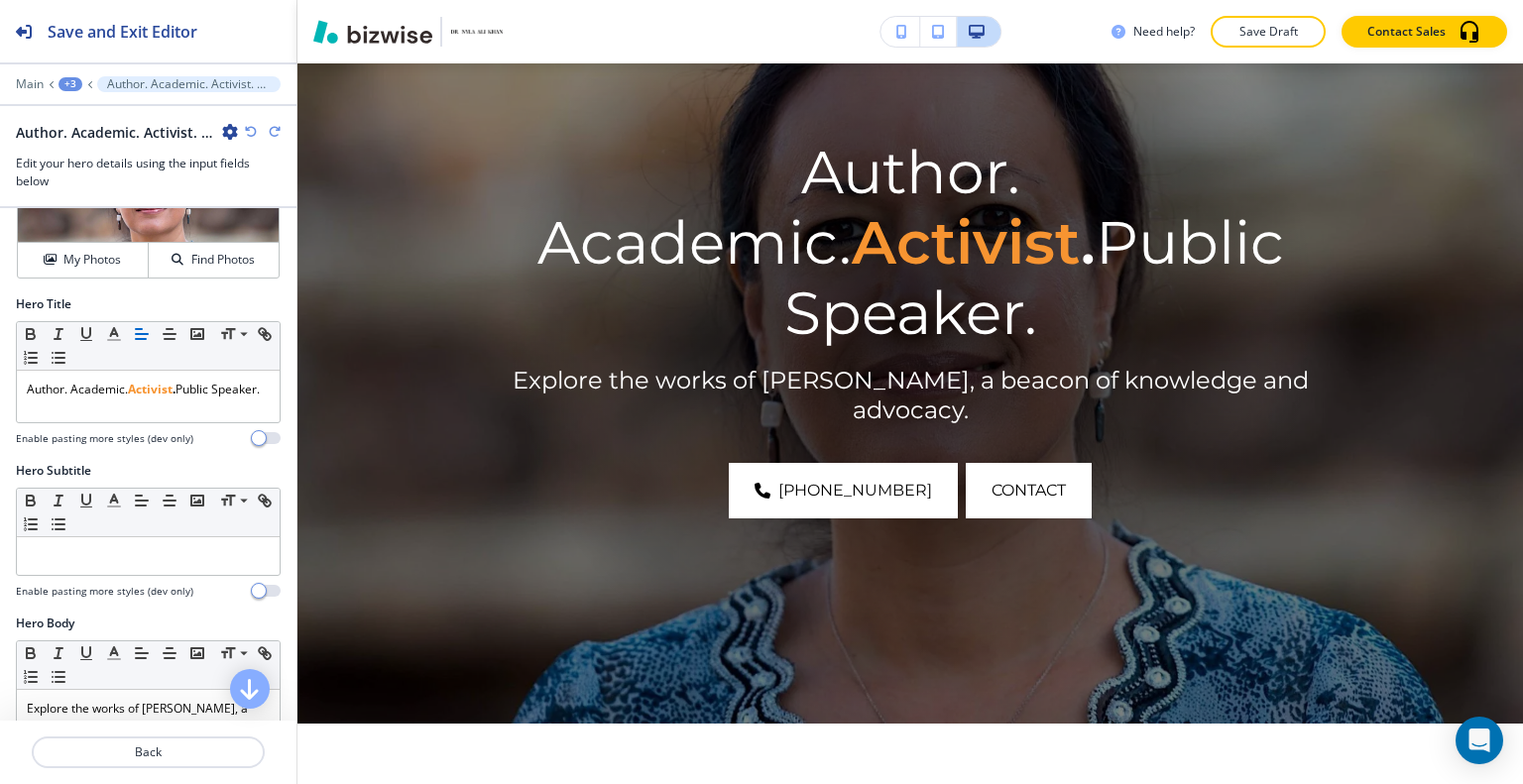 click at bounding box center (251, 132) 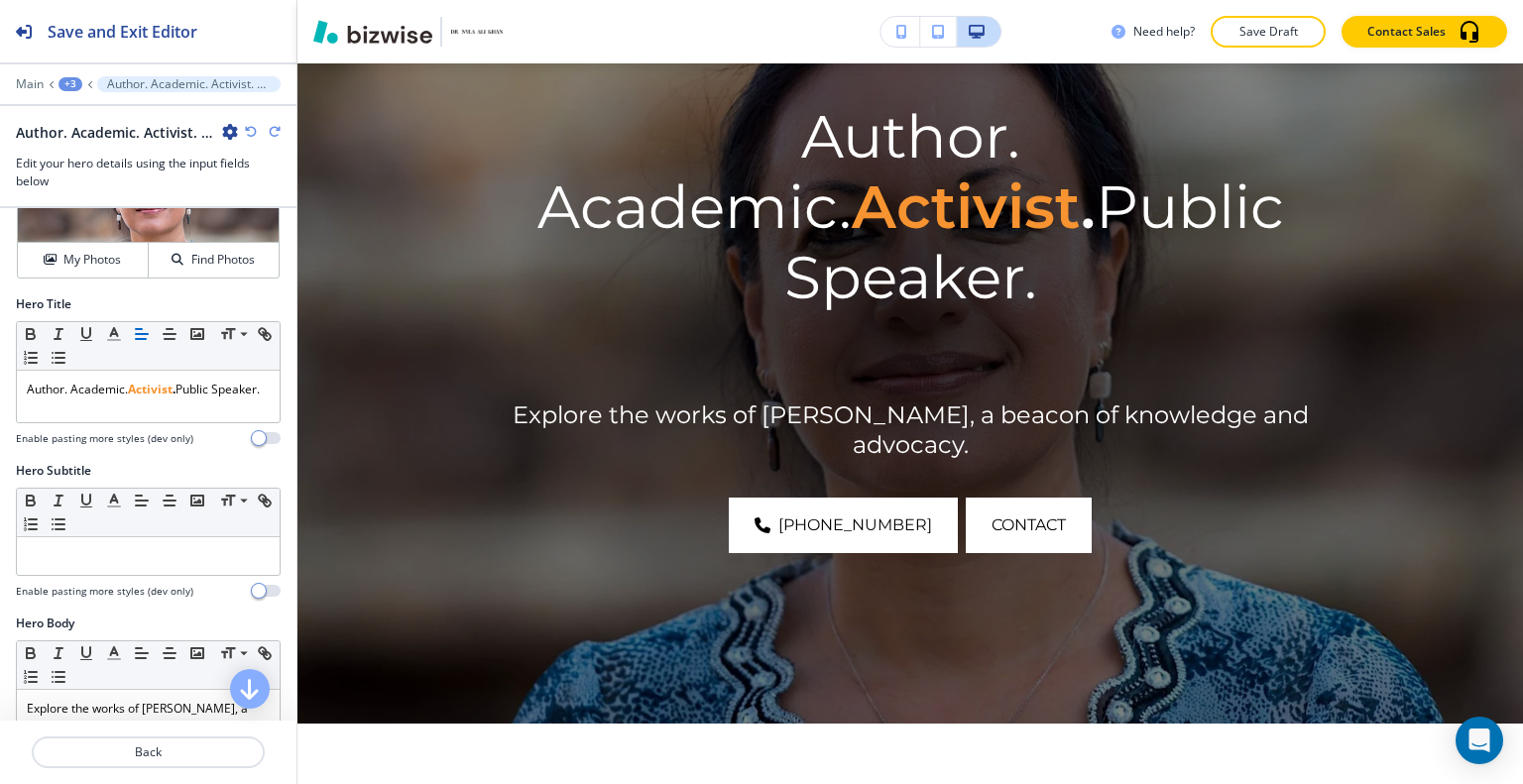 click at bounding box center (251, 132) 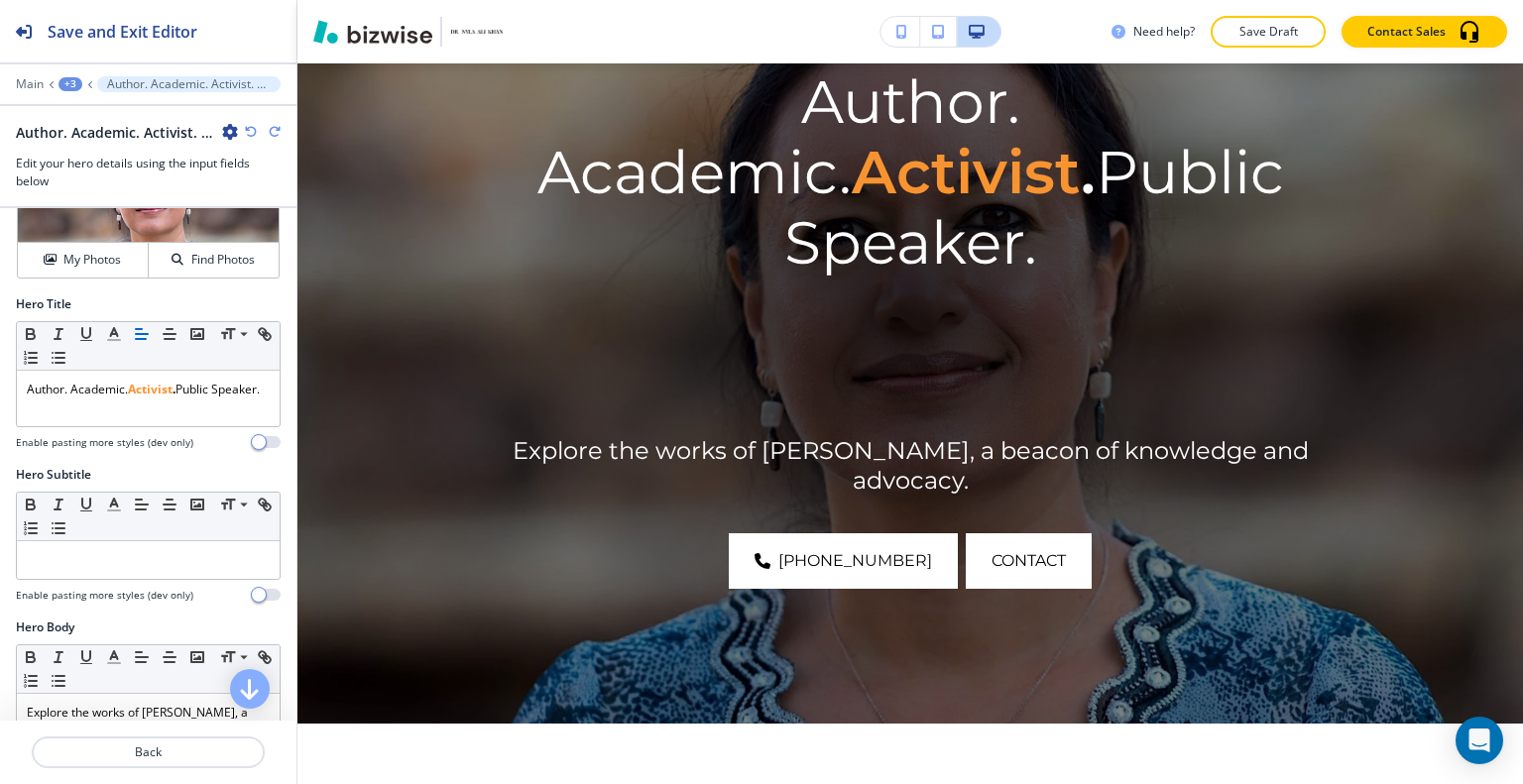 click at bounding box center (251, 132) 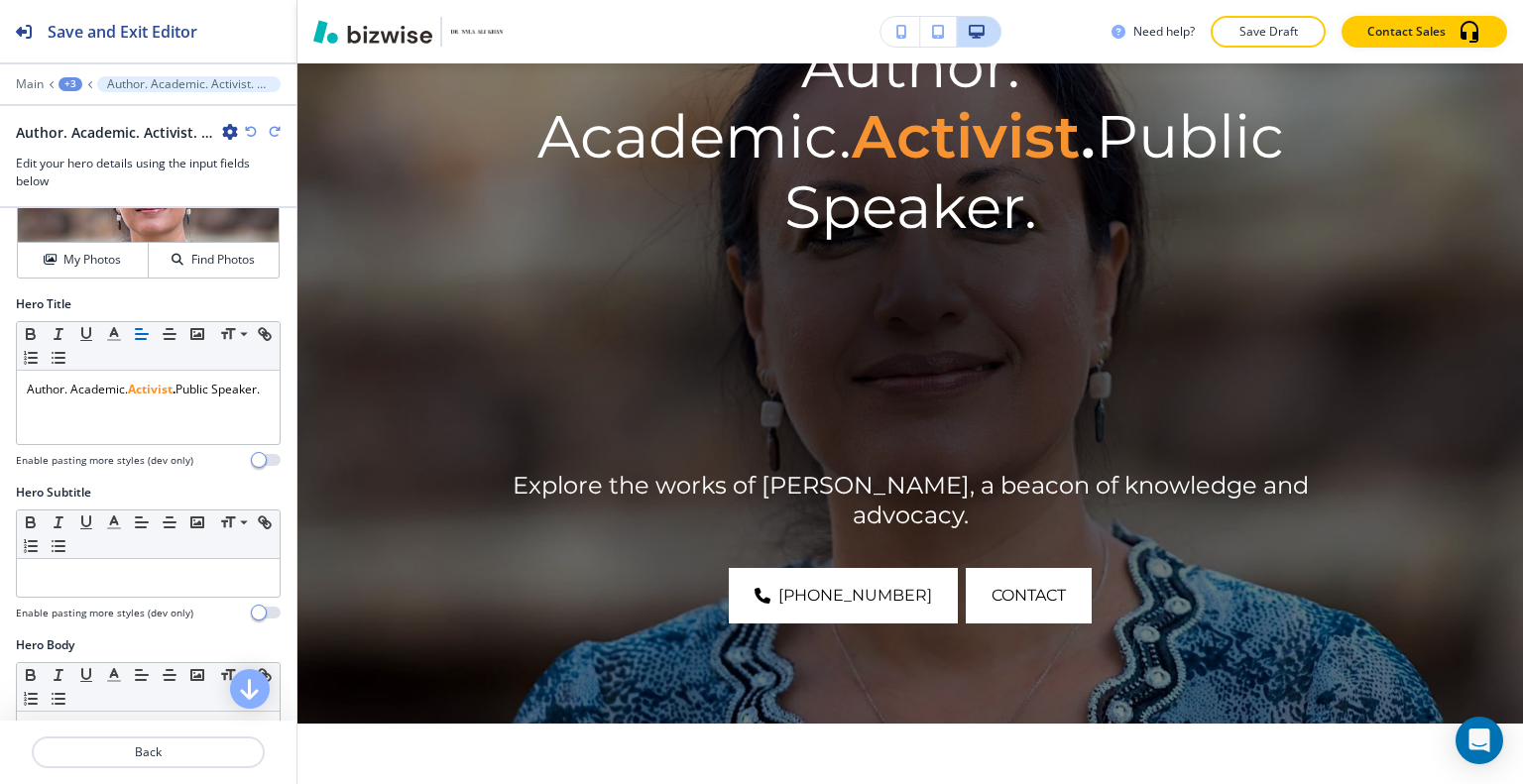 click at bounding box center (251, 132) 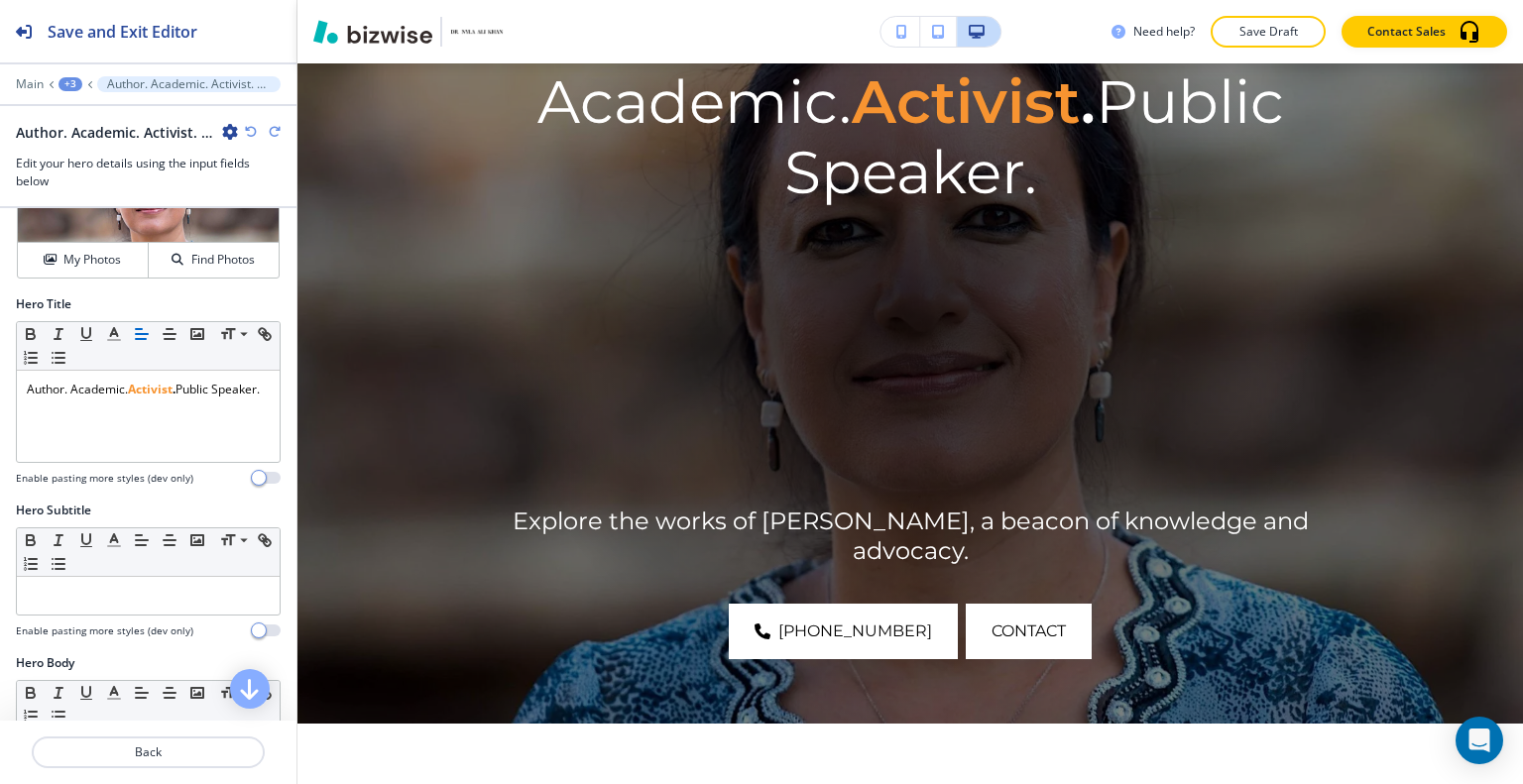 click at bounding box center [251, 132] 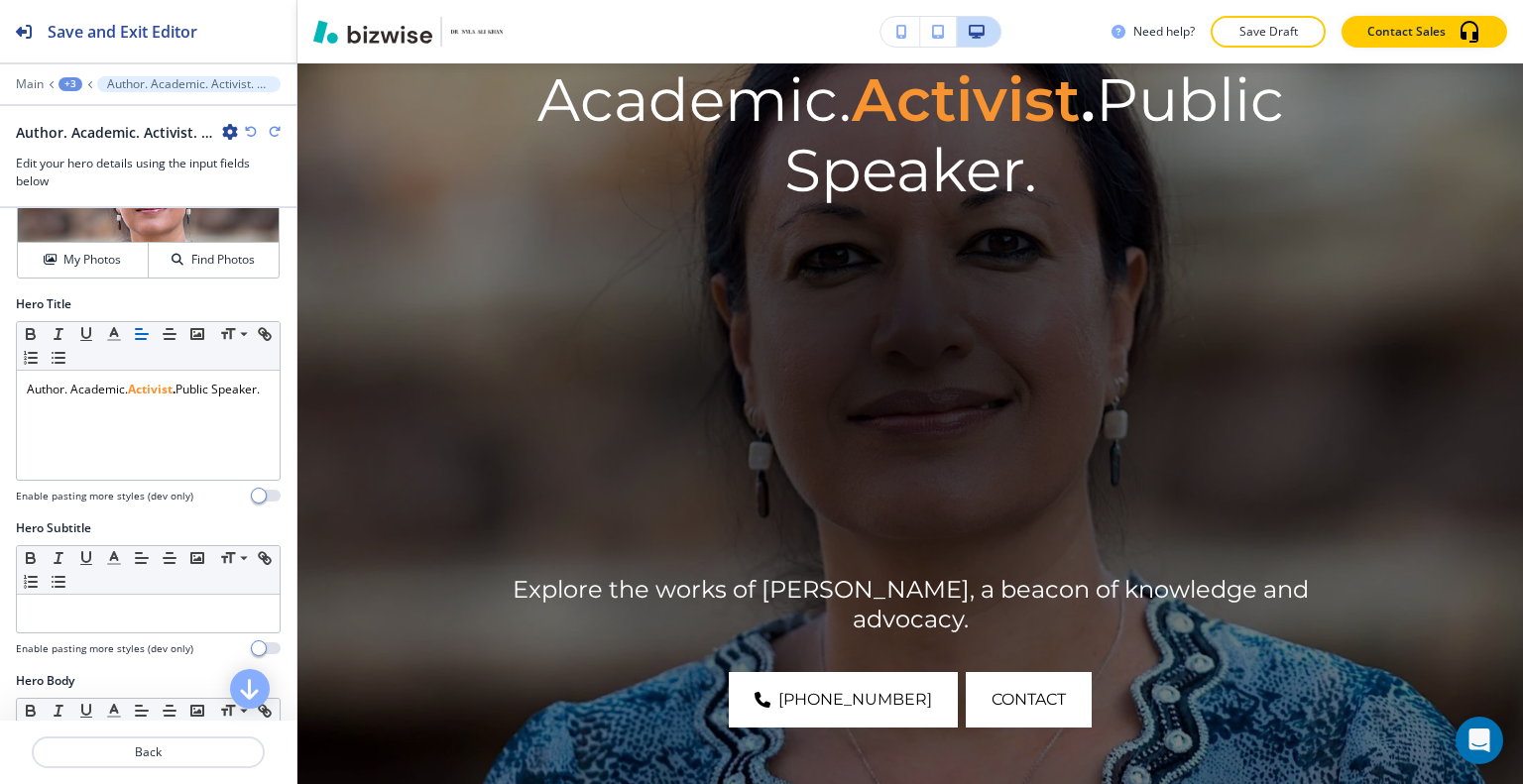 click at bounding box center [251, 132] 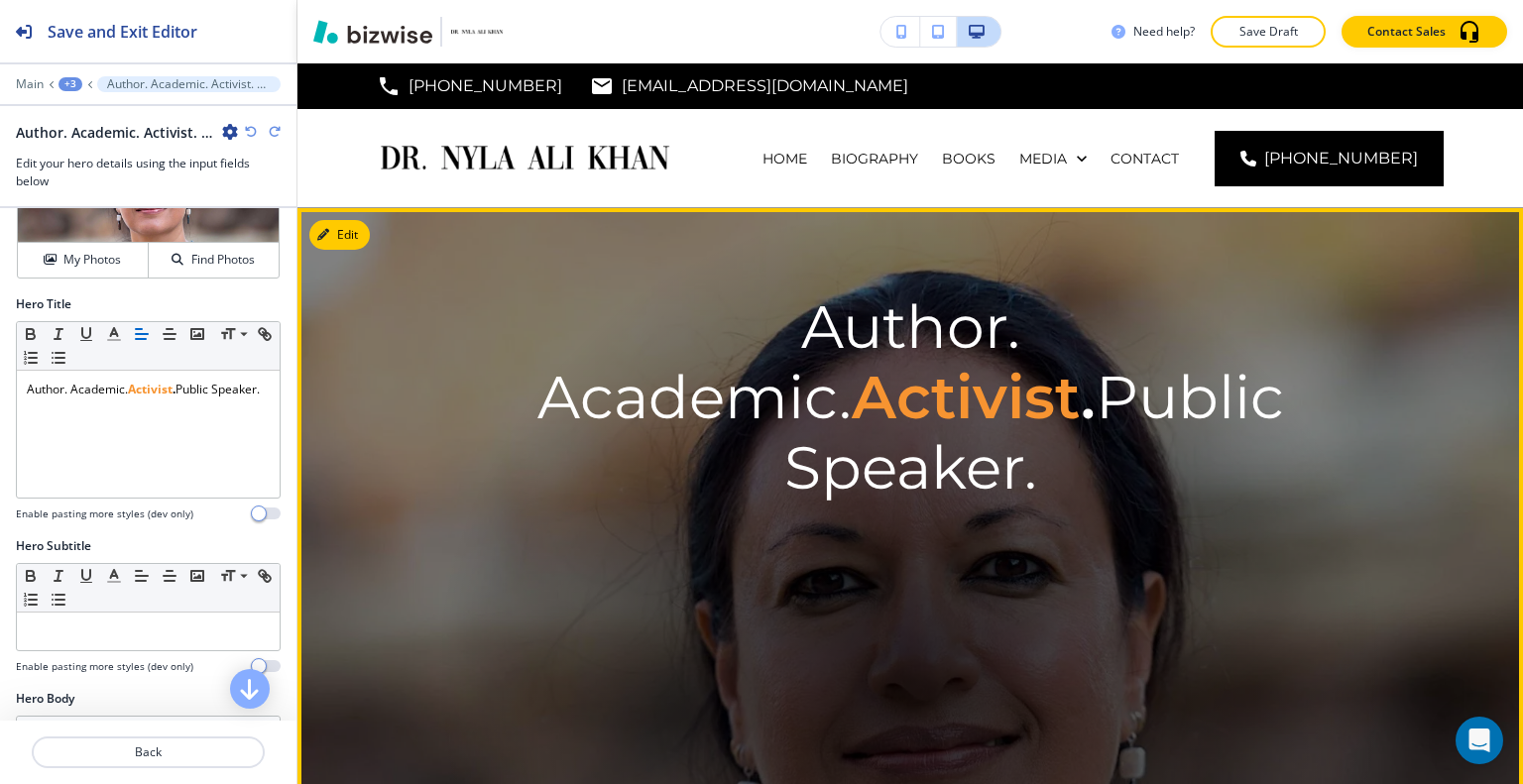 scroll, scrollTop: 297, scrollLeft: 0, axis: vertical 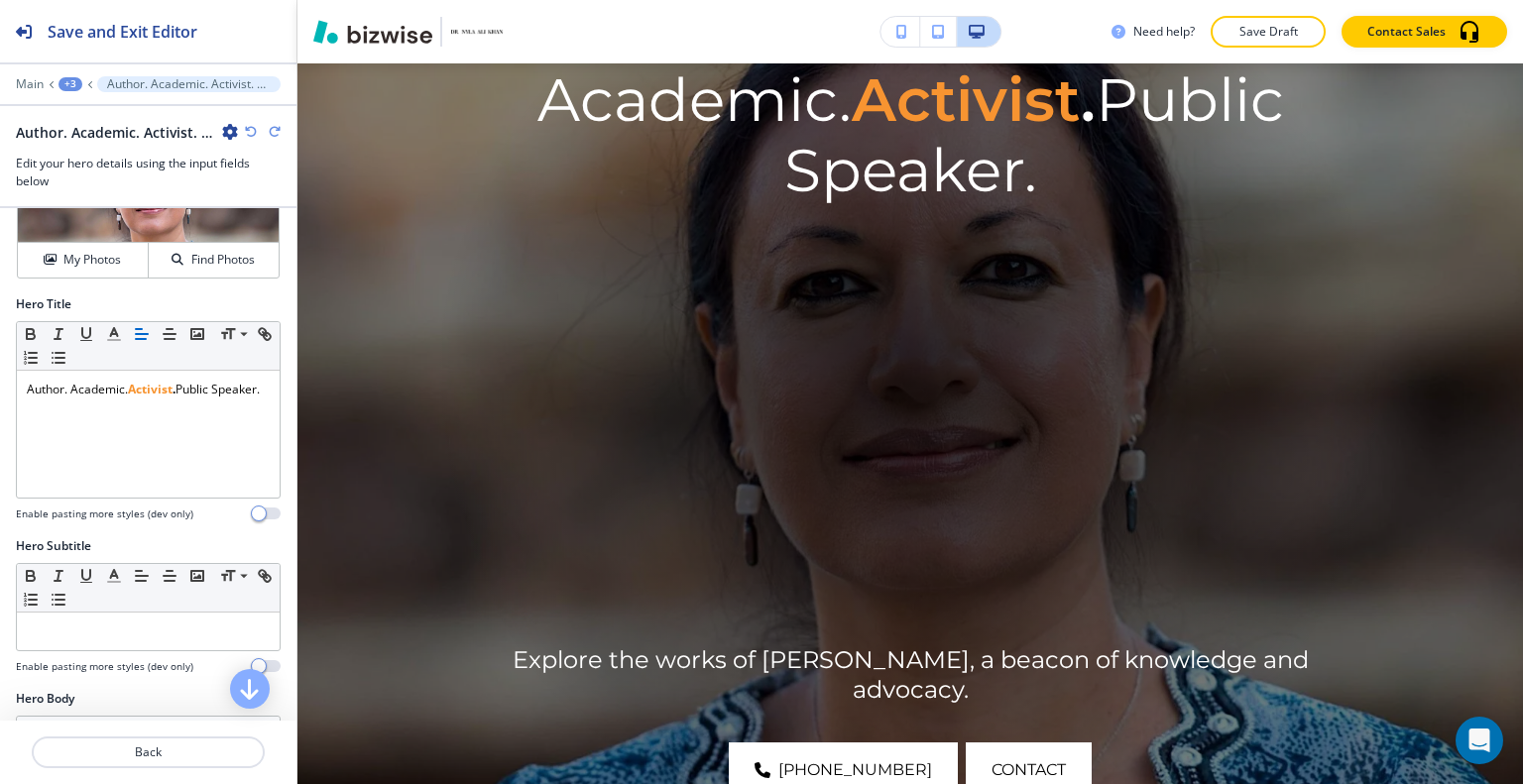 click at bounding box center (251, 132) 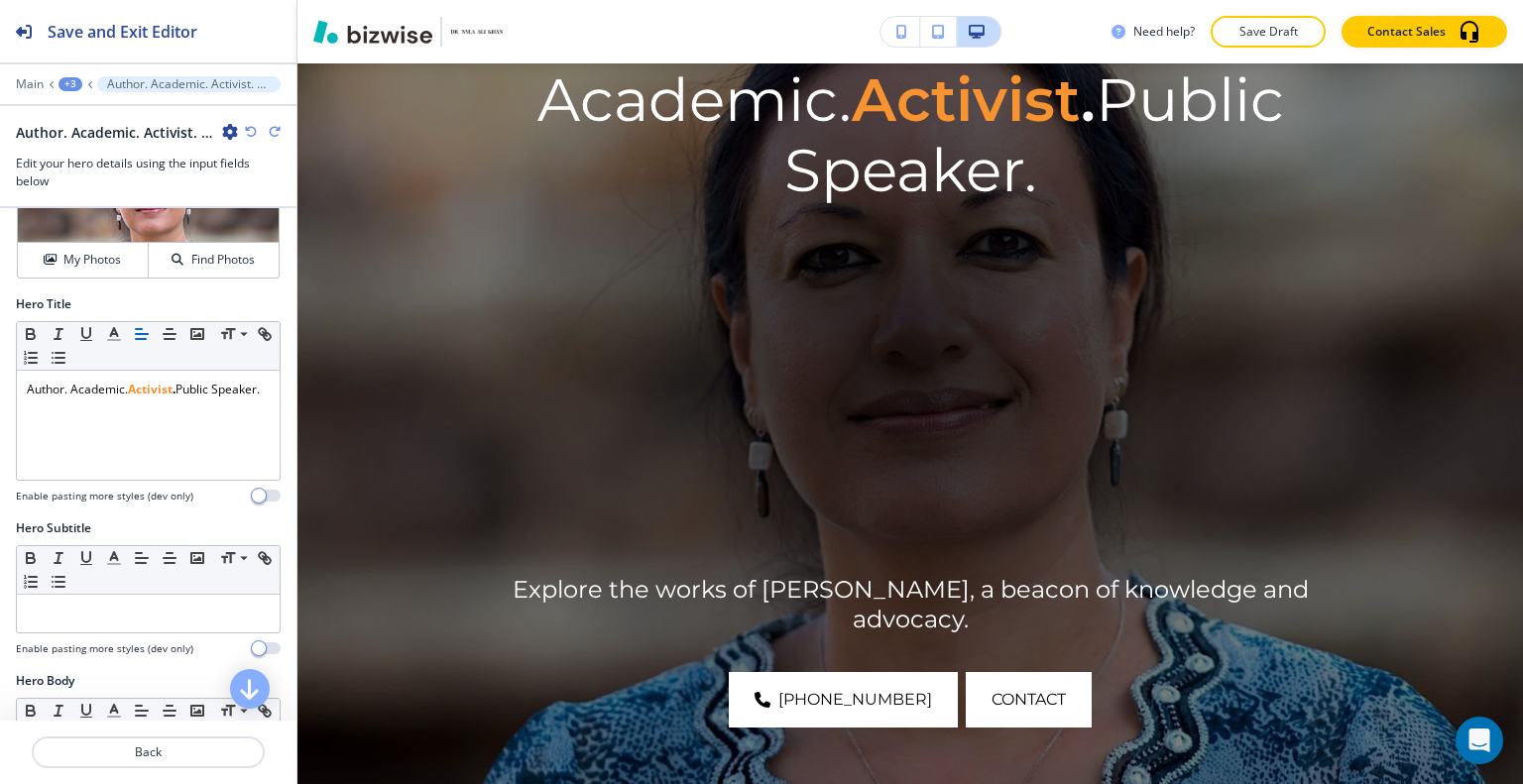 click at bounding box center (251, 132) 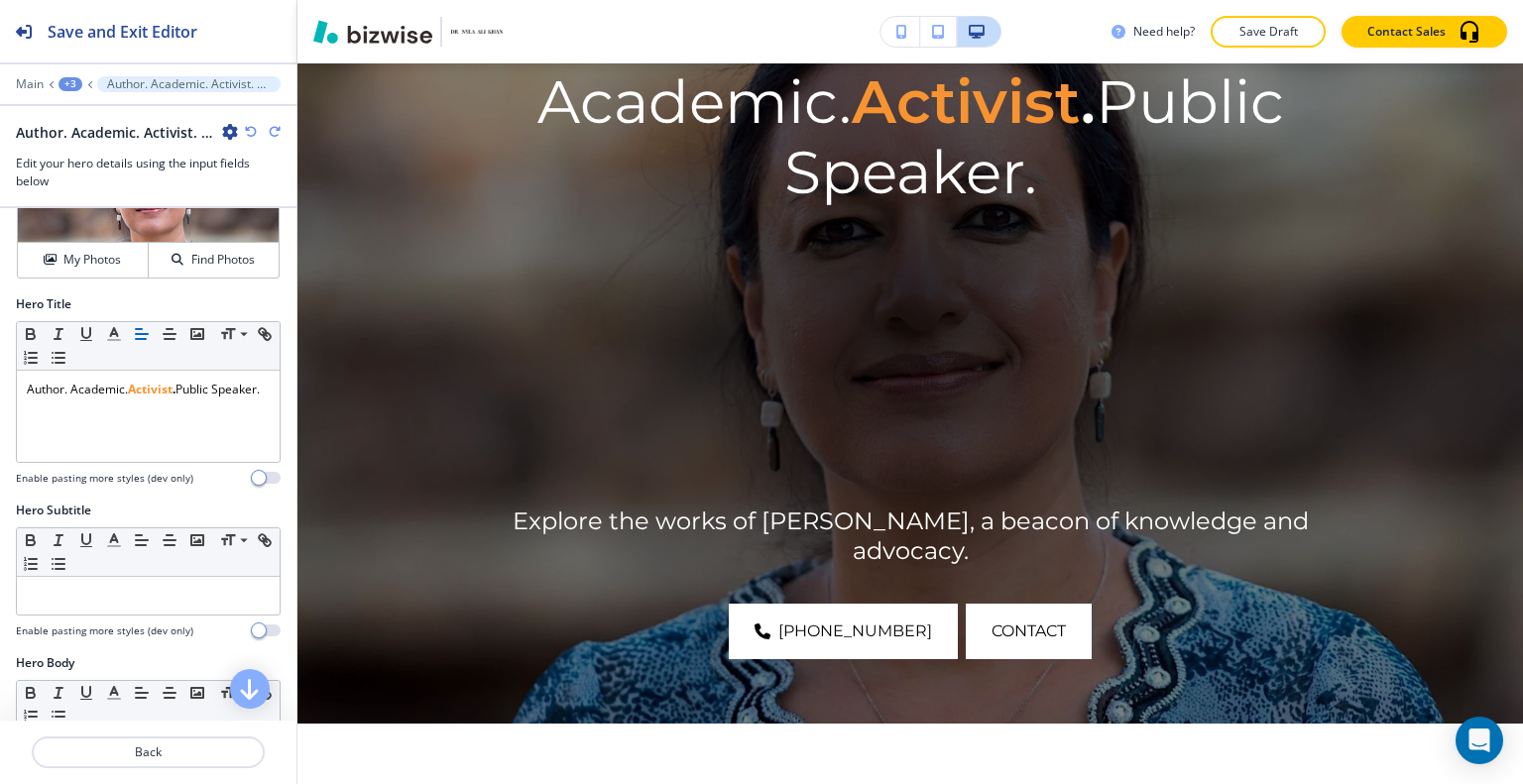 click at bounding box center (251, 132) 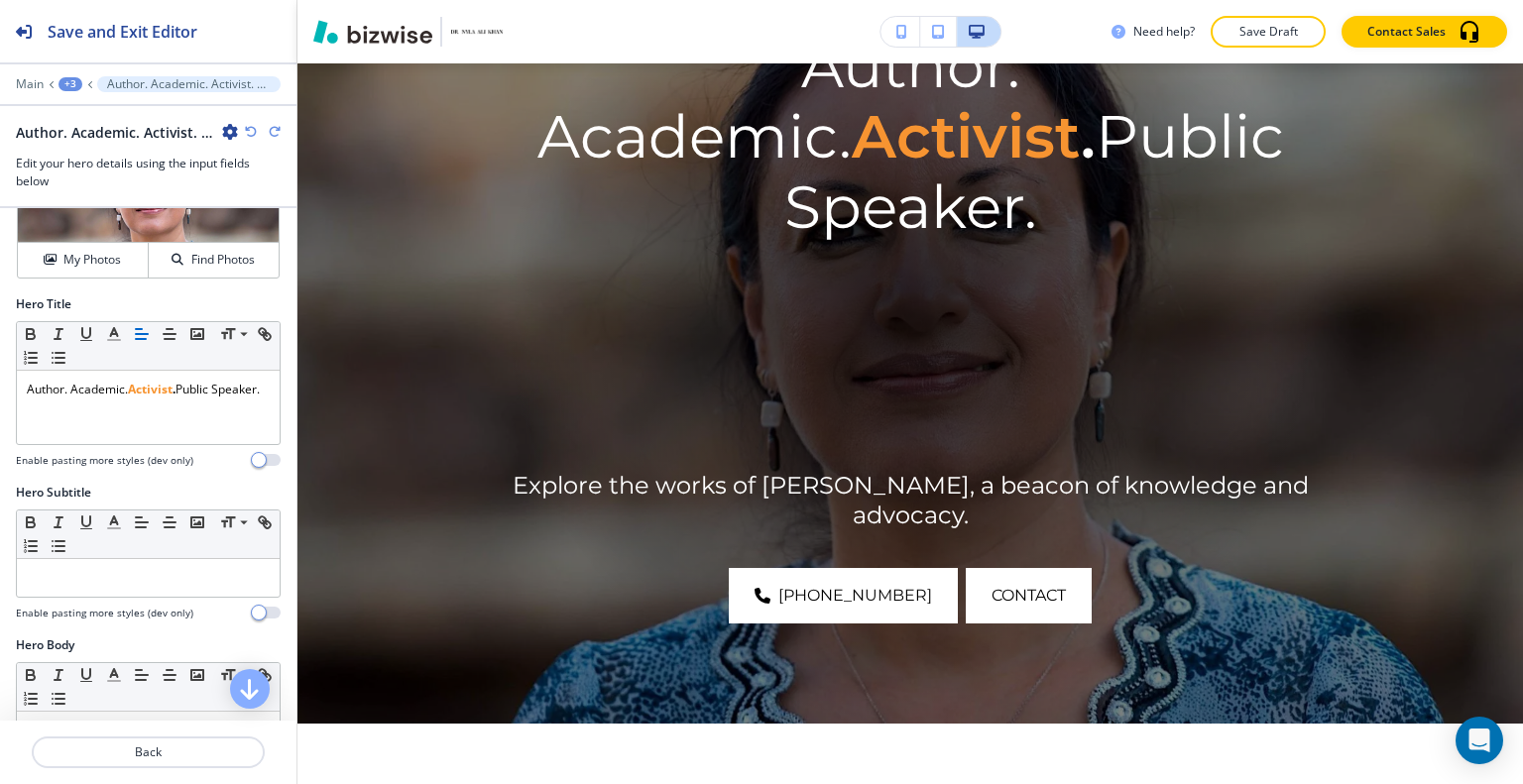 click at bounding box center [251, 132] 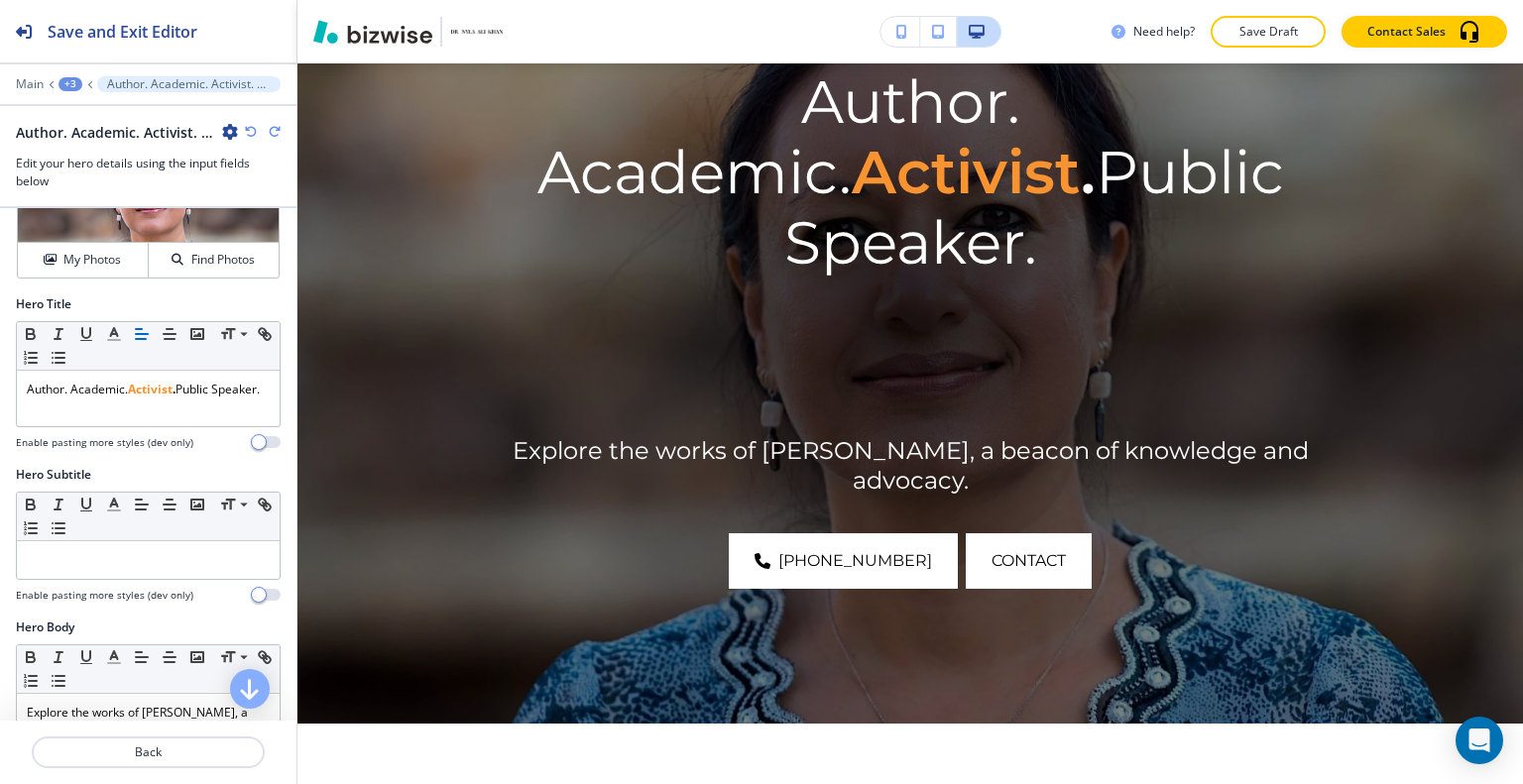 click at bounding box center [251, 132] 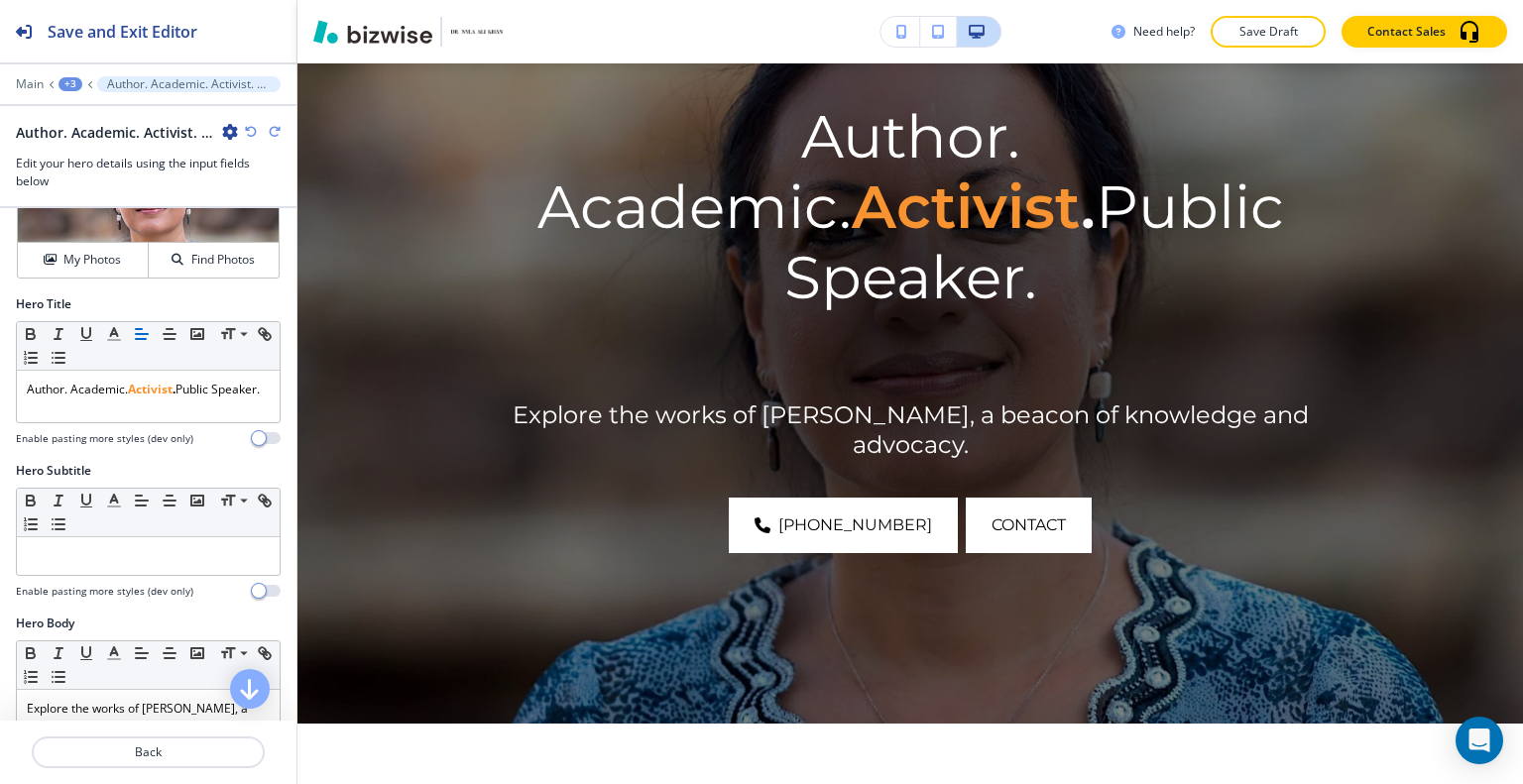 click at bounding box center (251, 132) 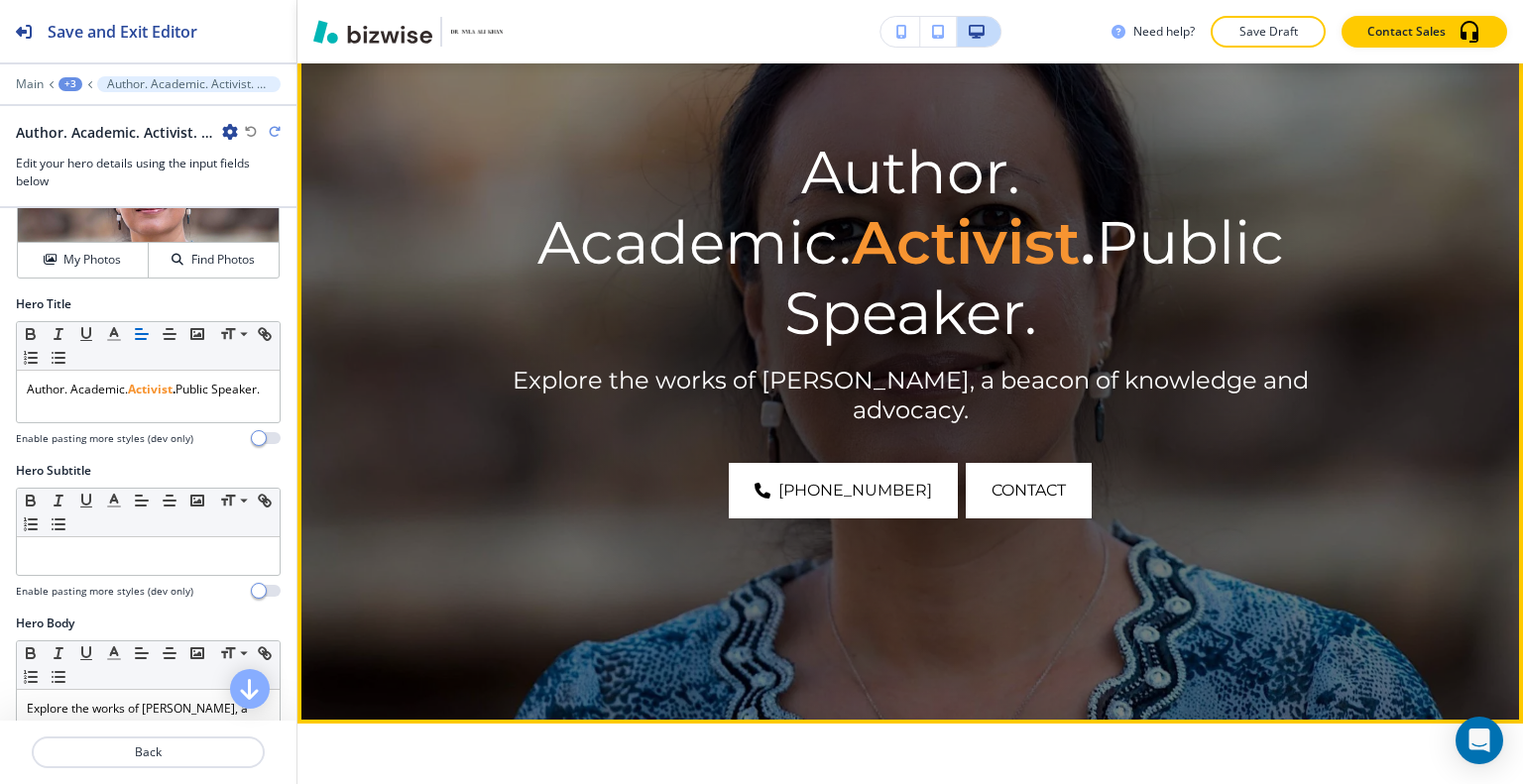 scroll, scrollTop: 0, scrollLeft: 0, axis: both 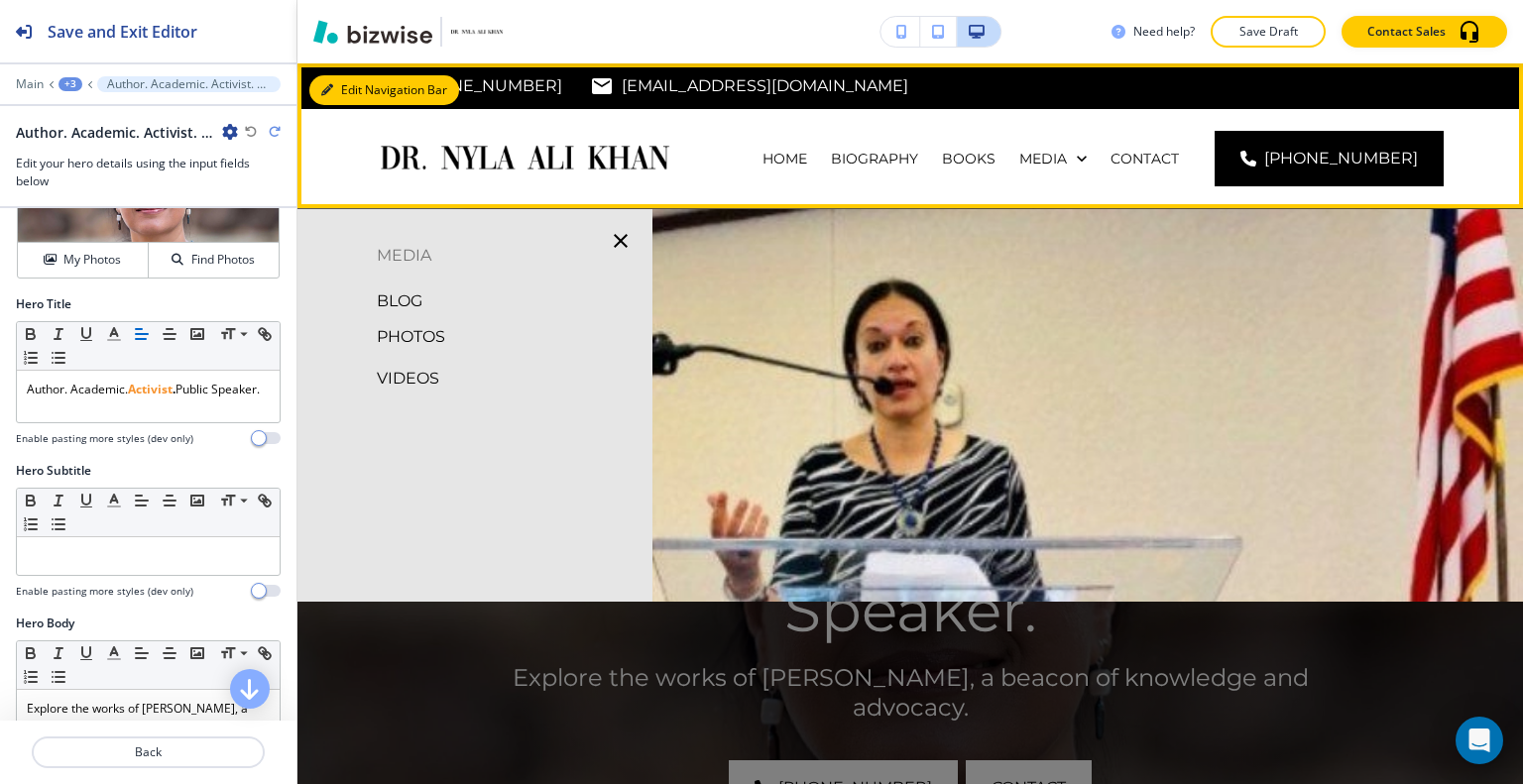 click on "Edit Navigation Bar (405) 326-7440 info@drnylaalikhan.com Oklahoma City, OK, USA HOME BIOGRAPHY BOOKS MEDIA CONTACT (405) 326-7440" at bounding box center [910, 136] 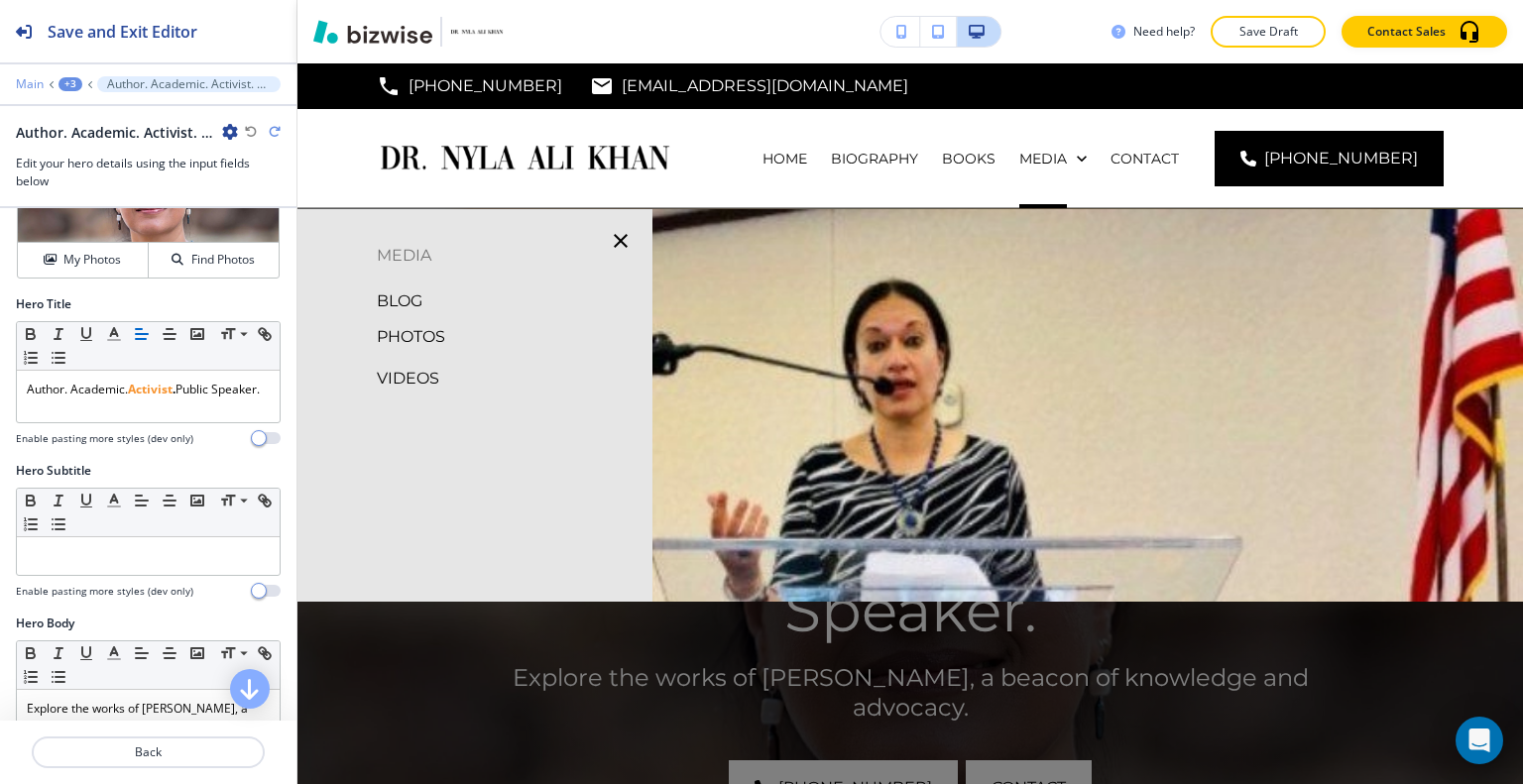 click on "Main" at bounding box center (30, 84) 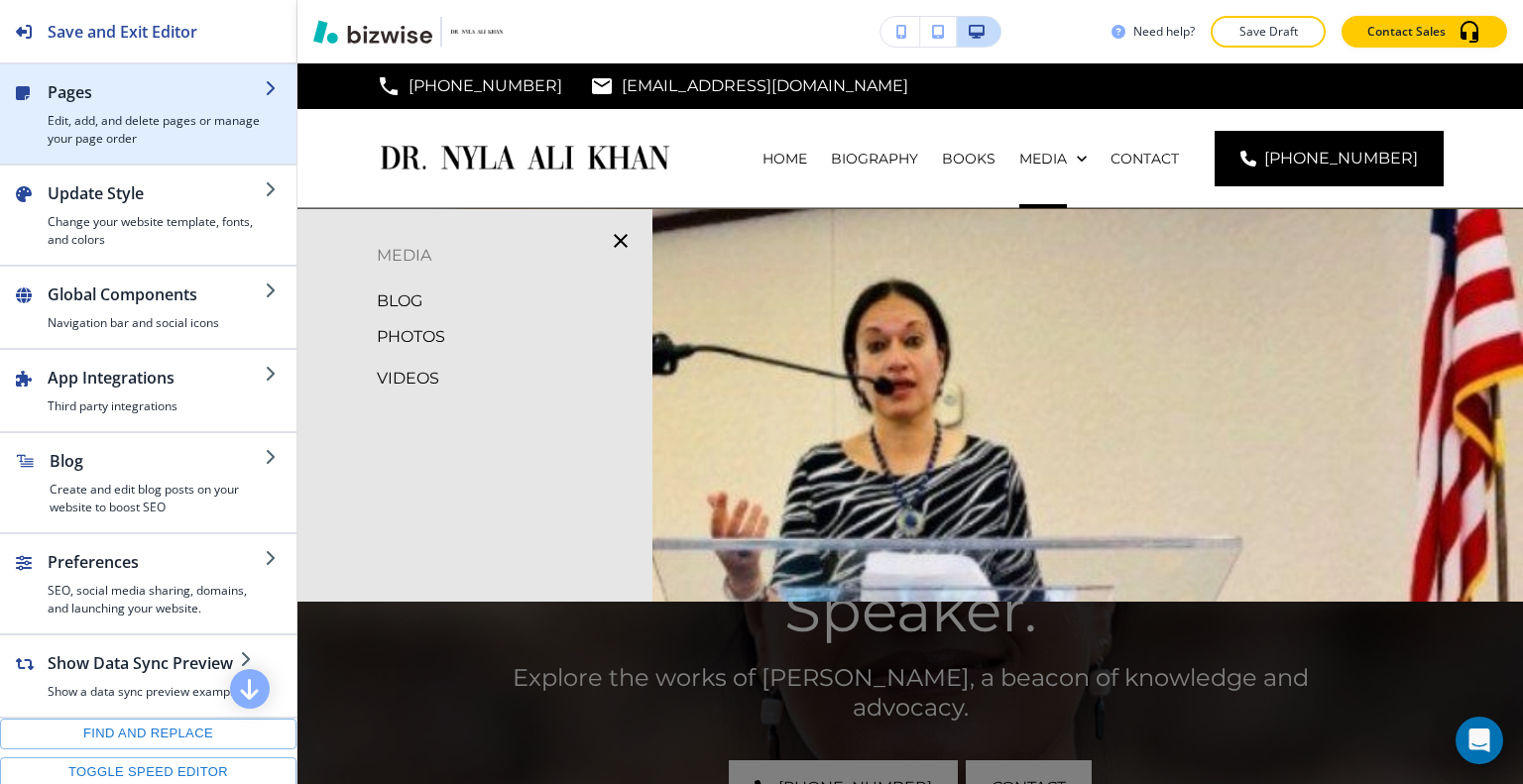 click on "Pages" at bounding box center [156, 92] 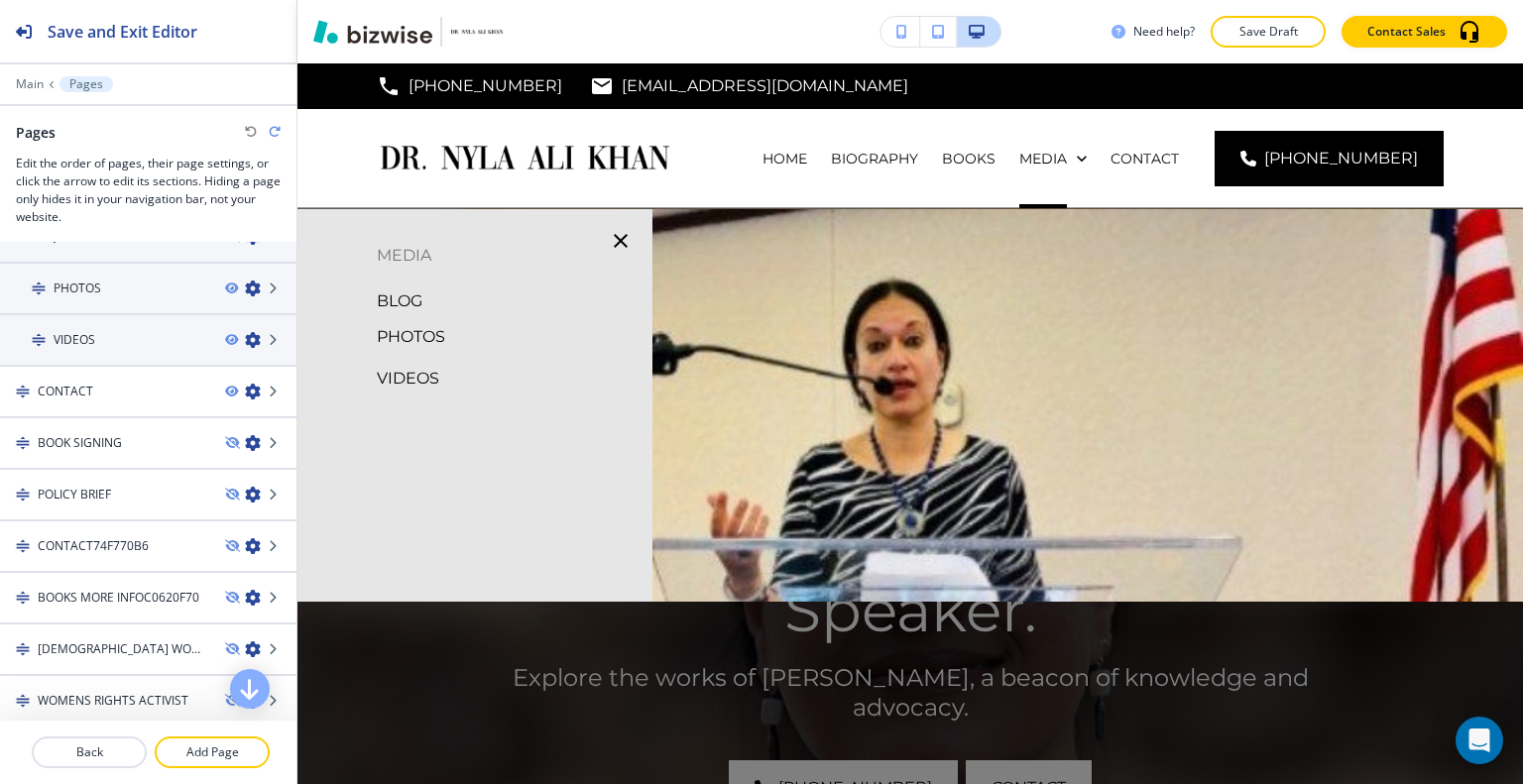 scroll, scrollTop: 892, scrollLeft: 0, axis: vertical 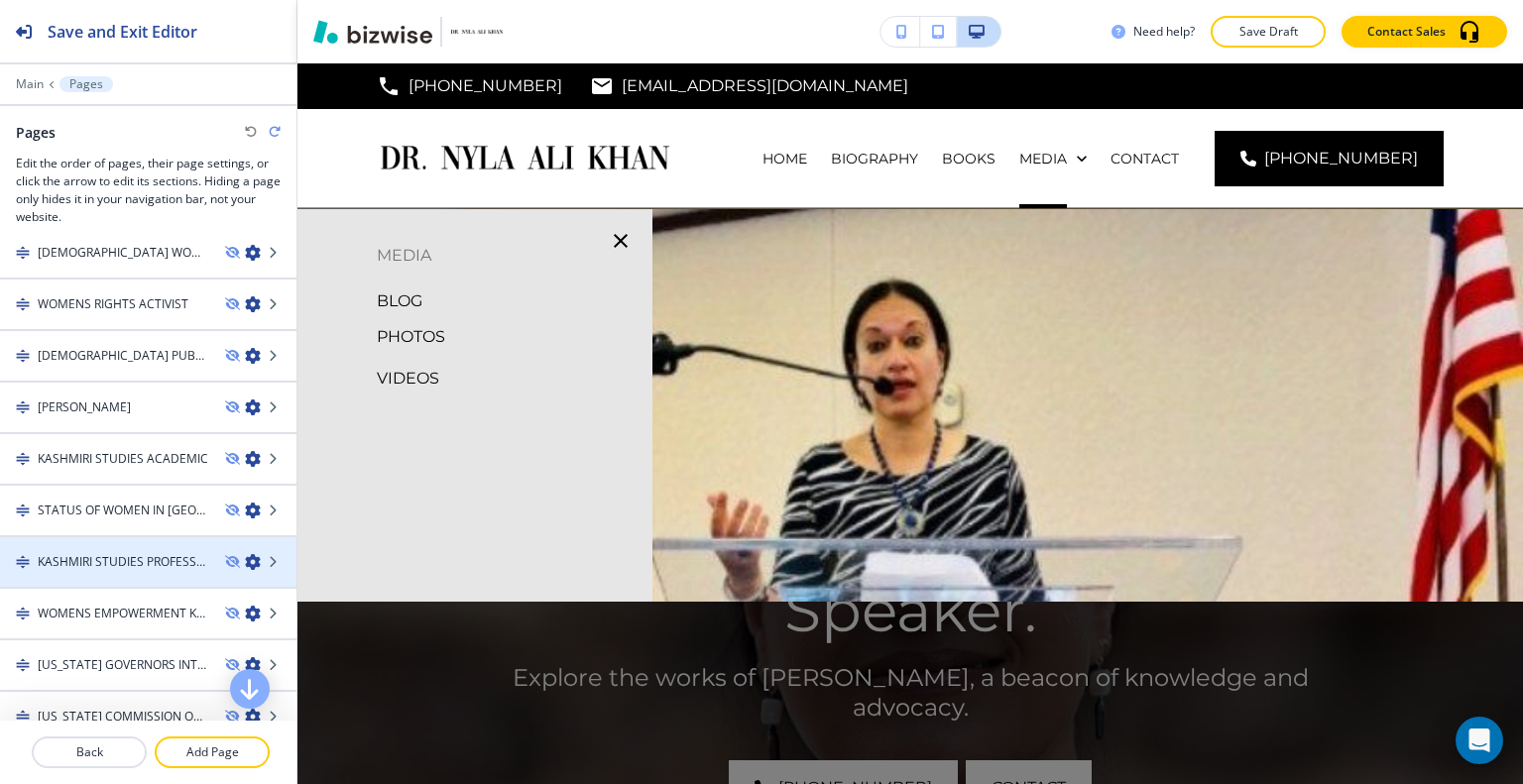 click at bounding box center (148, 545) 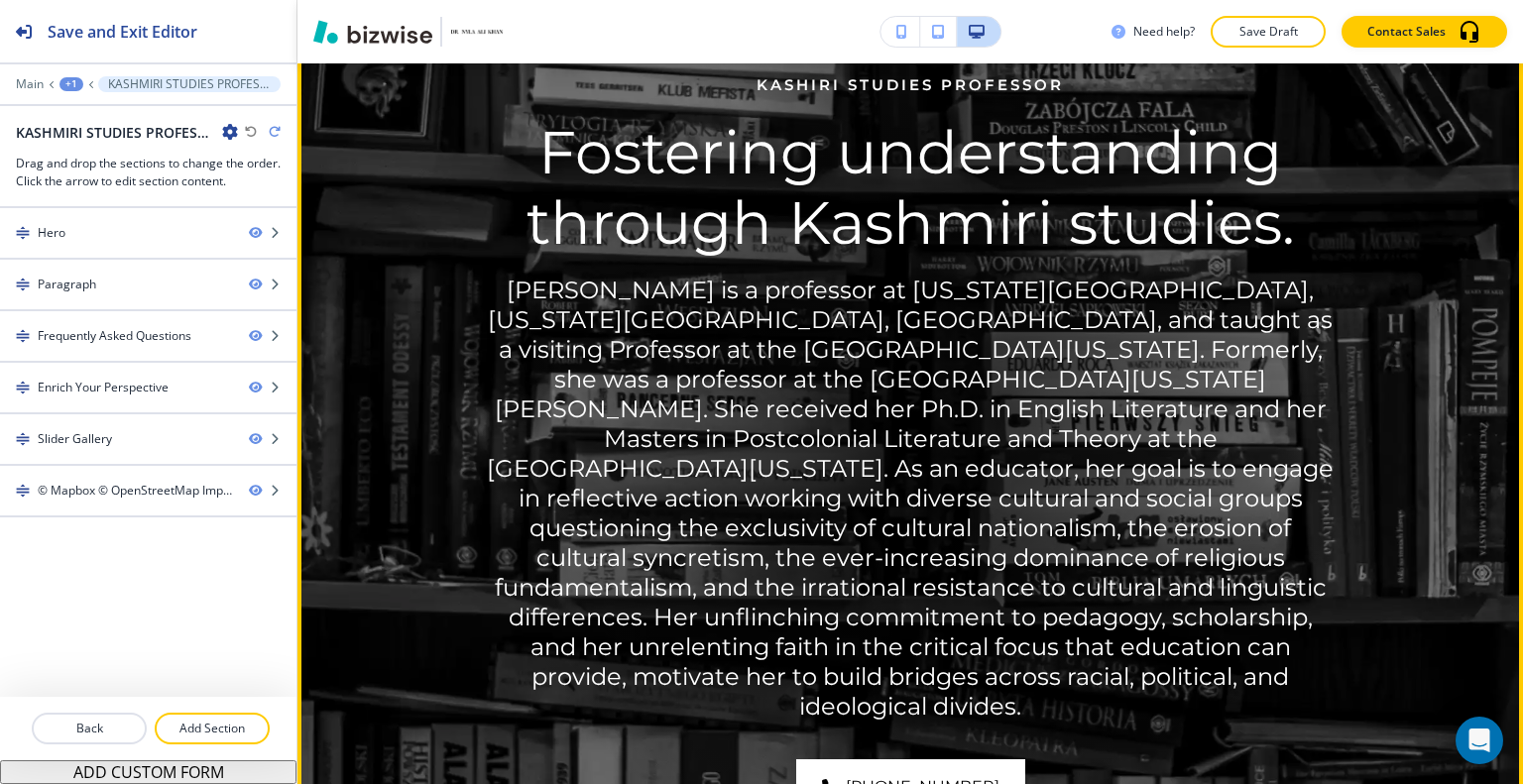 scroll, scrollTop: 0, scrollLeft: 0, axis: both 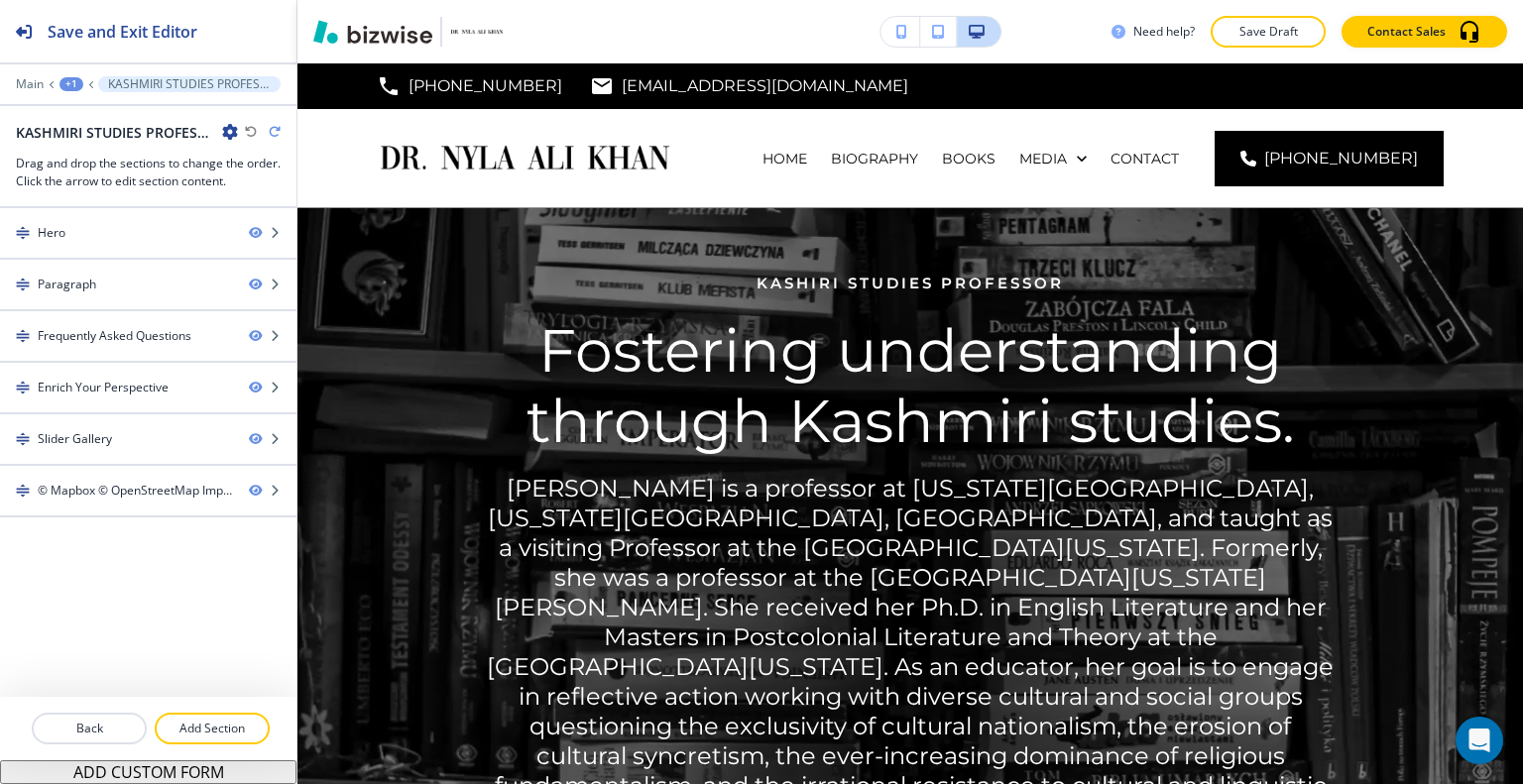 click on "+1" at bounding box center (71, 84) 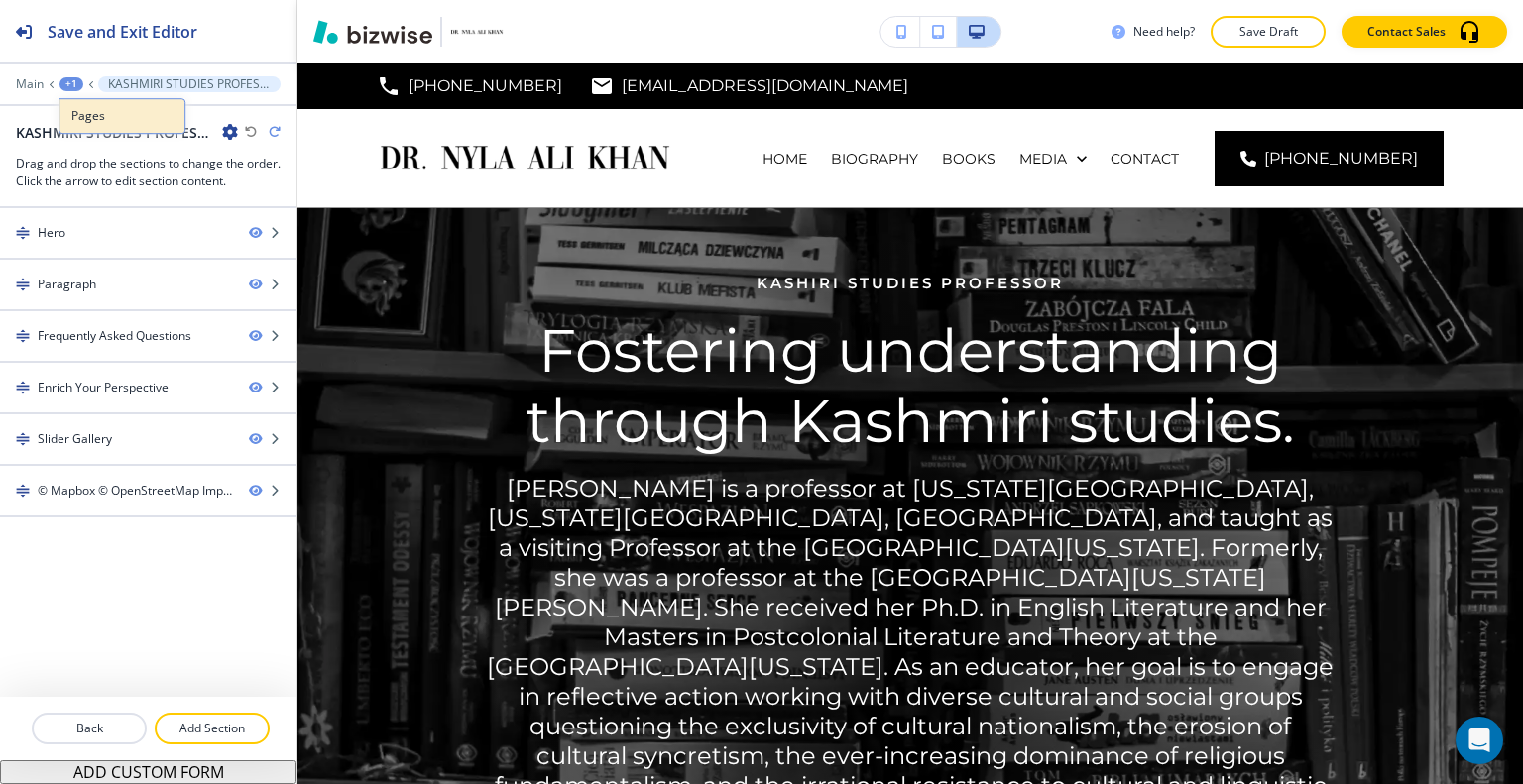 click on "Pages" at bounding box center [122, 116] 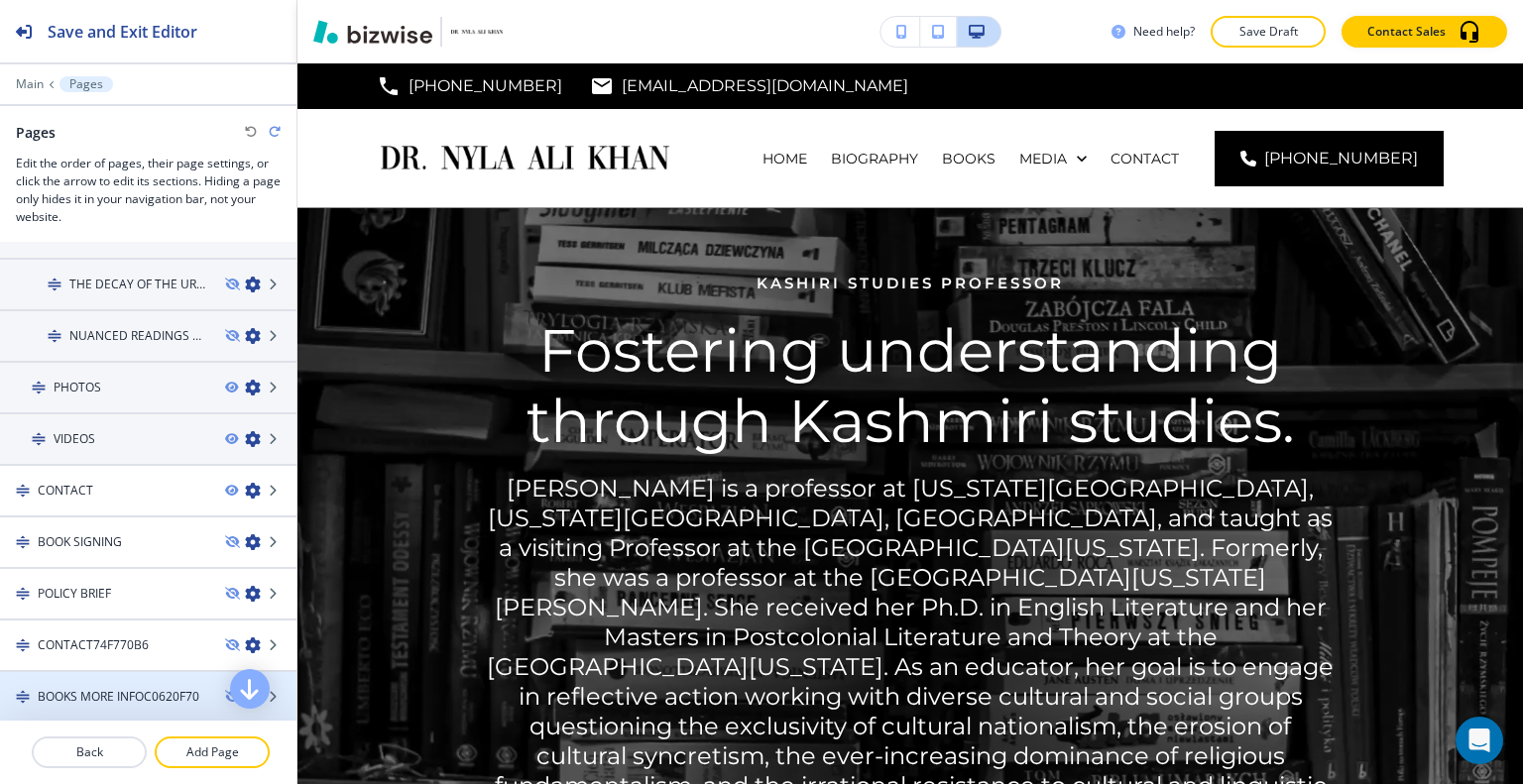 scroll, scrollTop: 595, scrollLeft: 0, axis: vertical 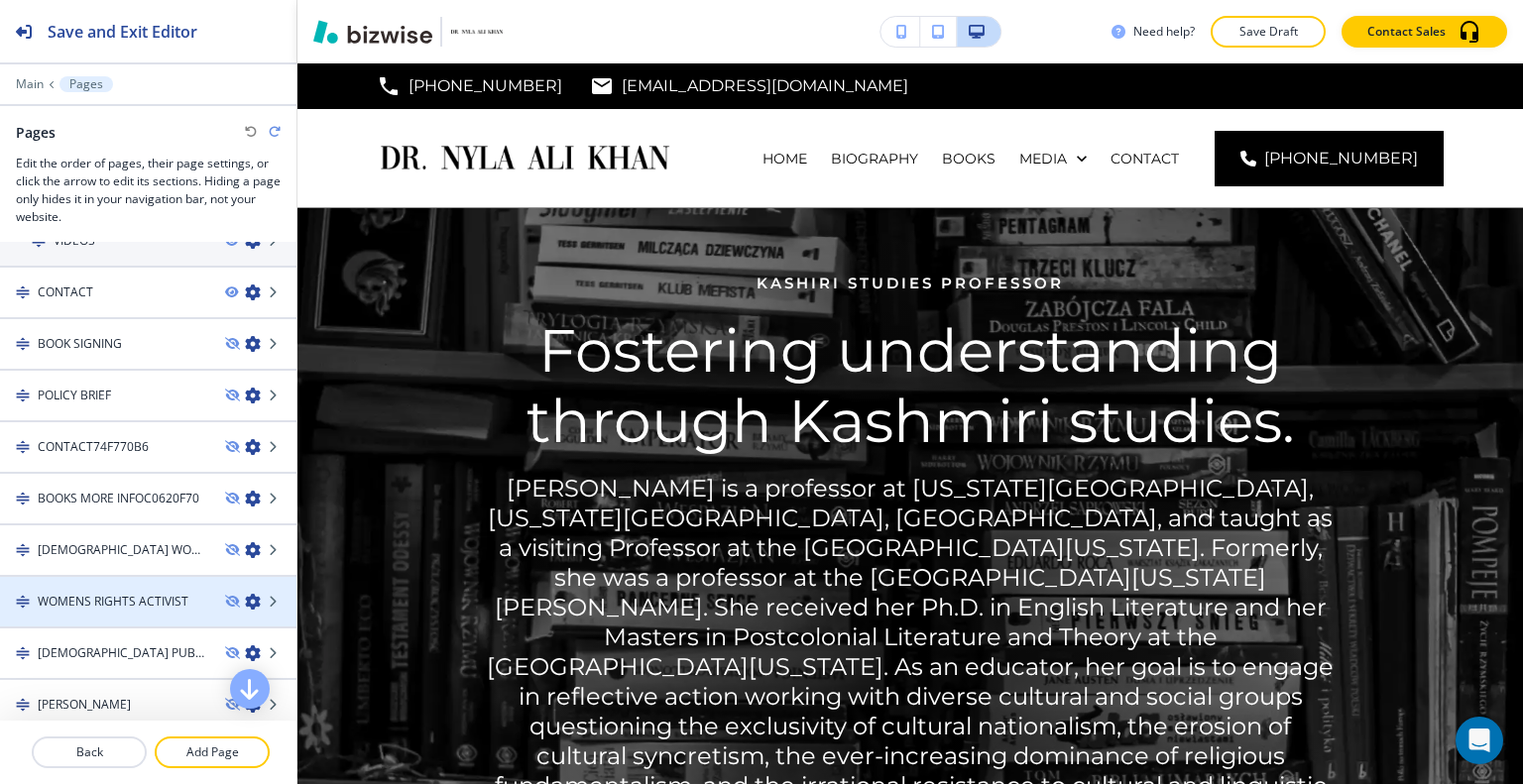 click on "WOMENS RIGHTS ACTIVIST" at bounding box center (113, 602) 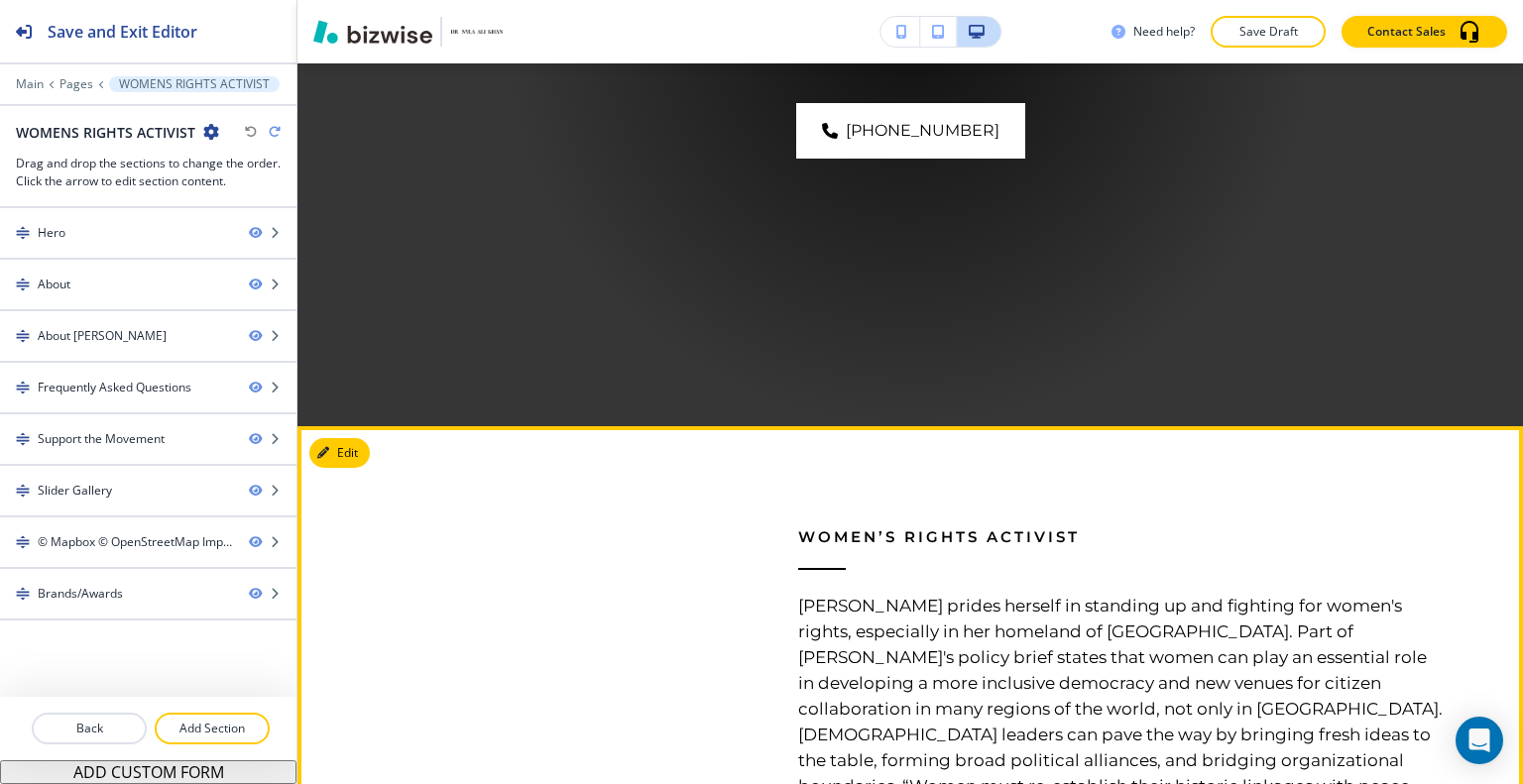 scroll, scrollTop: 297, scrollLeft: 0, axis: vertical 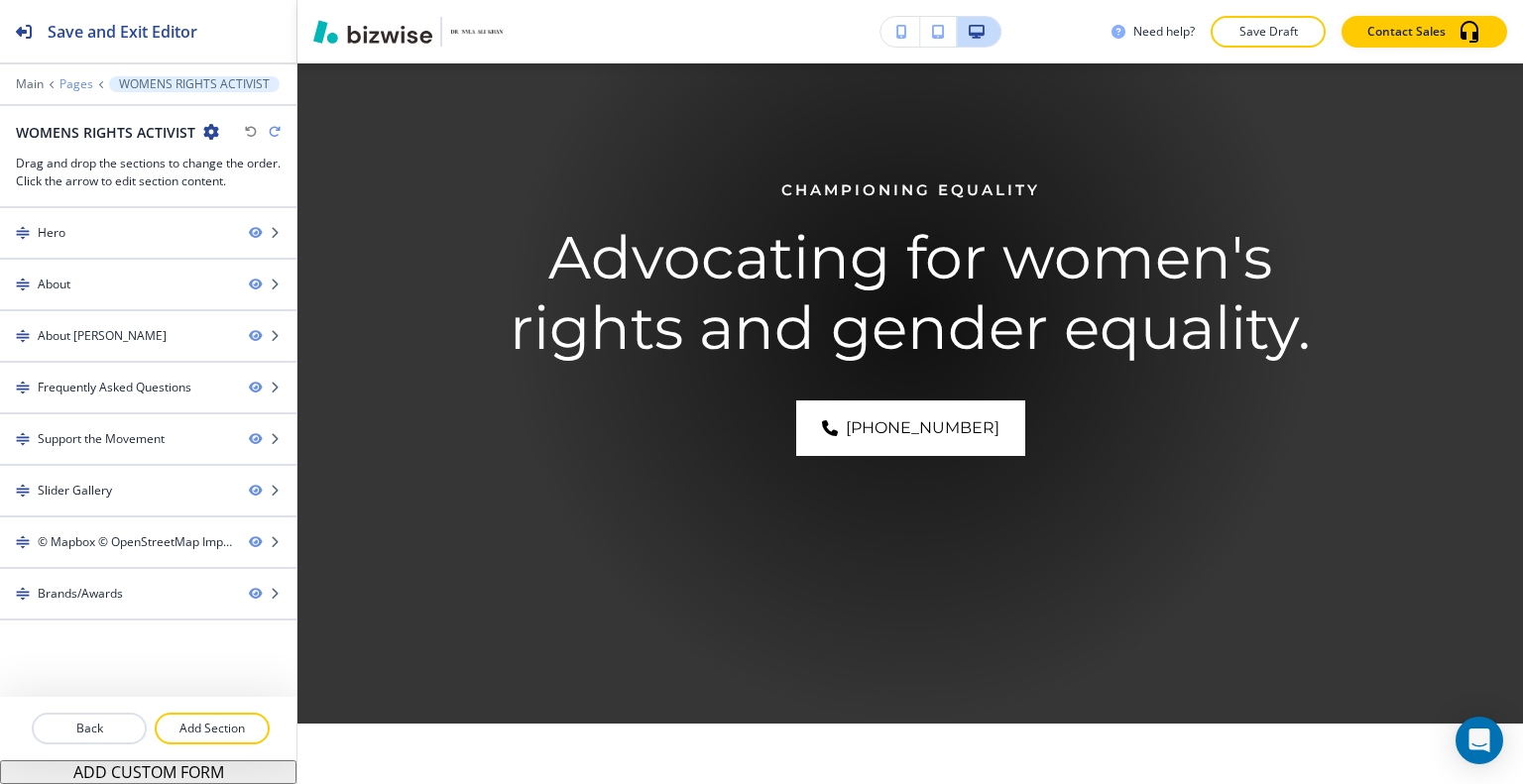 click on "Pages" at bounding box center [76, 84] 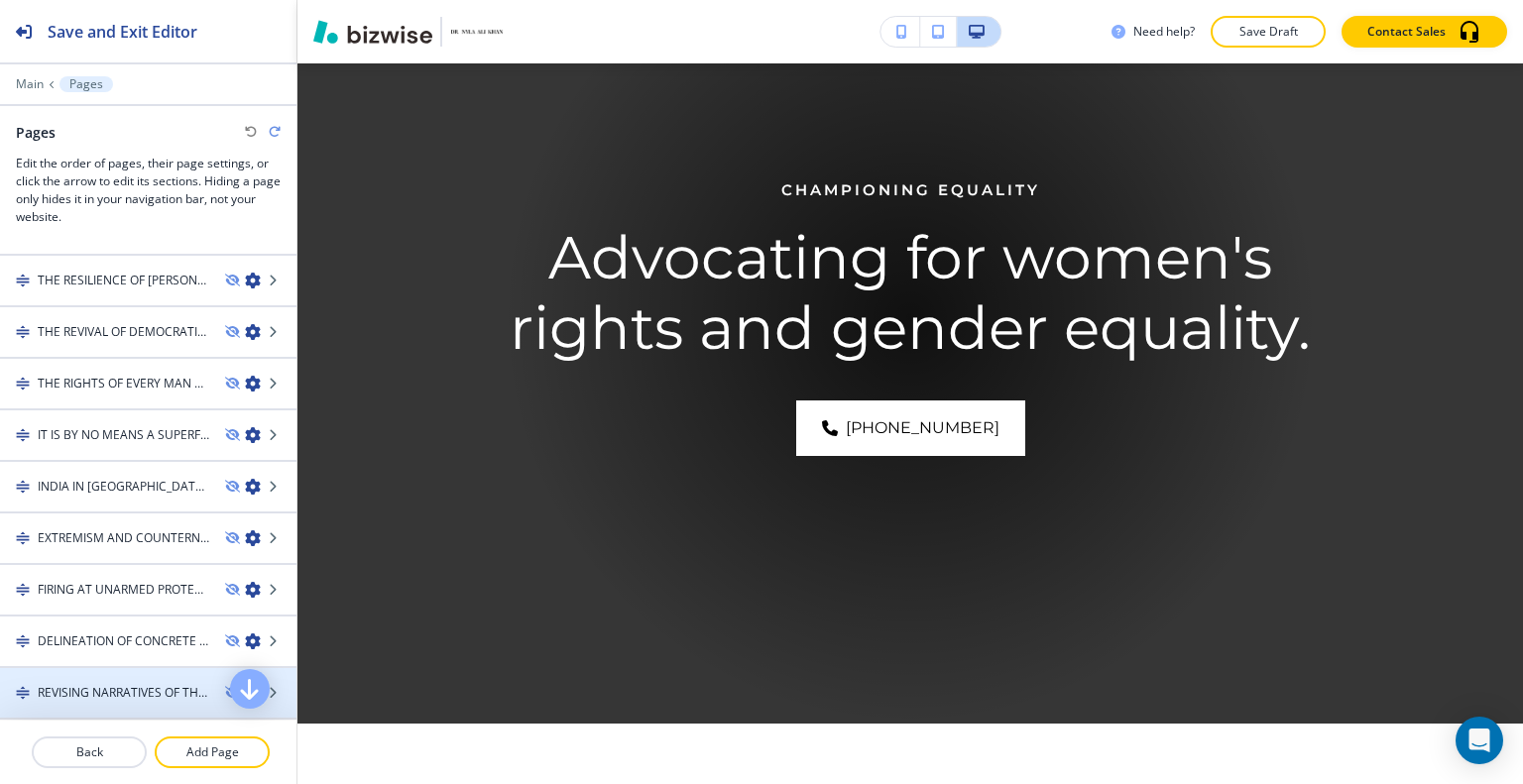 scroll, scrollTop: 1685, scrollLeft: 0, axis: vertical 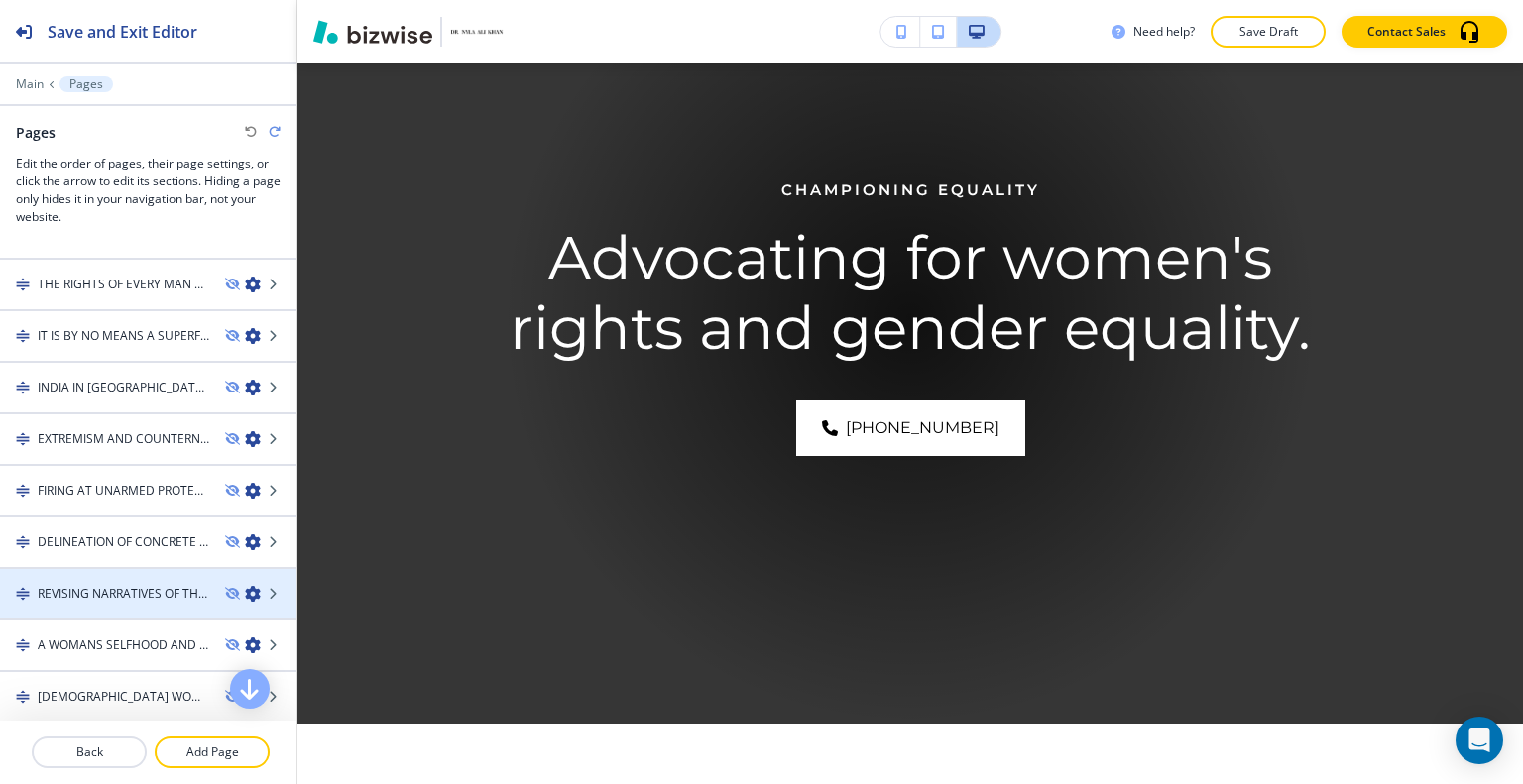 click on "REVISING NARRATIVES OF THE PARTITION OF INDIA AND OCTOBER 27TH 194744370F55" at bounding box center (123, 594) 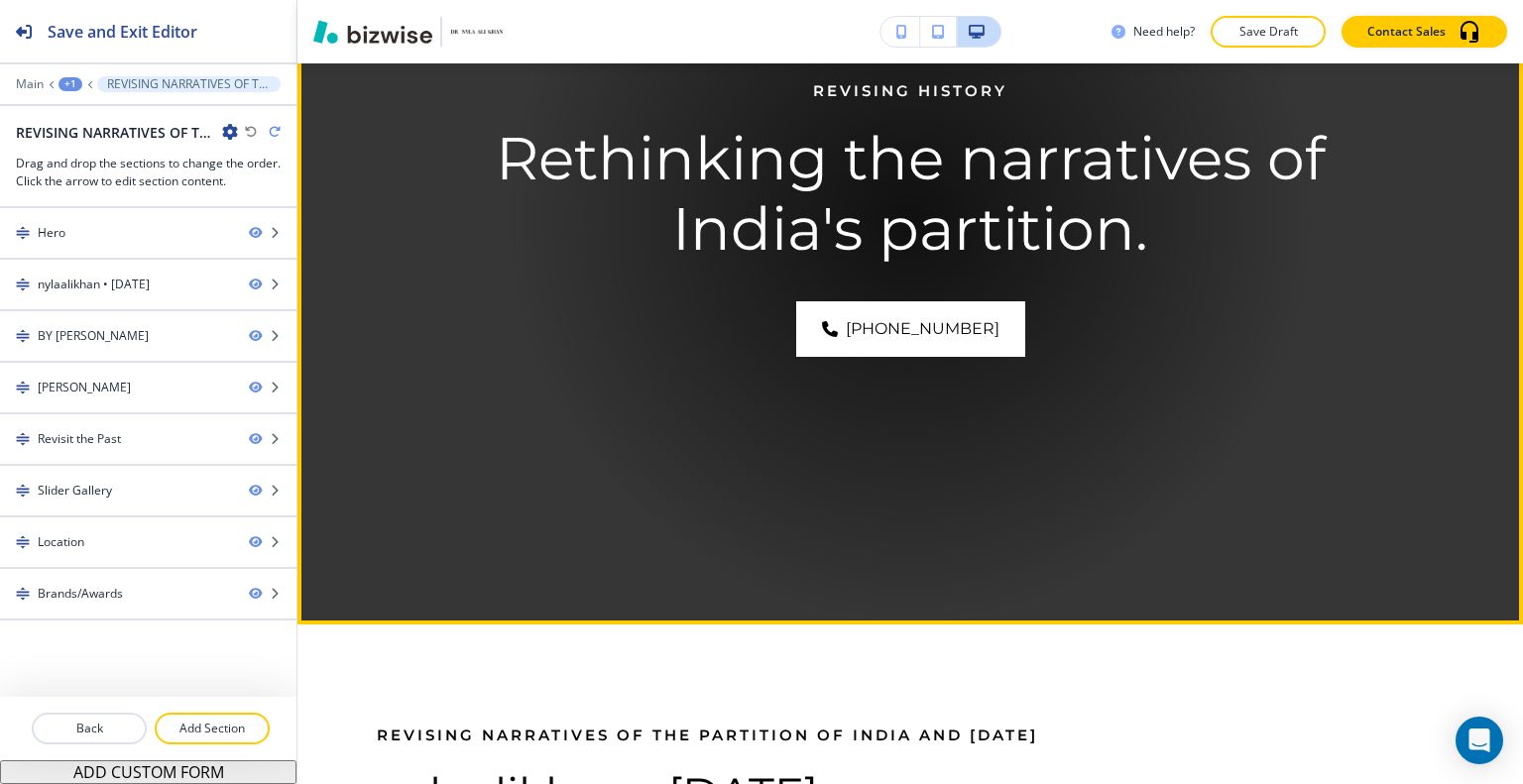 scroll, scrollTop: 694, scrollLeft: 0, axis: vertical 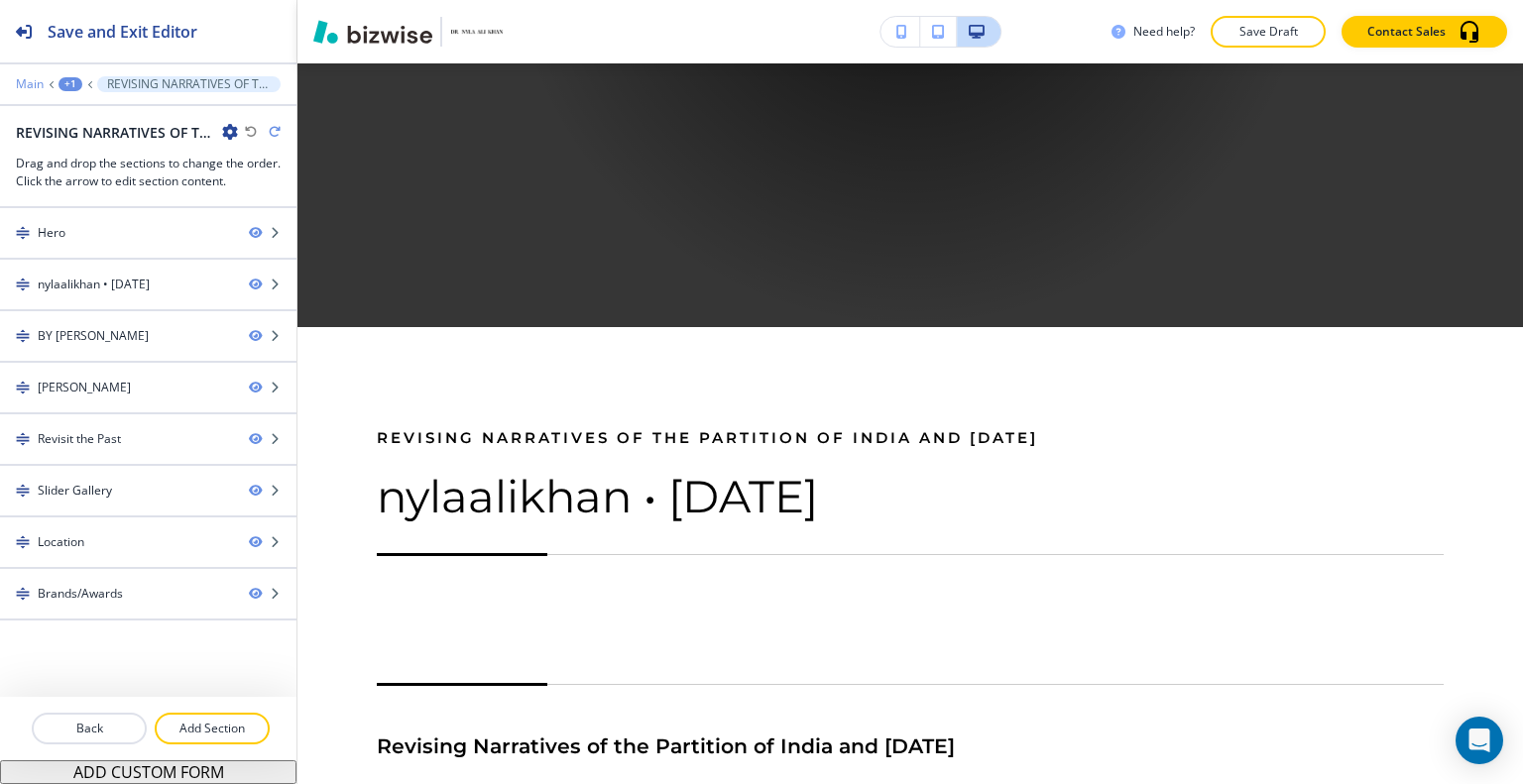 click on "Main" at bounding box center (30, 84) 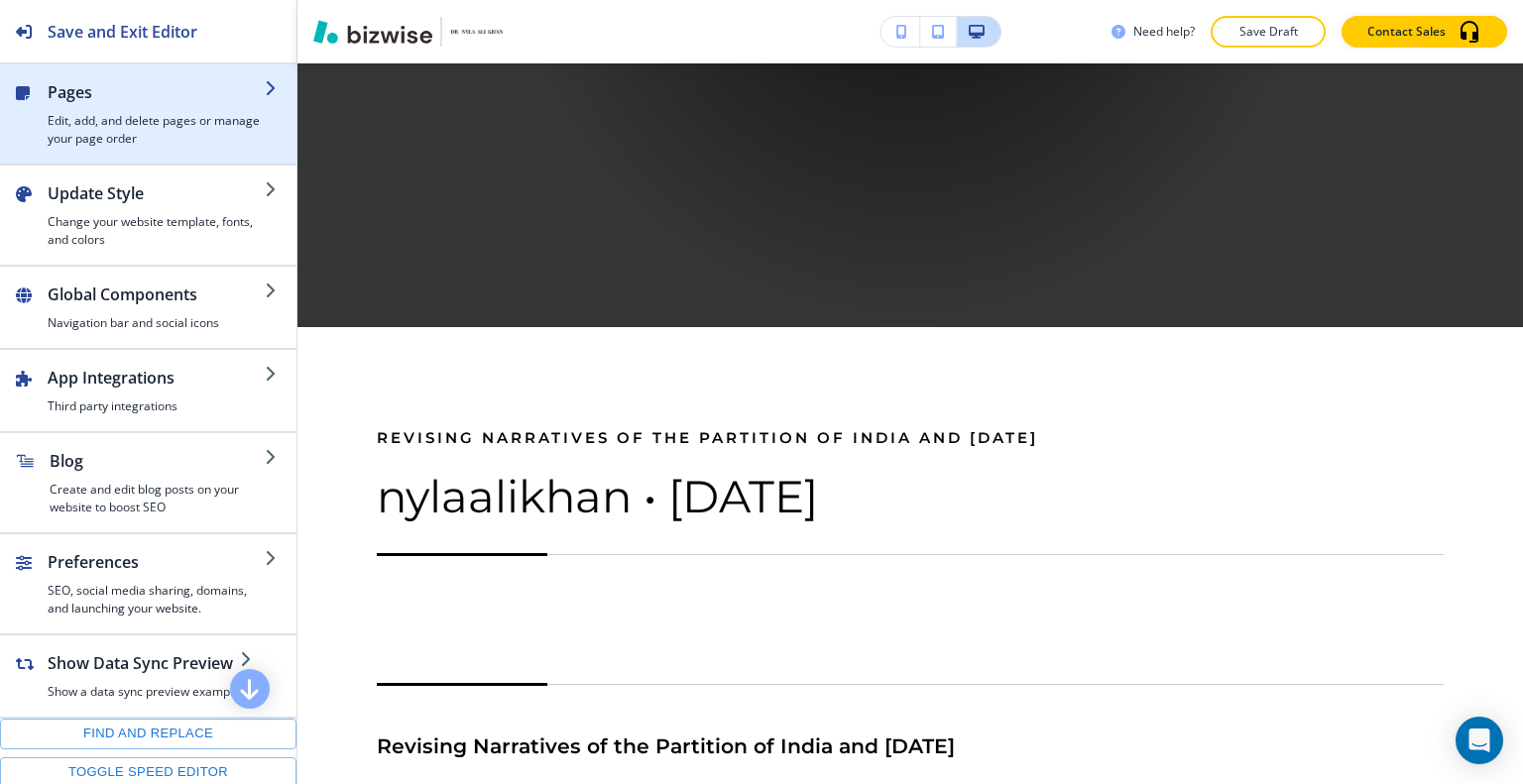 click on "Edit, add, and delete pages or manage your page order" at bounding box center [156, 130] 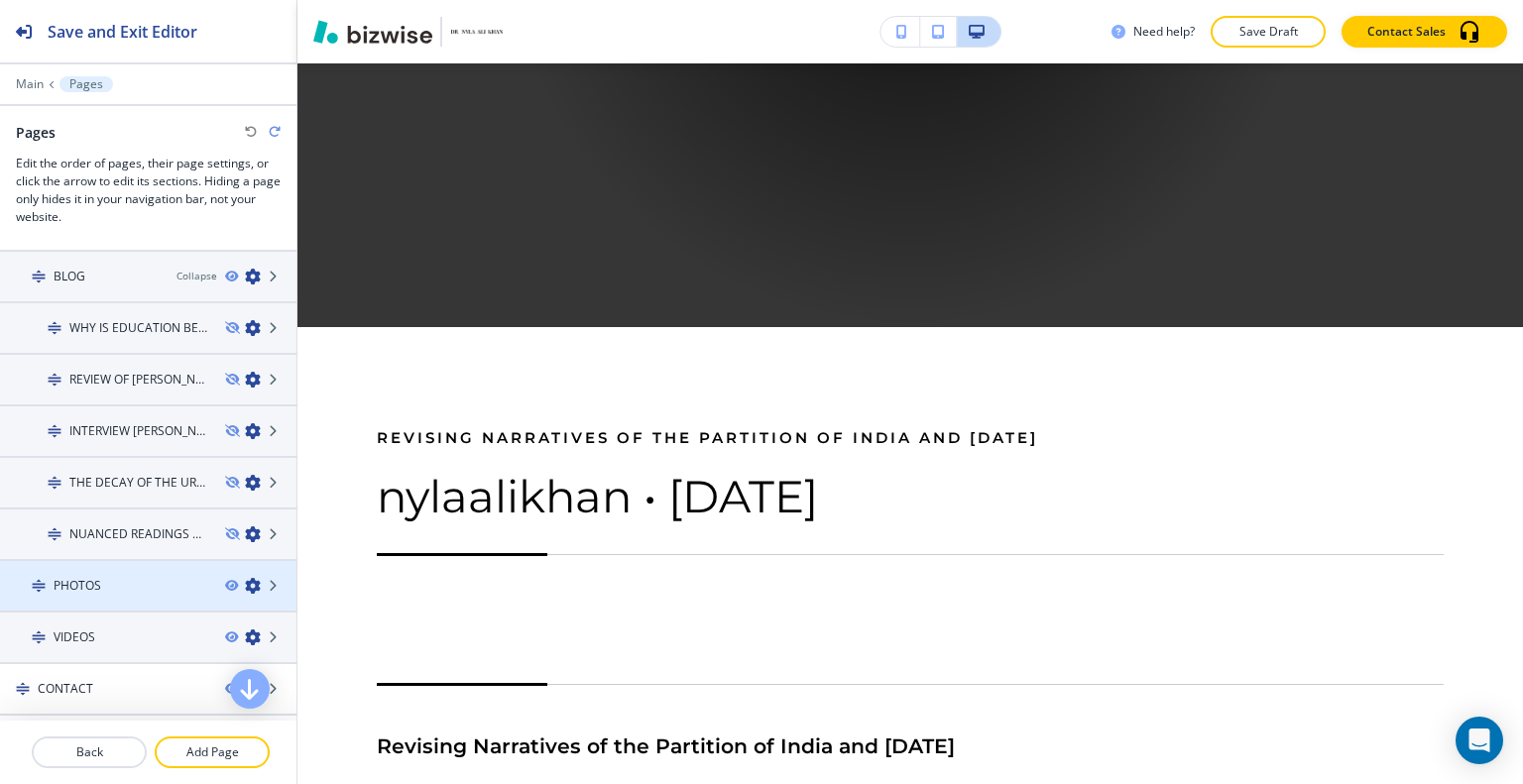 scroll, scrollTop: 99, scrollLeft: 0, axis: vertical 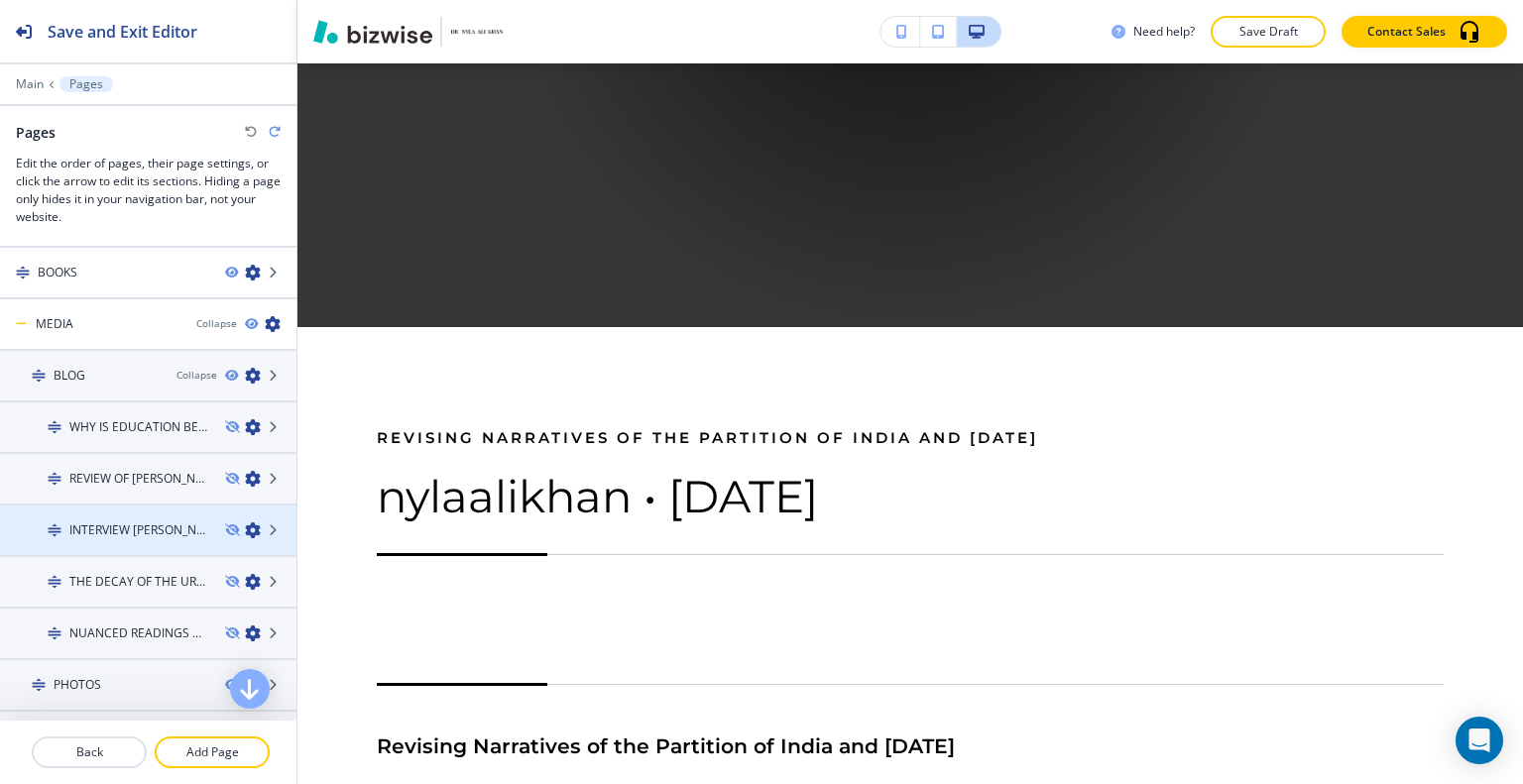 click on "INTERVIEW SHEIKH ABDULLAHS GRANDDAUGHTER NYLA ALI KHAN REFLECTS ON KASHMIR ASKS IS IT TIME FOR A NEW REGIONAL ORDER" at bounding box center (139, 530) 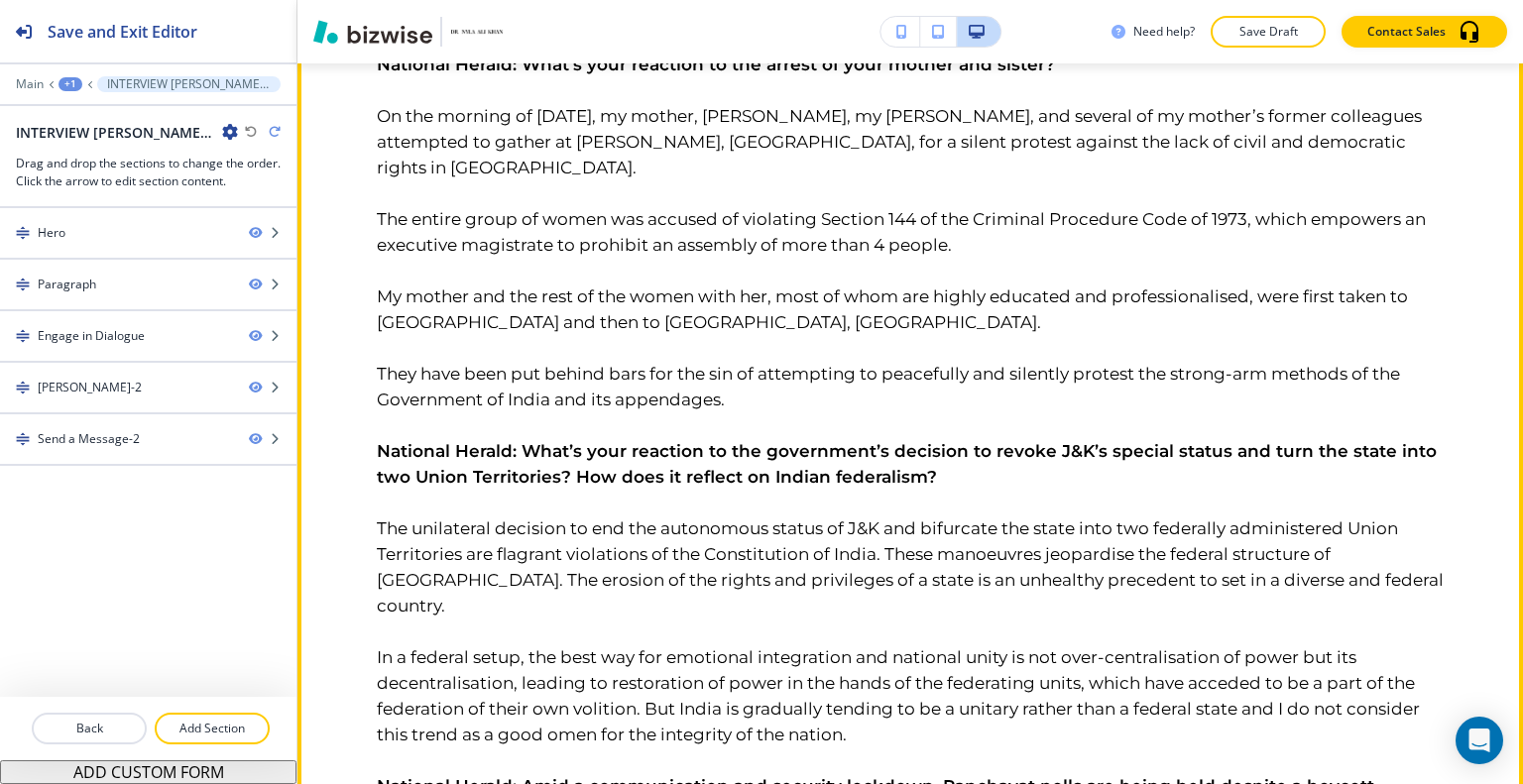 scroll, scrollTop: 2181, scrollLeft: 0, axis: vertical 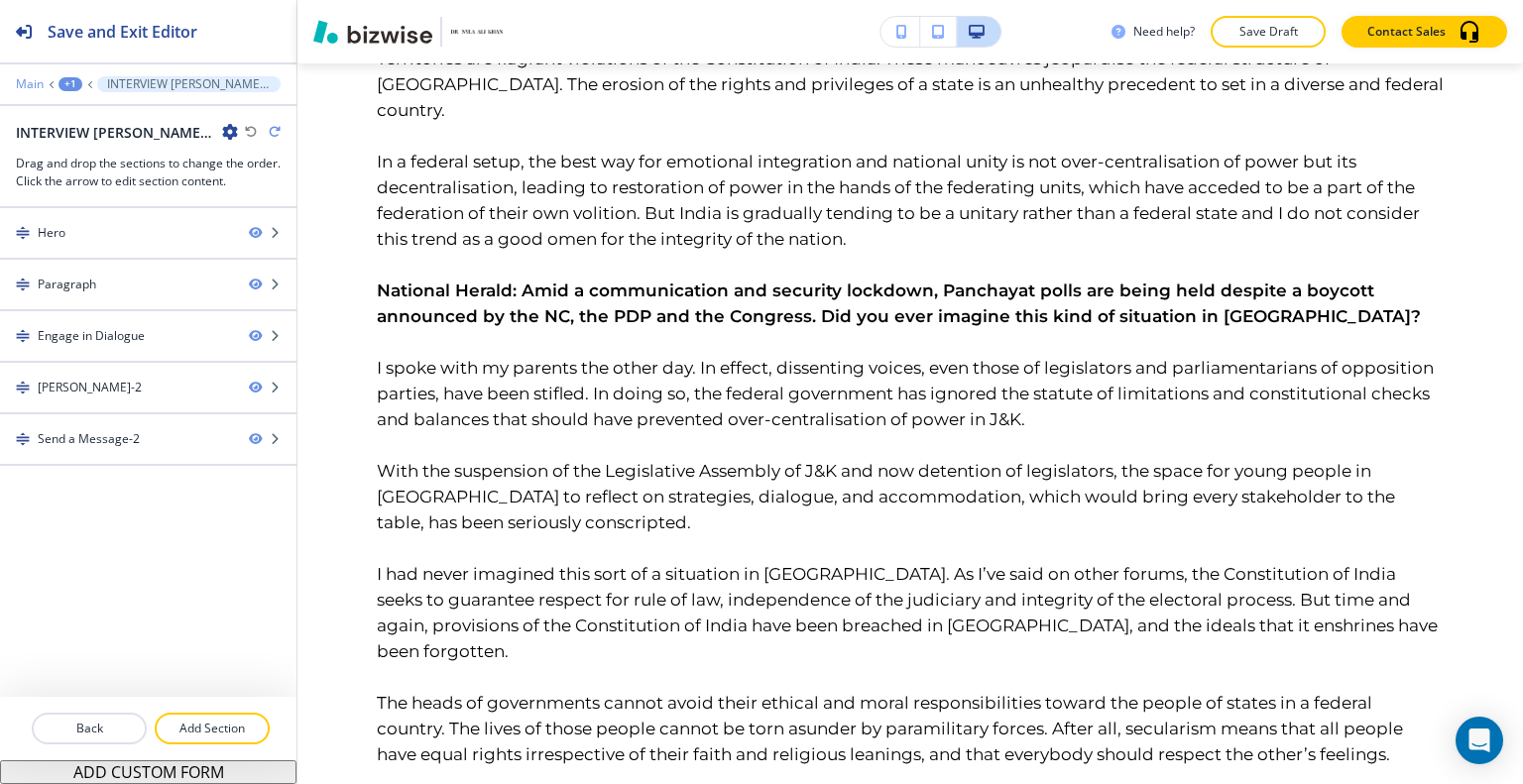 click on "Main" at bounding box center (30, 84) 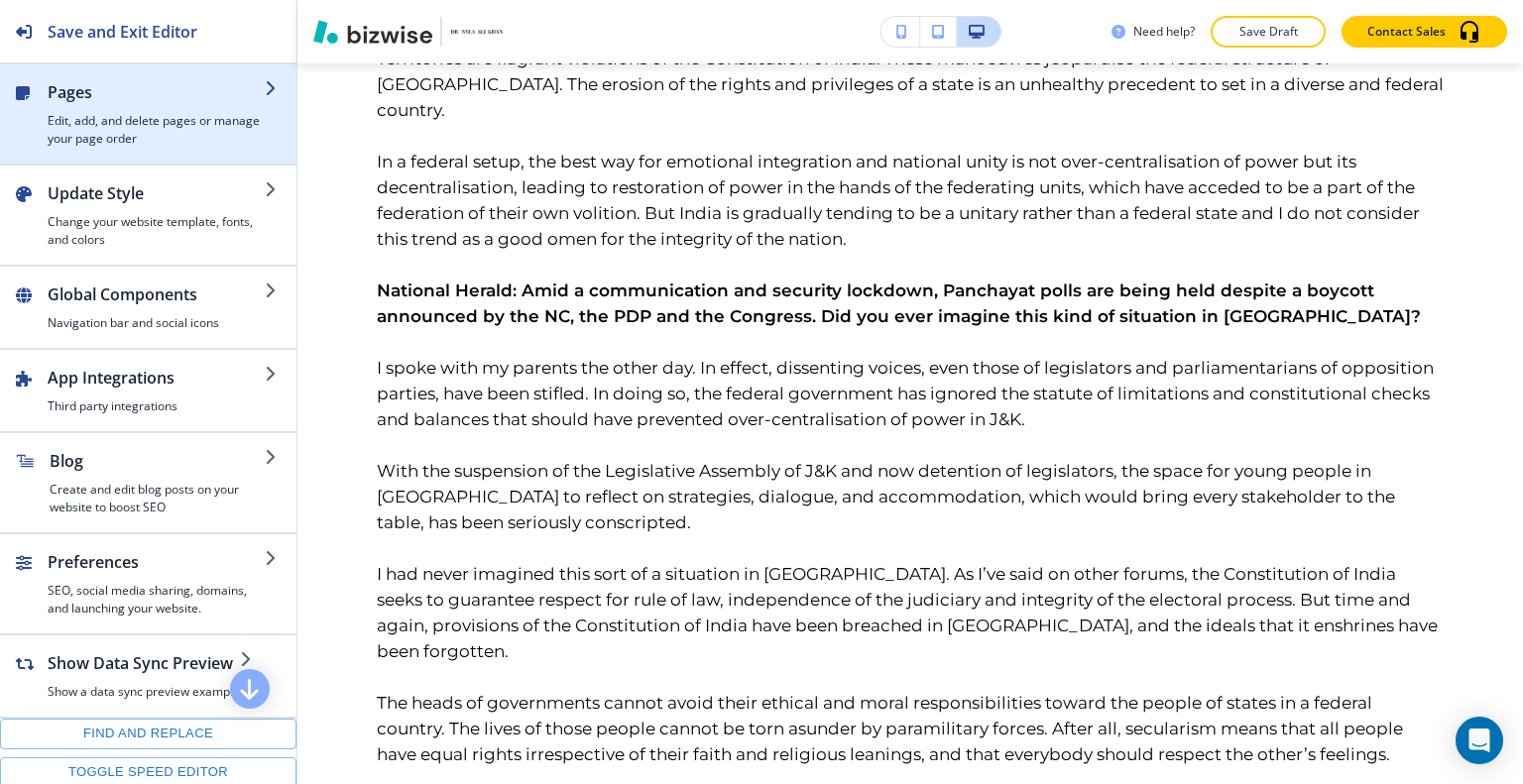 click on "Edit, add, and delete pages or manage your page order" at bounding box center (156, 130) 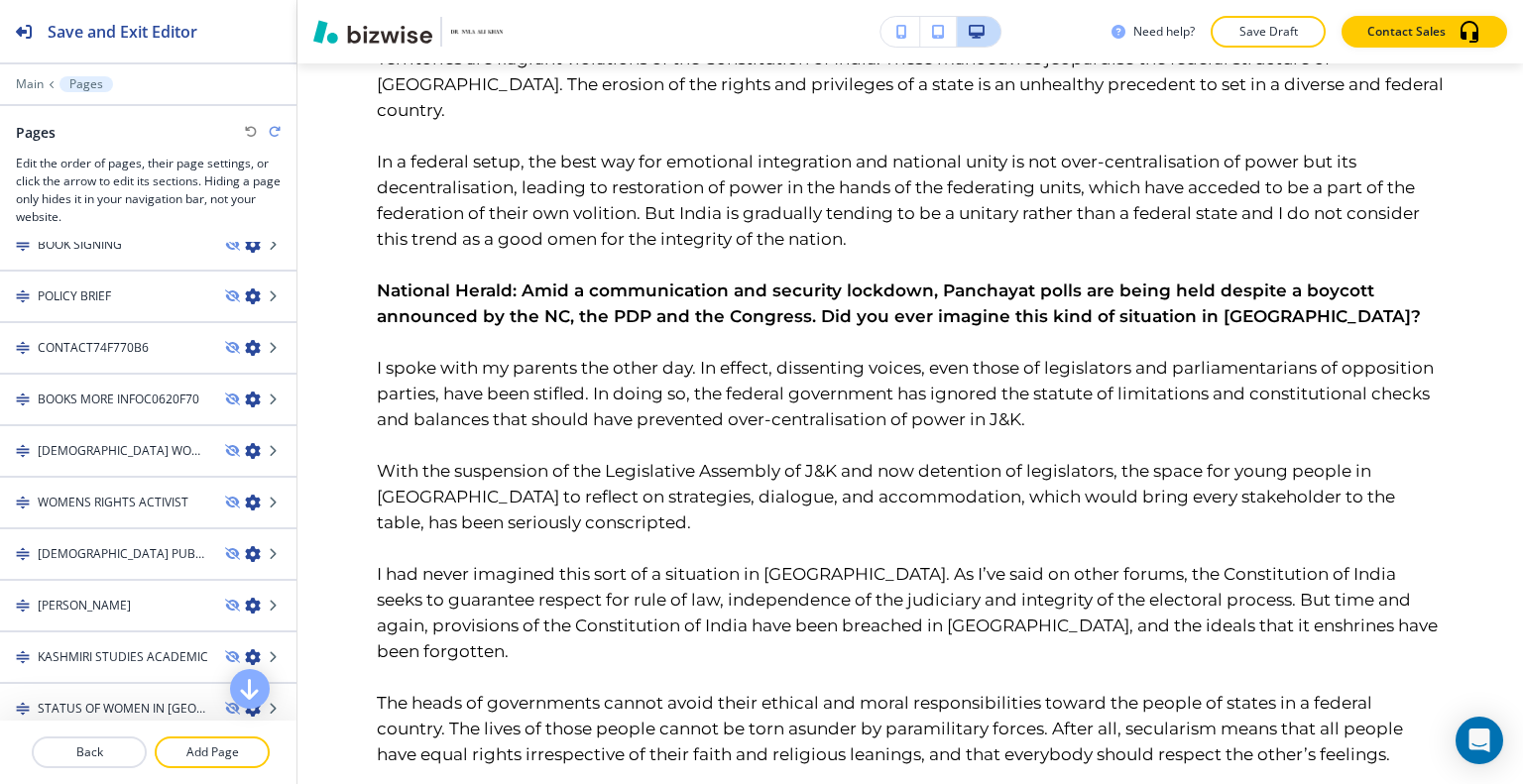 scroll, scrollTop: 1189, scrollLeft: 0, axis: vertical 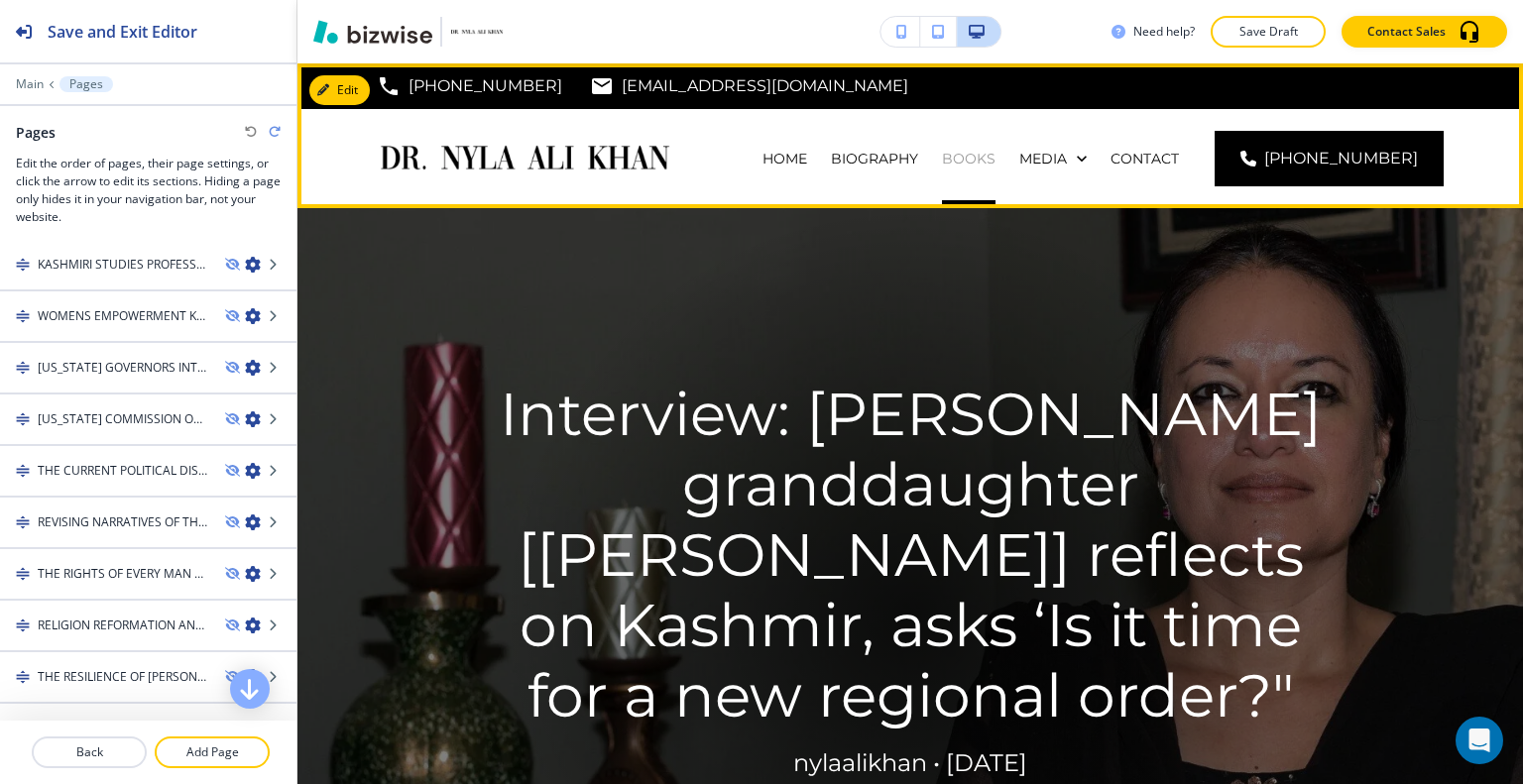 click on "BOOKS" at bounding box center [969, 159] 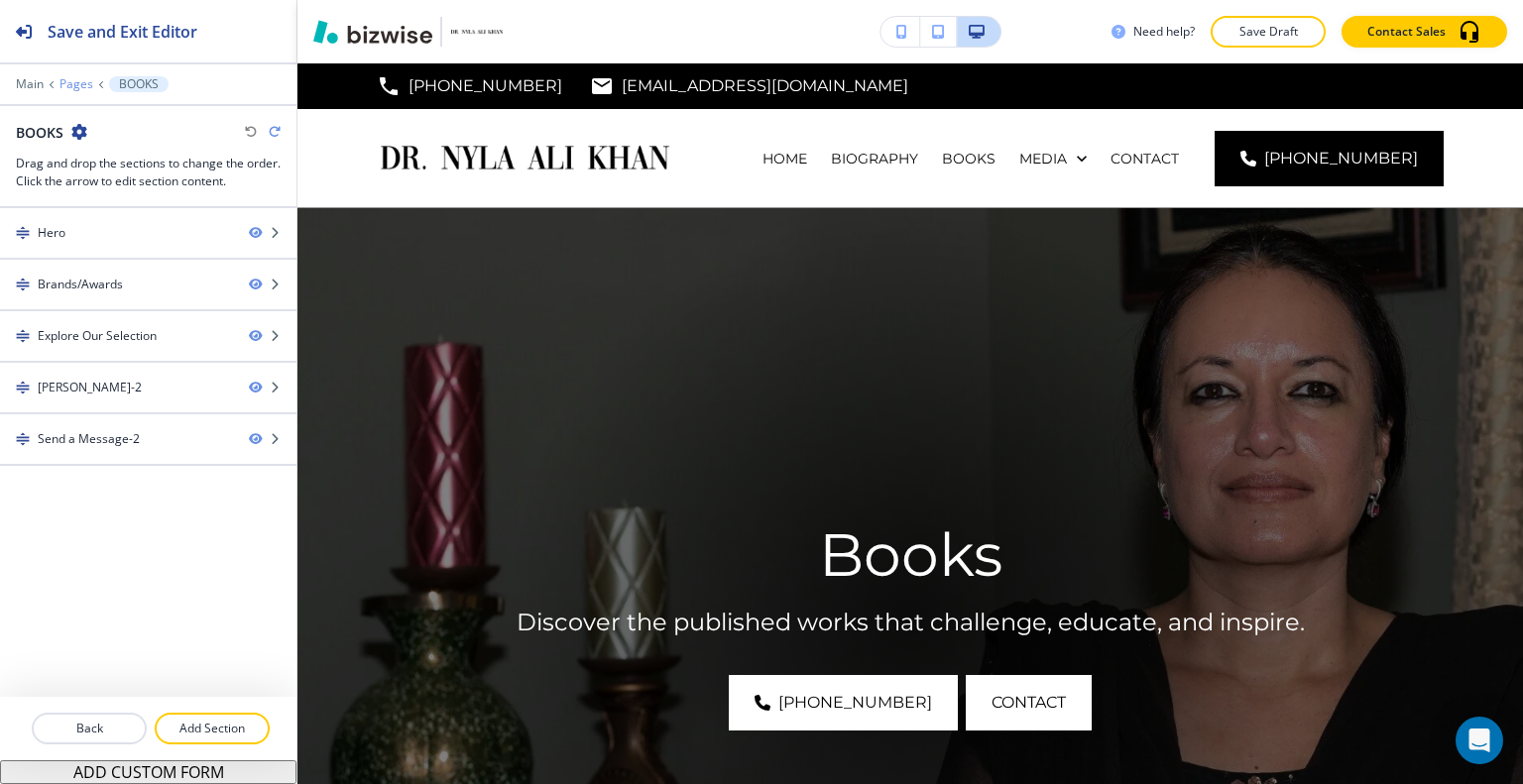 click on "Pages" at bounding box center (76, 84) 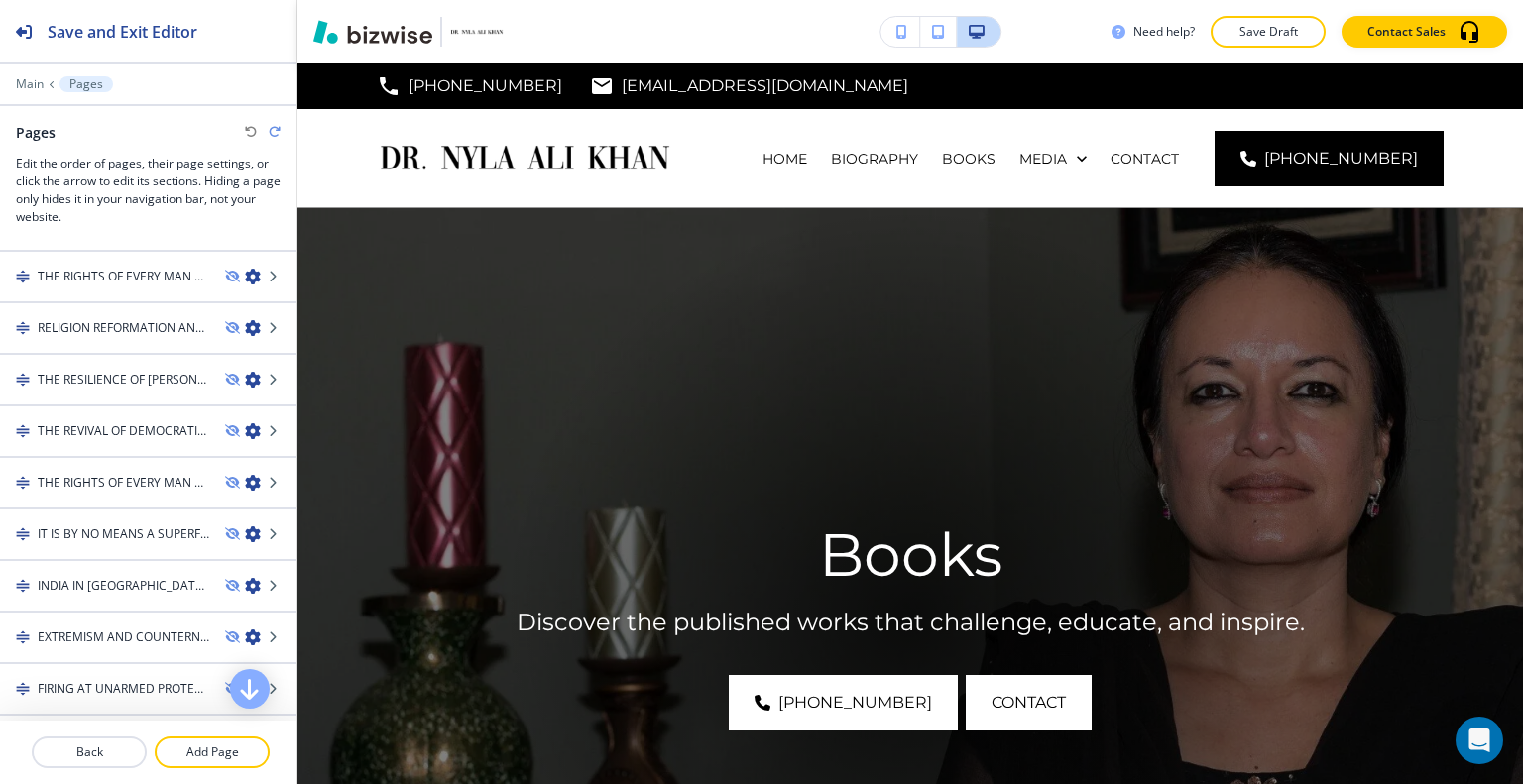 scroll, scrollTop: 1721, scrollLeft: 0, axis: vertical 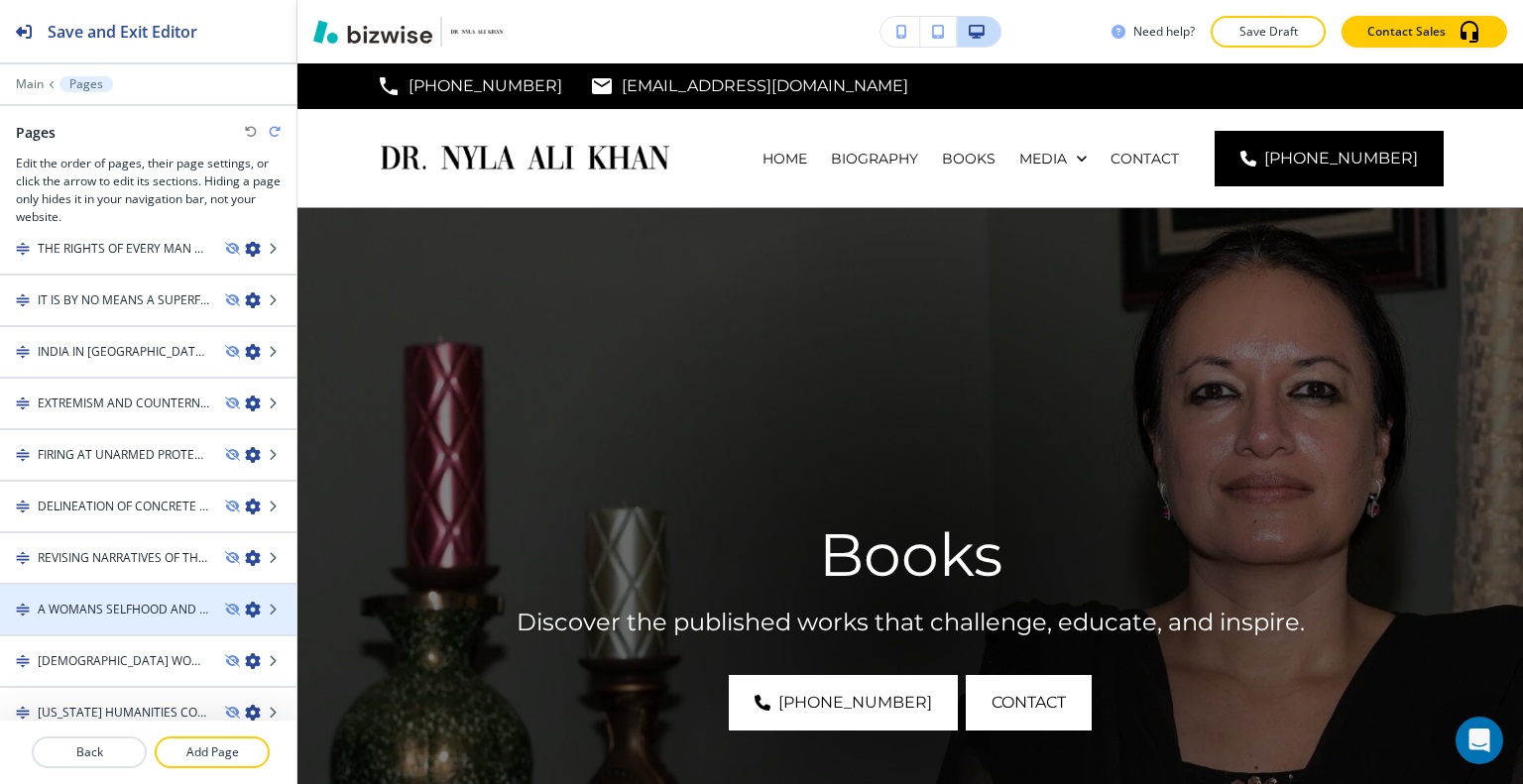 click on "A WOMANS SELFHOOD AND HER ABILITY TO ACT IN THE PUBLIC DOMAIN RESILIENCE OF NADIA MURAD" at bounding box center [123, 610] 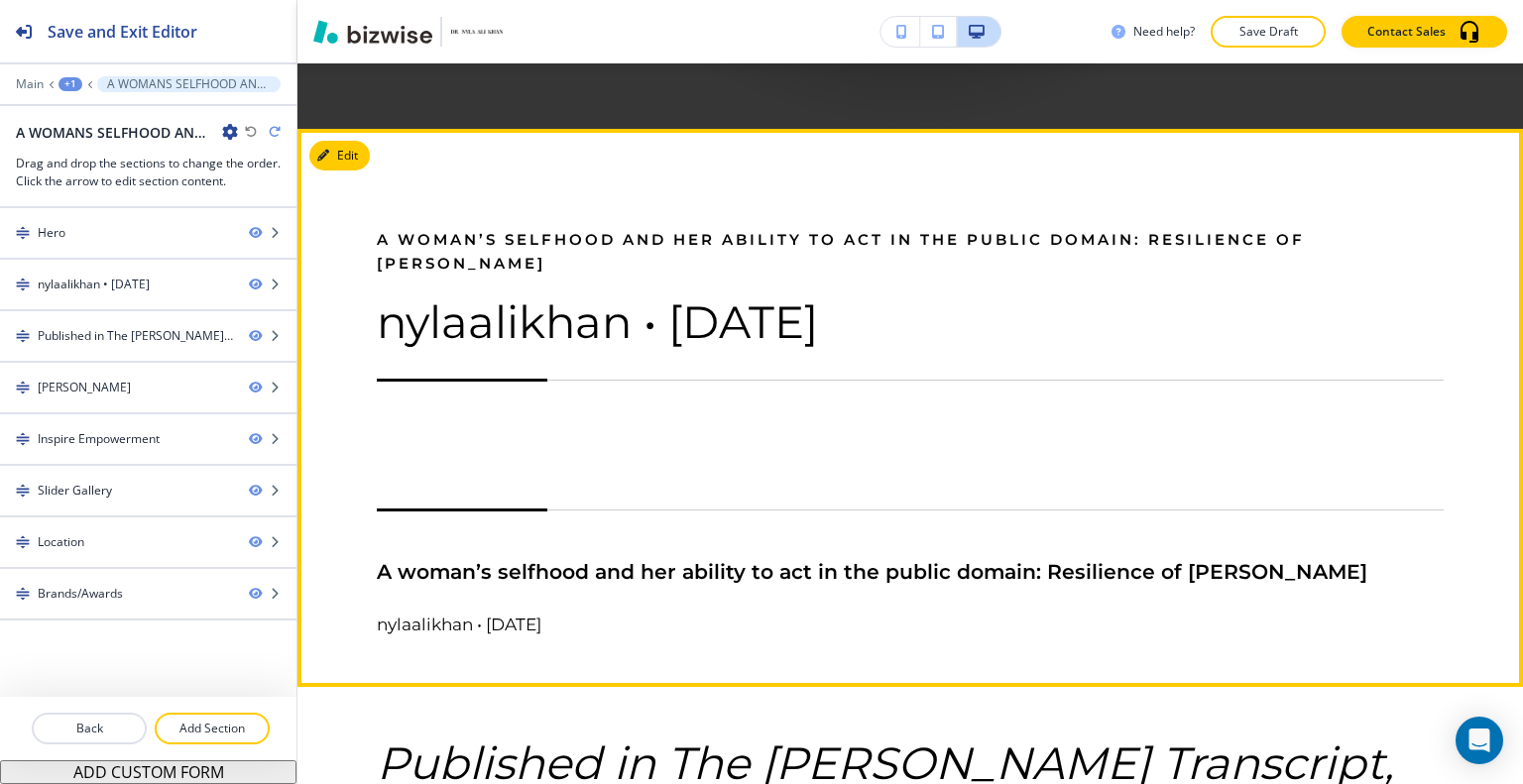scroll, scrollTop: 1090, scrollLeft: 0, axis: vertical 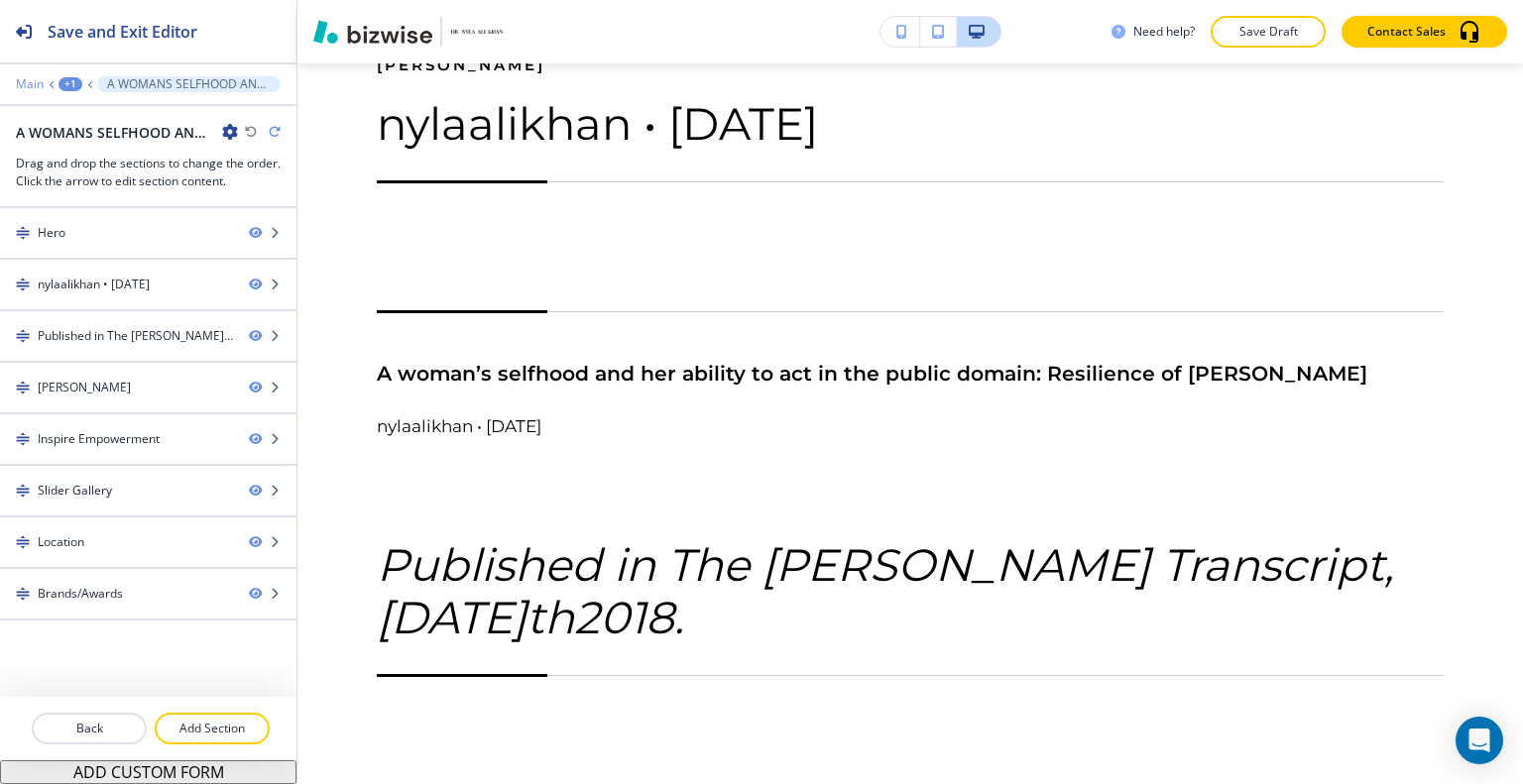 click on "Main" at bounding box center (30, 84) 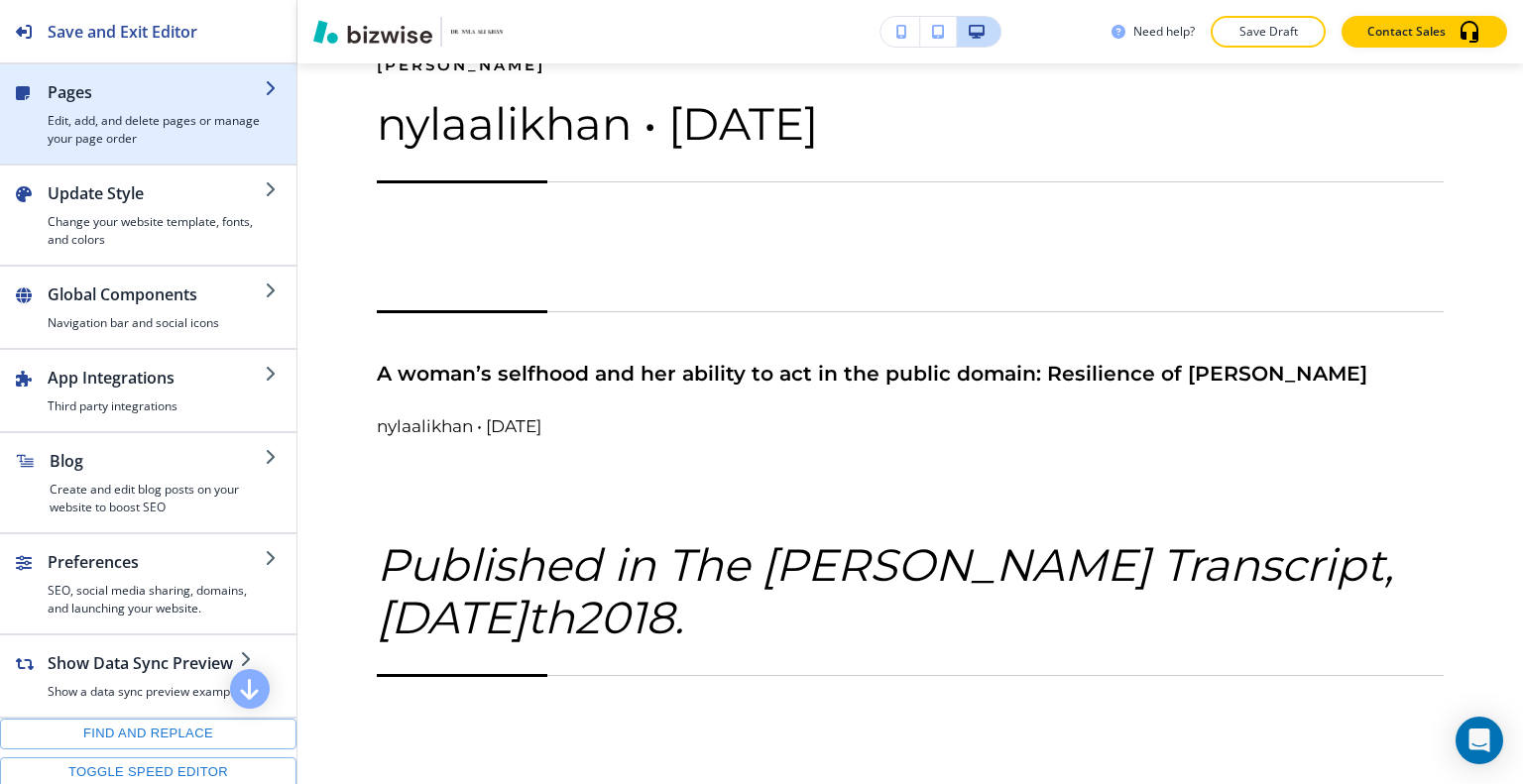 click on "Edit, add, and delete pages or manage your page order" at bounding box center [156, 130] 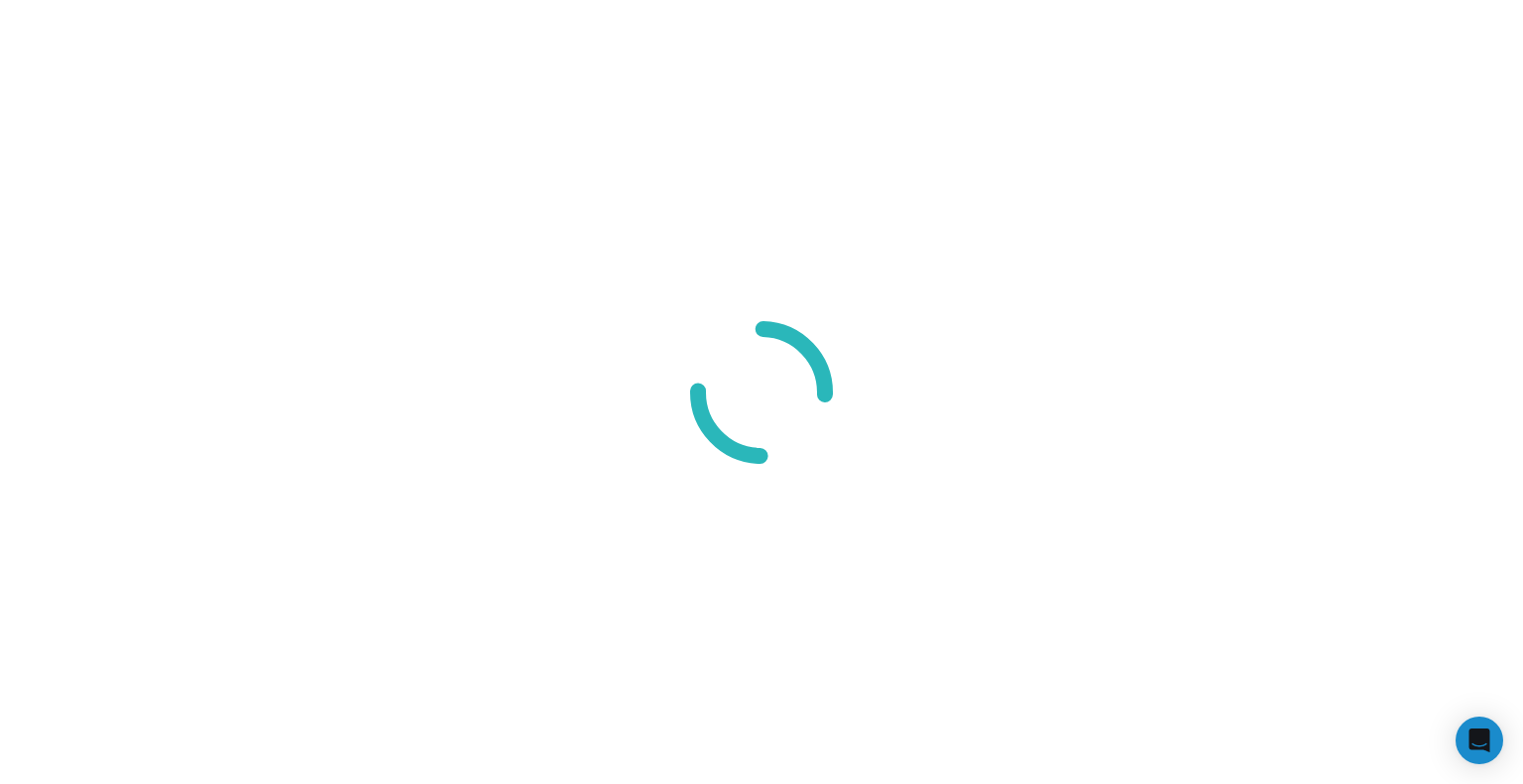 scroll, scrollTop: 0, scrollLeft: 0, axis: both 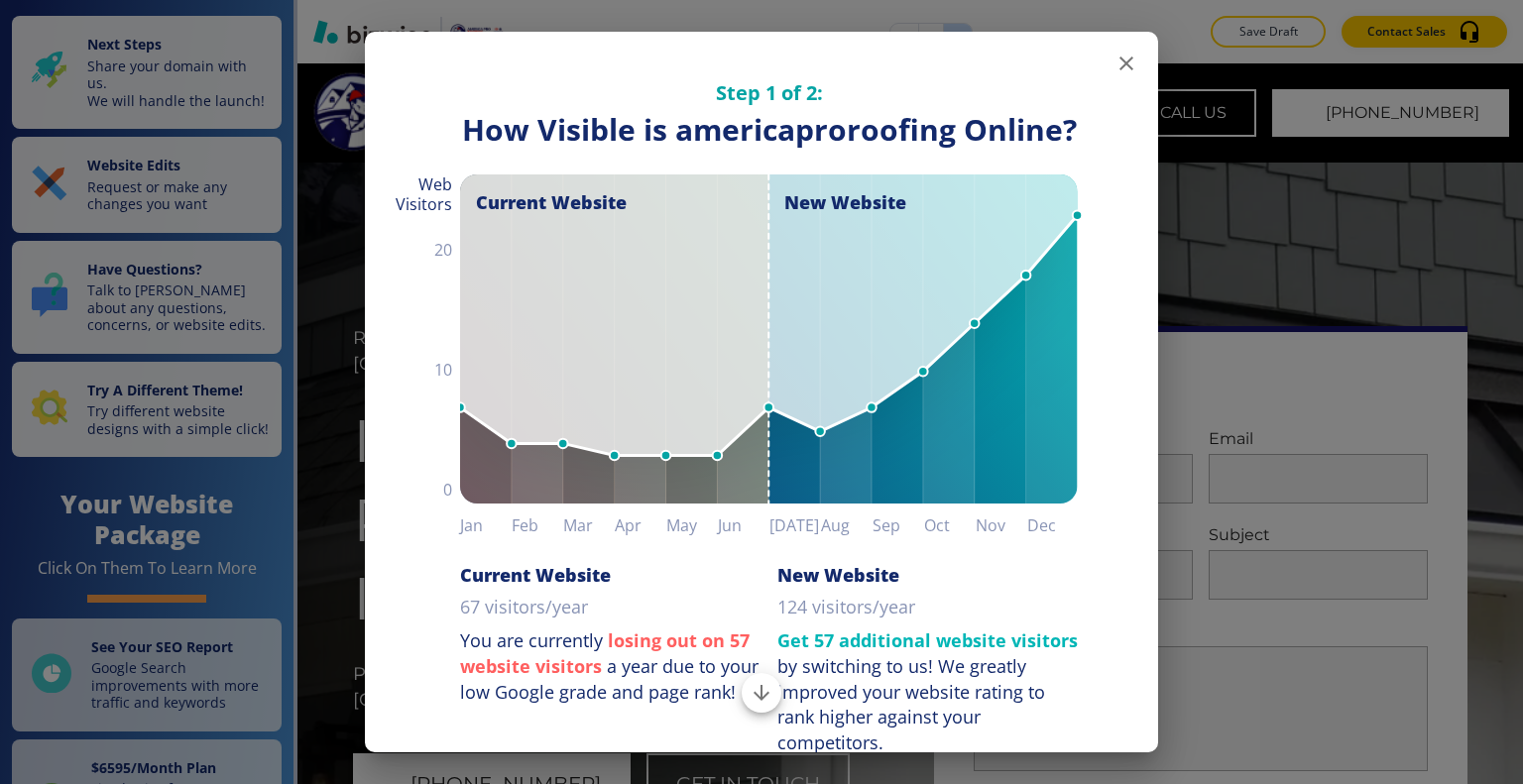 click at bounding box center [1126, 63] 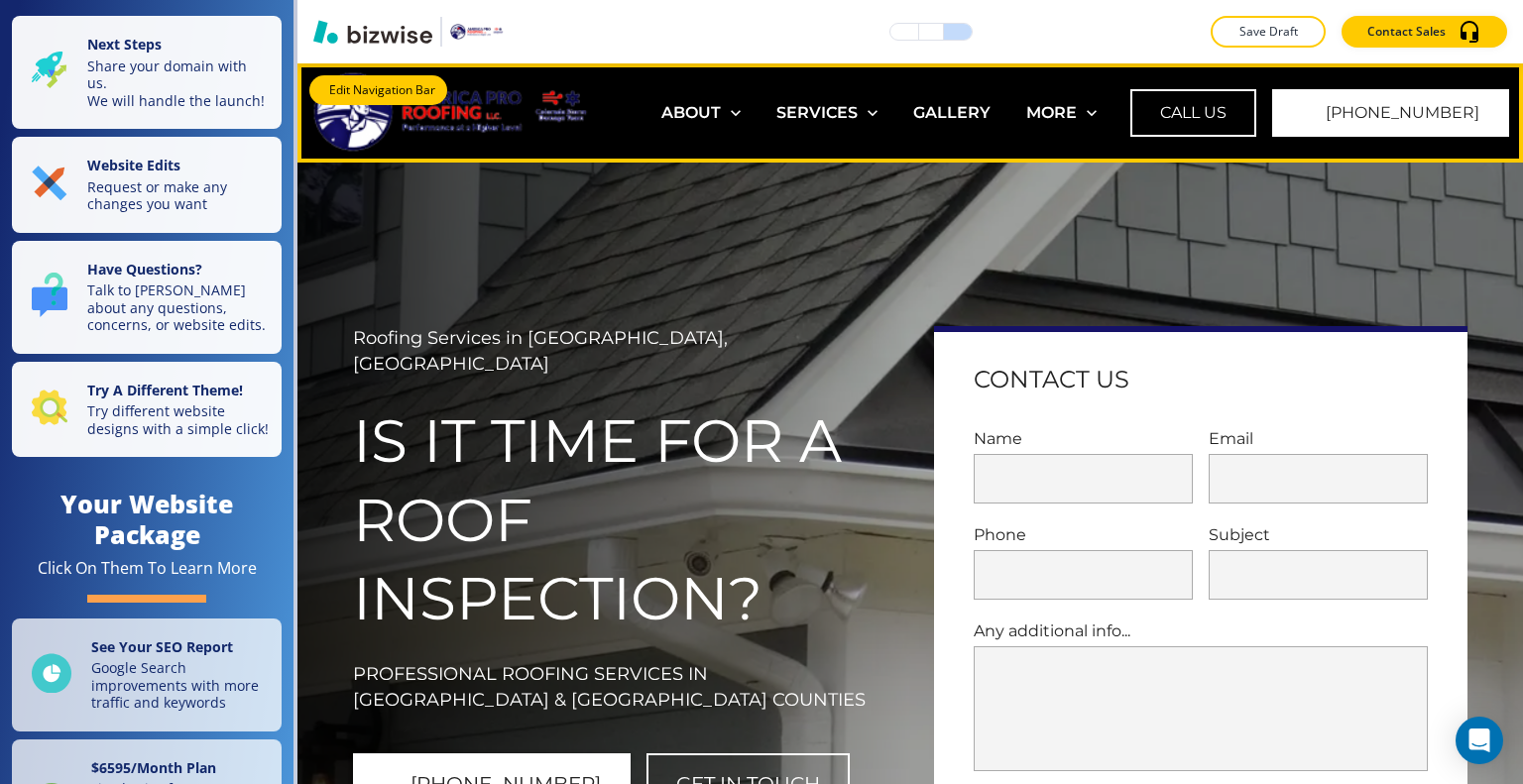 click on "Edit Navigation Bar" at bounding box center (378, 90) 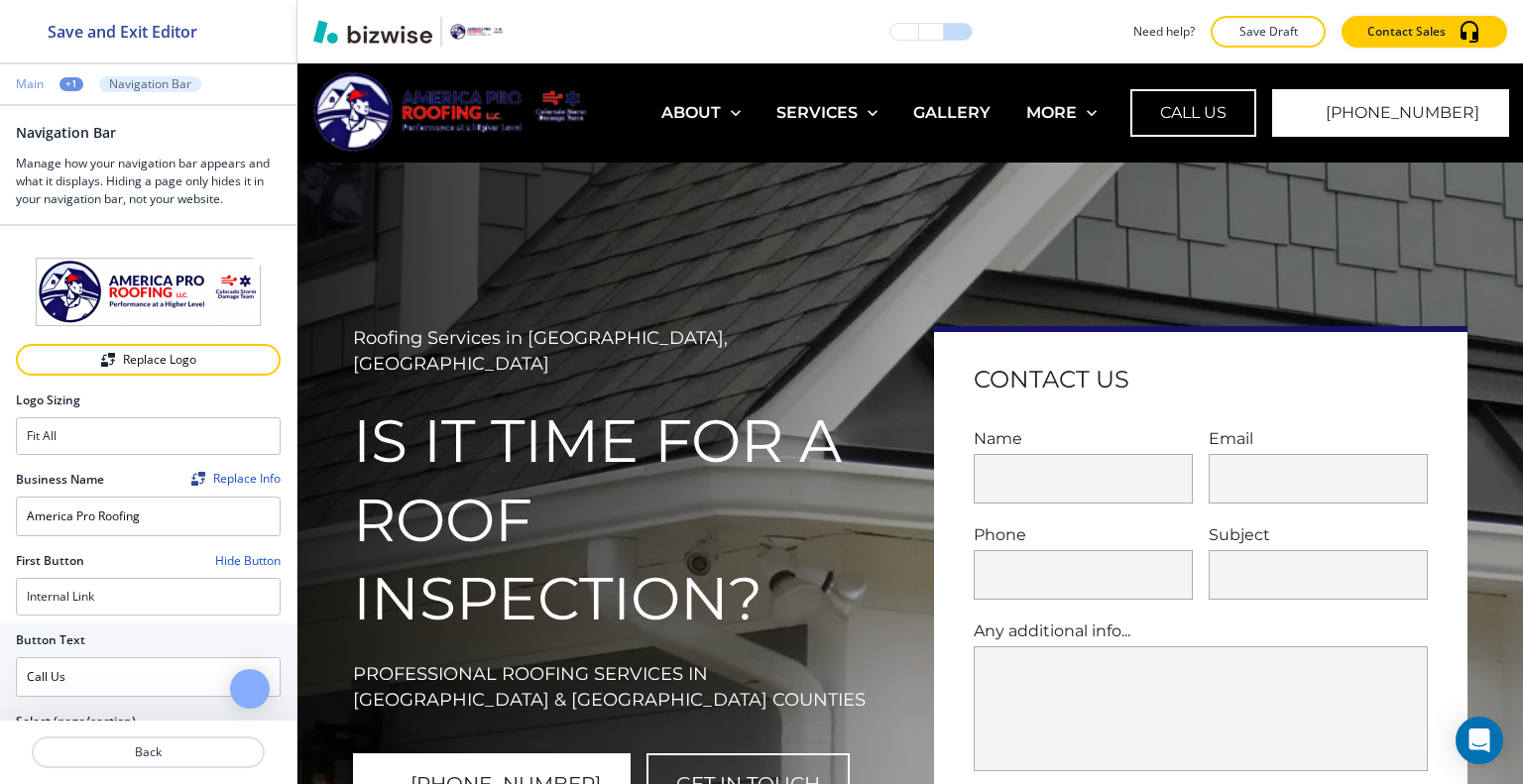 click on "Main" at bounding box center (30, 84) 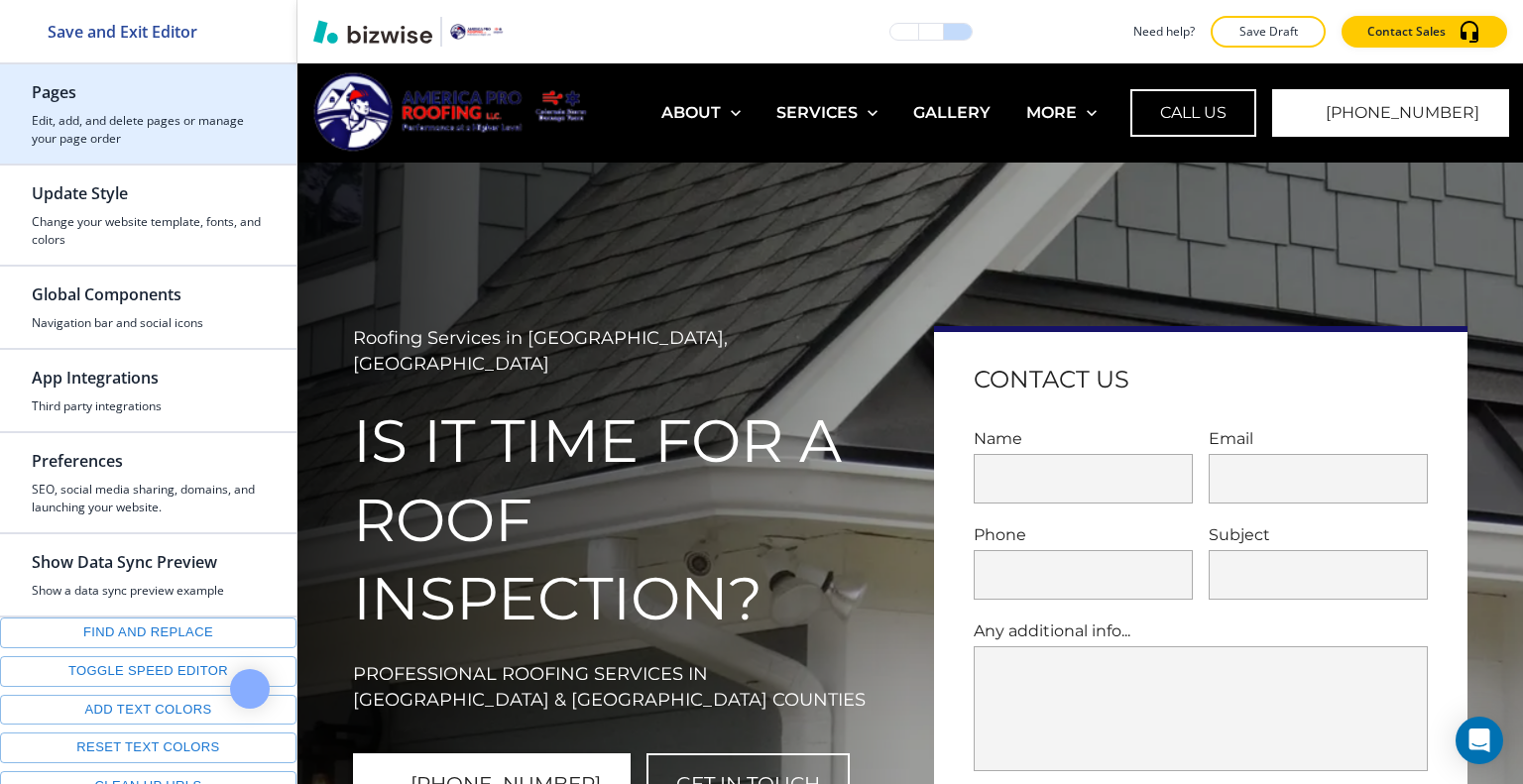 click on "Edit, add, and delete pages or manage your page order" at bounding box center (148, 130) 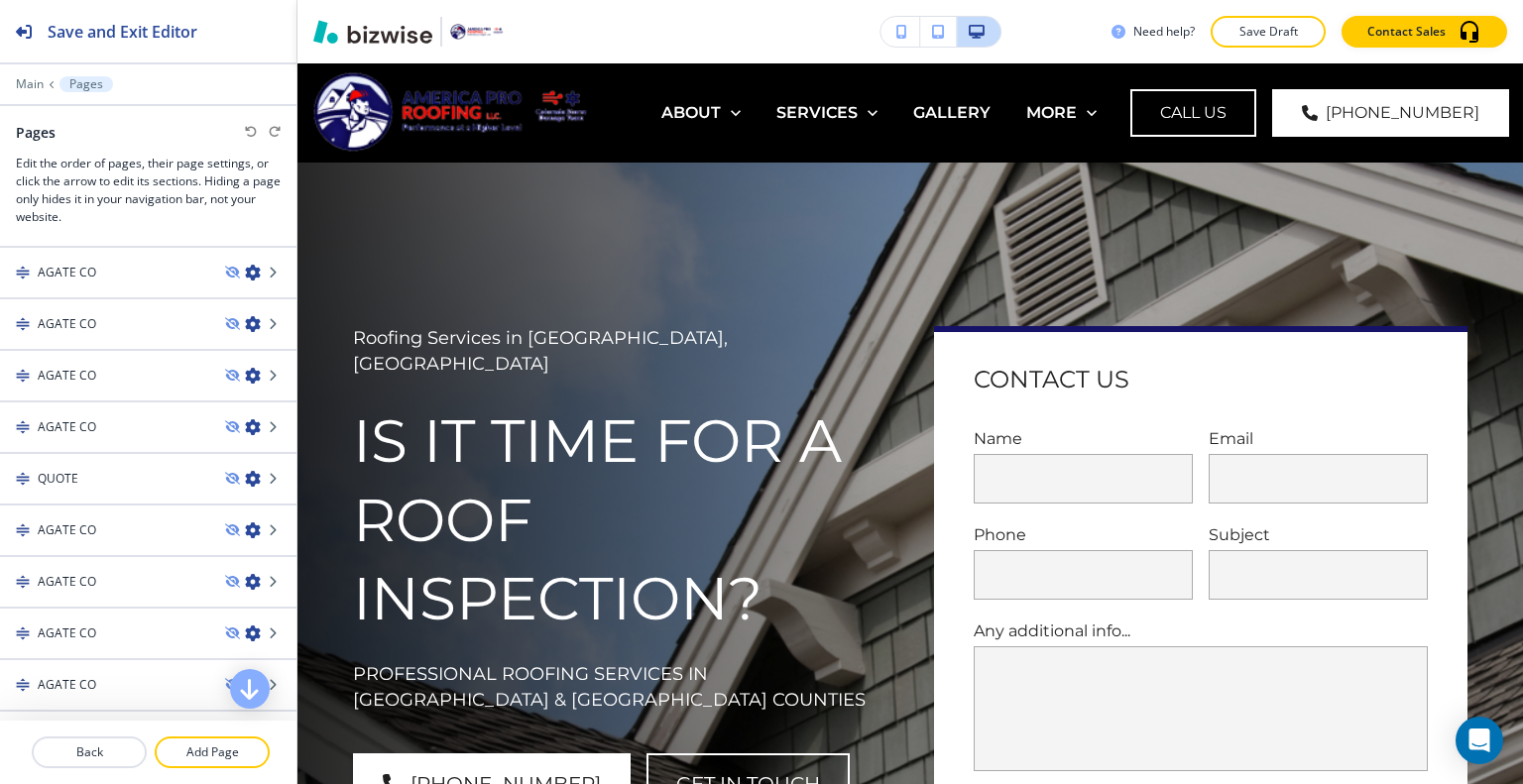 scroll, scrollTop: 167, scrollLeft: 0, axis: vertical 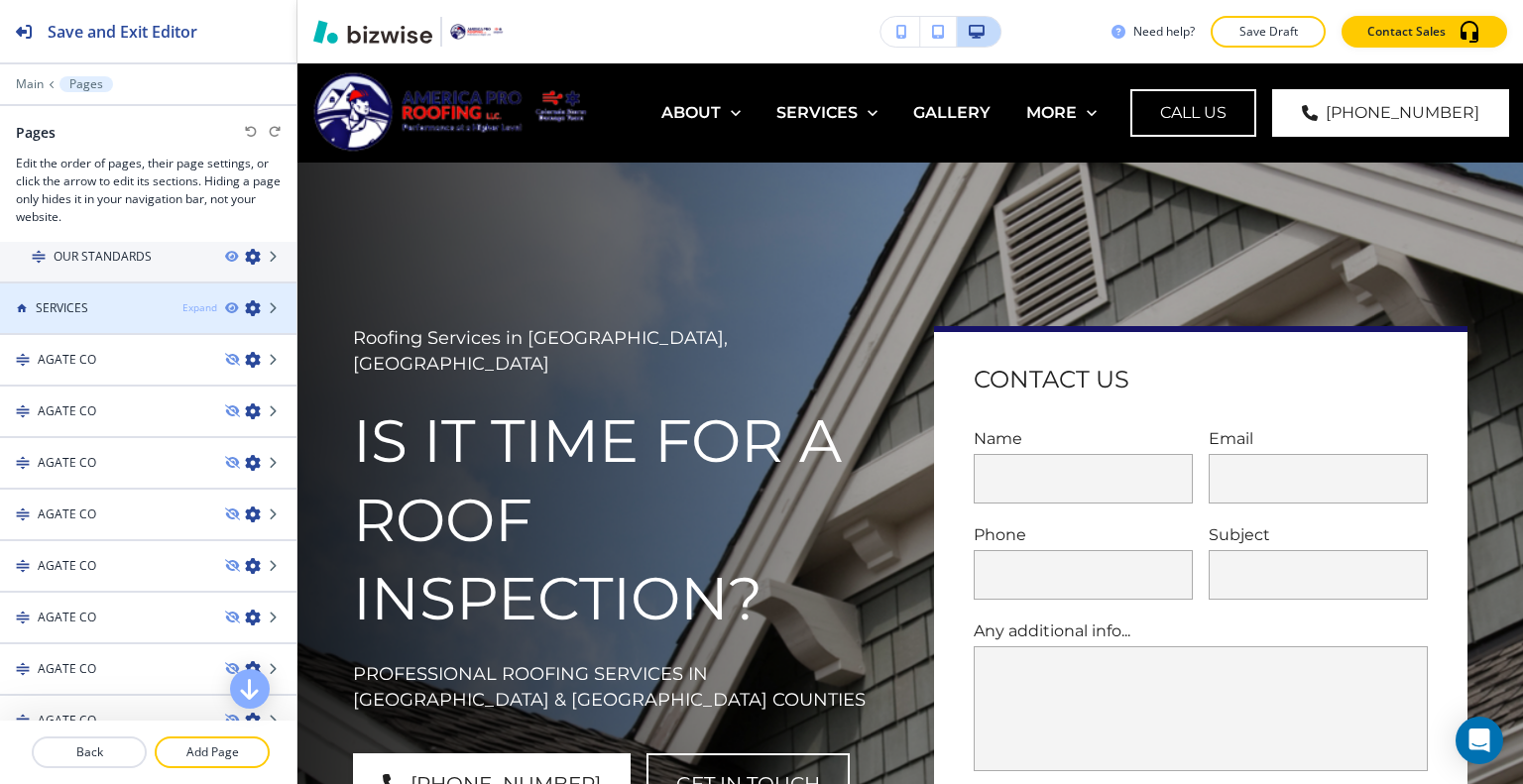 click on "Expand" at bounding box center [199, 307] 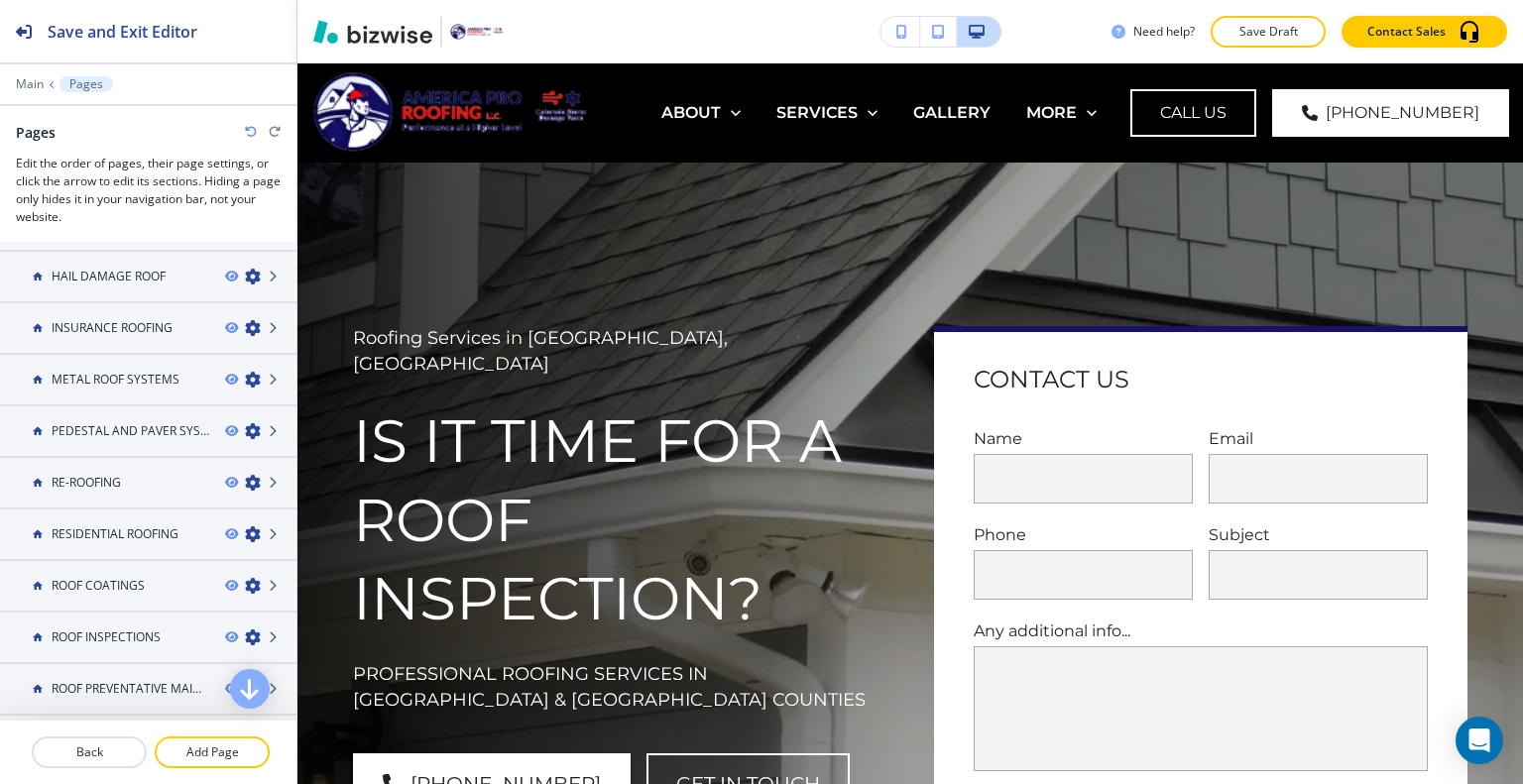 scroll, scrollTop: 0, scrollLeft: 0, axis: both 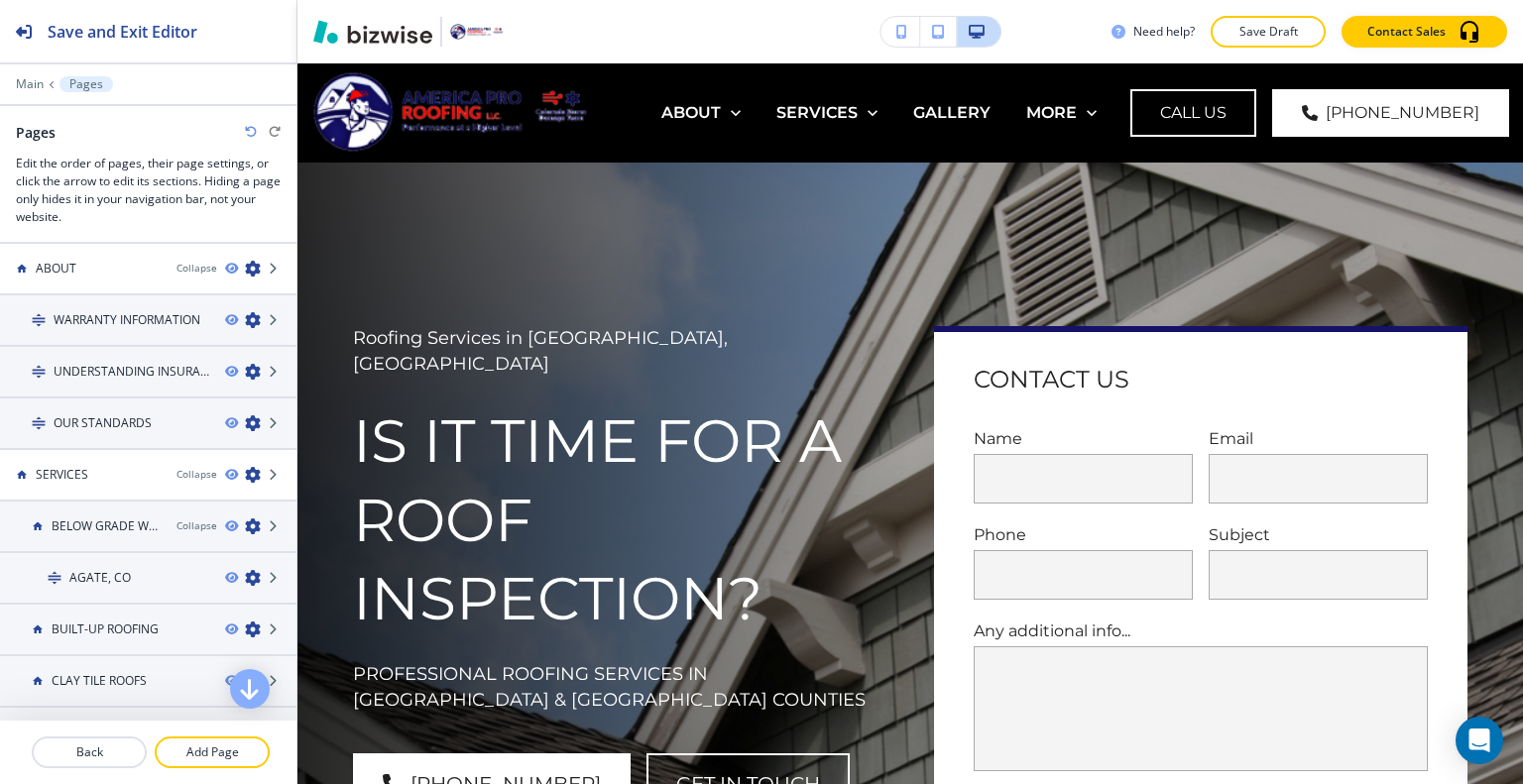 click at bounding box center (148, 70) 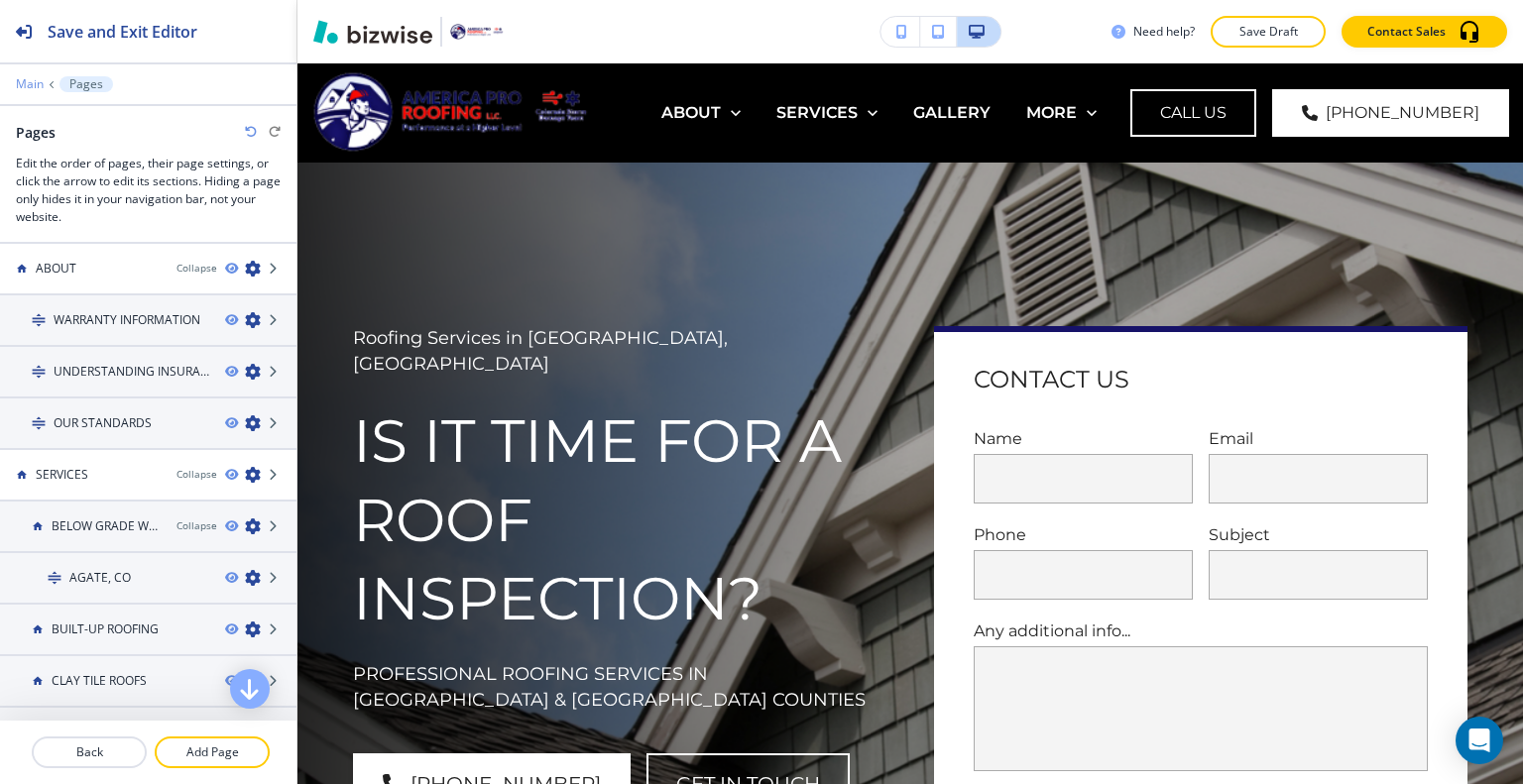 click on "Main" at bounding box center (30, 84) 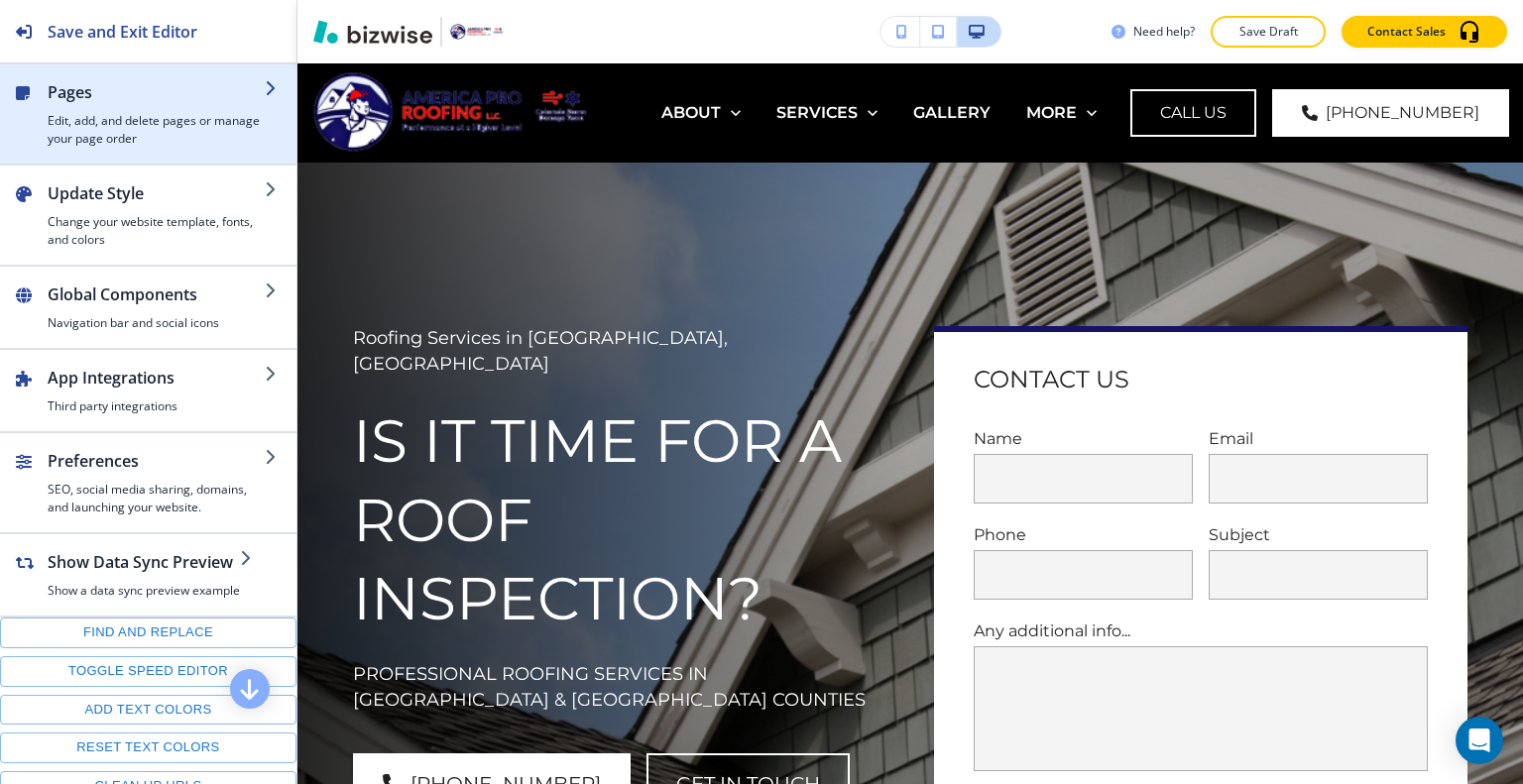click at bounding box center [156, 108] 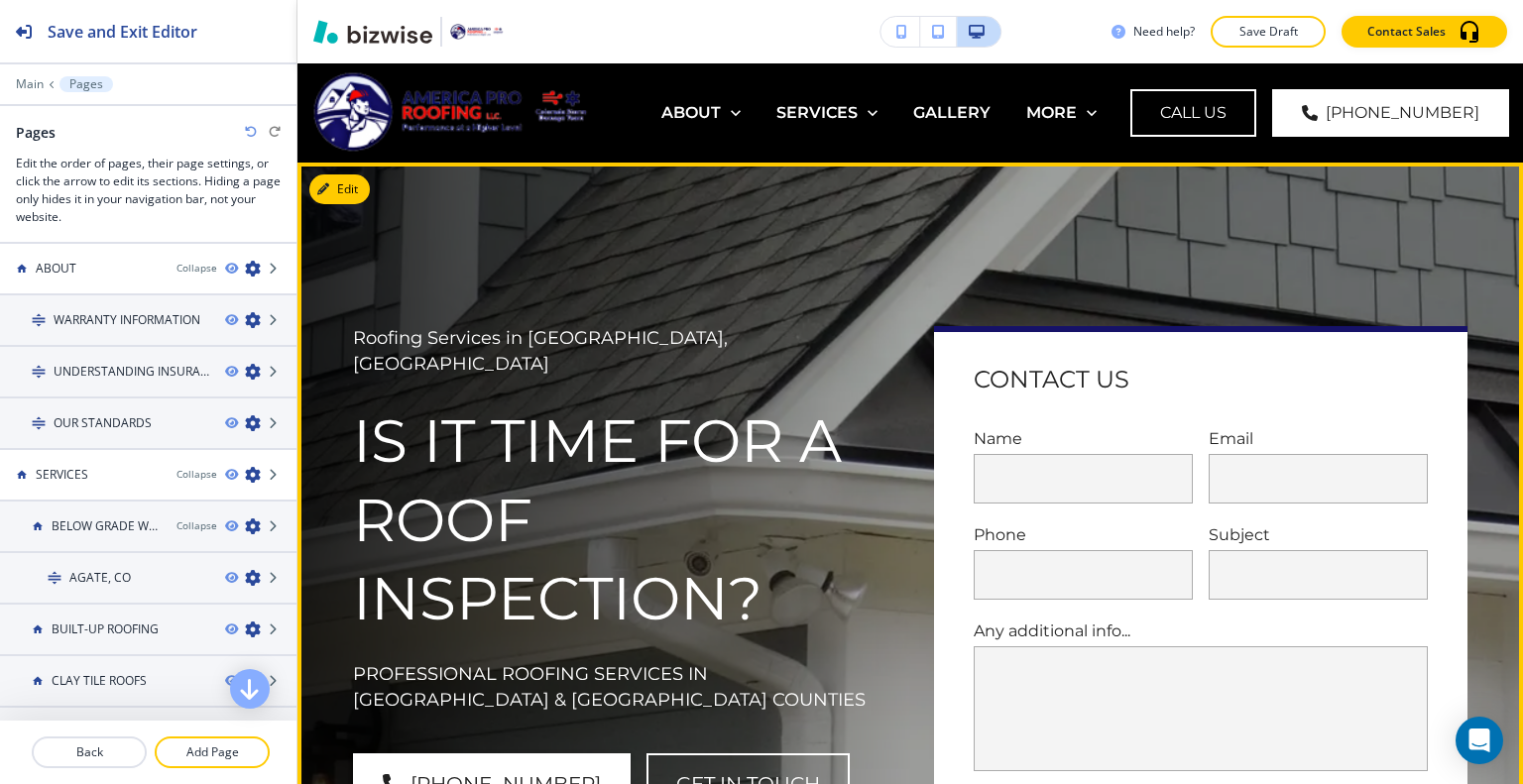 click on "Roofing Services in [GEOGRAPHIC_DATA], [GEOGRAPHIC_DATA] IS IT TIME FOR A ROOF INSPECTION? PROFESSIONAL ROOFING SERVICES IN [GEOGRAPHIC_DATA] & [PERSON_NAME] COUNTIES [PHONE_NUMBER] Get in Touch Contact Us Name Email Phone Subject Any additional info... x SUBMIT" at bounding box center [886, 600] 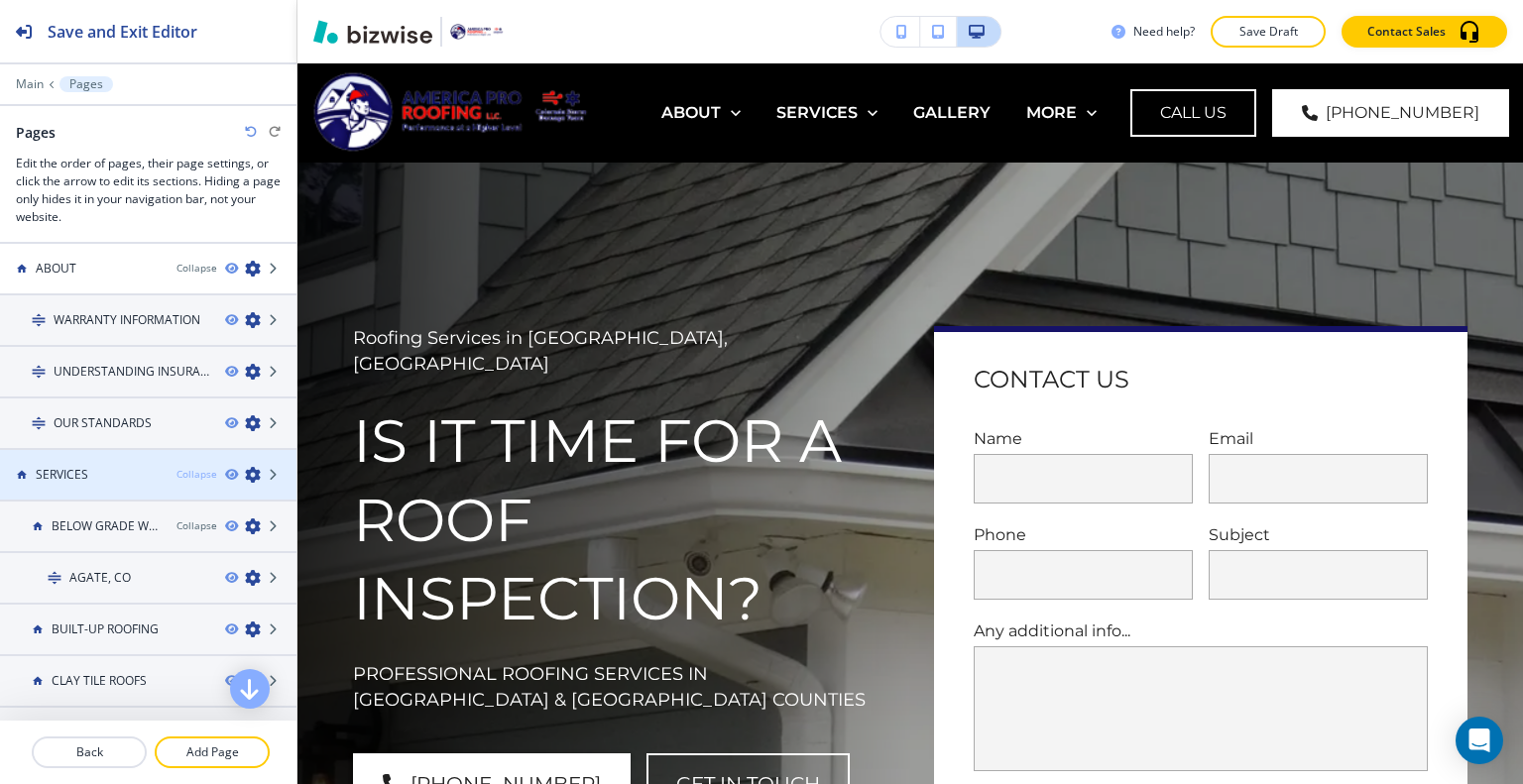 click on "Collapse" at bounding box center [196, 474] 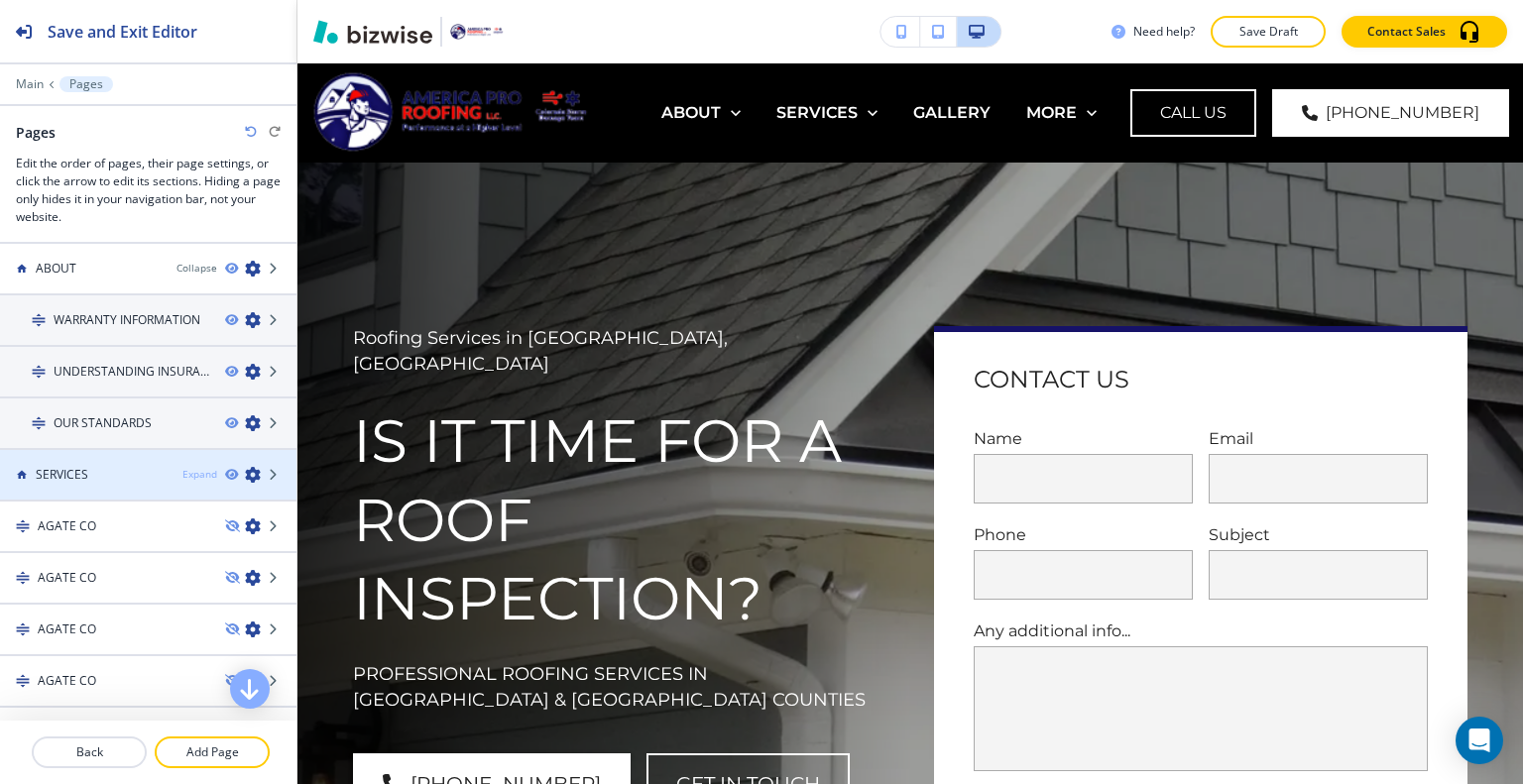 click on "Expand" at bounding box center (199, 474) 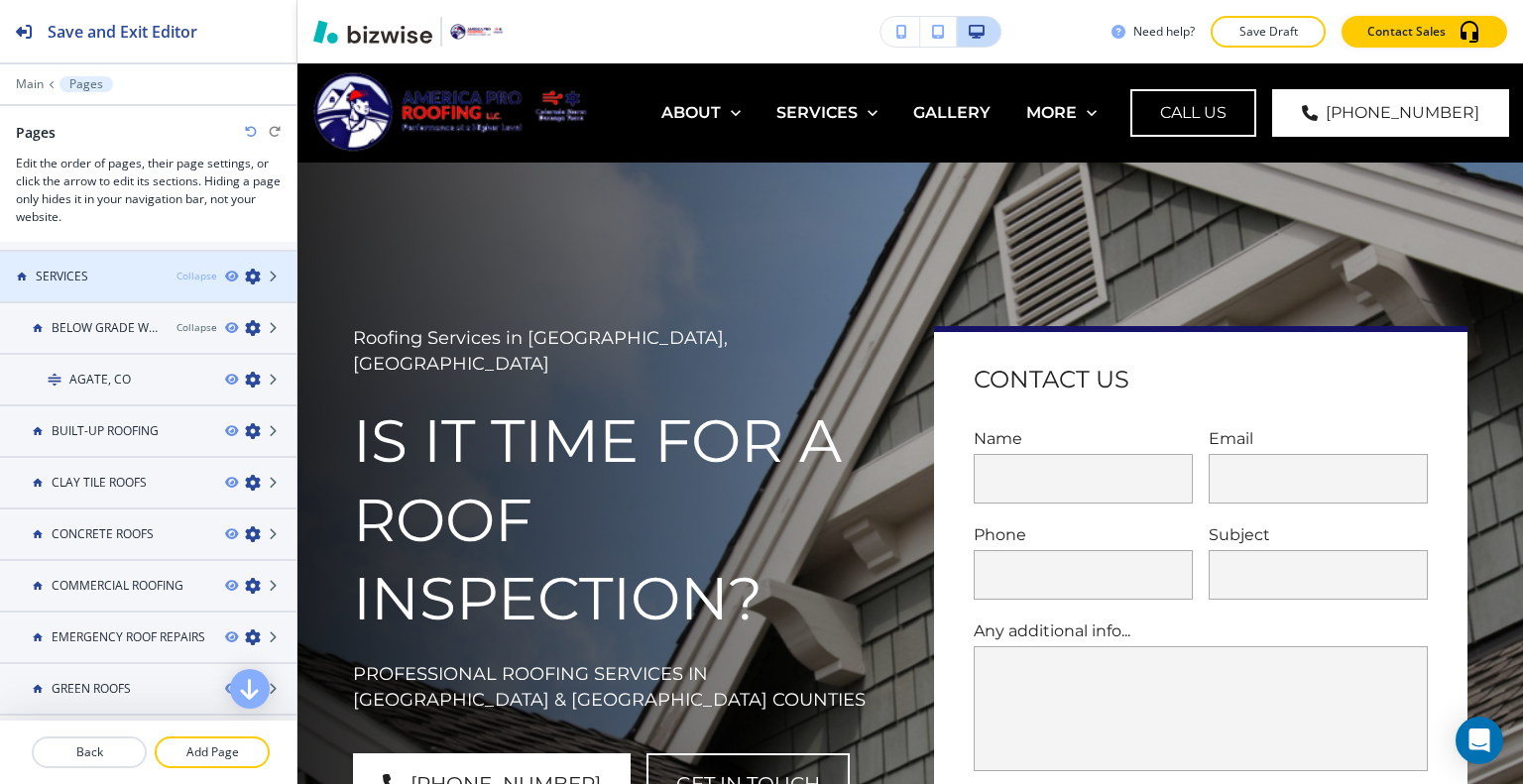 scroll, scrollTop: 0, scrollLeft: 0, axis: both 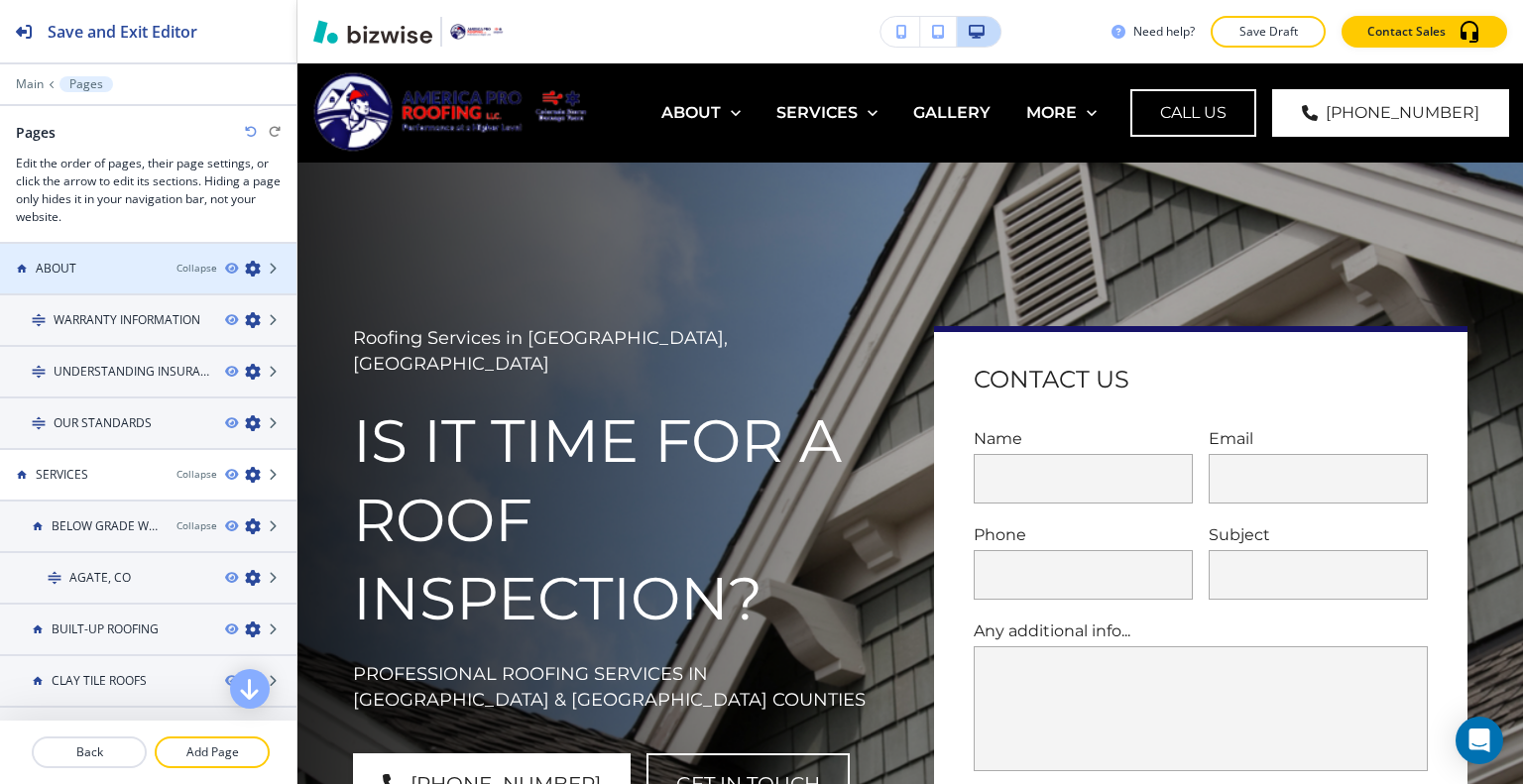 click 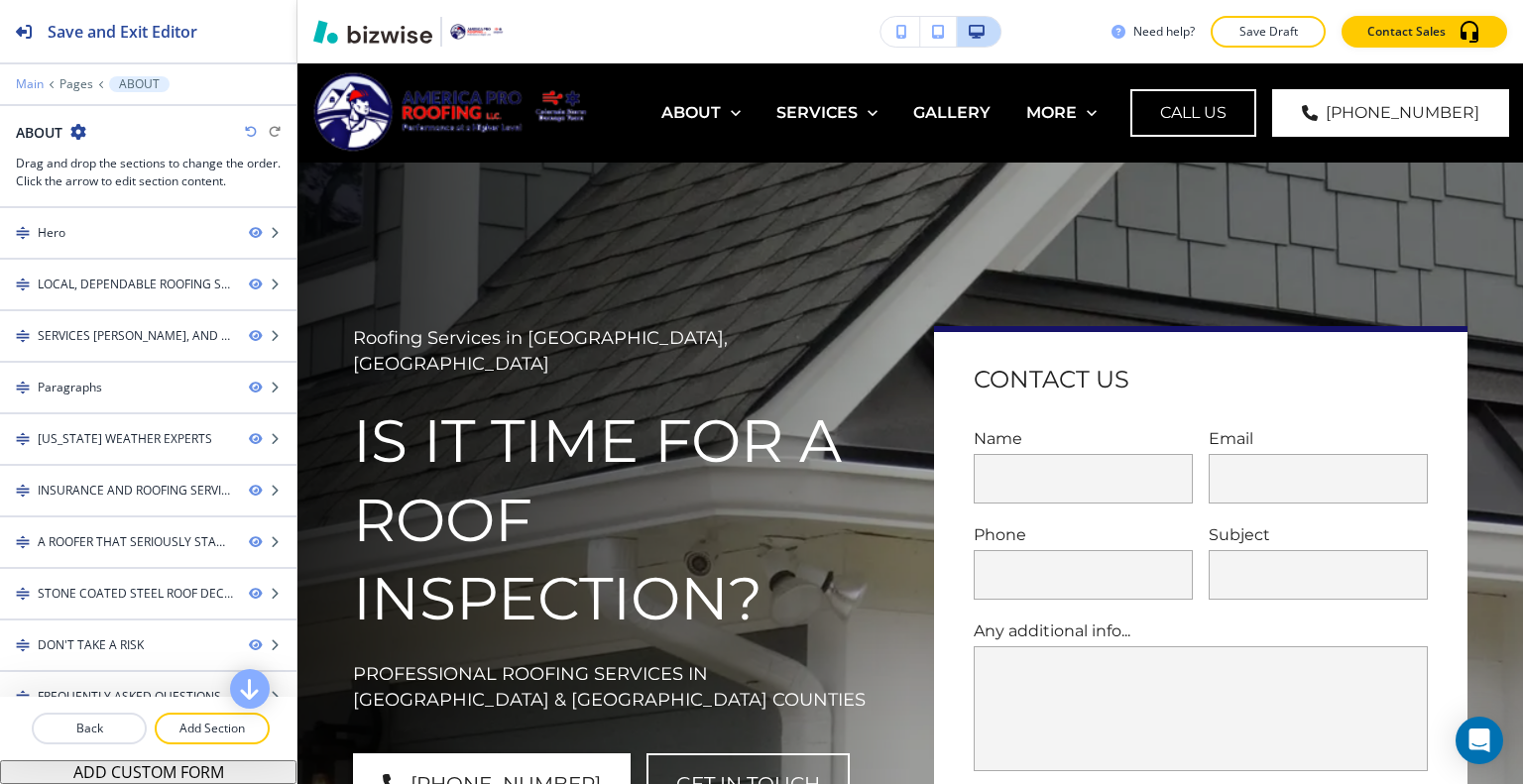 click on "Main" at bounding box center [30, 84] 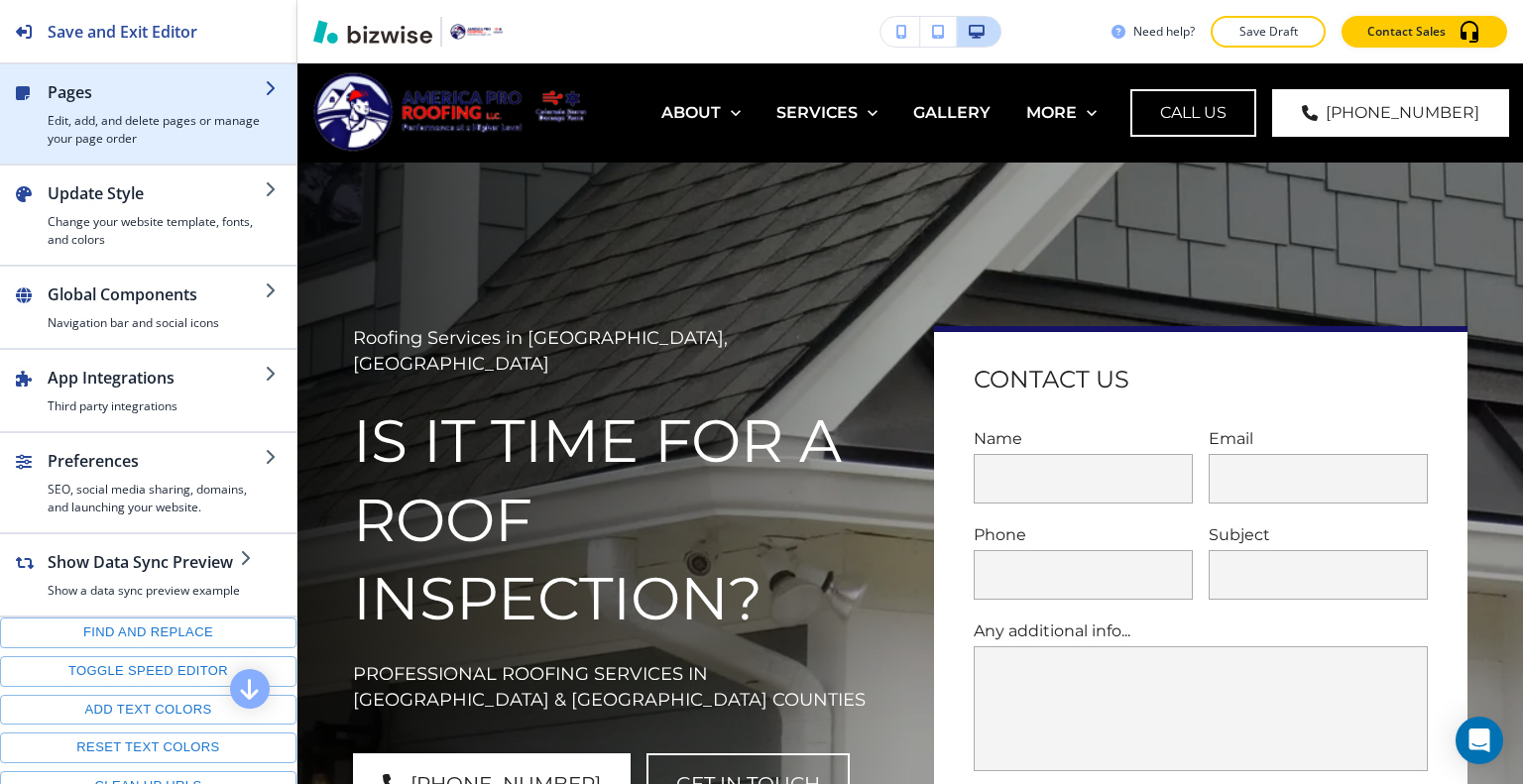 click at bounding box center (156, 108) 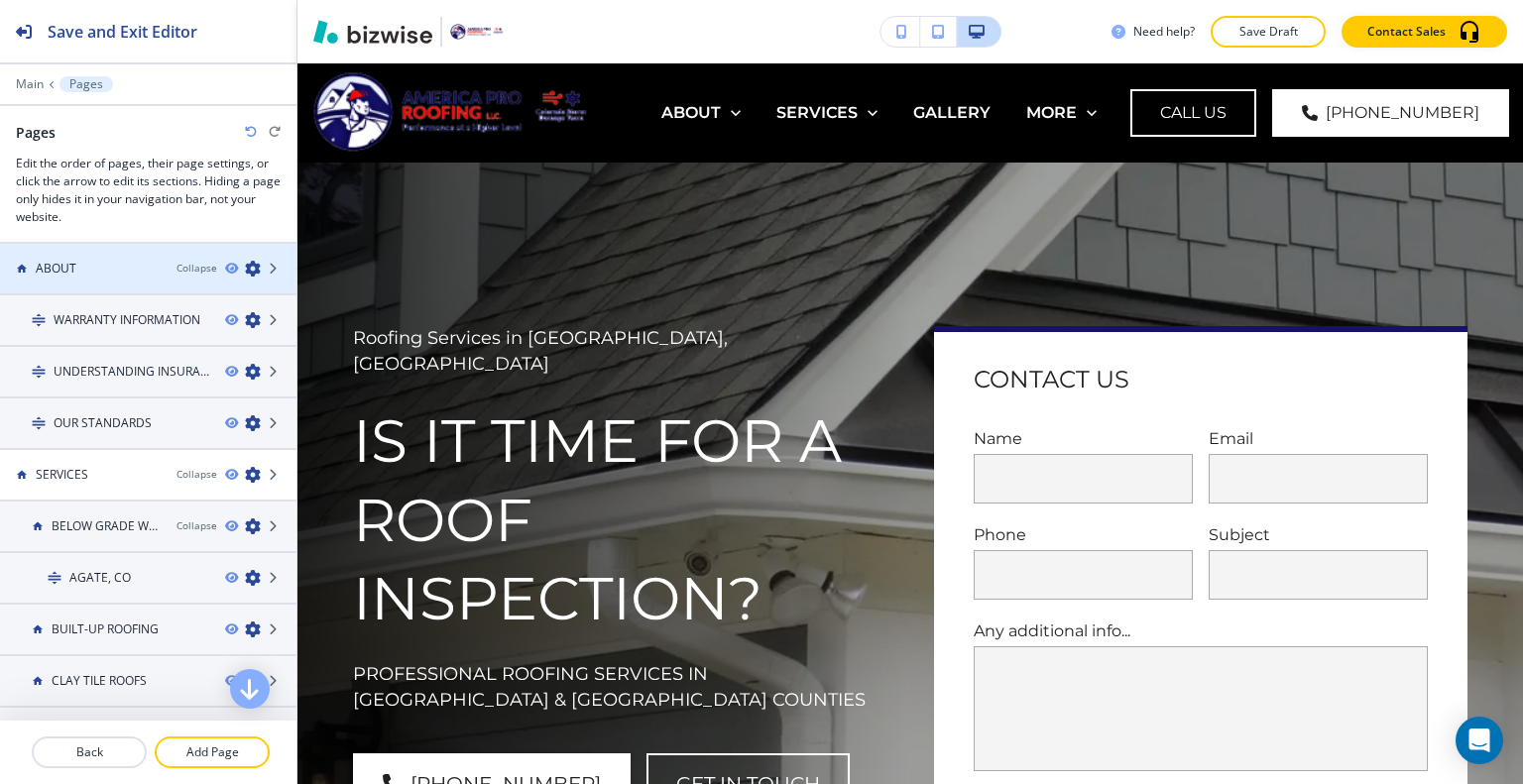 click at bounding box center [253, 269] 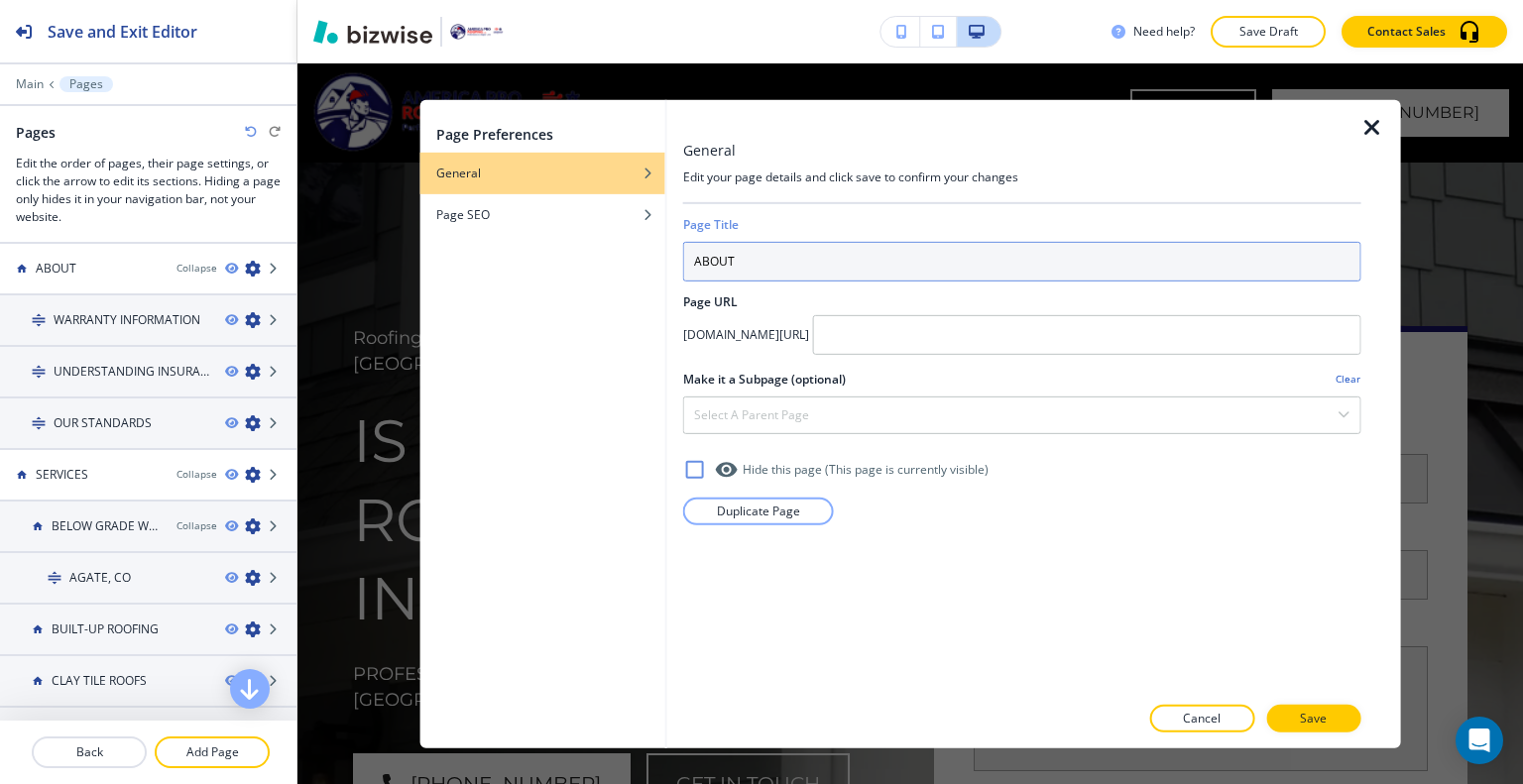 drag, startPoint x: 789, startPoint y: 255, endPoint x: 433, endPoint y: 235, distance: 356.56136 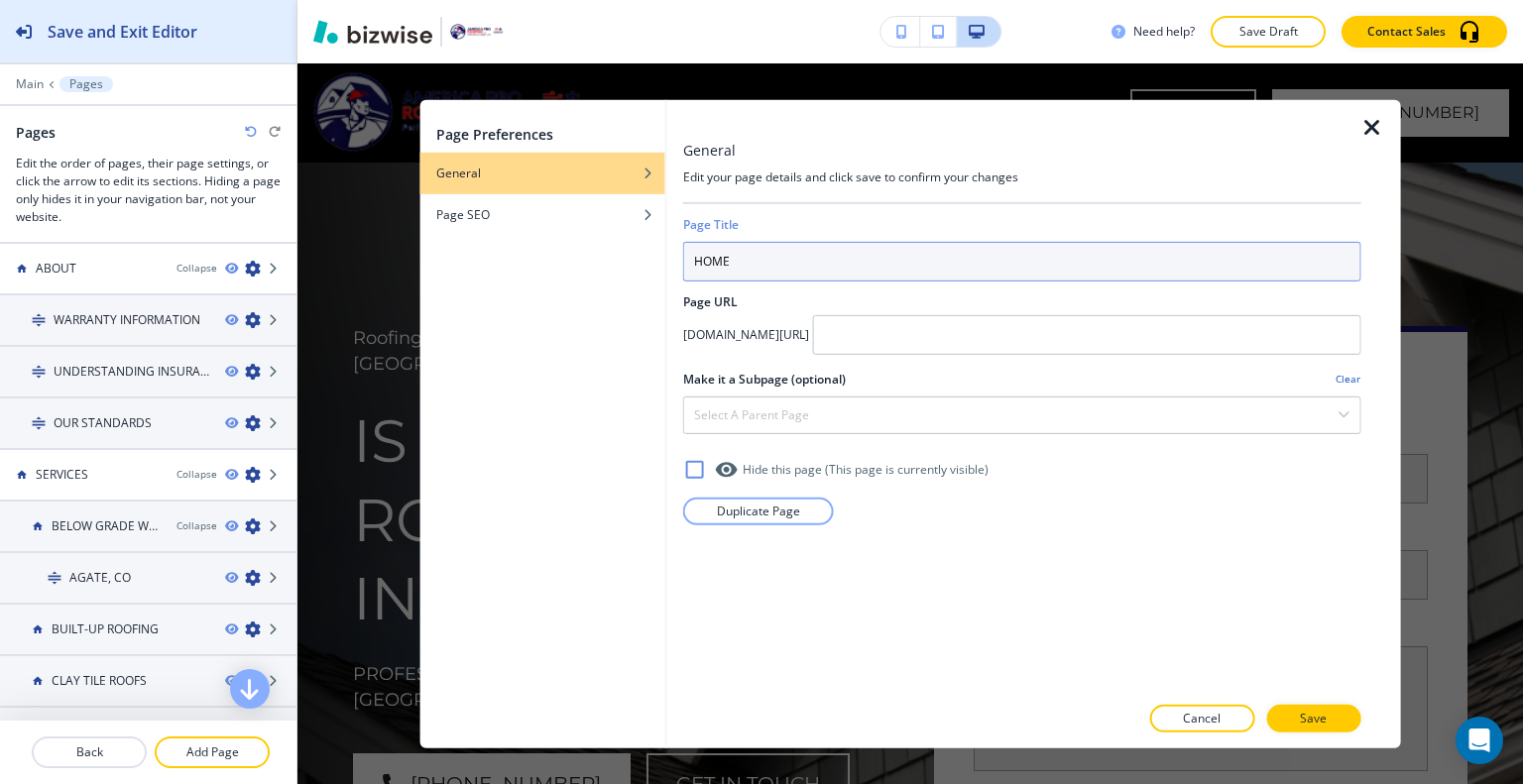 type on "HOME" 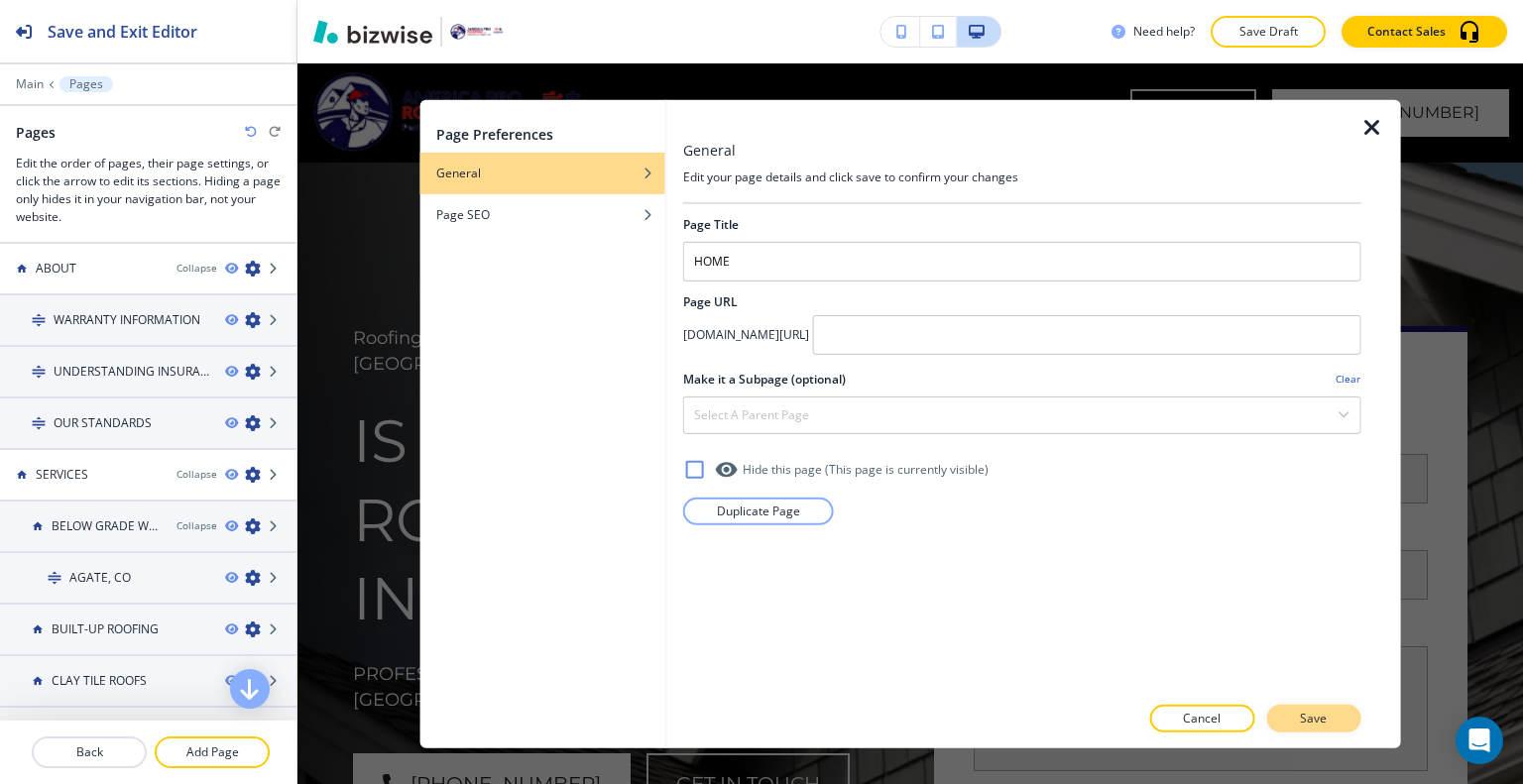 click on "Save" at bounding box center [1313, 719] 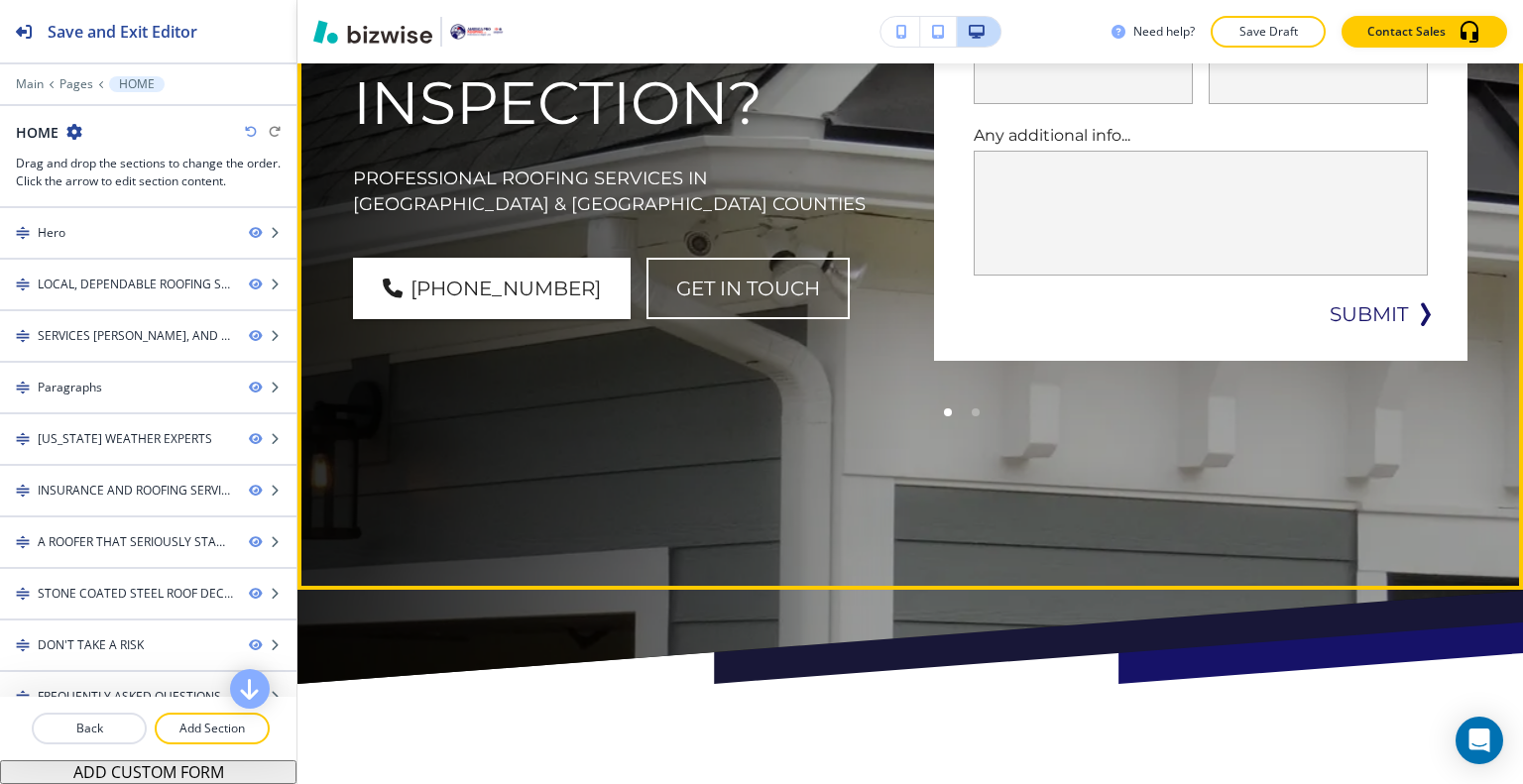 scroll, scrollTop: 297, scrollLeft: 0, axis: vertical 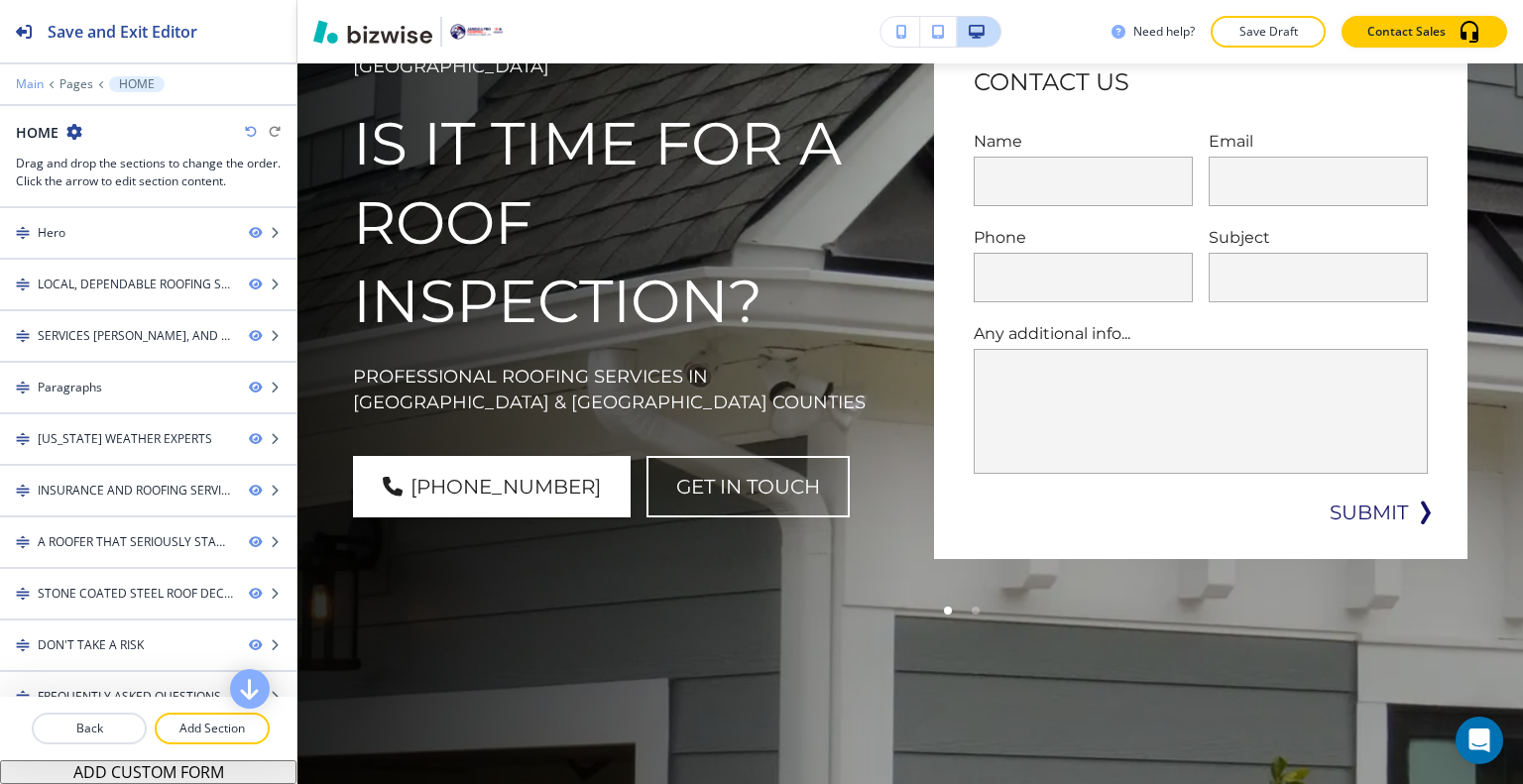 click on "Main" at bounding box center (30, 84) 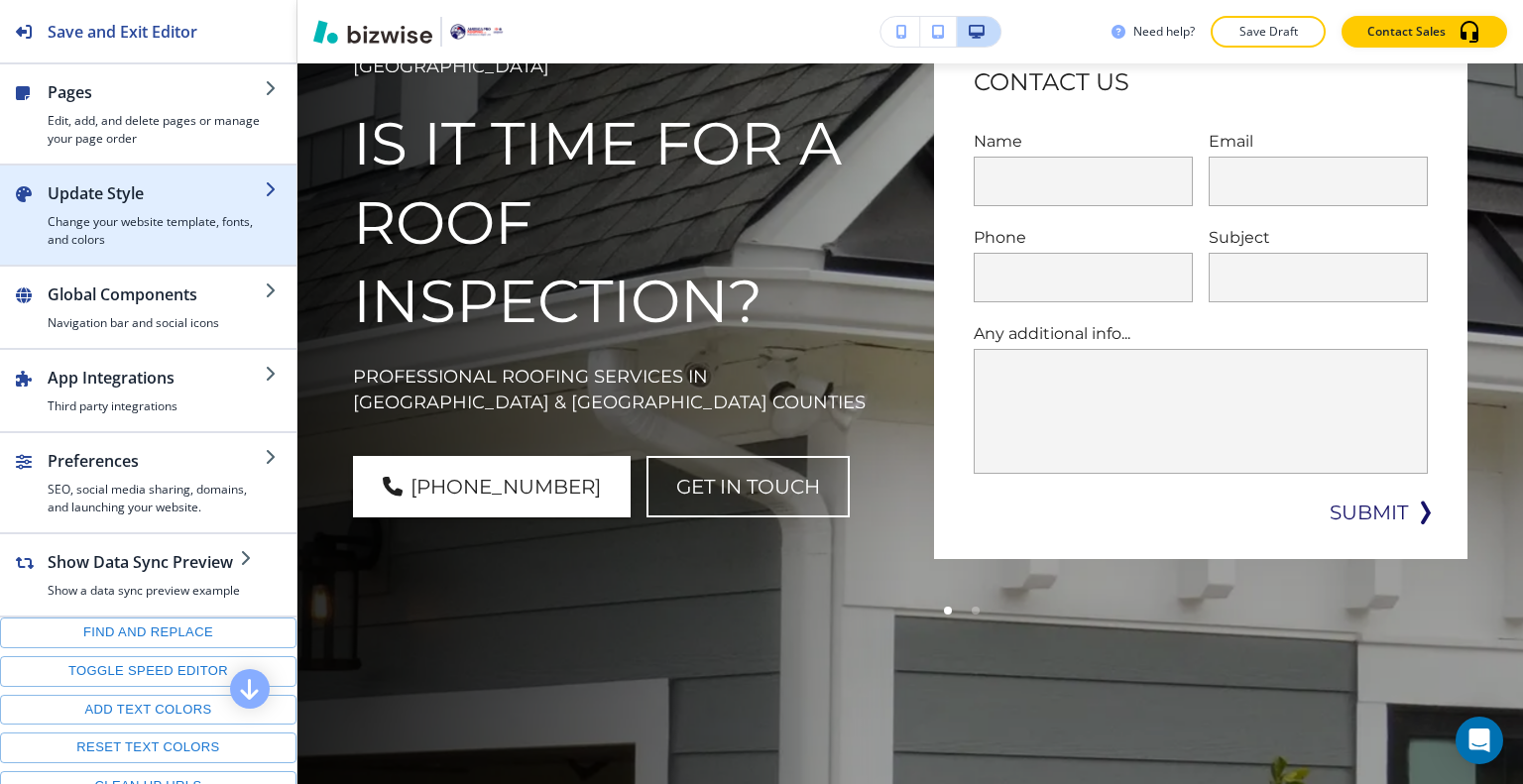 click at bounding box center [148, 173] 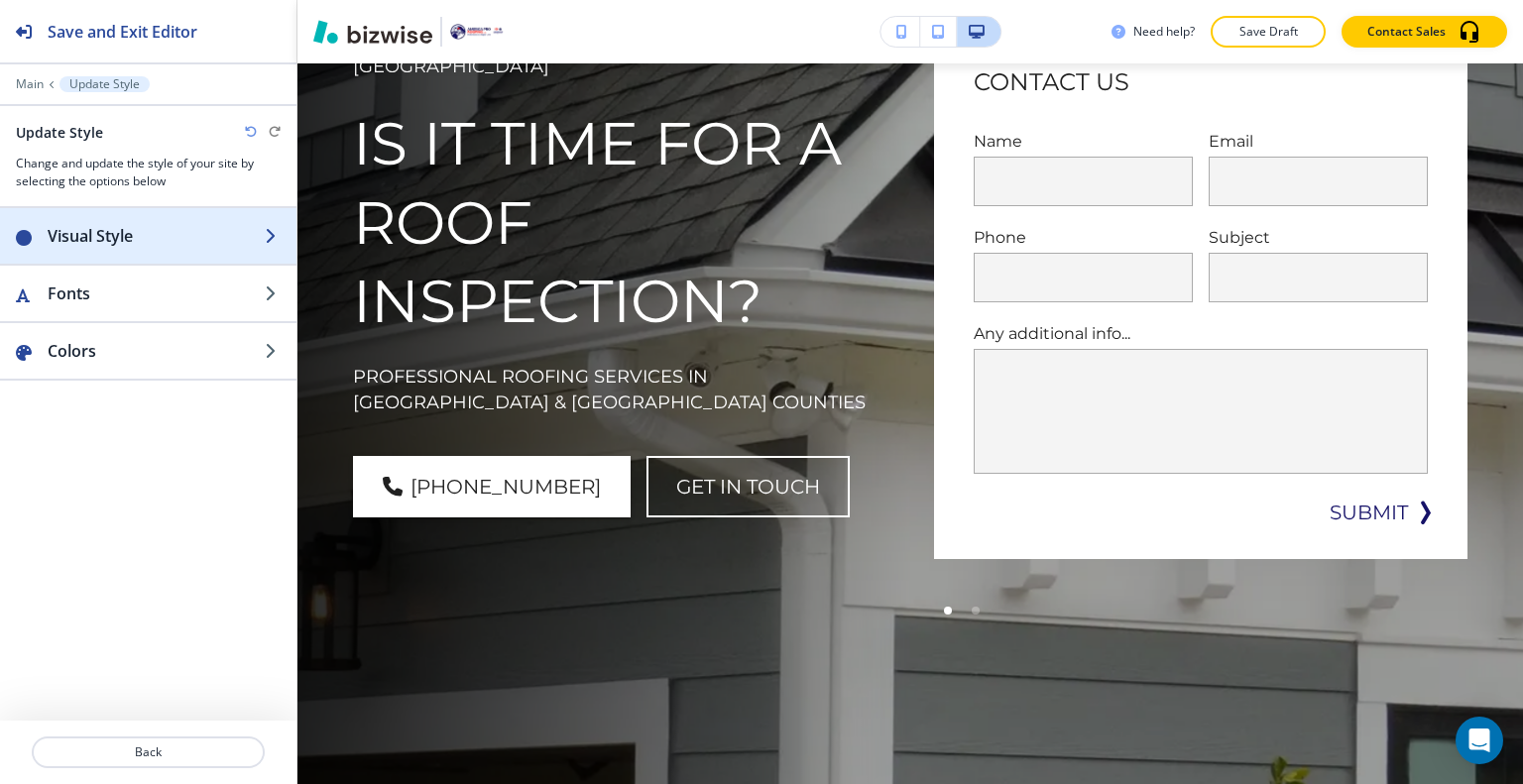 click on "Visual Style" at bounding box center (156, 236) 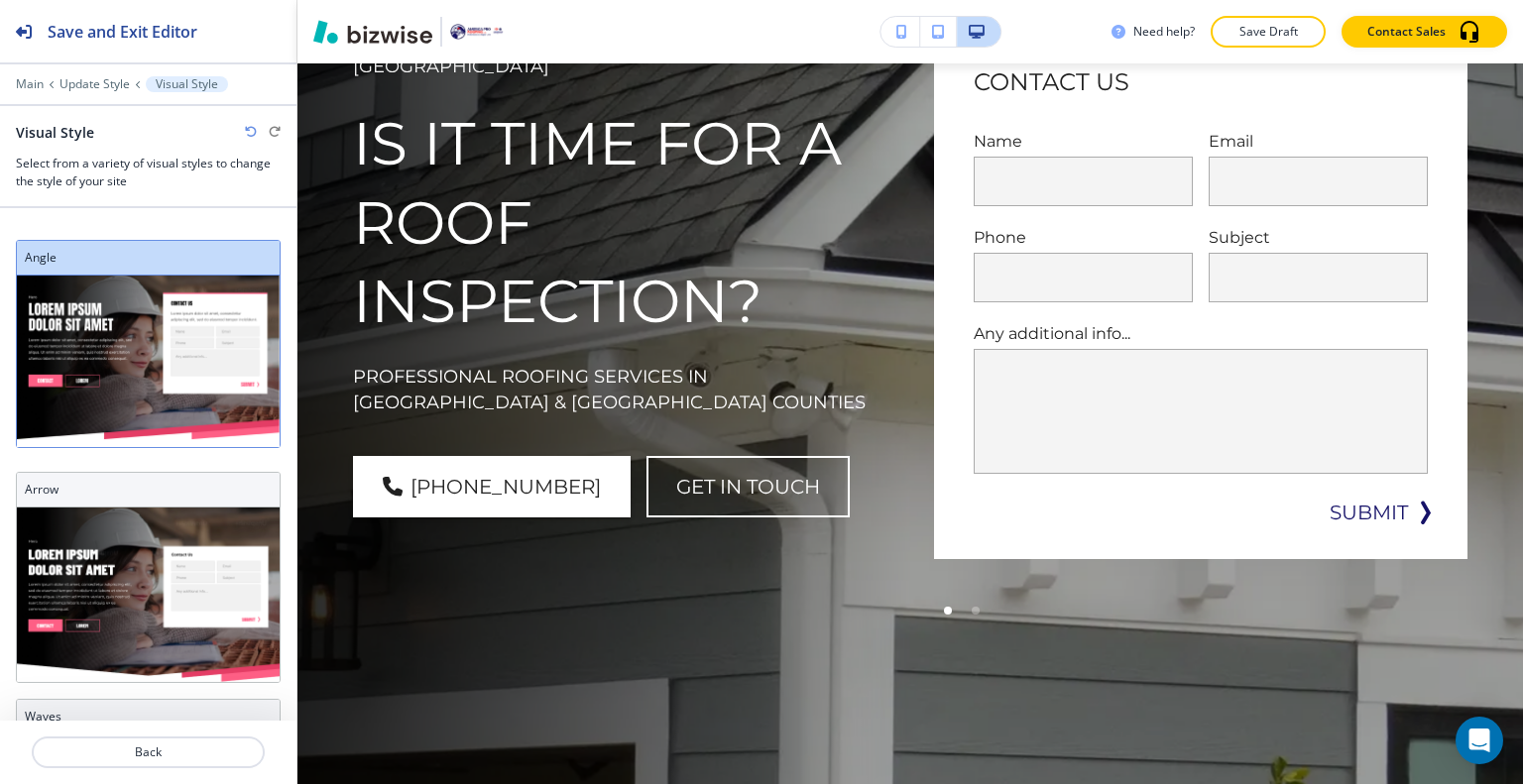 click on "Rectanglular" at bounding box center (148, 1173) 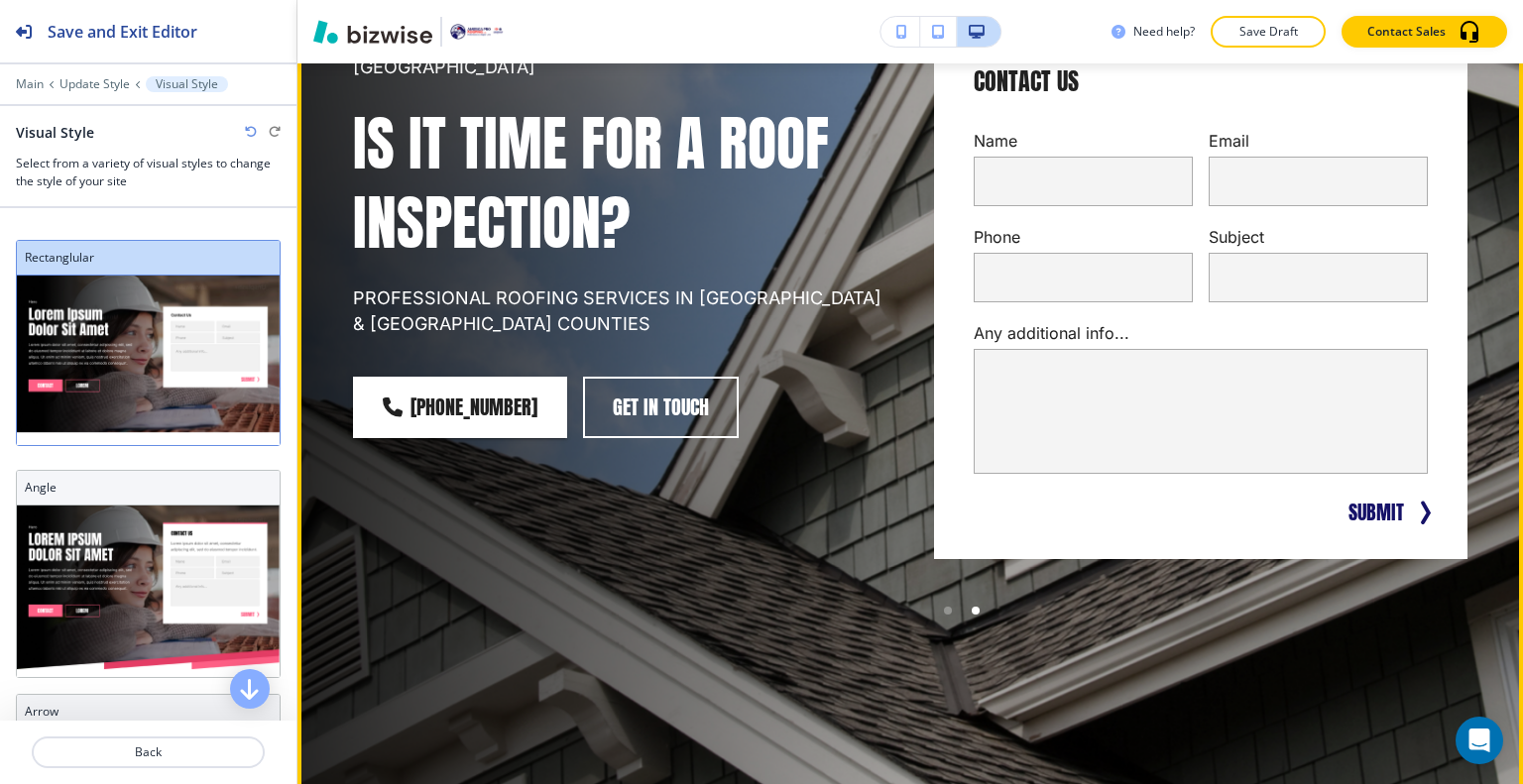 scroll, scrollTop: 0, scrollLeft: 0, axis: both 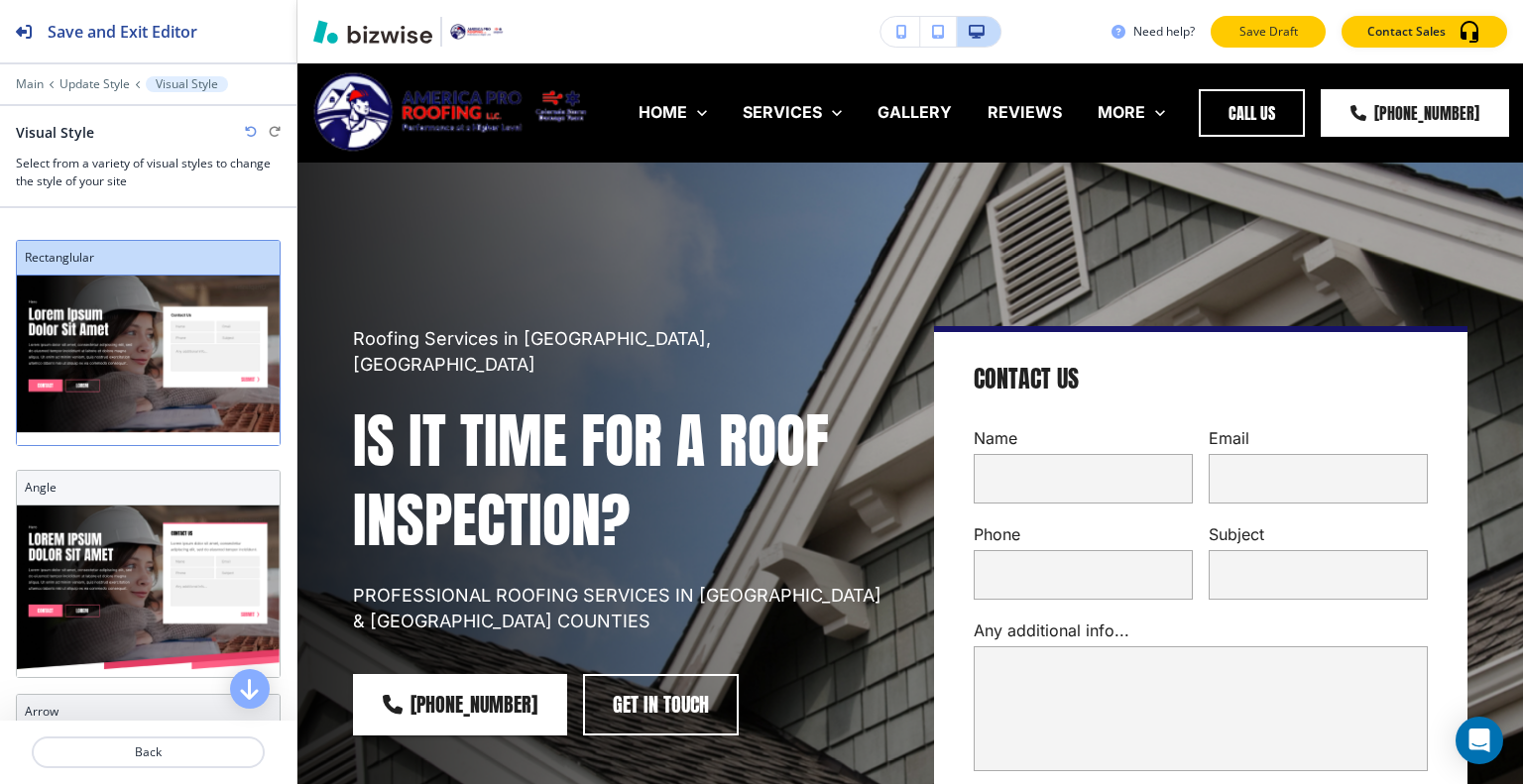 click on "Save Draft" at bounding box center (1268, 32) 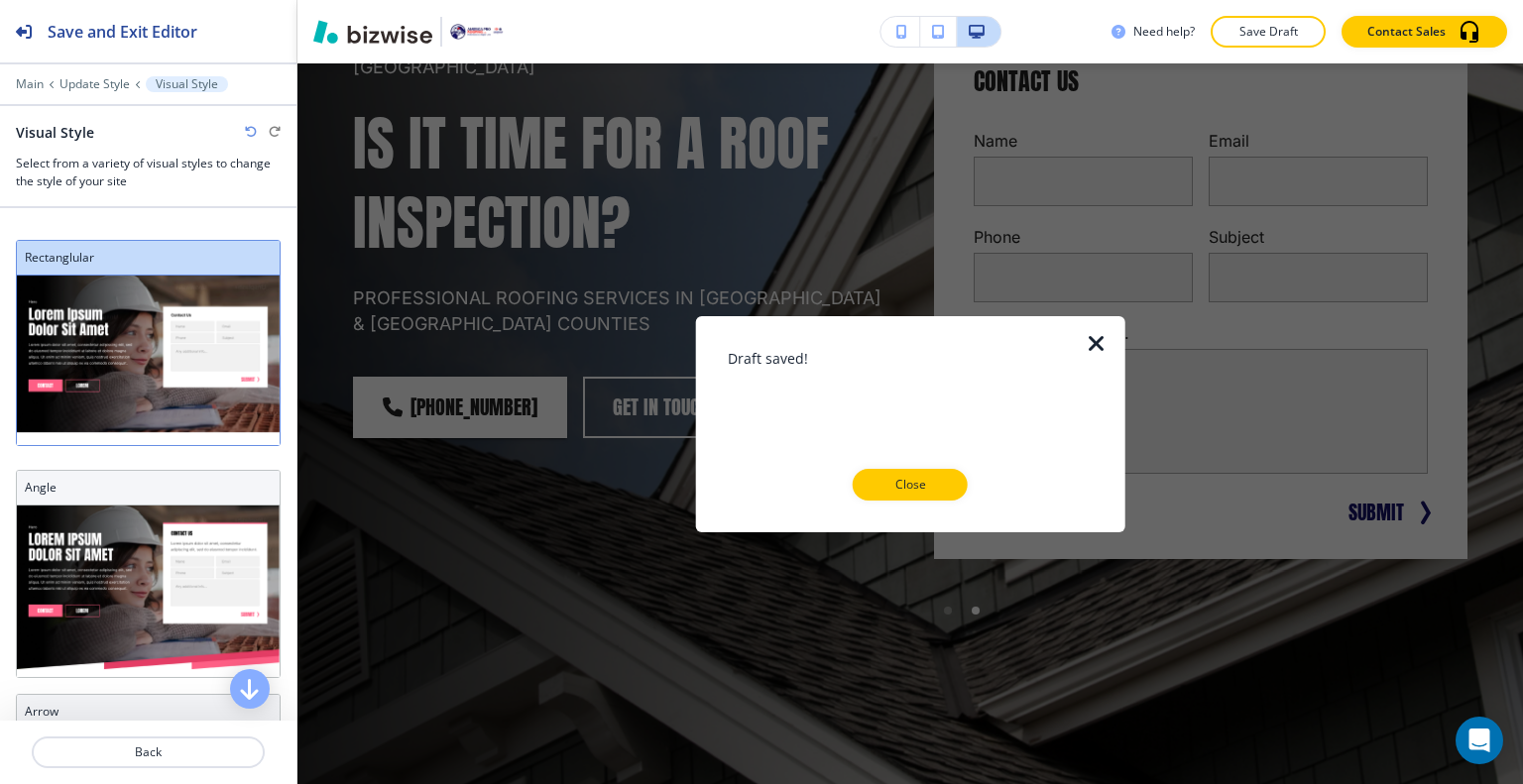scroll, scrollTop: 0, scrollLeft: 0, axis: both 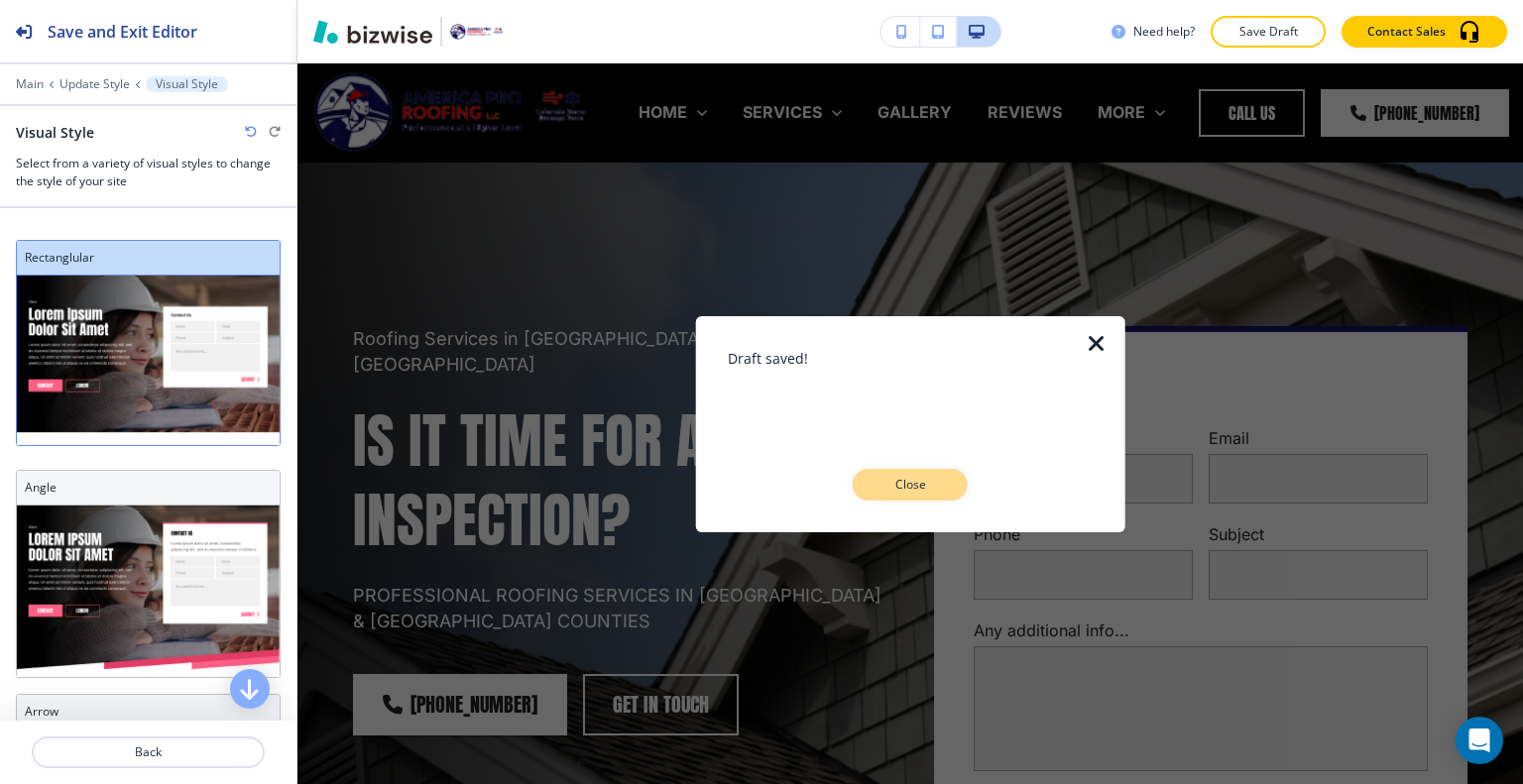 click on "Close" at bounding box center (910, 485) 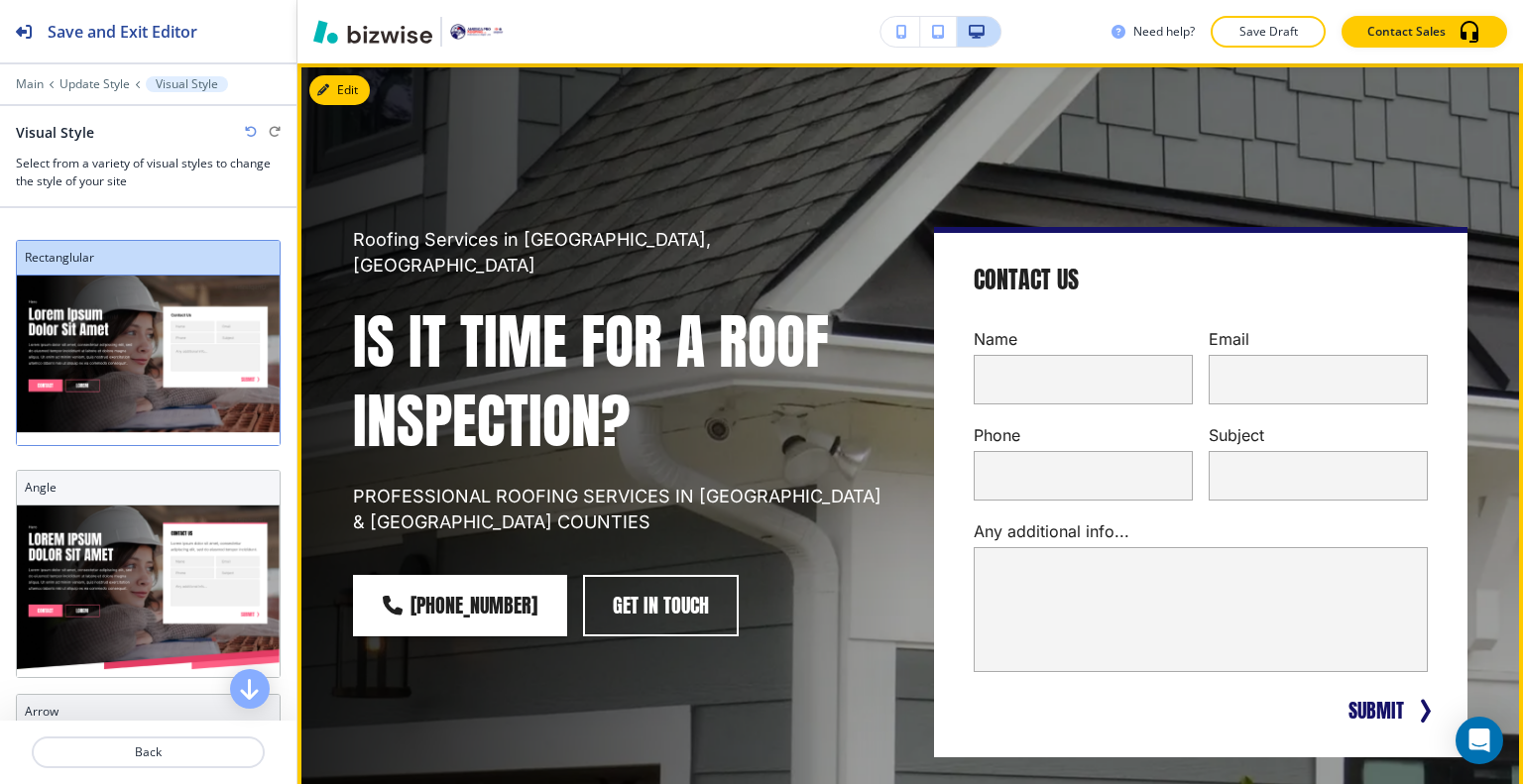 scroll, scrollTop: 0, scrollLeft: 0, axis: both 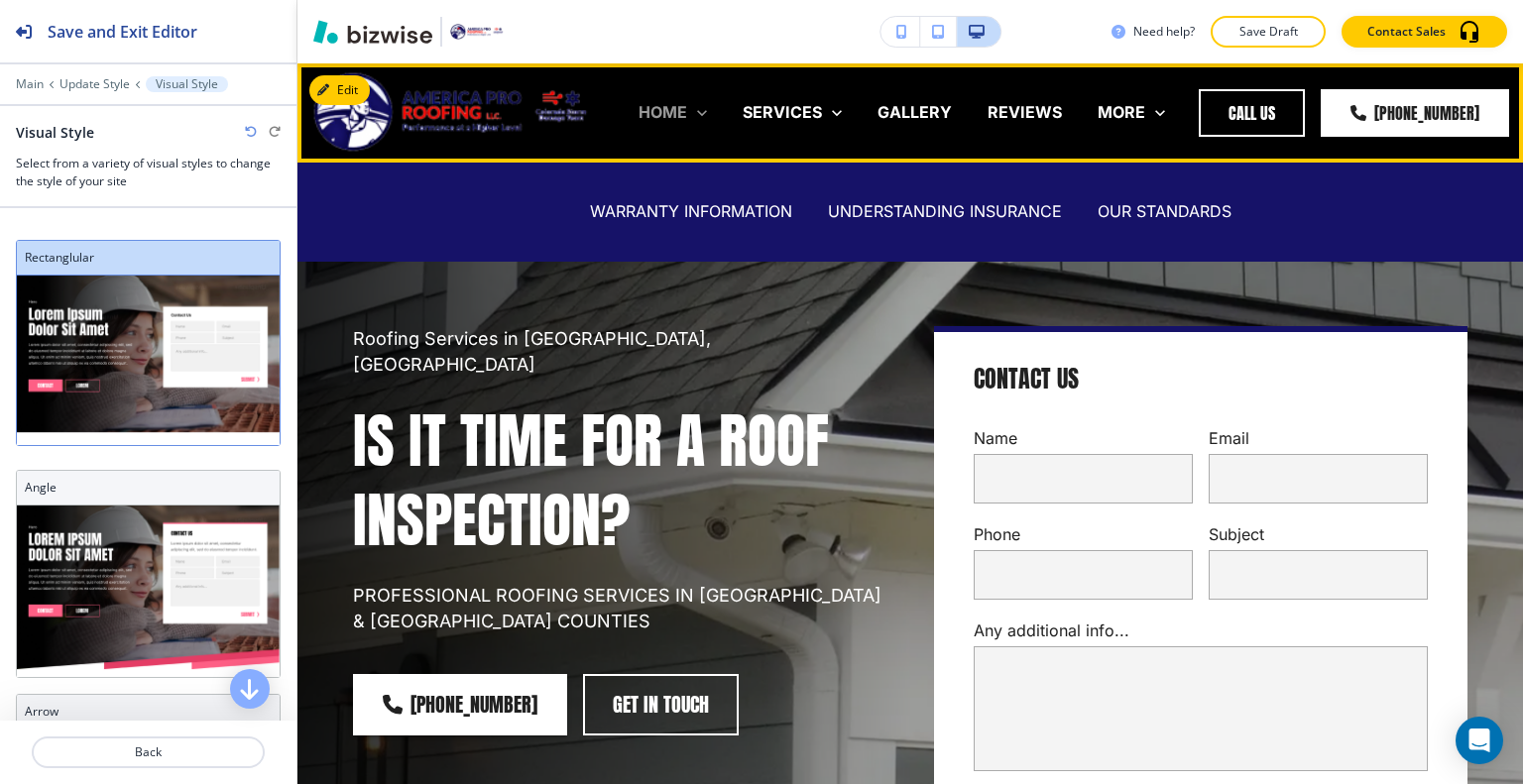 click on "HOME" at bounding box center [662, 112] 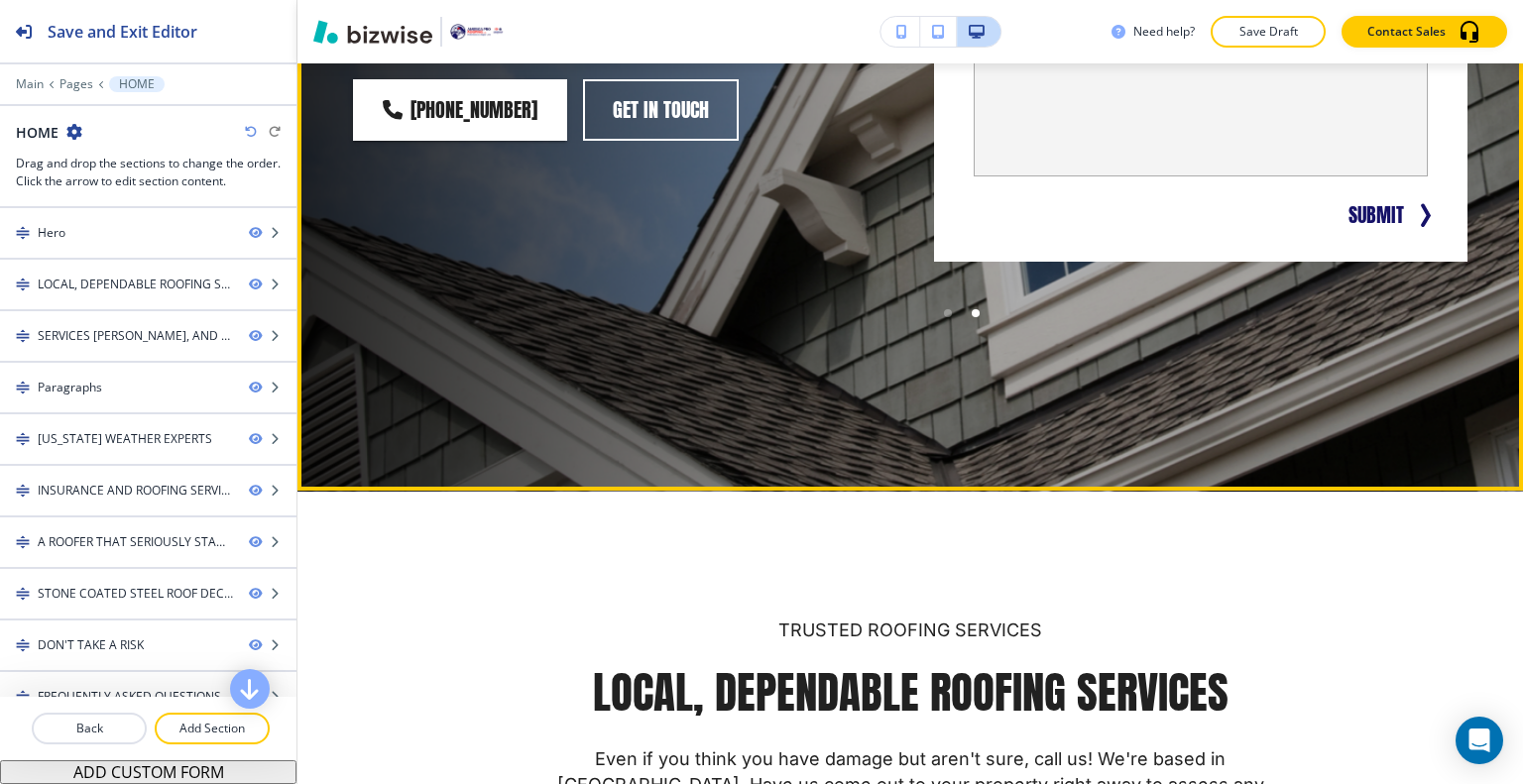 scroll, scrollTop: 198, scrollLeft: 0, axis: vertical 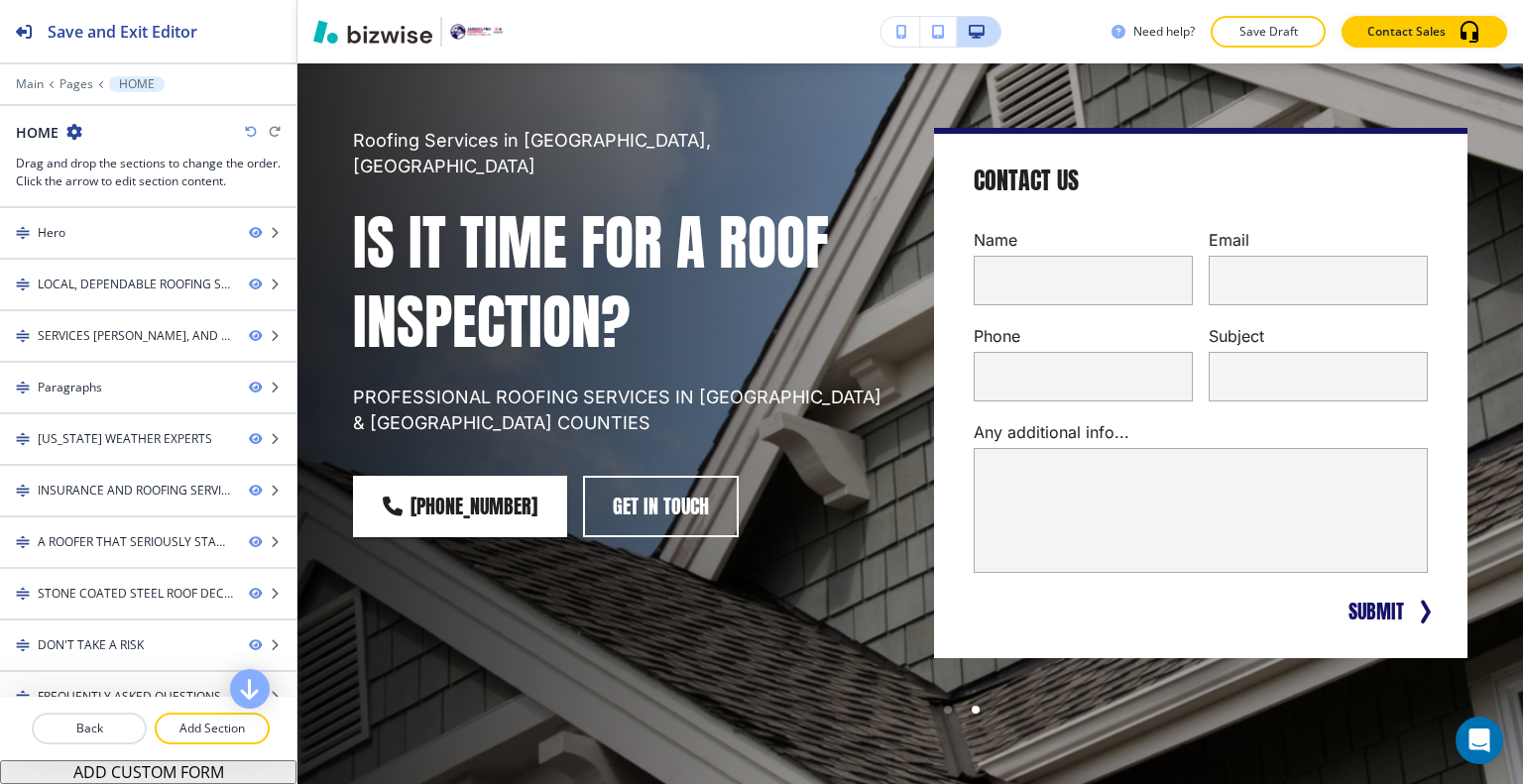 click on "Main Pages HOME" at bounding box center (148, 84) 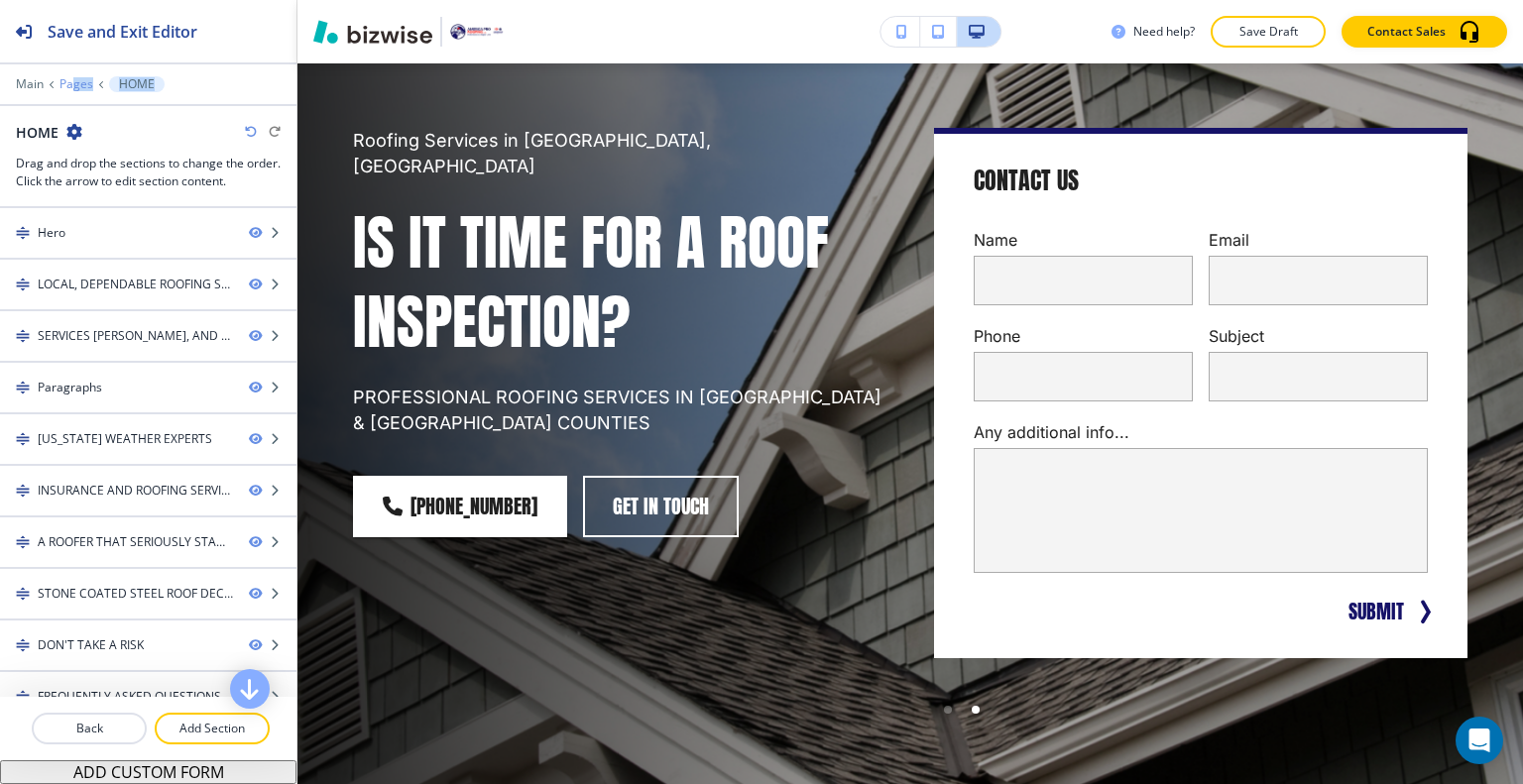 click on "Pages" at bounding box center [76, 84] 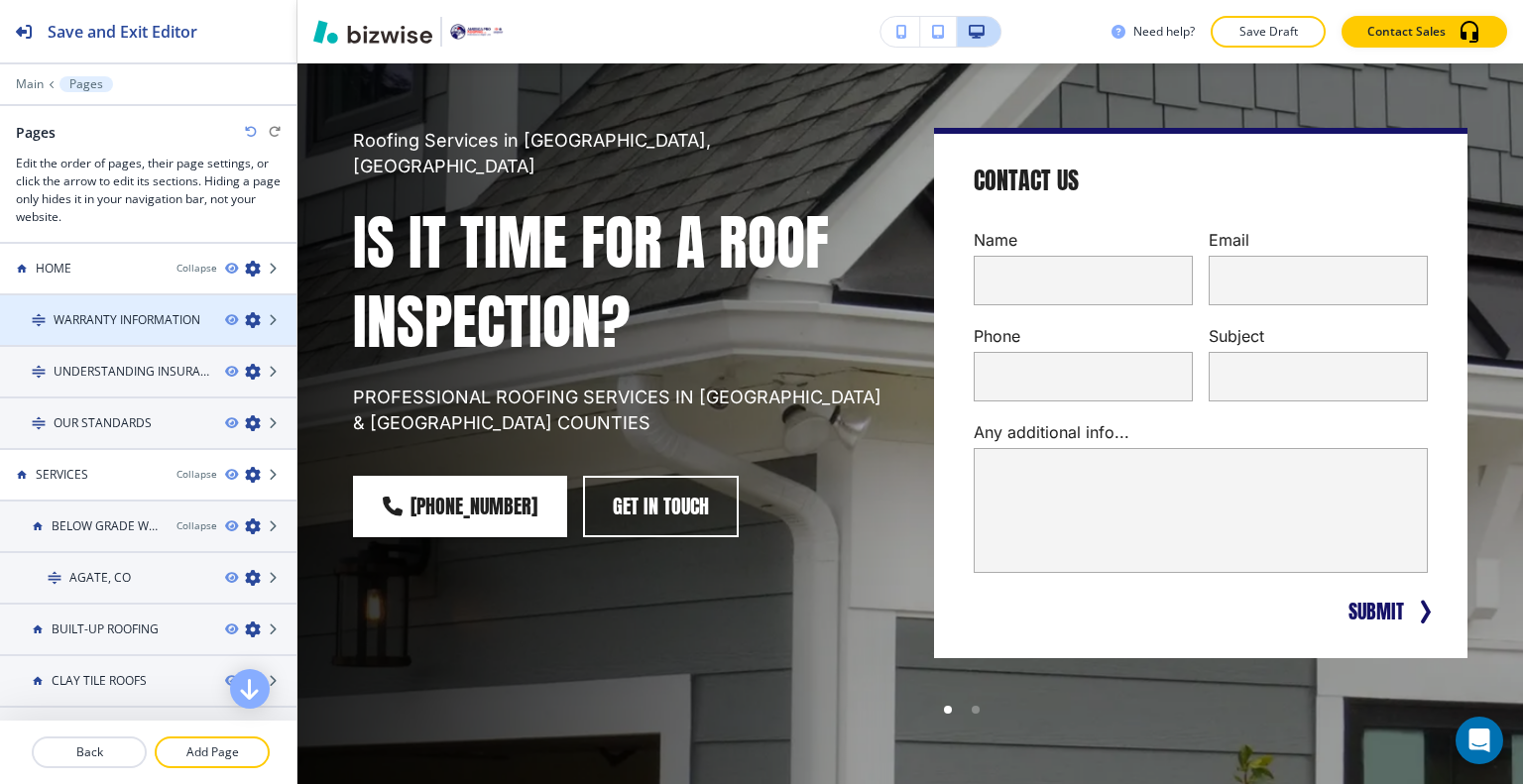 click on "WARRANTY INFORMATION" at bounding box center (127, 320) 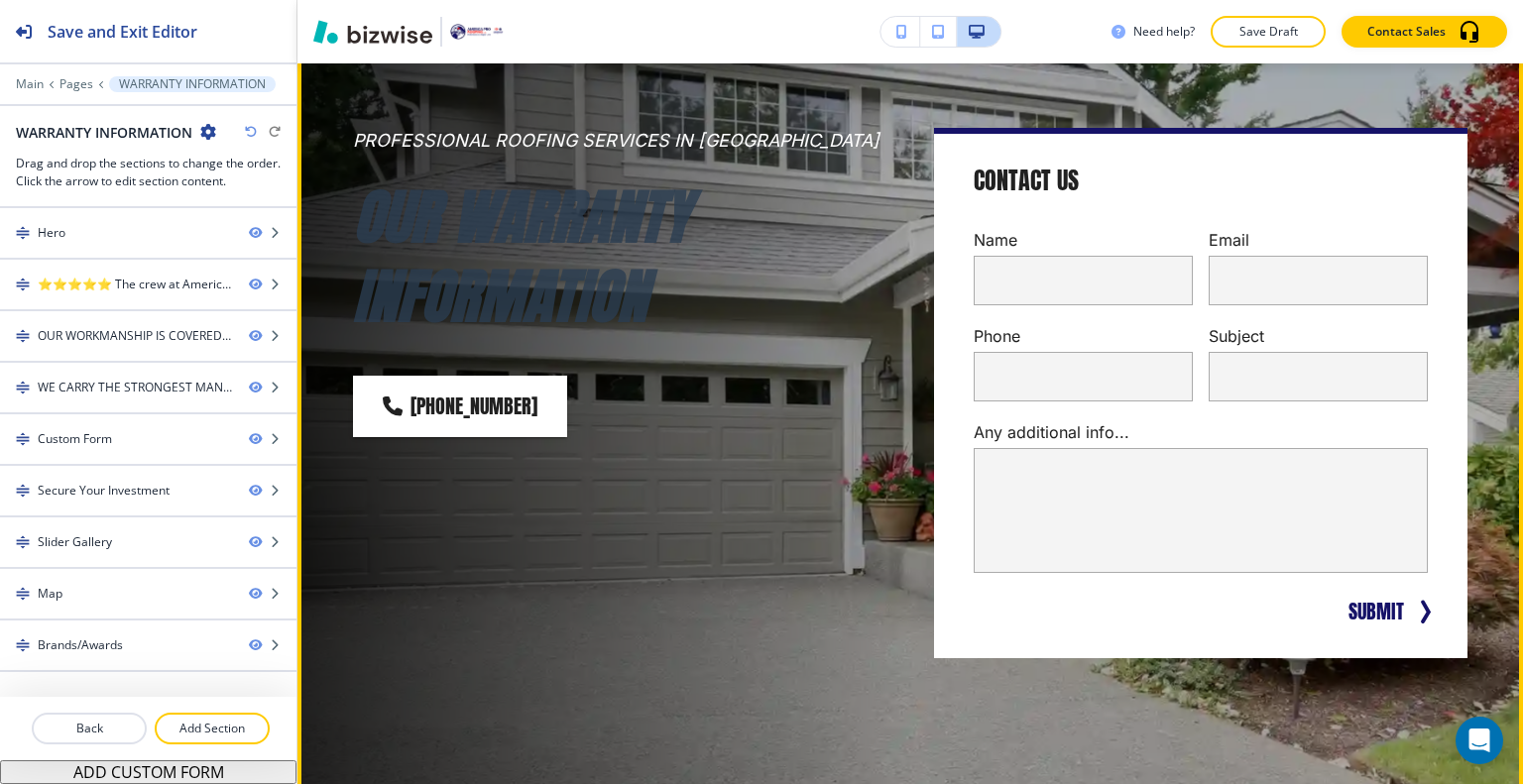 scroll, scrollTop: 0, scrollLeft: 0, axis: both 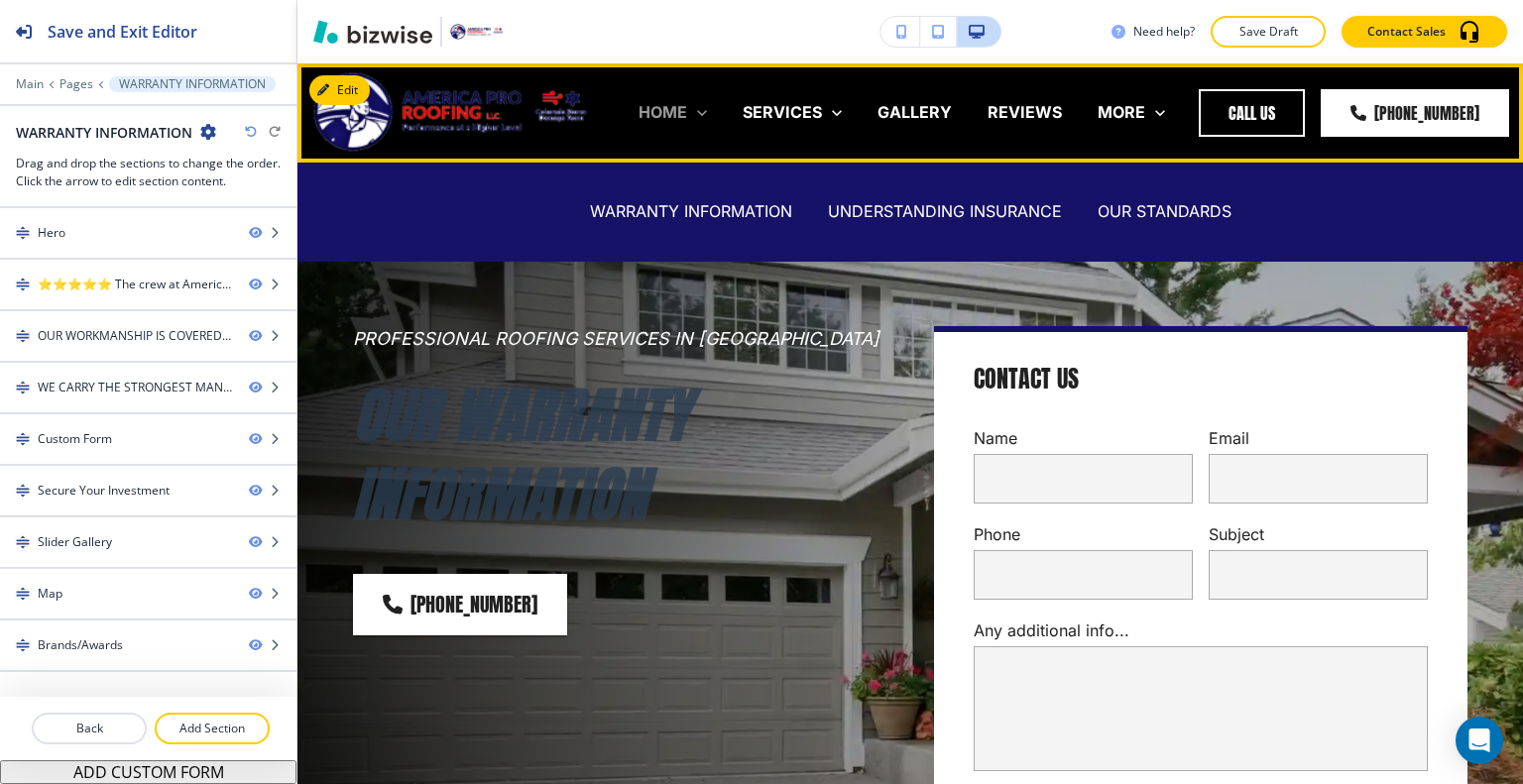 click on "HOME" at bounding box center [662, 112] 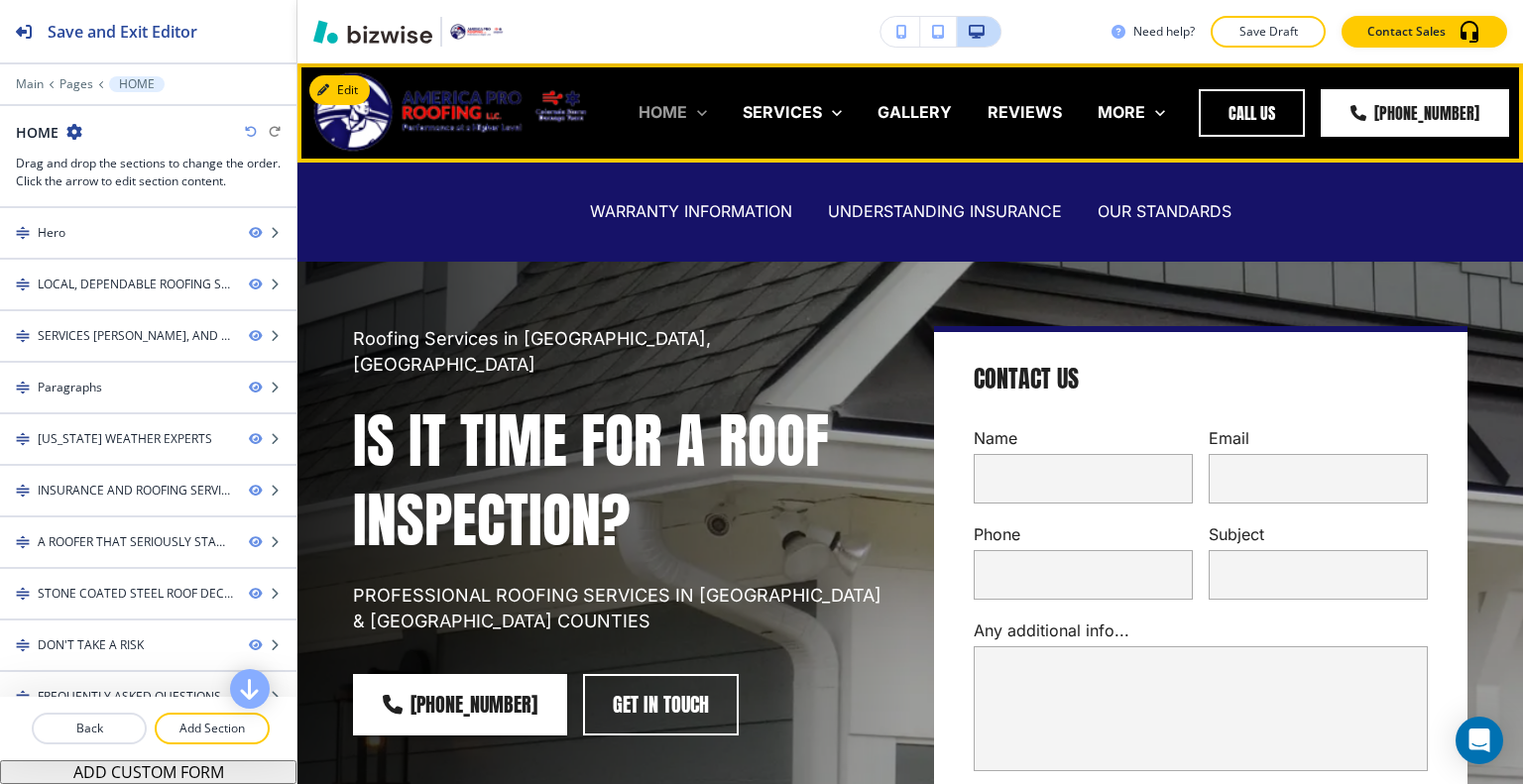 click on "HOME" at bounding box center (662, 112) 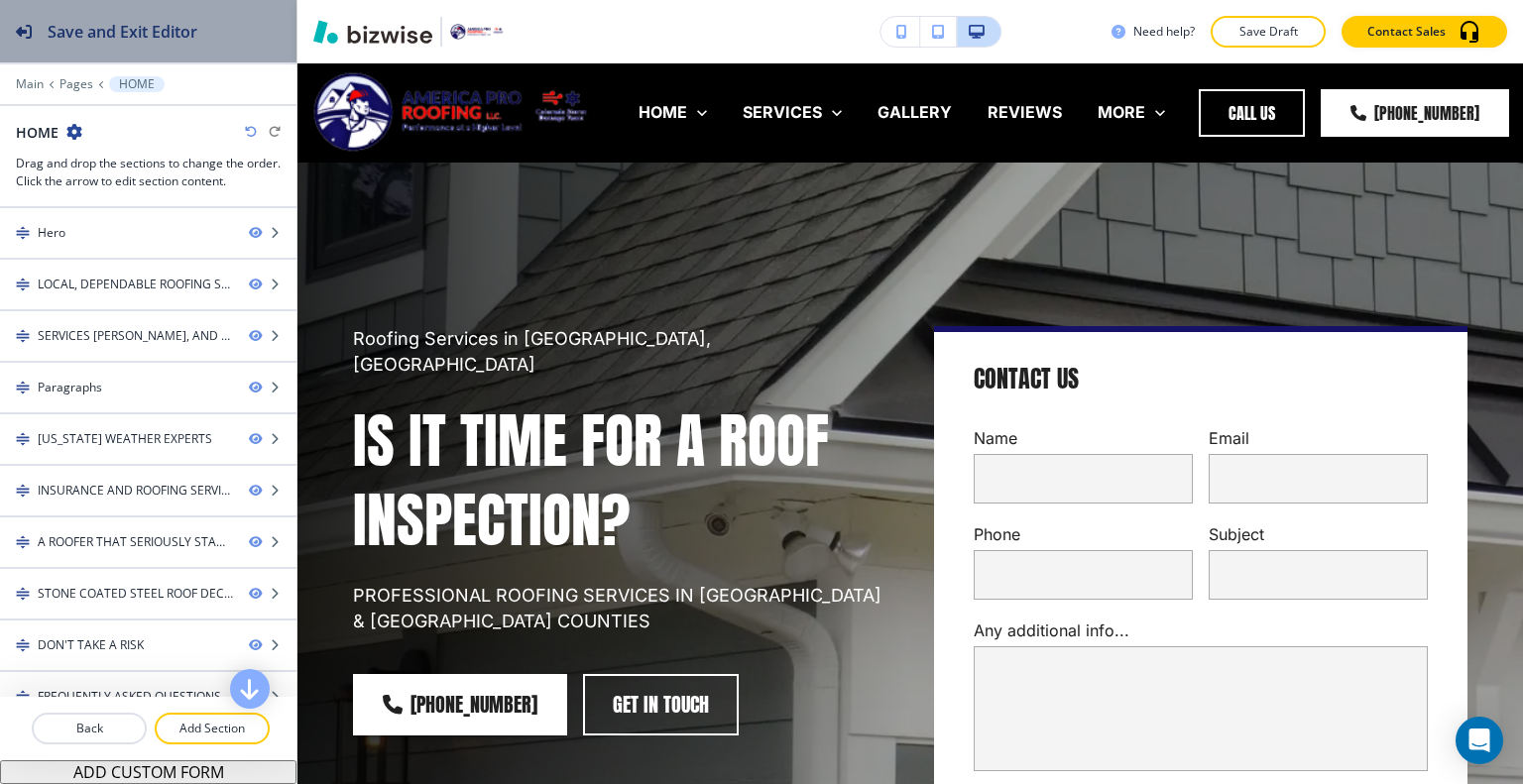 click on "Save and Exit Editor" at bounding box center (122, 32) 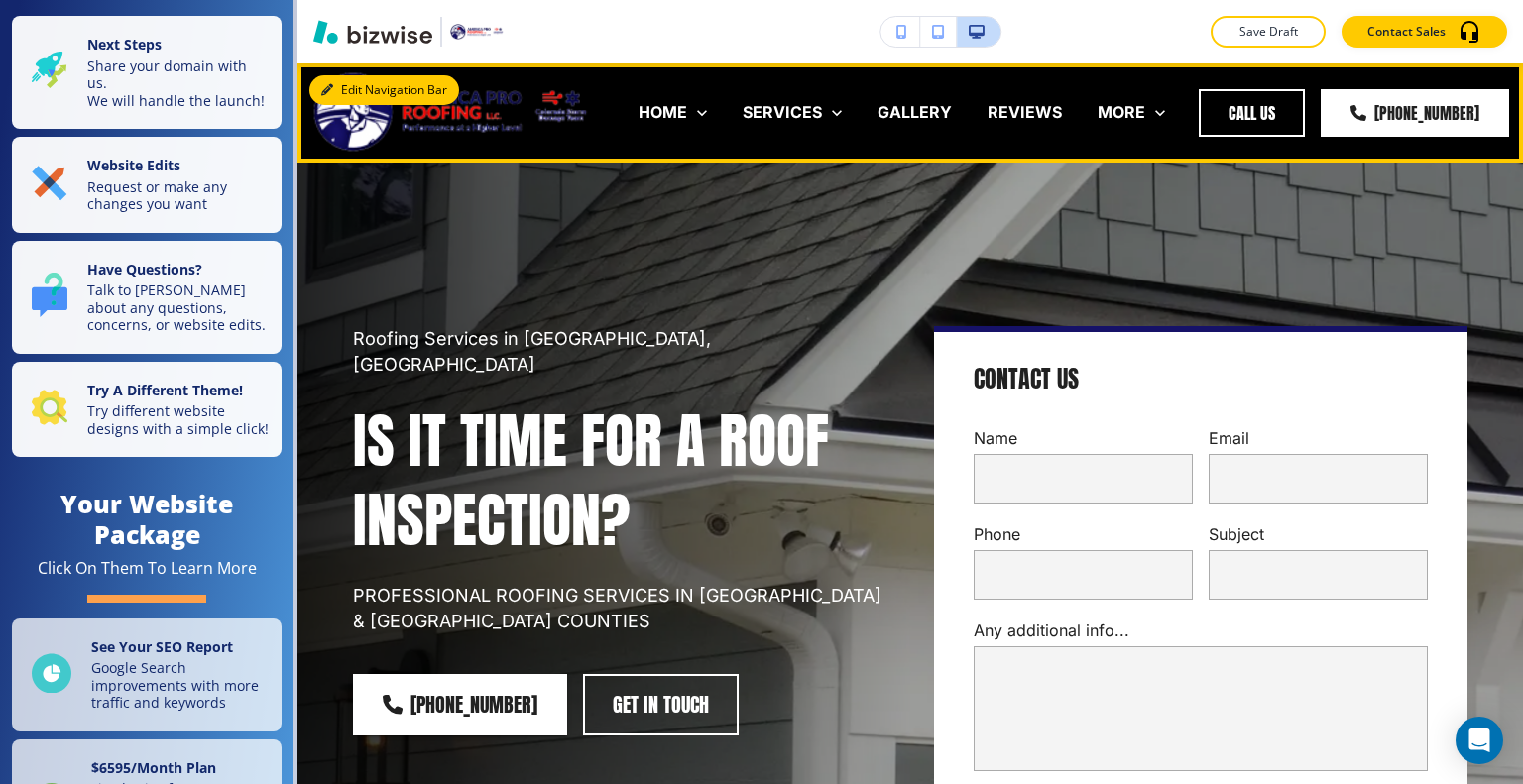 click on "Edit Navigation Bar" at bounding box center [384, 90] 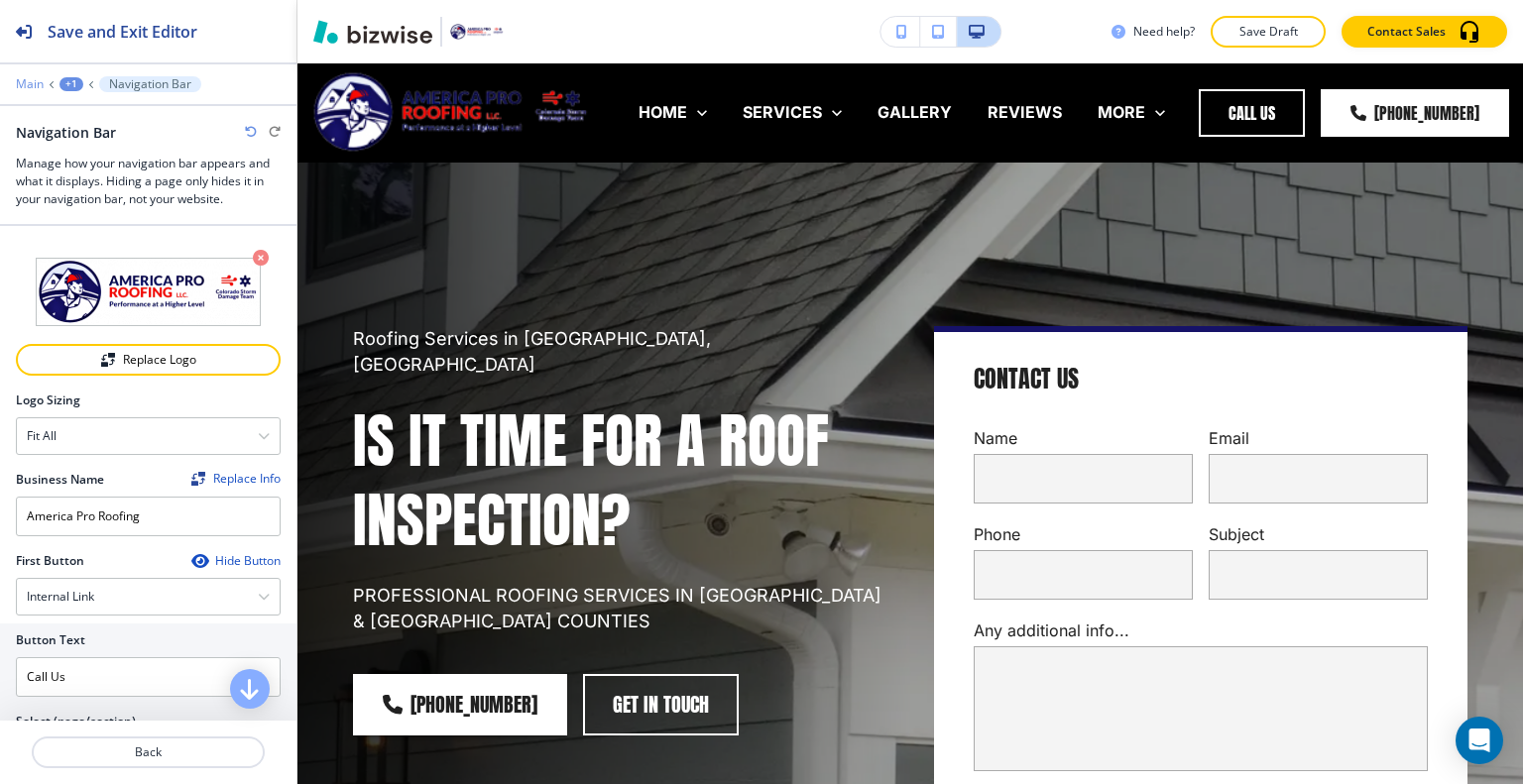 click on "Main" at bounding box center [30, 84] 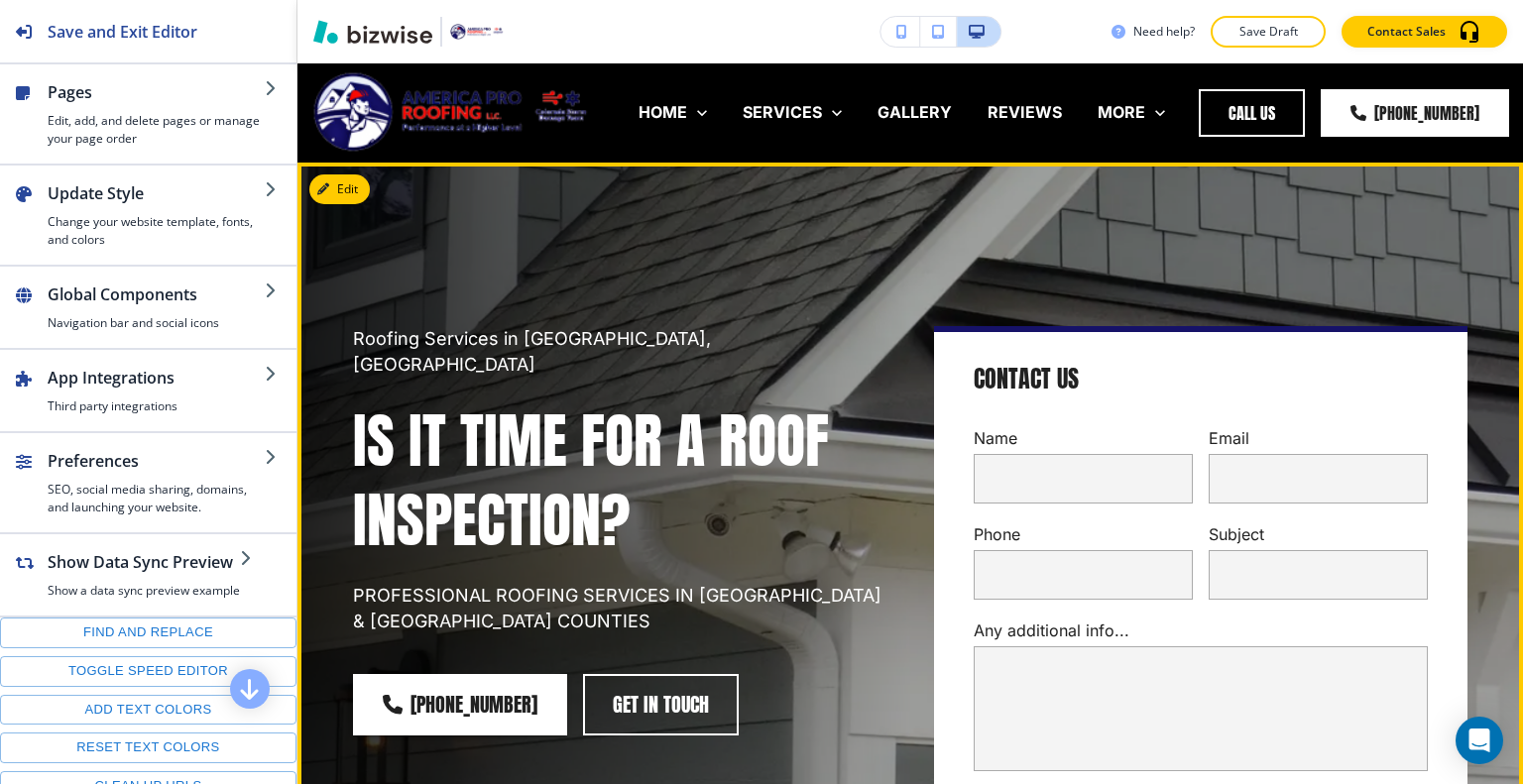 scroll, scrollTop: 396, scrollLeft: 0, axis: vertical 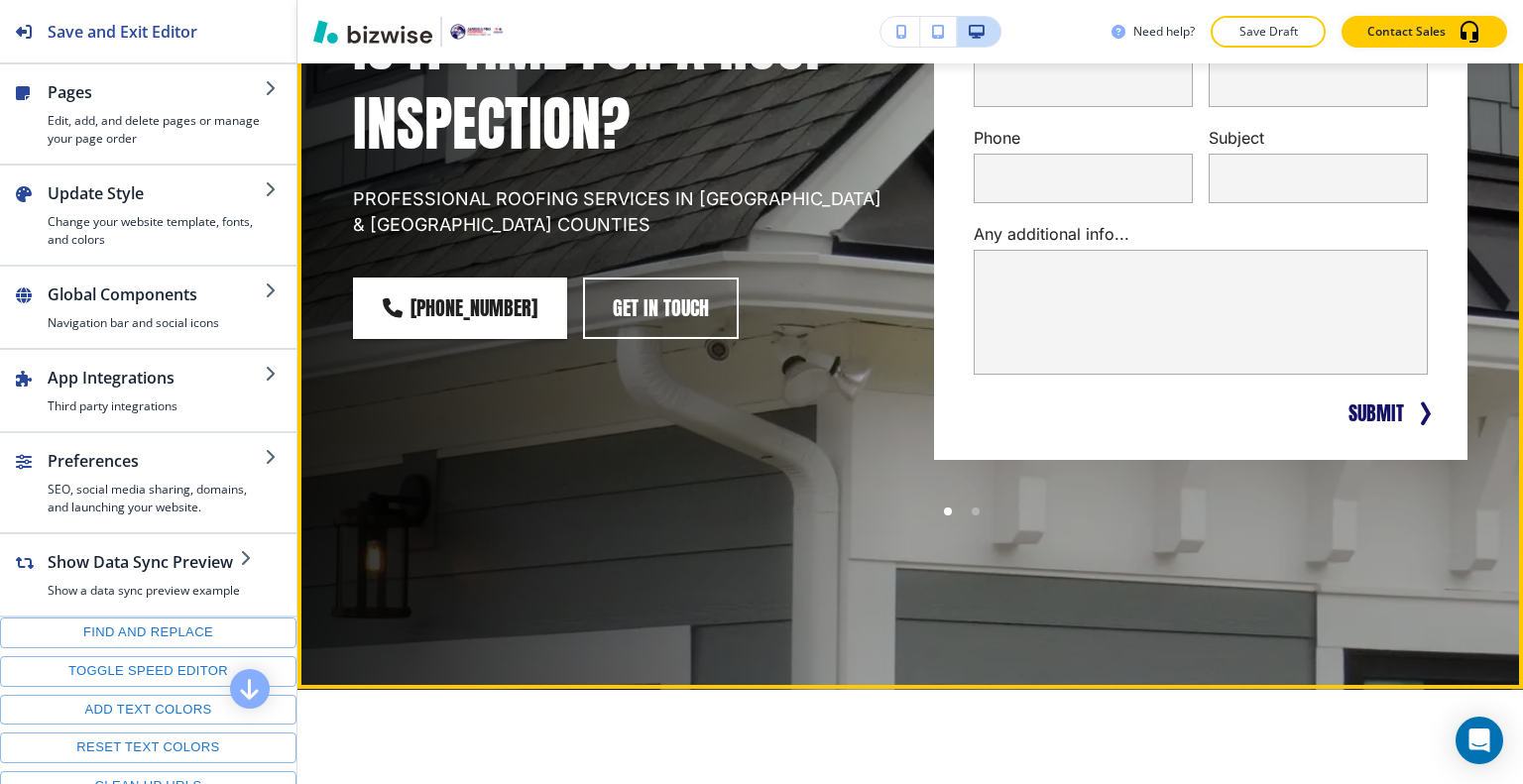 click on "Even if you think you have damage but aren't sure, call us! We're based in [GEOGRAPHIC_DATA]. Have us come out to your property right away to assess any possible damage with an honest and very detailed inspection. For the peace of mind you deserve, contact us now; you'll be glad you did! We have so many local reviews, that it'll make your head spin. America Pro Roofing is the local, proven, and reliable choice, and it ranks first in customer satisfaction among all [PERSON_NAME] Roofing companies. The BBB has awarded us an A+ rating, and we consistently maintain a 5-star Google rating. Call us to get started with our flawless services." at bounding box center (910, 504) 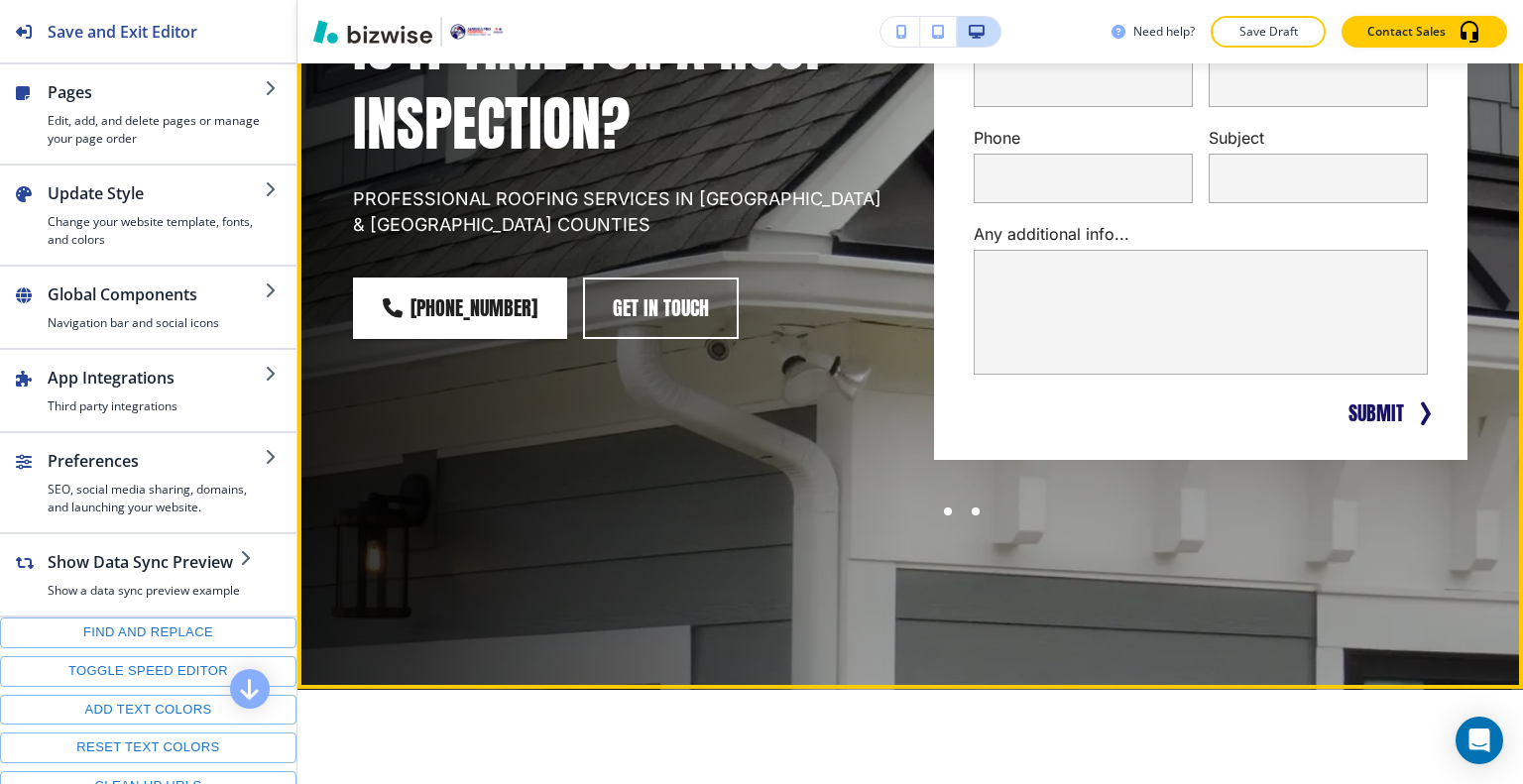click at bounding box center [976, 511] 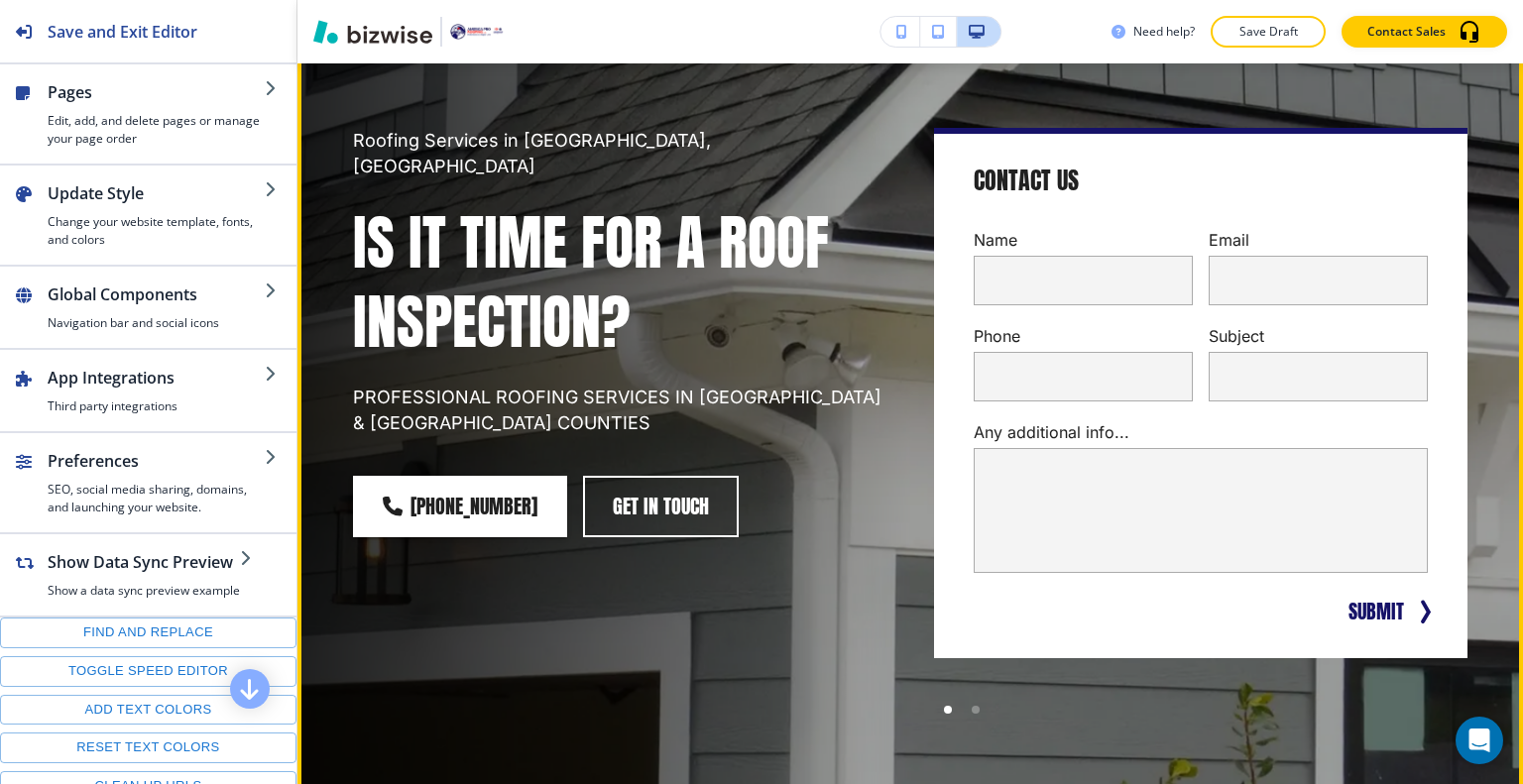 scroll, scrollTop: 0, scrollLeft: 0, axis: both 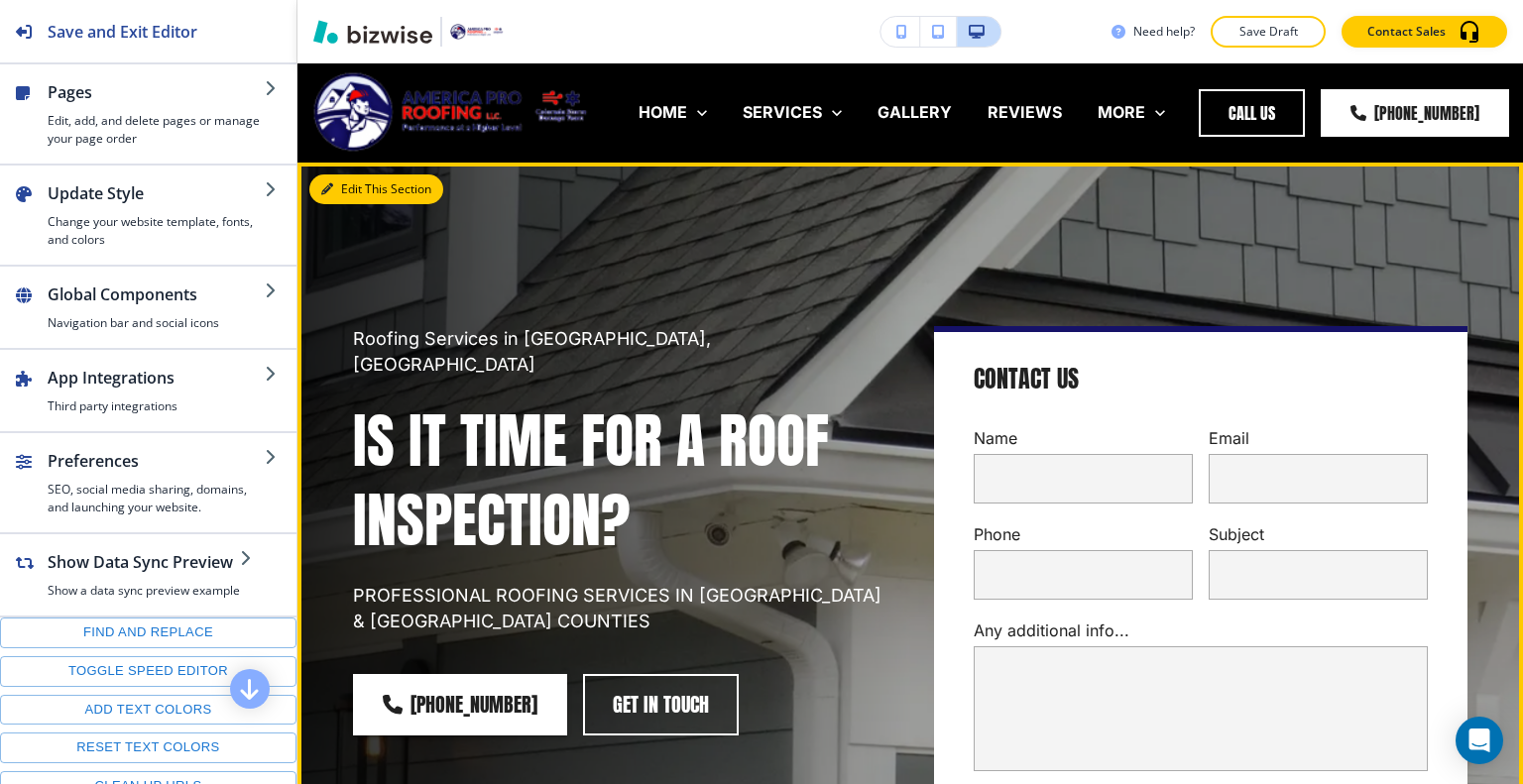 click on "Edit This Section" at bounding box center (376, 189) 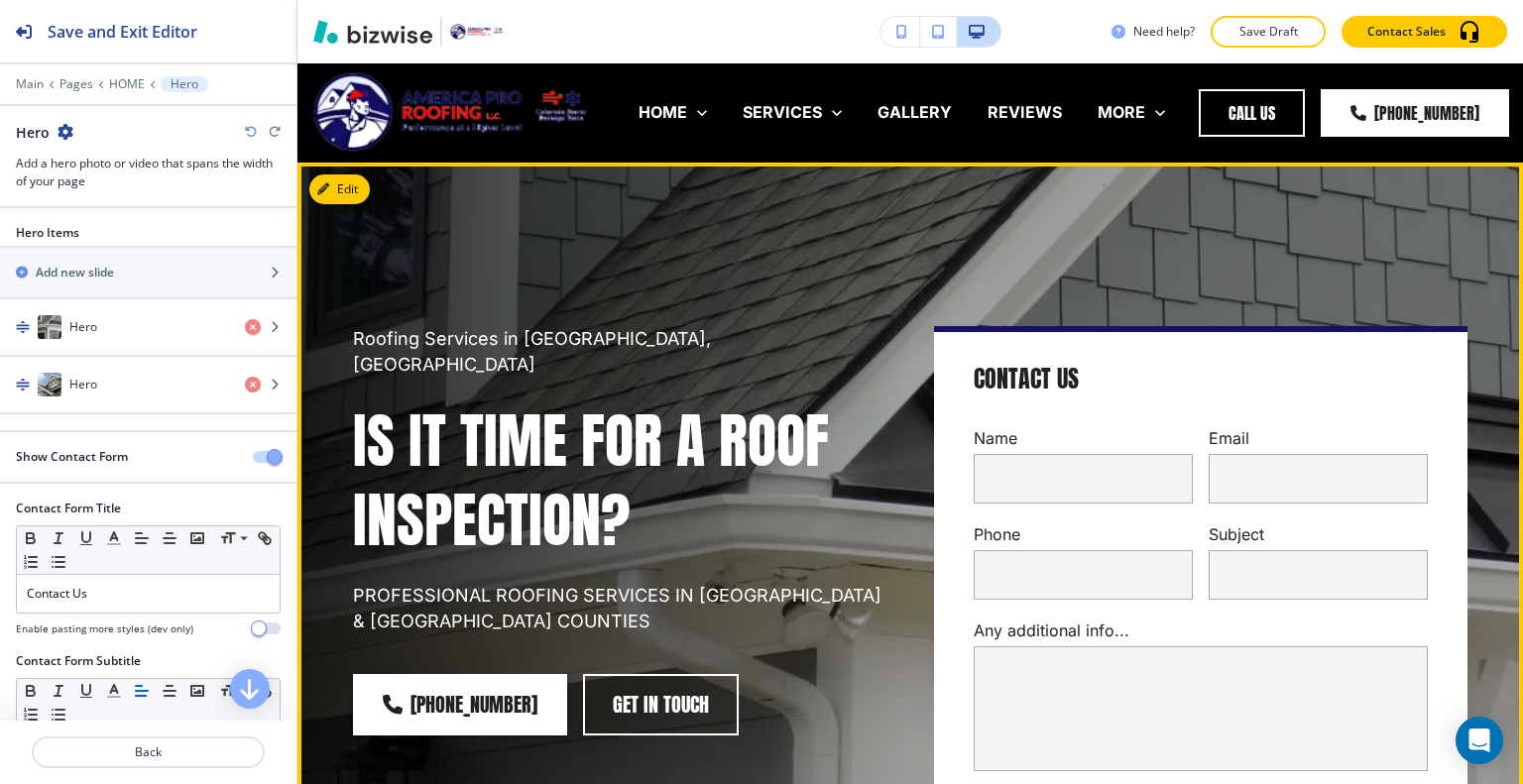 scroll, scrollTop: 99, scrollLeft: 0, axis: vertical 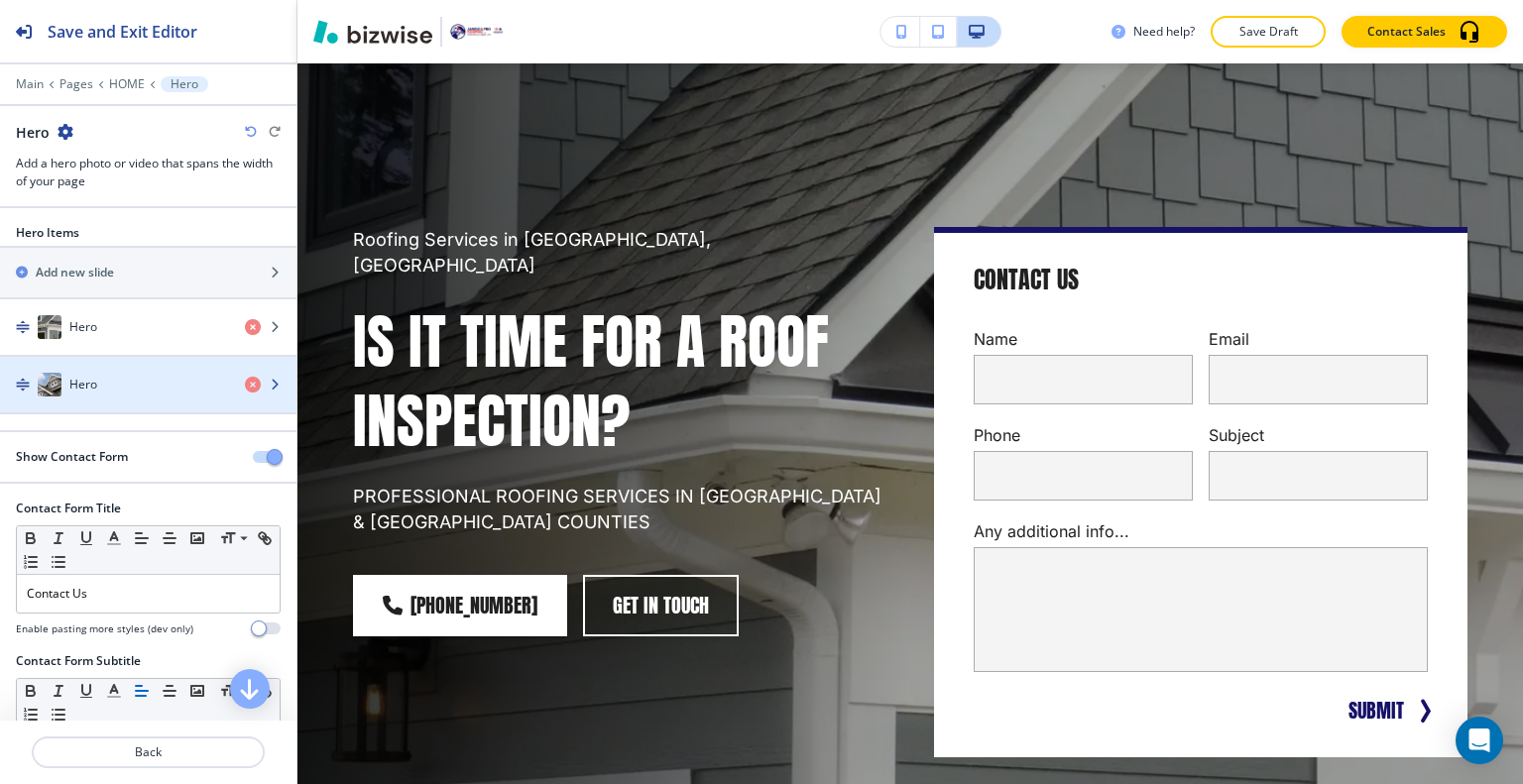 click on "Hero" at bounding box center [114, 385] 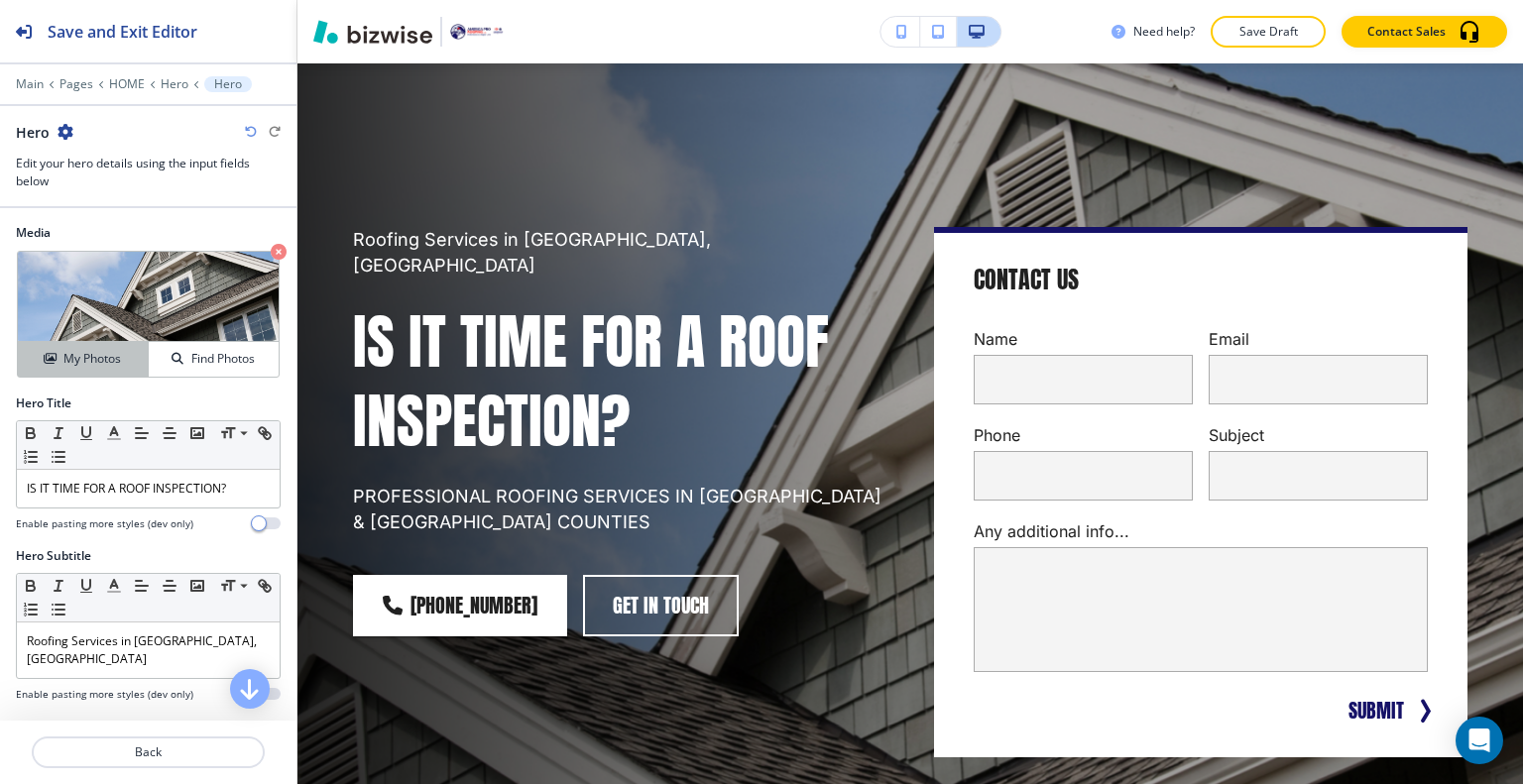 click on "My Photos" at bounding box center [92, 359] 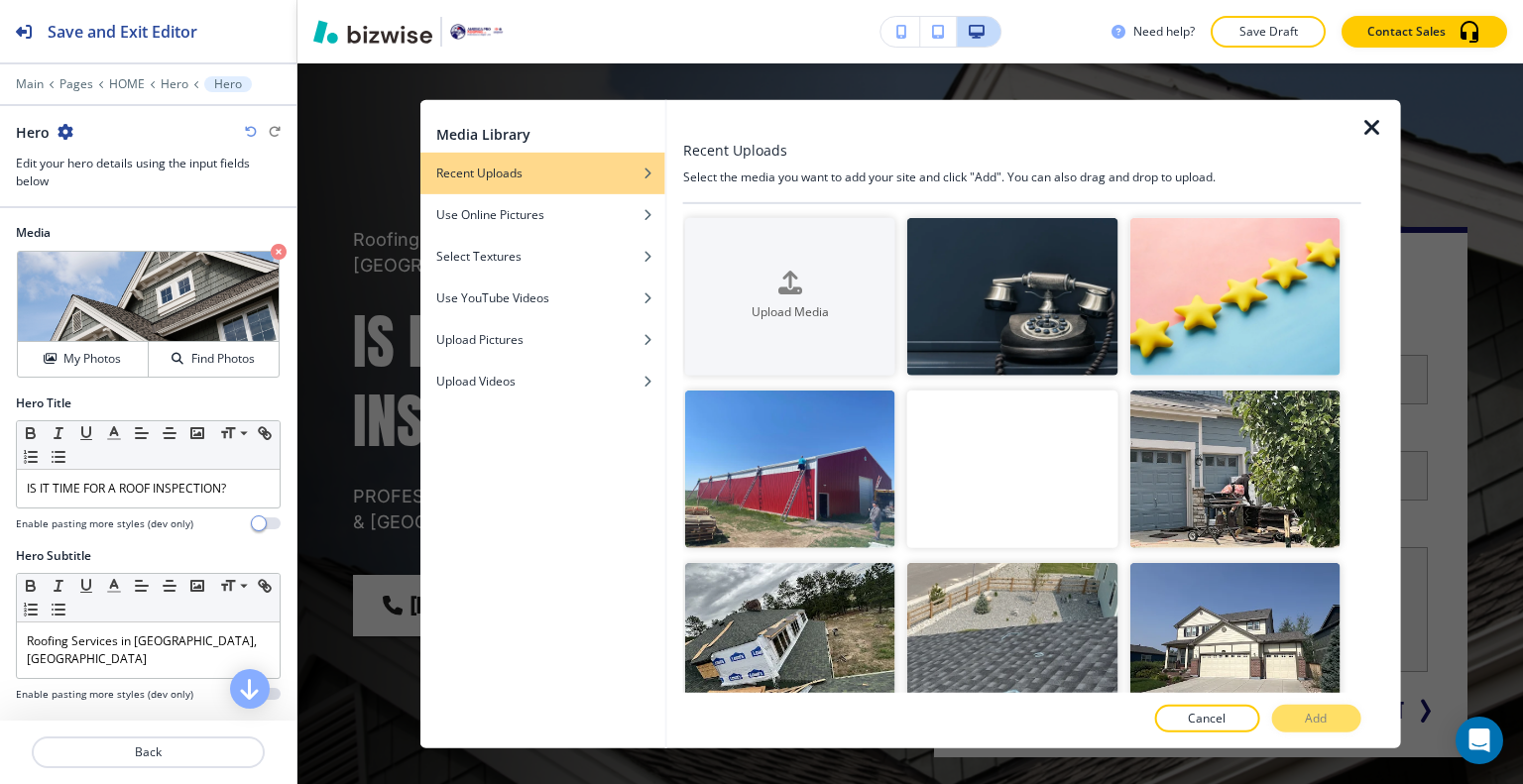 scroll, scrollTop: 396, scrollLeft: 0, axis: vertical 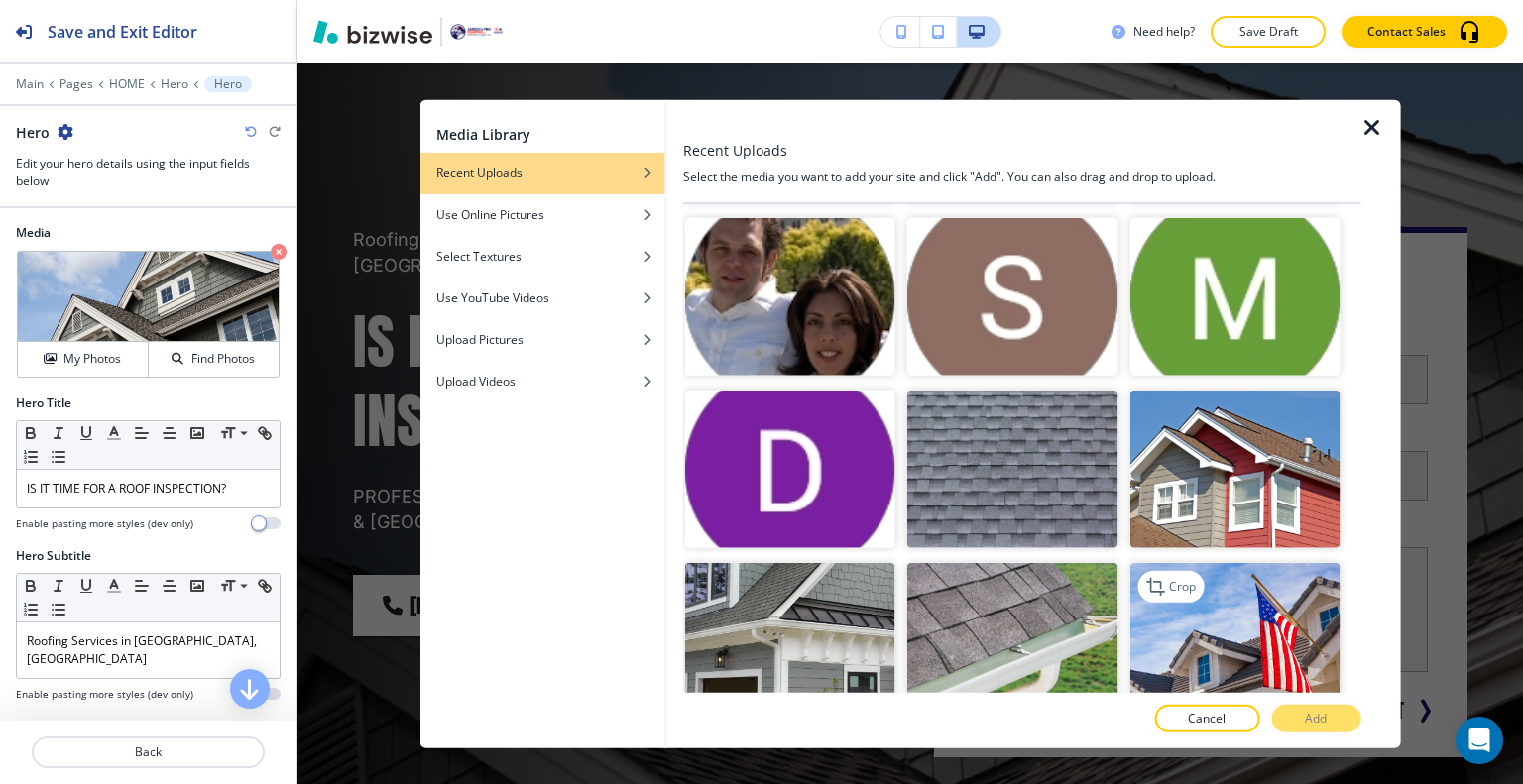 click at bounding box center (1234, 641) 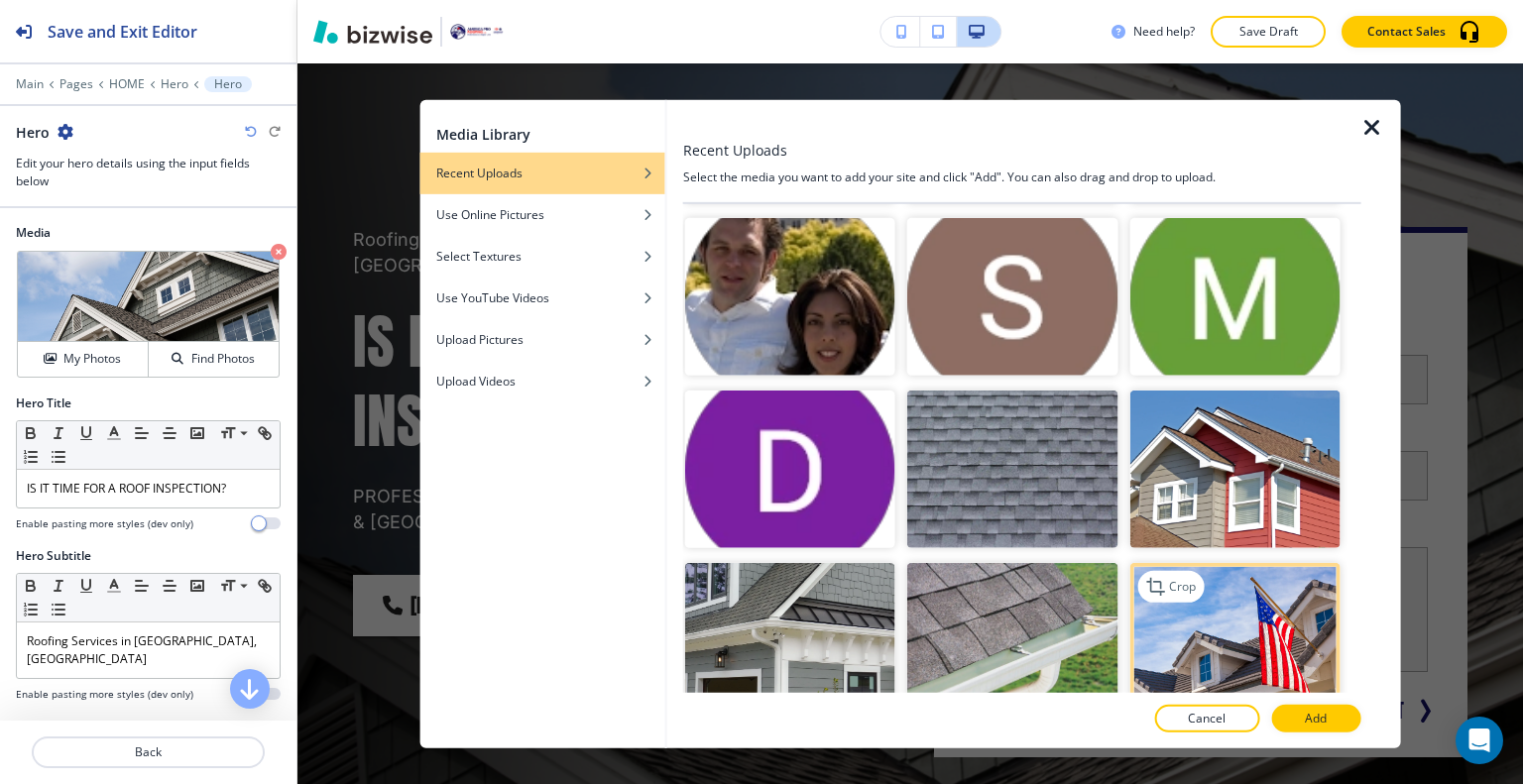 click at bounding box center (1234, 641) 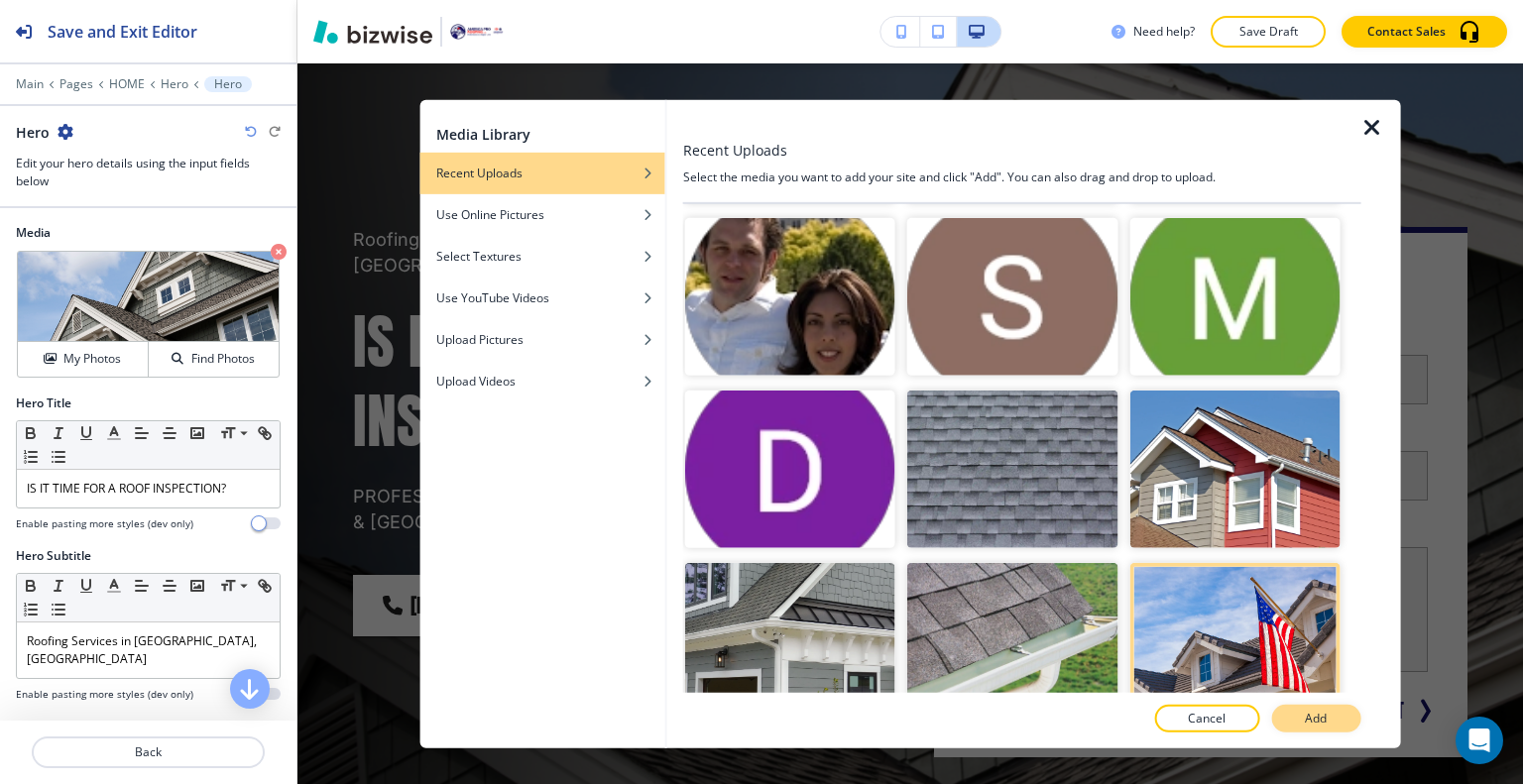 click on "Add" at bounding box center [1316, 719] 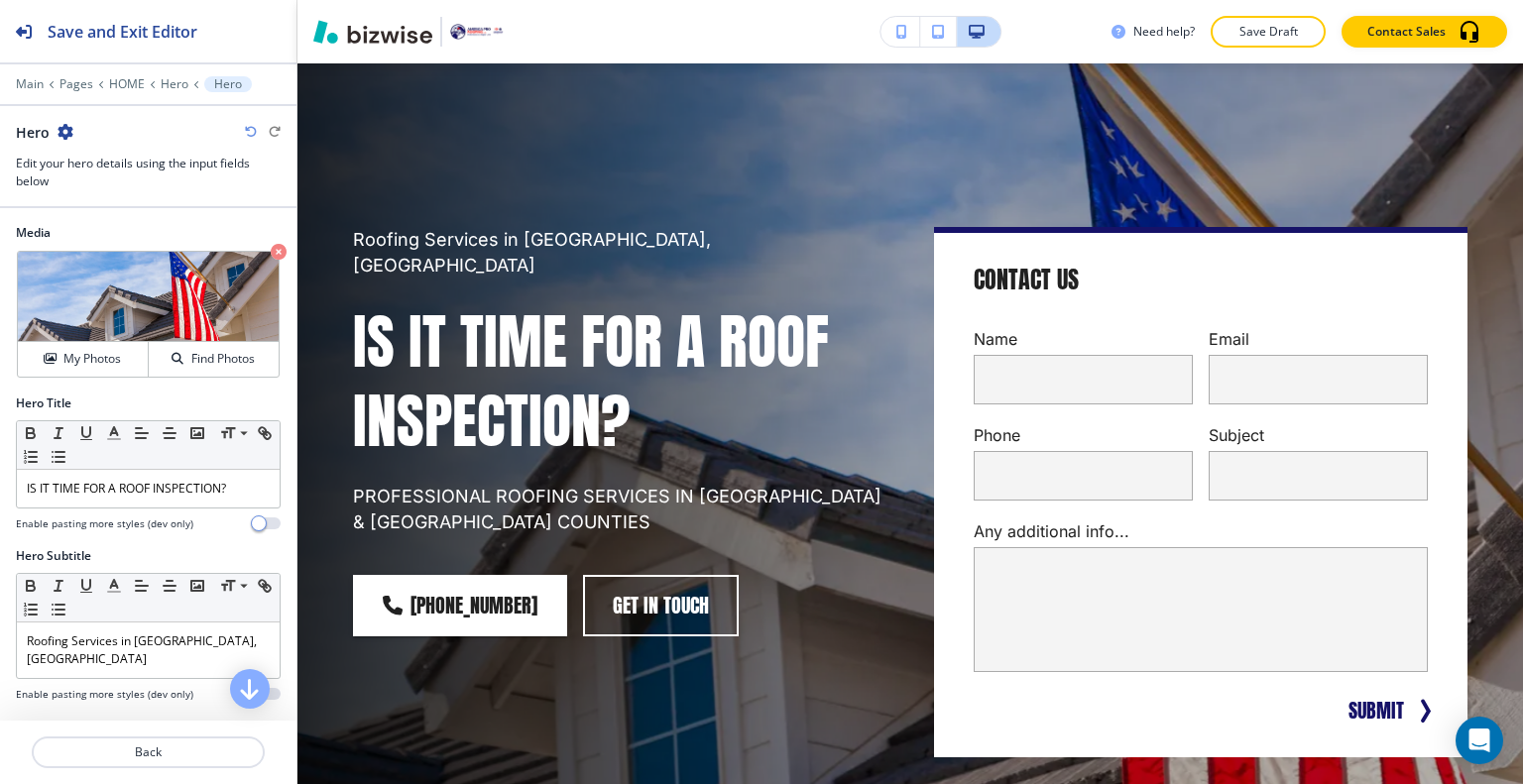 scroll, scrollTop: 0, scrollLeft: 0, axis: both 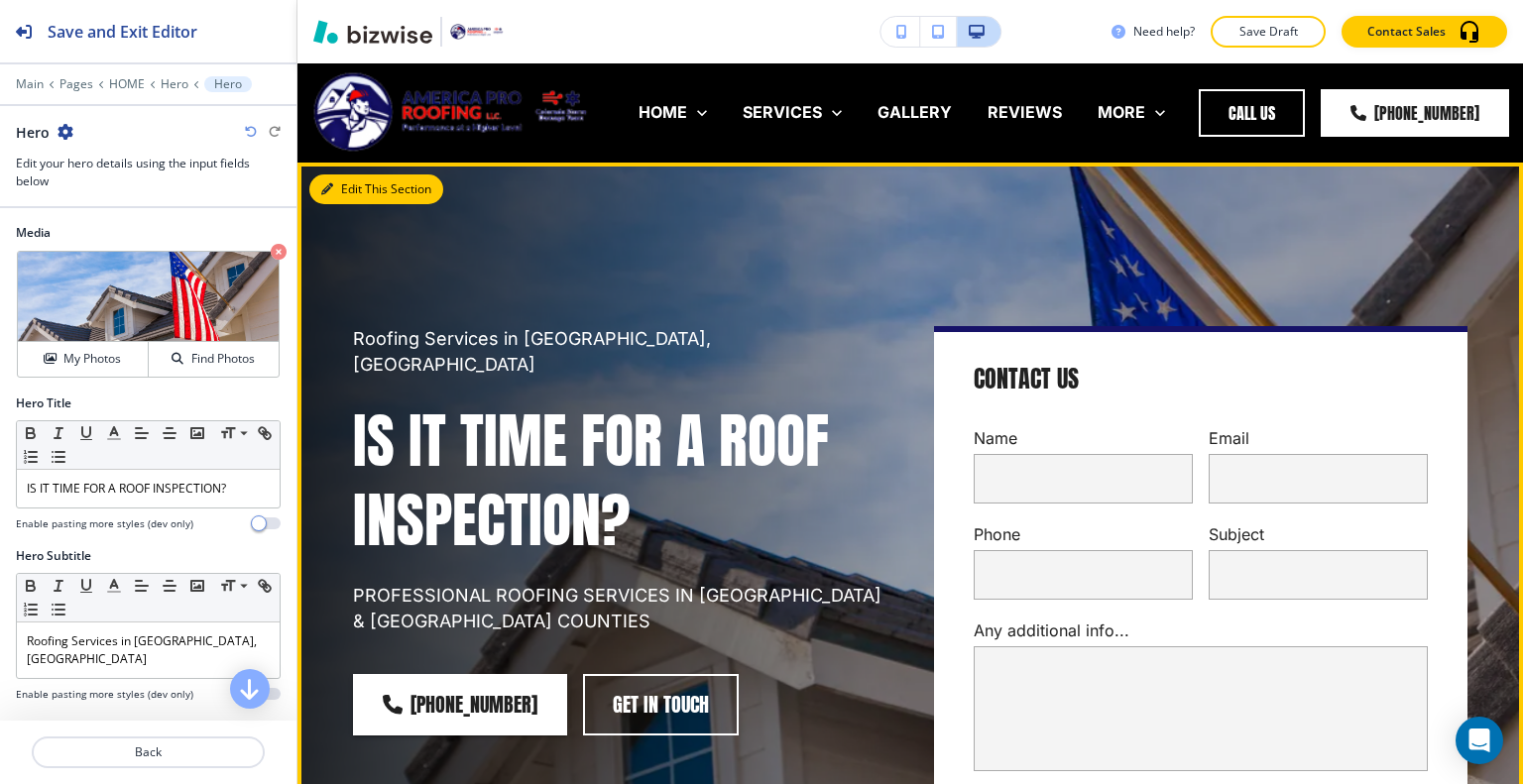 click on "Edit This Section" at bounding box center [376, 189] 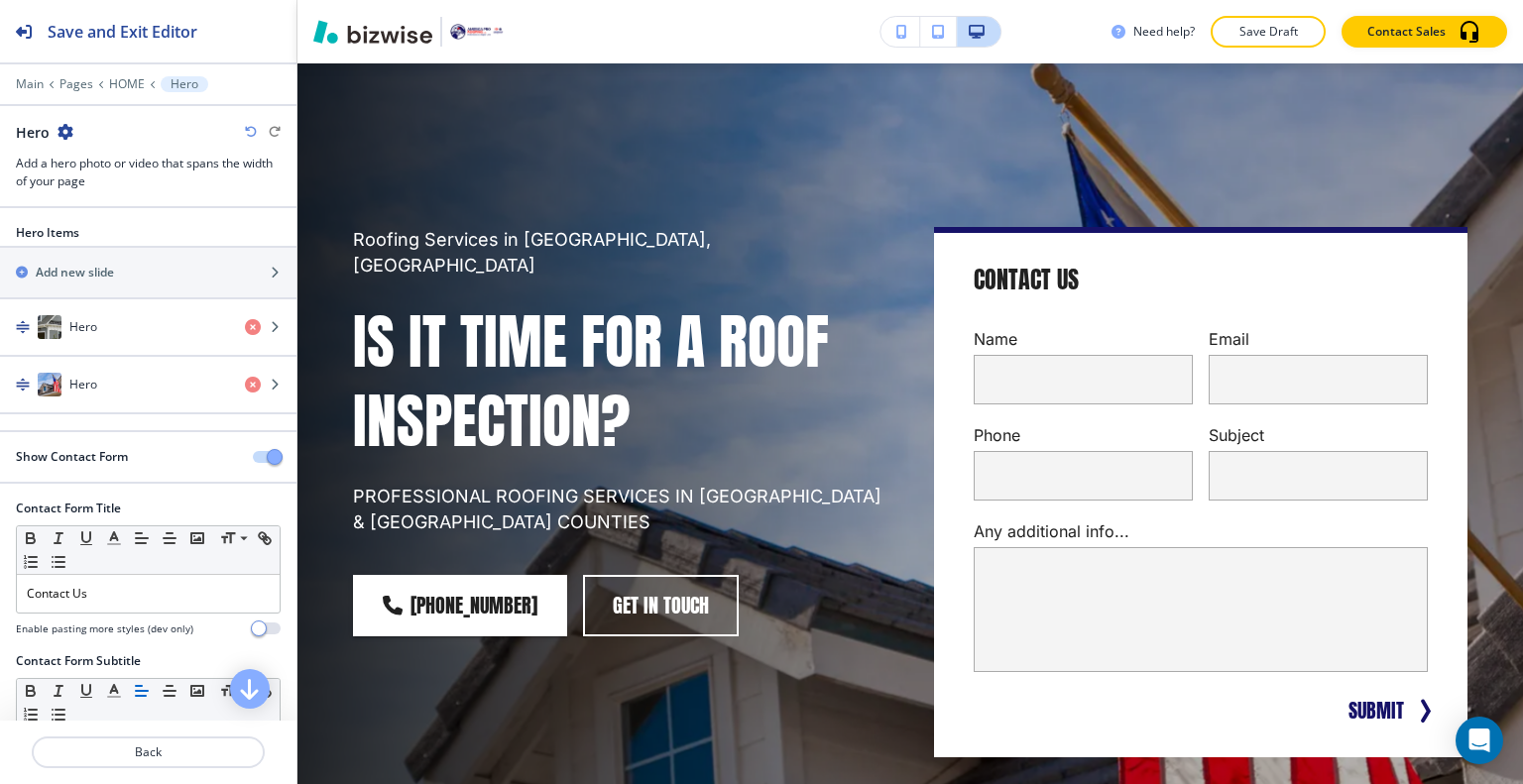 click on "Show Contact Form" at bounding box center (148, 457) 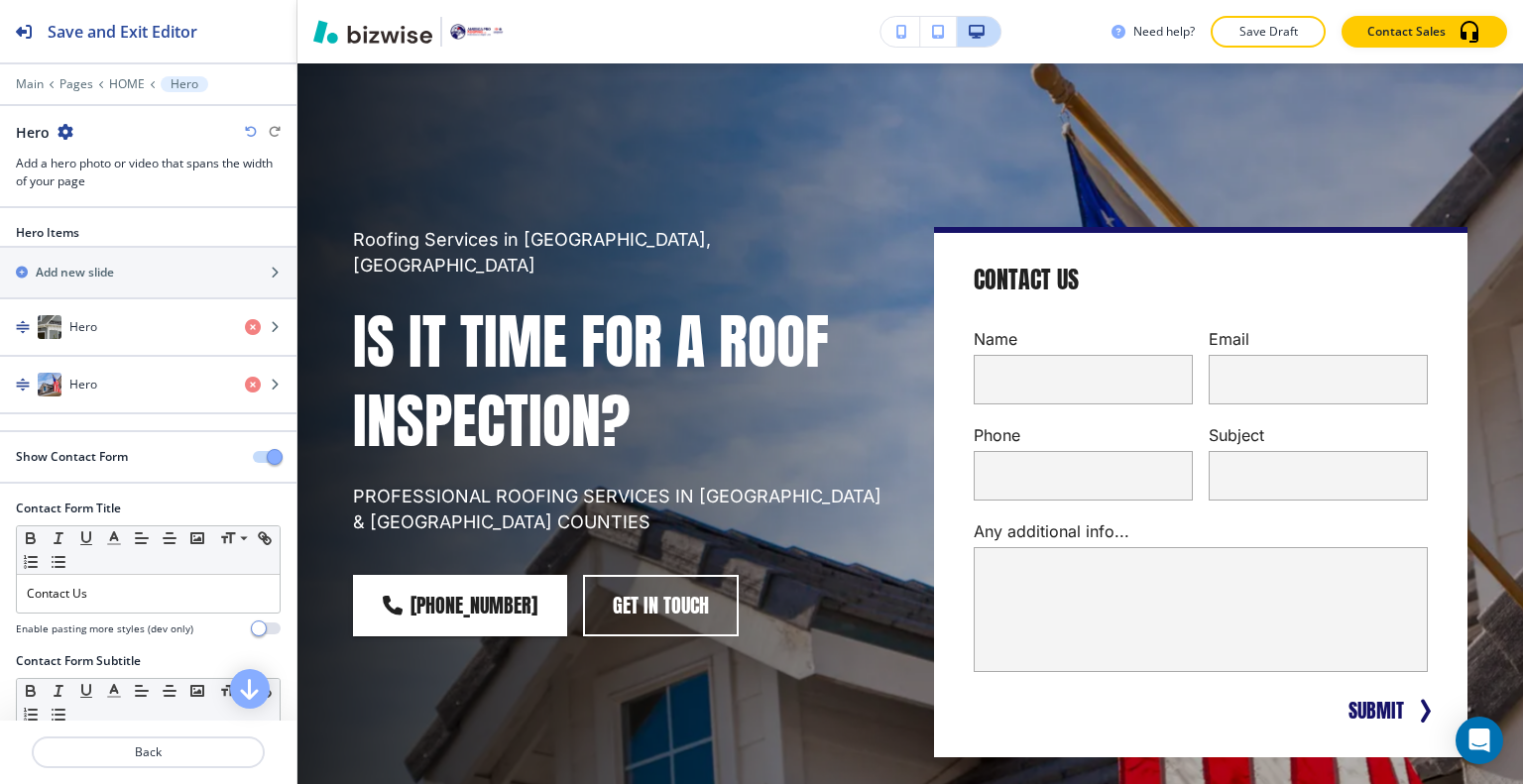 click at bounding box center (275, 457) 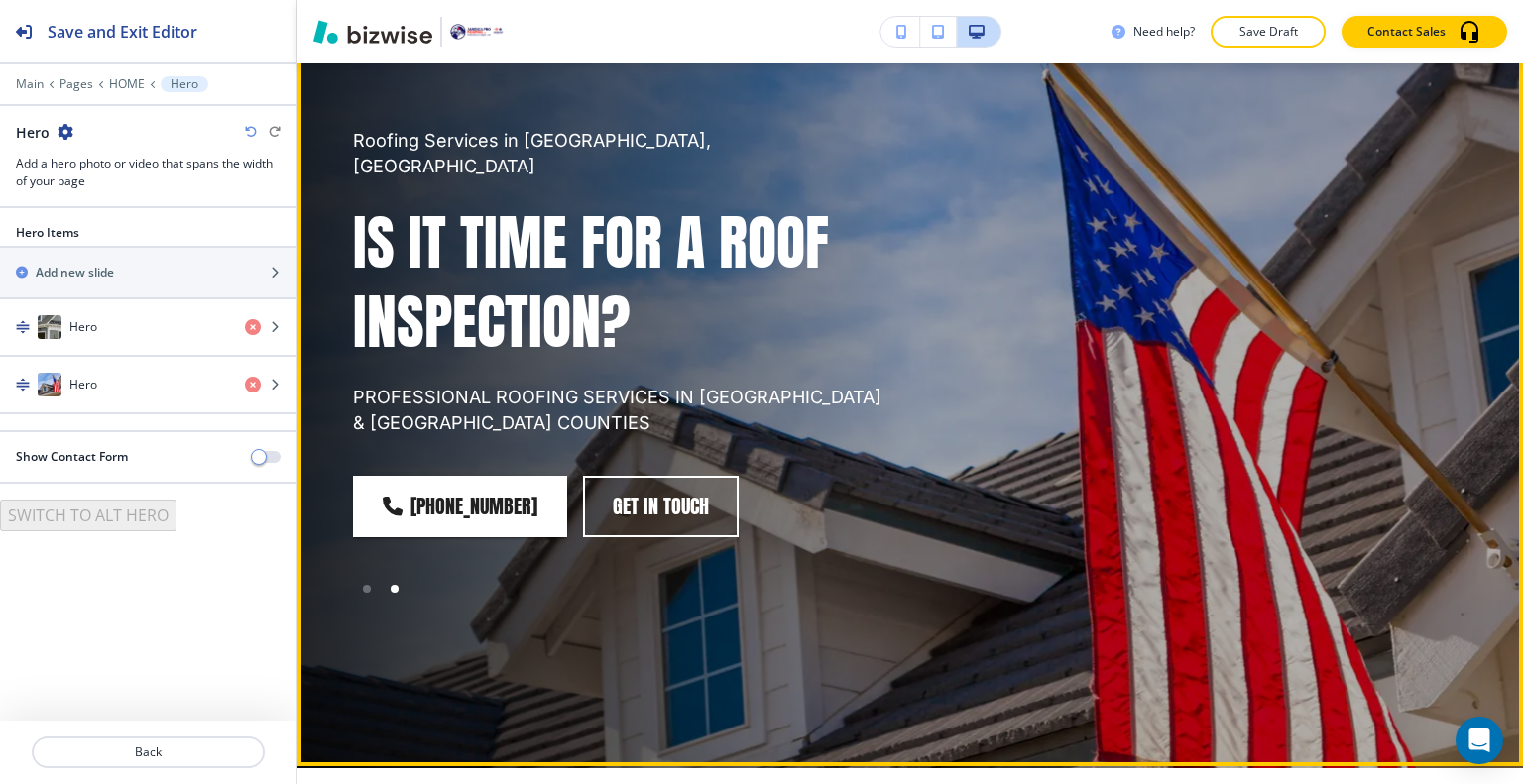 scroll, scrollTop: 297, scrollLeft: 0, axis: vertical 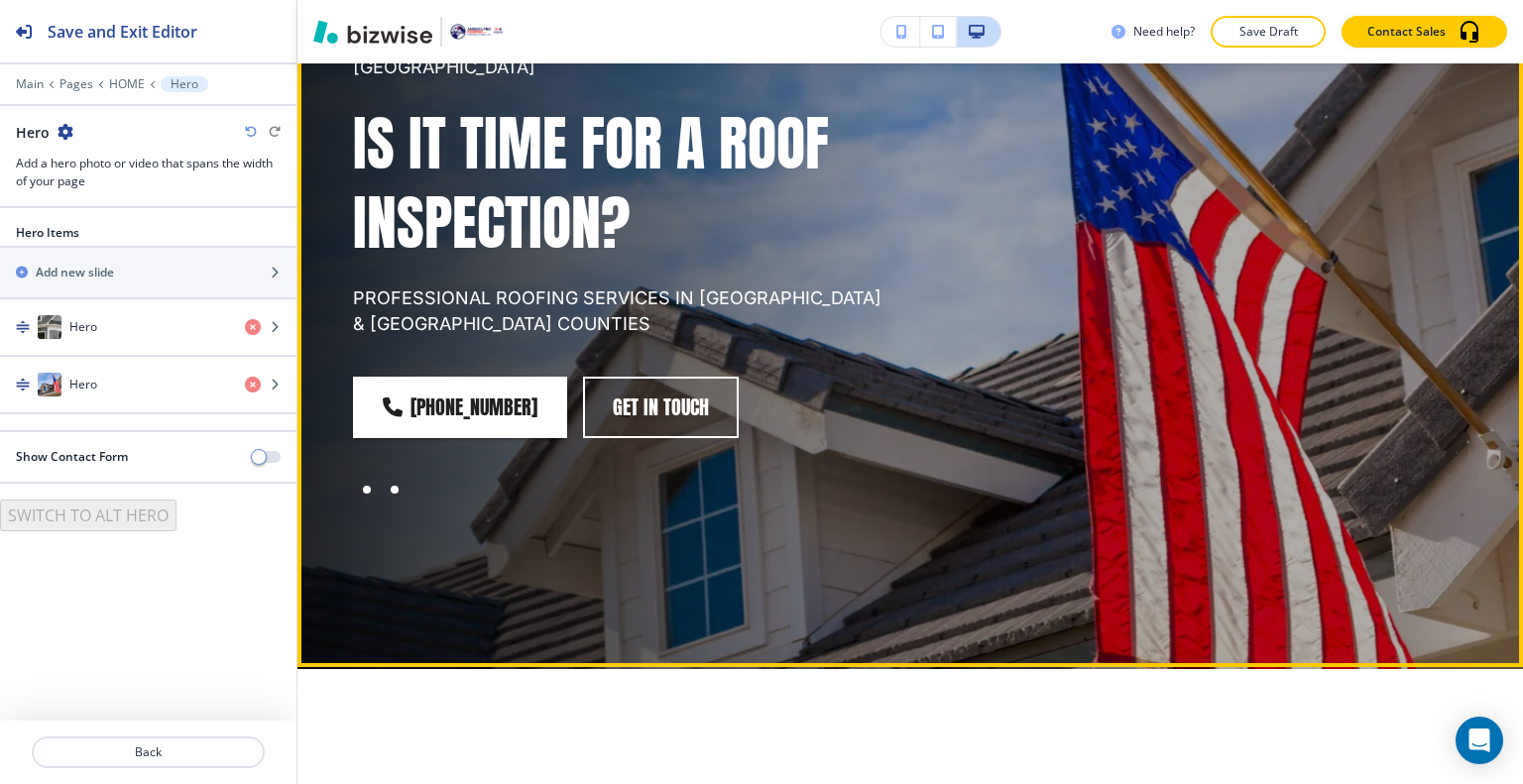 click at bounding box center (367, 490) 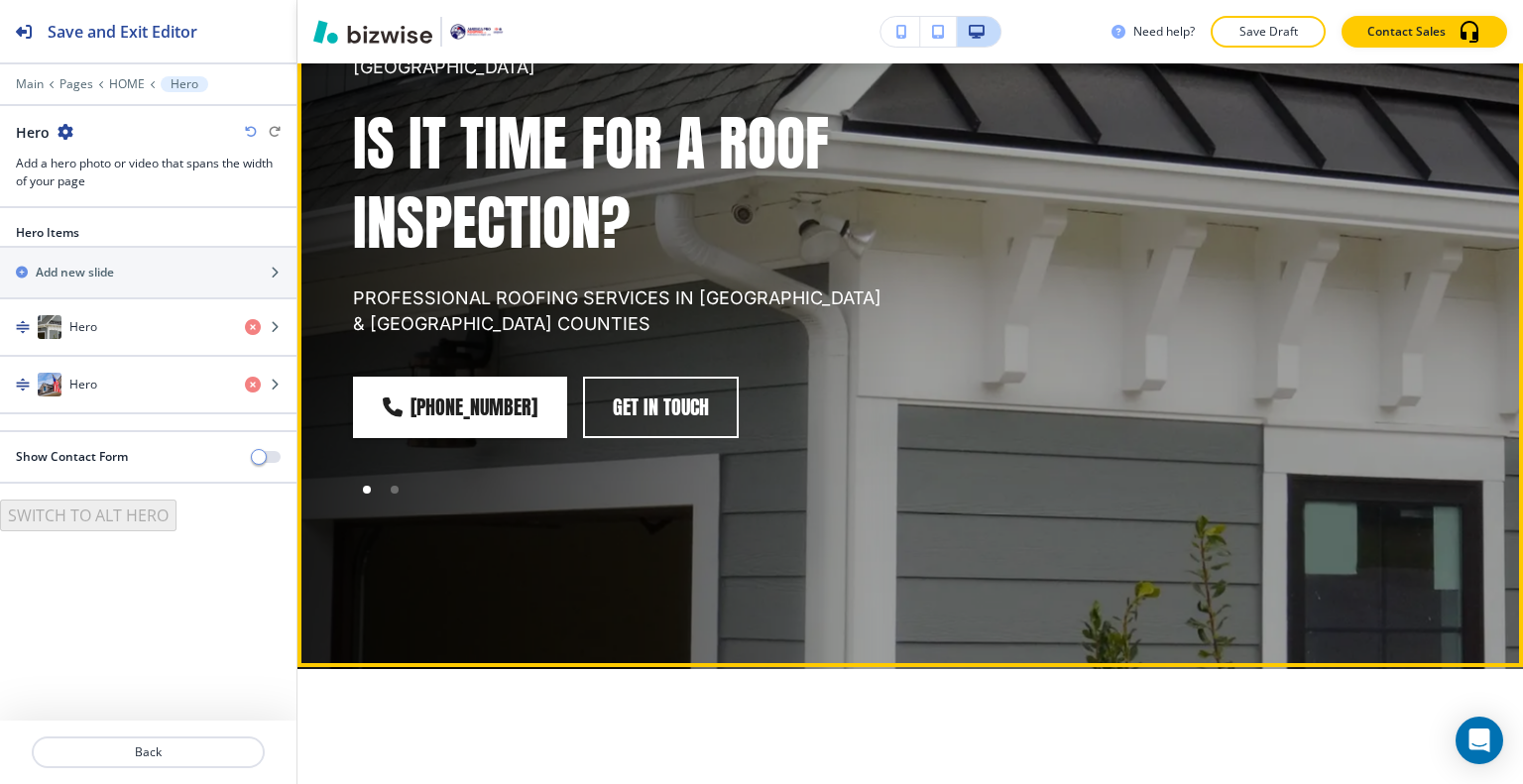 scroll, scrollTop: 99, scrollLeft: 0, axis: vertical 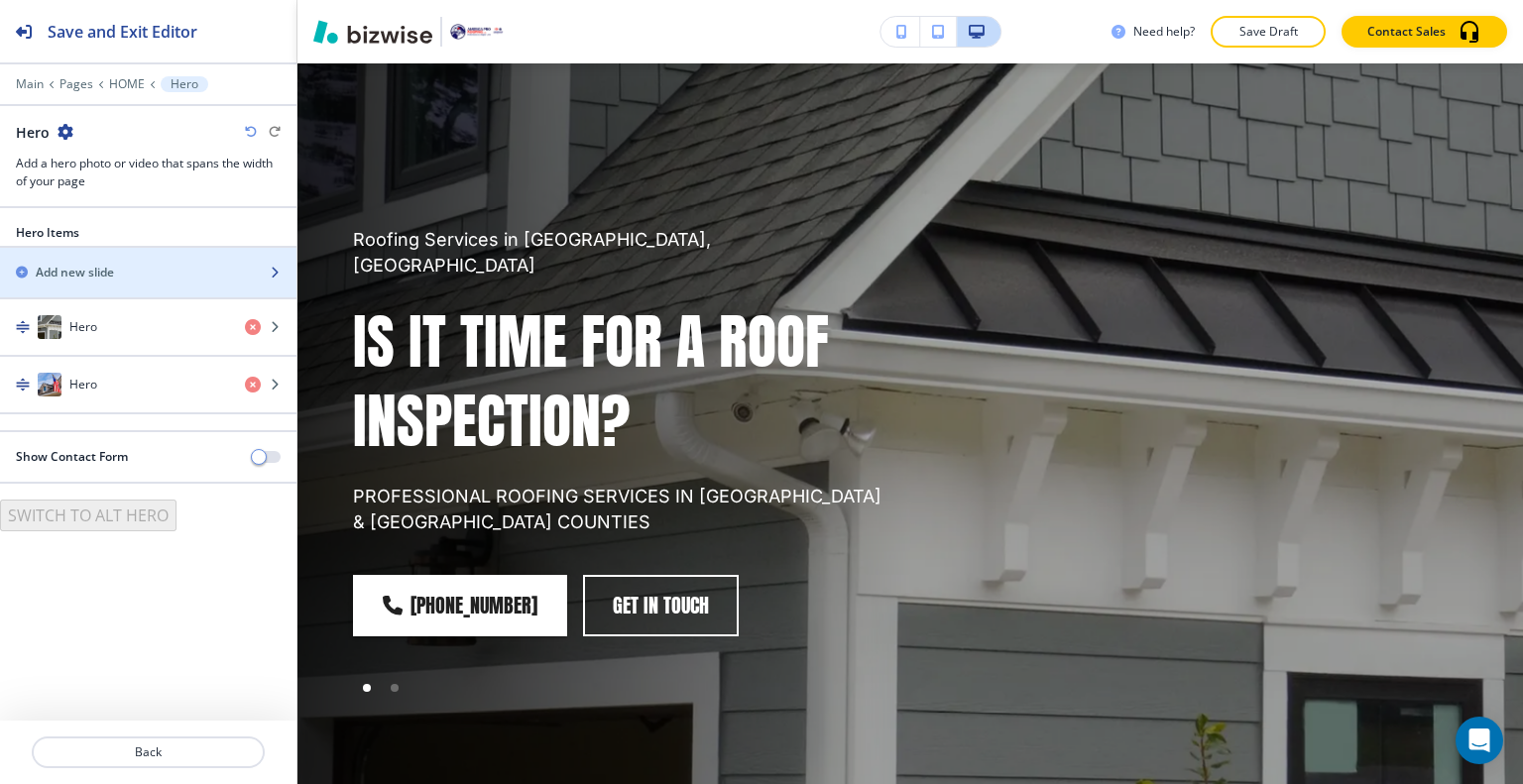 click on "Add new slide" at bounding box center (126, 273) 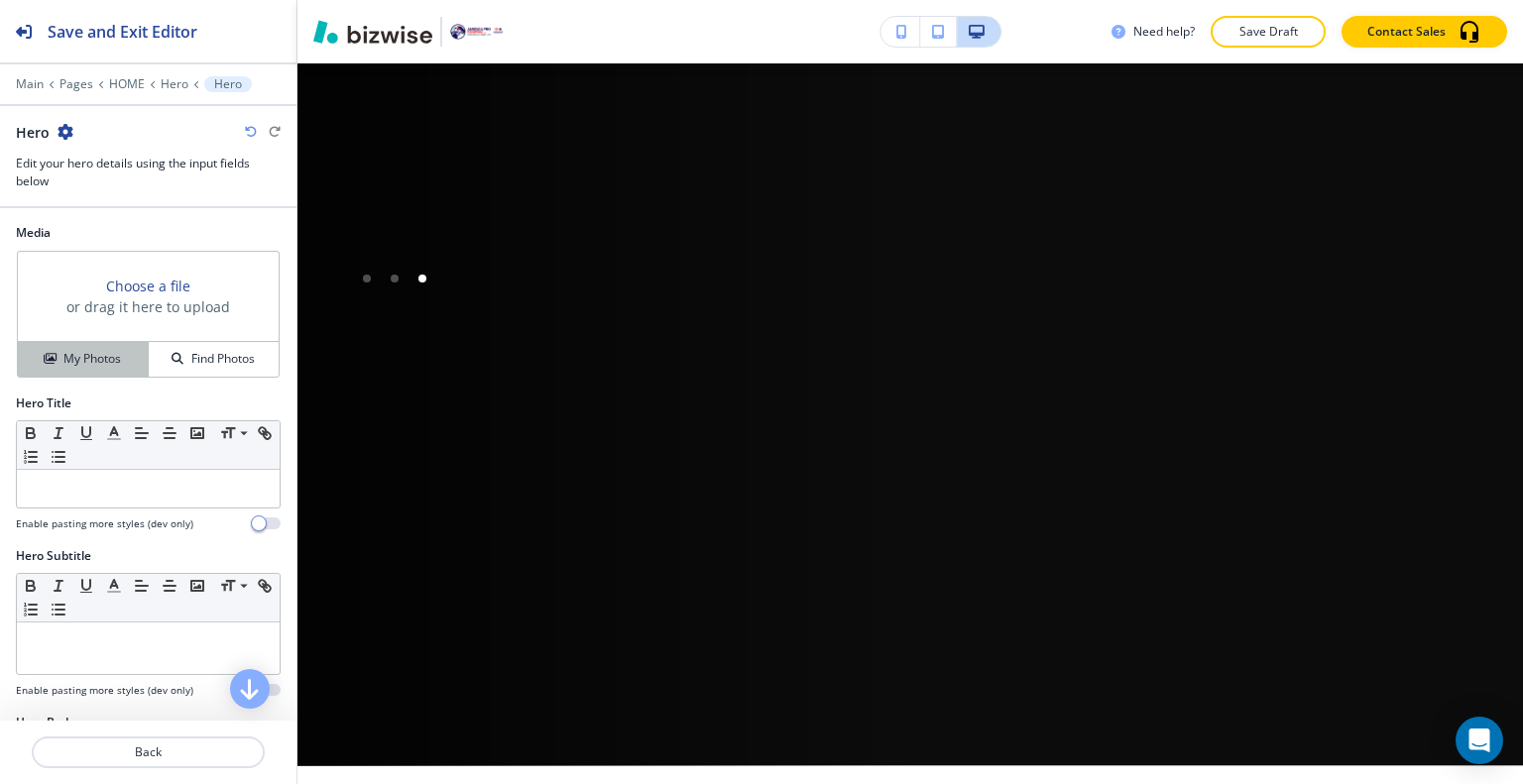click on "My Photos" at bounding box center [92, 359] 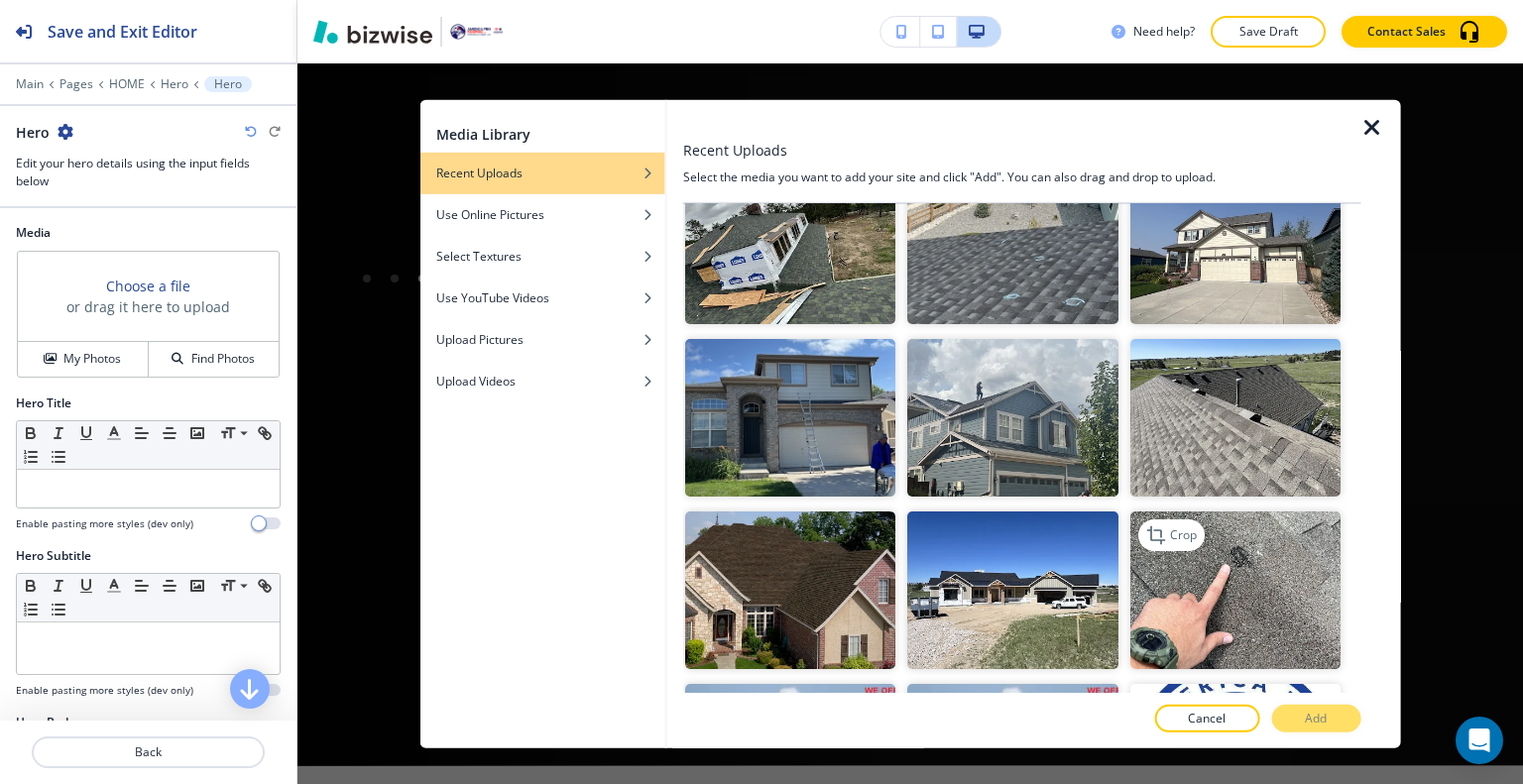 scroll, scrollTop: 496, scrollLeft: 0, axis: vertical 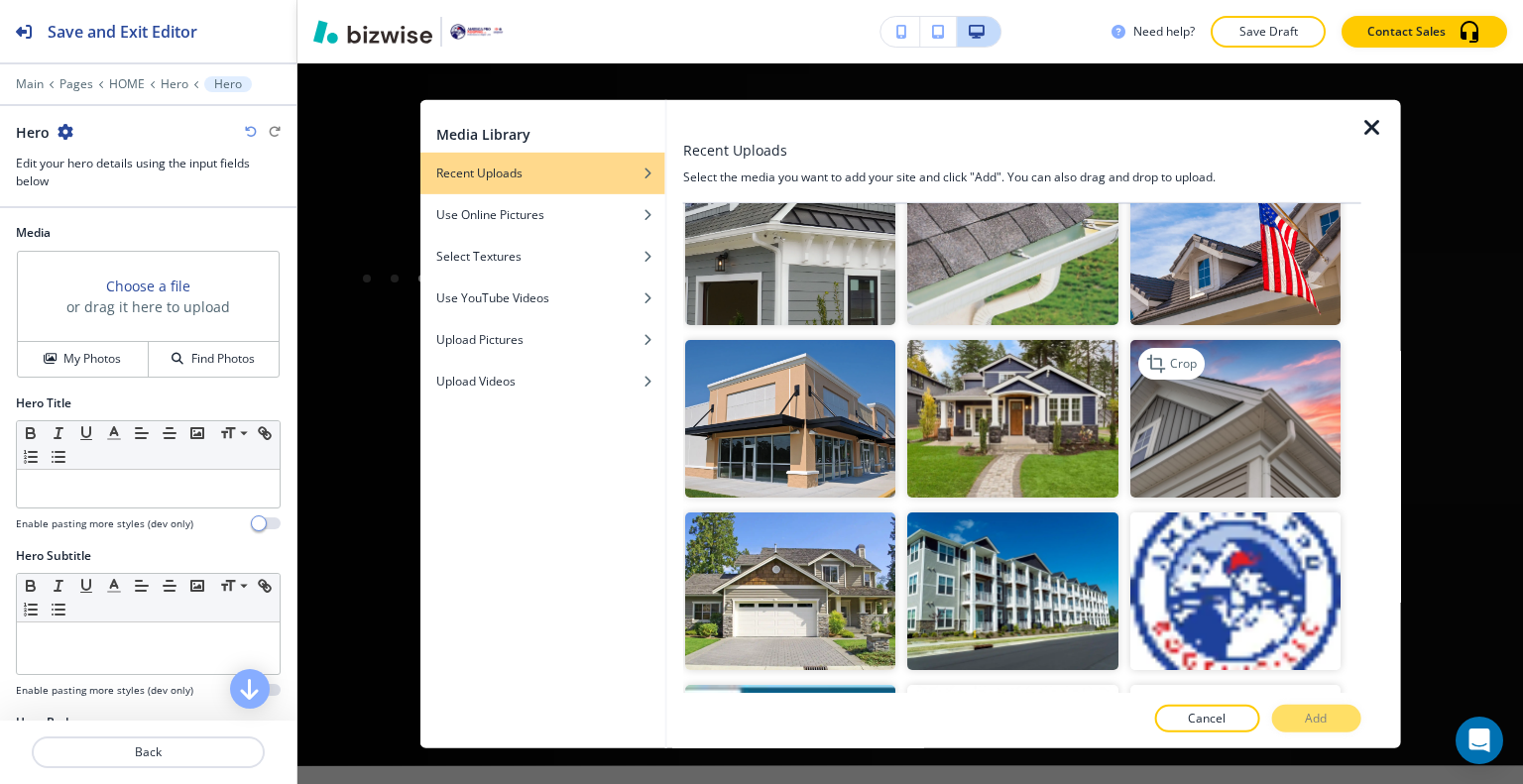 click at bounding box center (1234, 417) 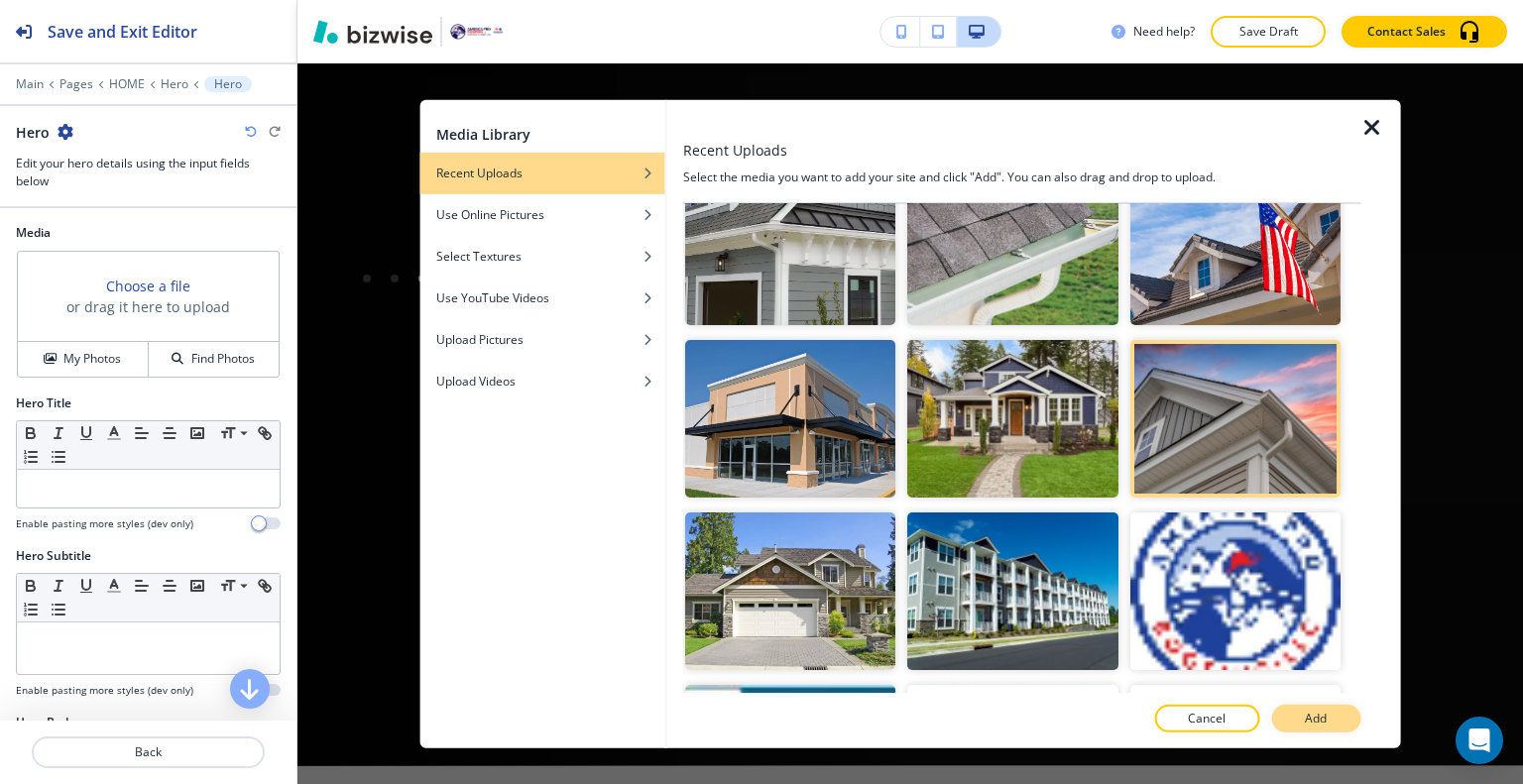 click on "Add" at bounding box center [1316, 719] 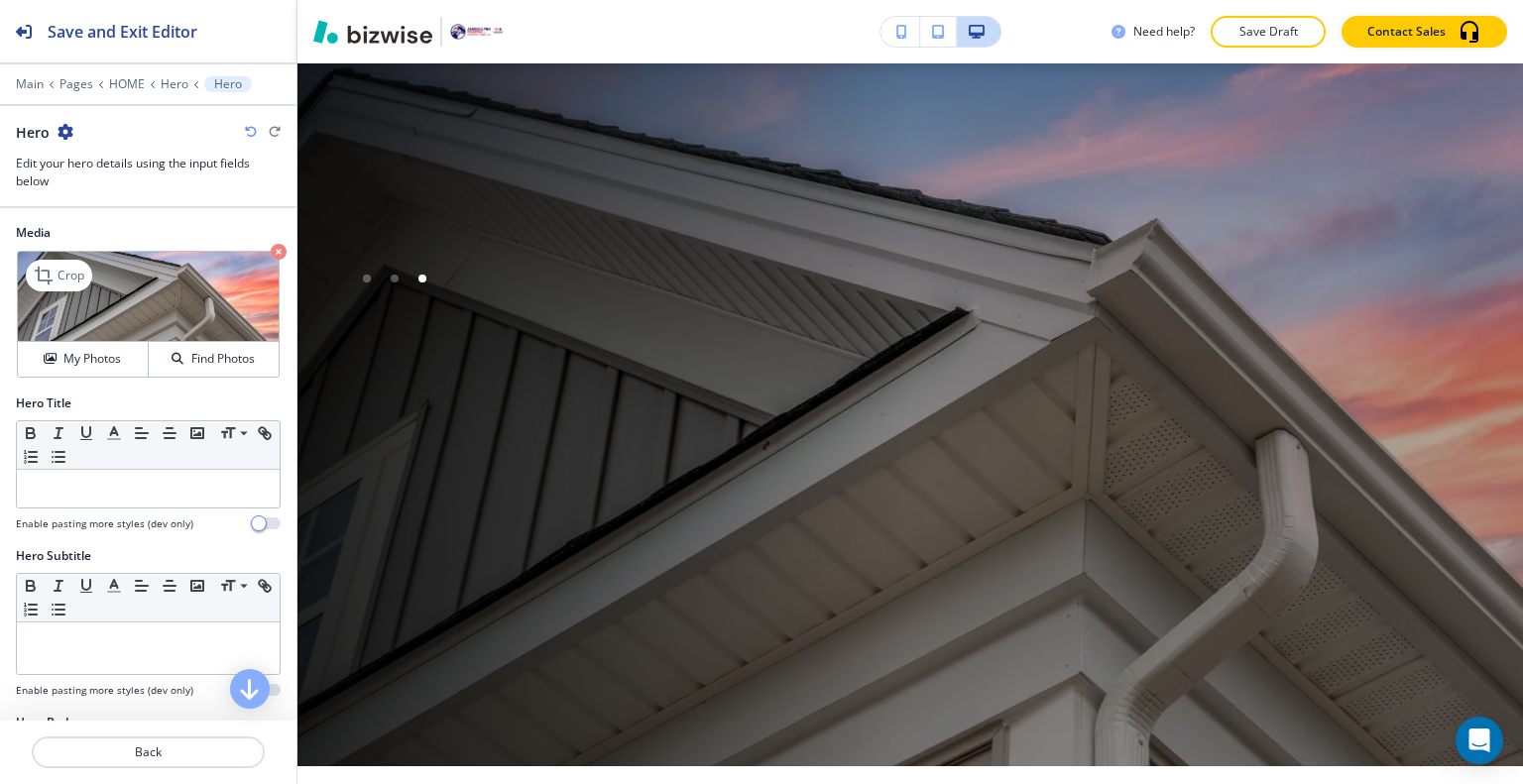 click at bounding box center (279, 252) 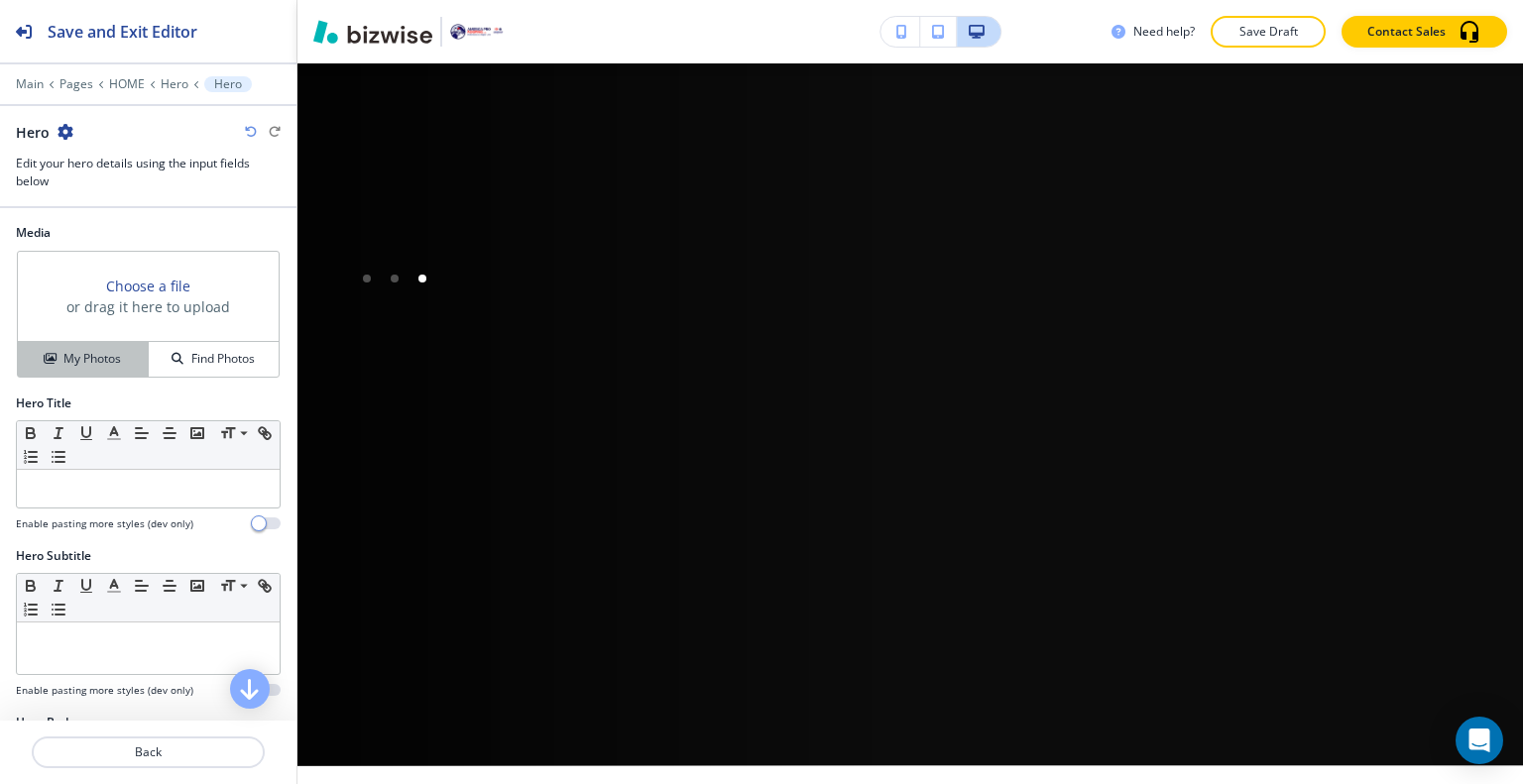 click on "My Photos" at bounding box center (83, 359) 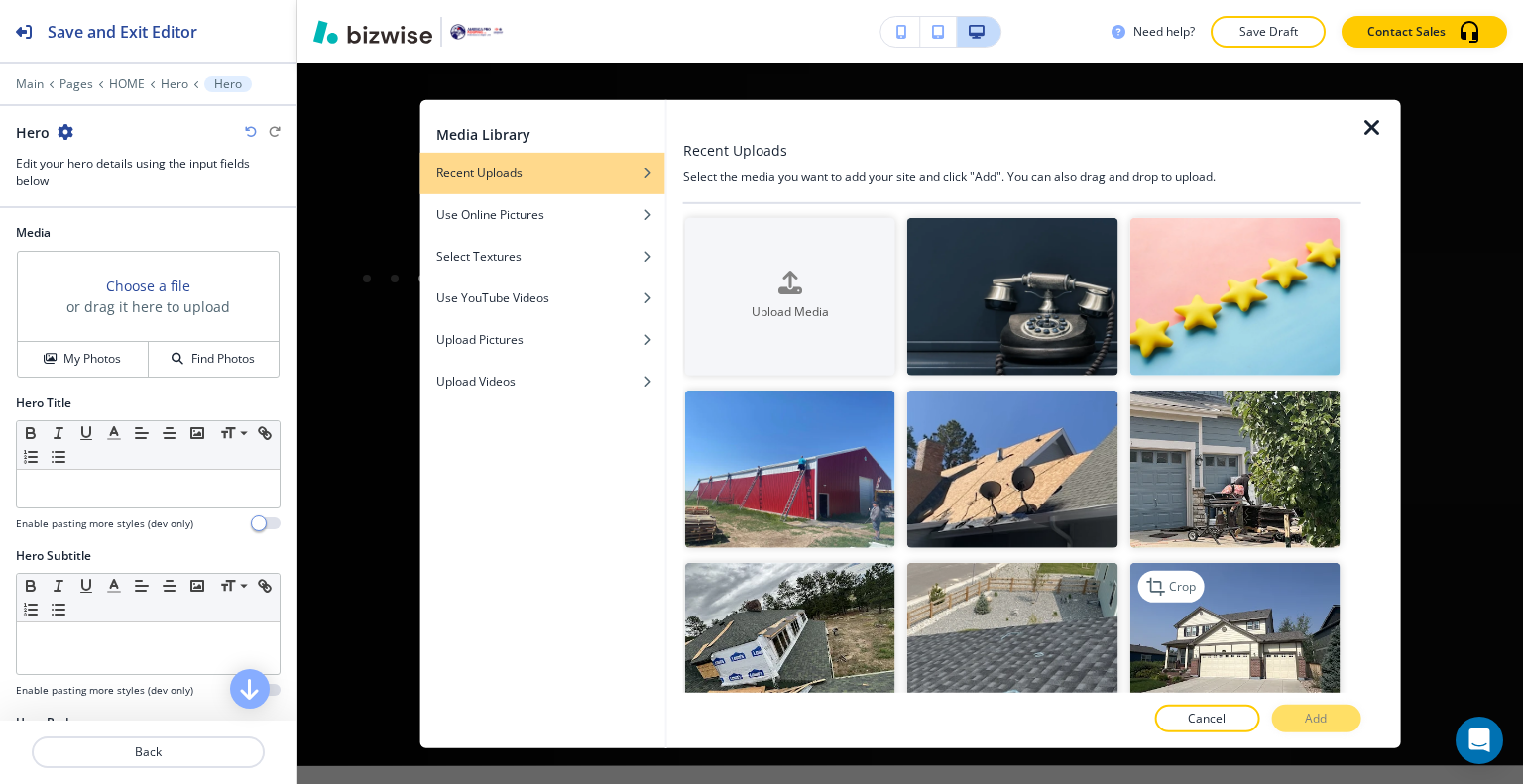 scroll, scrollTop: 198, scrollLeft: 0, axis: vertical 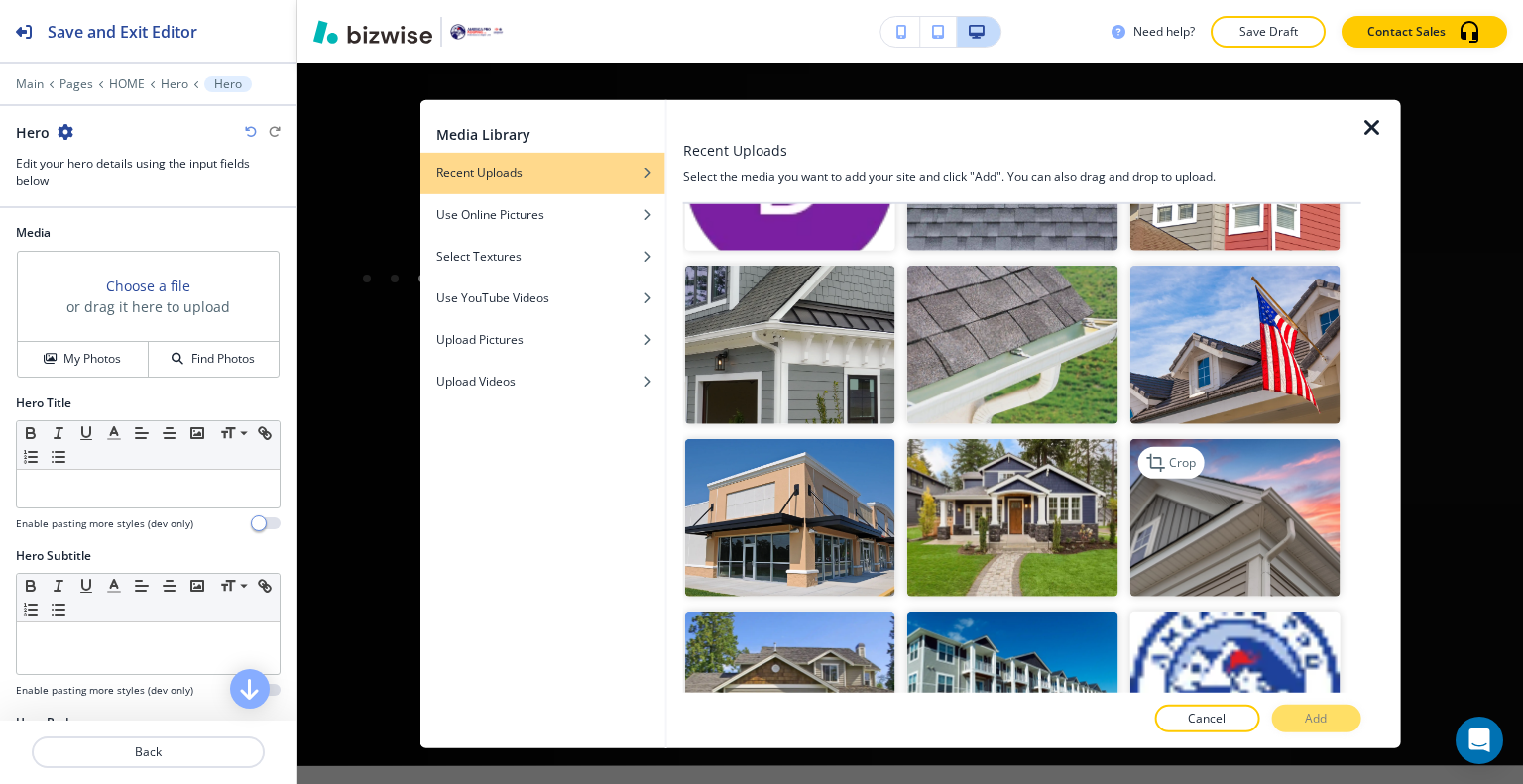 click at bounding box center (1234, 516) 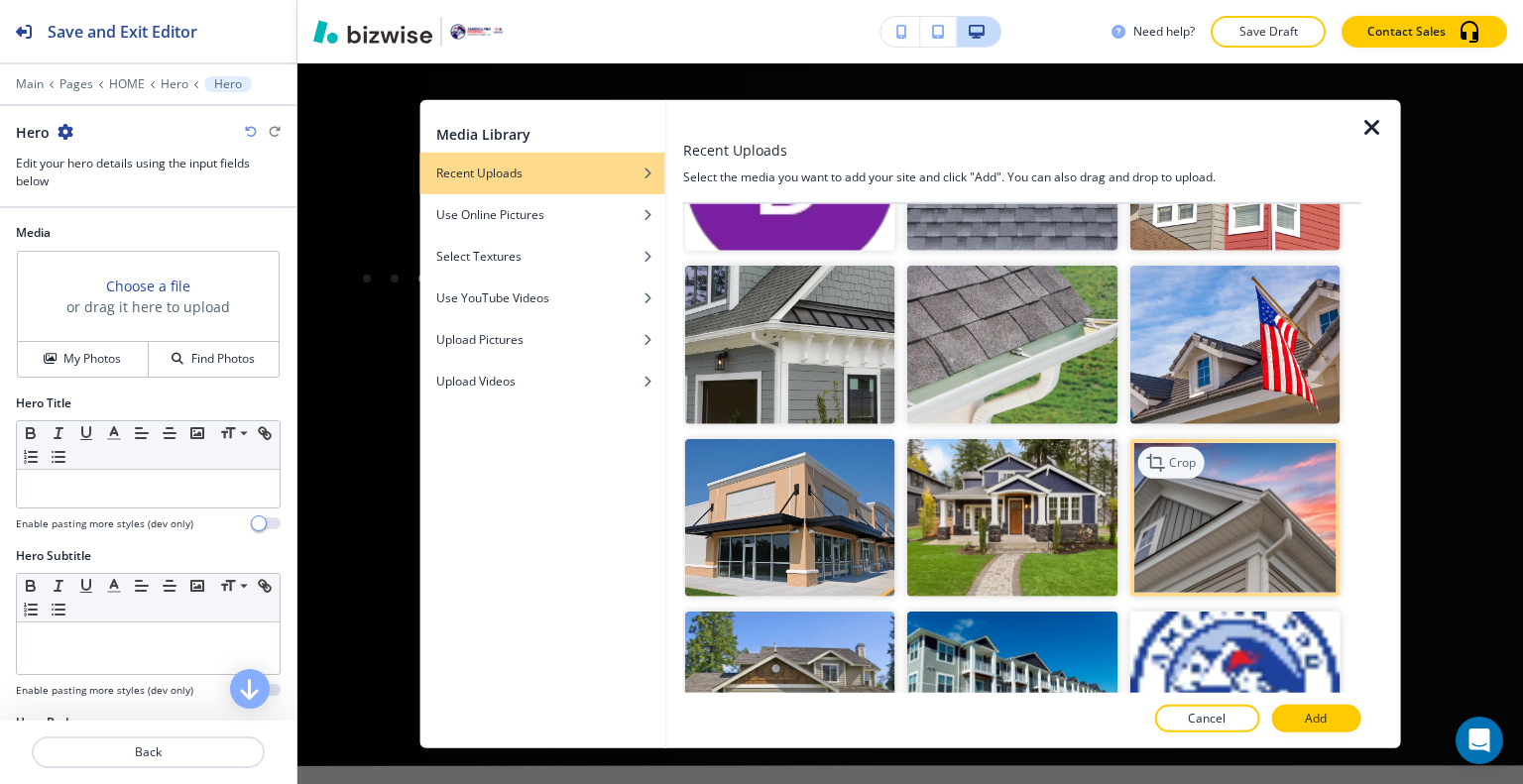 click on "Crop" at bounding box center (1170, 462) 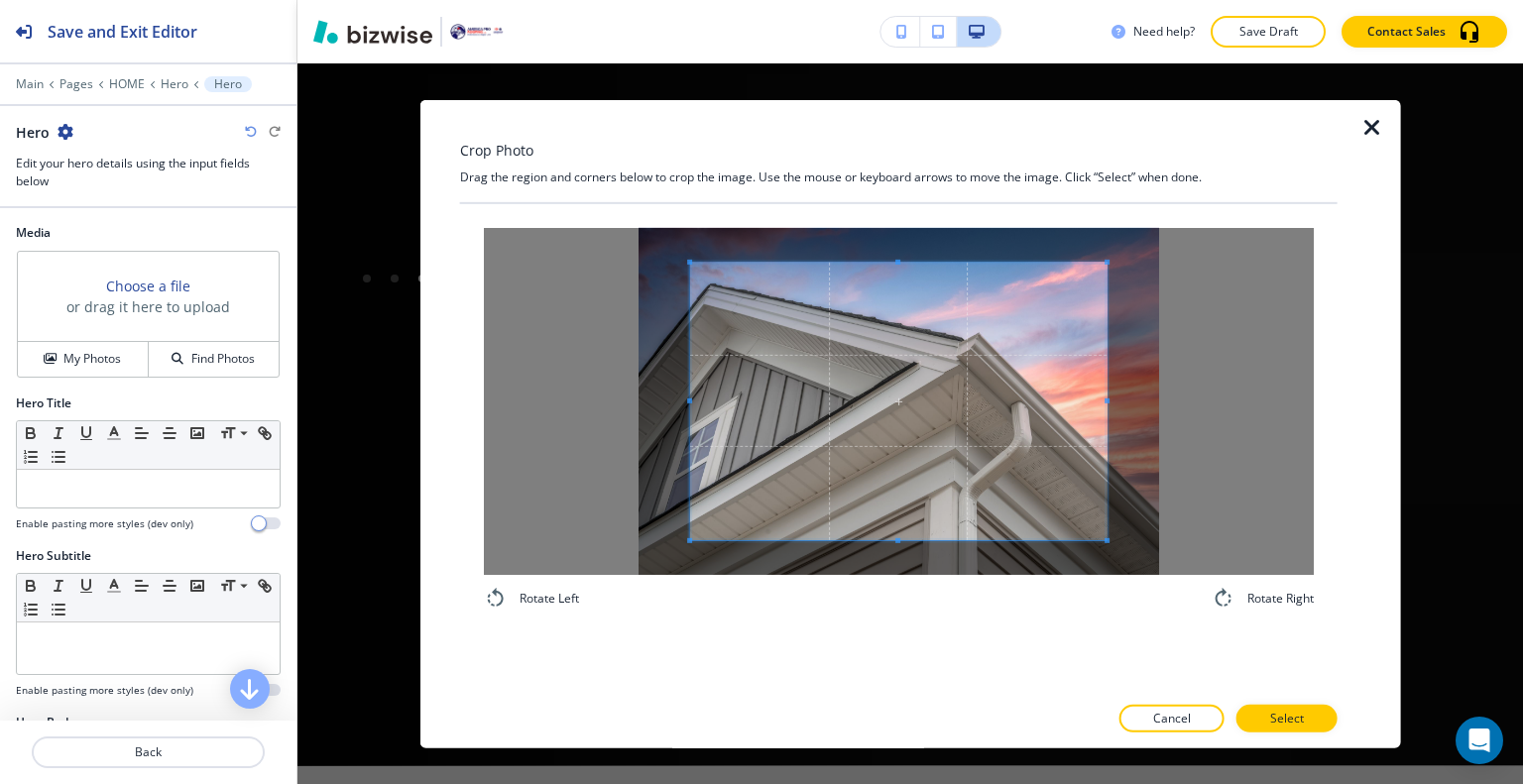click at bounding box center [1389, 423] 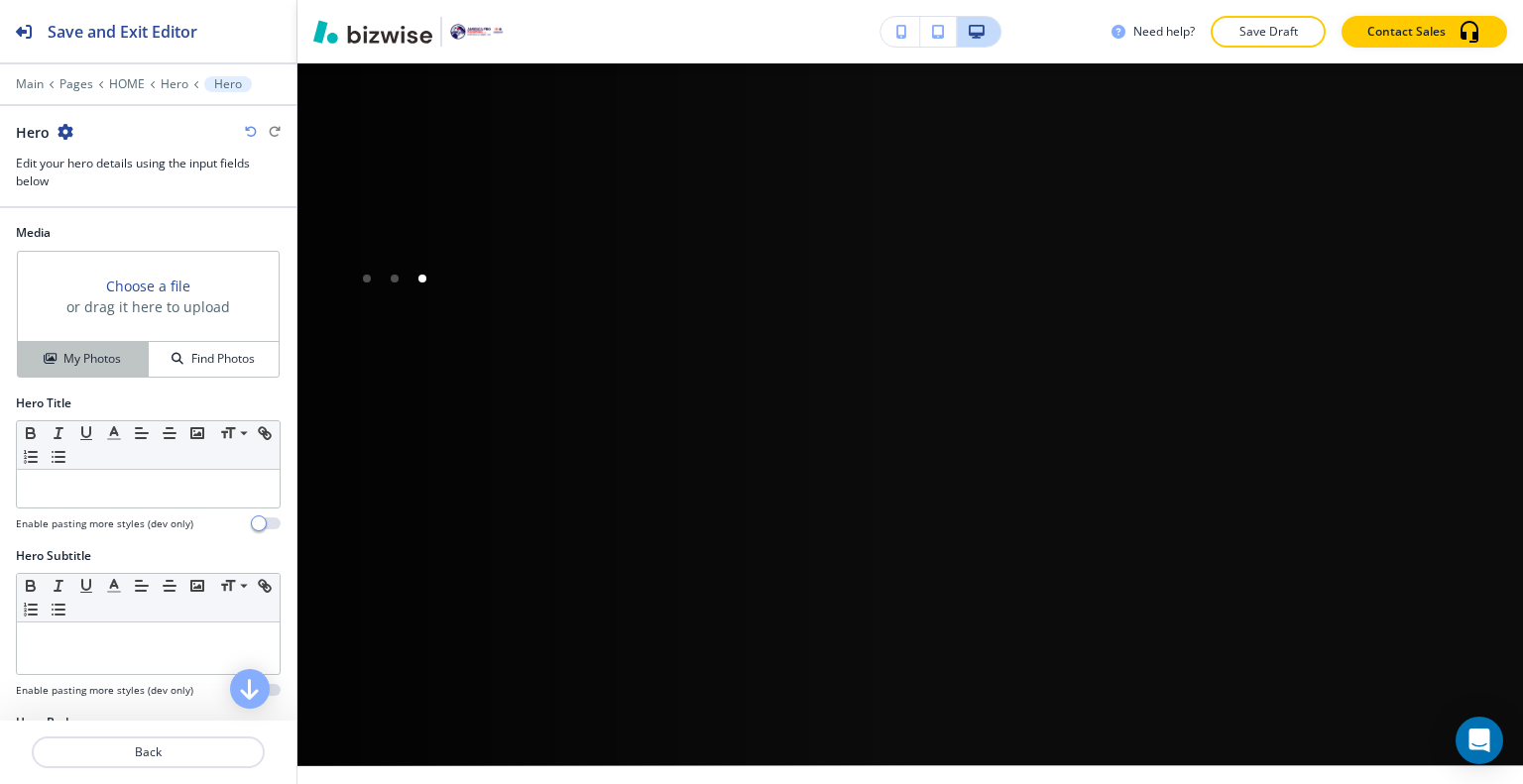 click on "My Photos" at bounding box center (82, 359) 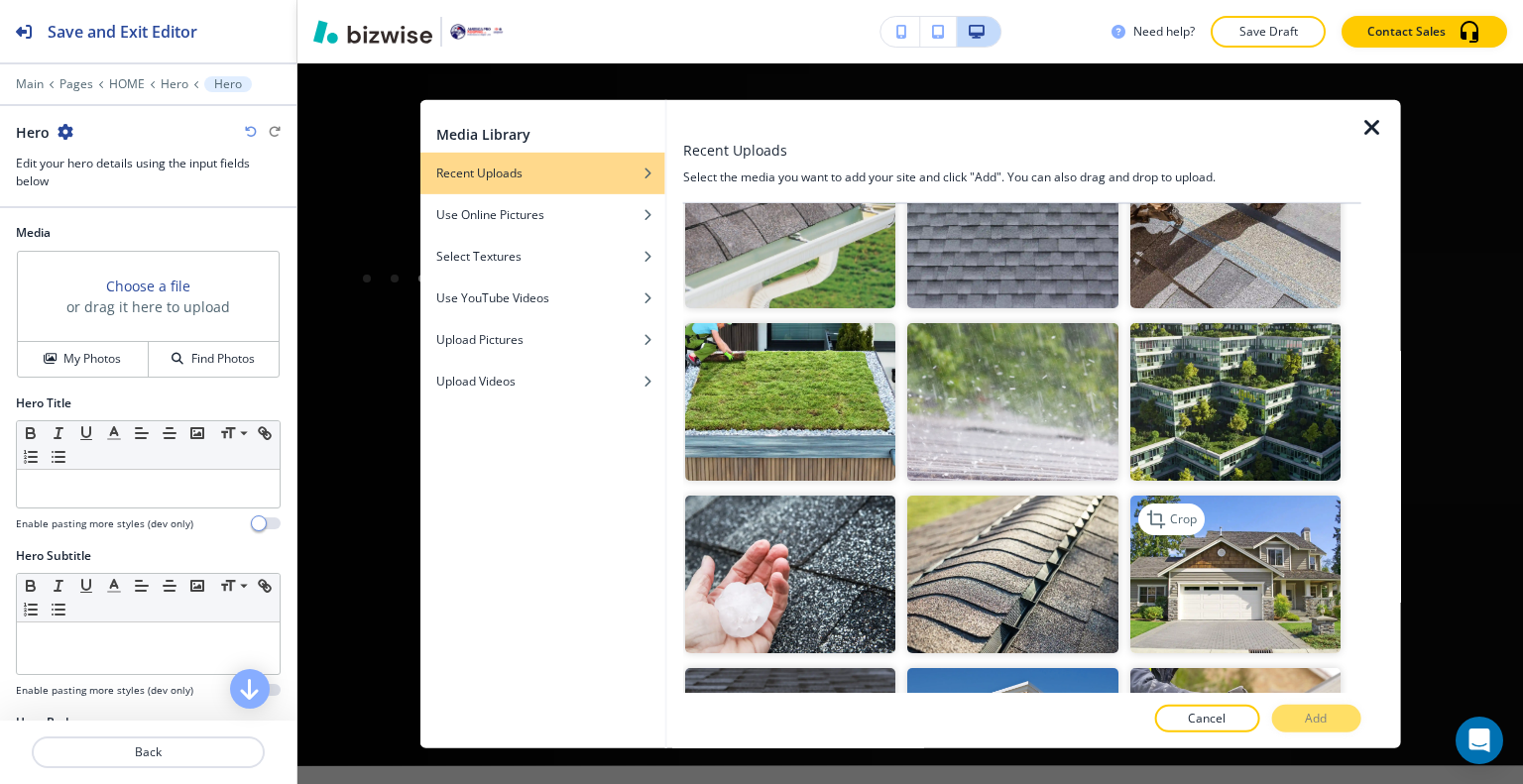 scroll, scrollTop: 4163, scrollLeft: 0, axis: vertical 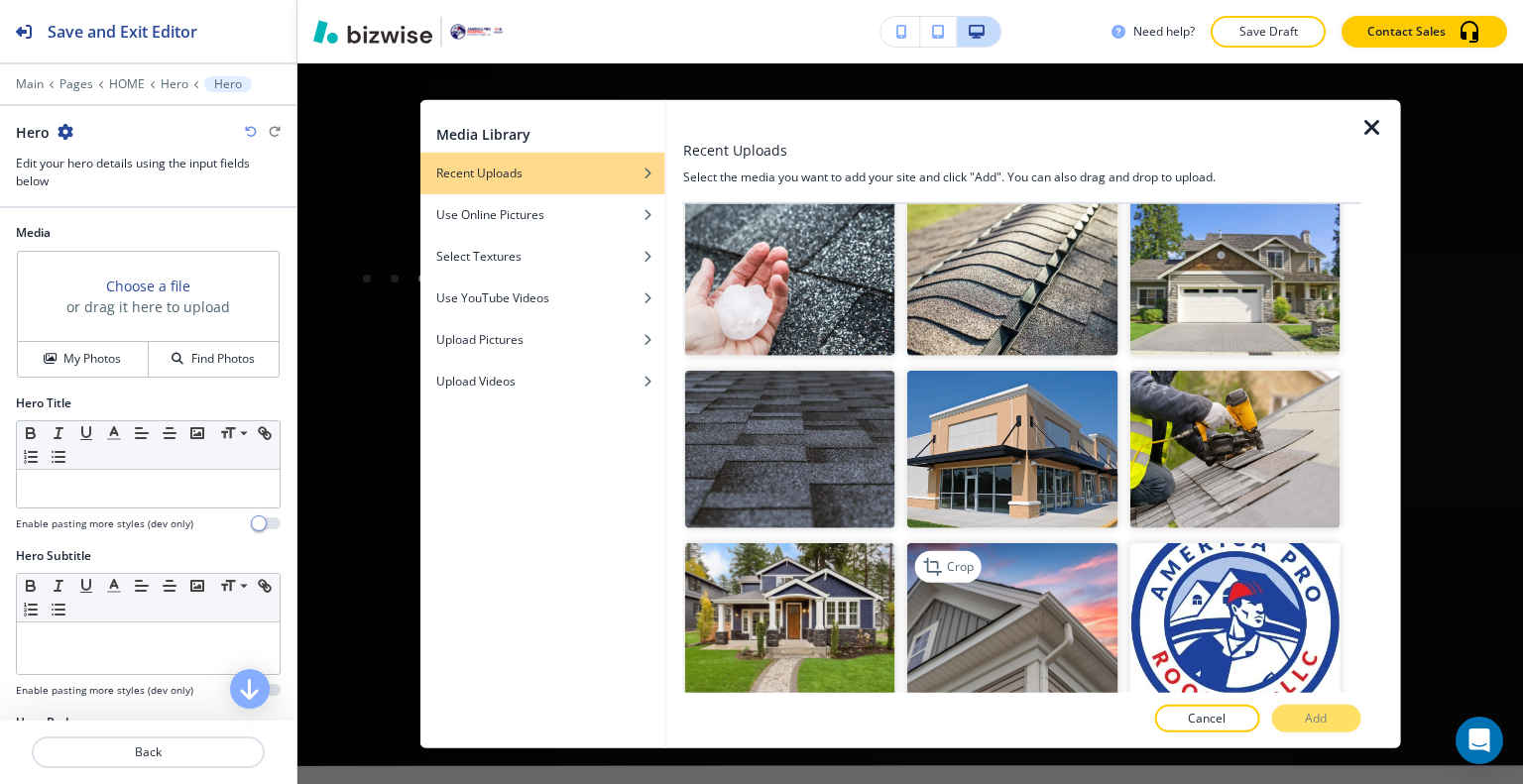 click at bounding box center (1012, 621) 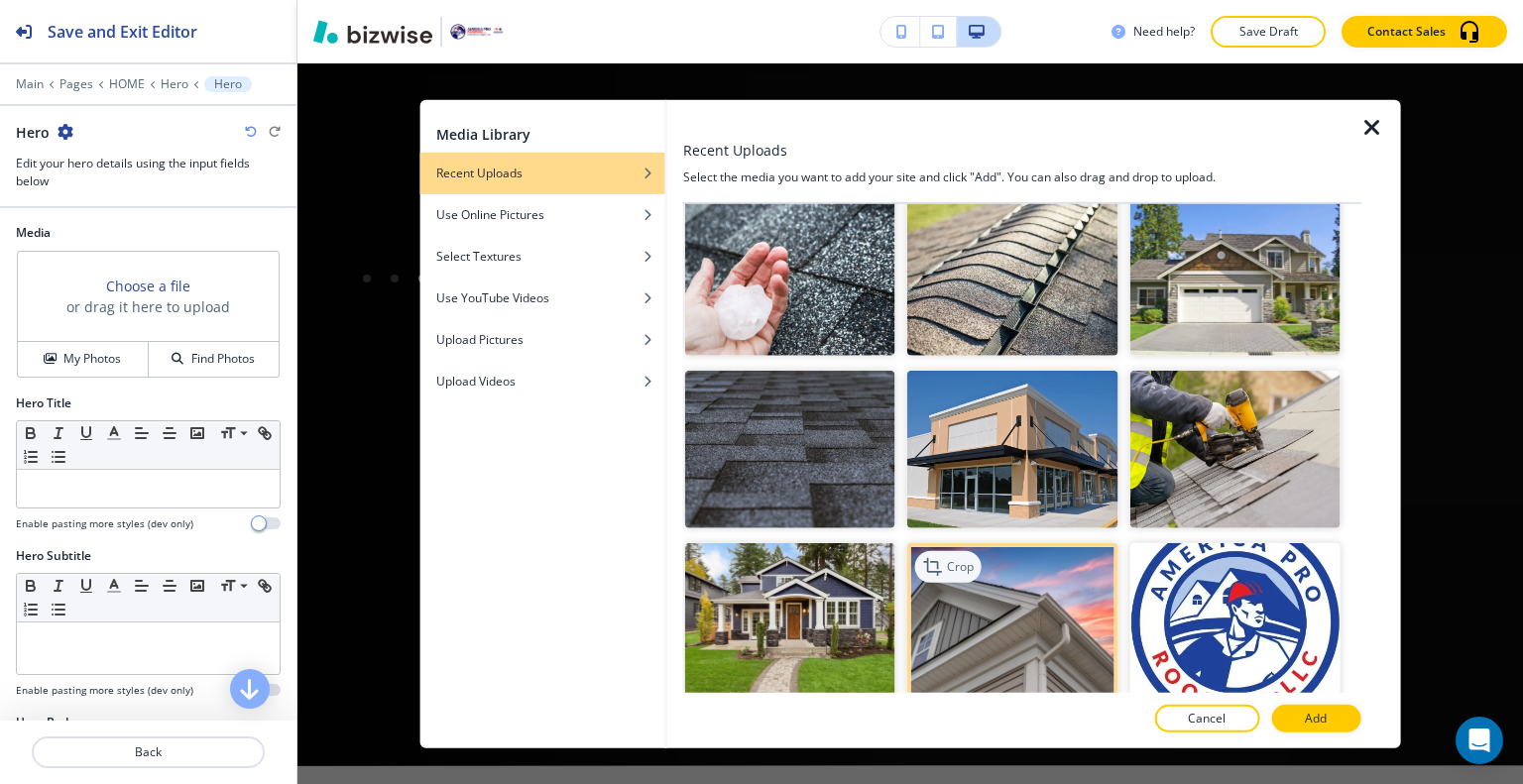 click on "Crop" at bounding box center [960, 567] 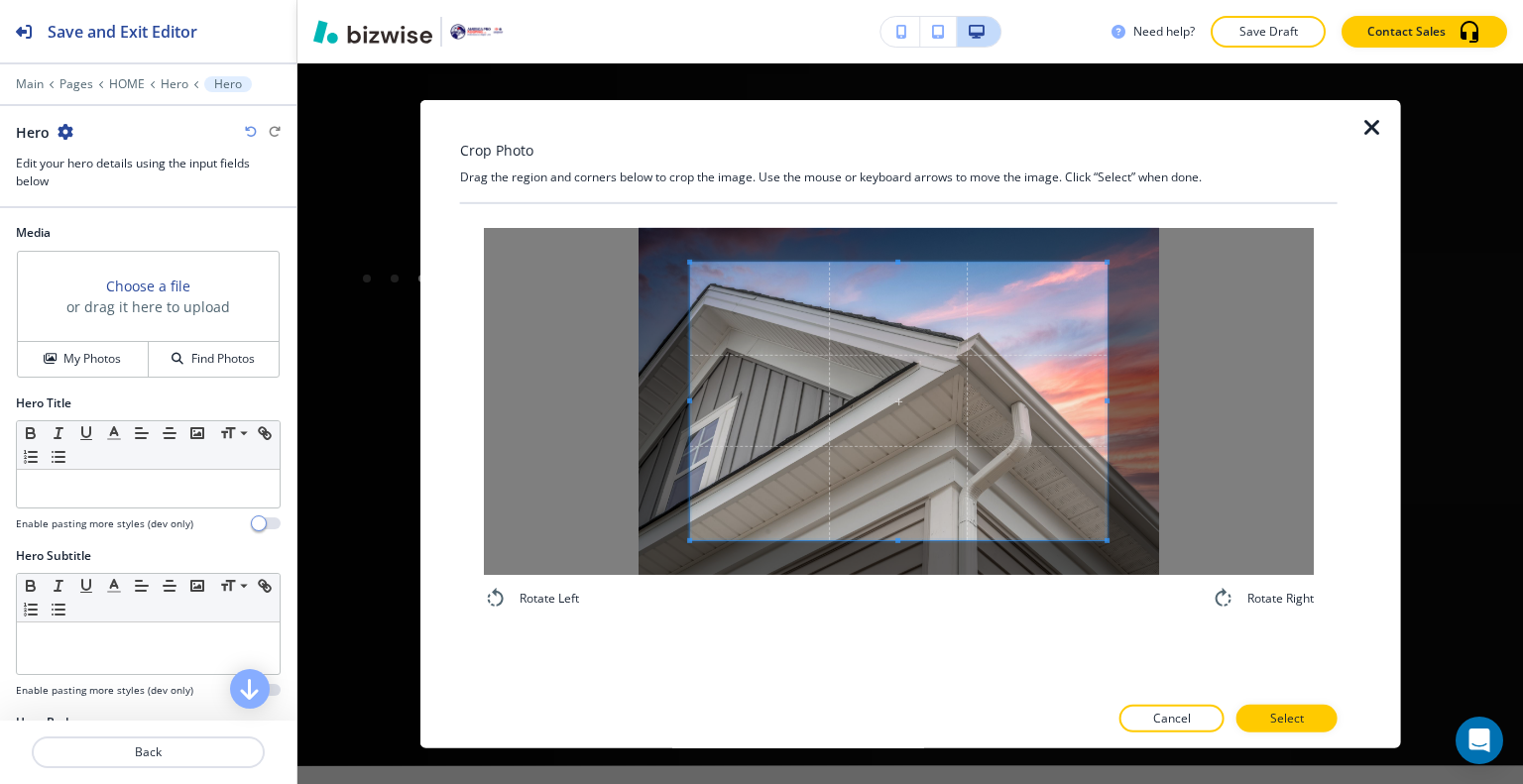 click at bounding box center [1372, 127] 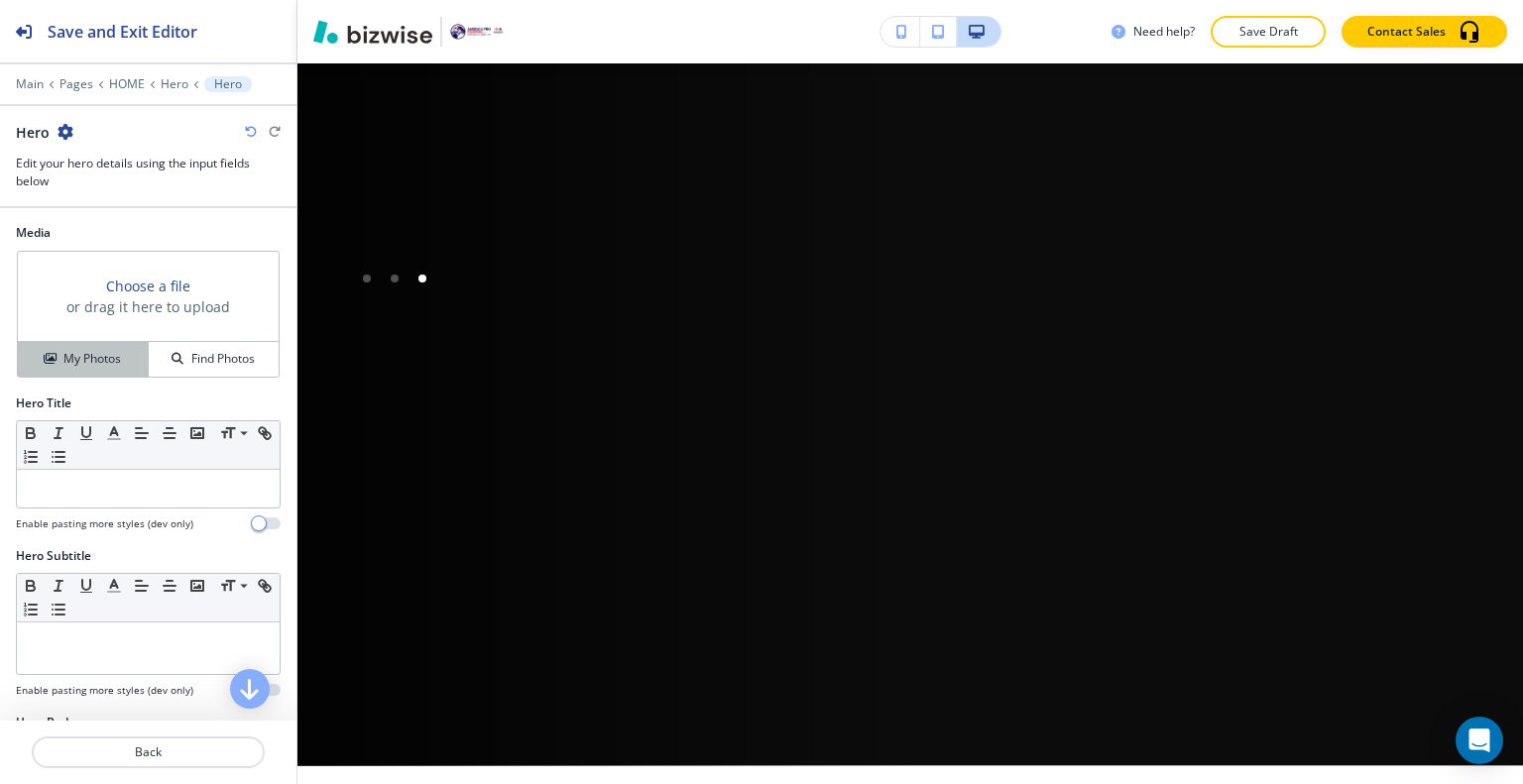 click on "My Photos" at bounding box center [83, 359] 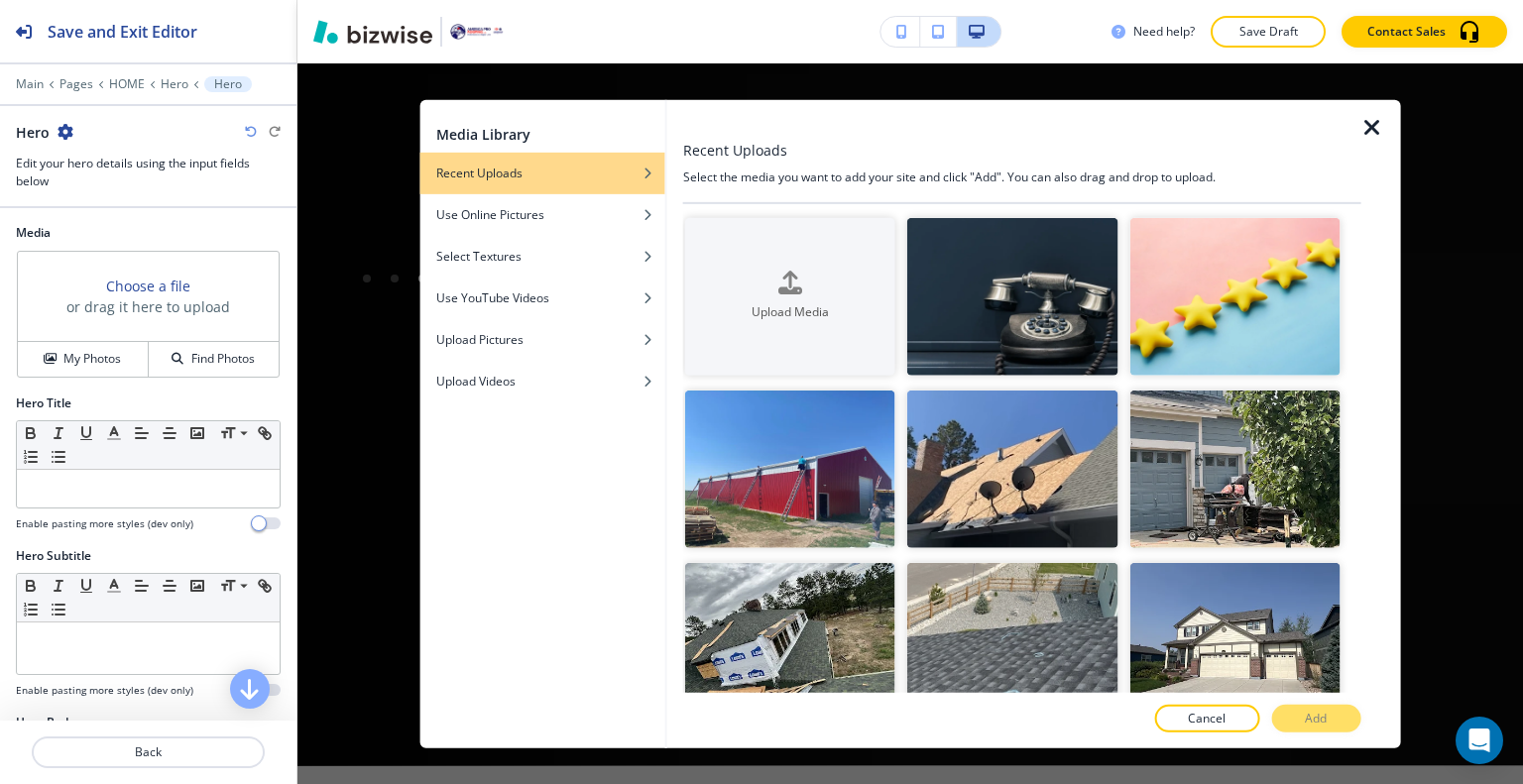 drag, startPoint x: 1343, startPoint y: 227, endPoint x: 1356, endPoint y: 238, distance: 17.029386 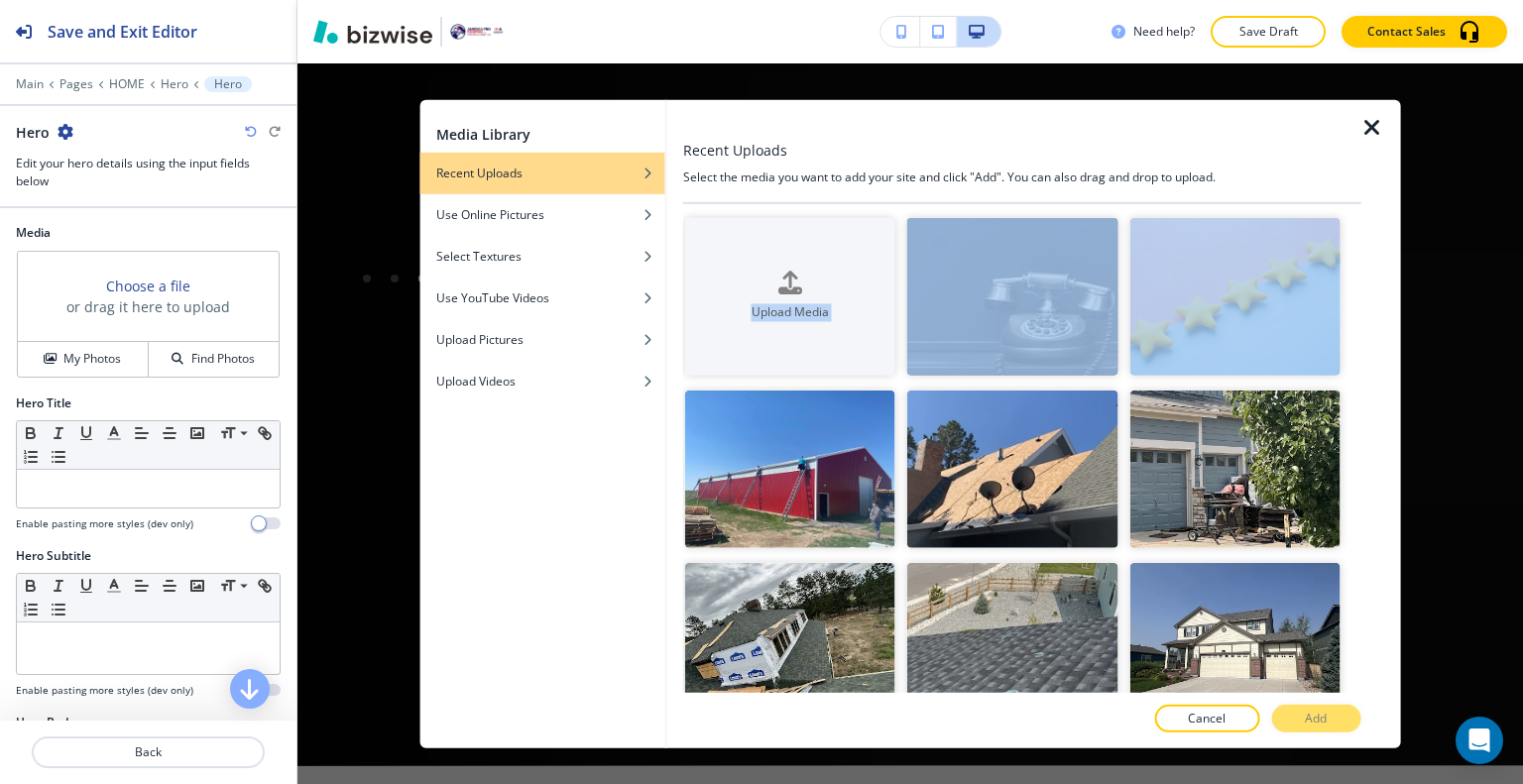scroll, scrollTop: 6439, scrollLeft: 0, axis: vertical 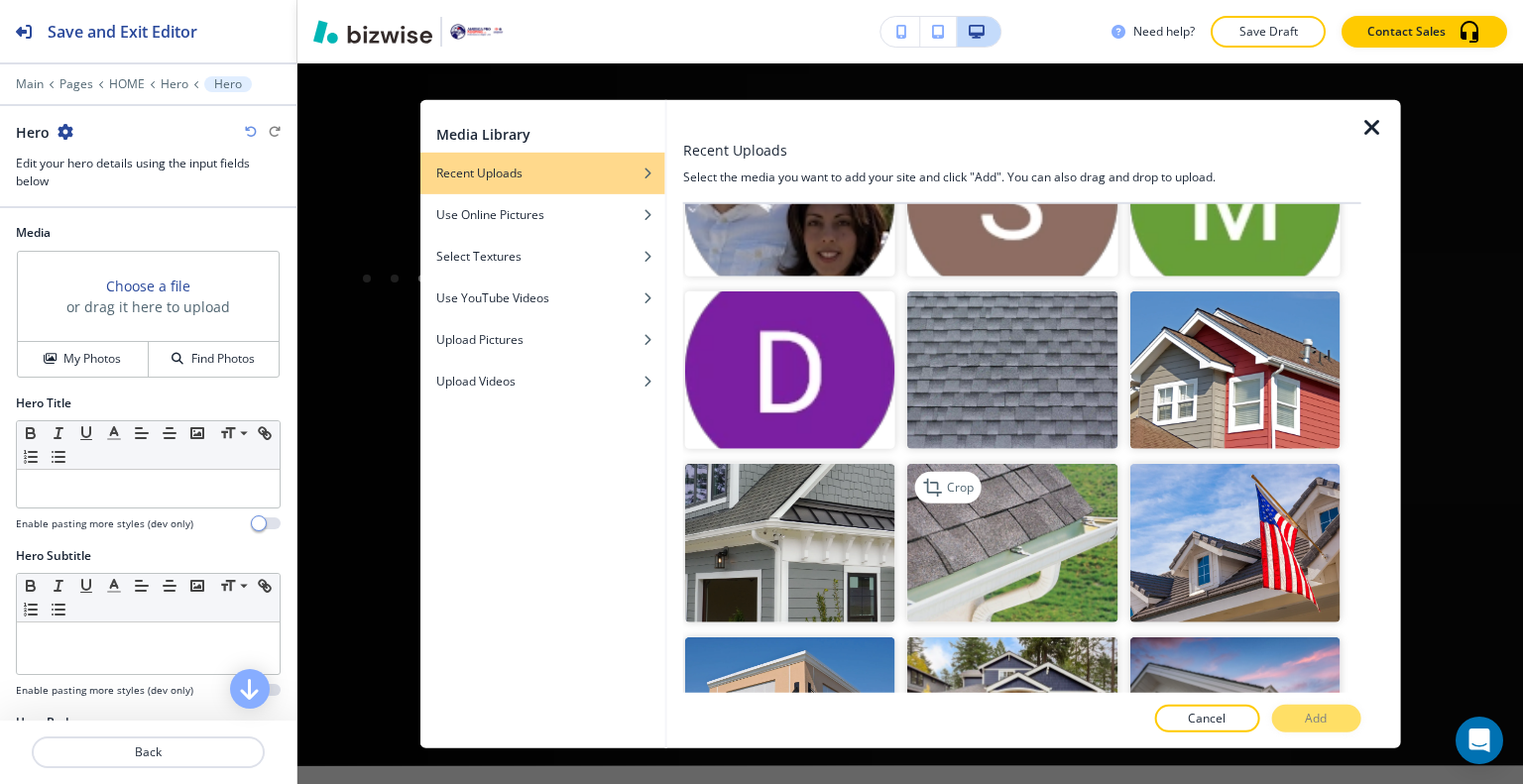 click at bounding box center (1012, 542) 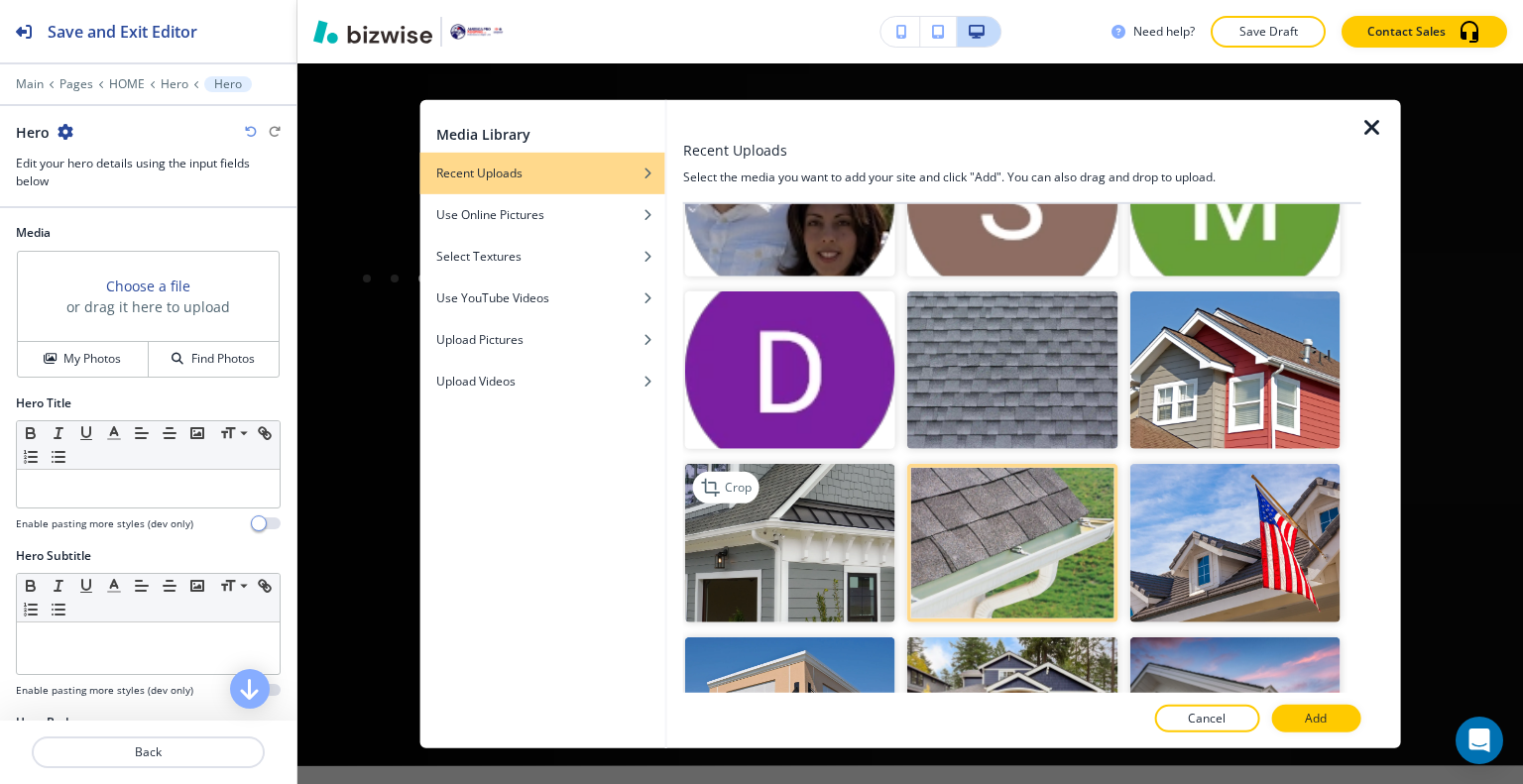 click at bounding box center (790, 542) 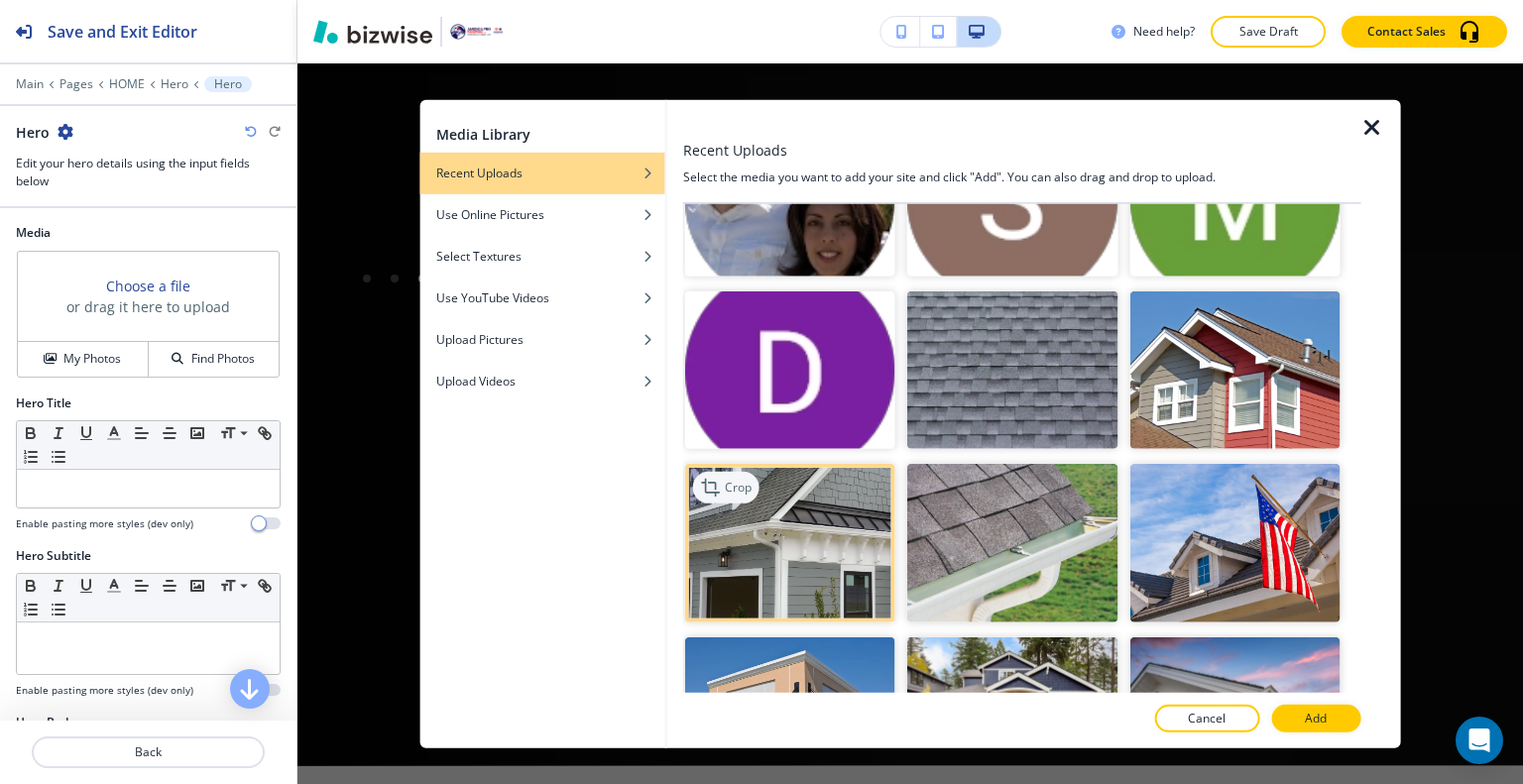 click on "Crop" at bounding box center (738, 488) 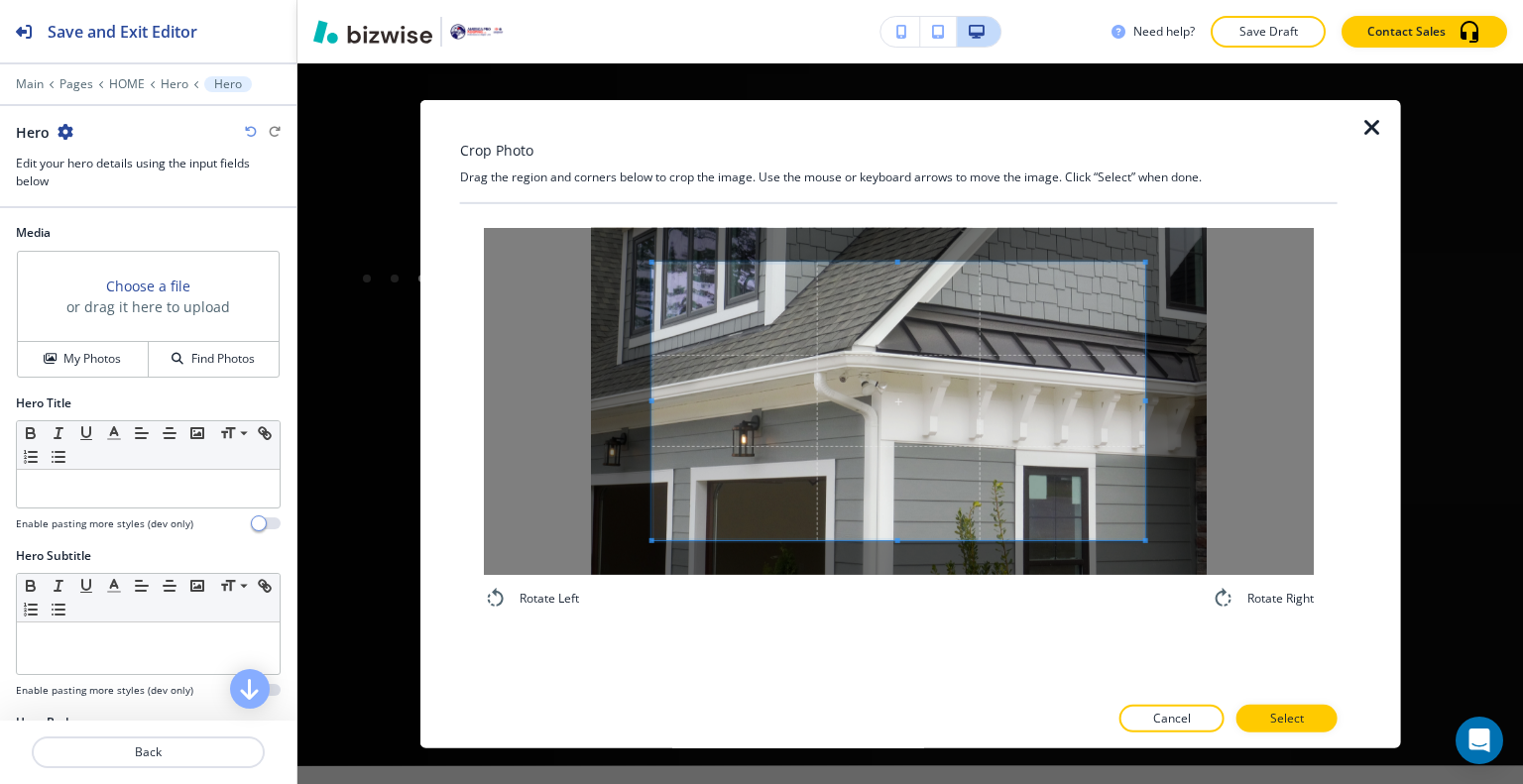 click at bounding box center (1372, 127) 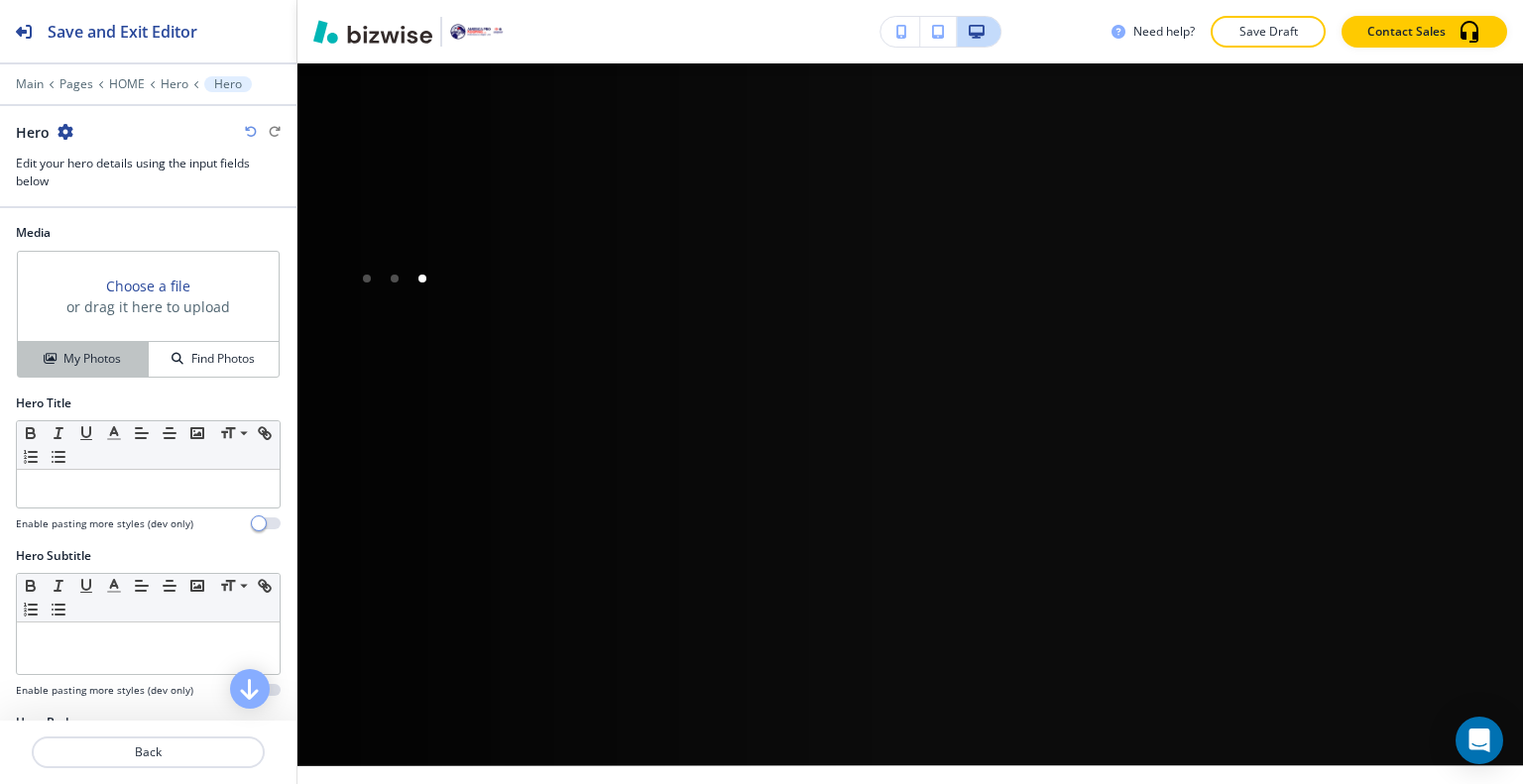 click on "My Photos" at bounding box center (92, 359) 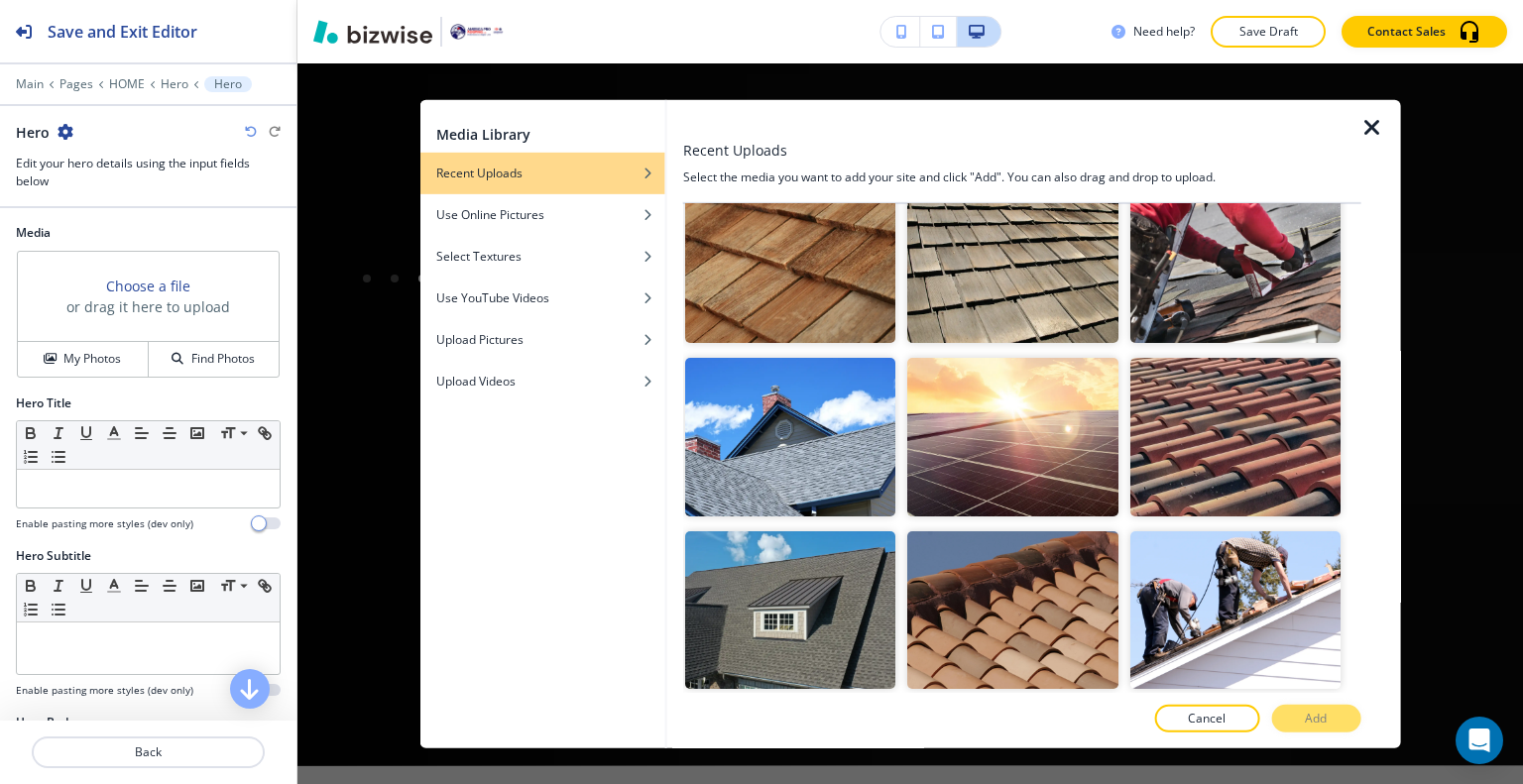 scroll, scrollTop: 1982, scrollLeft: 0, axis: vertical 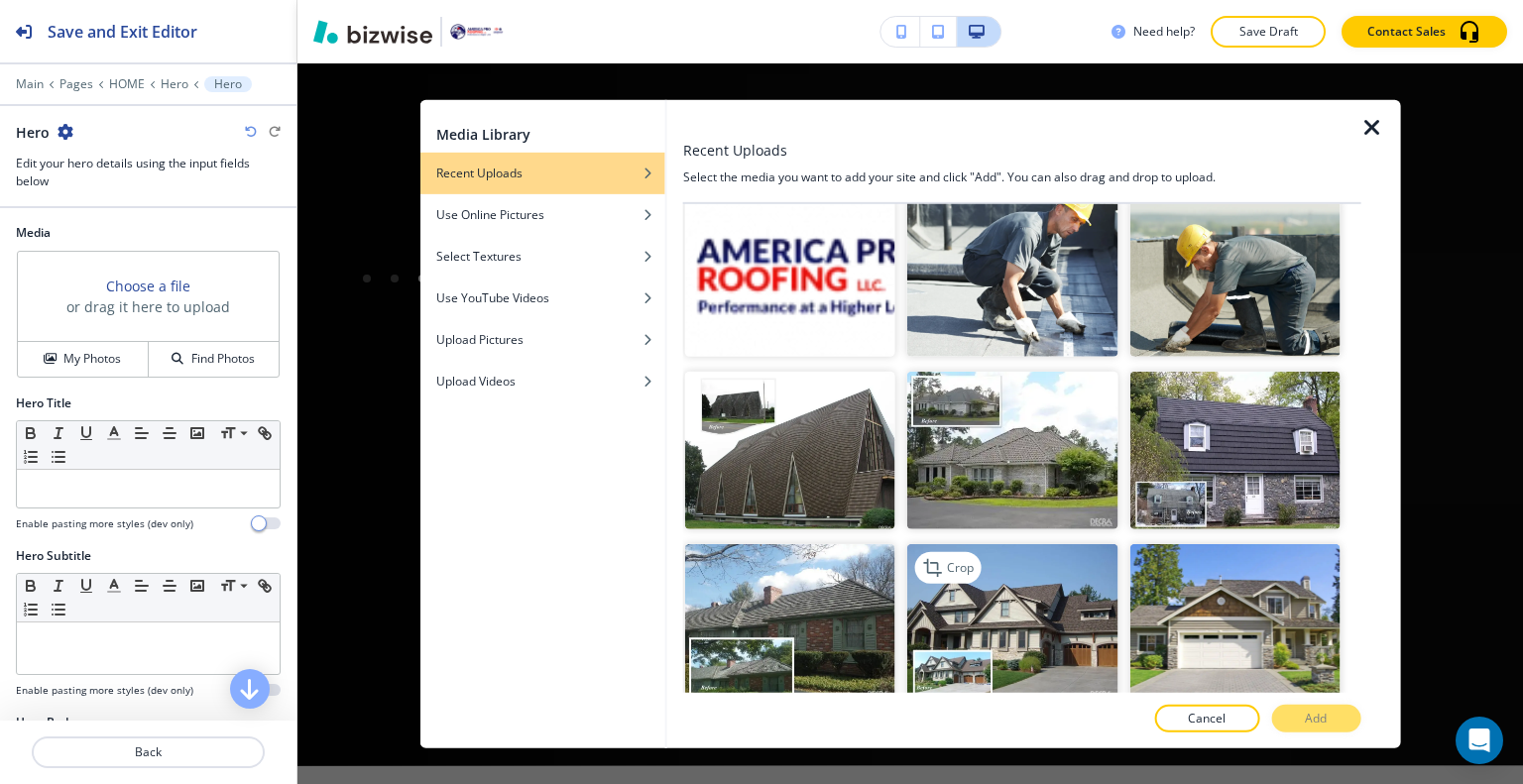 click at bounding box center (1012, 622) 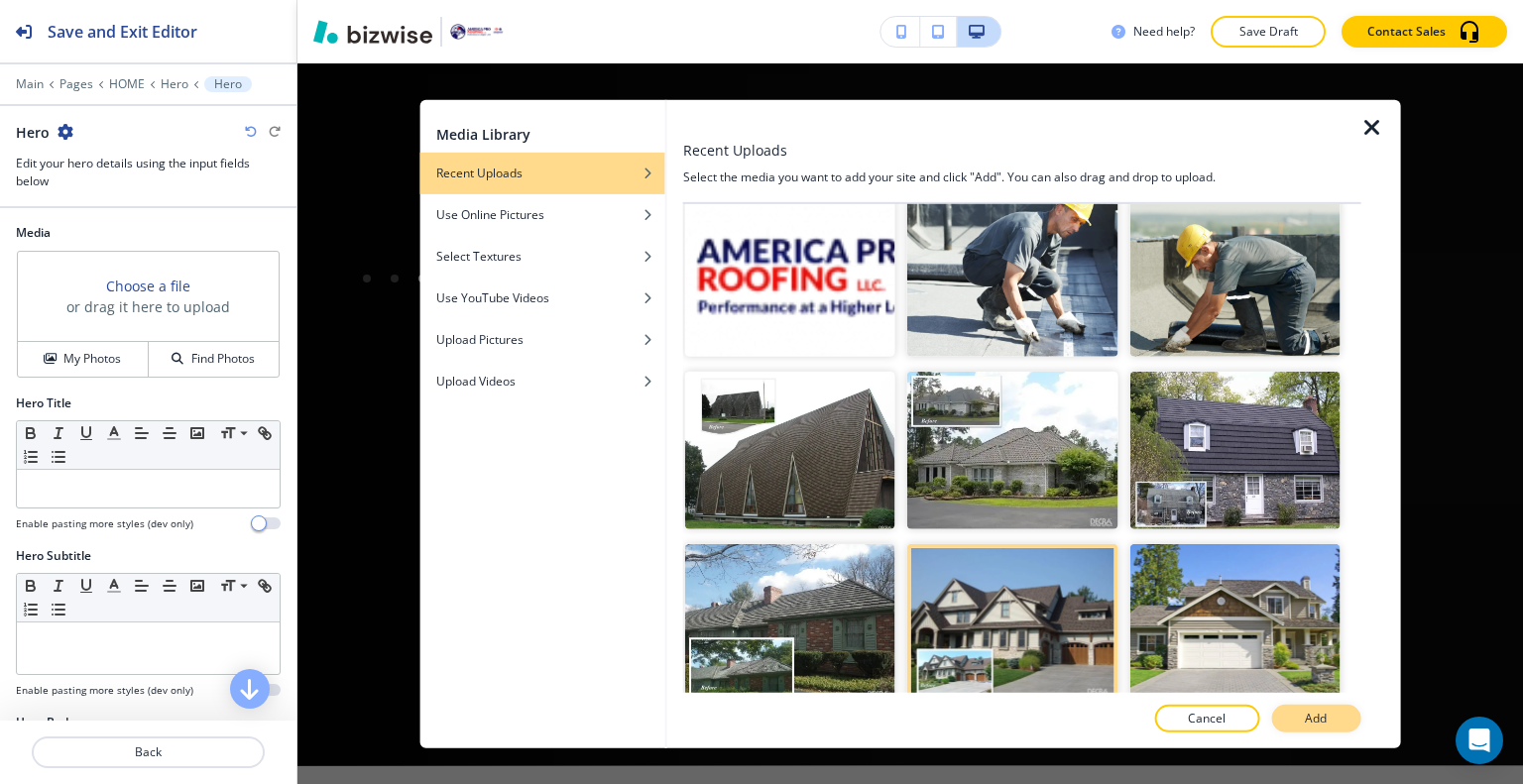 click on "Add" at bounding box center (1316, 719) 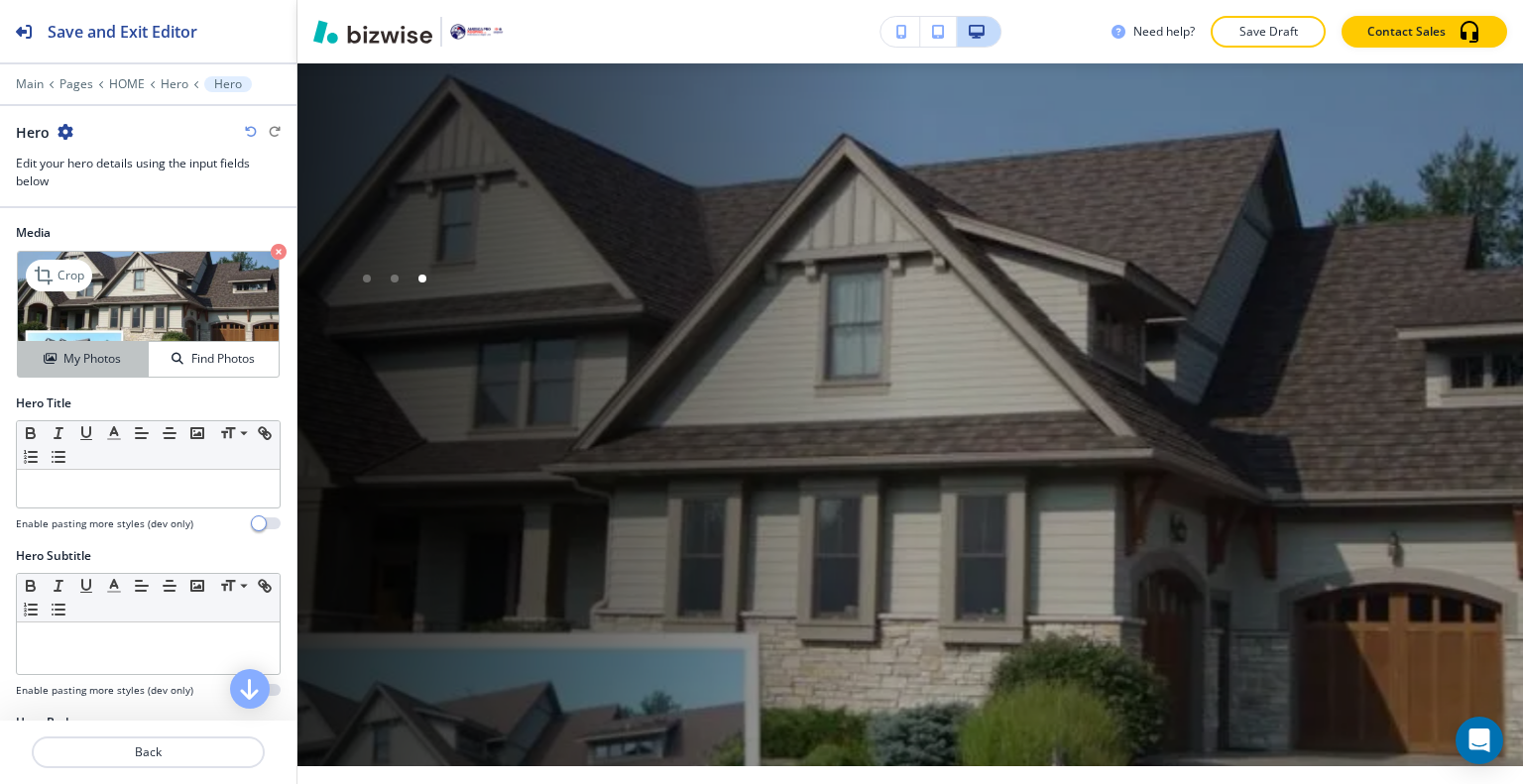 click on "My Photos" at bounding box center [83, 359] 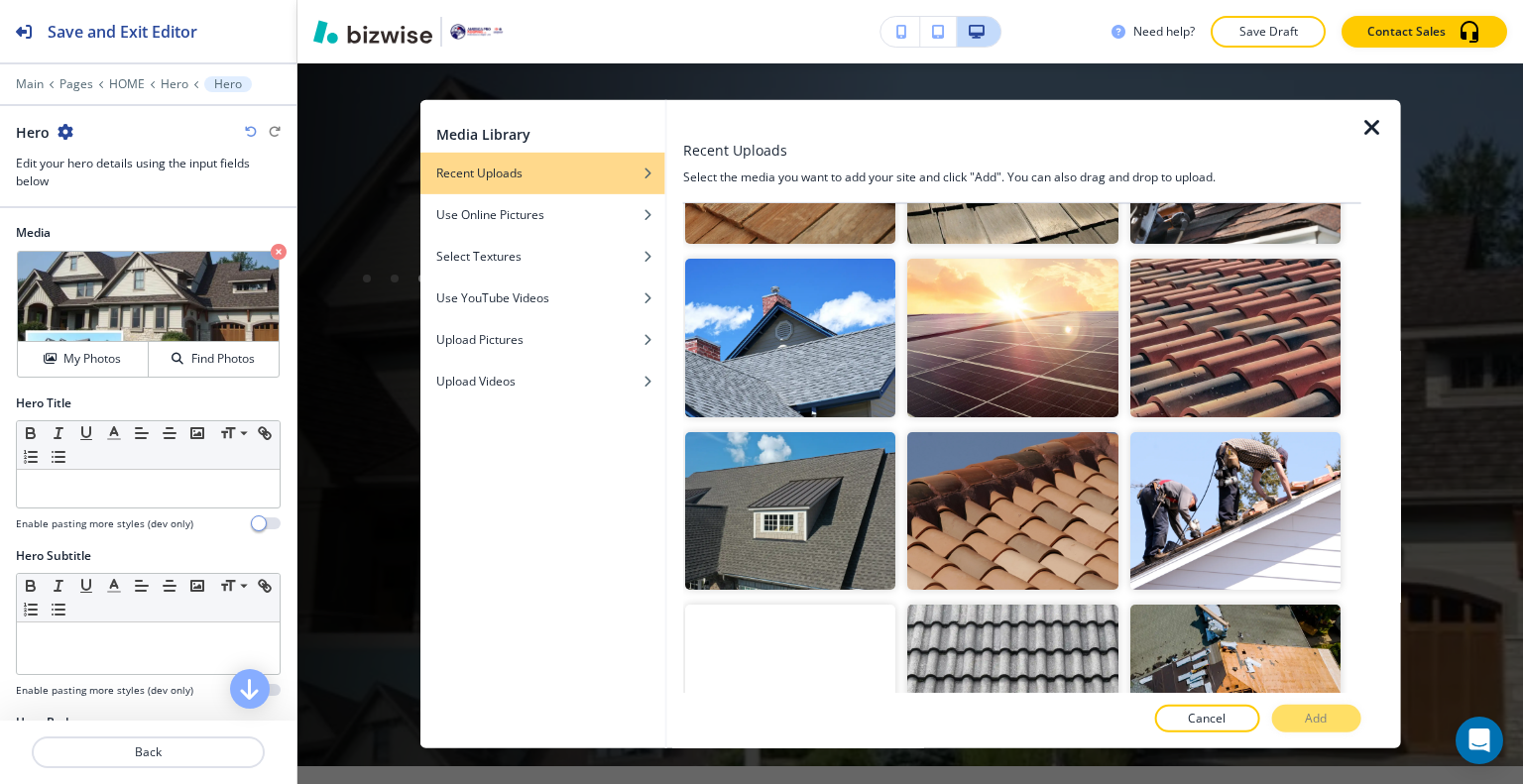 scroll, scrollTop: 1883, scrollLeft: 0, axis: vertical 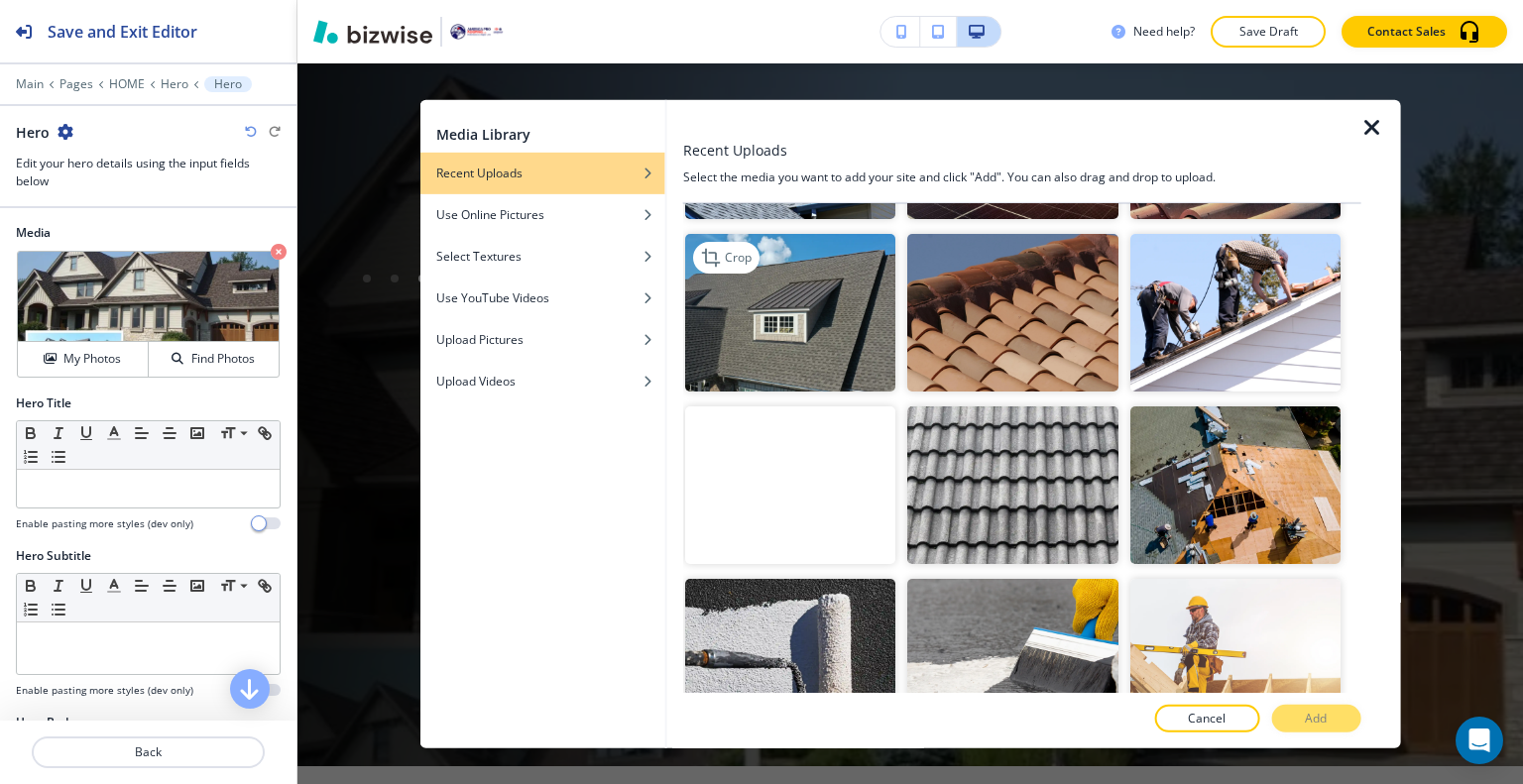 click at bounding box center [790, 311] 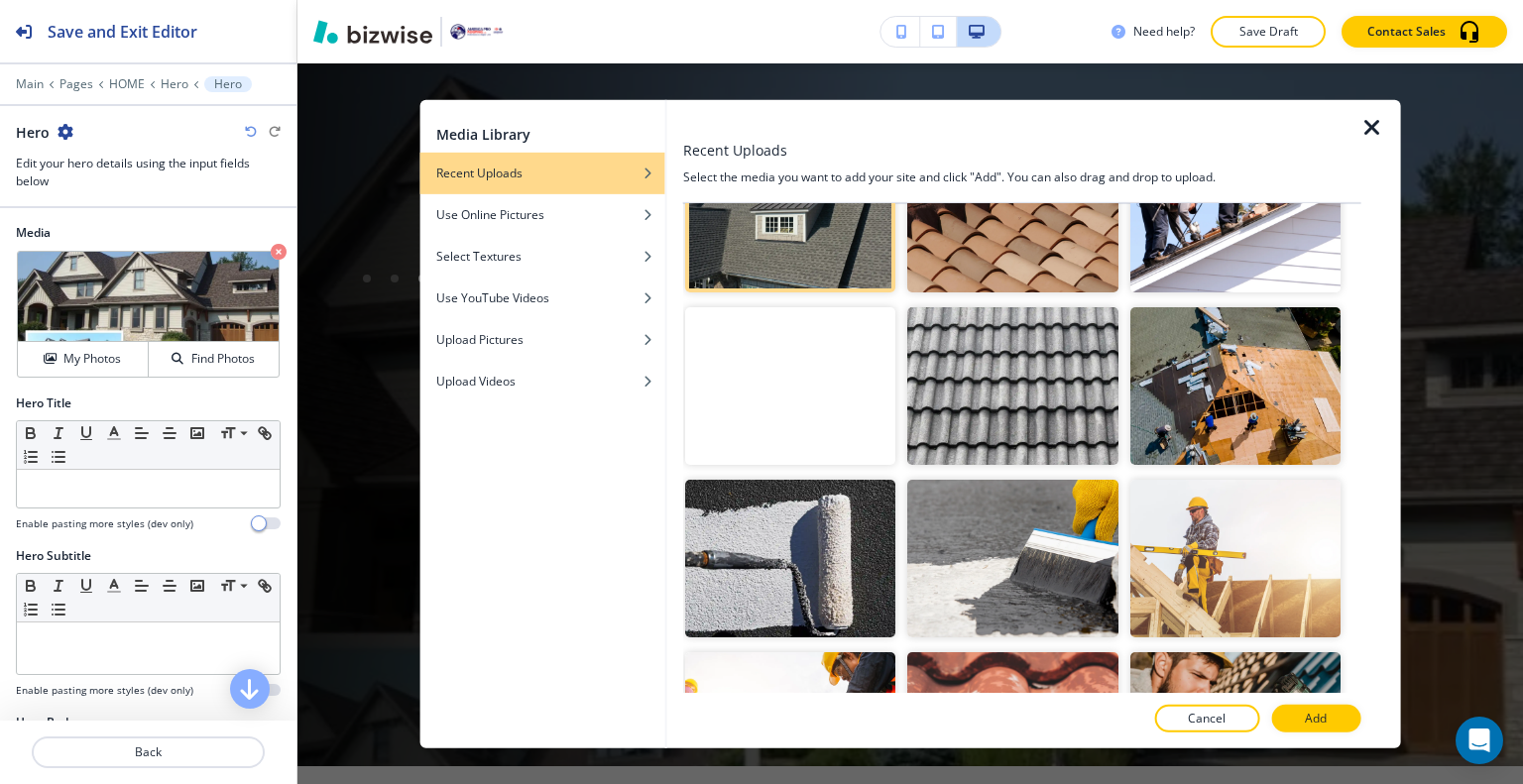 scroll, scrollTop: 2181, scrollLeft: 0, axis: vertical 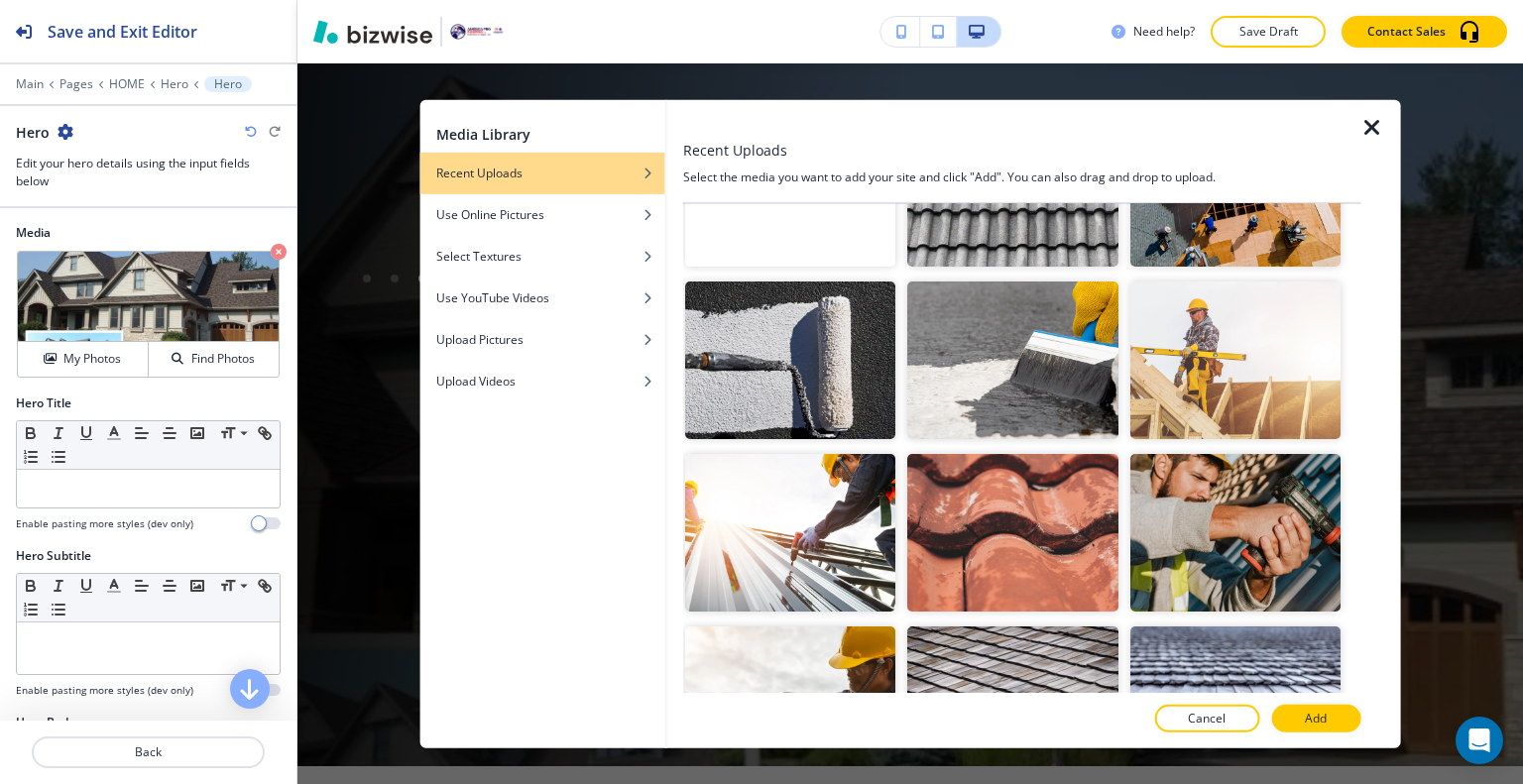 click on "Add" at bounding box center (1316, 719) 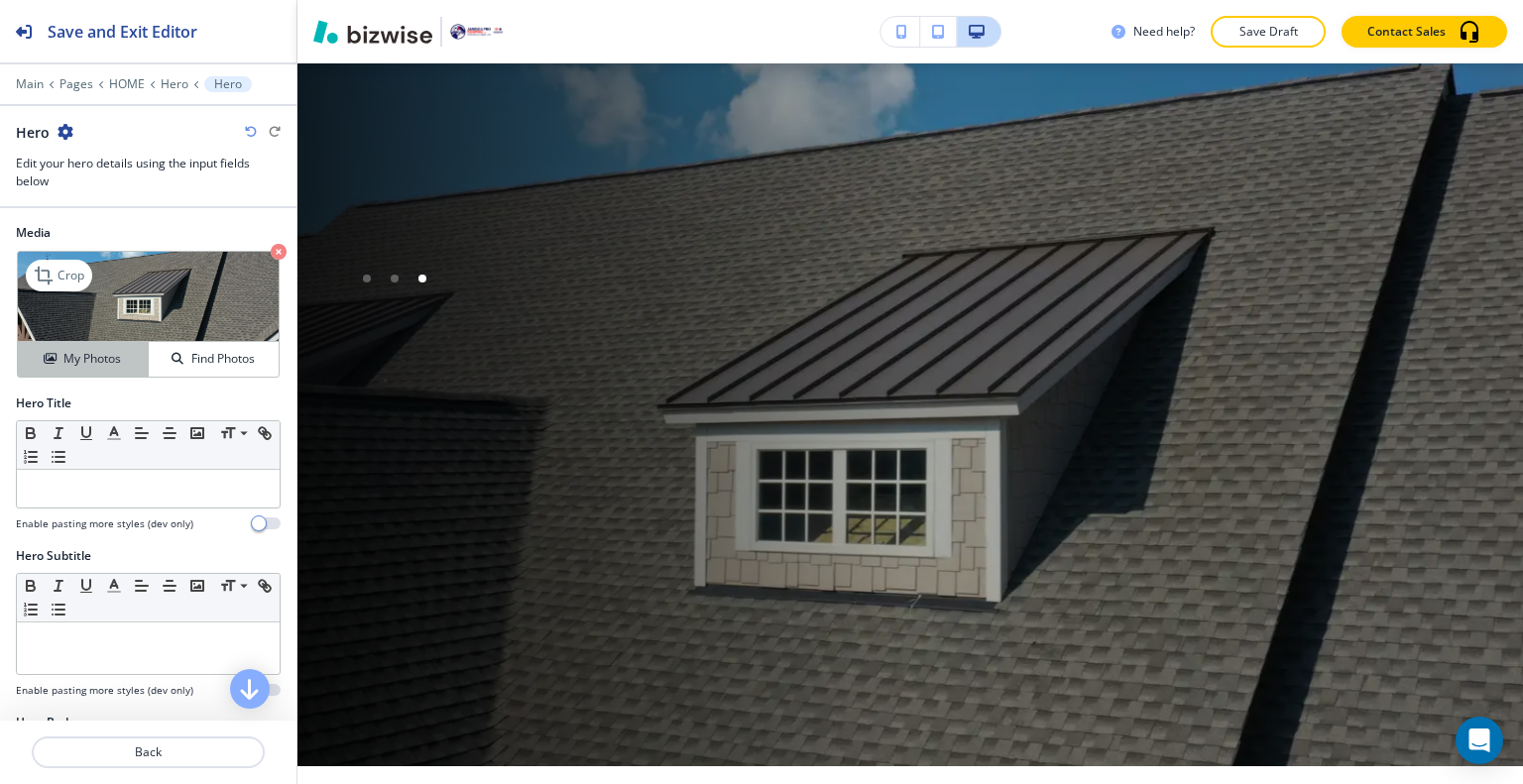 click on "My Photos" at bounding box center [92, 359] 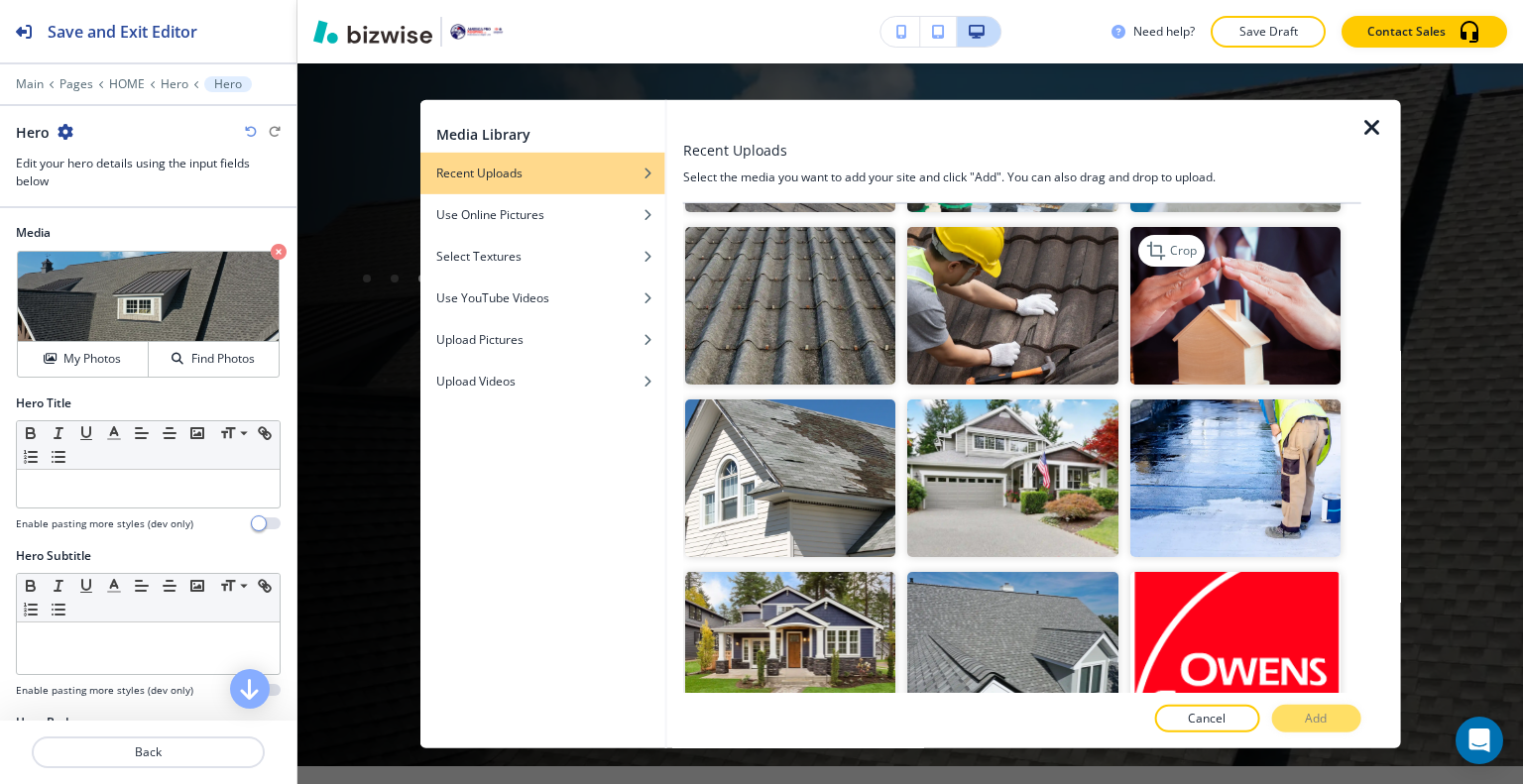 scroll, scrollTop: 3469, scrollLeft: 0, axis: vertical 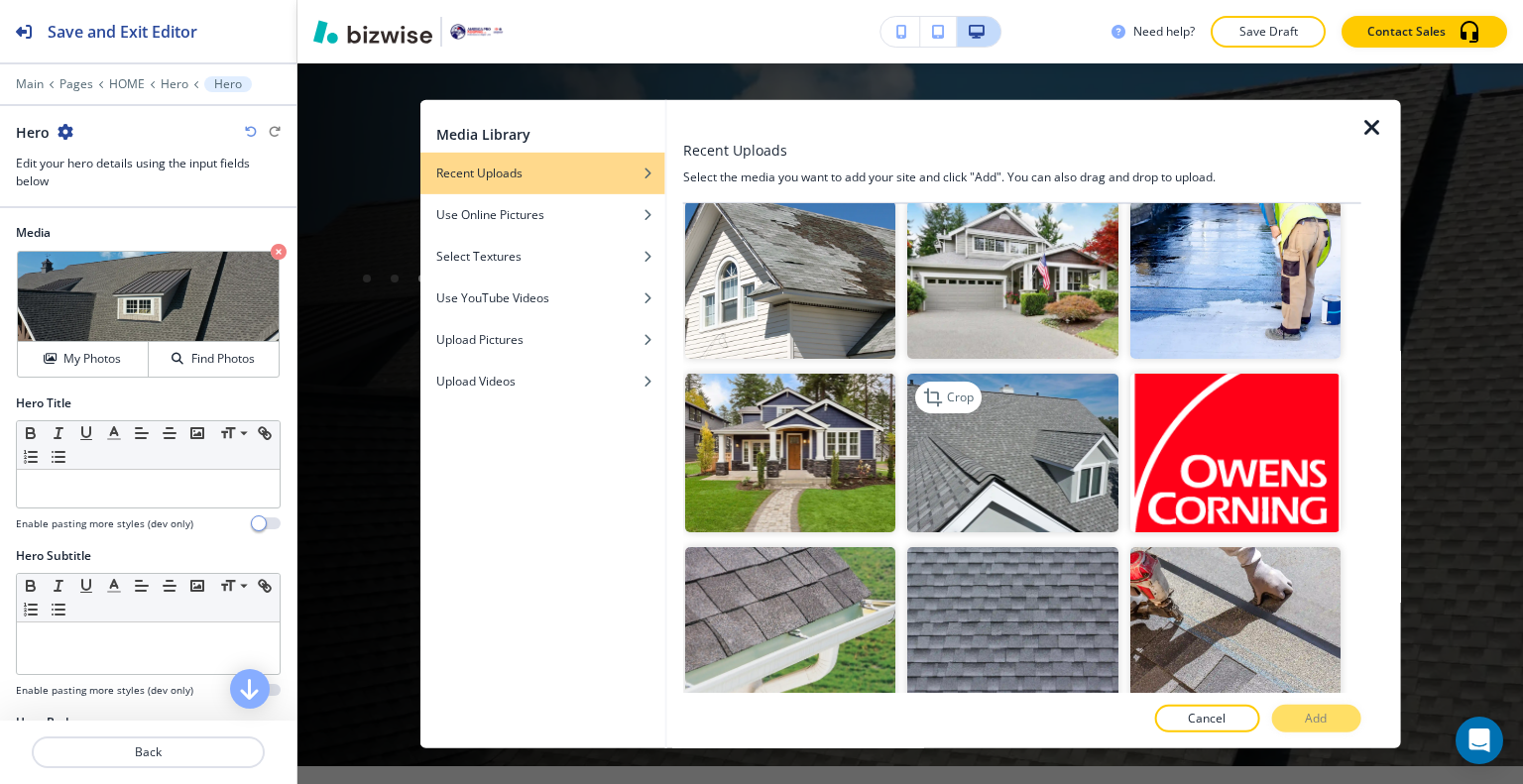 click at bounding box center (1012, 452) 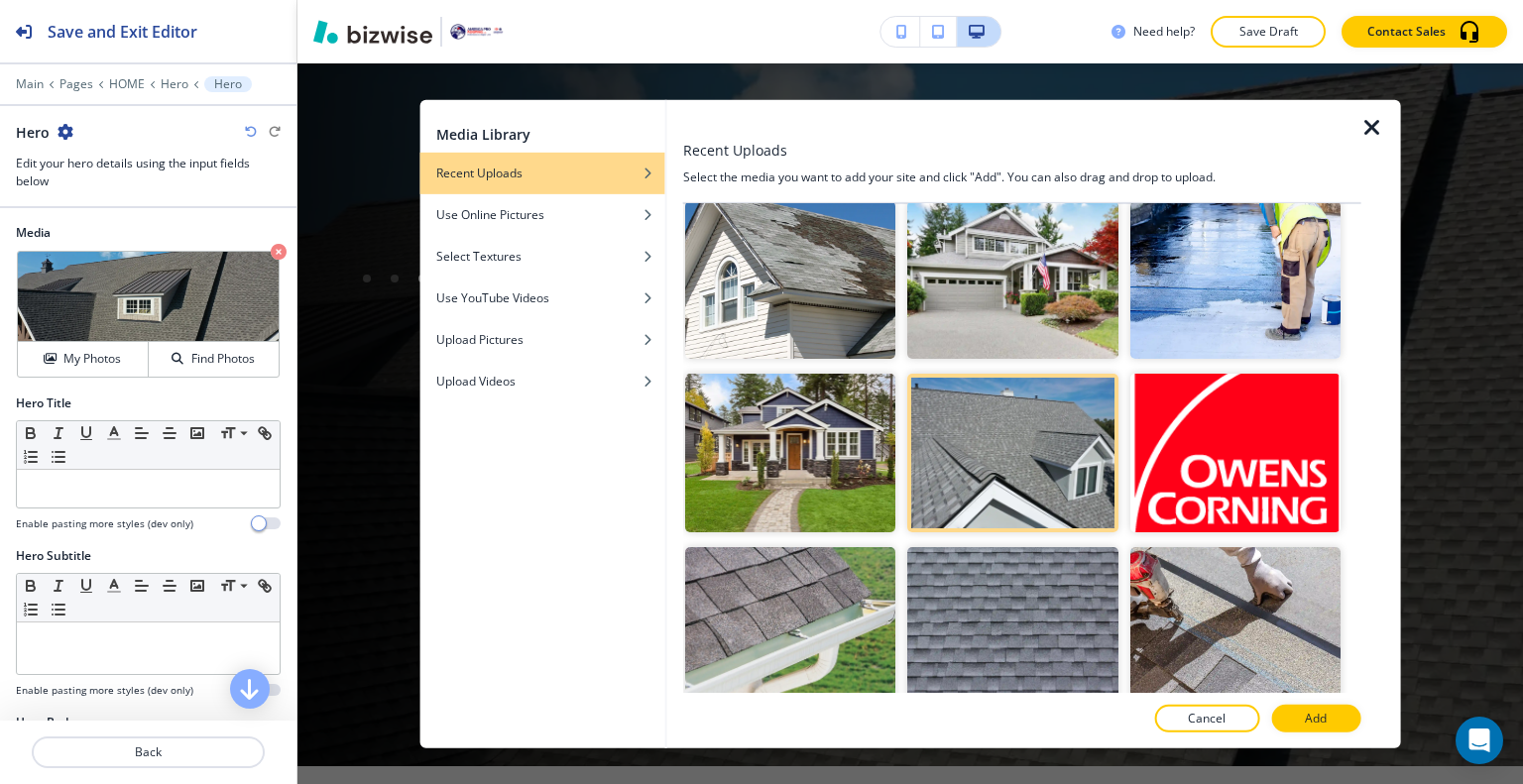 click at bounding box center [1022, 699] 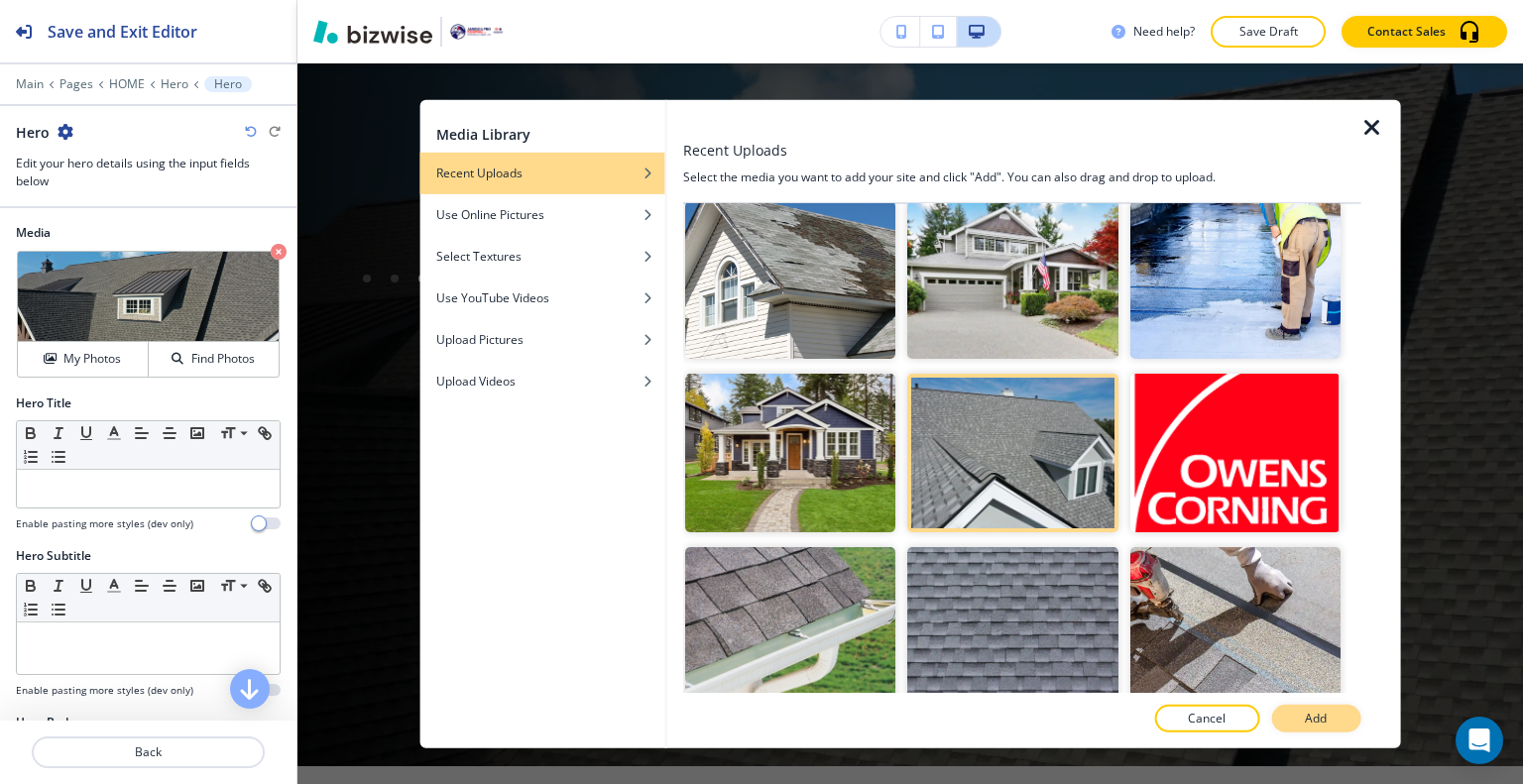 click on "Add" at bounding box center [1316, 719] 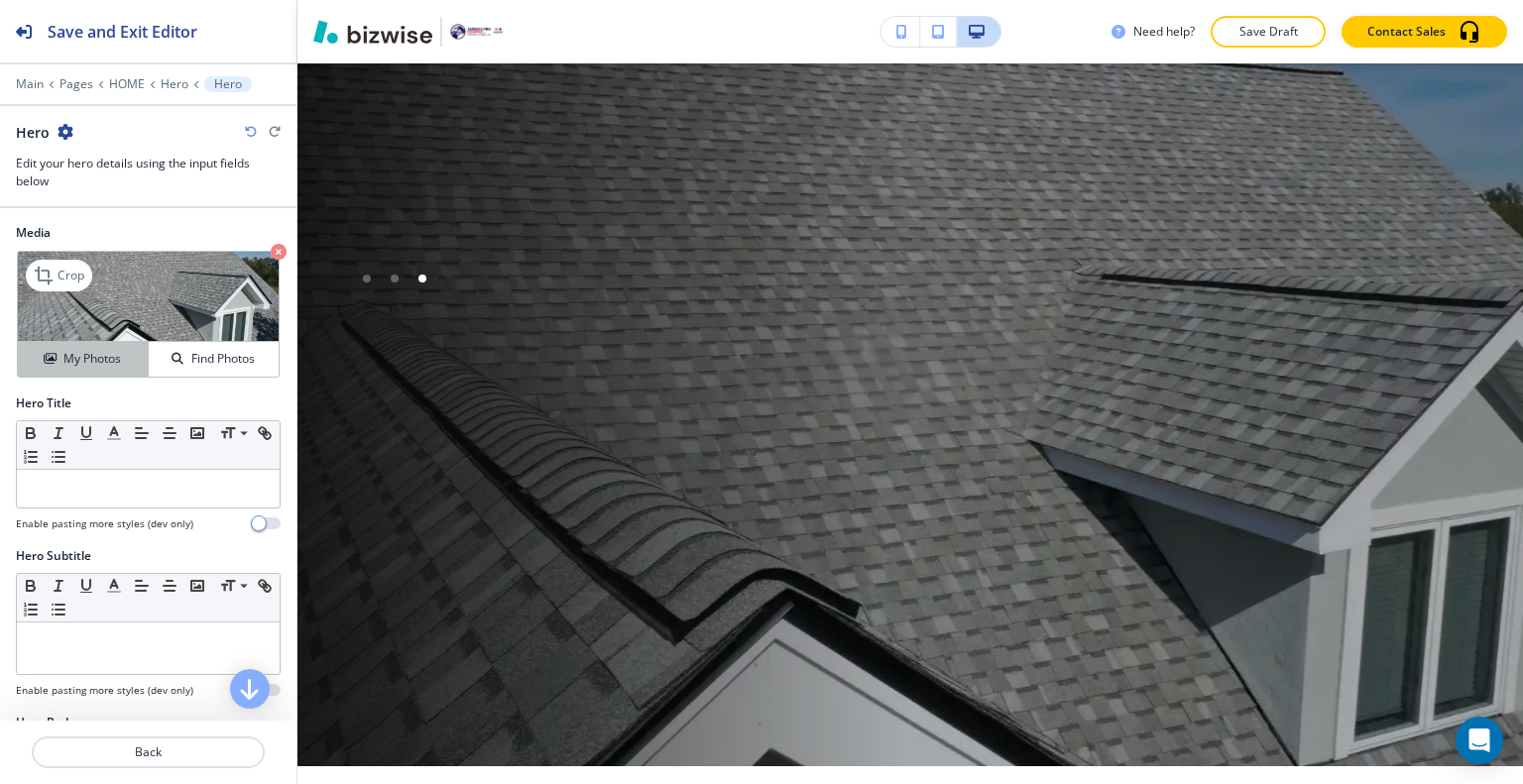 click on "My Photos" at bounding box center (92, 359) 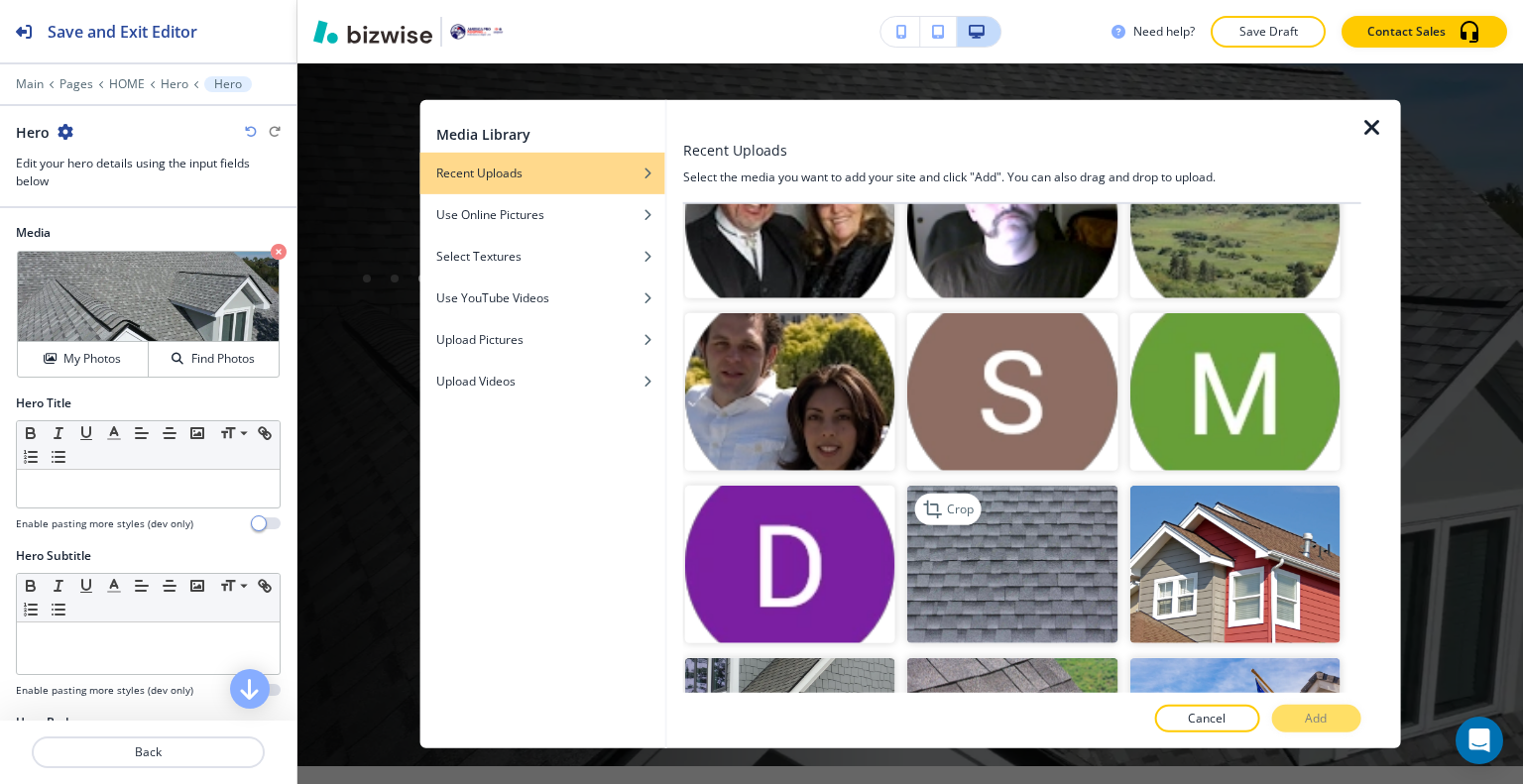 scroll, scrollTop: 6145, scrollLeft: 0, axis: vertical 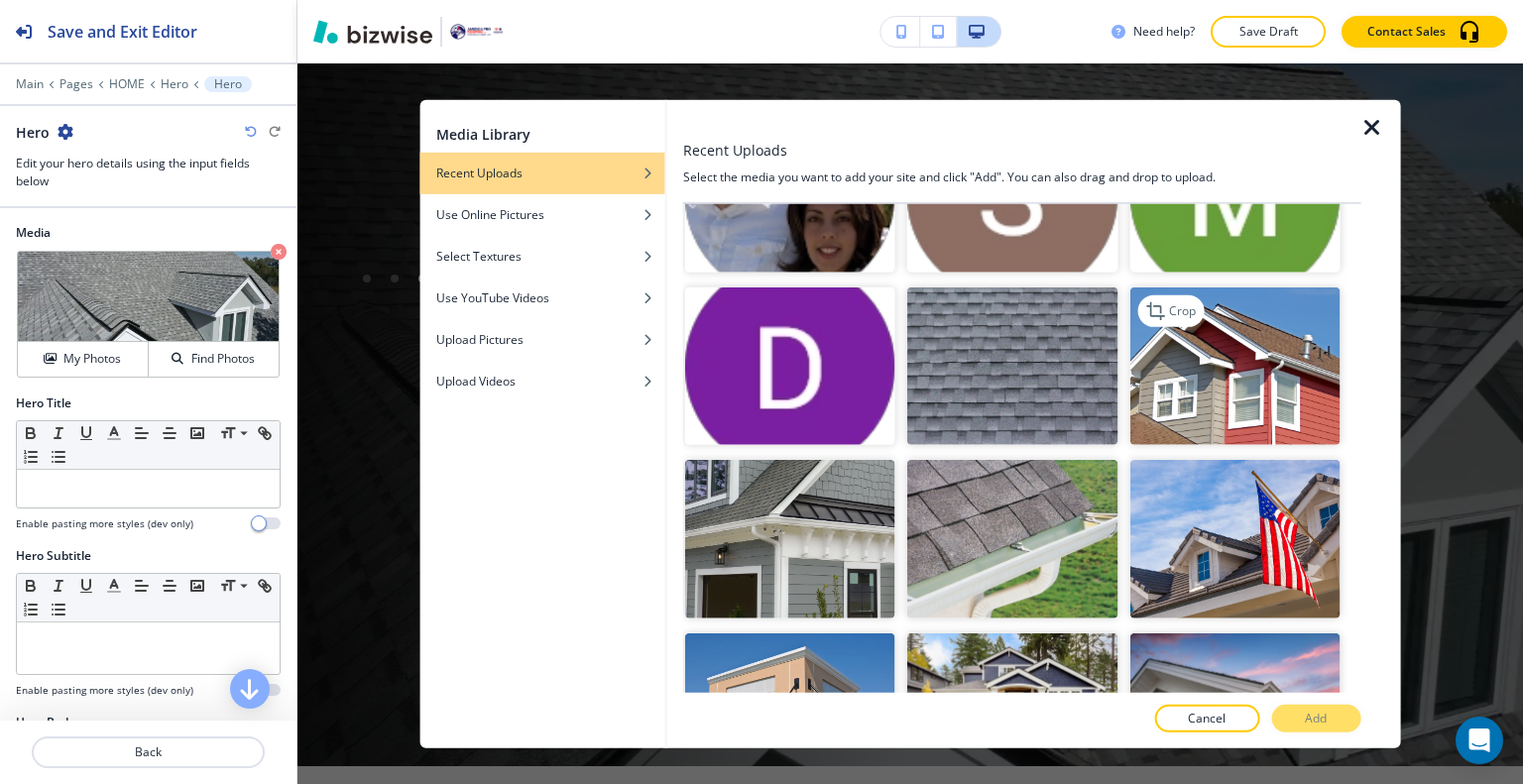 click at bounding box center (1234, 366) 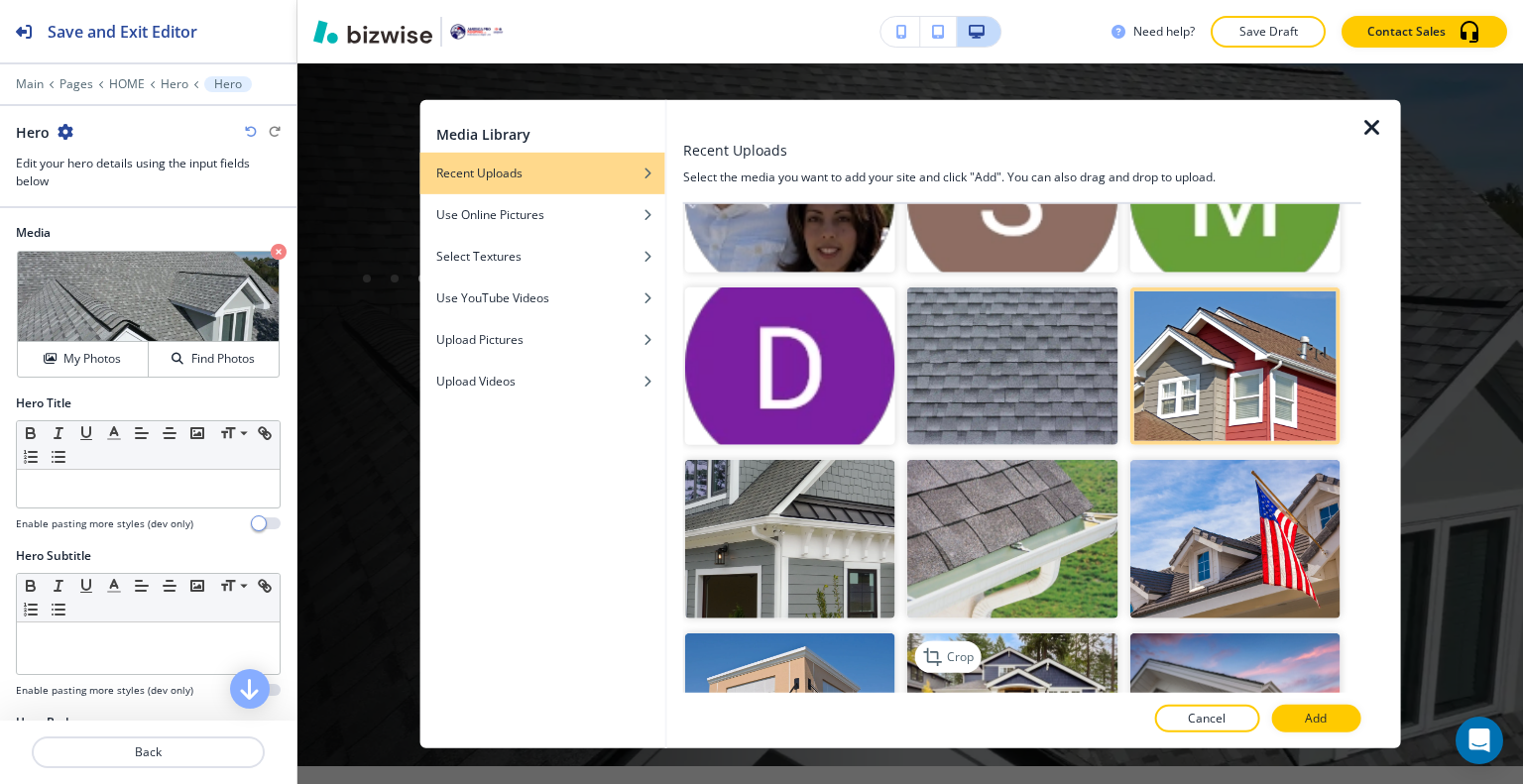 click at bounding box center [1012, 711] 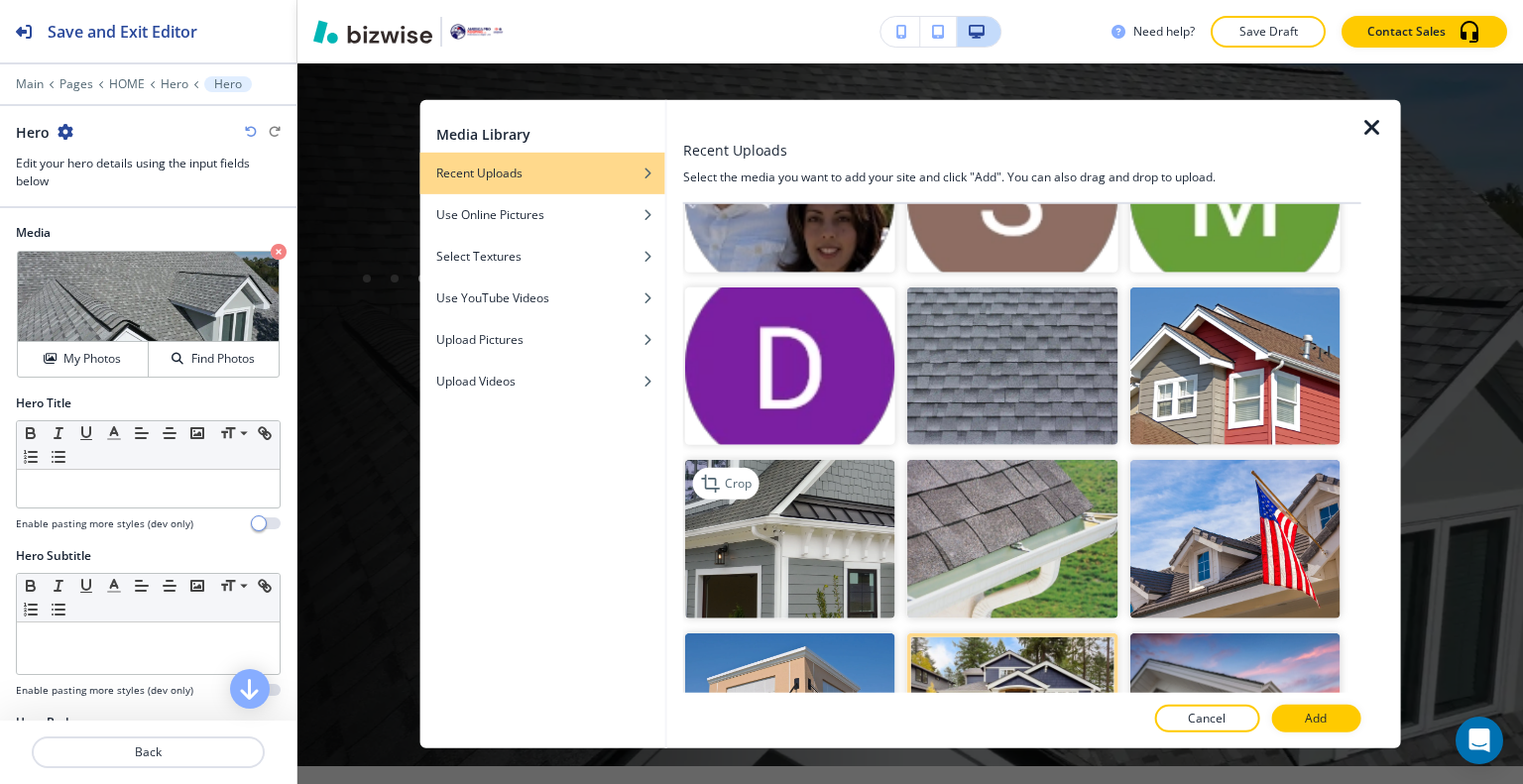 click at bounding box center [790, 538] 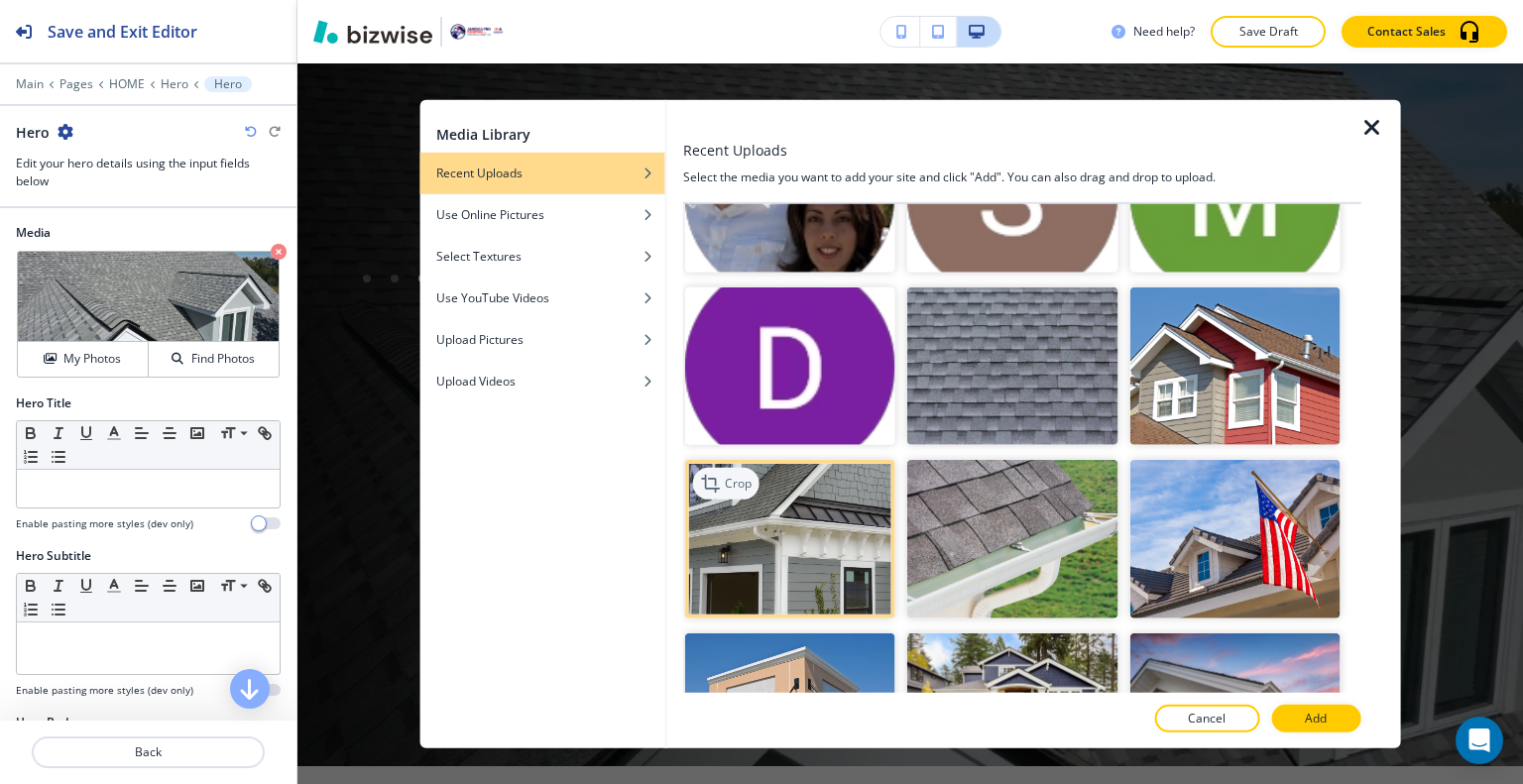 click on "Crop" at bounding box center (738, 484) 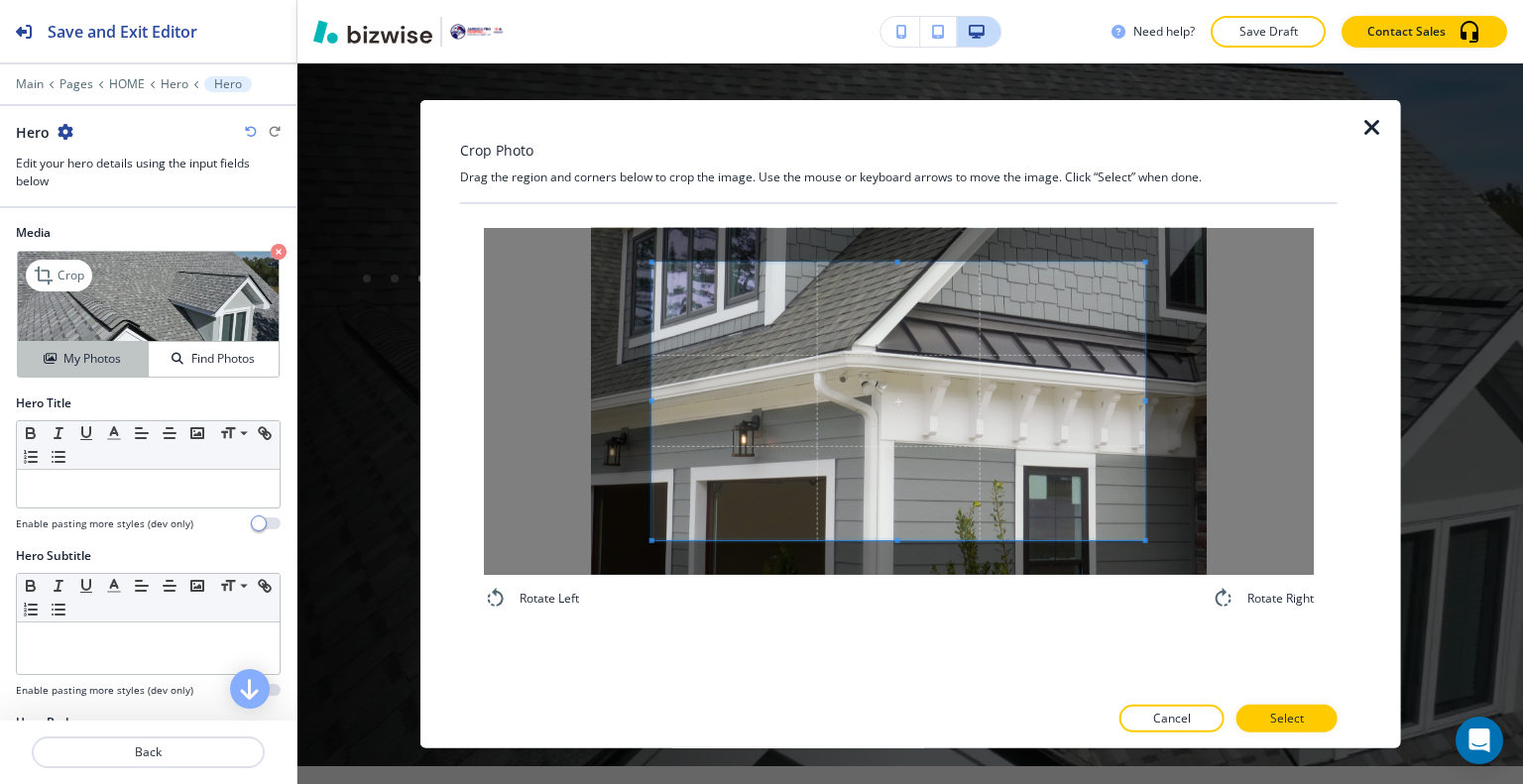 click on "My Photos" at bounding box center (92, 359) 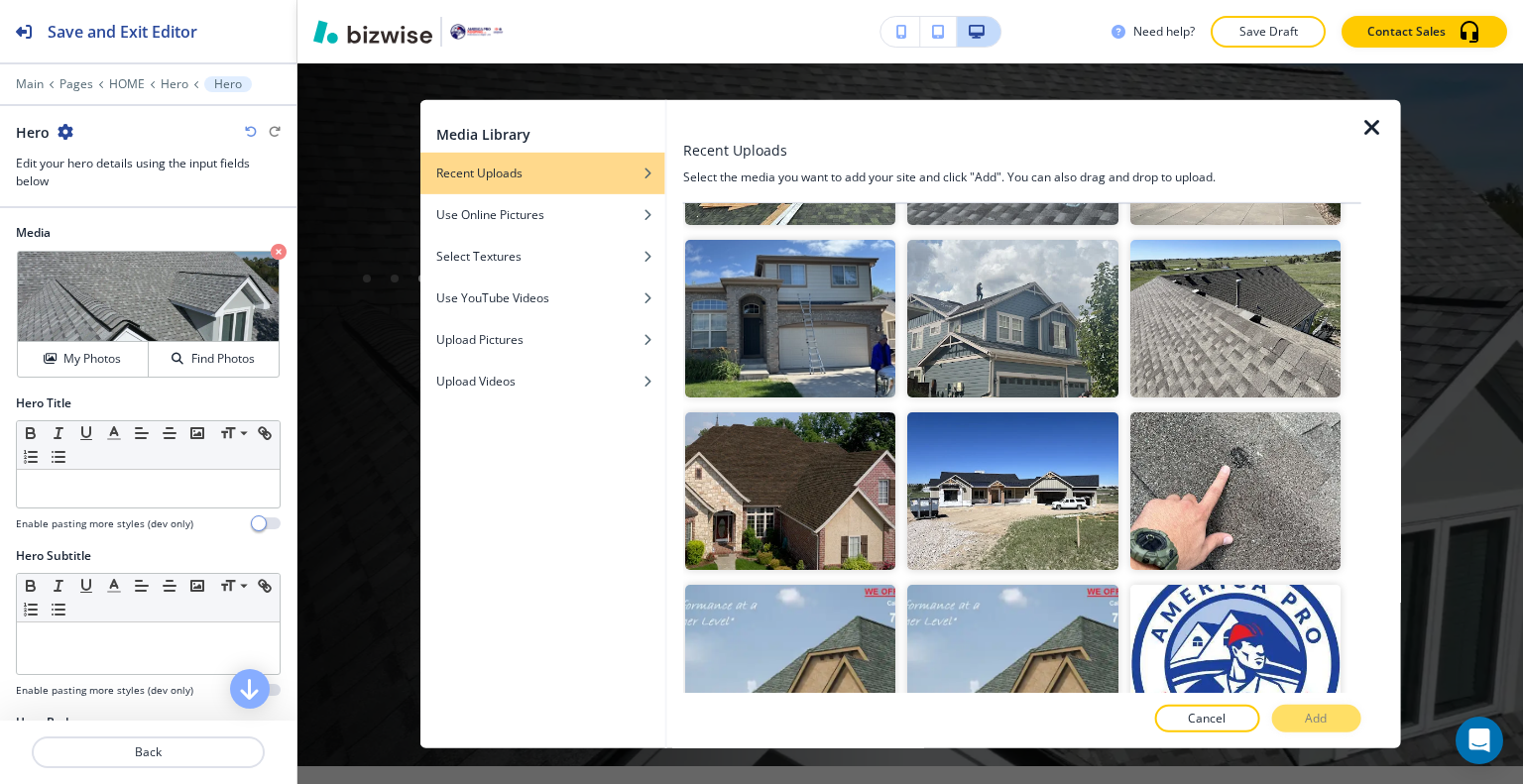 scroll, scrollTop: 892, scrollLeft: 0, axis: vertical 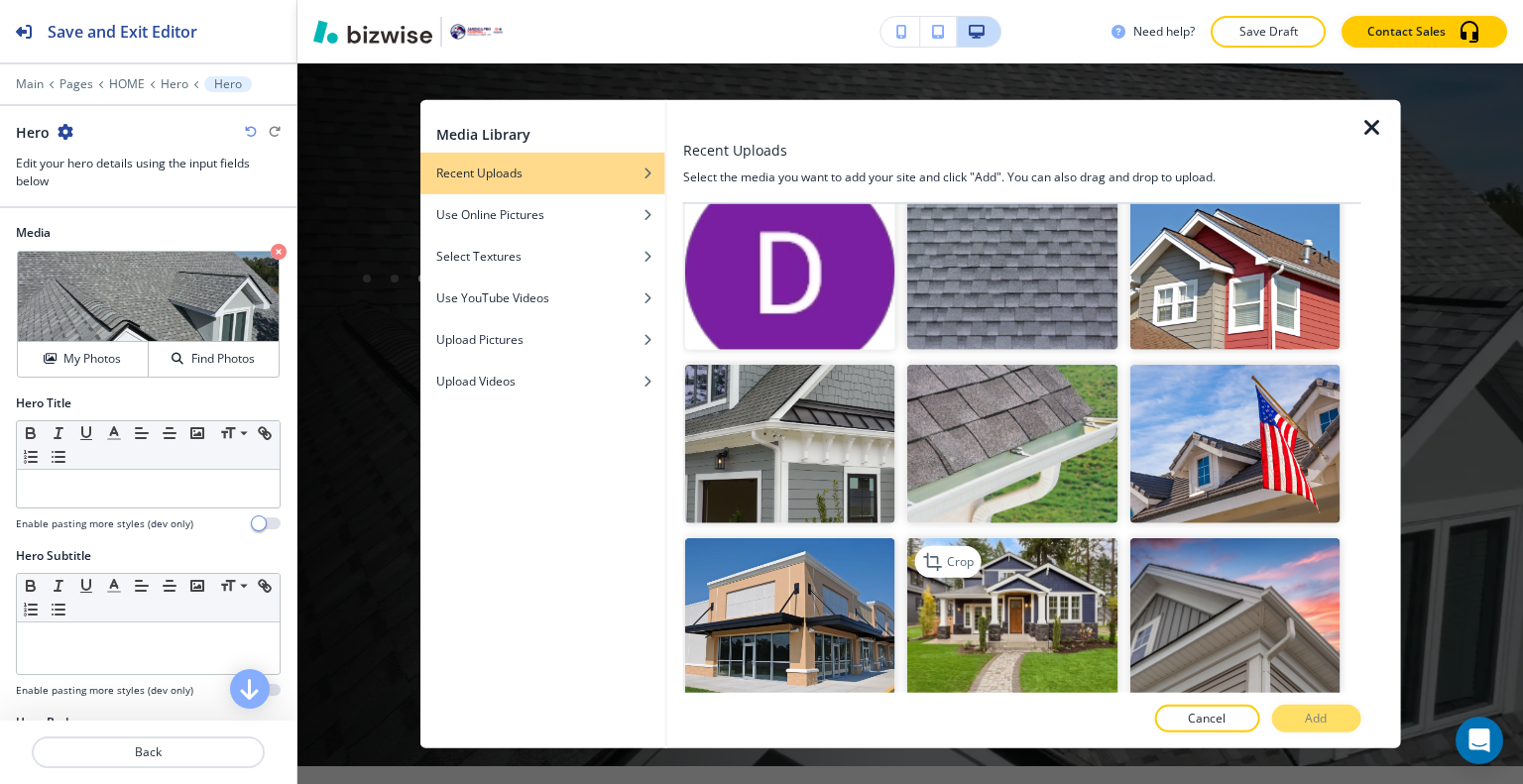 click at bounding box center [1012, 616] 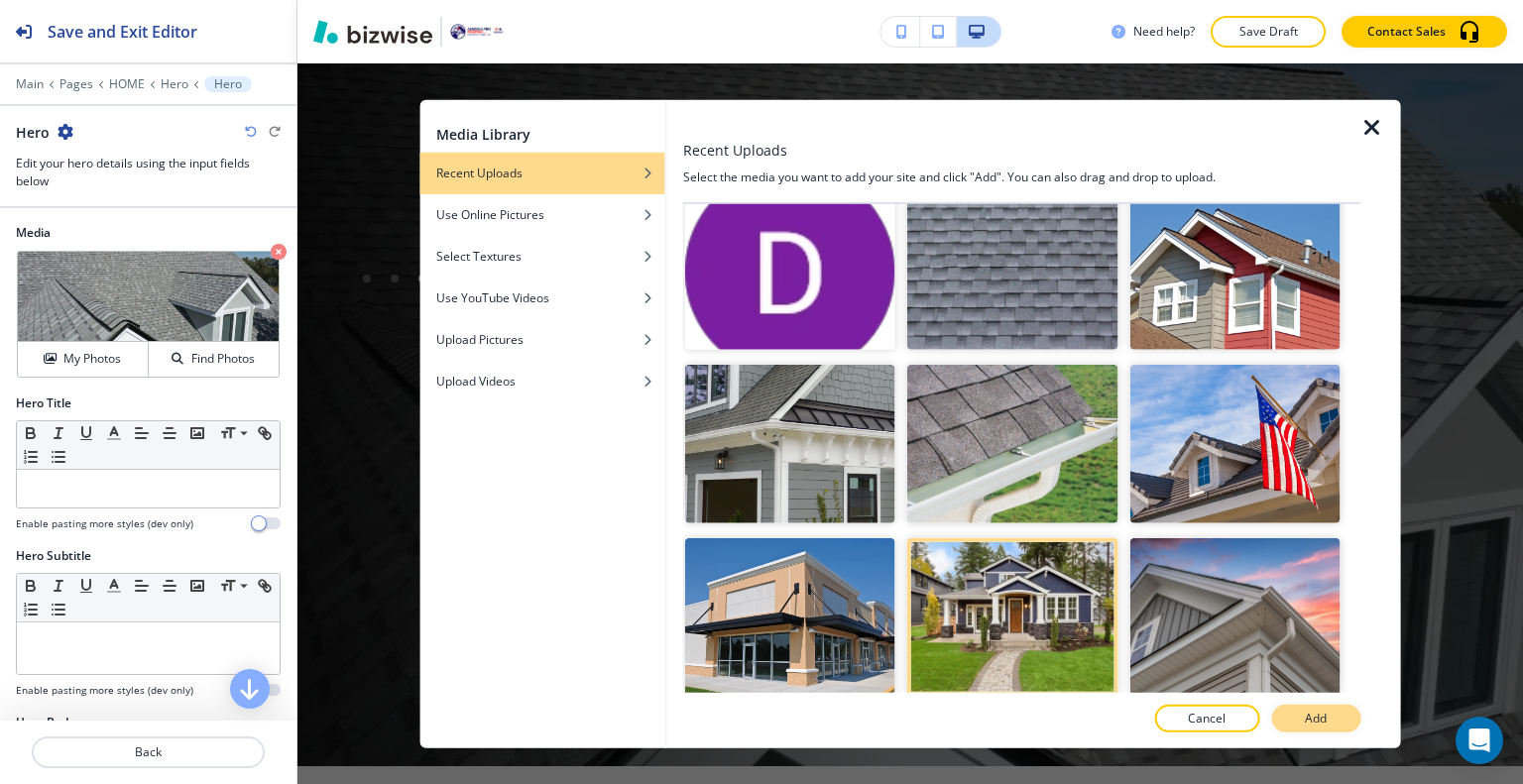 click on "Add" at bounding box center (1316, 719) 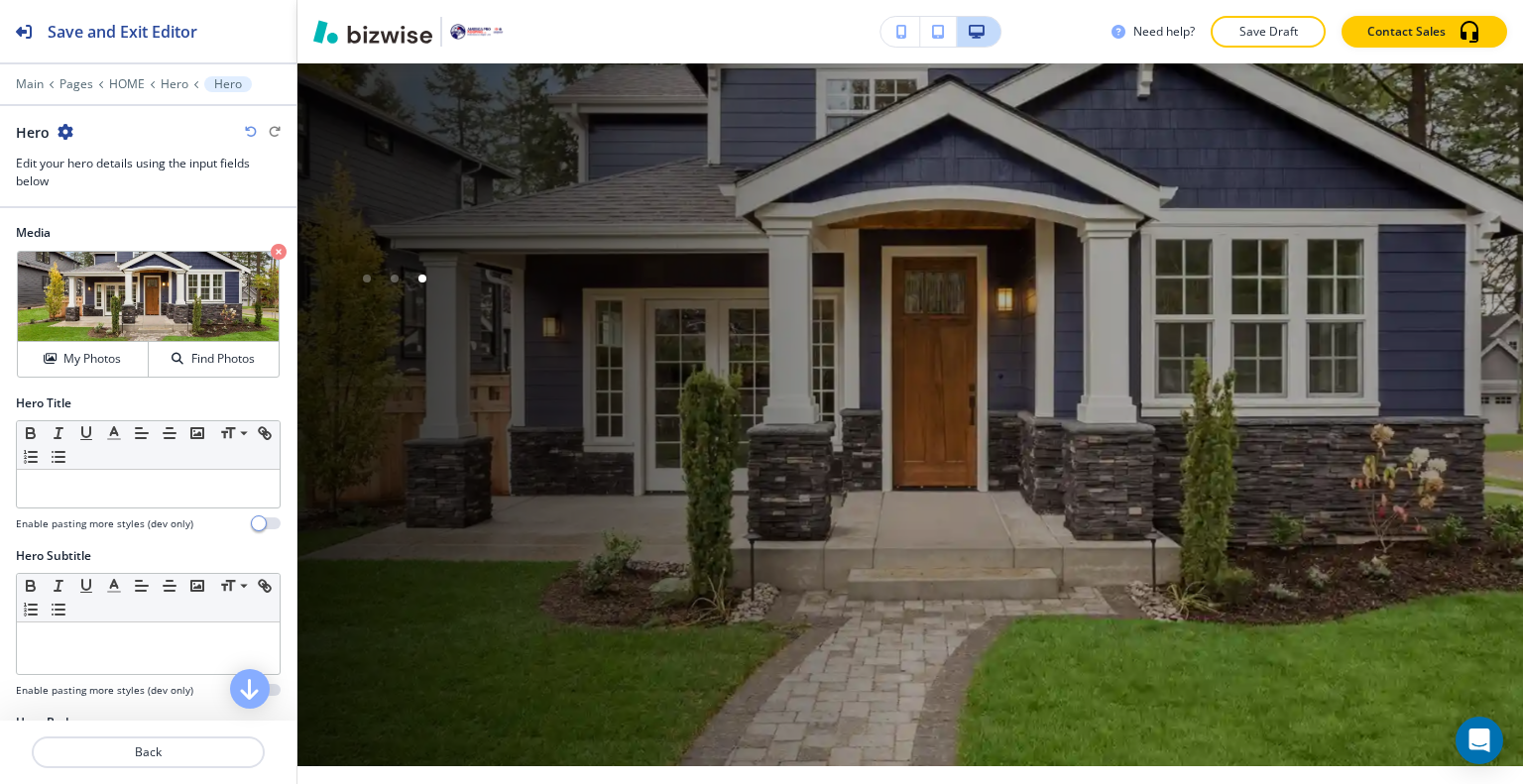 scroll, scrollTop: 0, scrollLeft: 0, axis: both 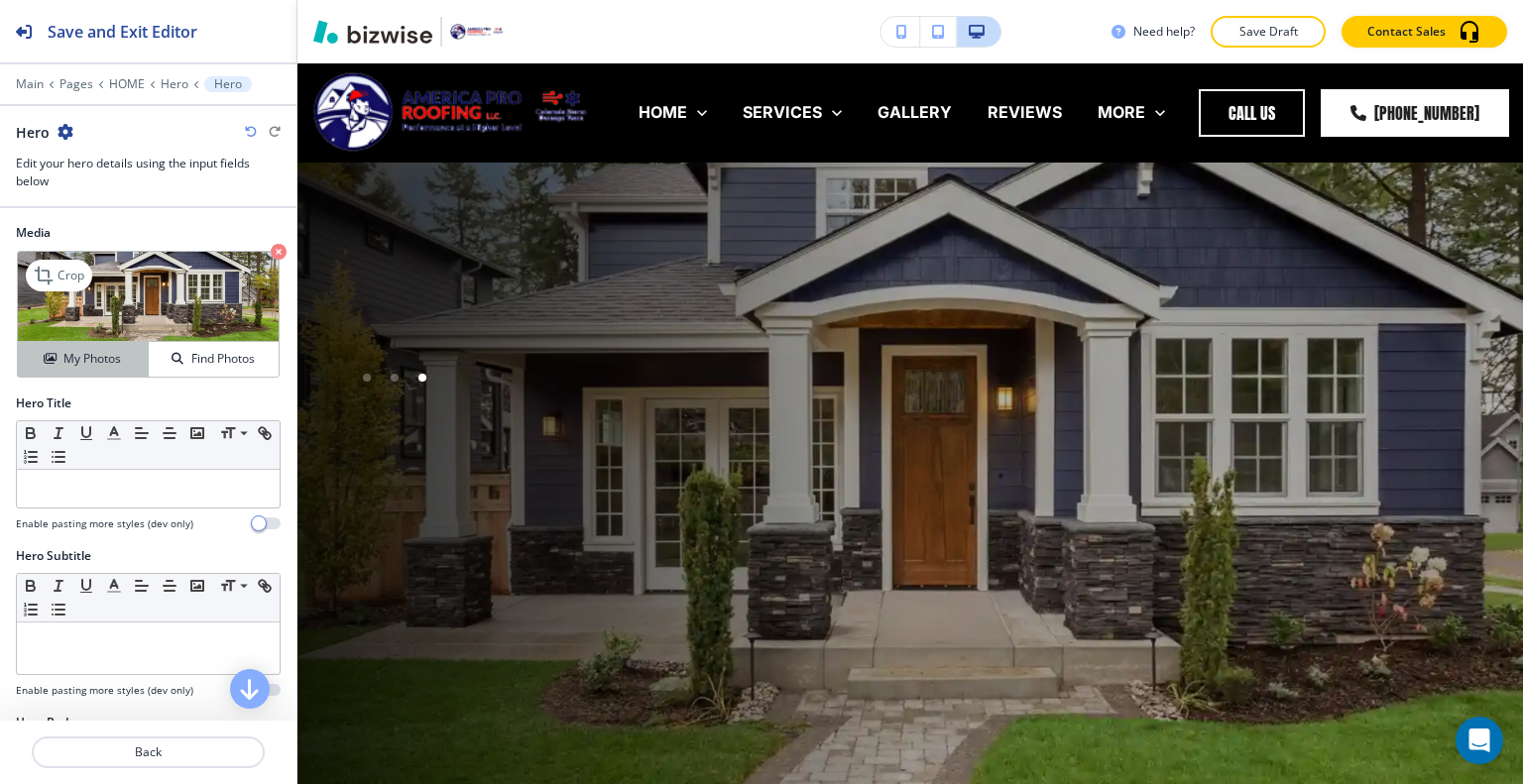 click on "My Photos" at bounding box center (92, 359) 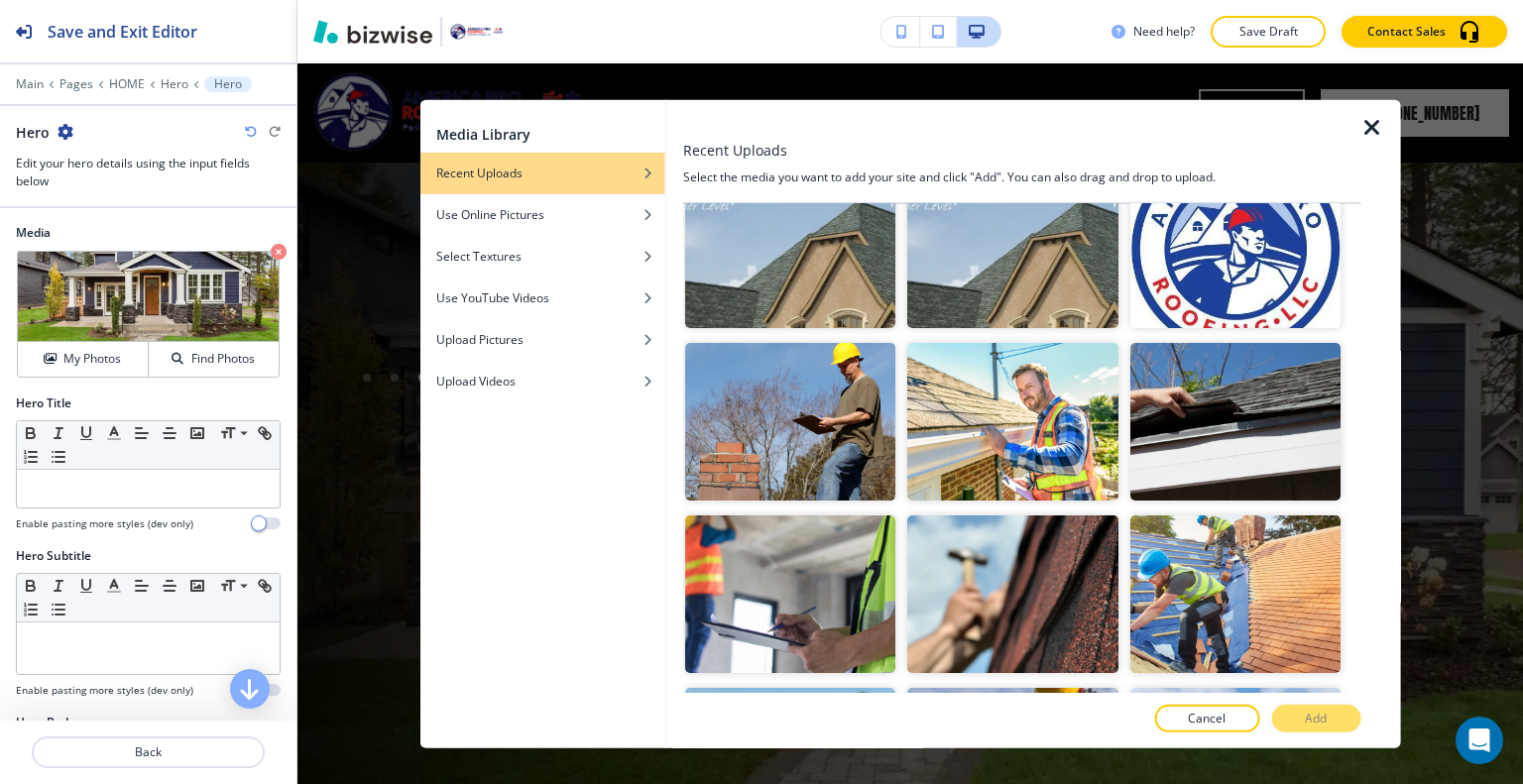 scroll, scrollTop: 6439, scrollLeft: 0, axis: vertical 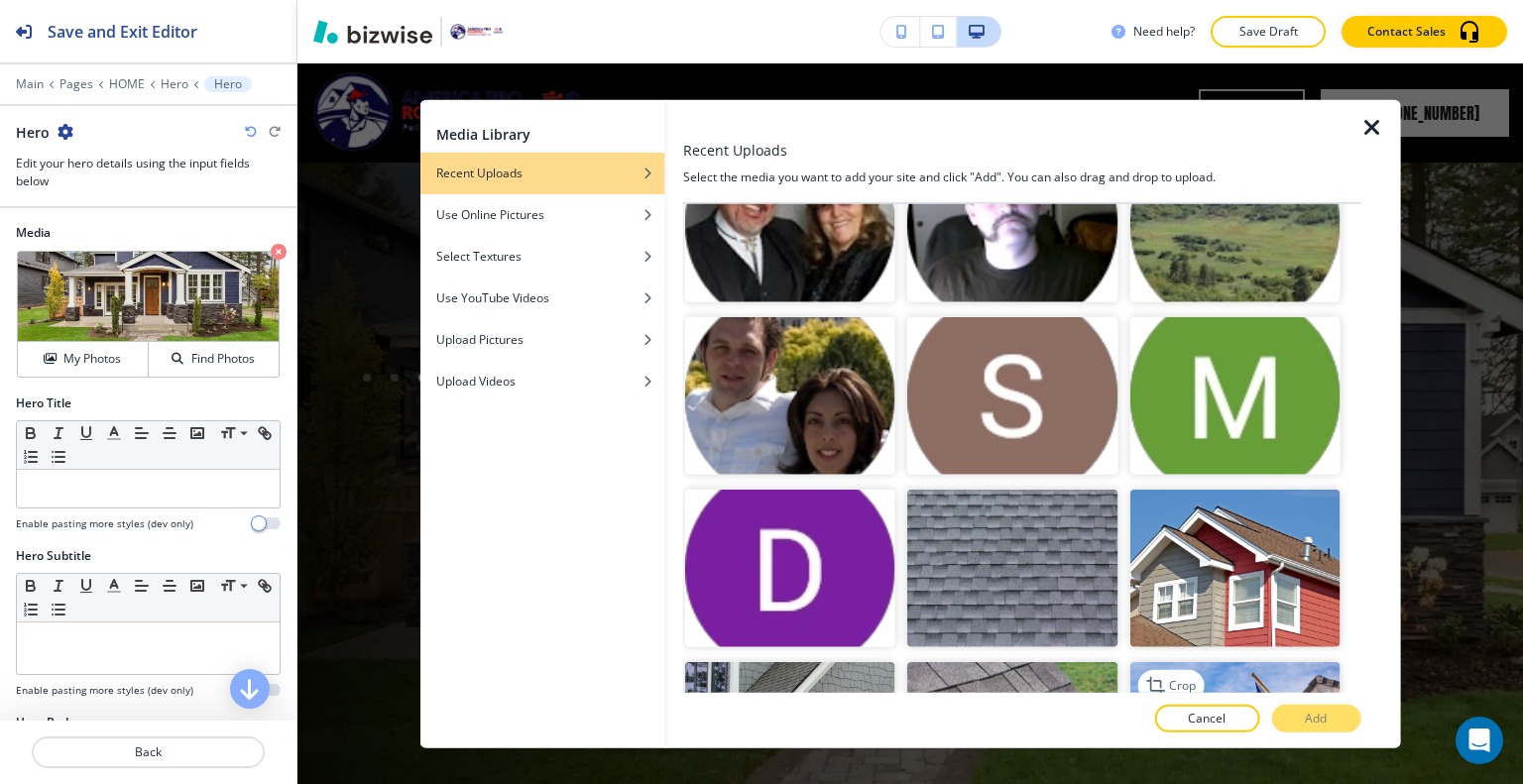 click at bounding box center [1234, 740] 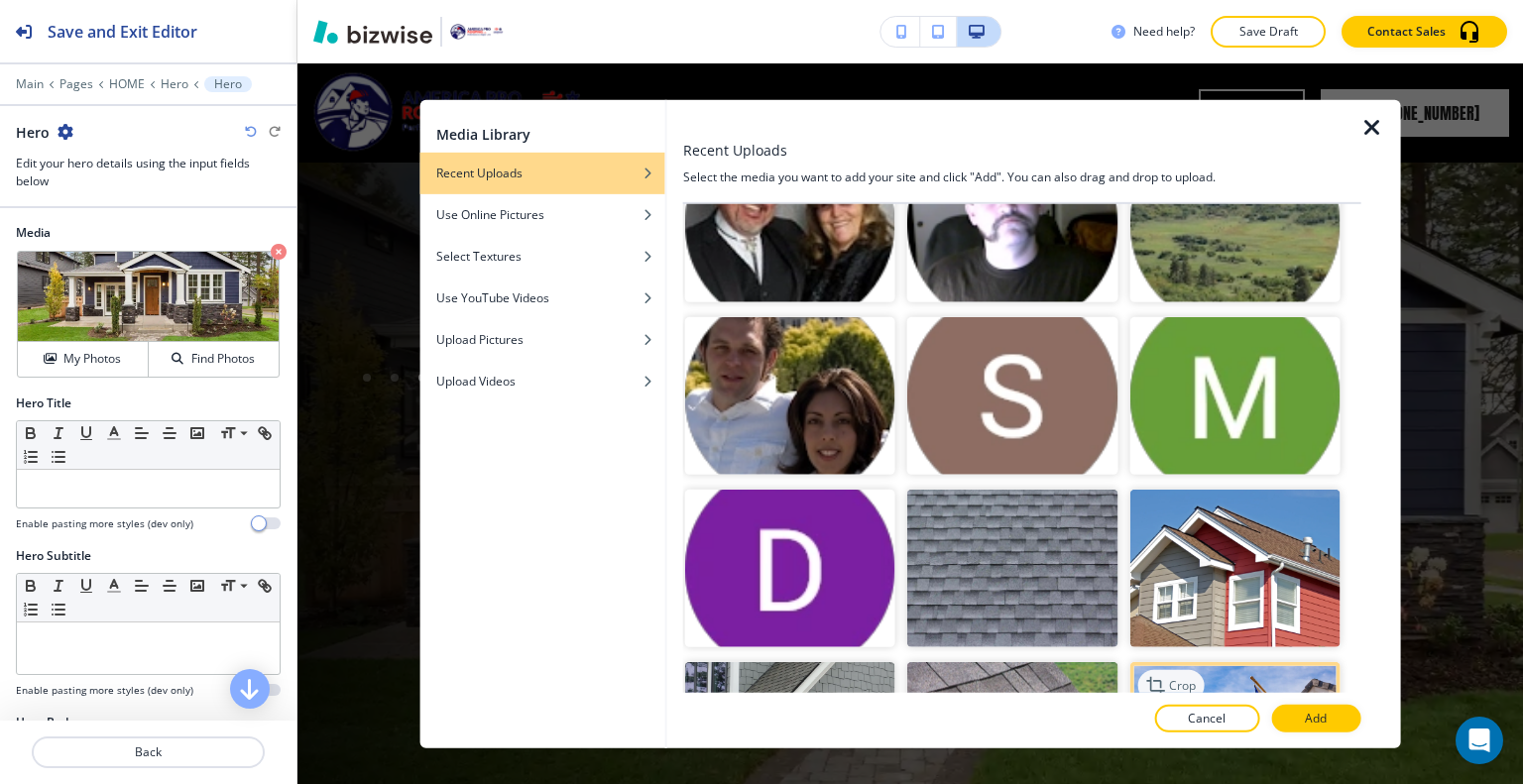 click on "Crop" at bounding box center (1182, 686) 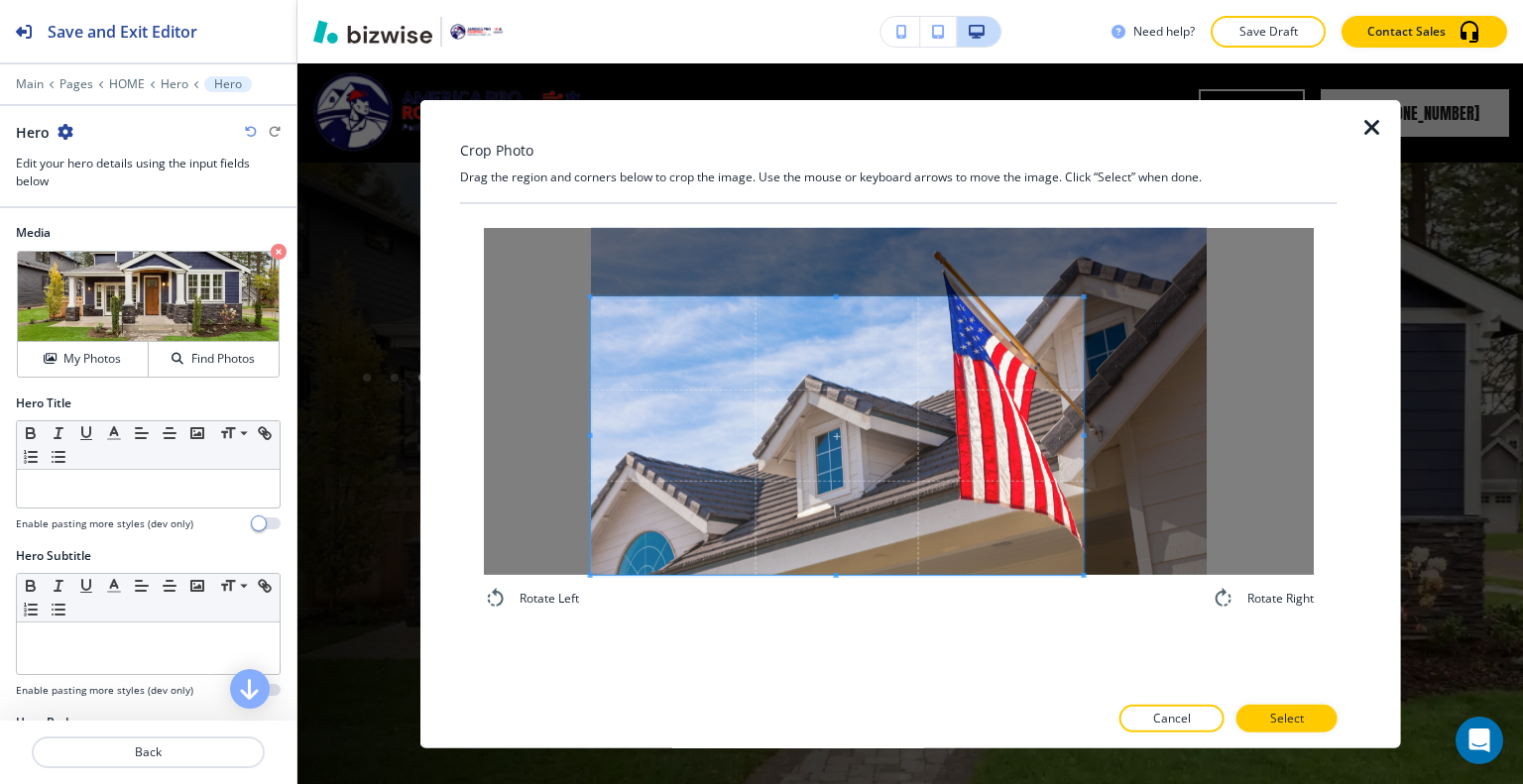 click at bounding box center [837, 435] 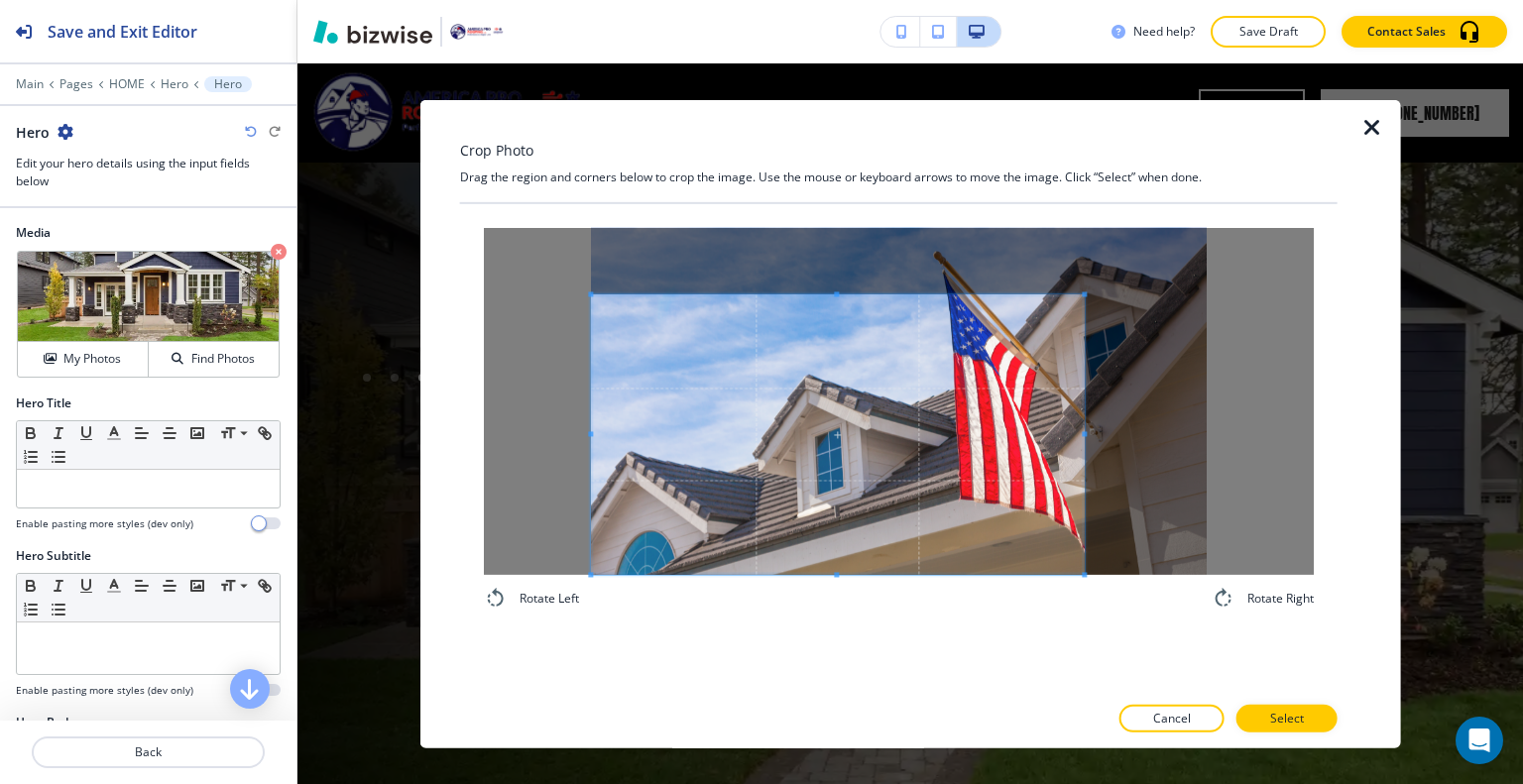 click on "Crop Photo Drag the region and corners below to crop the image. Use the mouse or keyboard arrows to move the image. Click “Select” when done. Rotate Left Rotate Right Cancel Select" at bounding box center (898, 423) 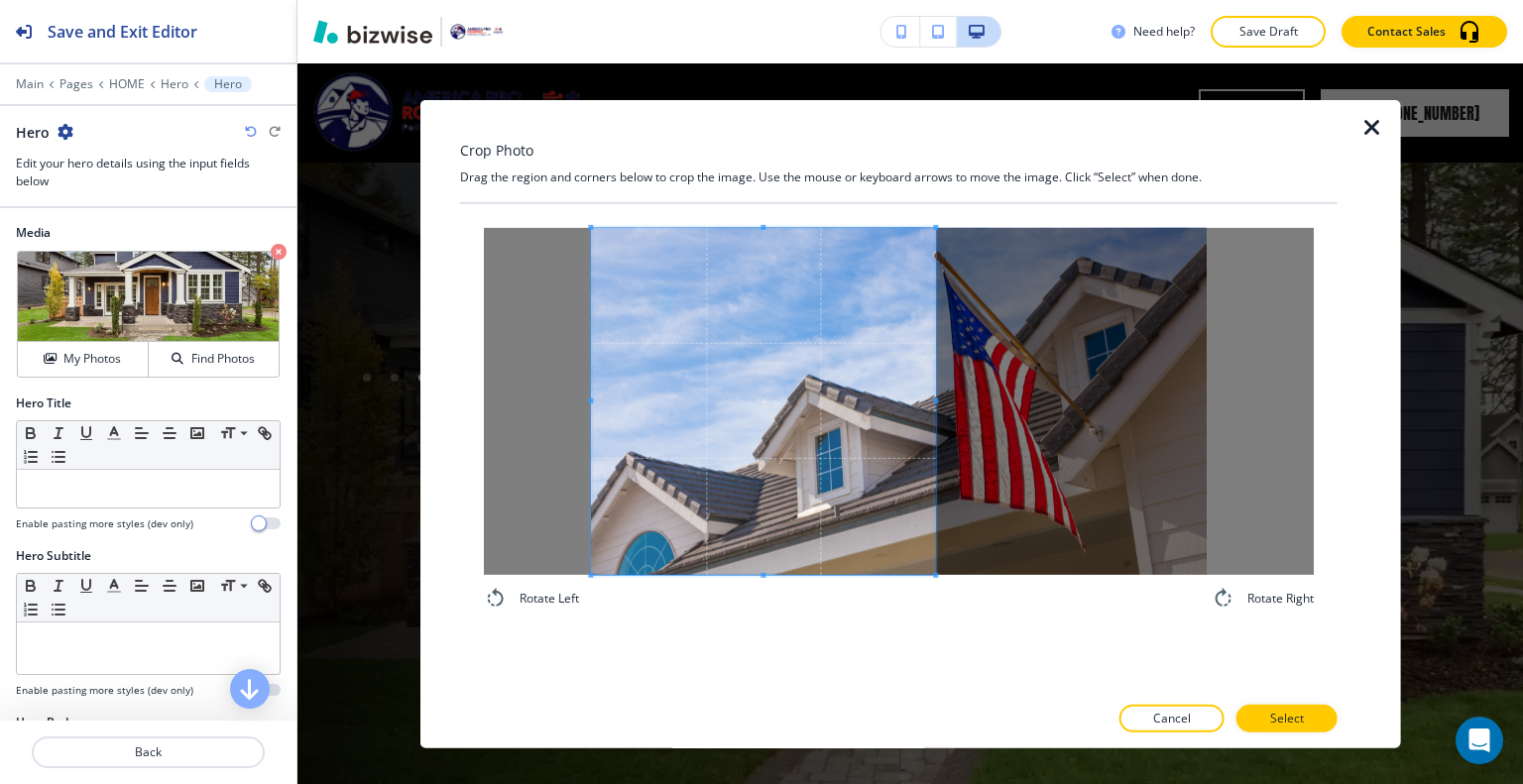 click at bounding box center (762, 400) 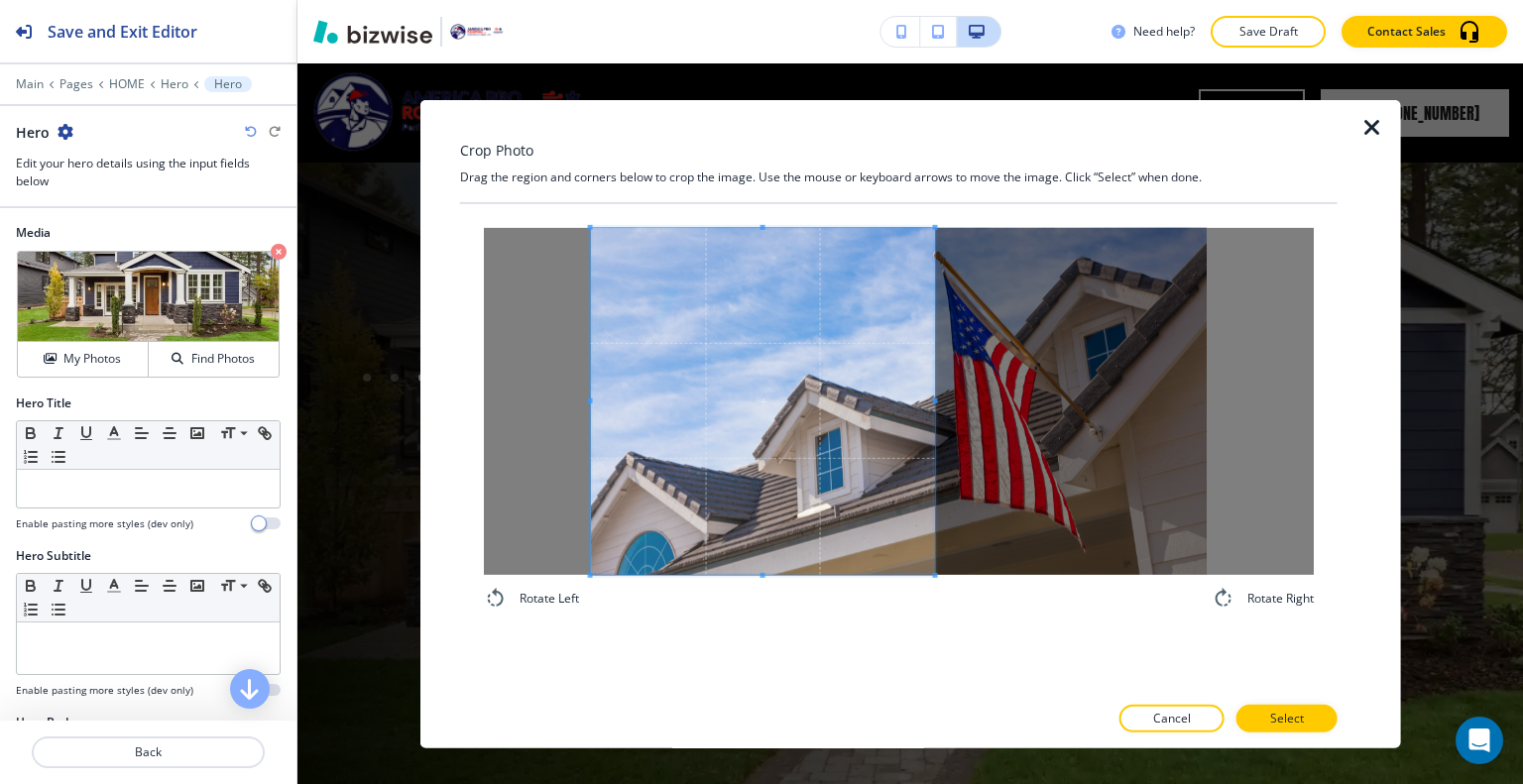 click at bounding box center [762, 400] 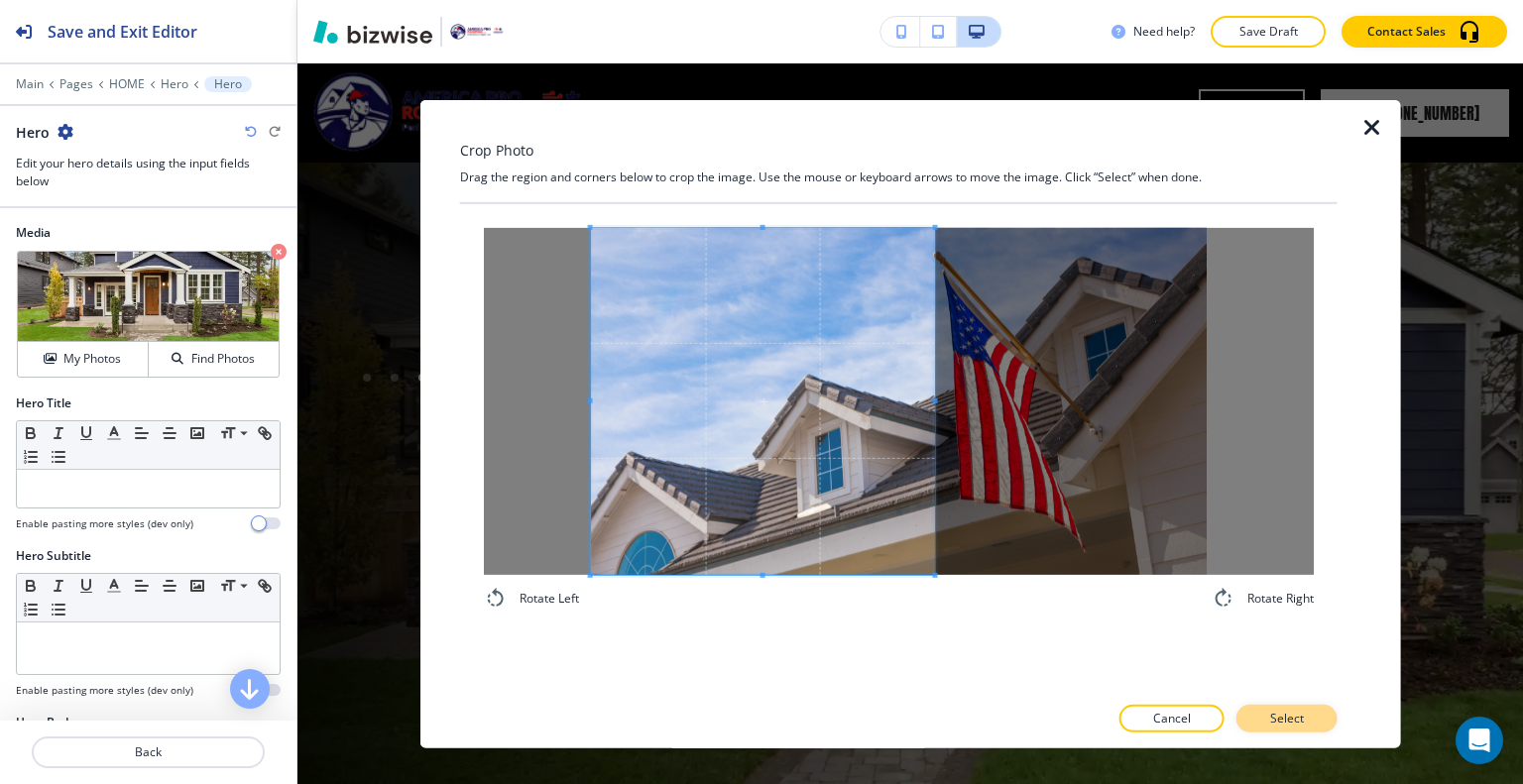 click on "Select" at bounding box center (1287, 719) 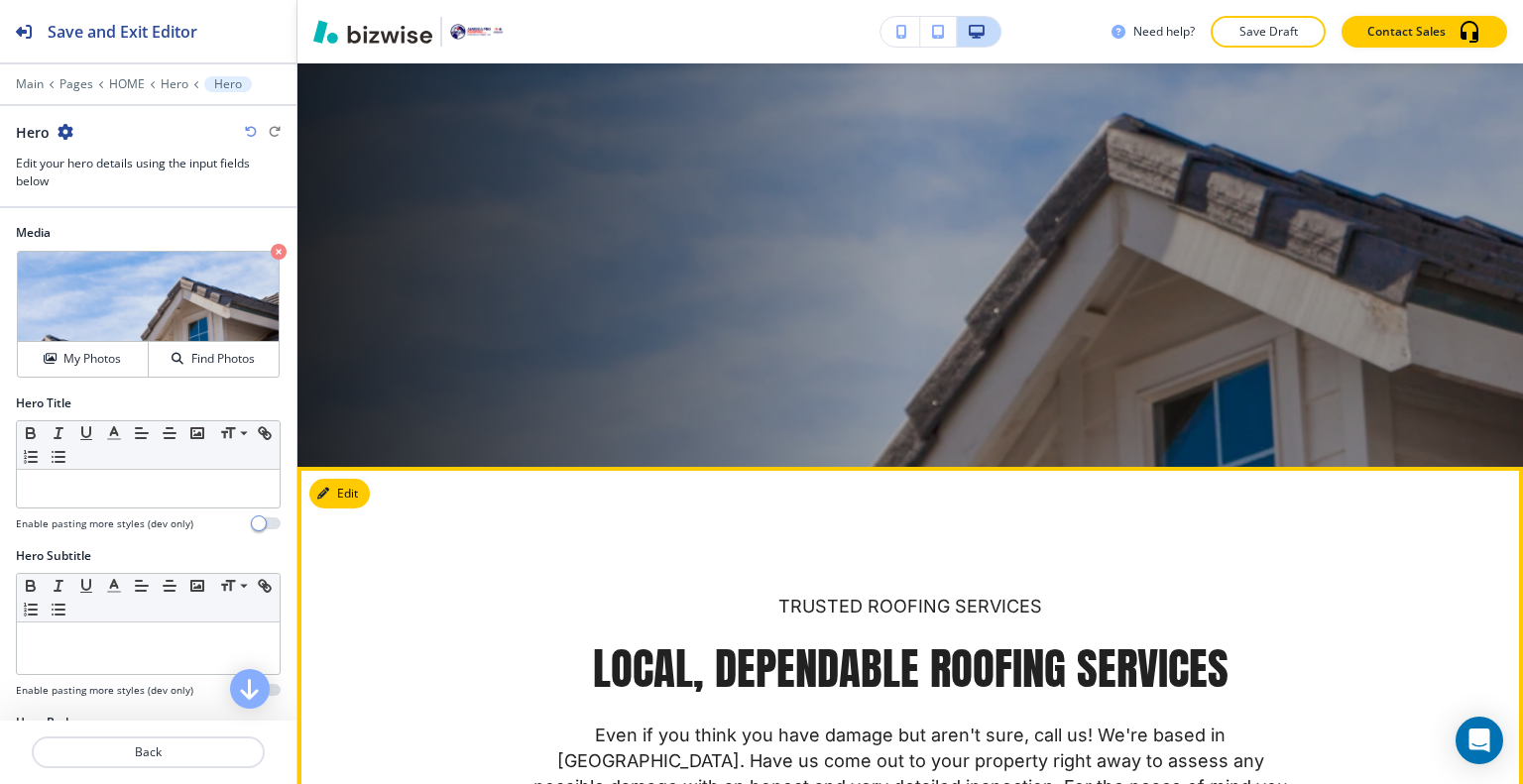 scroll, scrollTop: 198, scrollLeft: 0, axis: vertical 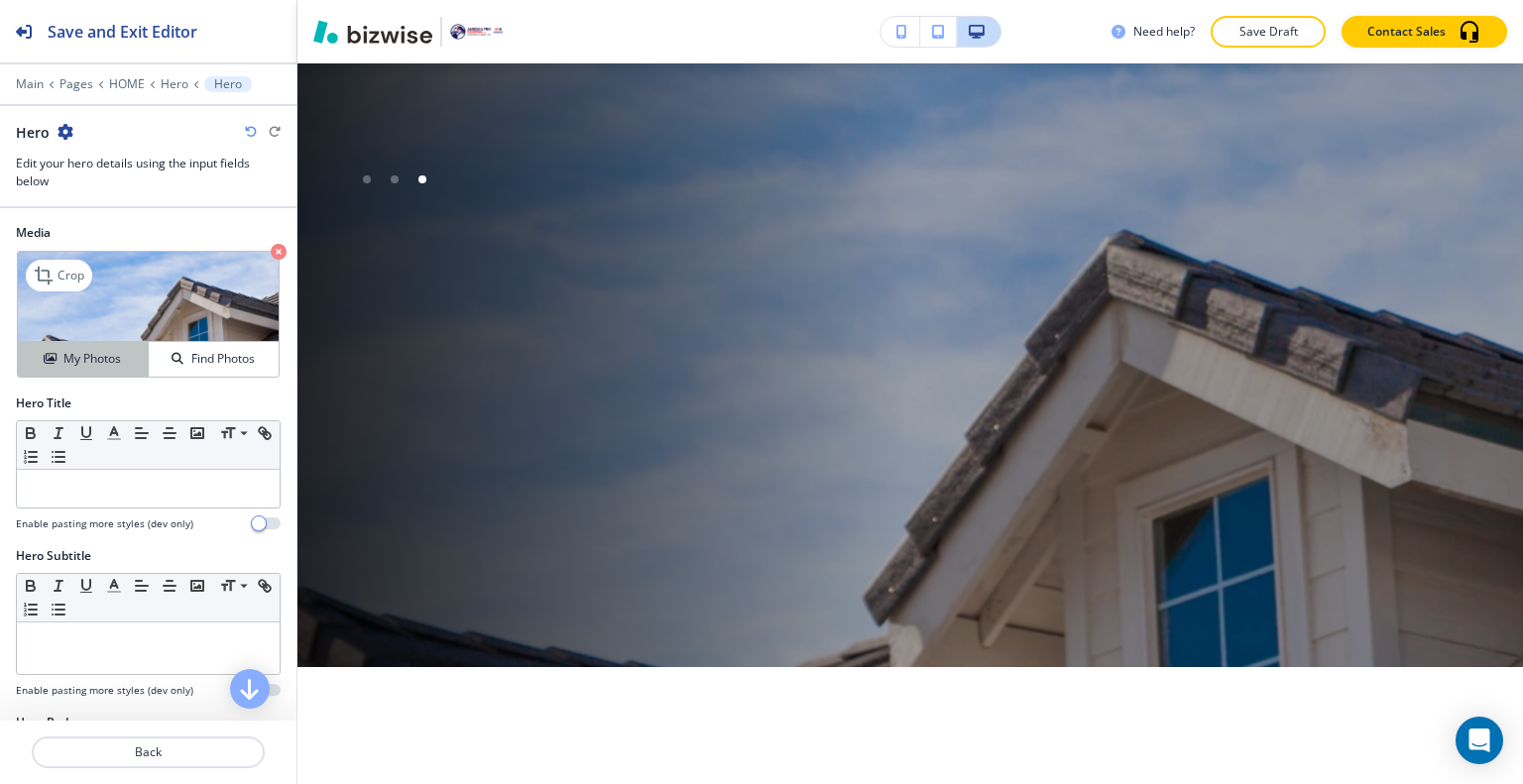 click on "My Photos" at bounding box center (83, 359) 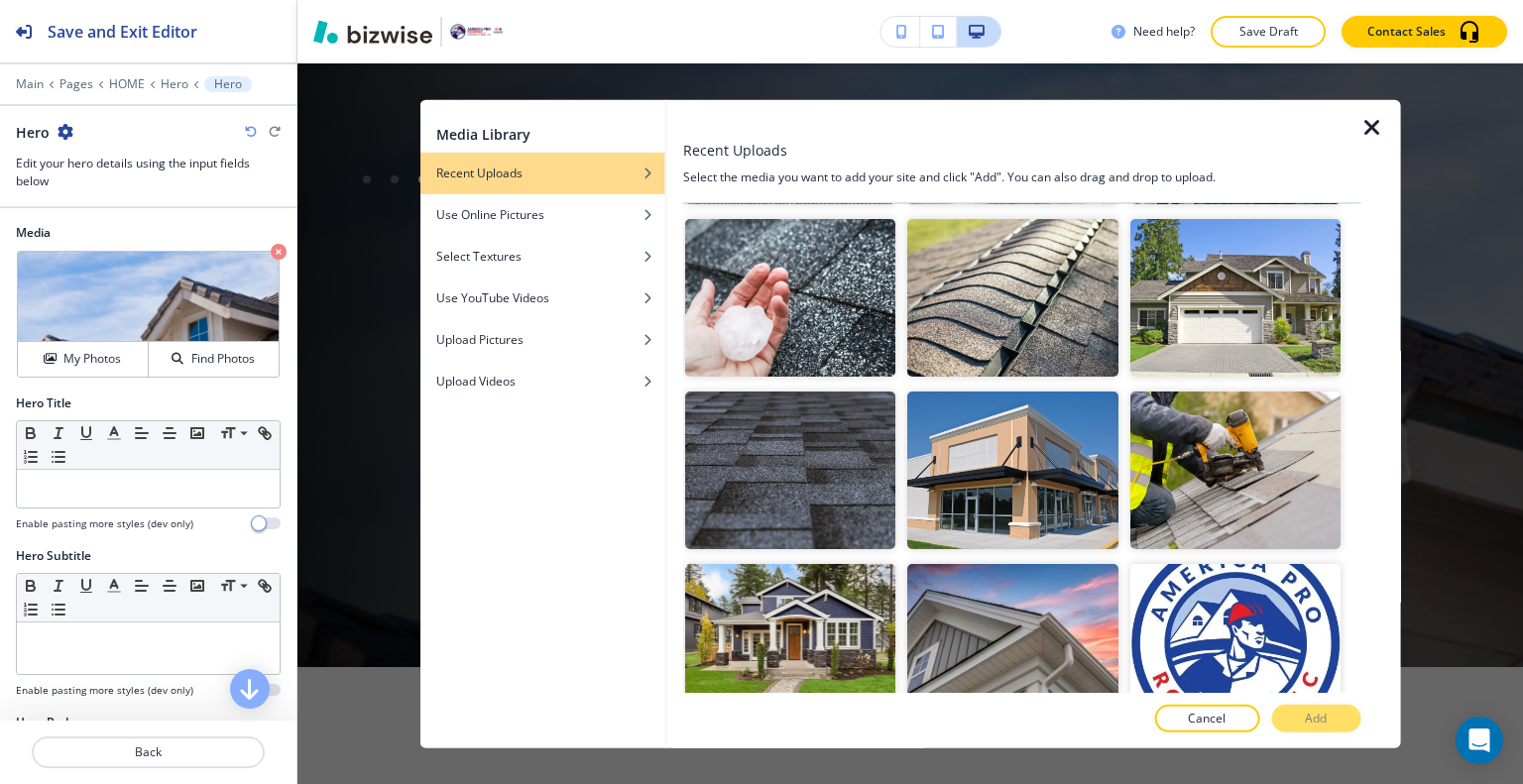 scroll, scrollTop: 6439, scrollLeft: 0, axis: vertical 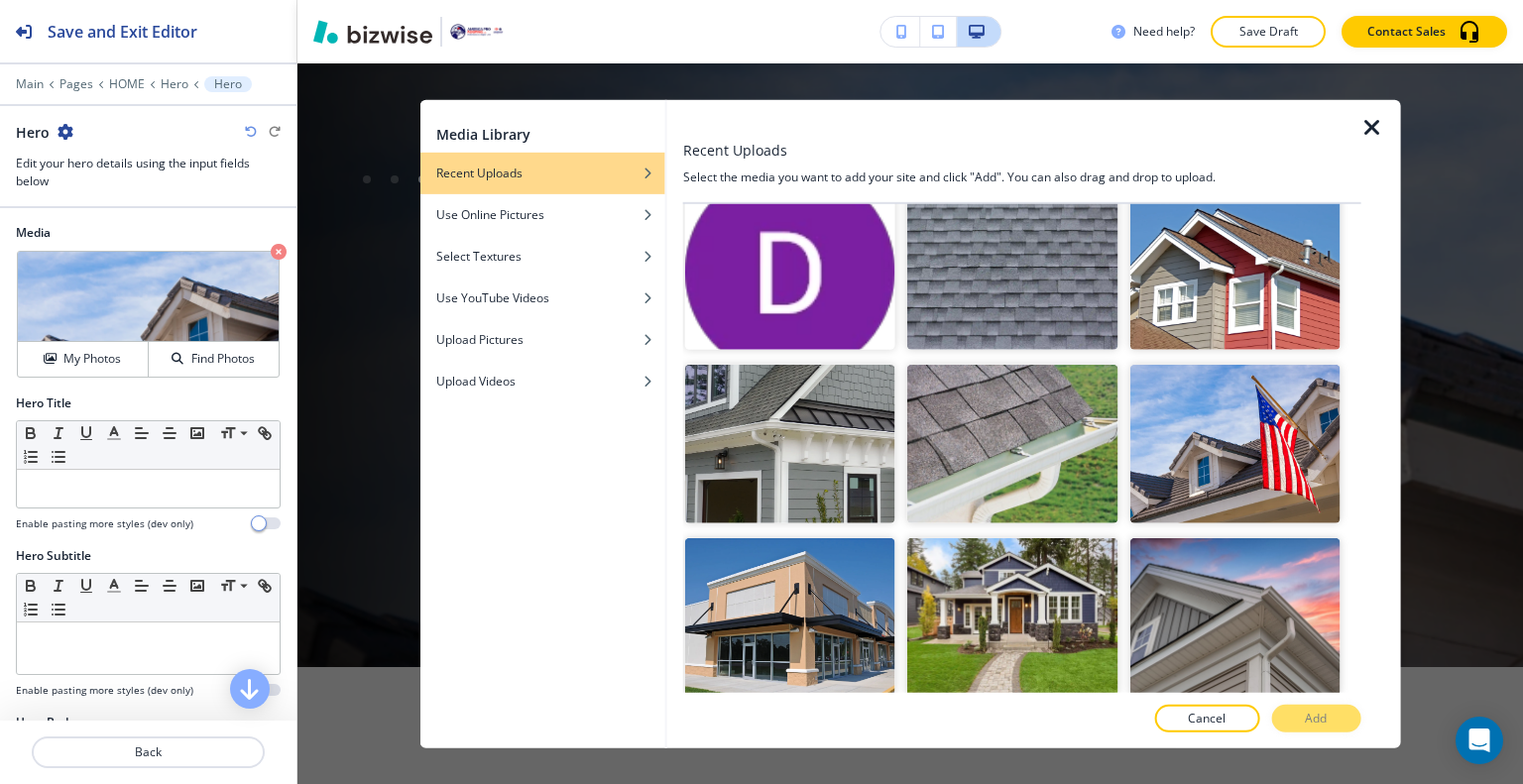 click at bounding box center (790, 789) 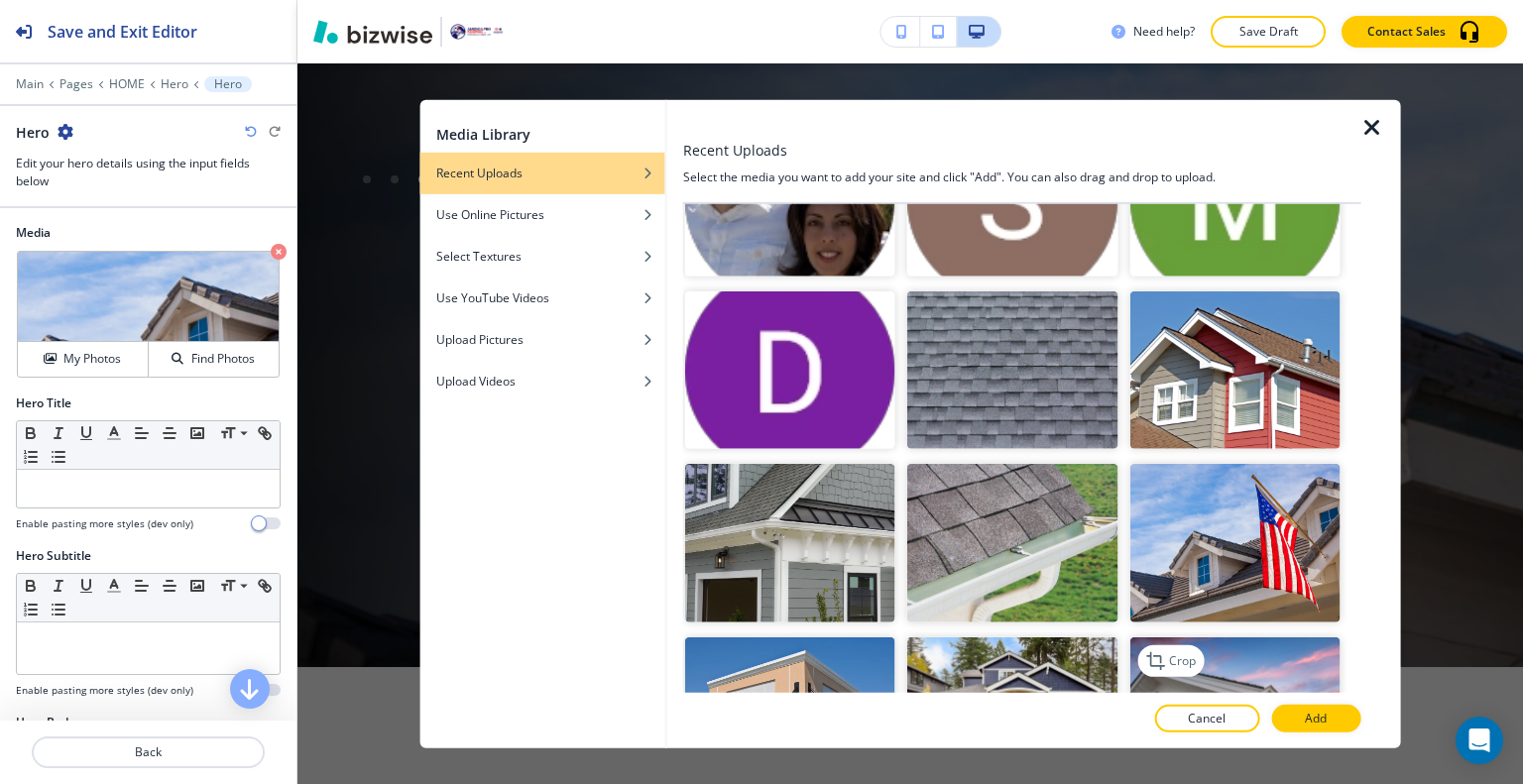 scroll, scrollTop: 6042, scrollLeft: 0, axis: vertical 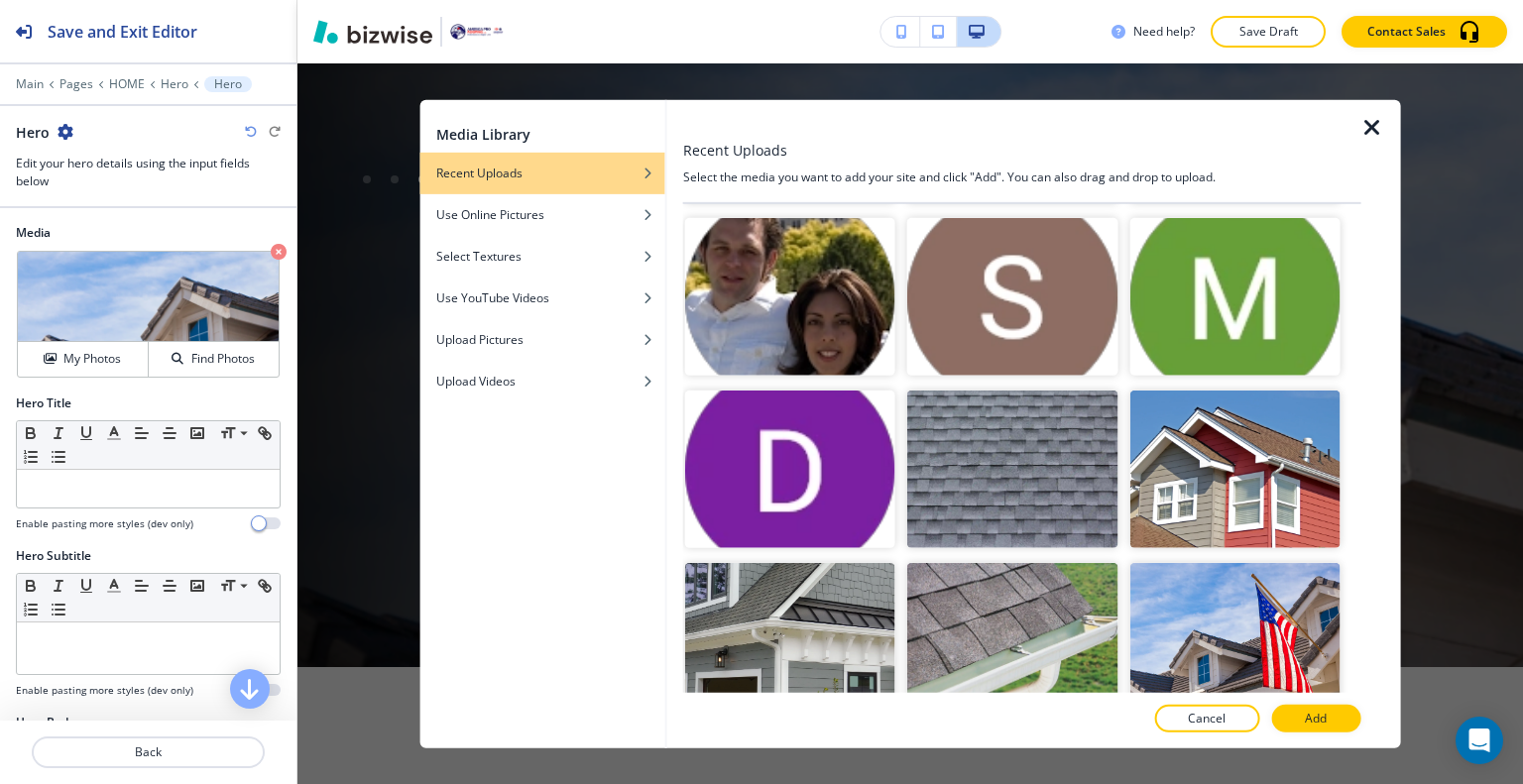 click at bounding box center [1234, 814] 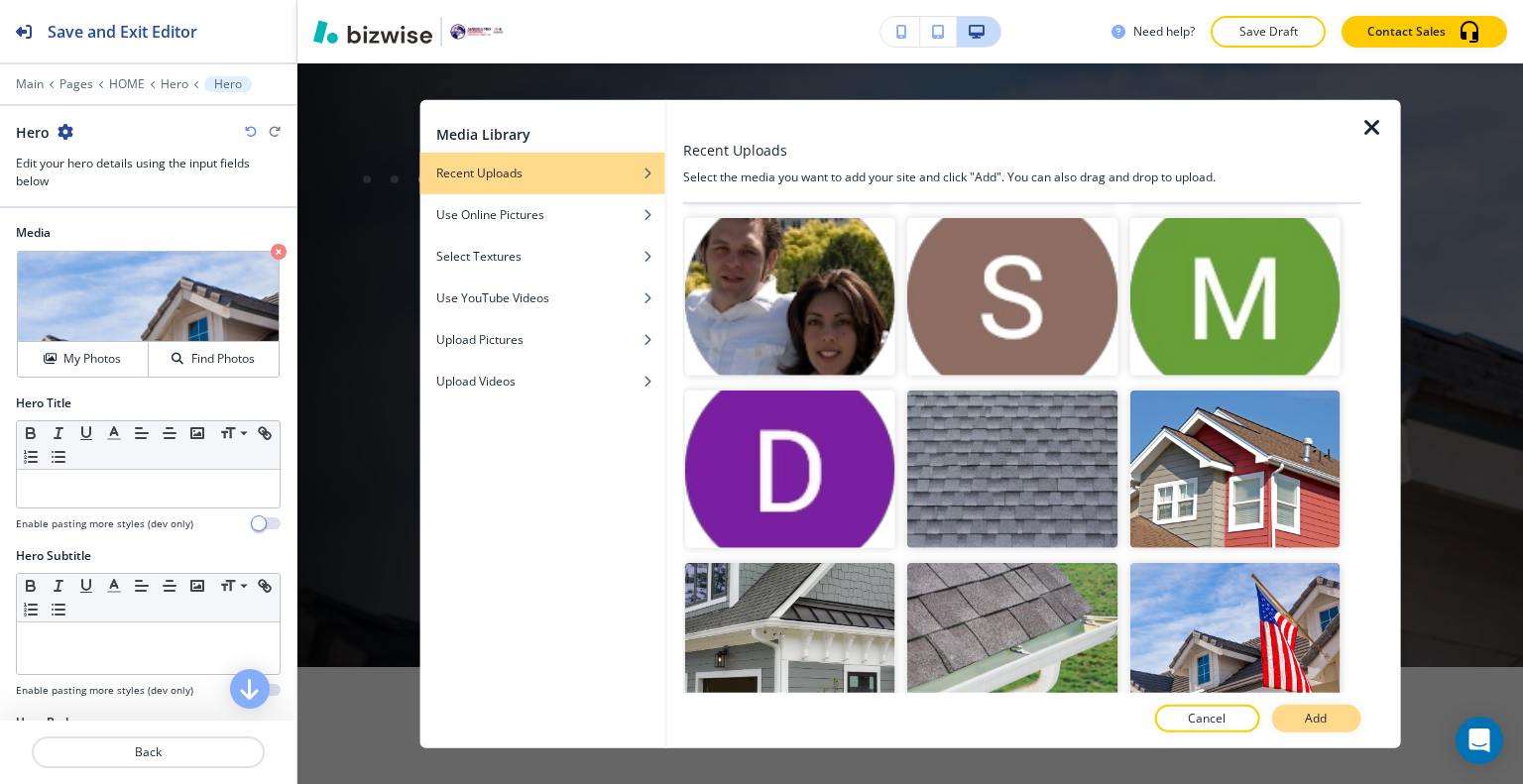 click on "Add" at bounding box center (1316, 719) 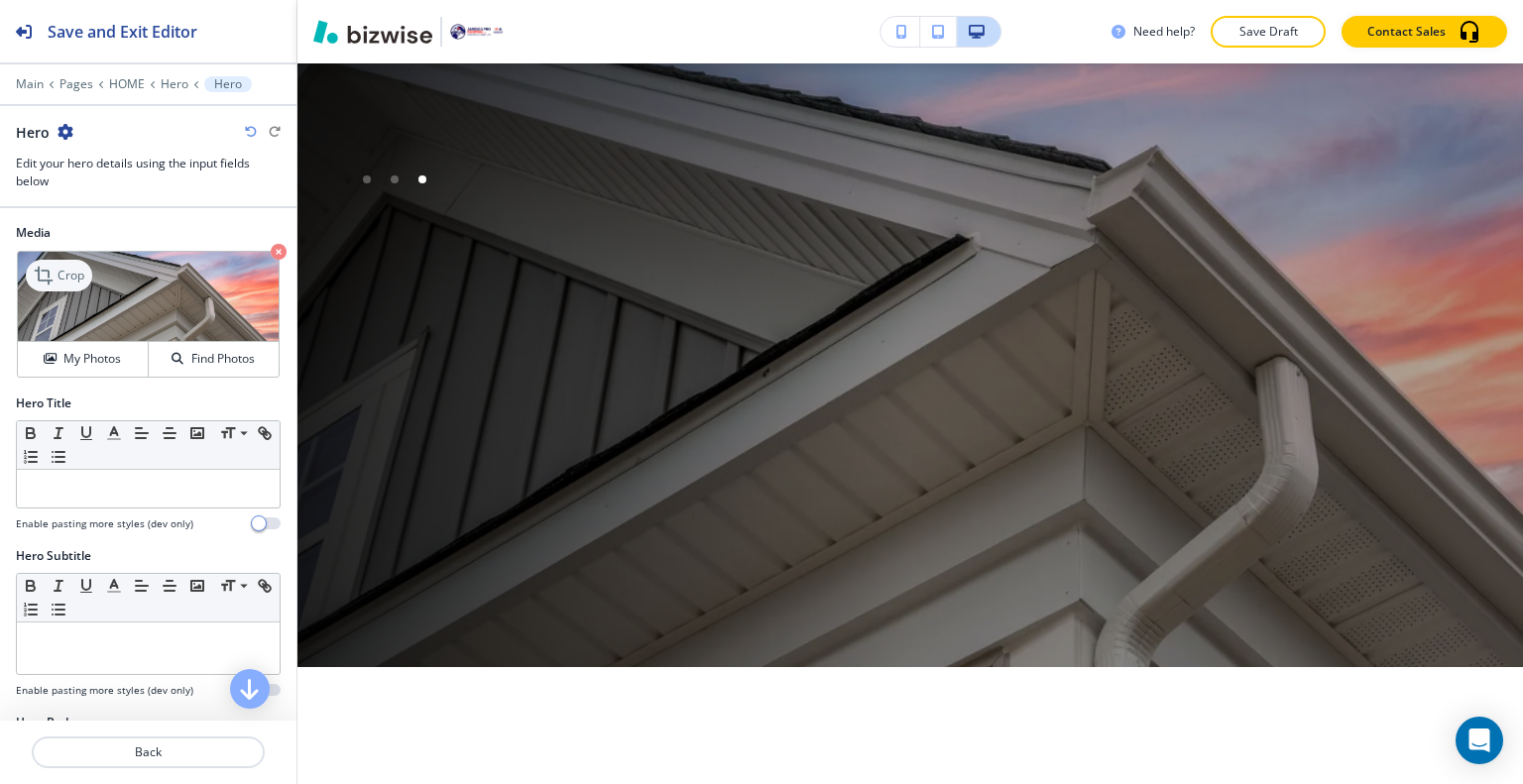 click 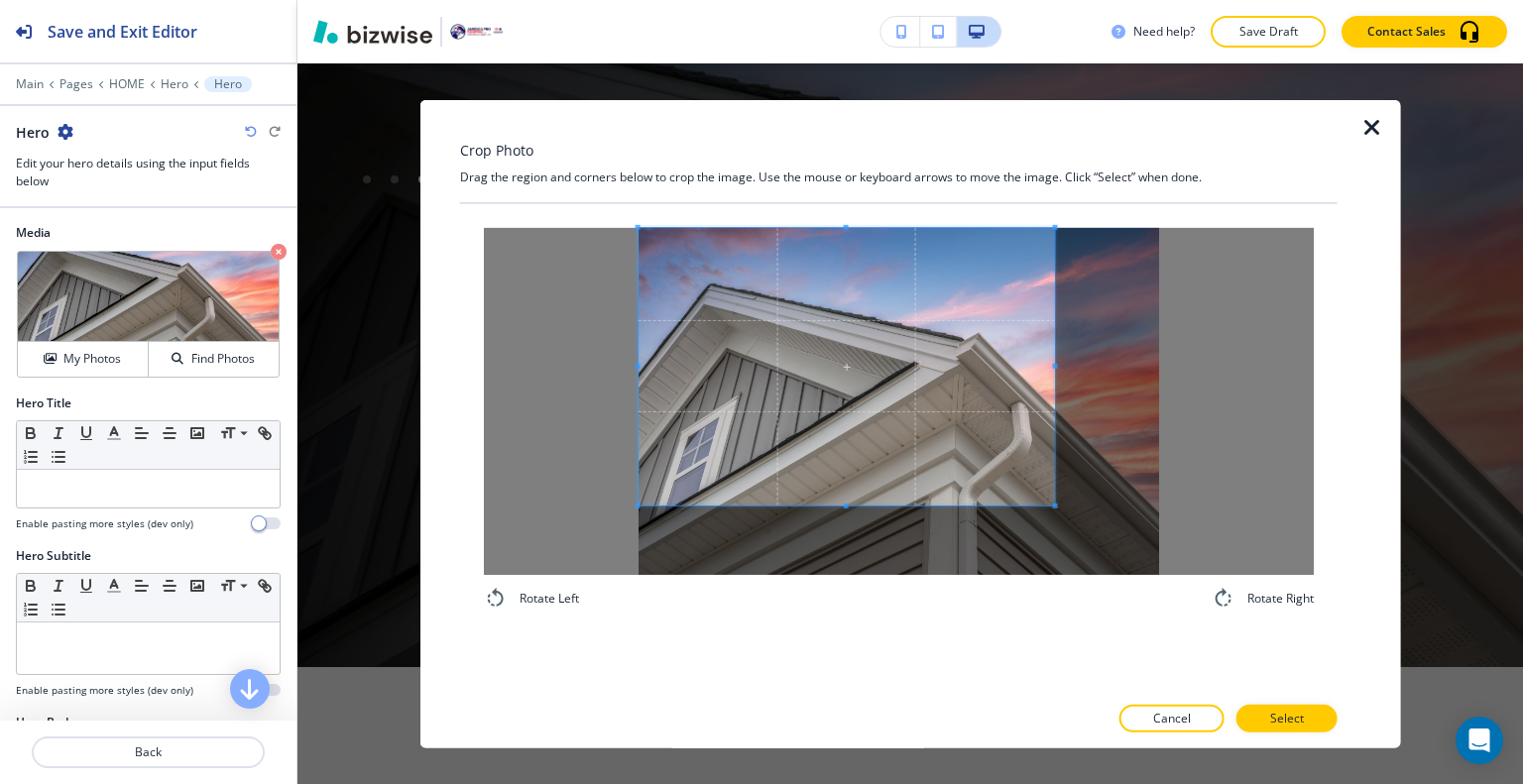 click at bounding box center [847, 366] 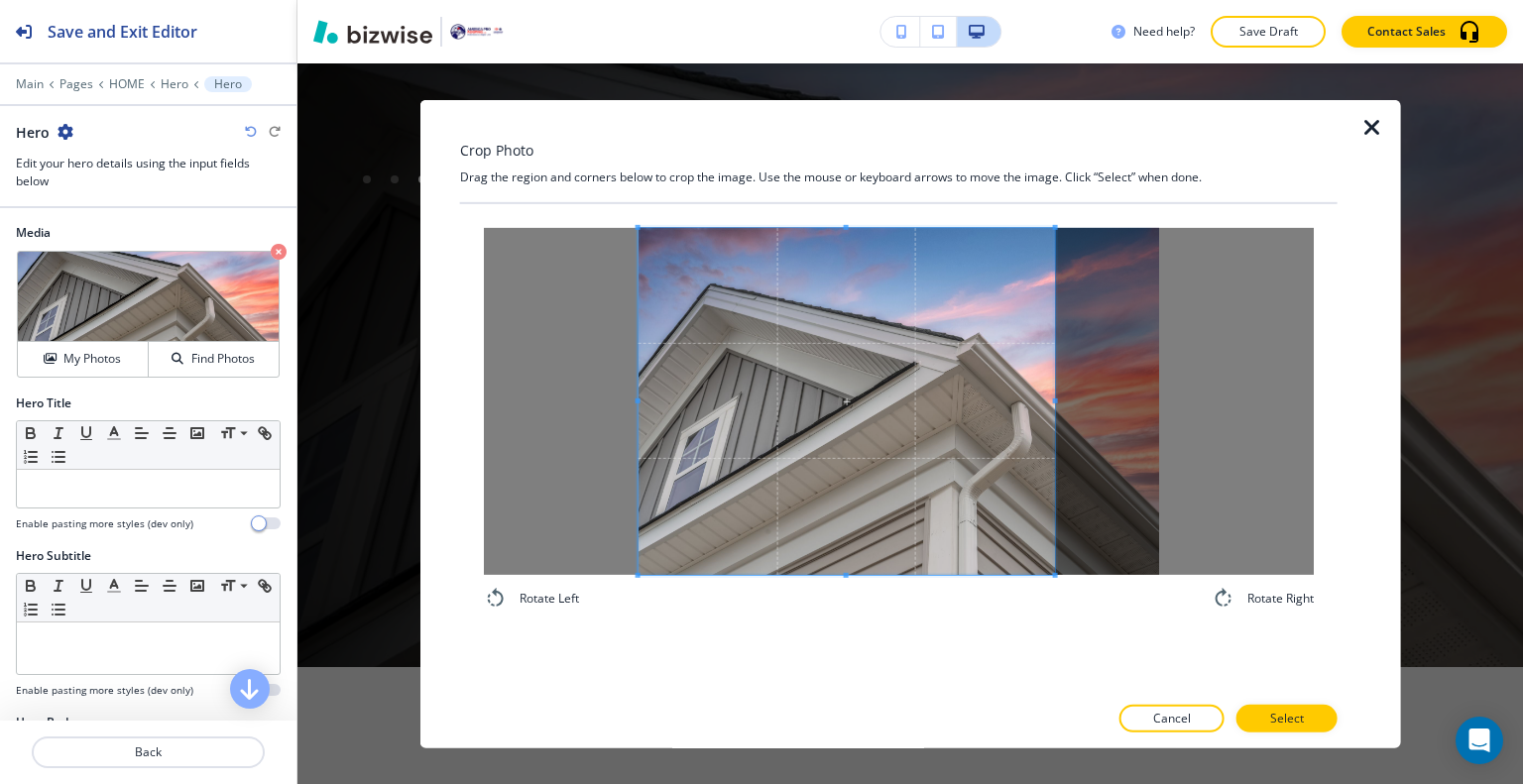 click on "Rotate Left Rotate Right" at bounding box center (898, 418) 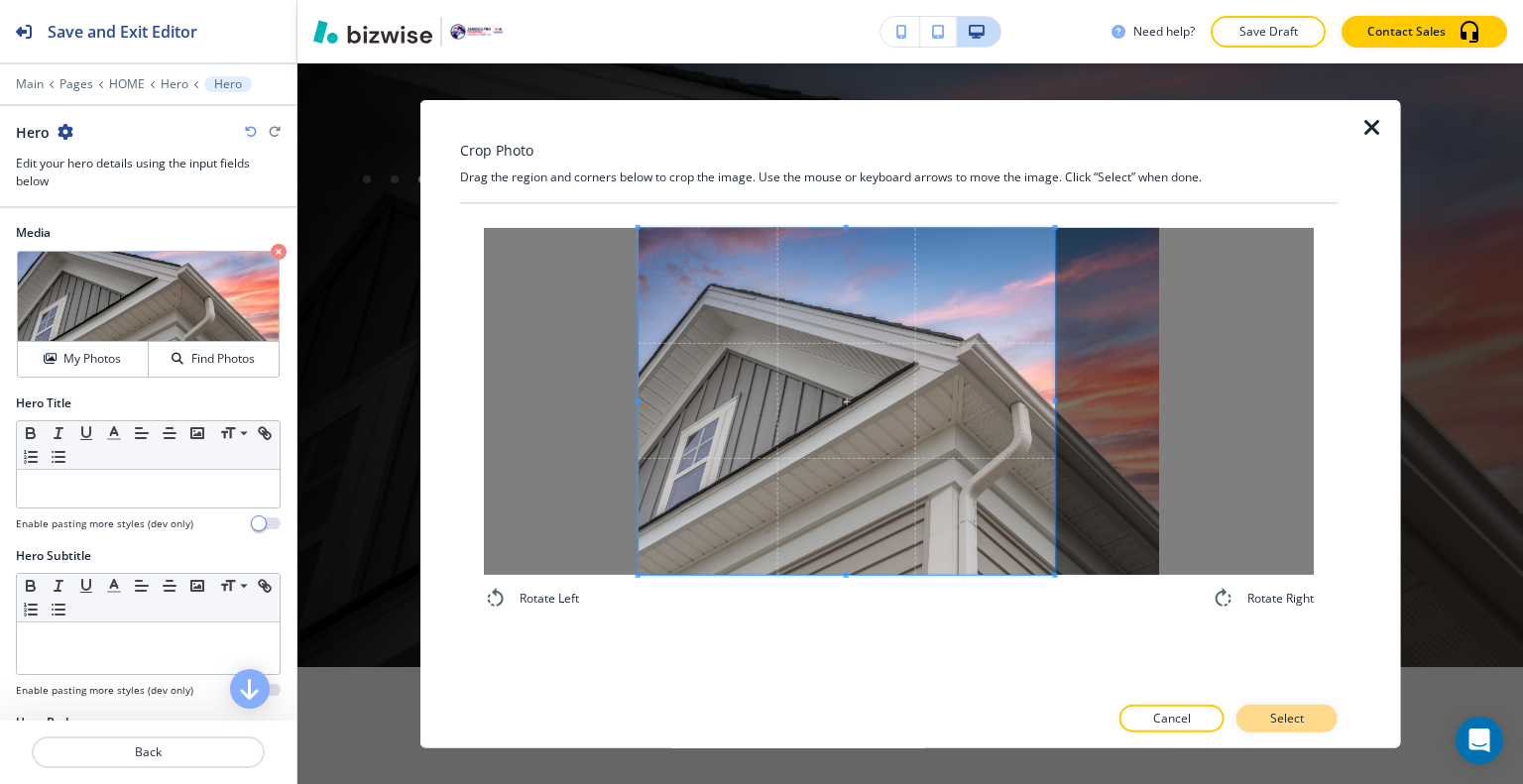 click on "Select" at bounding box center [1287, 719] 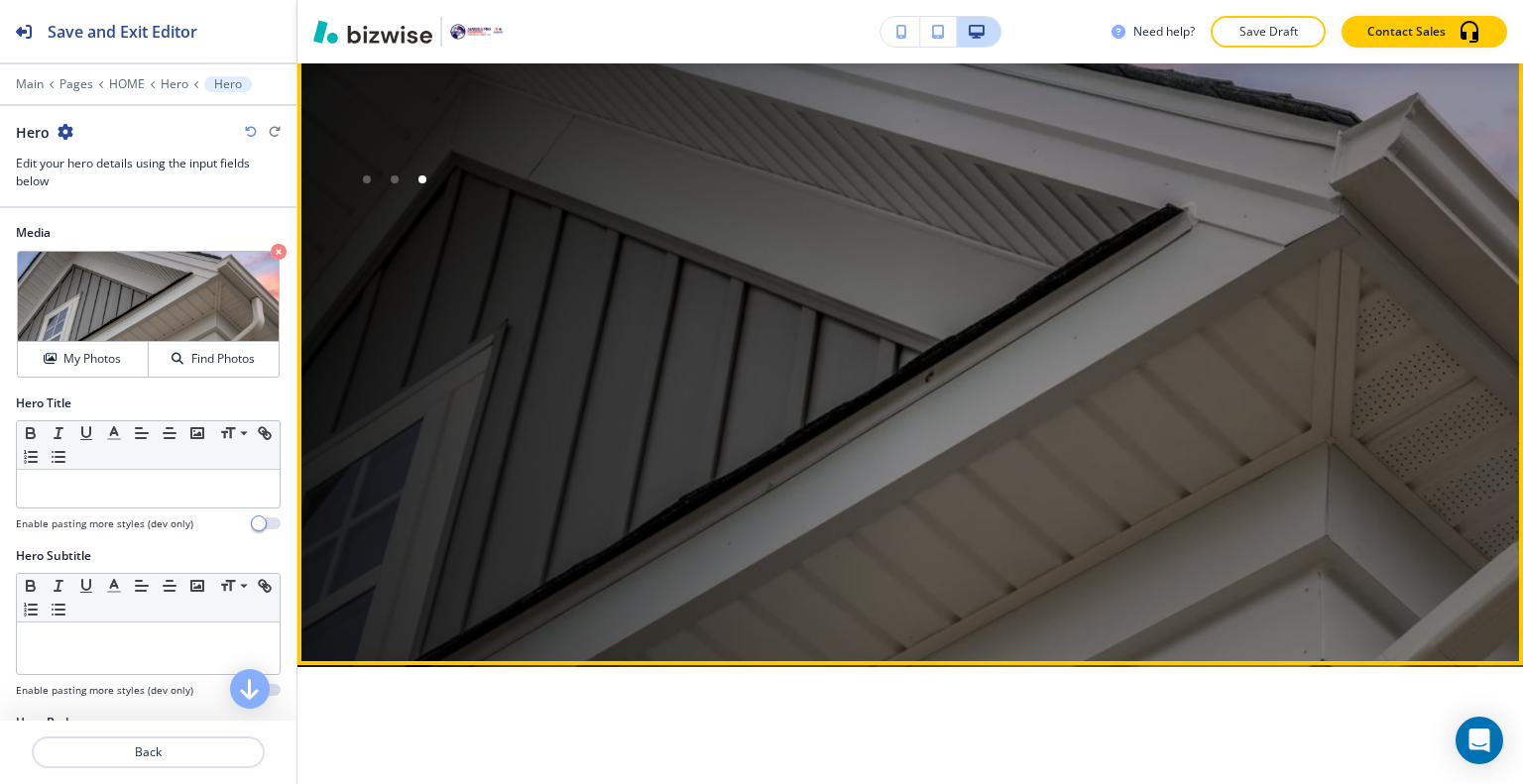 scroll, scrollTop: 0, scrollLeft: 0, axis: both 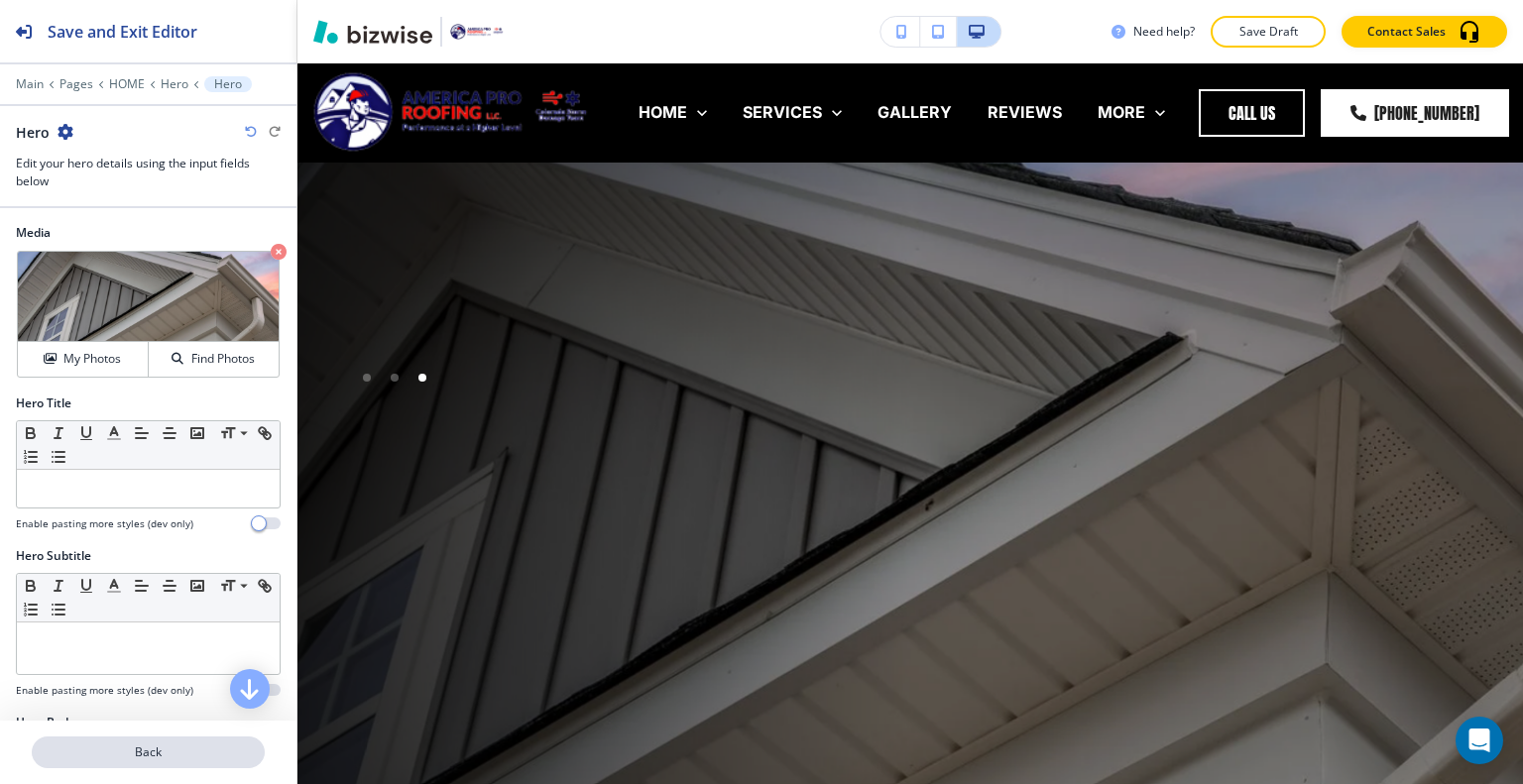 click on "Back" at bounding box center [148, 752] 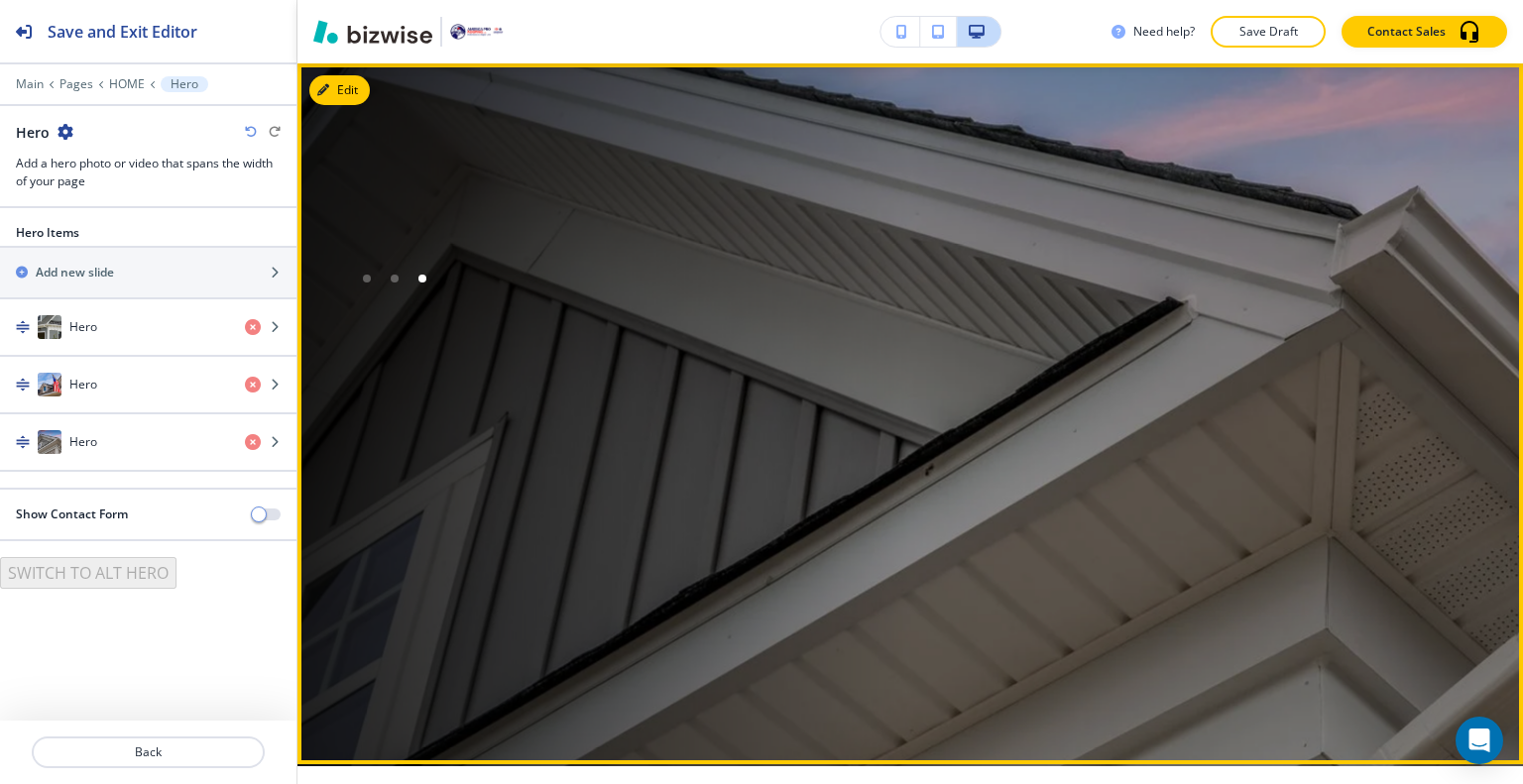 scroll, scrollTop: 0, scrollLeft: 0, axis: both 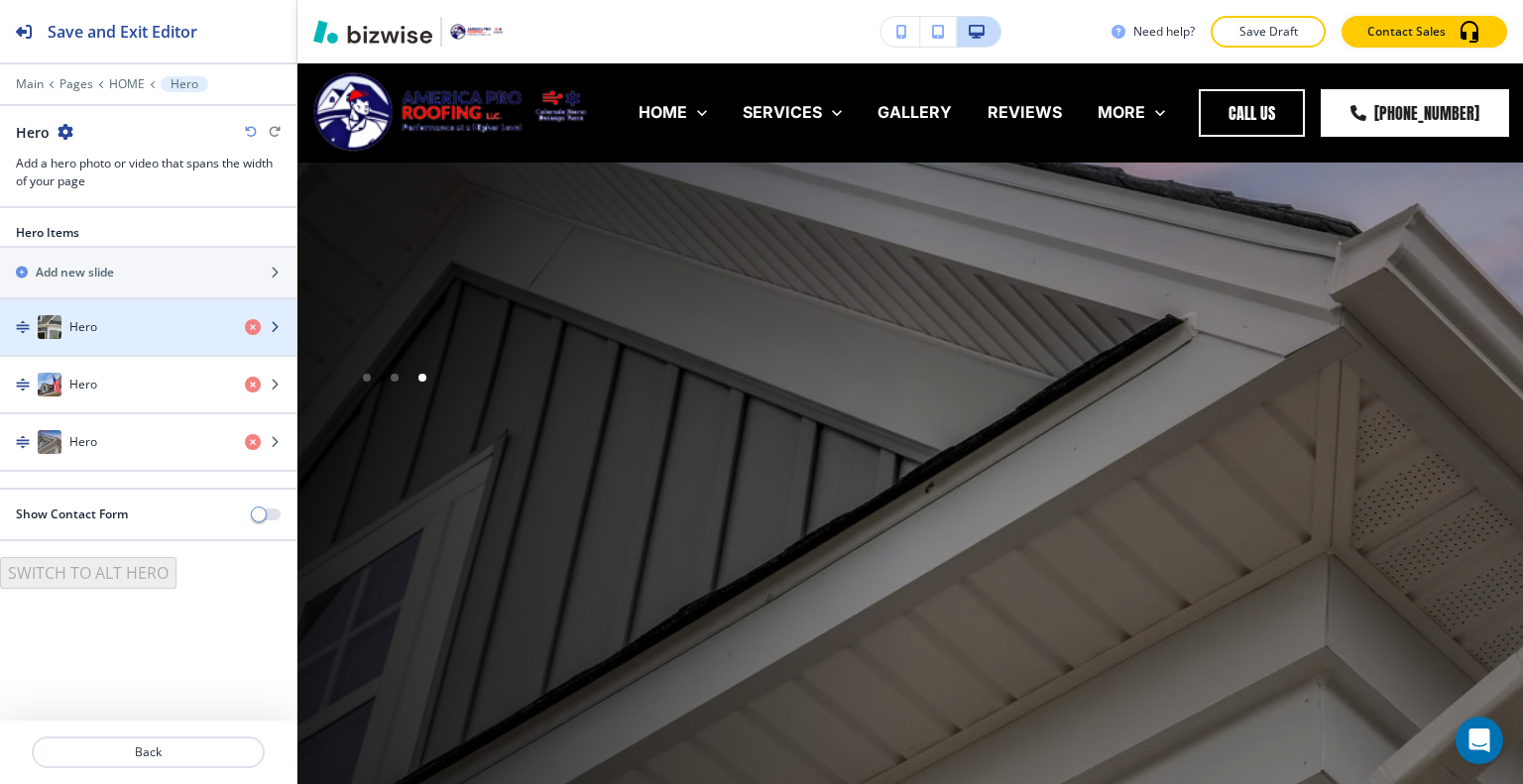 click at bounding box center (148, 347) 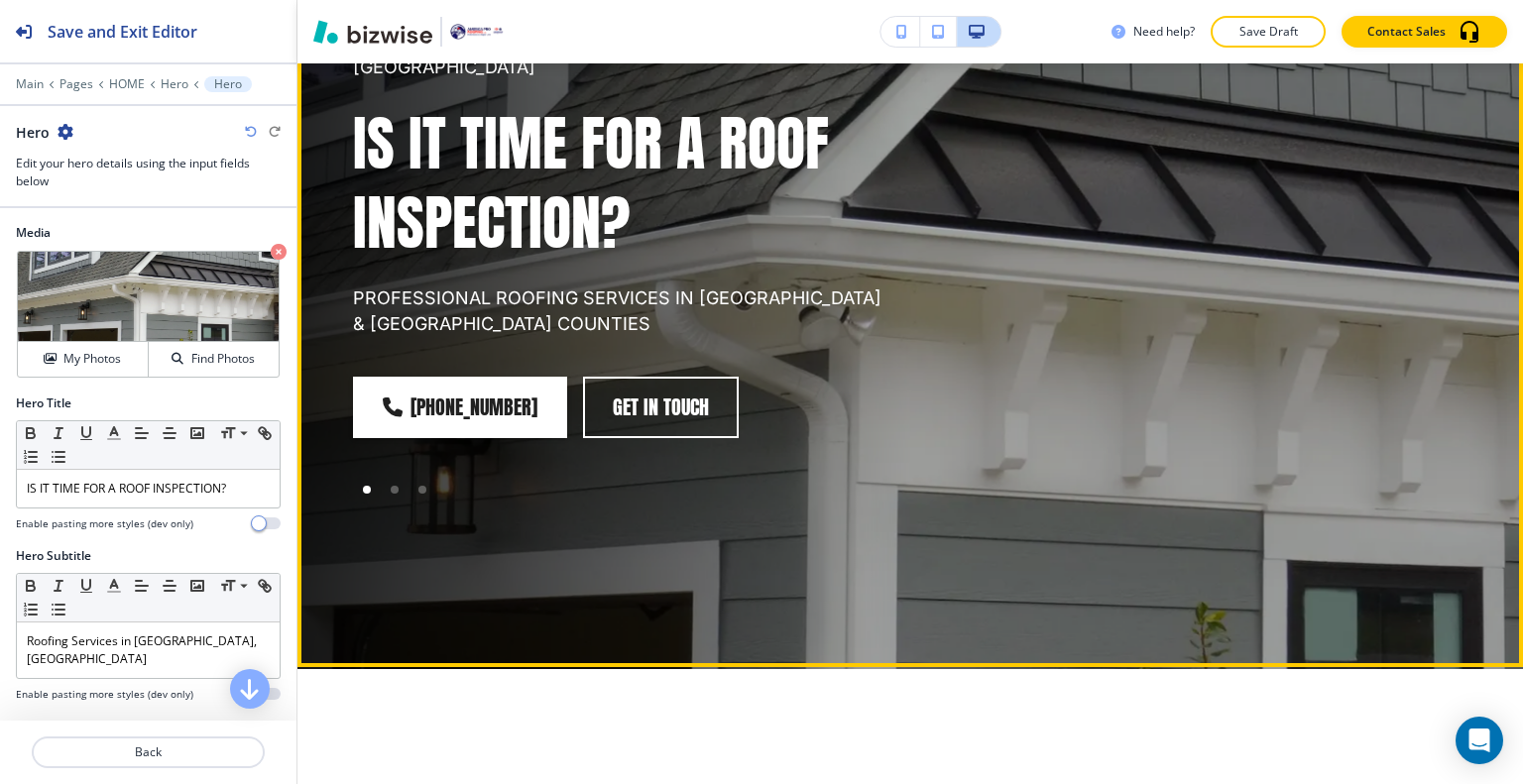 scroll, scrollTop: 0, scrollLeft: 0, axis: both 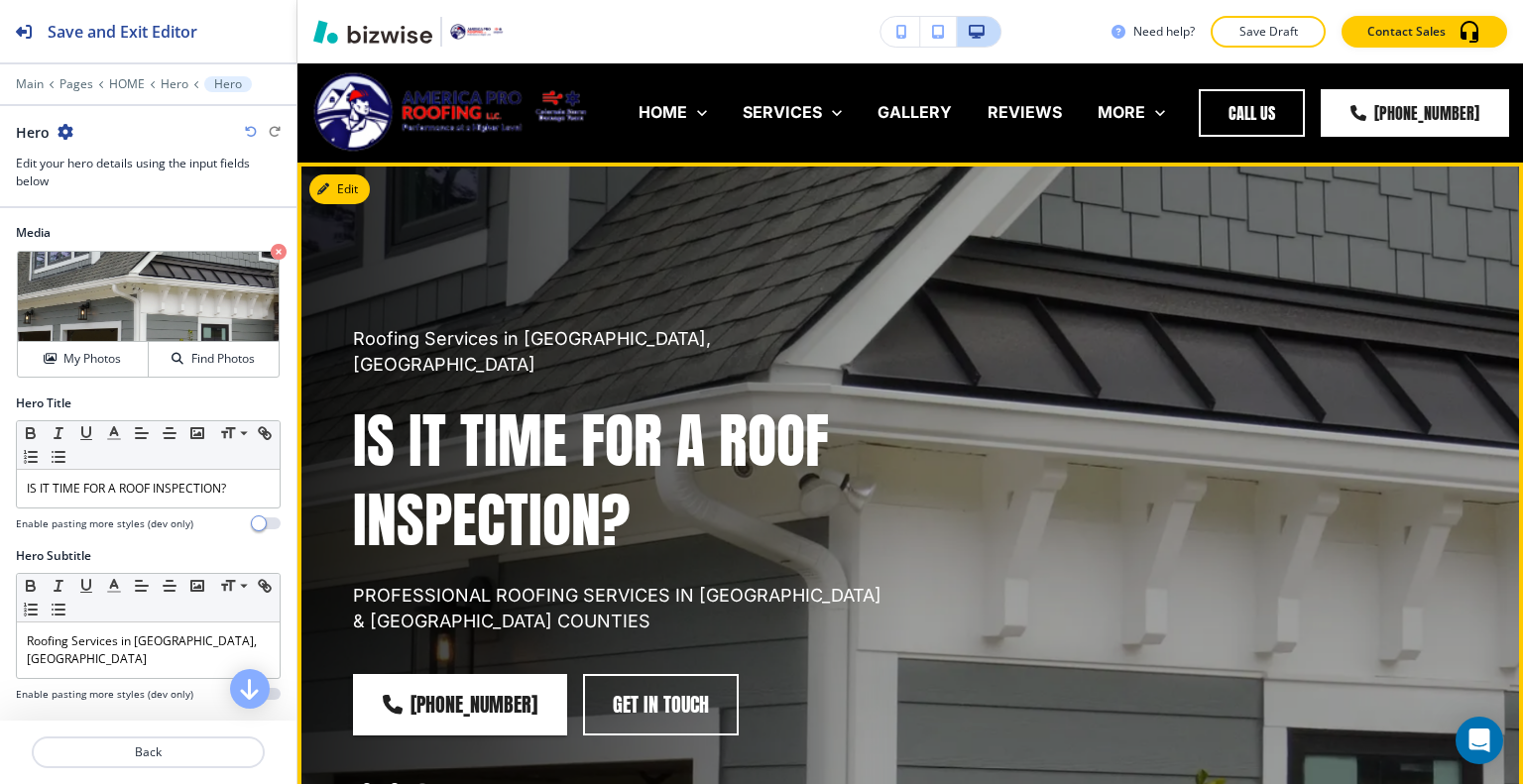 click at bounding box center (395, 787) 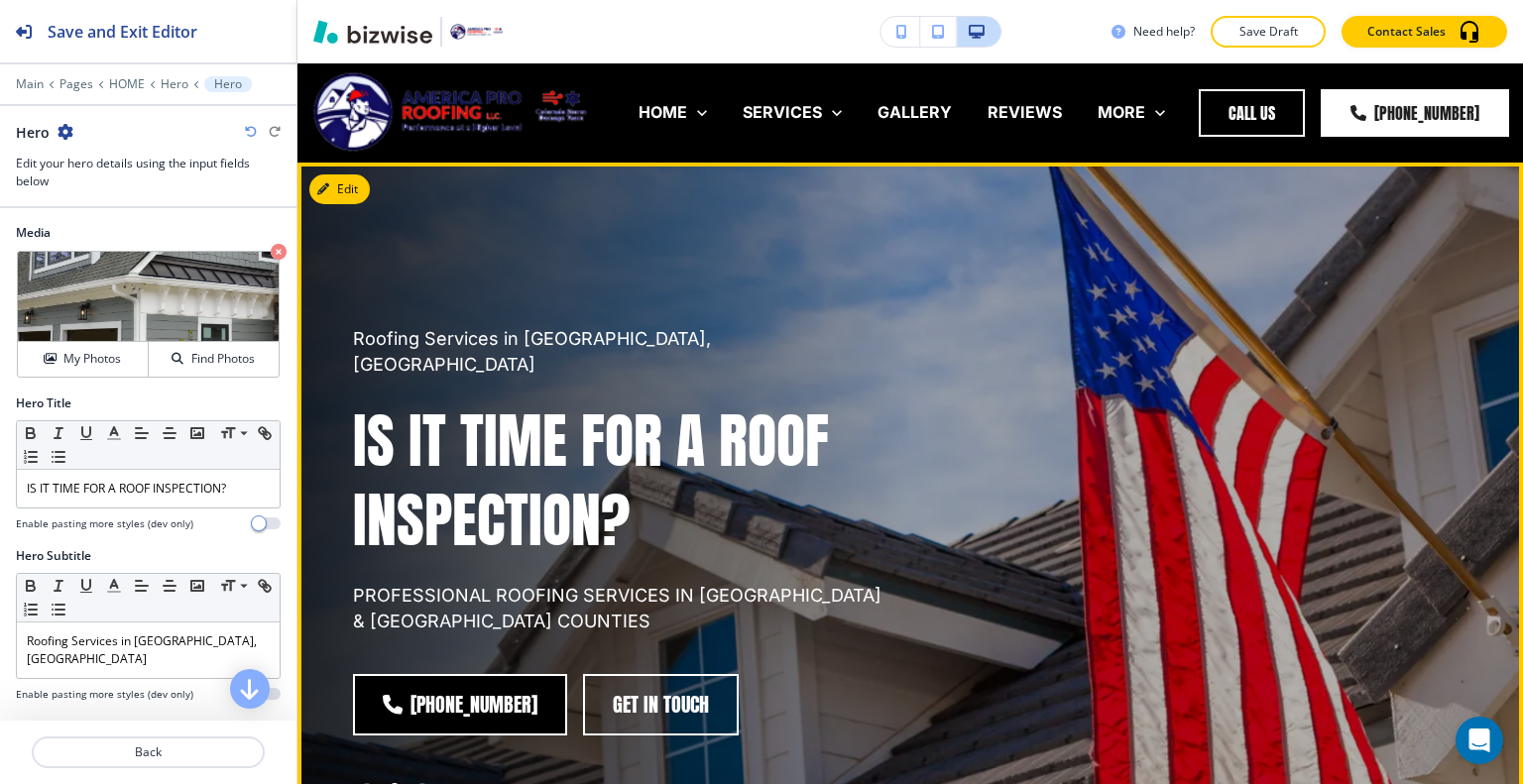 scroll, scrollTop: 198, scrollLeft: 0, axis: vertical 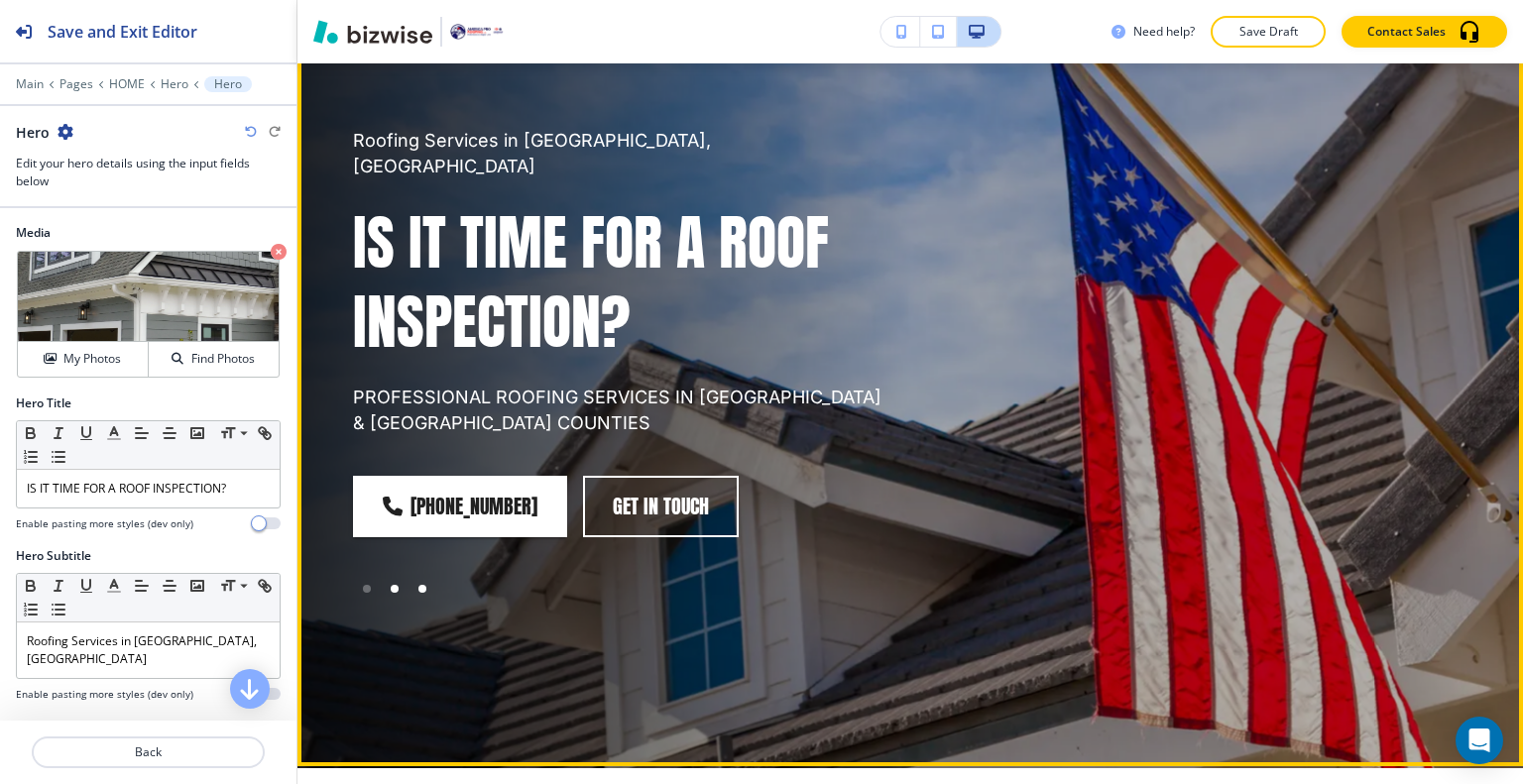 click at bounding box center [422, 589] 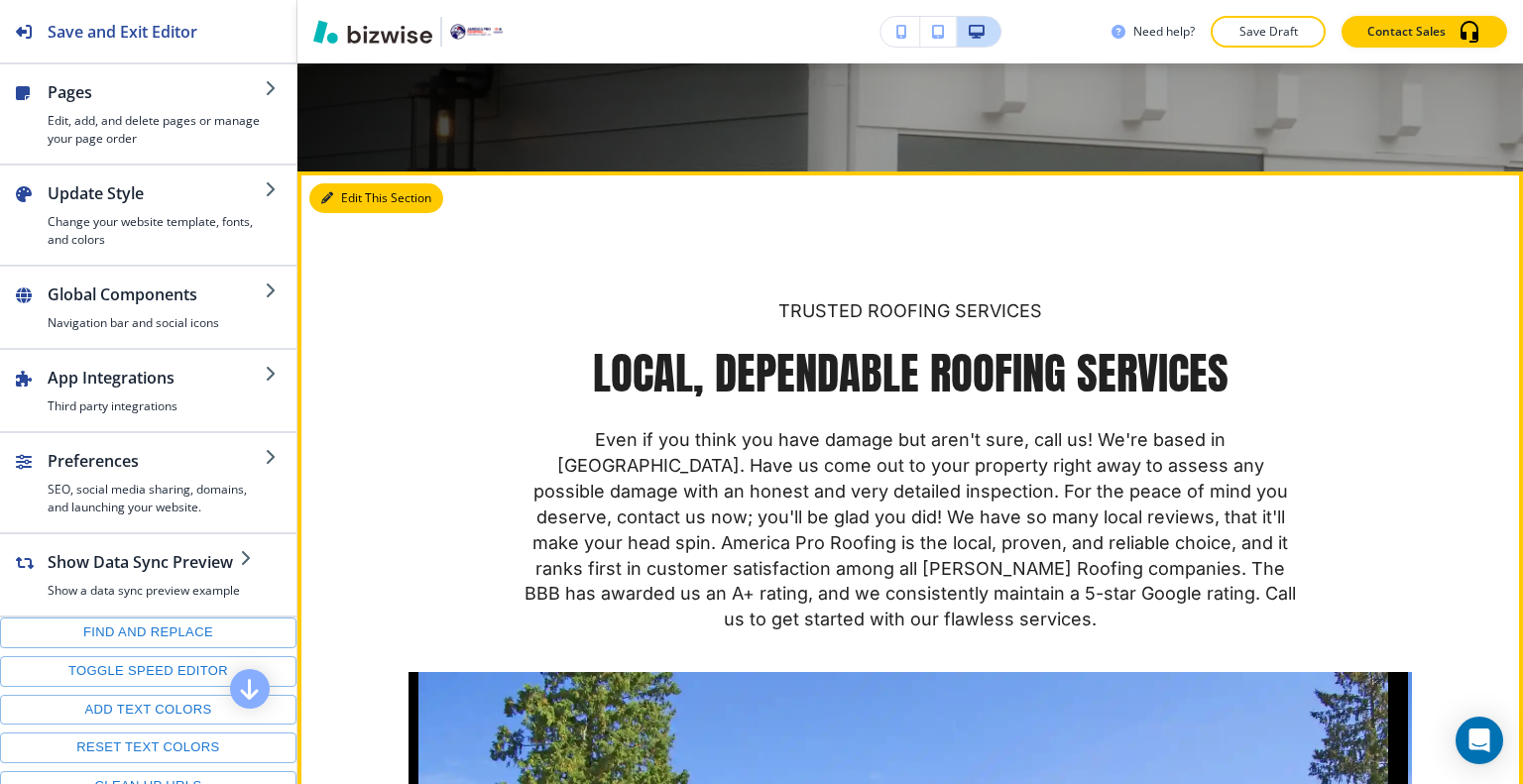 click on "Edit This Section" at bounding box center [376, 198] 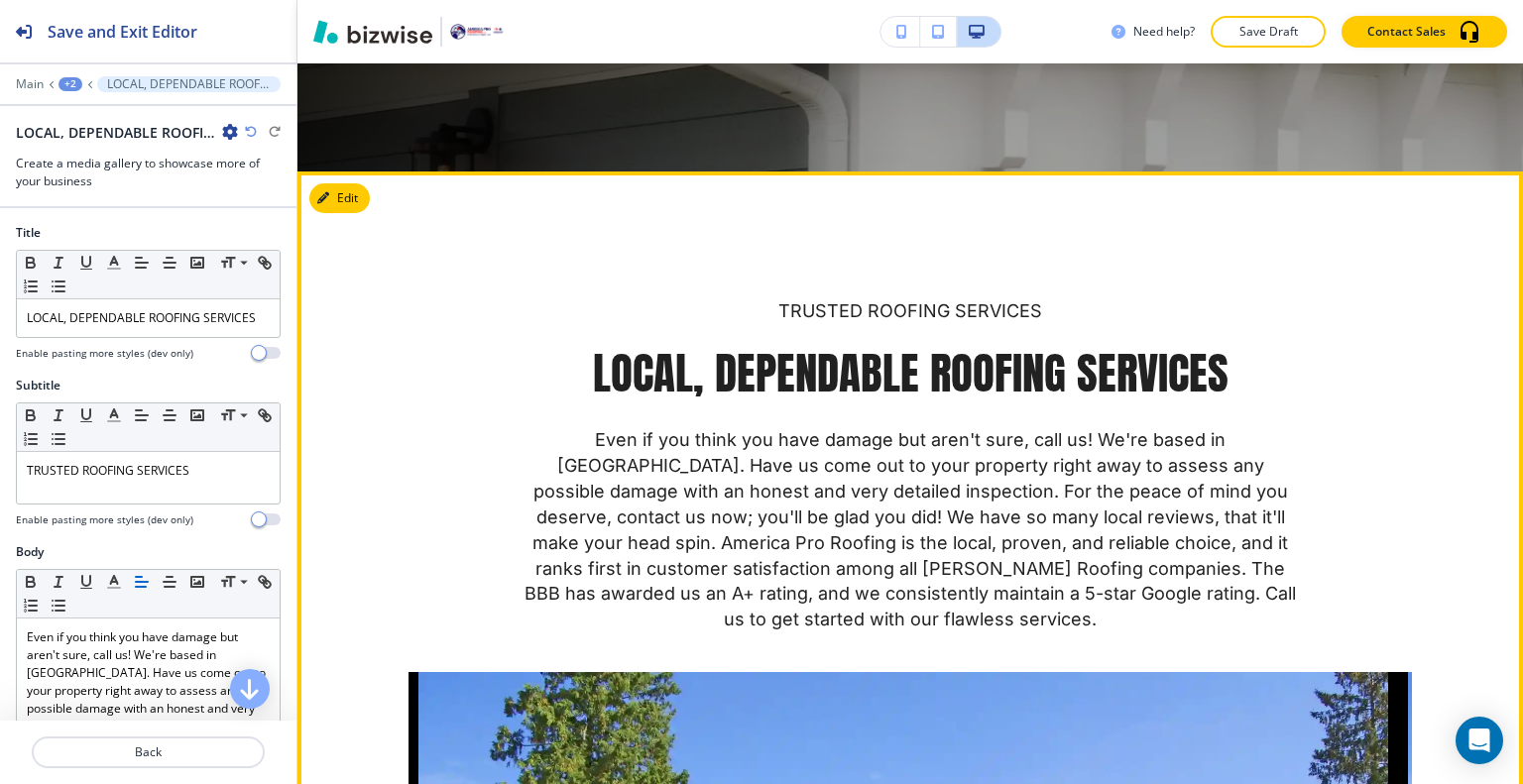 scroll, scrollTop: 874, scrollLeft: 0, axis: vertical 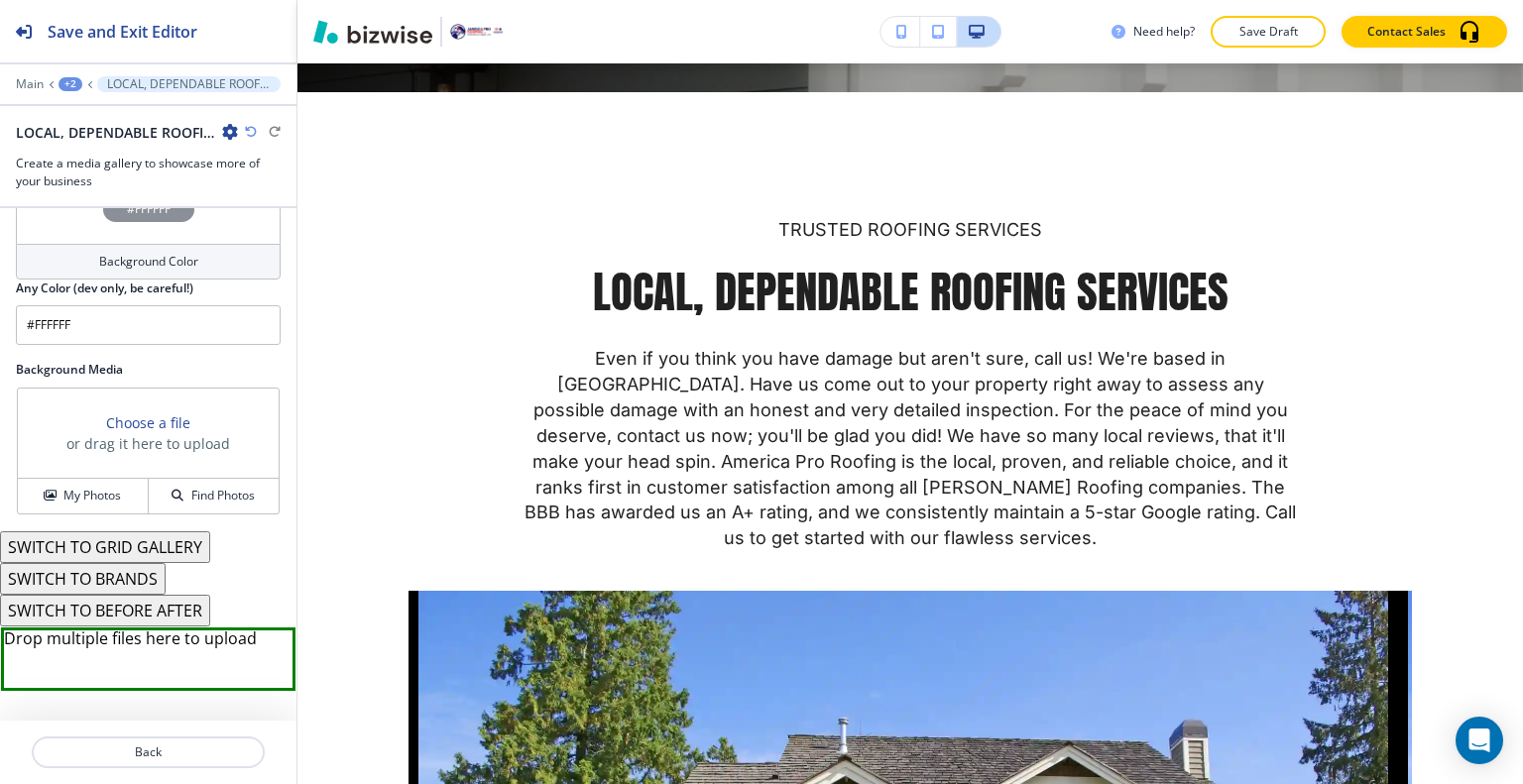 click on "SWITCH TO GRID GALLERY" at bounding box center (105, 547) 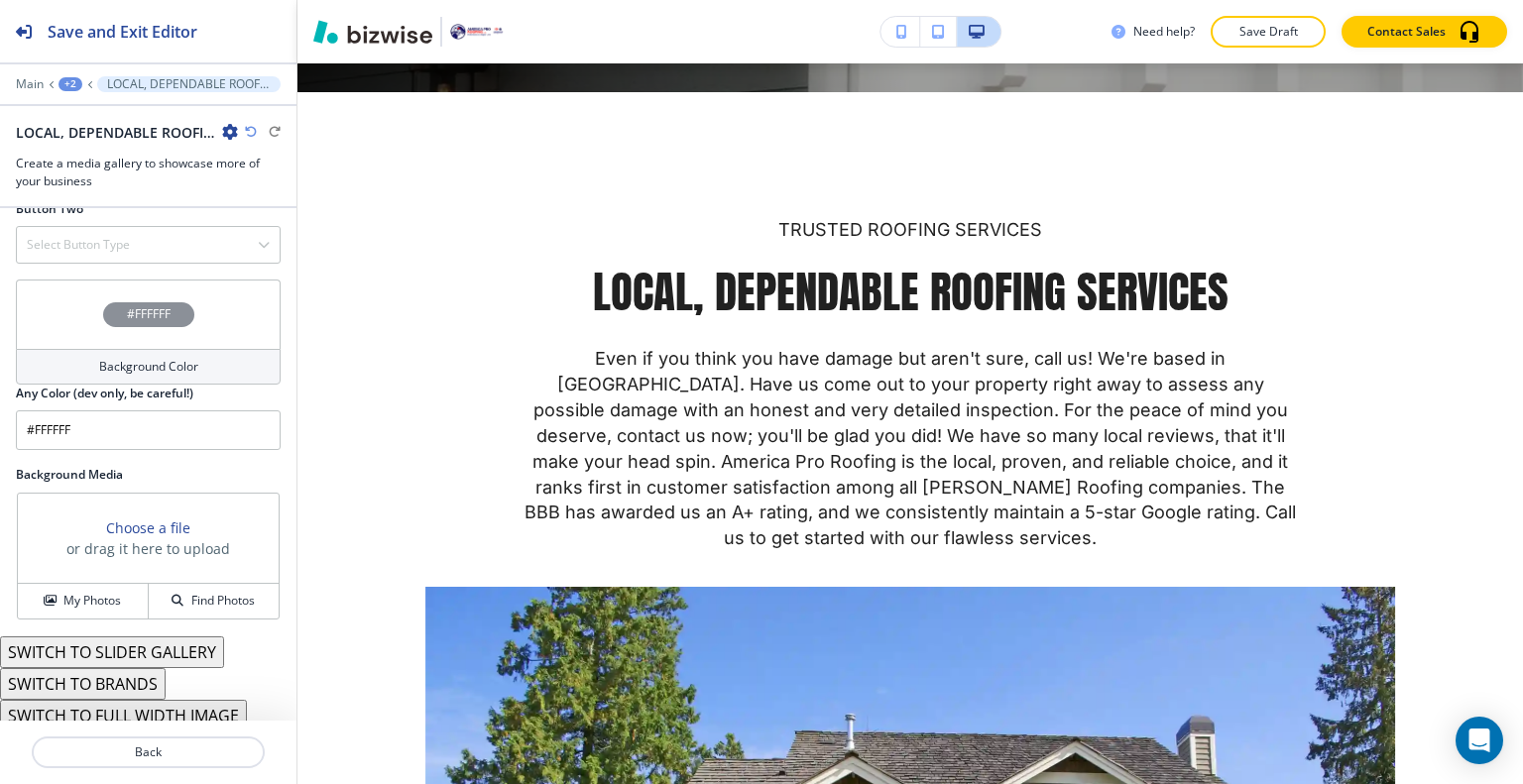 scroll, scrollTop: 1193, scrollLeft: 0, axis: vertical 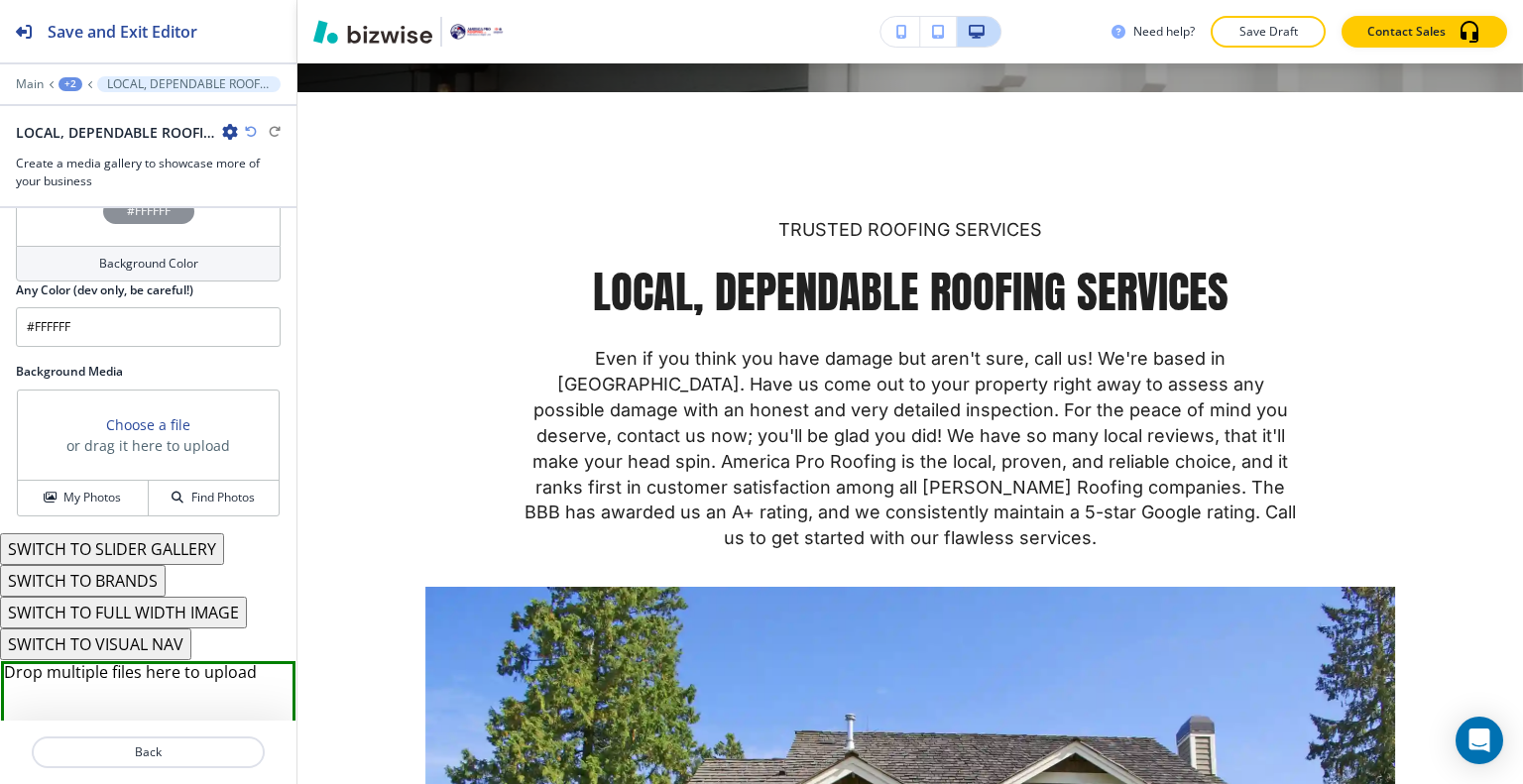 click on "SWITCH TO VISUAL NAV" at bounding box center [95, 644] 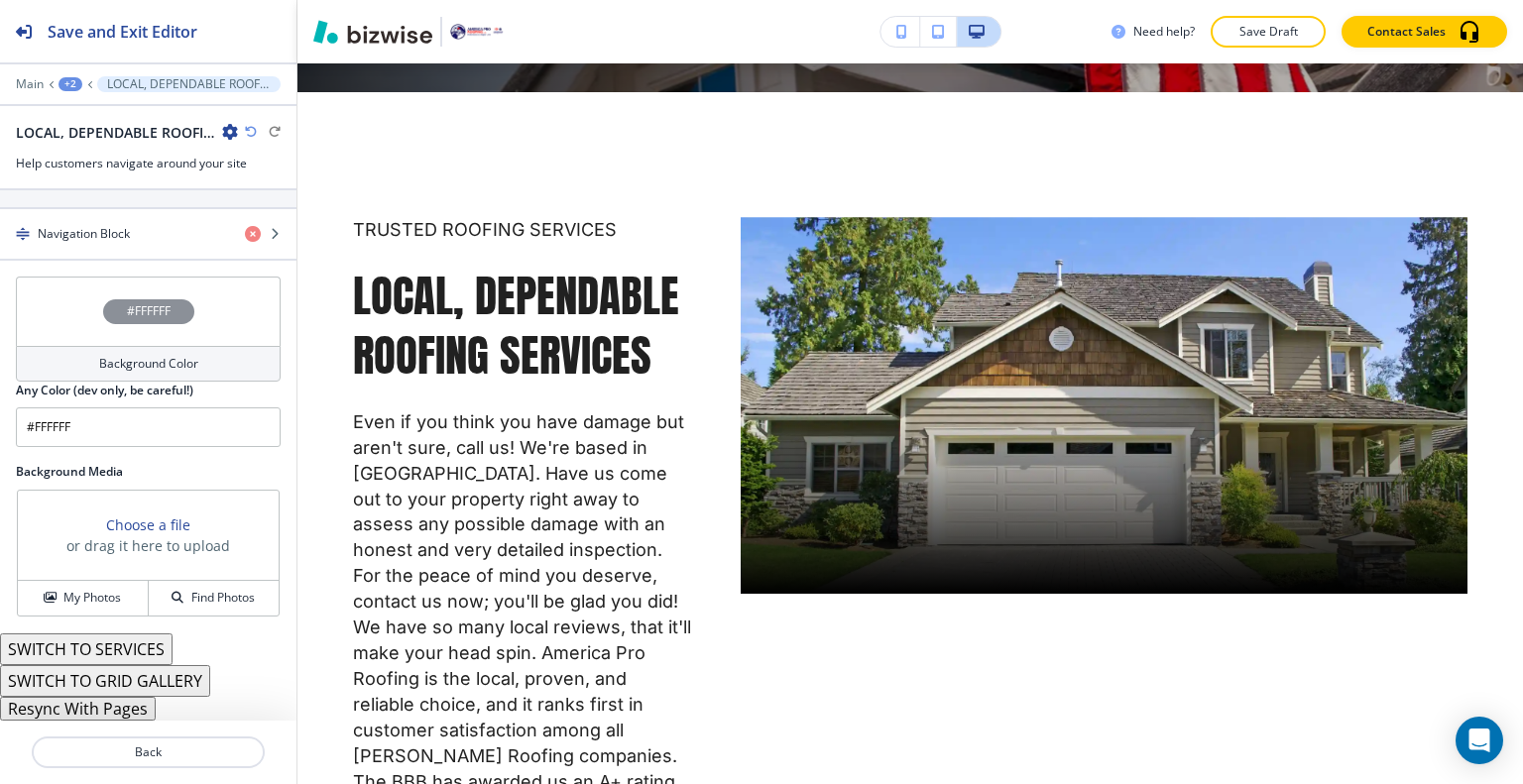 scroll, scrollTop: 824, scrollLeft: 0, axis: vertical 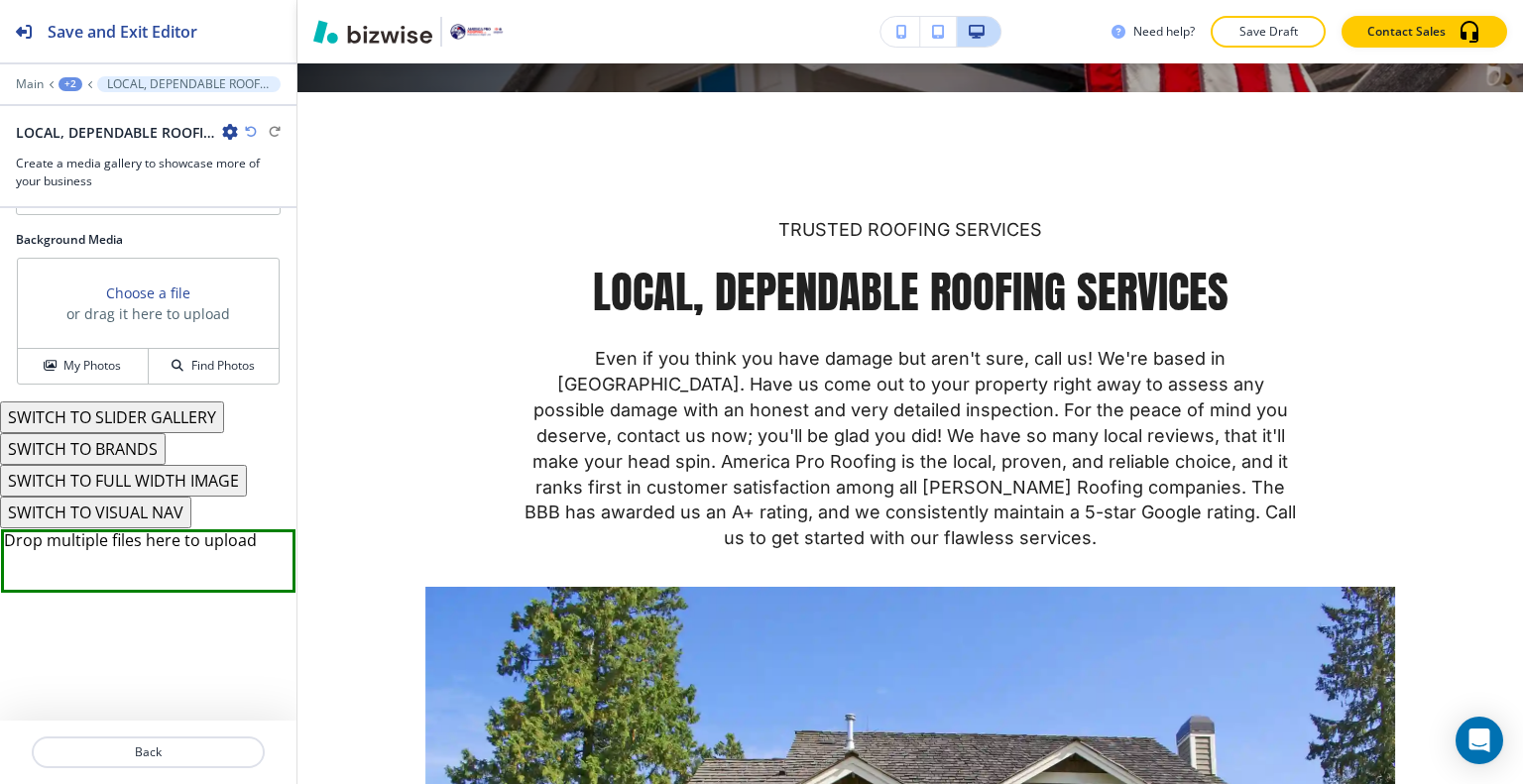 click on "SWITCH TO VISUAL NAV" at bounding box center (95, 512) 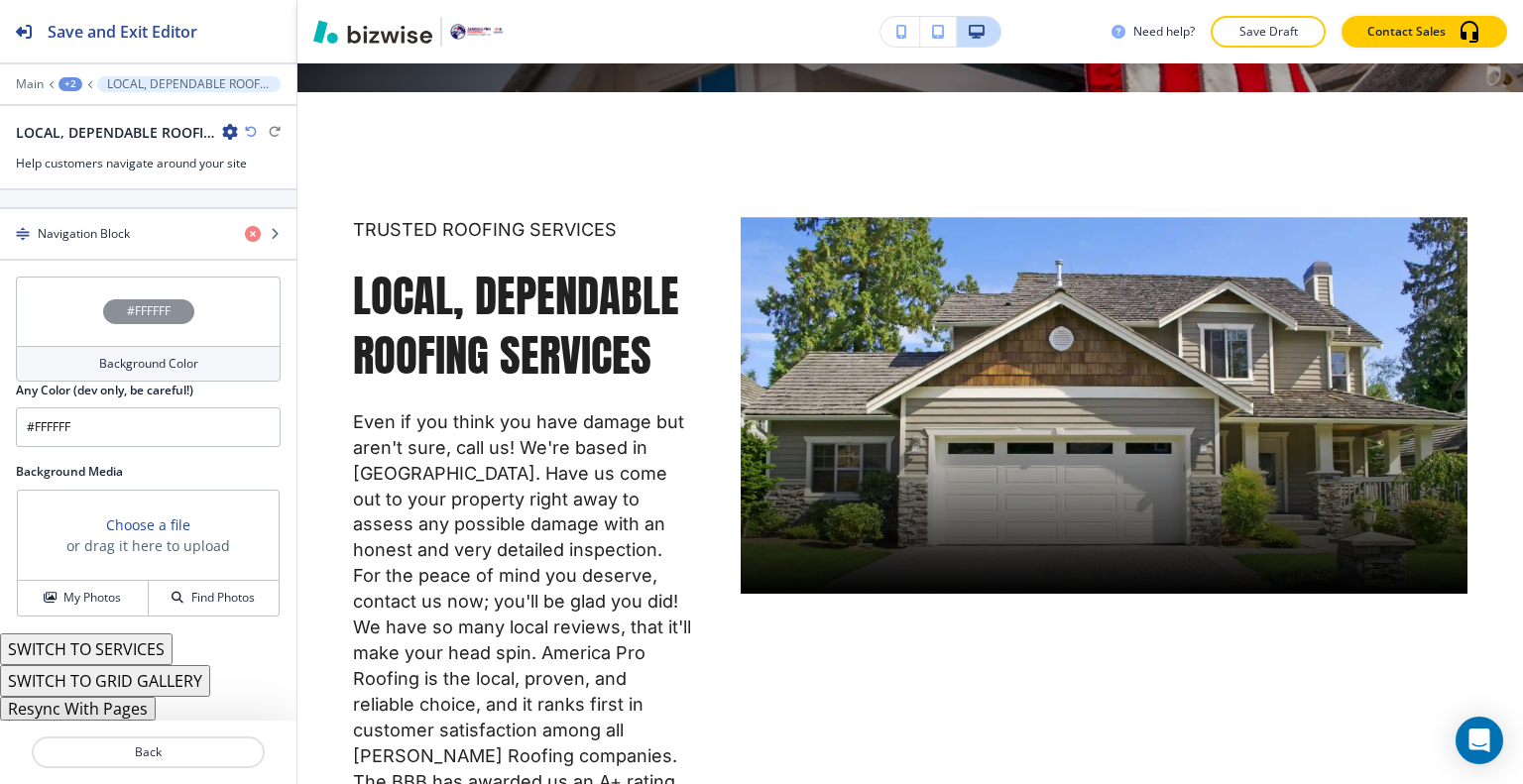 scroll, scrollTop: 824, scrollLeft: 0, axis: vertical 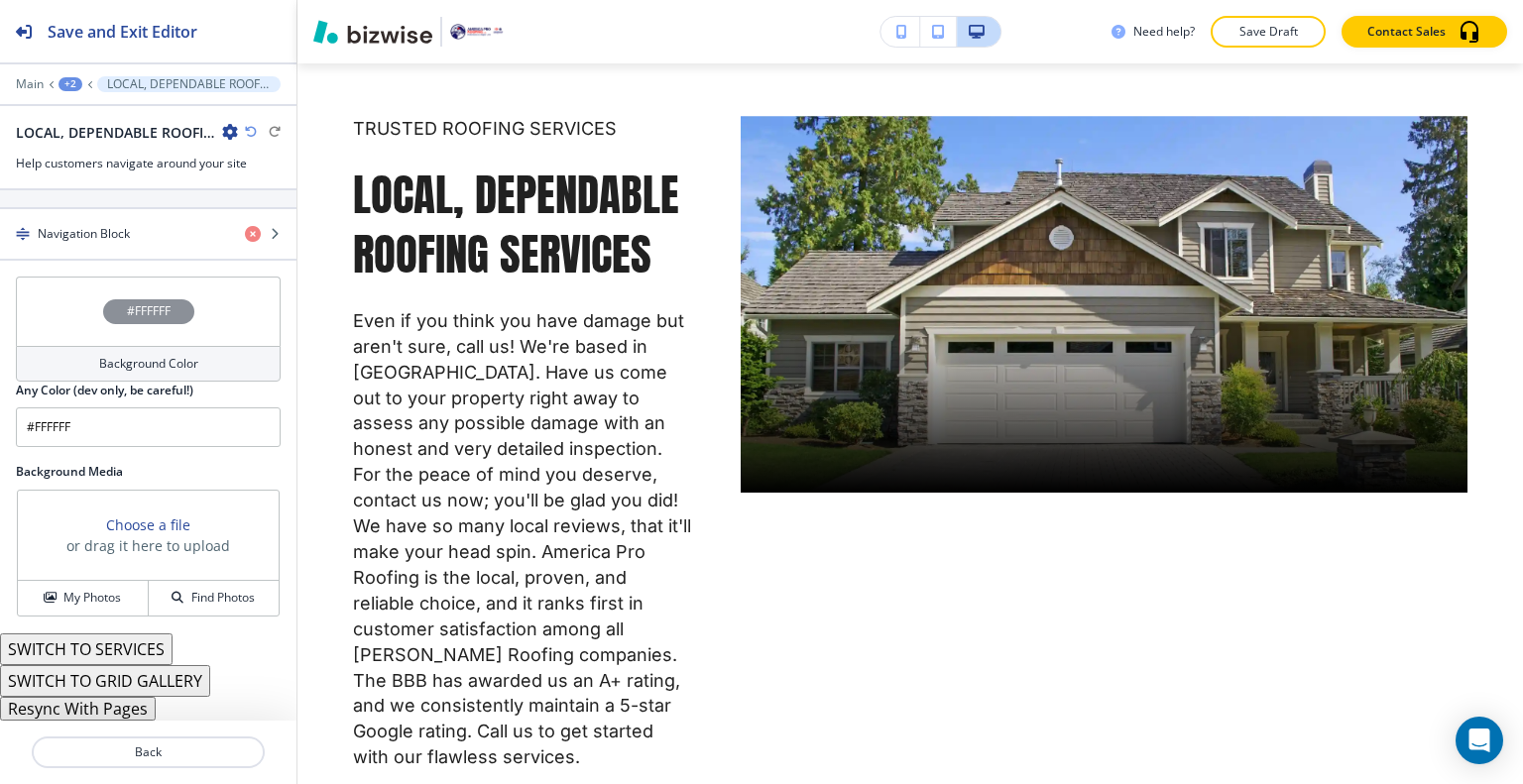 click on "SWITCH TO SERVICES" at bounding box center (86, 649) 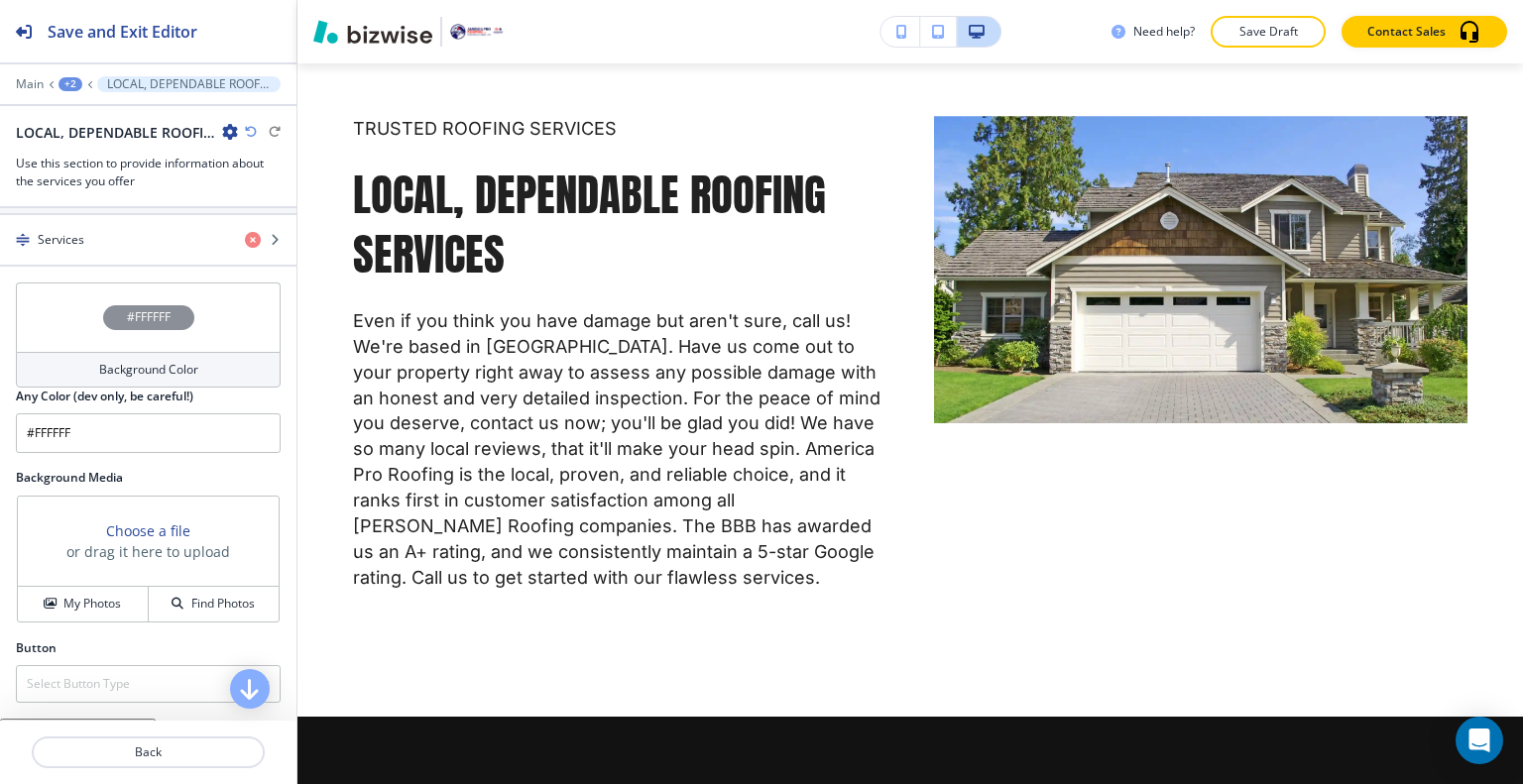 scroll, scrollTop: 1056, scrollLeft: 0, axis: vertical 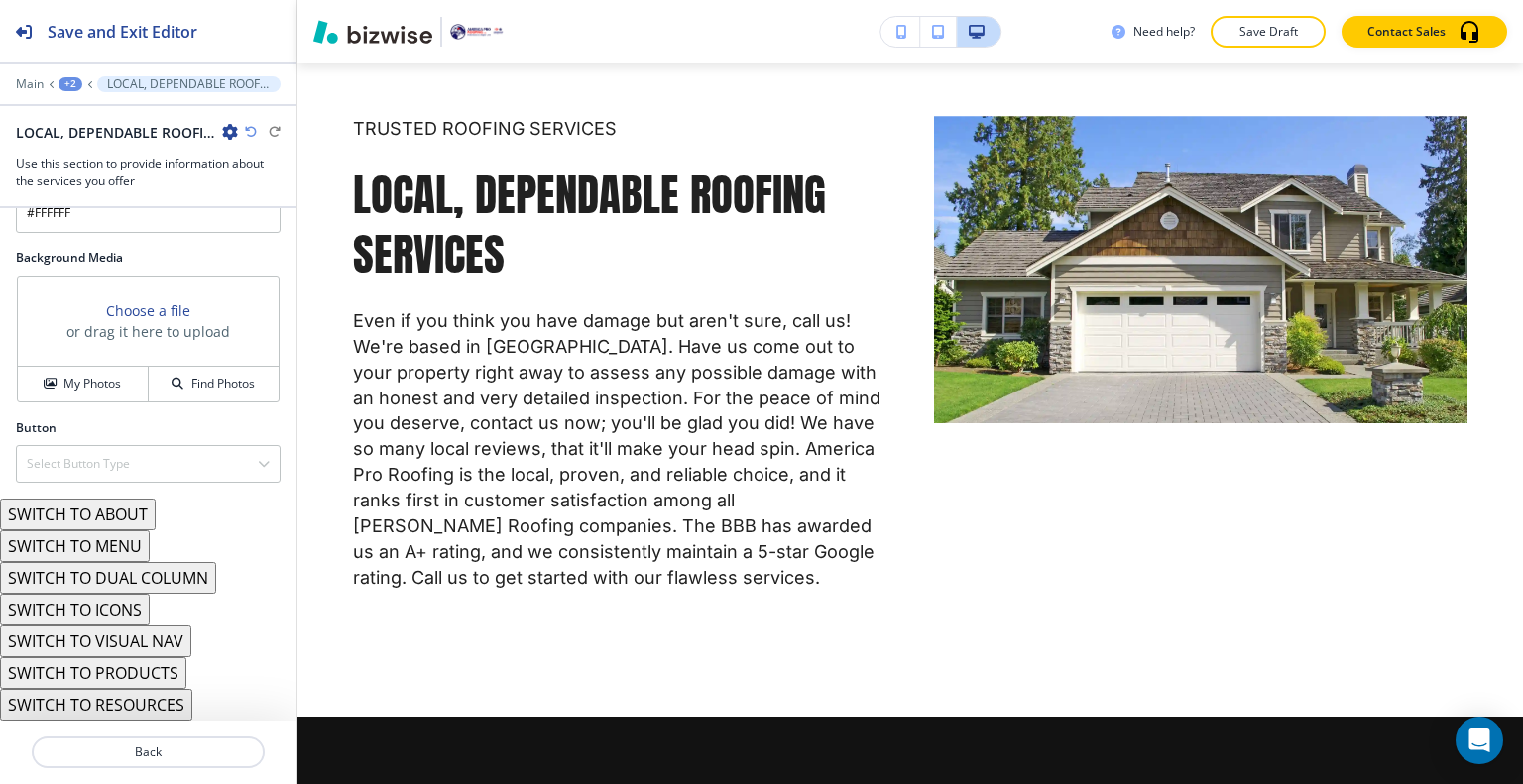 click on "SWITCH TO ABOUT" at bounding box center (77, 514) 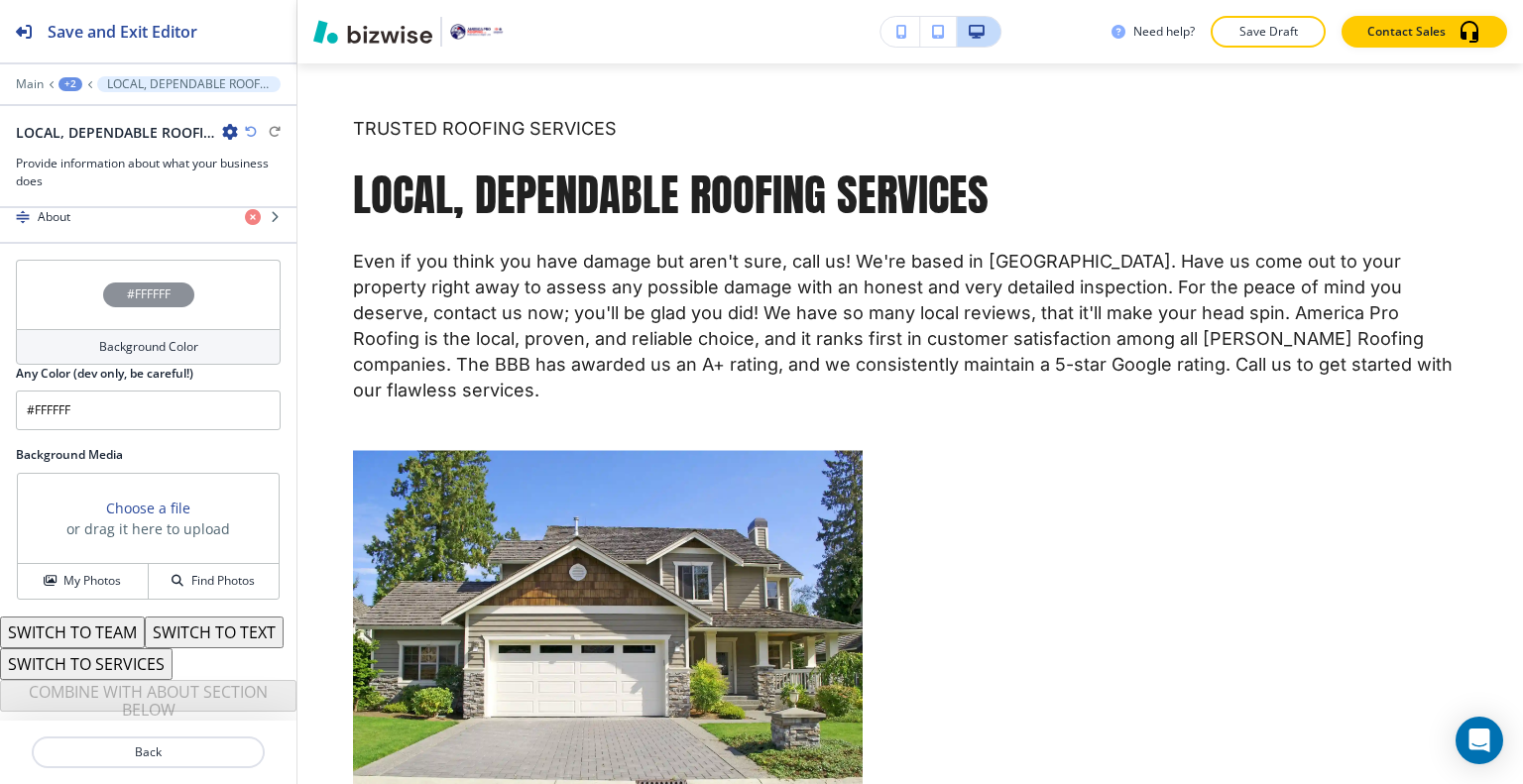 scroll, scrollTop: 891, scrollLeft: 0, axis: vertical 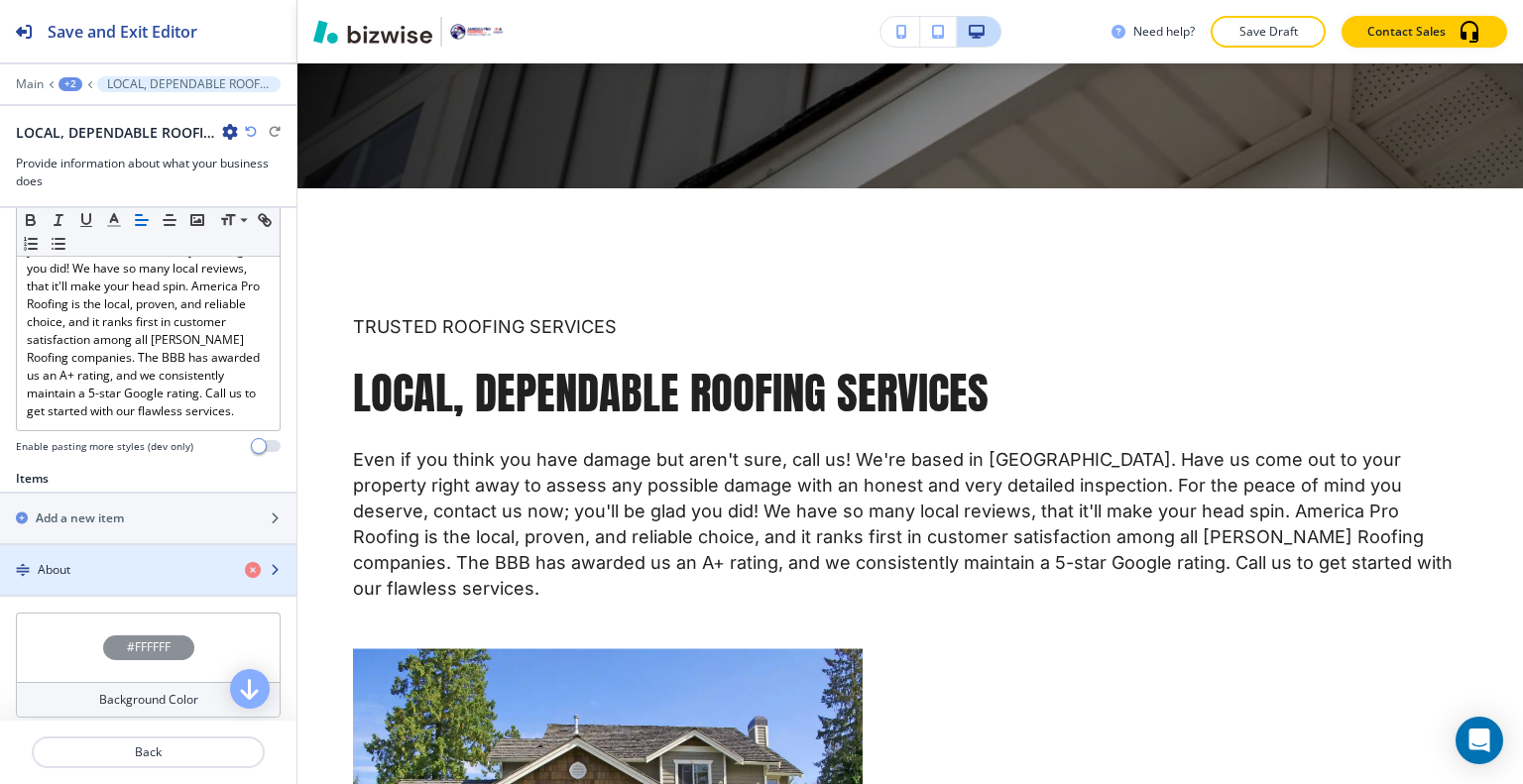 click on "About" at bounding box center (114, 570) 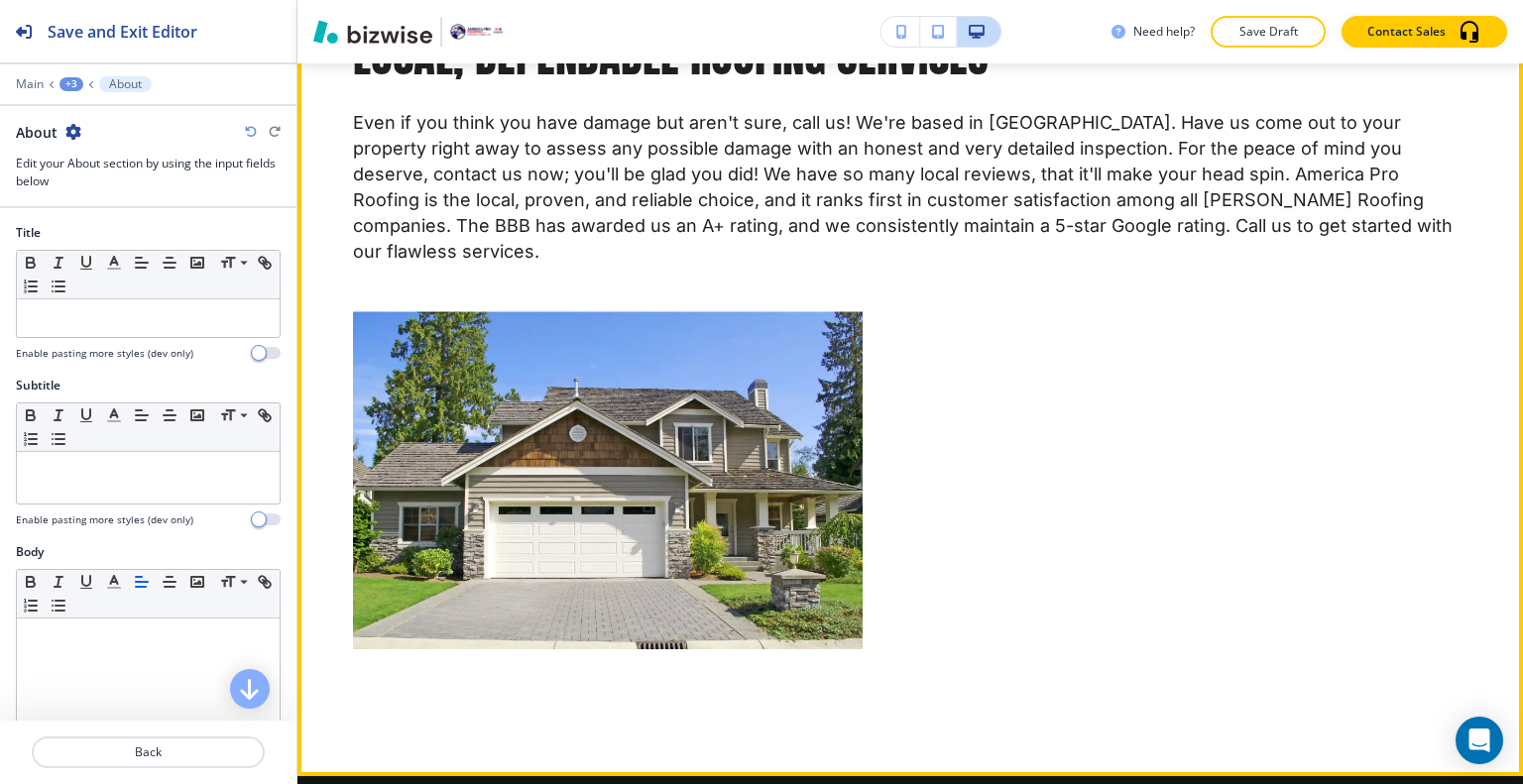 scroll, scrollTop: 817, scrollLeft: 0, axis: vertical 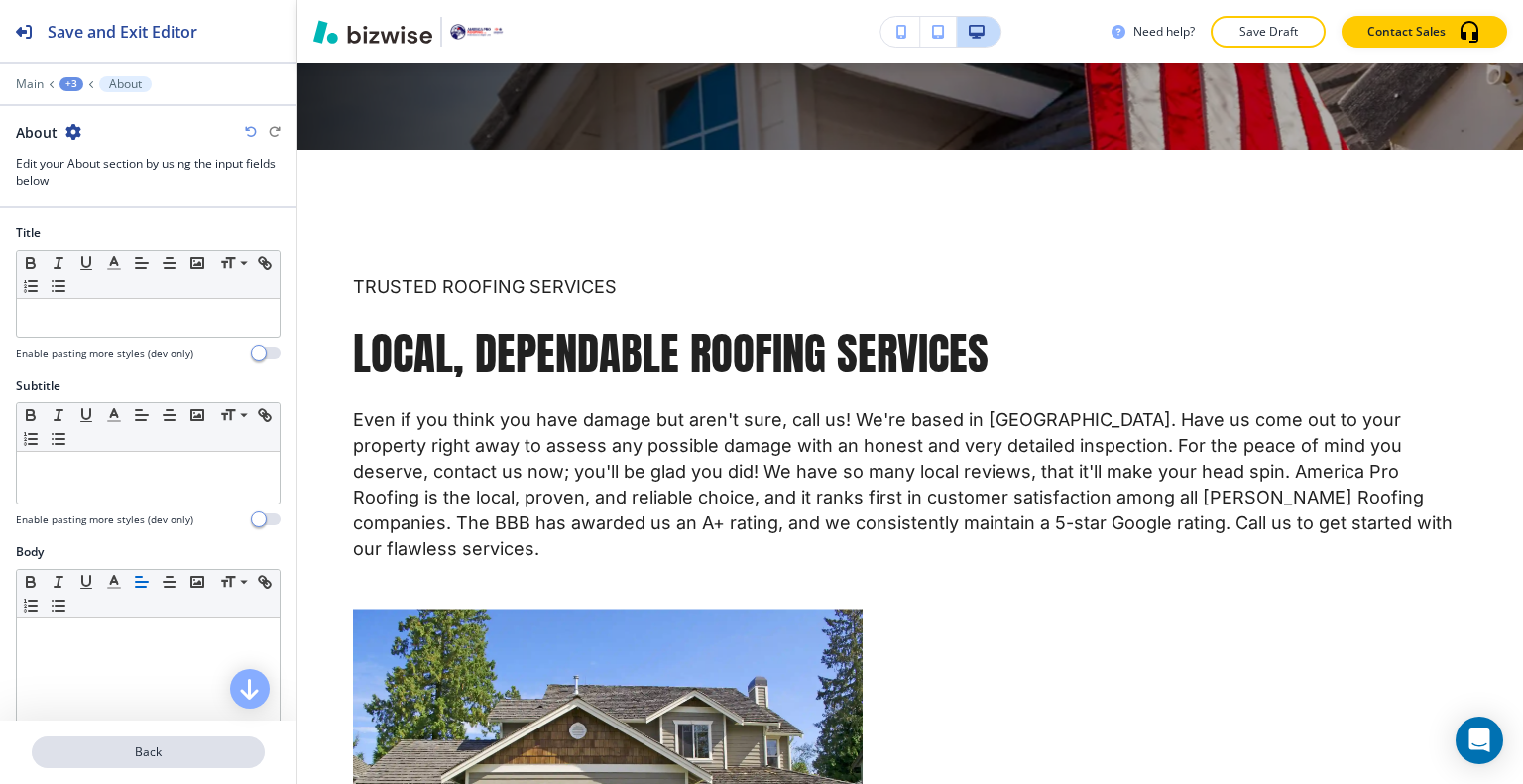 click on "Back" at bounding box center [148, 752] 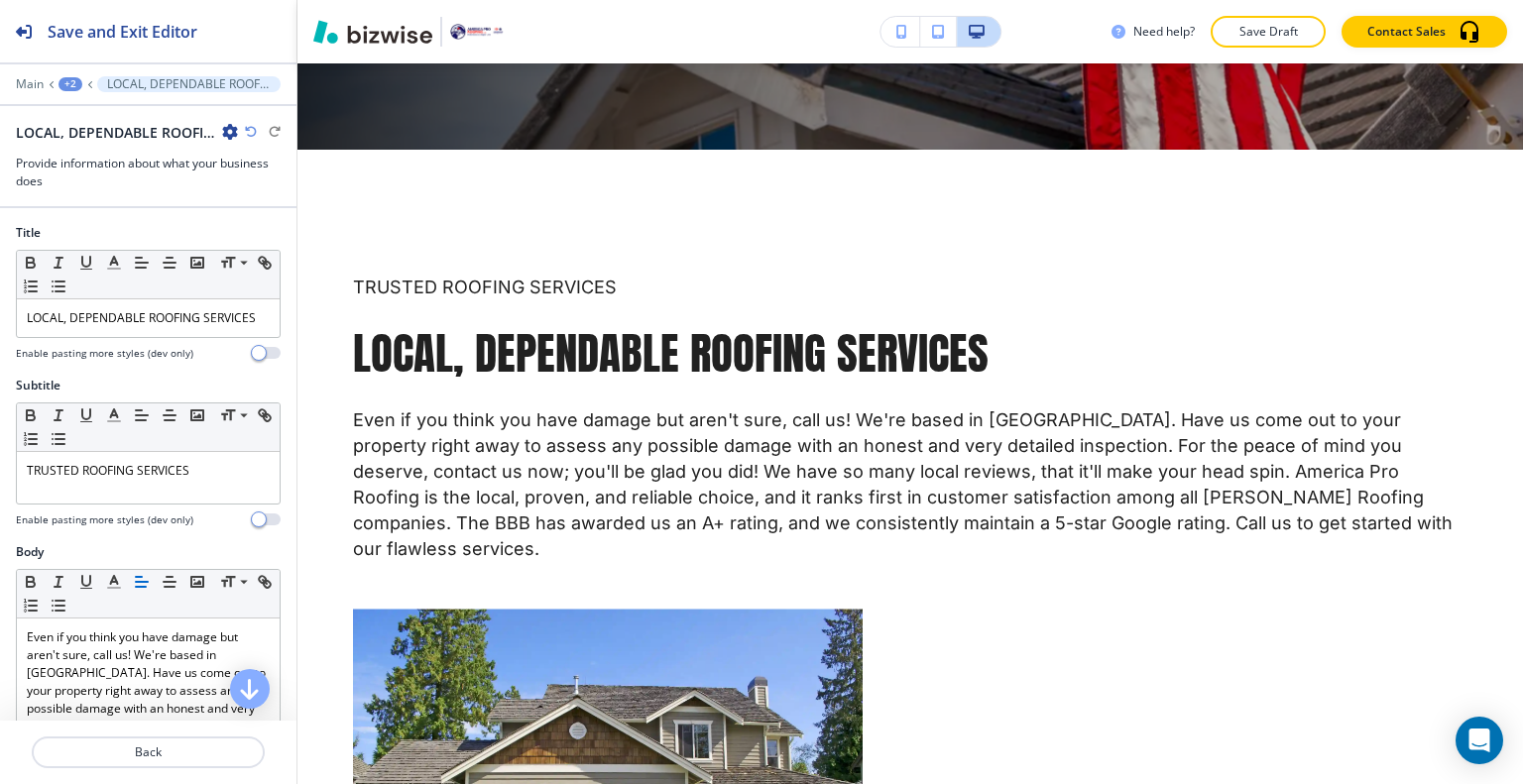 scroll, scrollTop: 874, scrollLeft: 0, axis: vertical 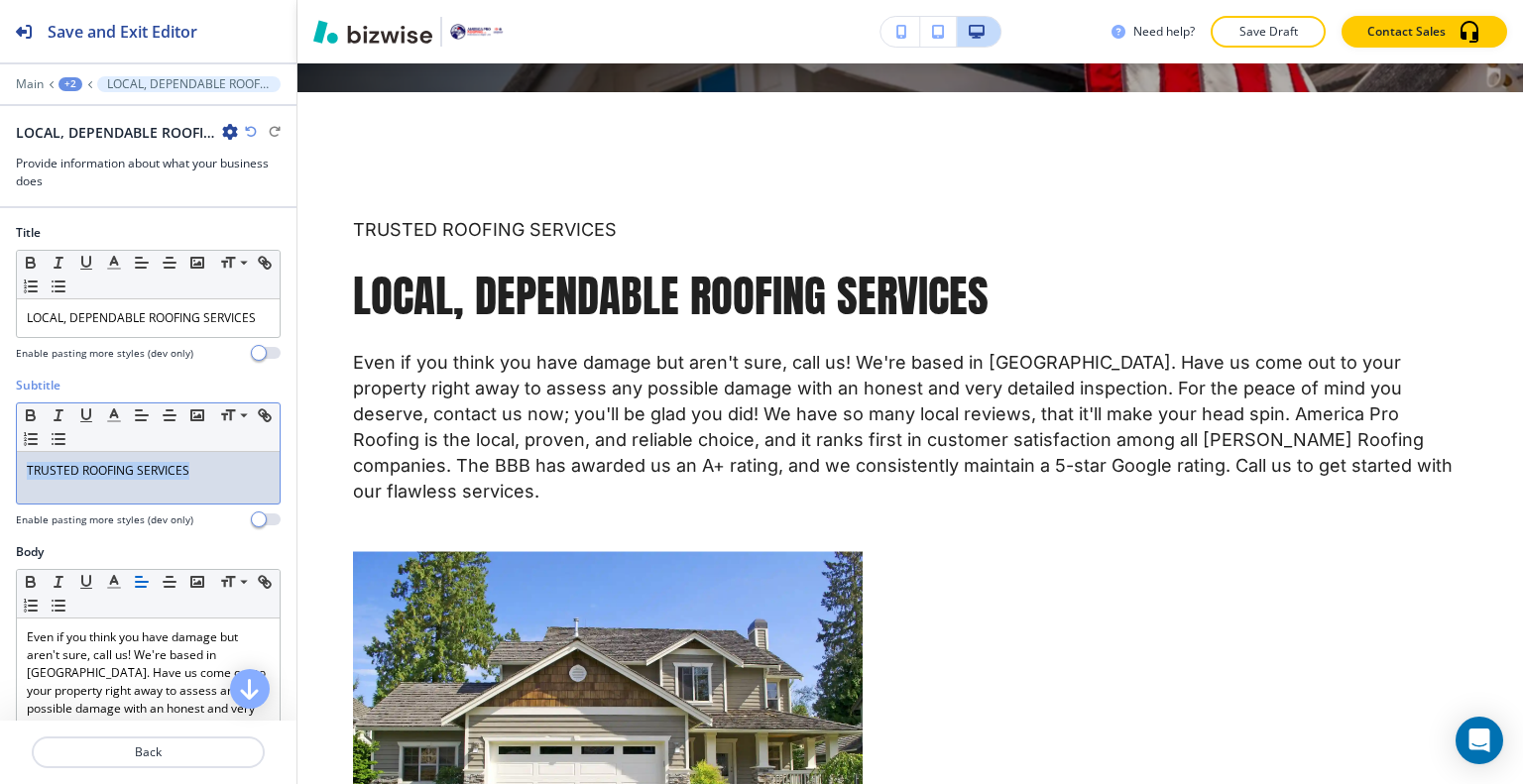 drag, startPoint x: 192, startPoint y: 459, endPoint x: 1, endPoint y: 445, distance: 191.5124 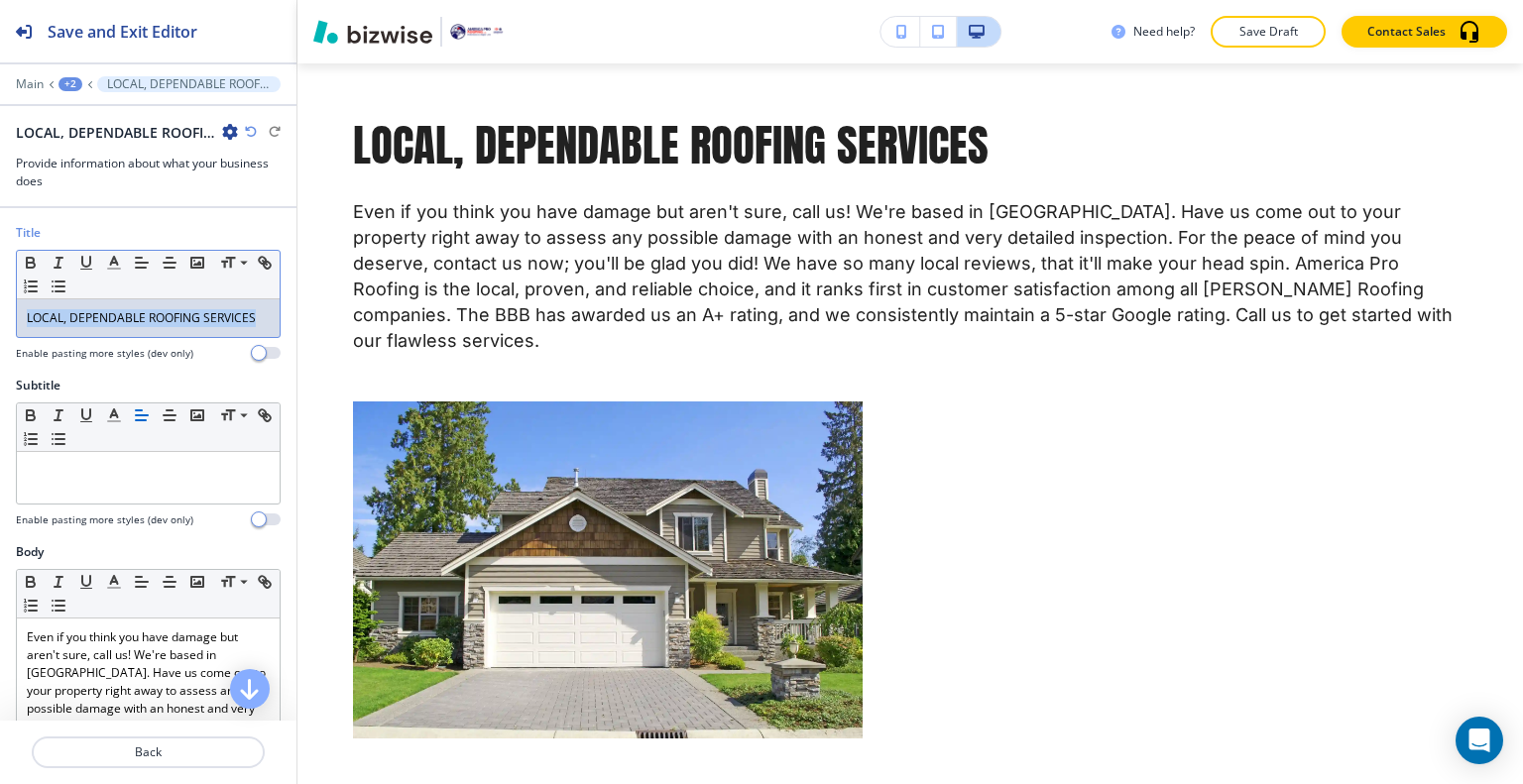 drag, startPoint x: 260, startPoint y: 313, endPoint x: 0, endPoint y: 292, distance: 260.8467 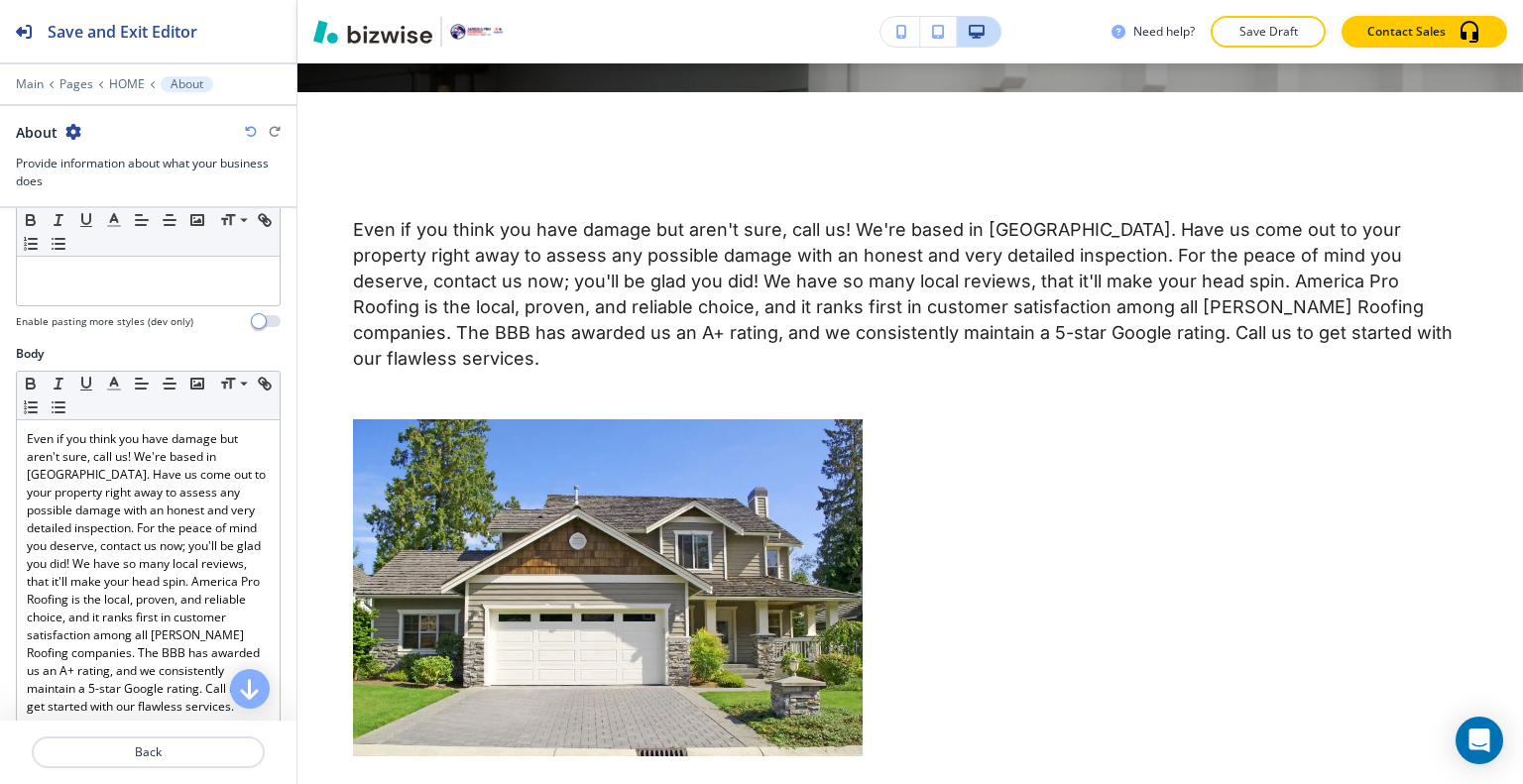 scroll, scrollTop: 297, scrollLeft: 0, axis: vertical 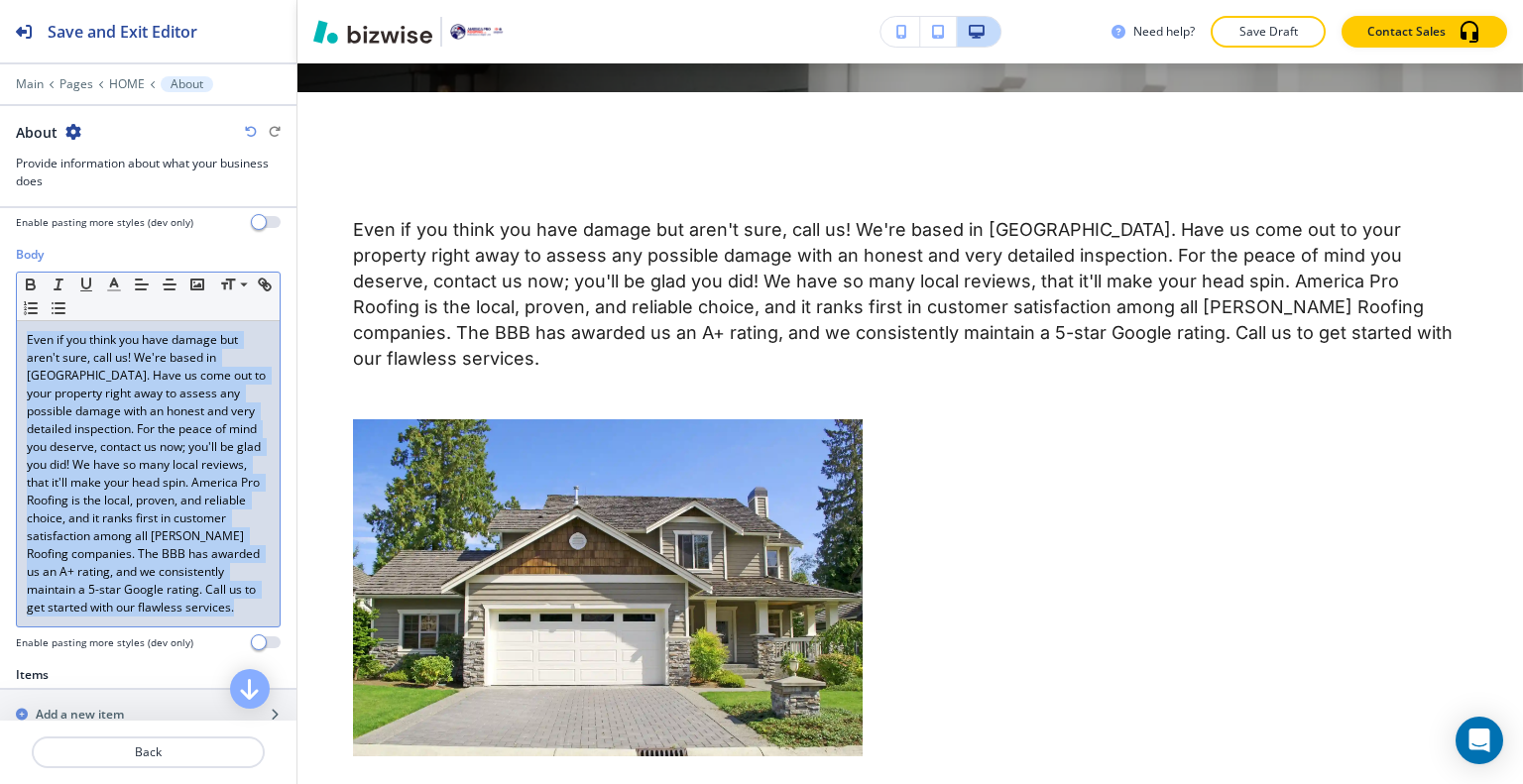 drag, startPoint x: 145, startPoint y: 641, endPoint x: 133, endPoint y: 637, distance: 12.649111 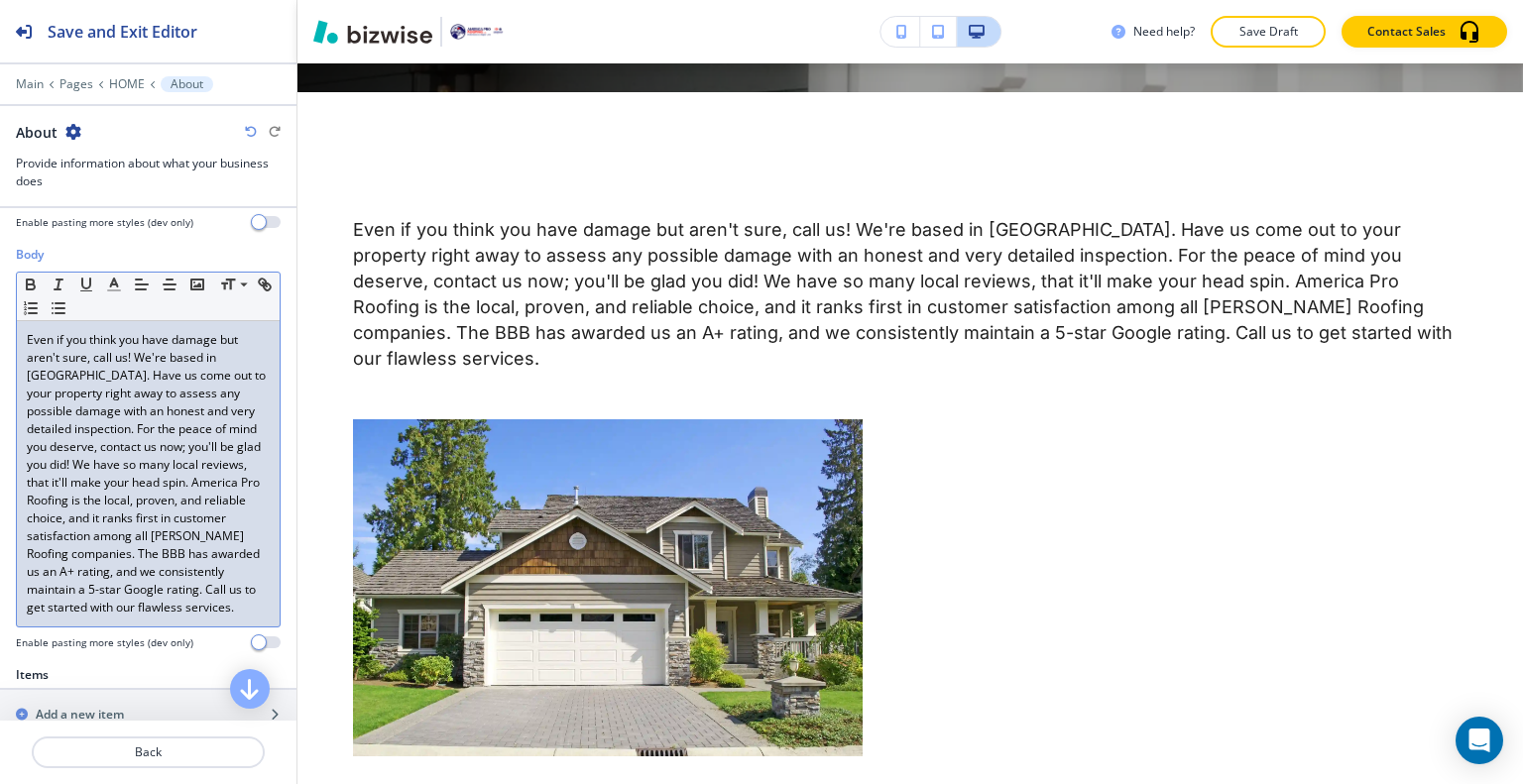 click on "Even if you think you have damage but aren't sure, call us! We're based in [GEOGRAPHIC_DATA]. Have us come out to your property right away to assess any possible damage with an honest and very detailed inspection. For the peace of mind you deserve, contact us now; you'll be glad you did! We have so many local reviews, that it'll make your head spin. America Pro Roofing is the local, proven, and reliable choice, and it ranks first in customer satisfaction among all [PERSON_NAME] Roofing companies. The BBB has awarded us an A+ rating, and we consistently maintain a 5-star Google rating. Call us to get started with our flawless services." at bounding box center (148, 474) 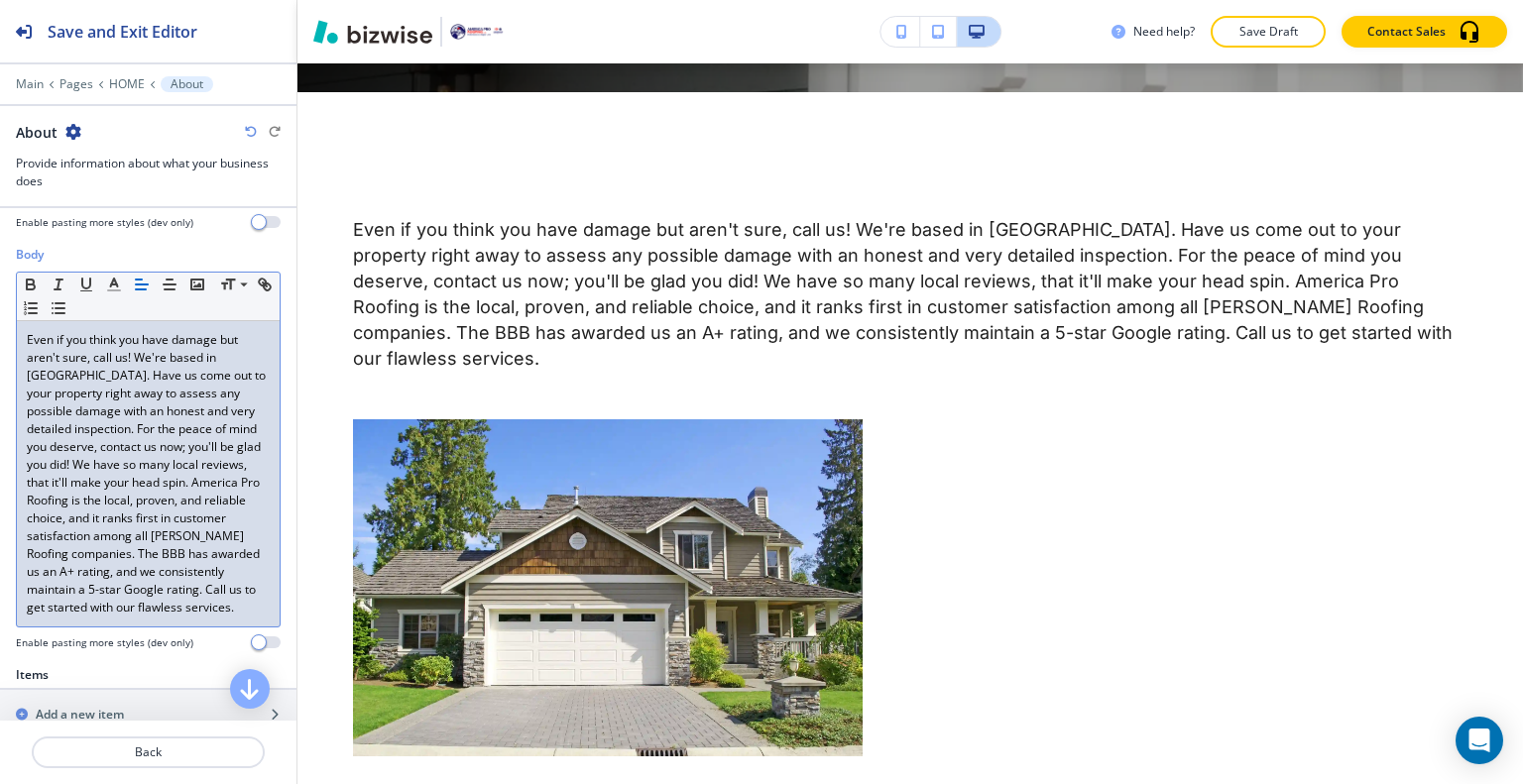 click on "Even if you think you have damage but aren't sure, call us! We're based in [GEOGRAPHIC_DATA]. Have us come out to your property right away to assess any possible damage with an honest and very detailed inspection. For the peace of mind you deserve, contact us now; you'll be glad you did! We have so many local reviews, that it'll make your head spin. America Pro Roofing is the local, proven, and reliable choice, and it ranks first in customer satisfaction among all [PERSON_NAME] Roofing companies. The BBB has awarded us an A+ rating, and we consistently maintain a 5-star Google rating. Call us to get started with our flawless services." at bounding box center [148, 474] 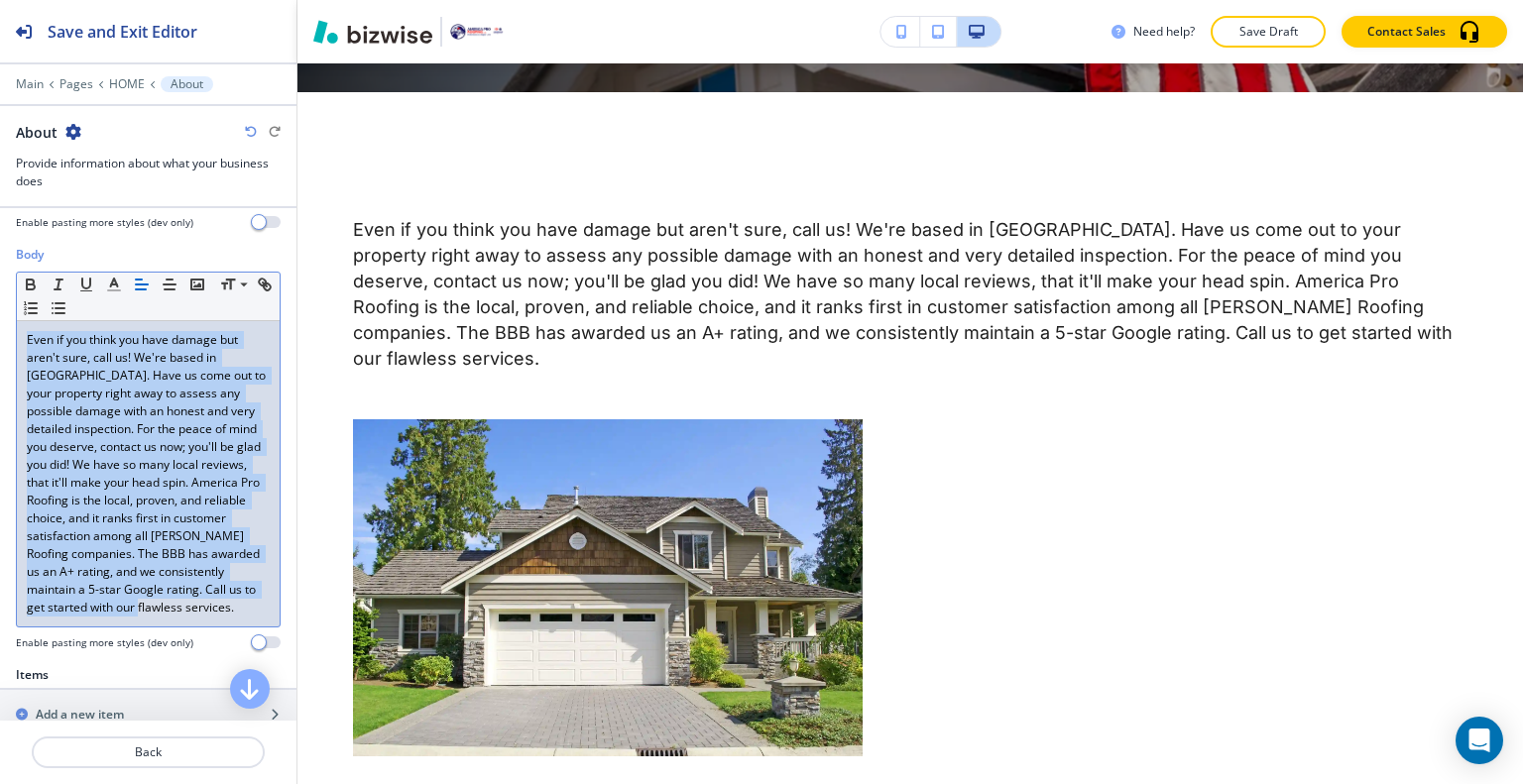 drag, startPoint x: 134, startPoint y: 619, endPoint x: 0, endPoint y: 309, distance: 337.7218 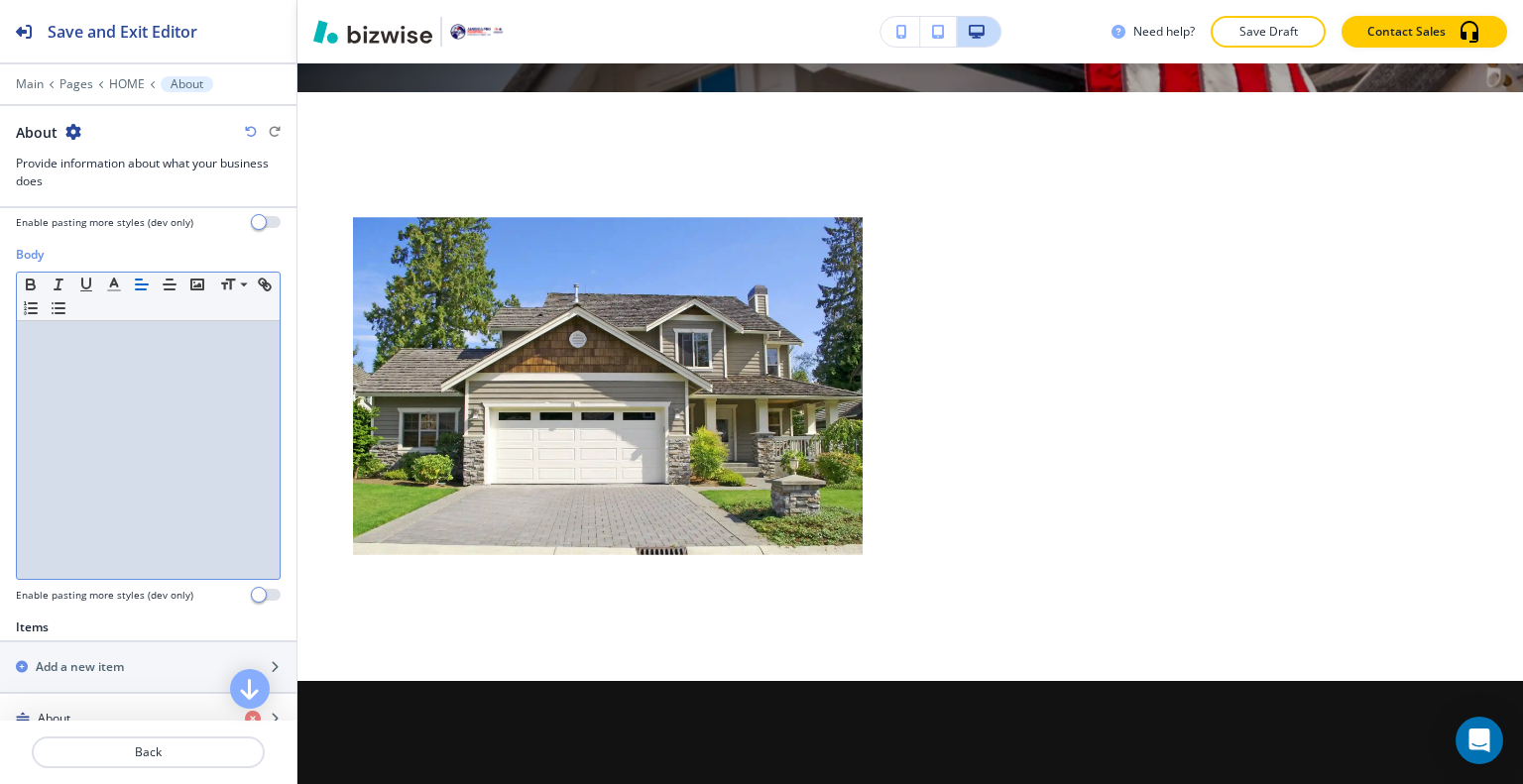 scroll, scrollTop: 694, scrollLeft: 0, axis: vertical 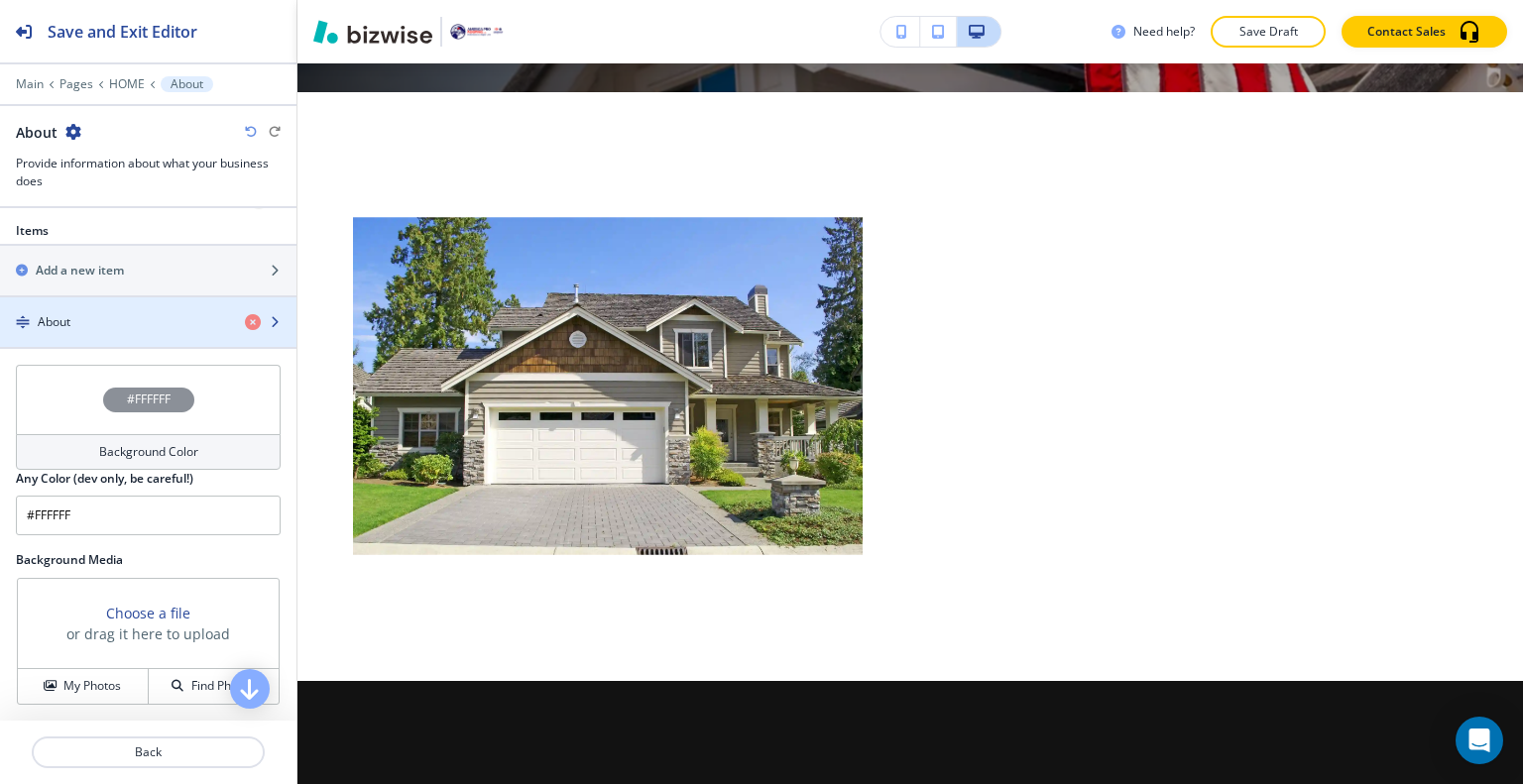 click at bounding box center [148, 339] 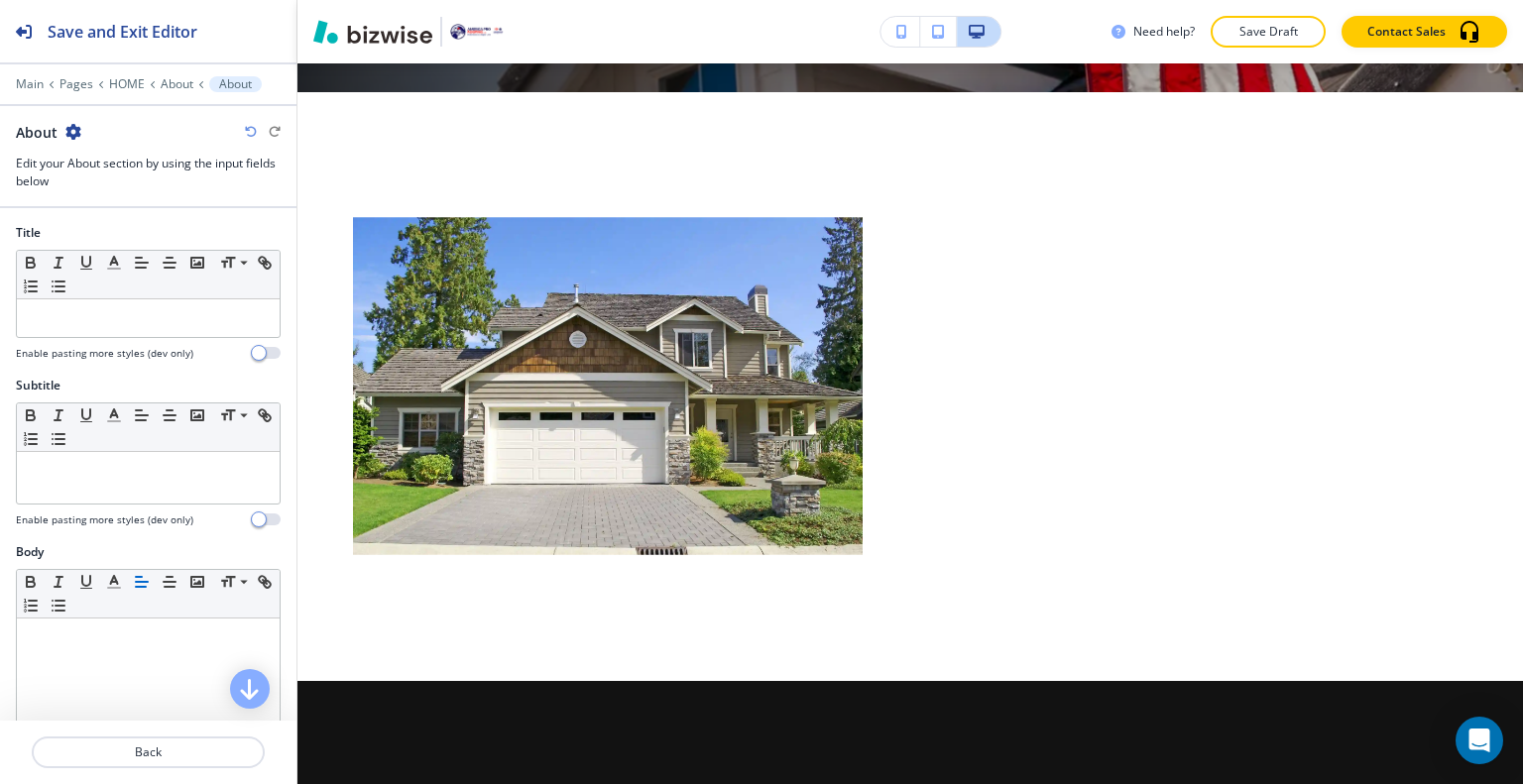 scroll, scrollTop: 906, scrollLeft: 0, axis: vertical 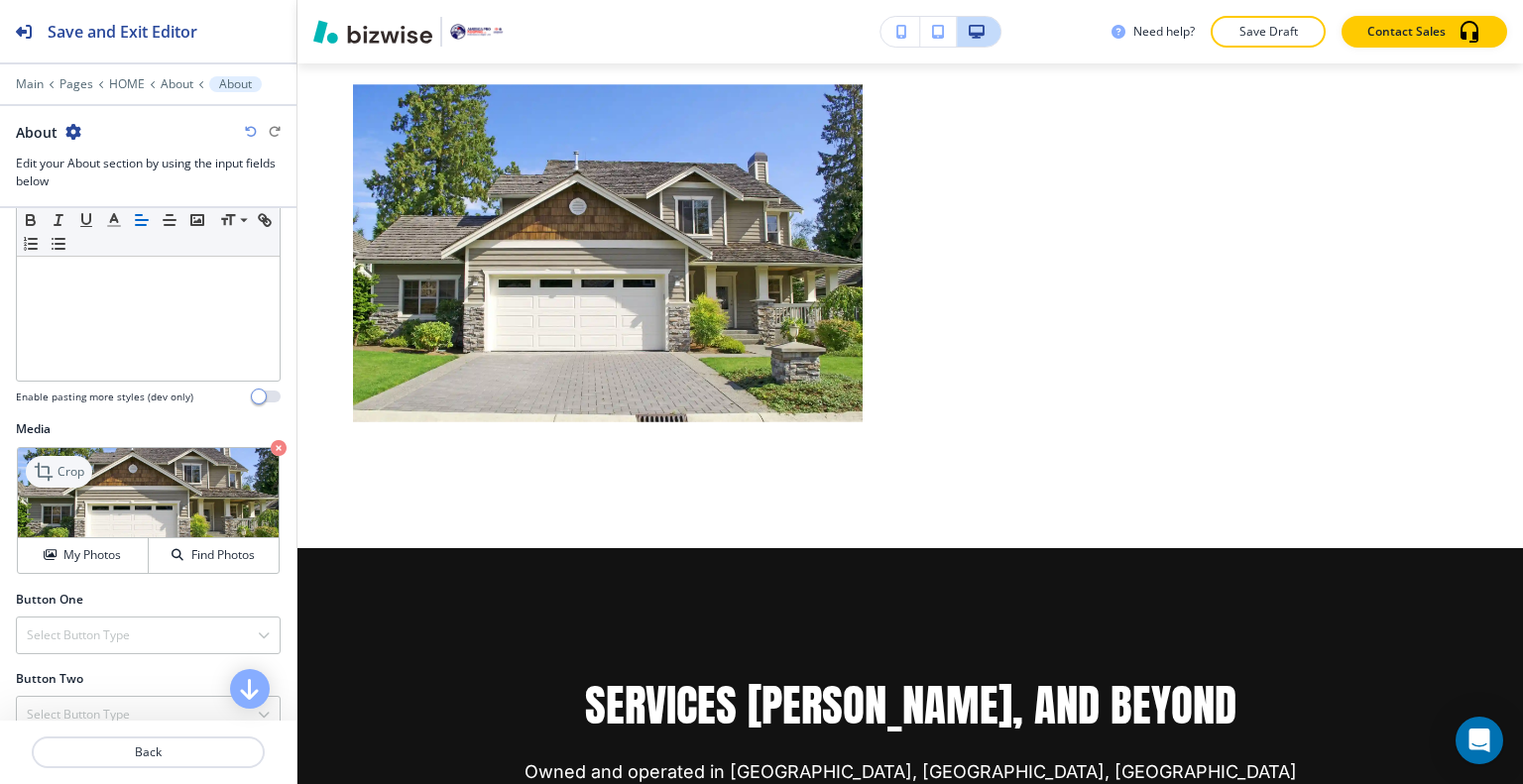 click on "Crop" at bounding box center (59, 472) 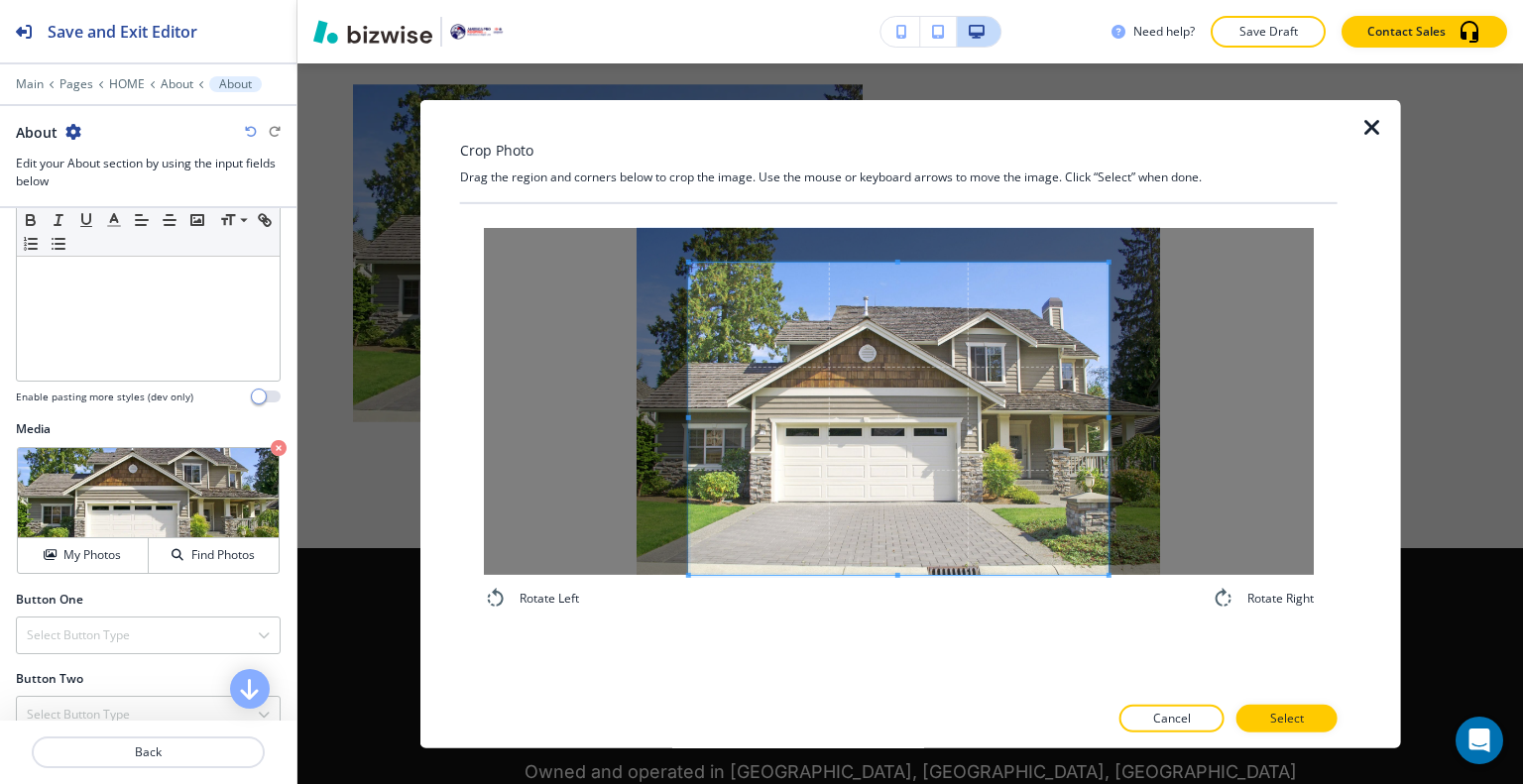 click on "Rotate Left Rotate Right" at bounding box center [898, 418] 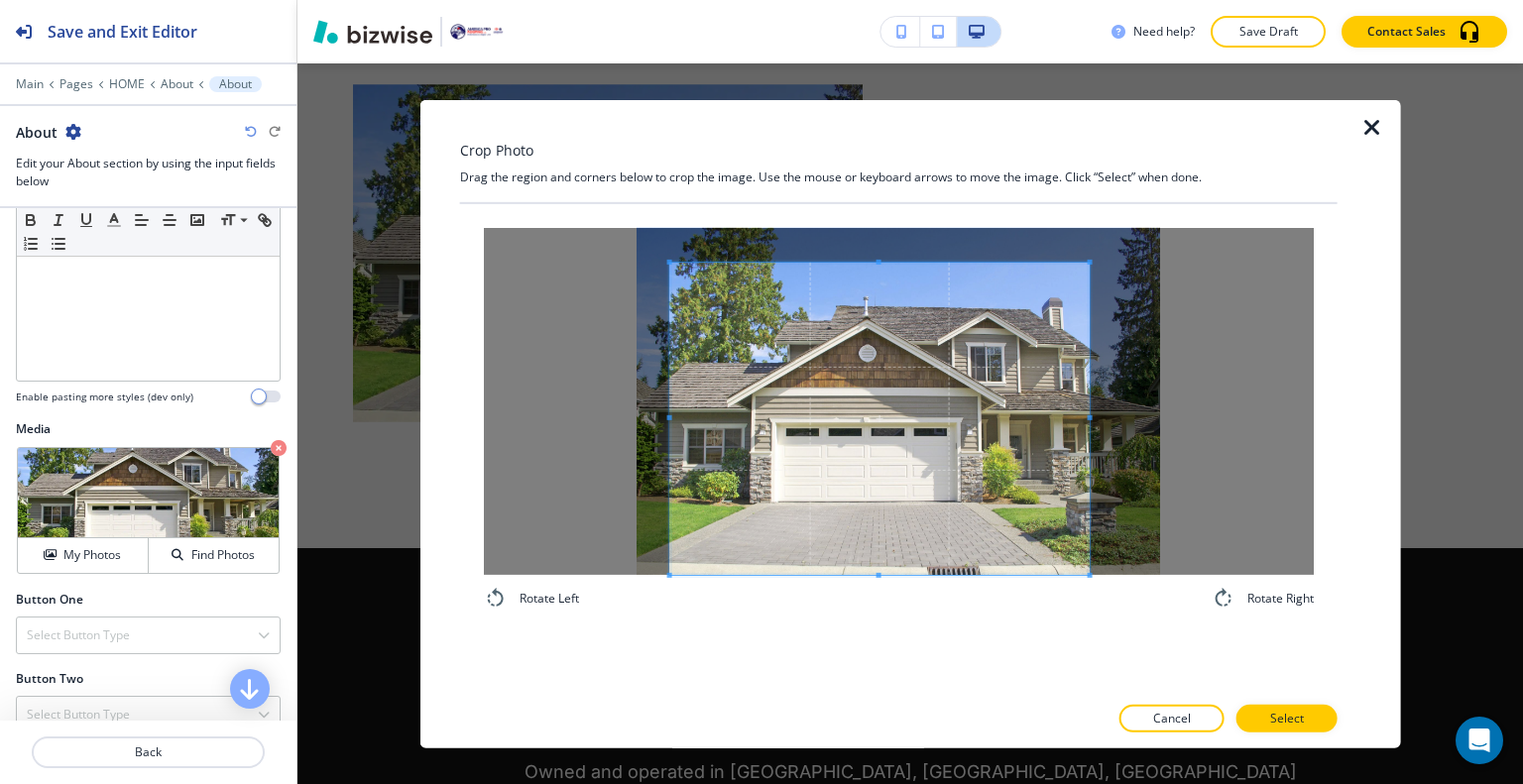 click at bounding box center [879, 417] 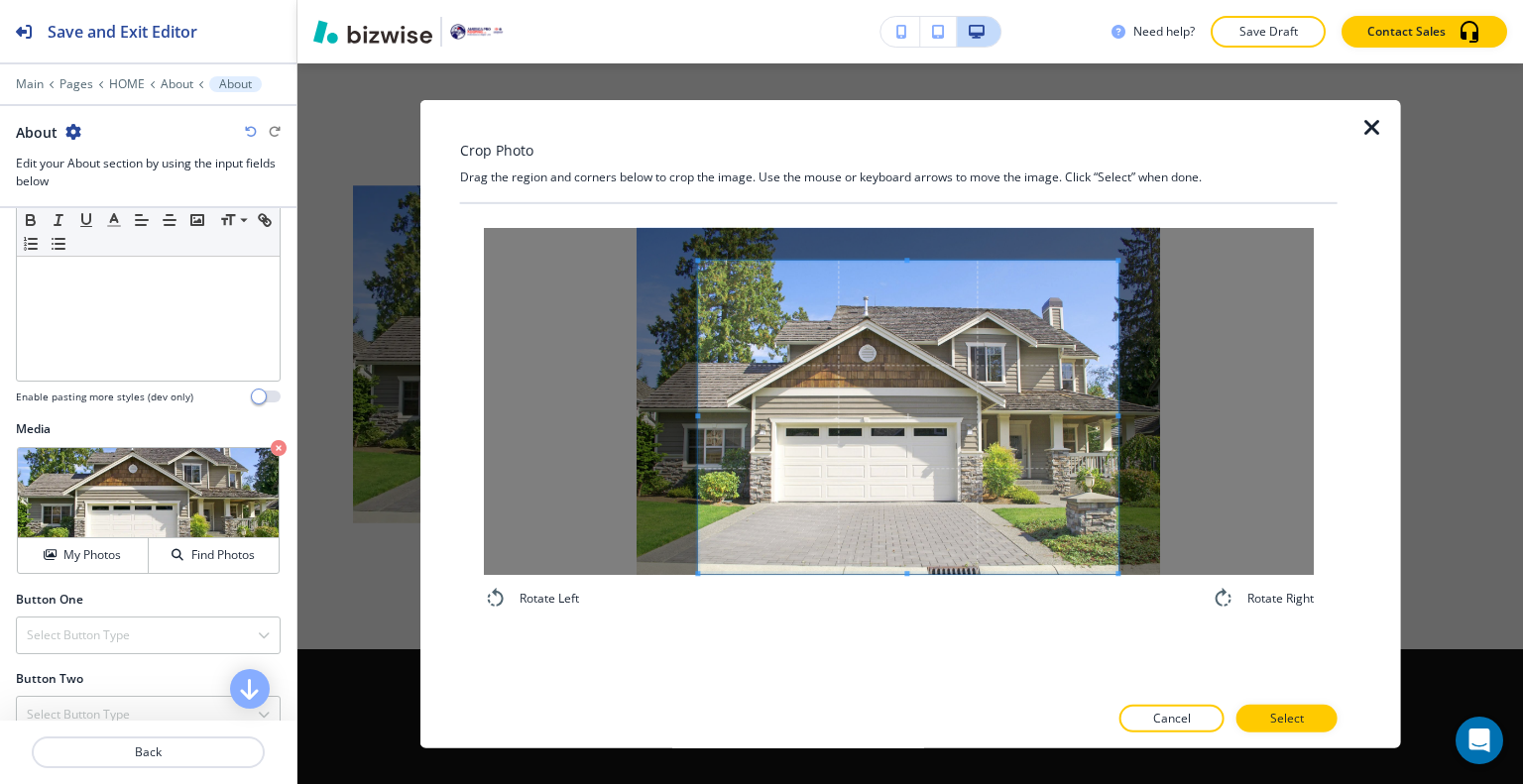 click at bounding box center (907, 416) 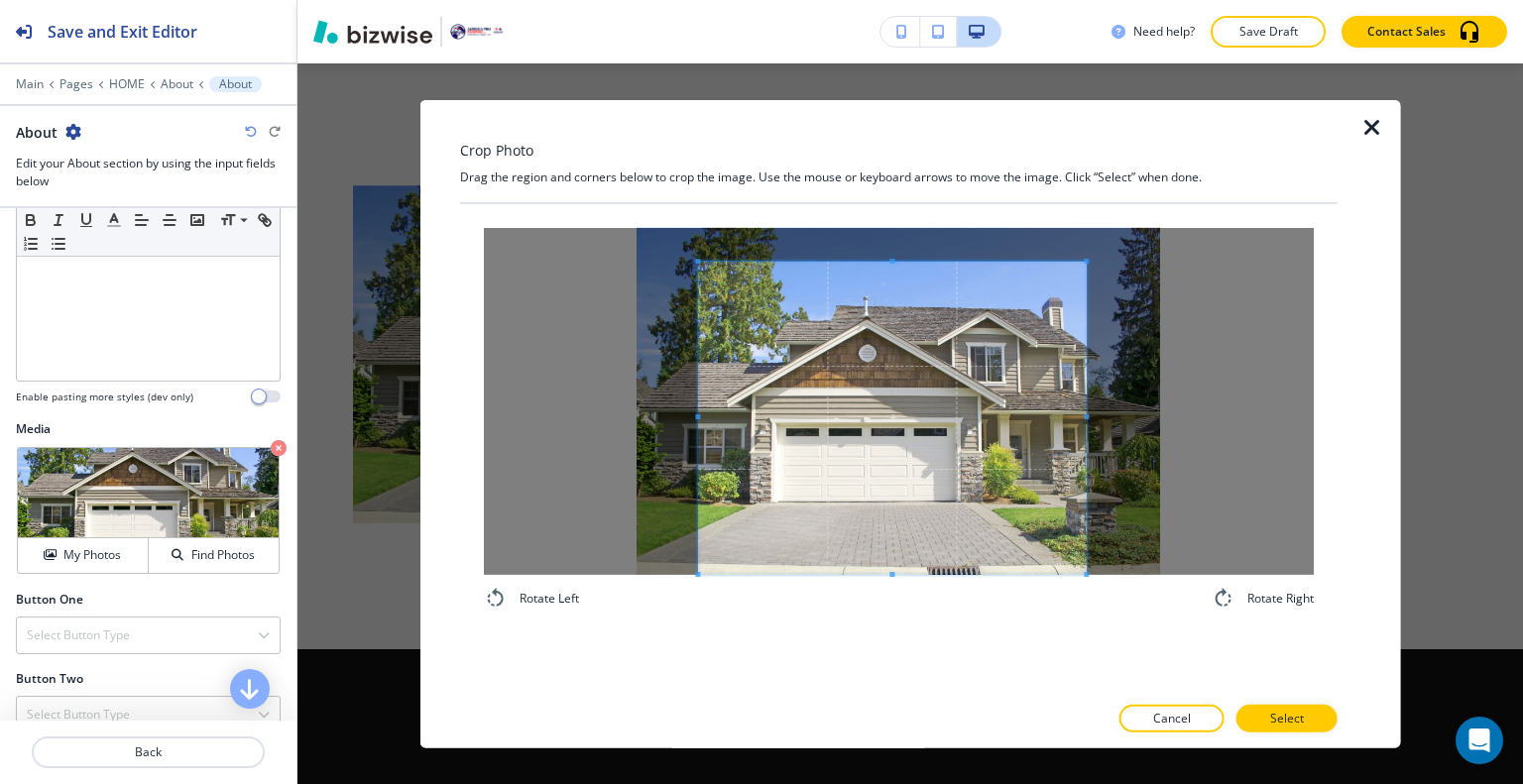 click at bounding box center [891, 417] 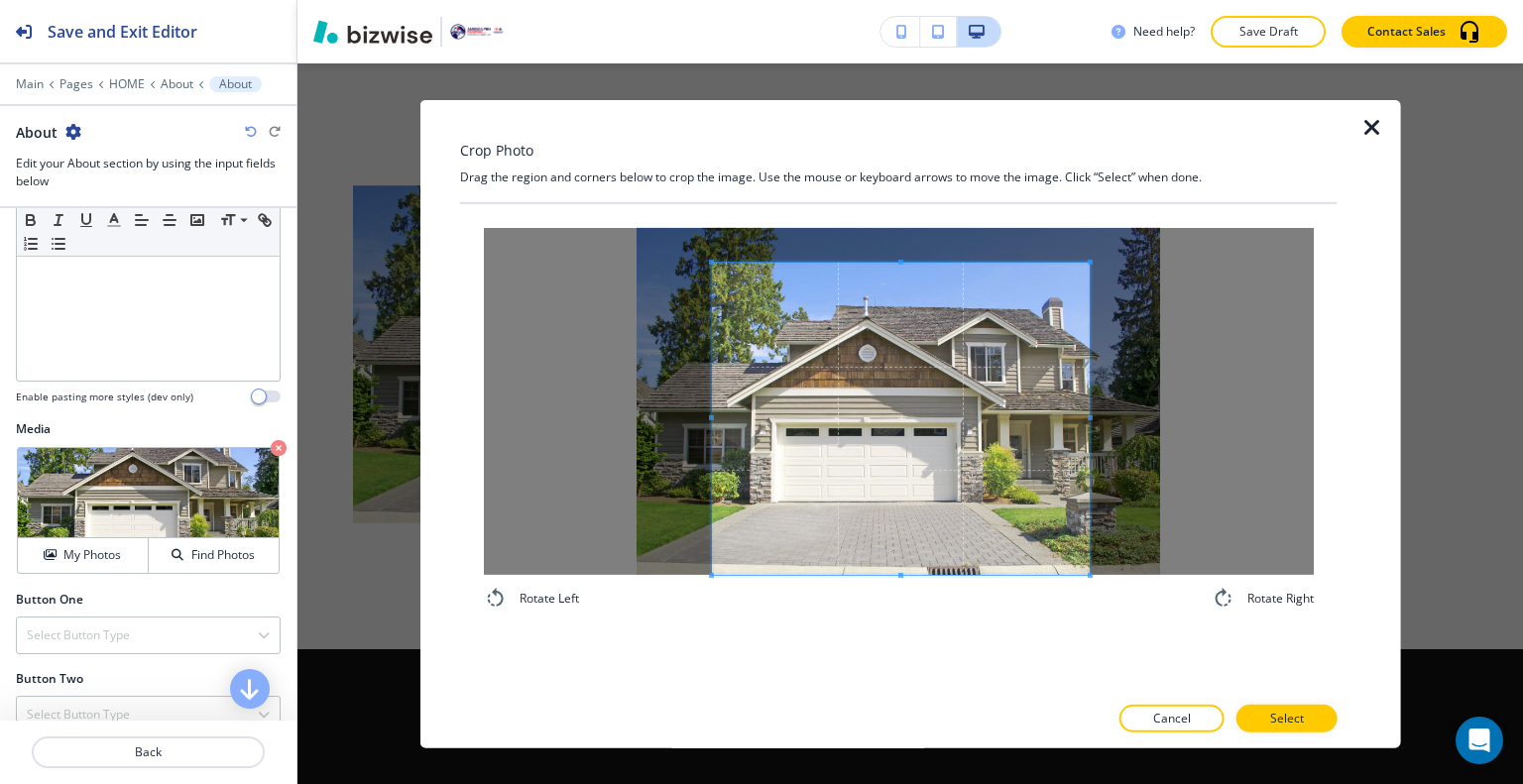 click at bounding box center (900, 417) 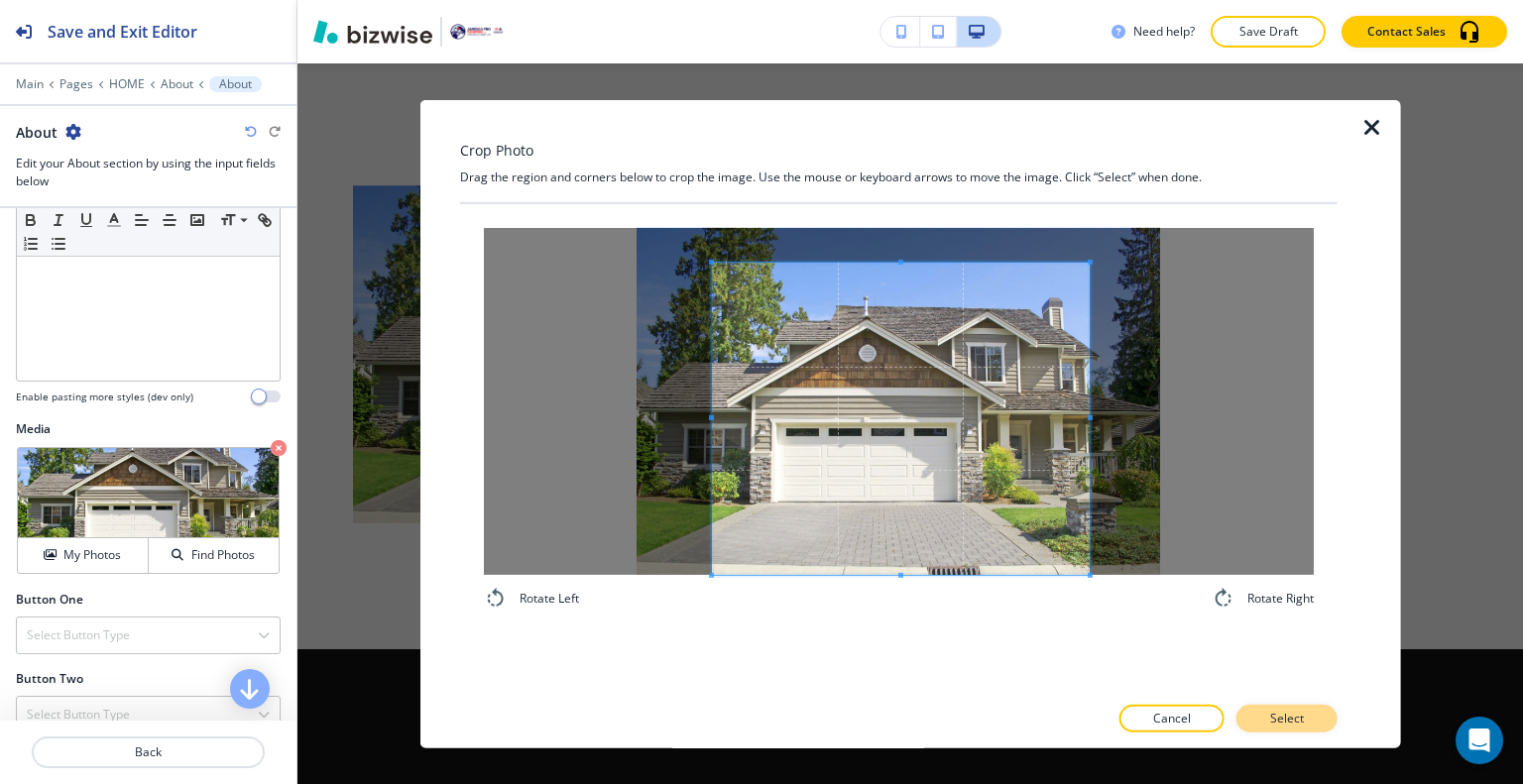 click on "Select" at bounding box center [1287, 719] 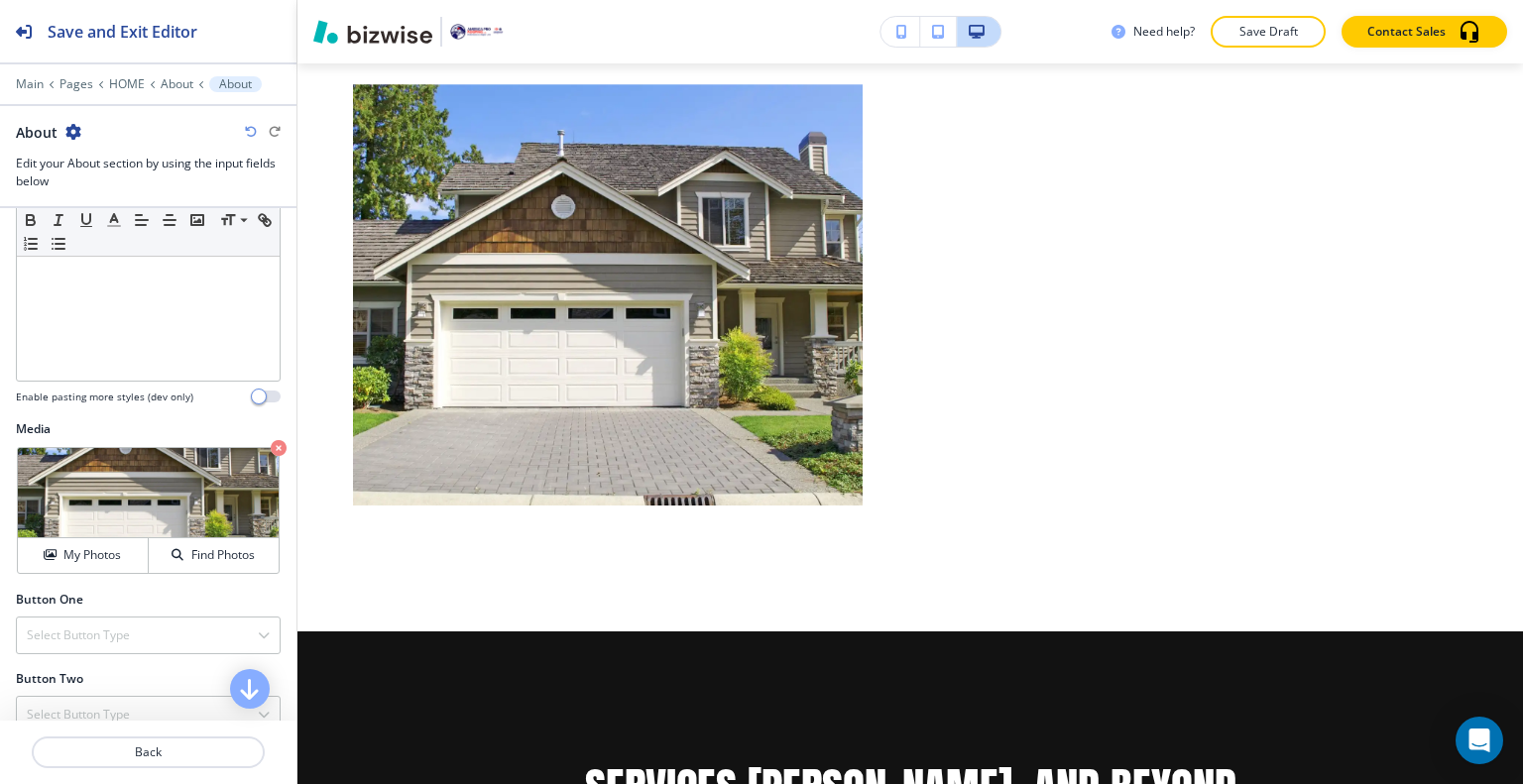 scroll, scrollTop: 396, scrollLeft: 0, axis: vertical 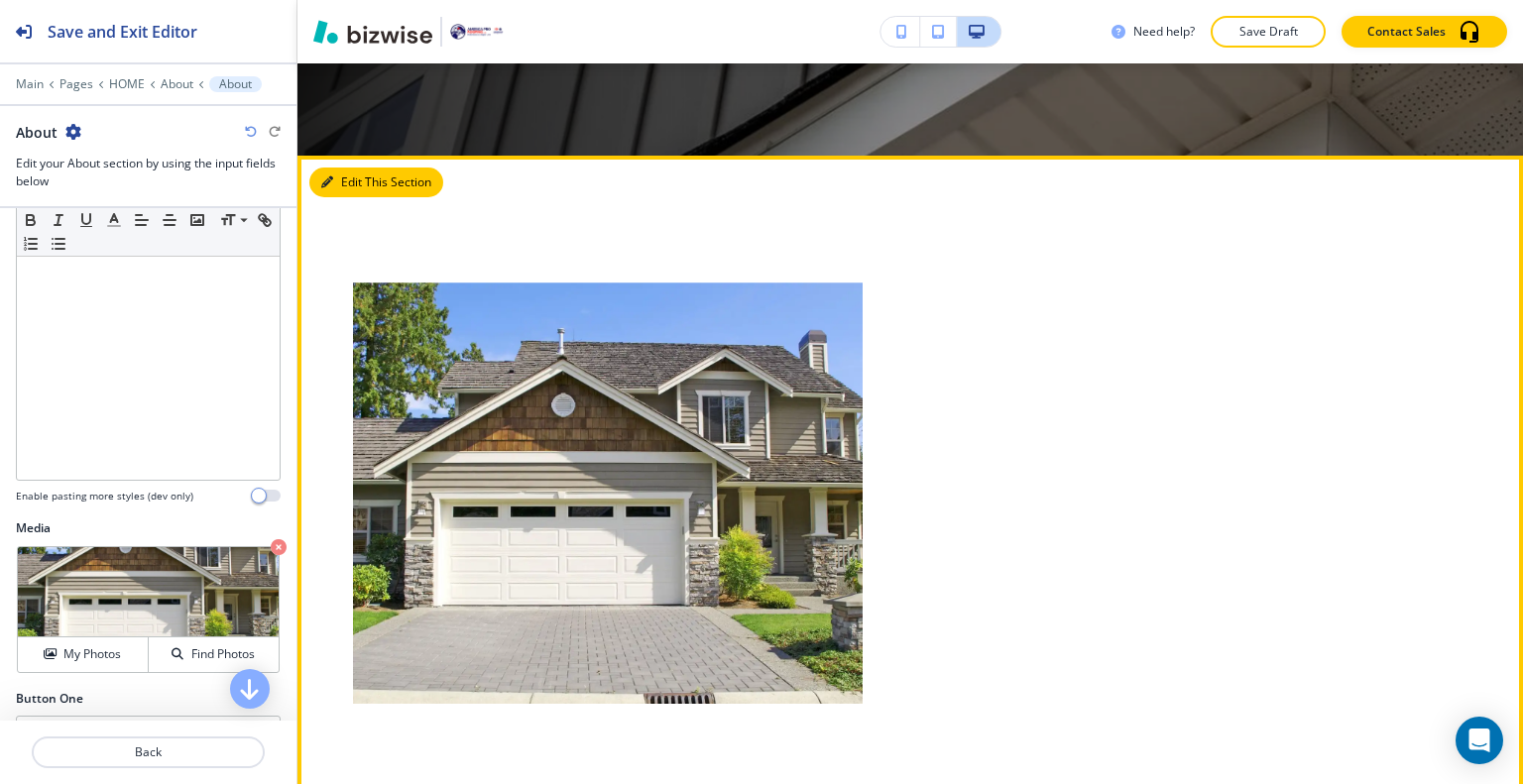 click on "Edit This Section" at bounding box center [376, 182] 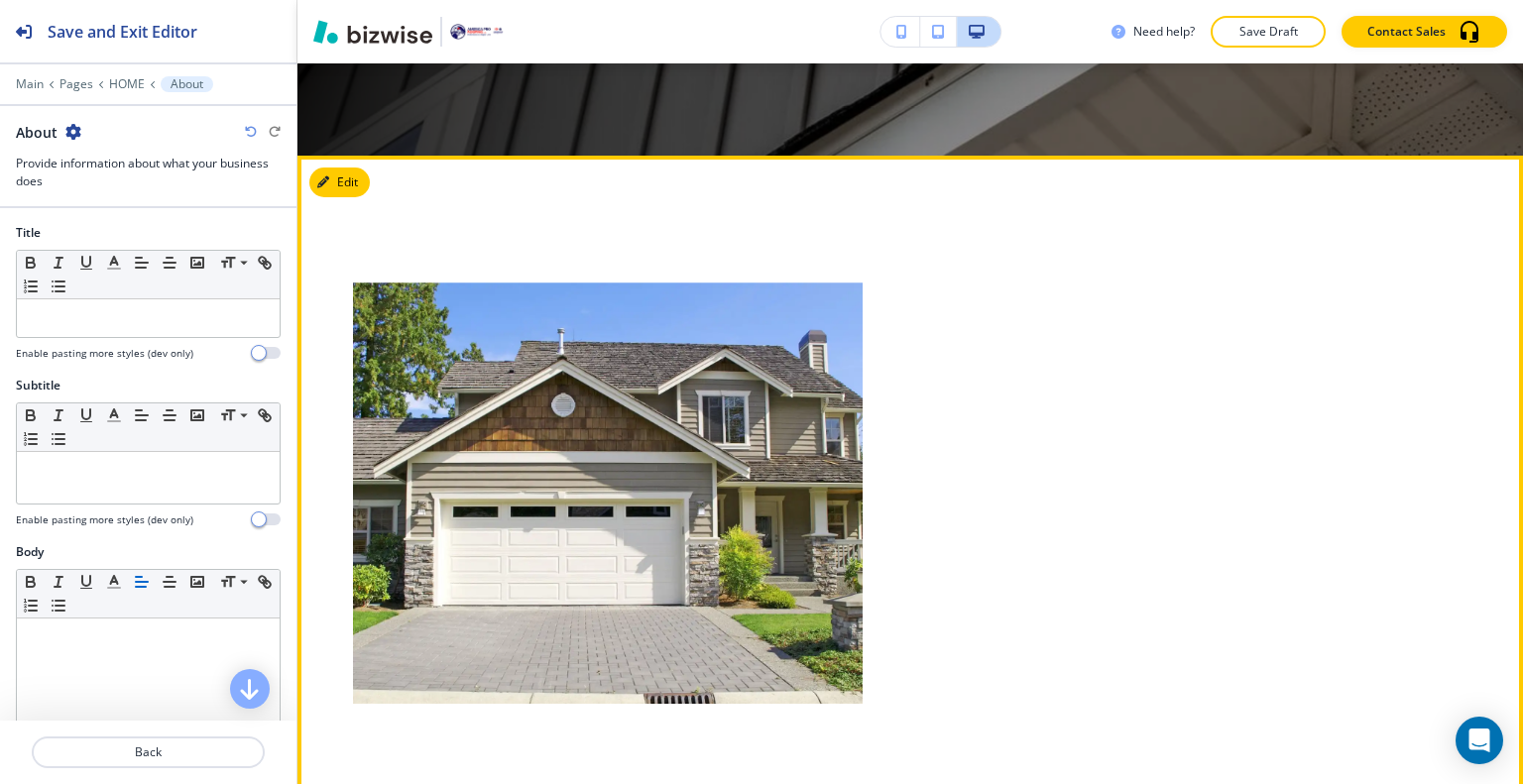 scroll, scrollTop: 774, scrollLeft: 0, axis: vertical 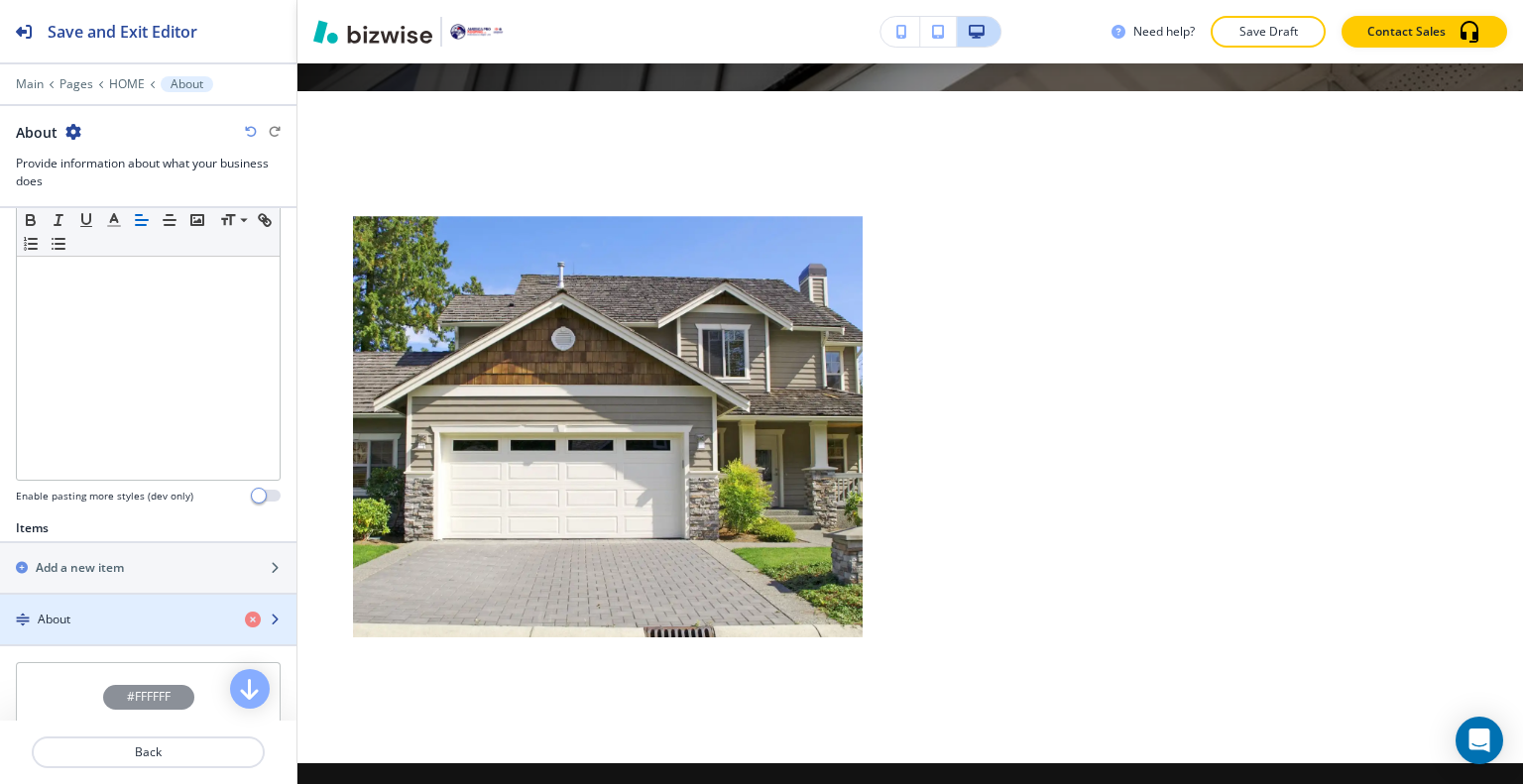 click at bounding box center (148, 636) 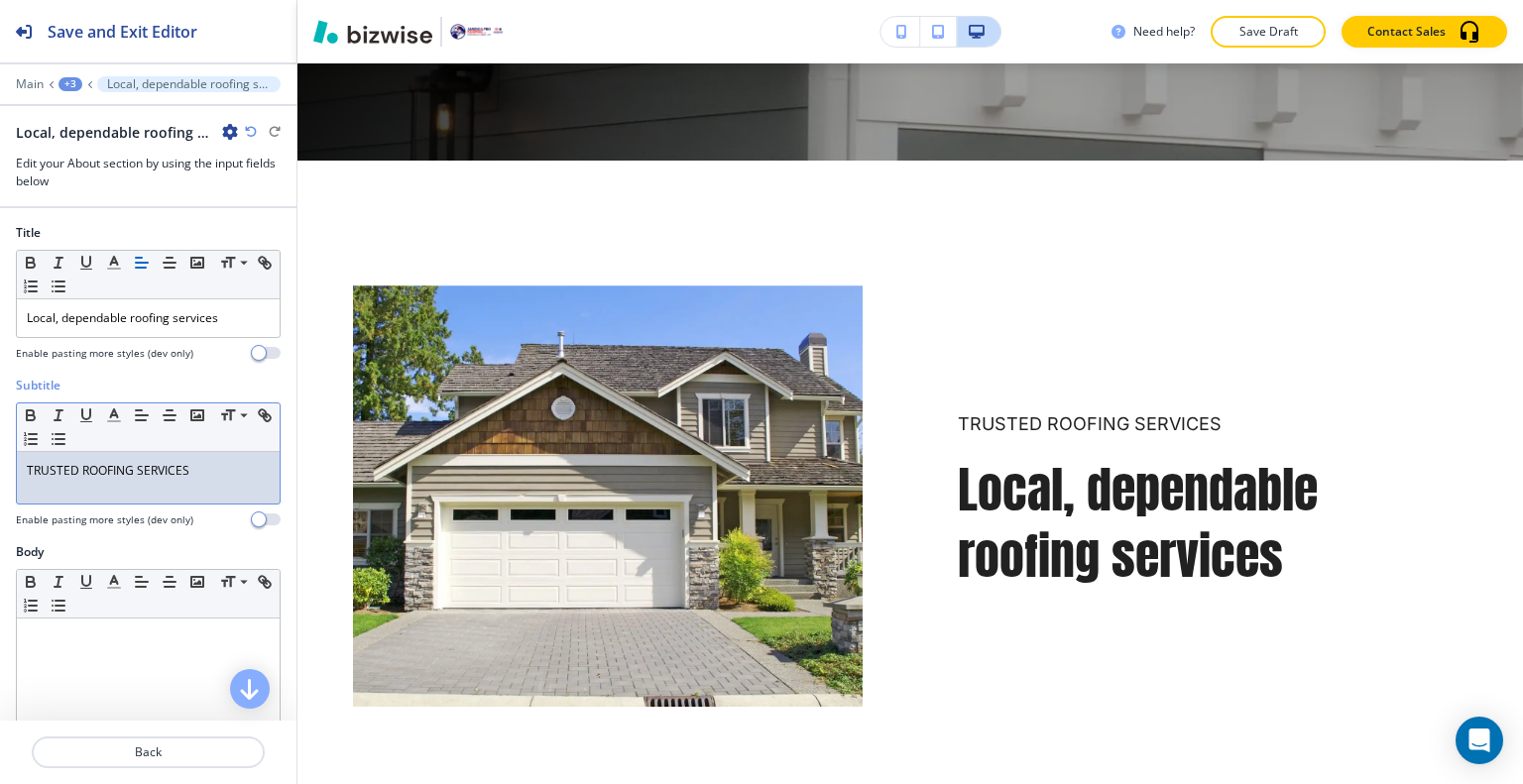 click on "TRUSTED ROOFING SERVICES" at bounding box center [148, 478] 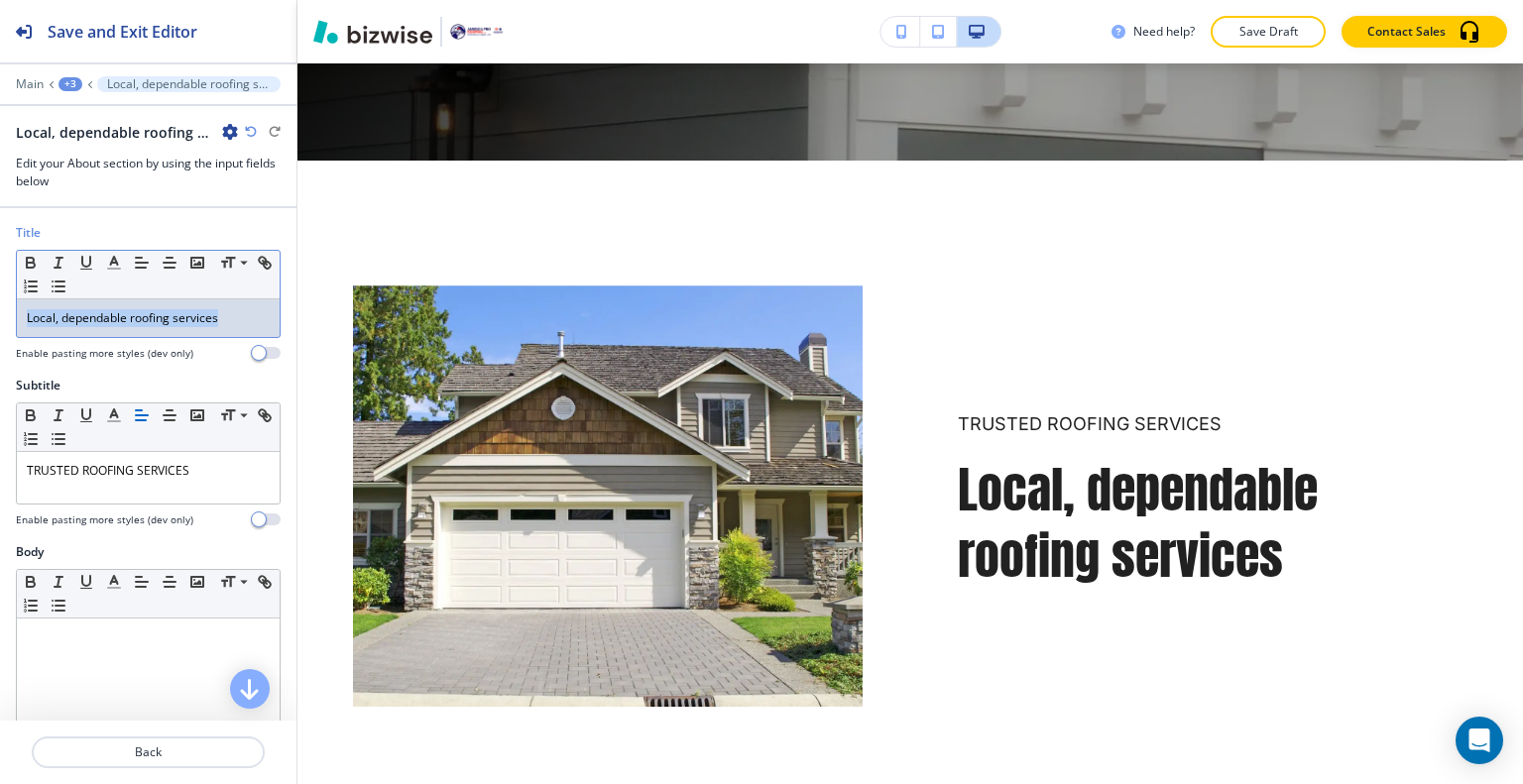 drag, startPoint x: 251, startPoint y: 320, endPoint x: 87, endPoint y: 307, distance: 164.51444 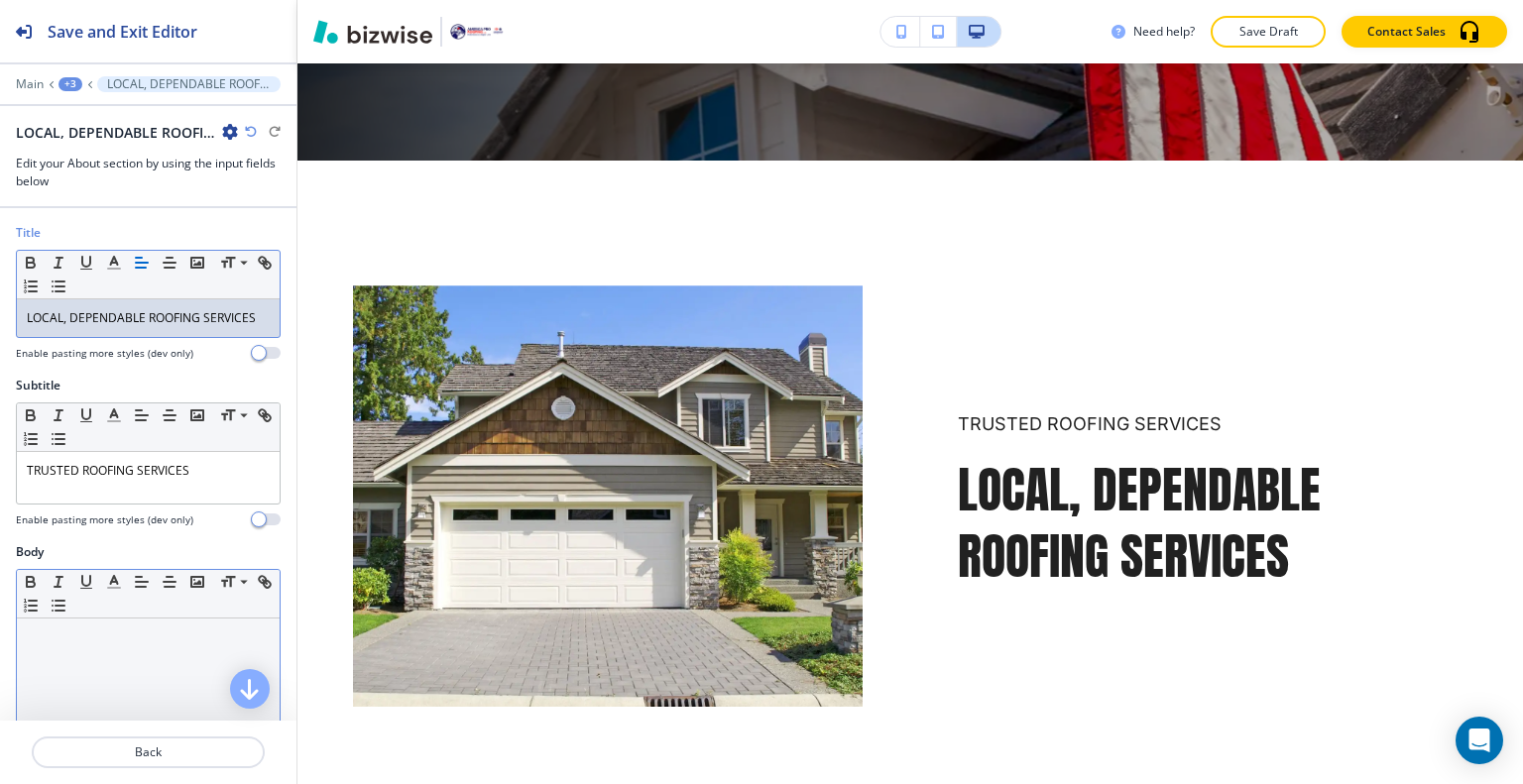 scroll, scrollTop: 99, scrollLeft: 0, axis: vertical 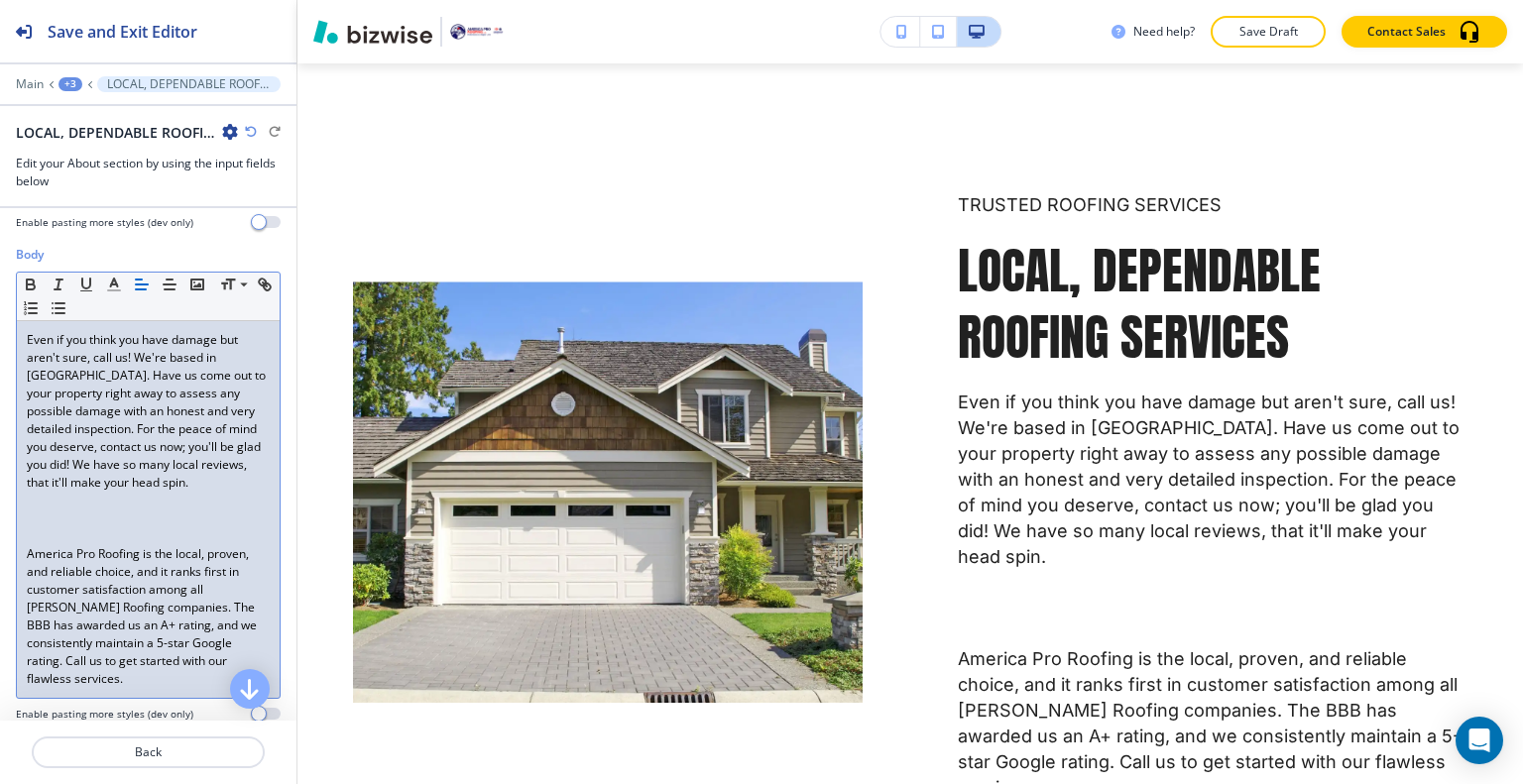 click at bounding box center (148, 536) 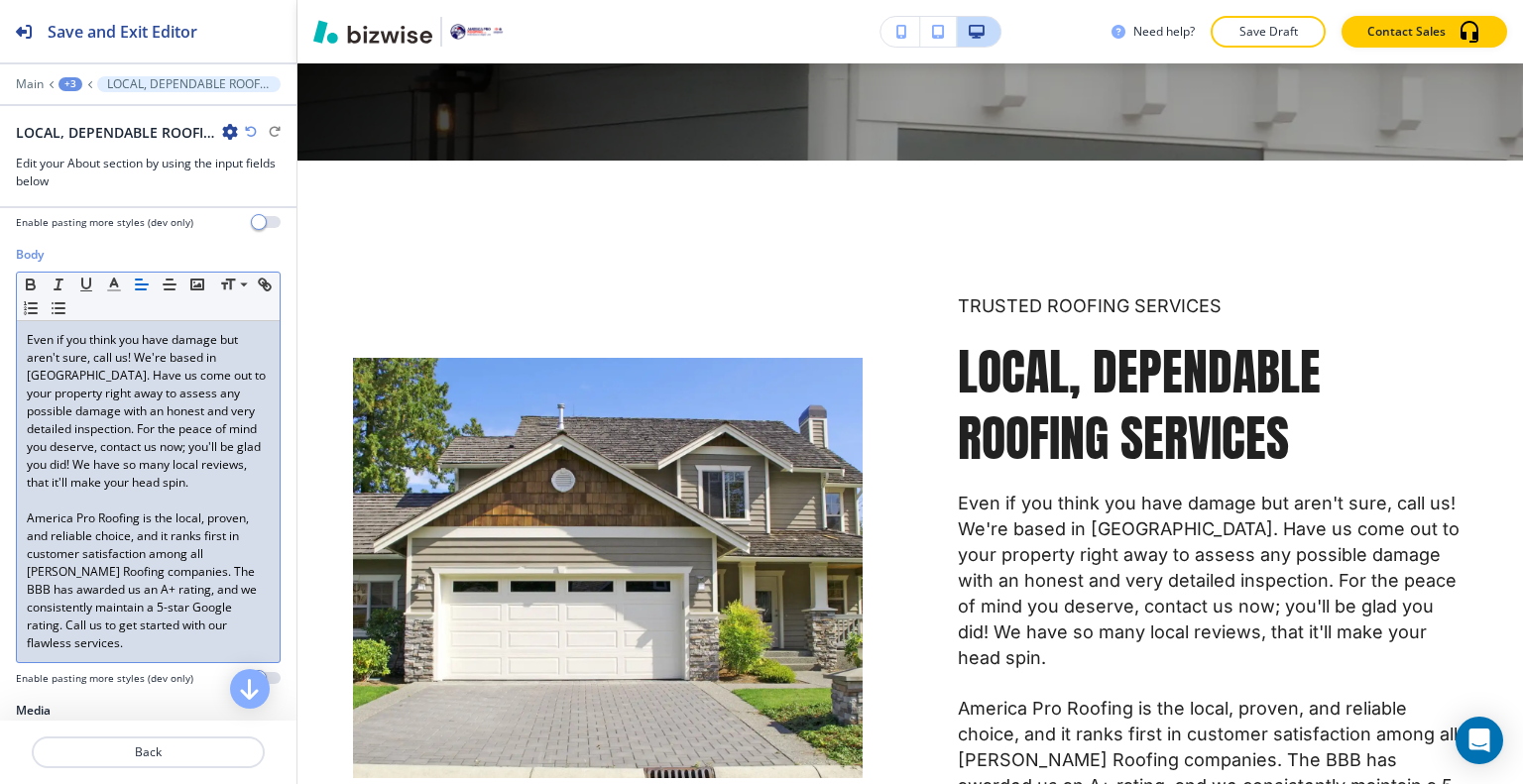 scroll, scrollTop: 603, scrollLeft: 0, axis: vertical 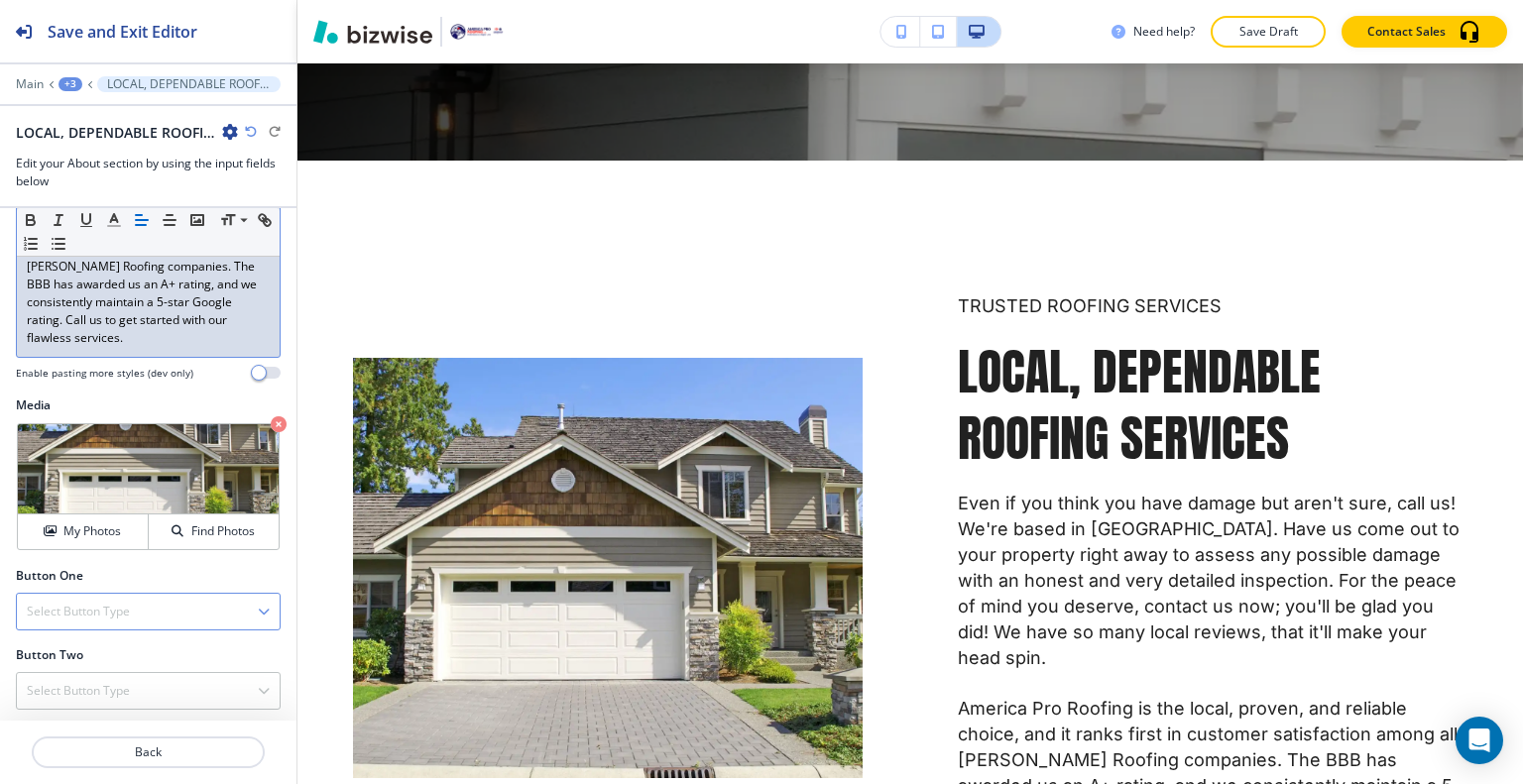 click on "Select Button Type" at bounding box center (148, 612) 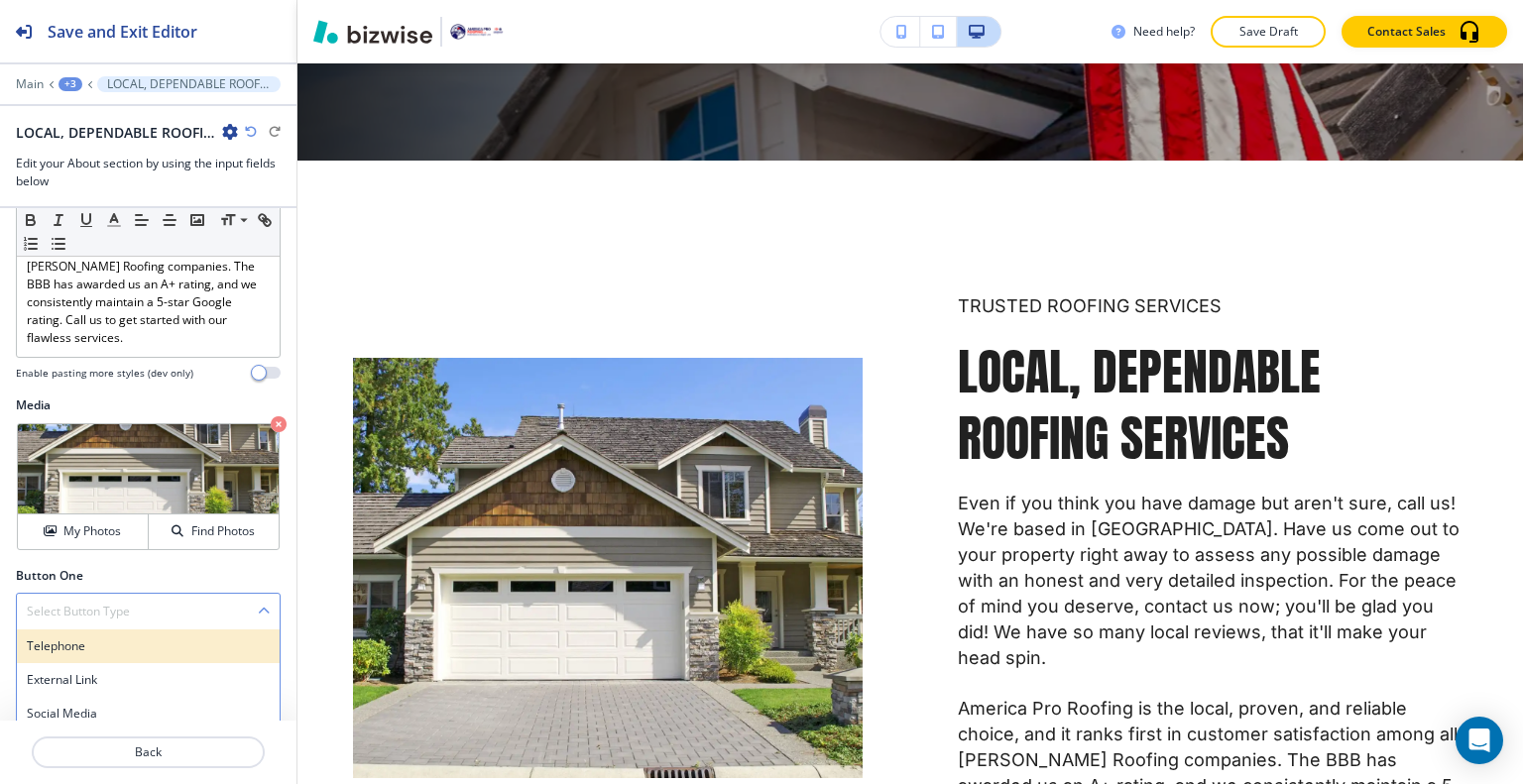 click on "Telephone" at bounding box center (148, 646) 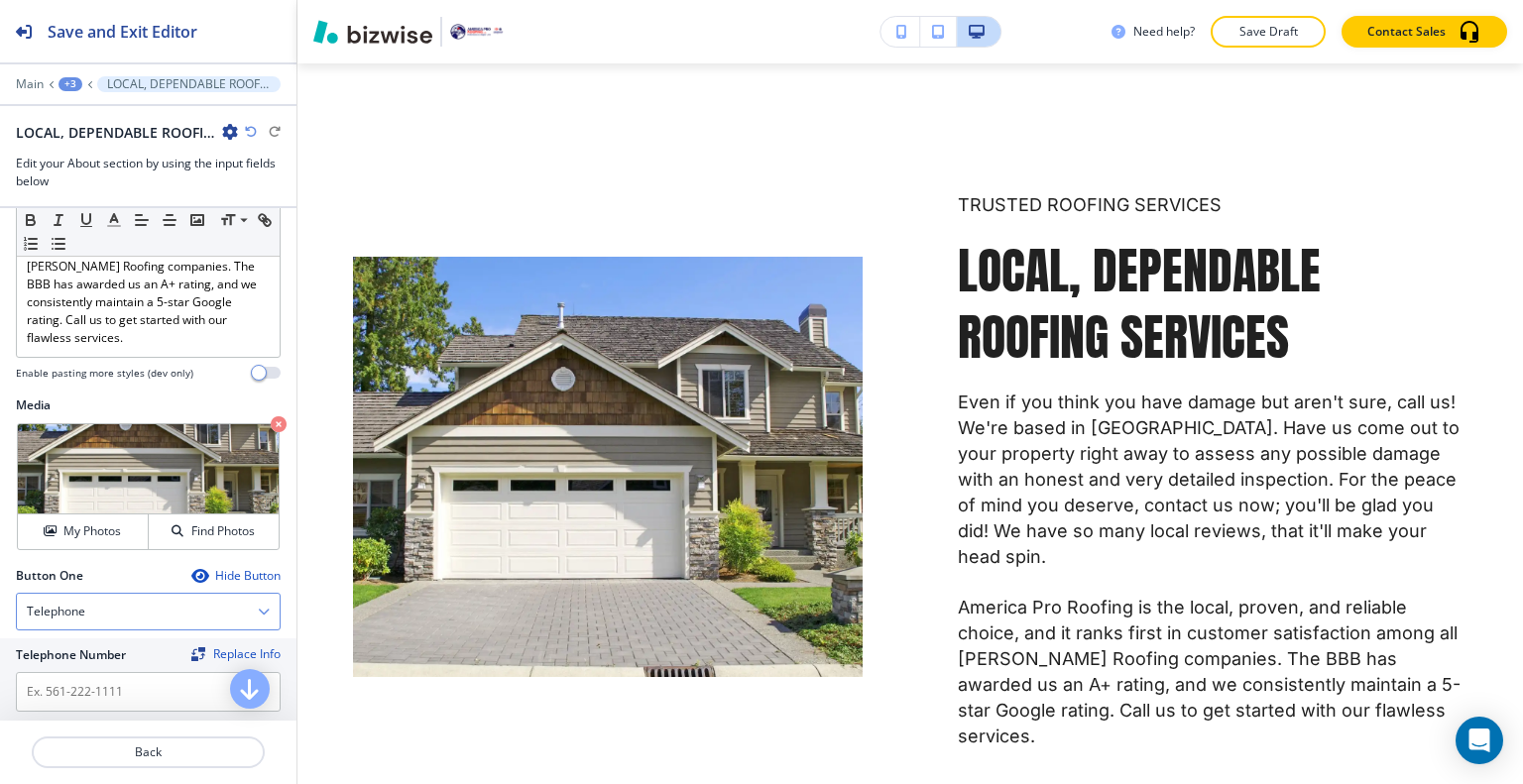 scroll, scrollTop: 702, scrollLeft: 0, axis: vertical 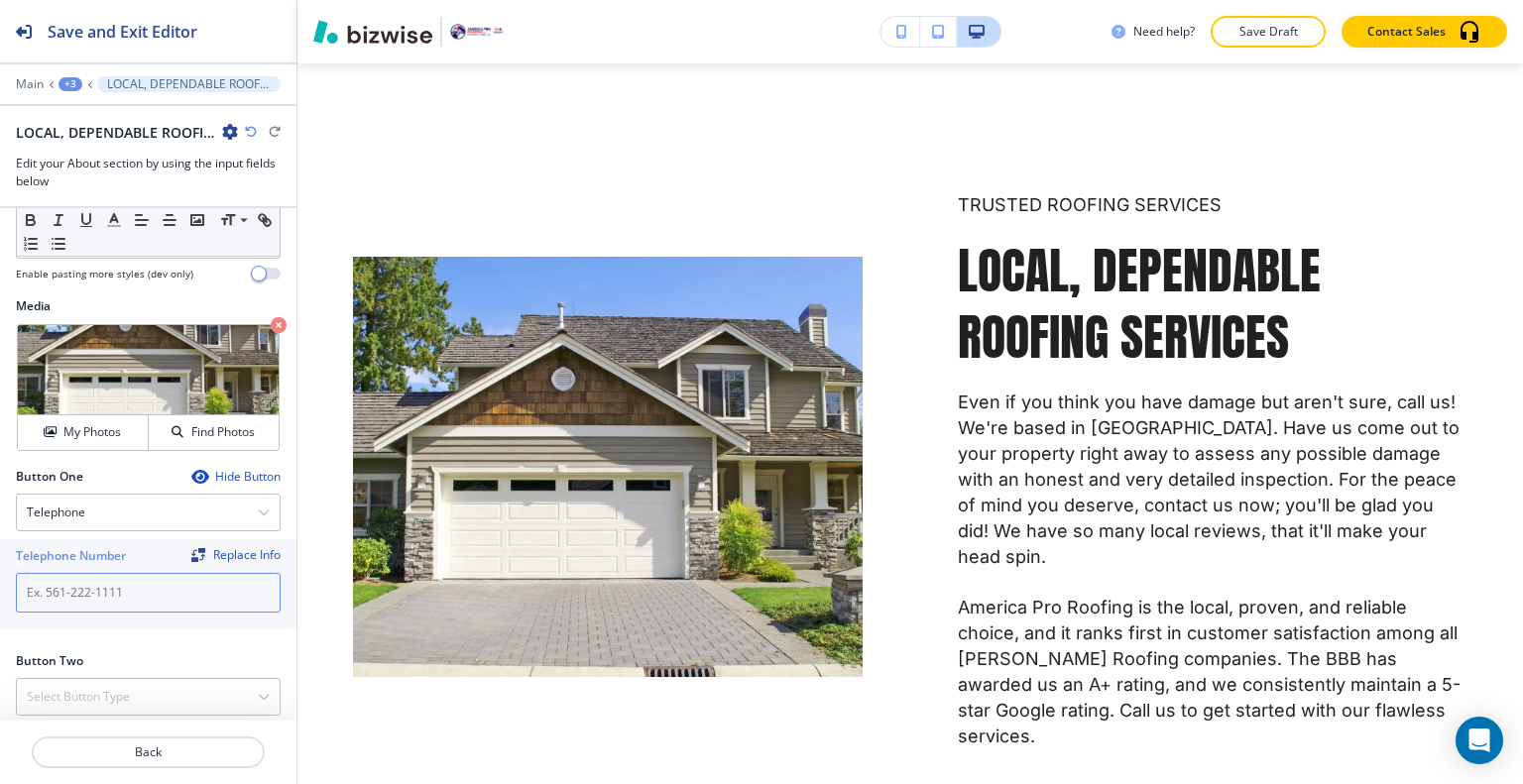 paste on "[PHONE_NUMBER]" 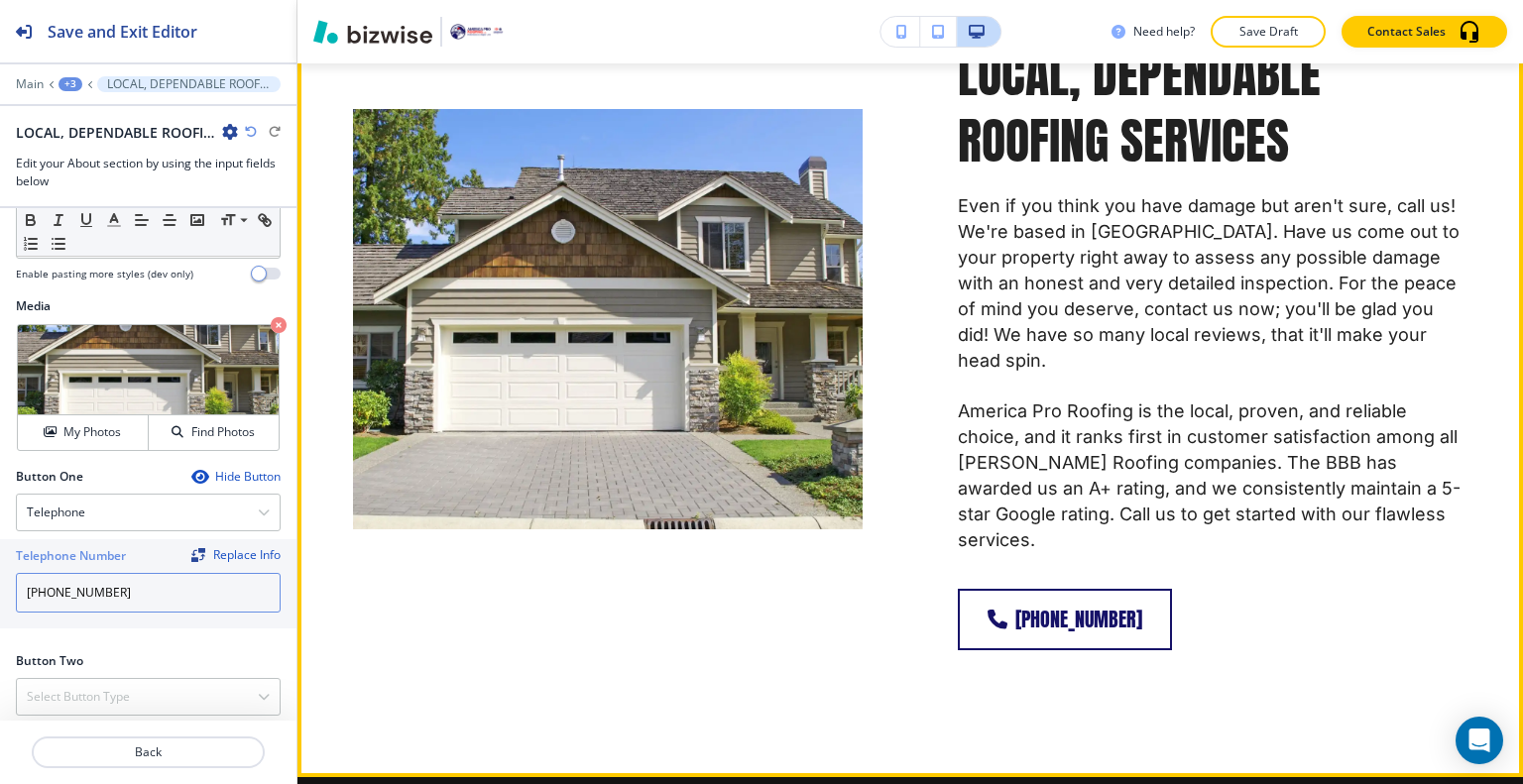 scroll, scrollTop: 1202, scrollLeft: 0, axis: vertical 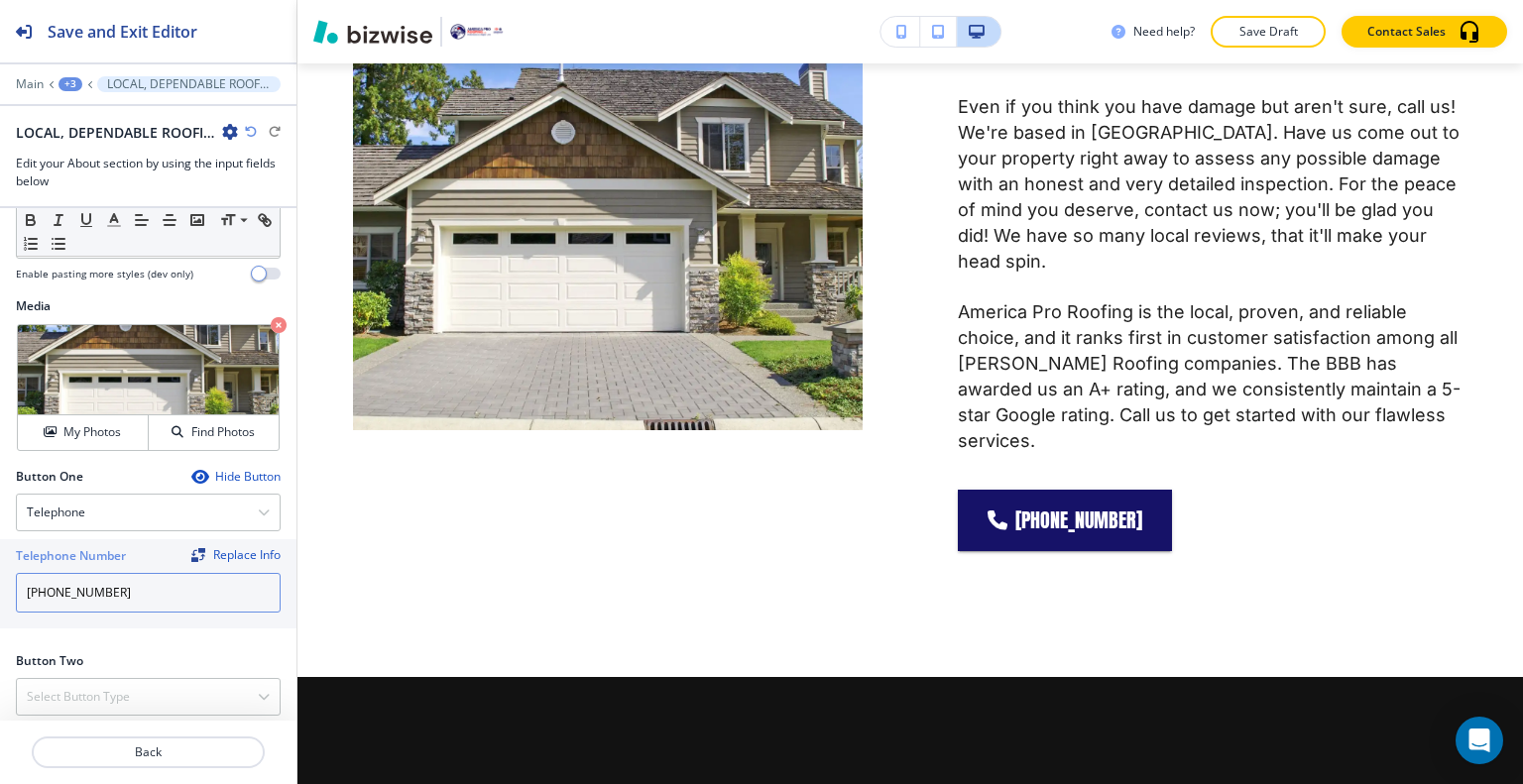 type on "[PHONE_NUMBER]" 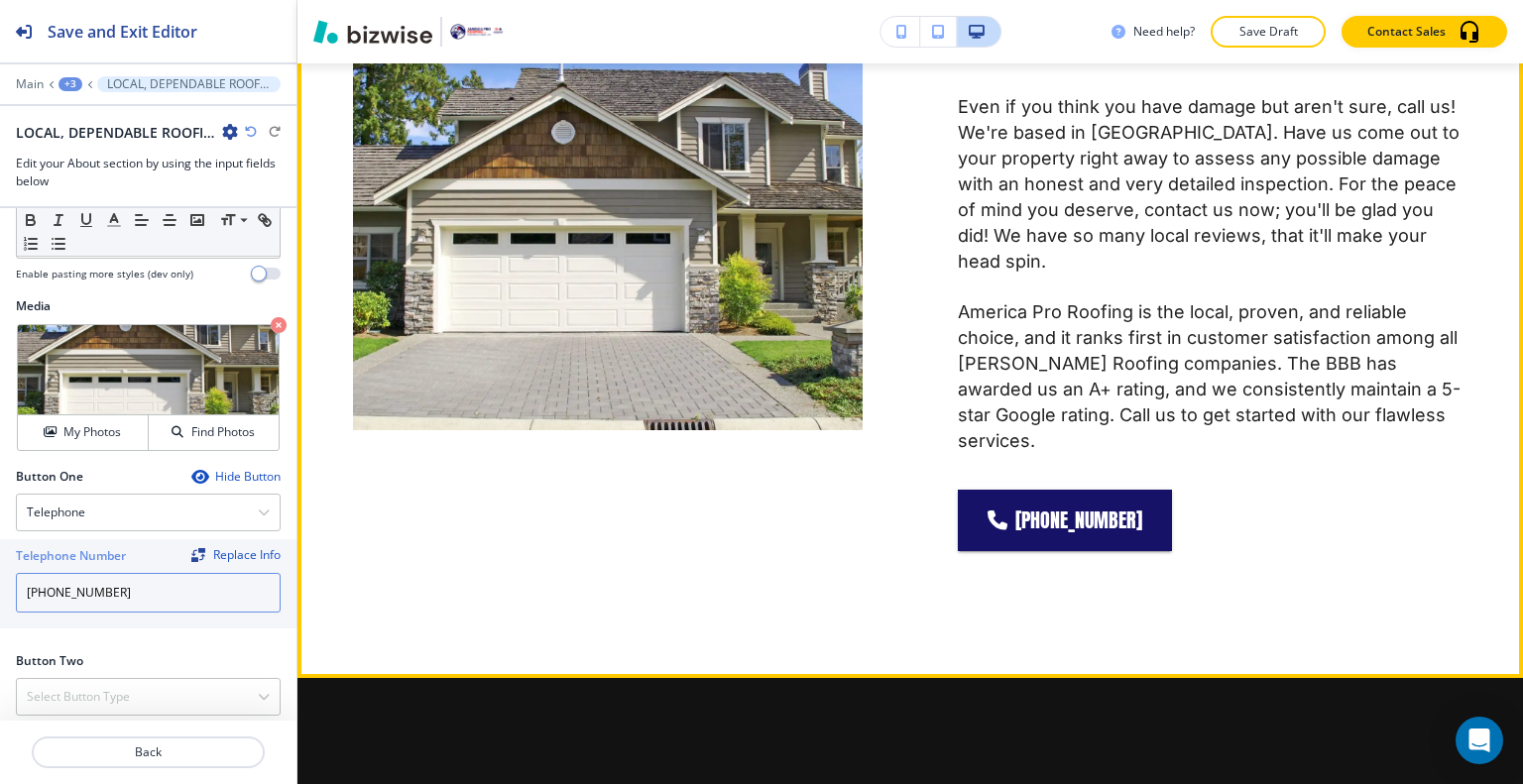scroll, scrollTop: 1599, scrollLeft: 0, axis: vertical 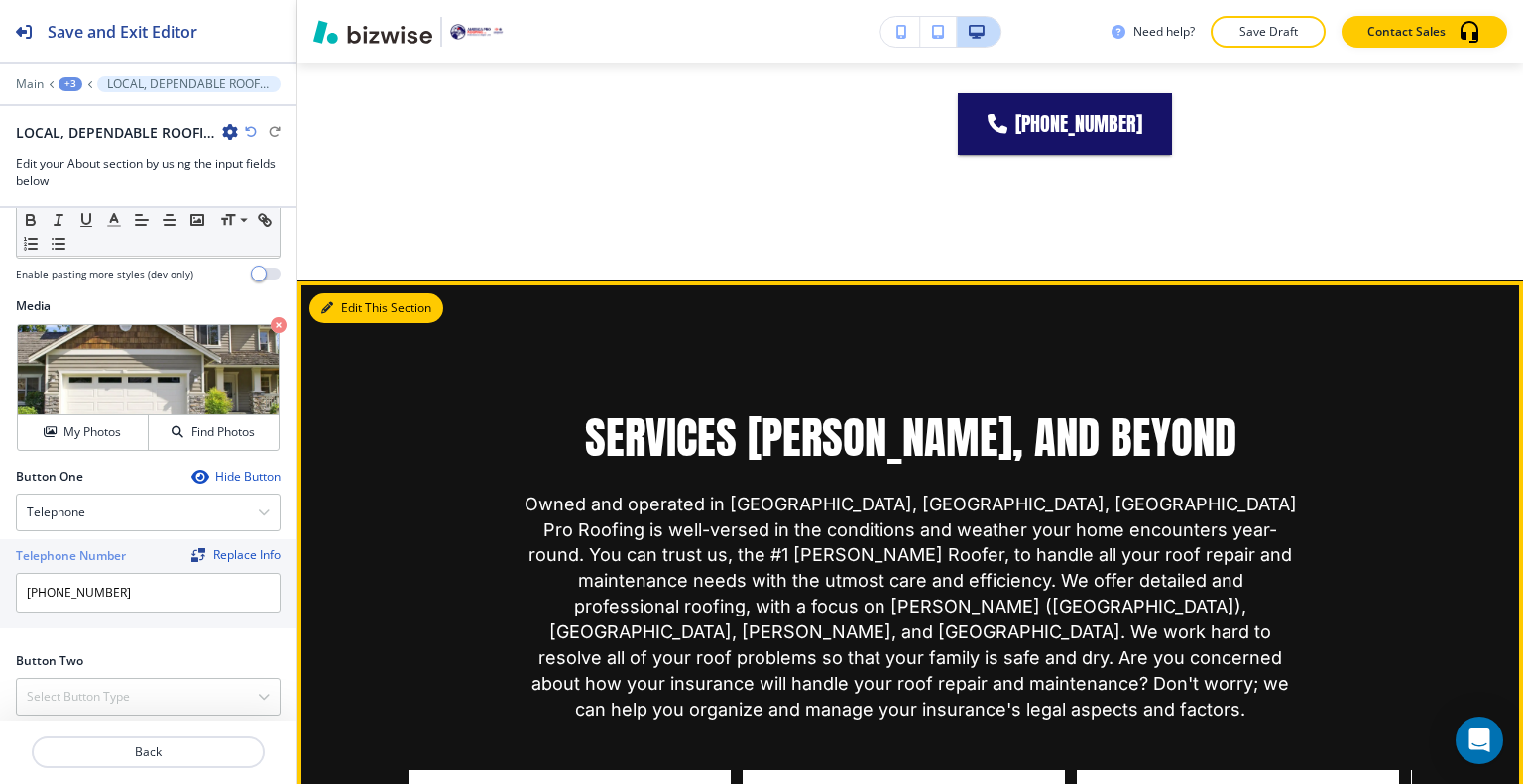 click on "Edit This Section" at bounding box center (376, 308) 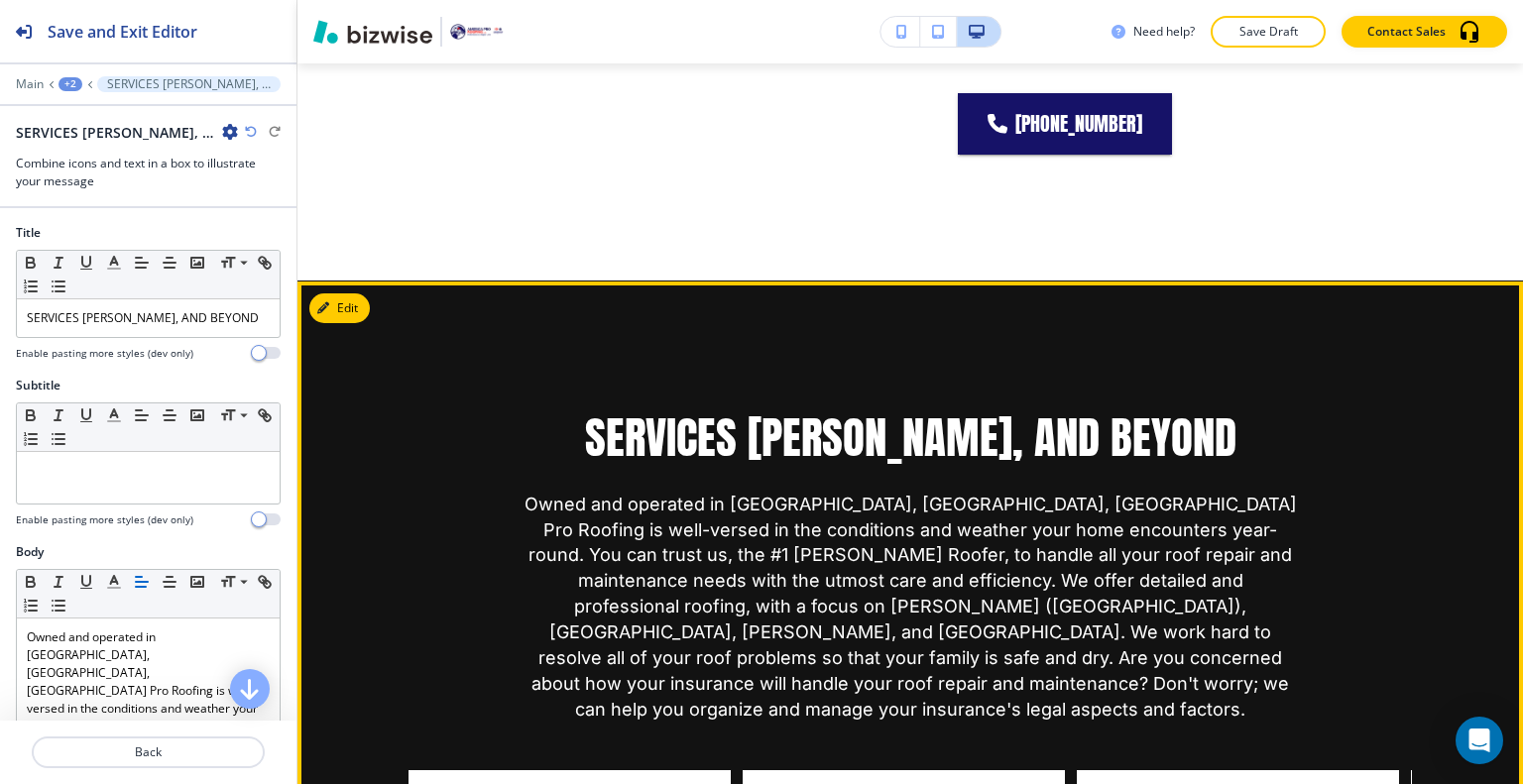 scroll, scrollTop: 1737, scrollLeft: 0, axis: vertical 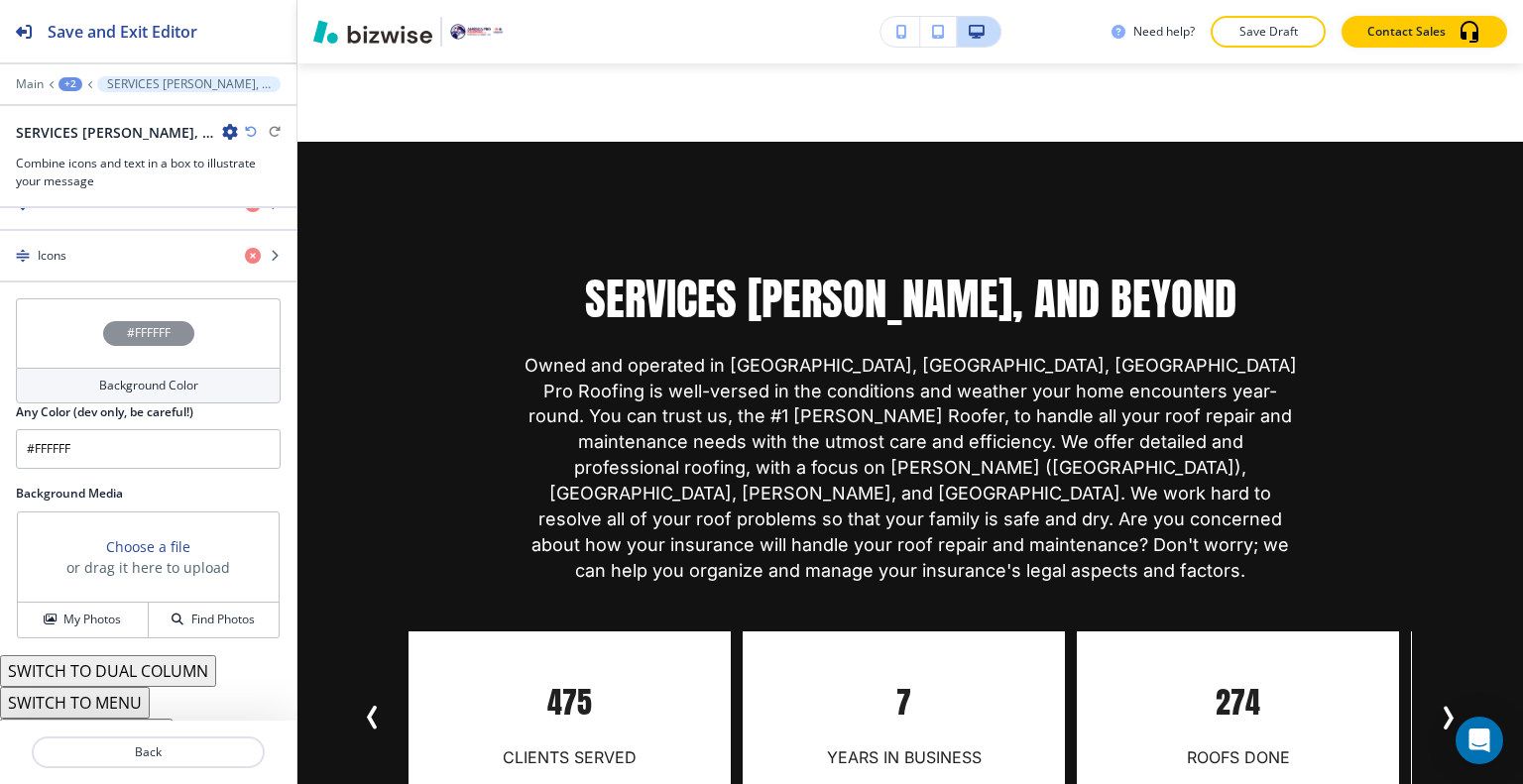 click on "#FFFFFF" at bounding box center (148, 333) 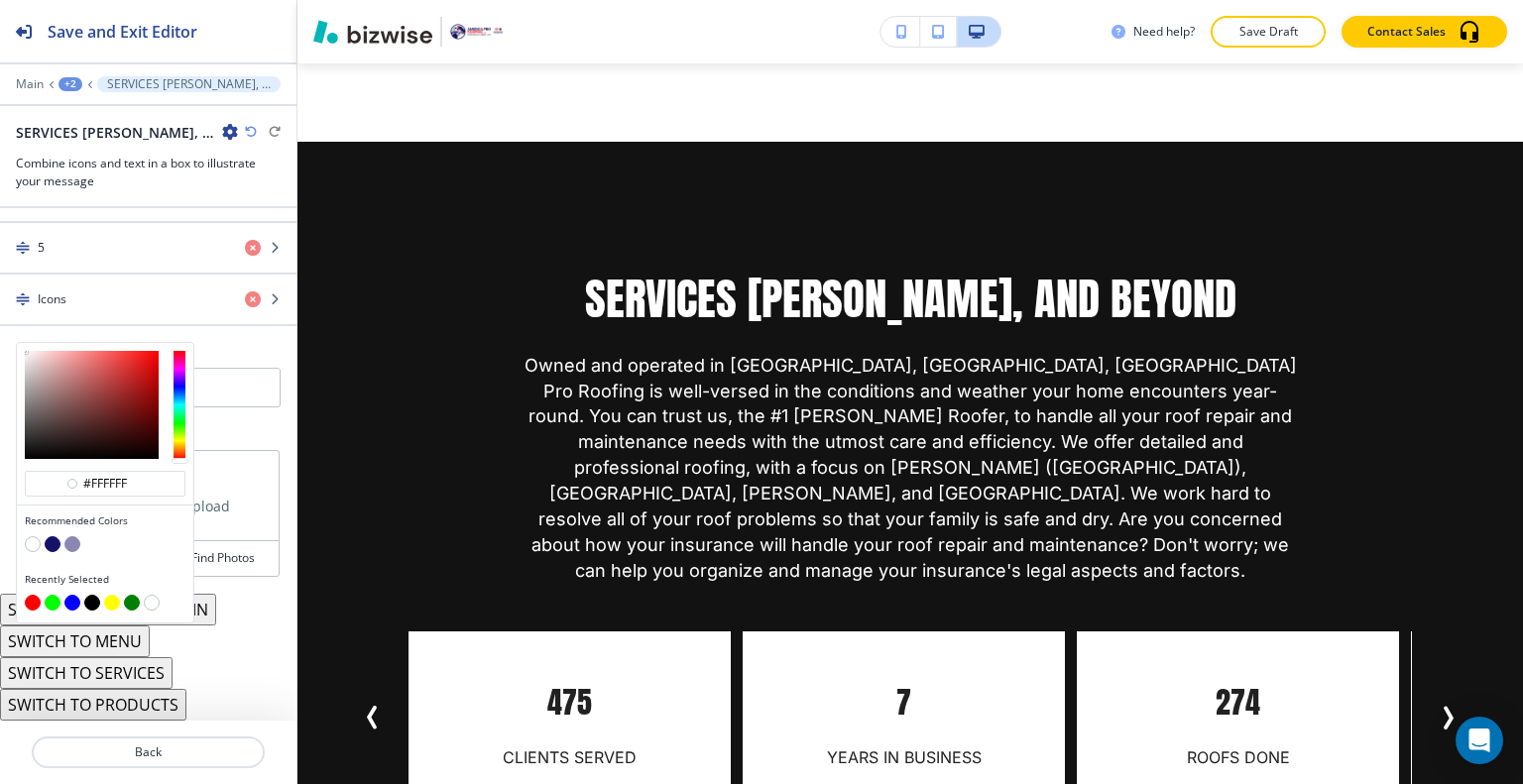 scroll, scrollTop: 1157, scrollLeft: 0, axis: vertical 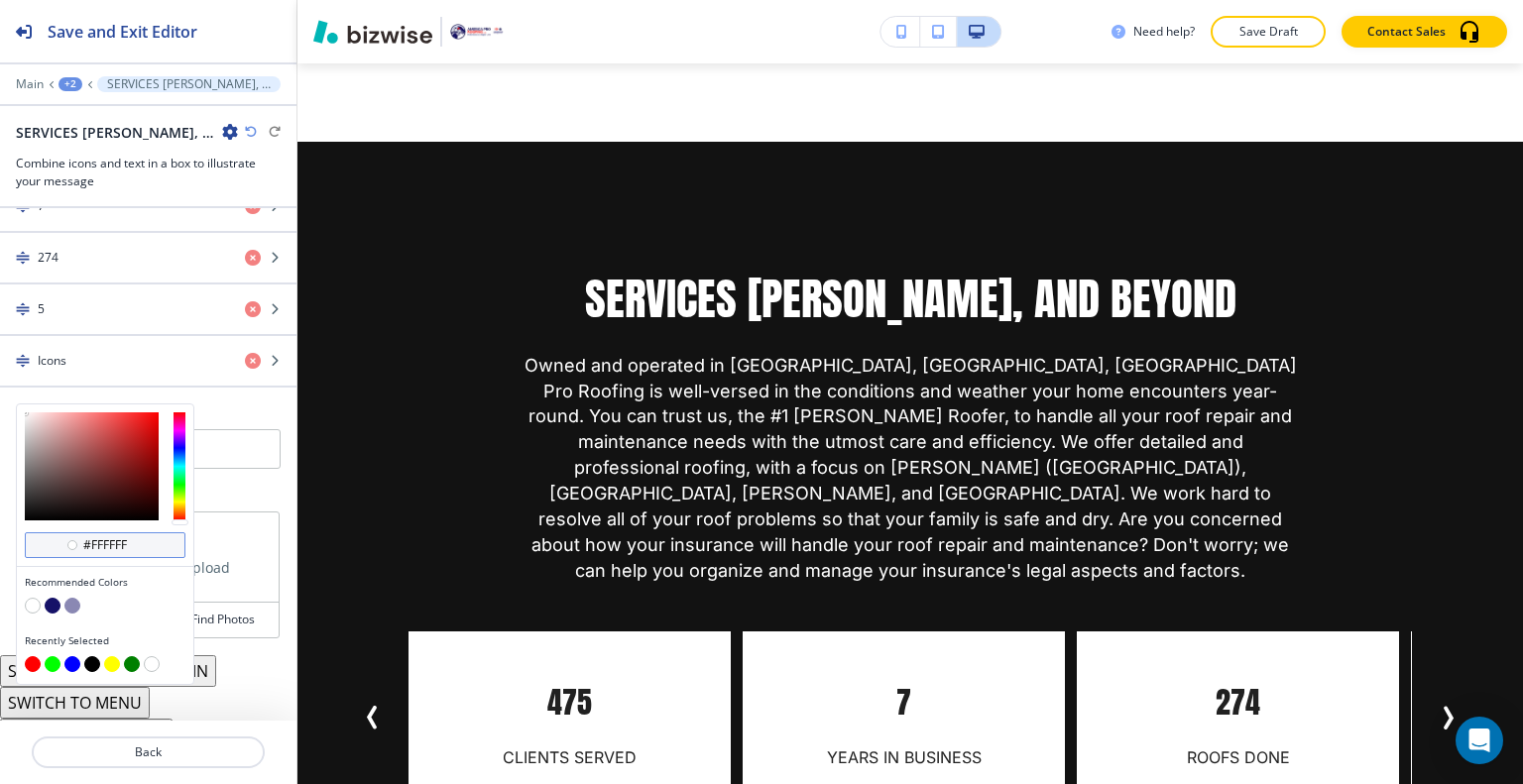 click on "#ffffff" at bounding box center (116, 545) 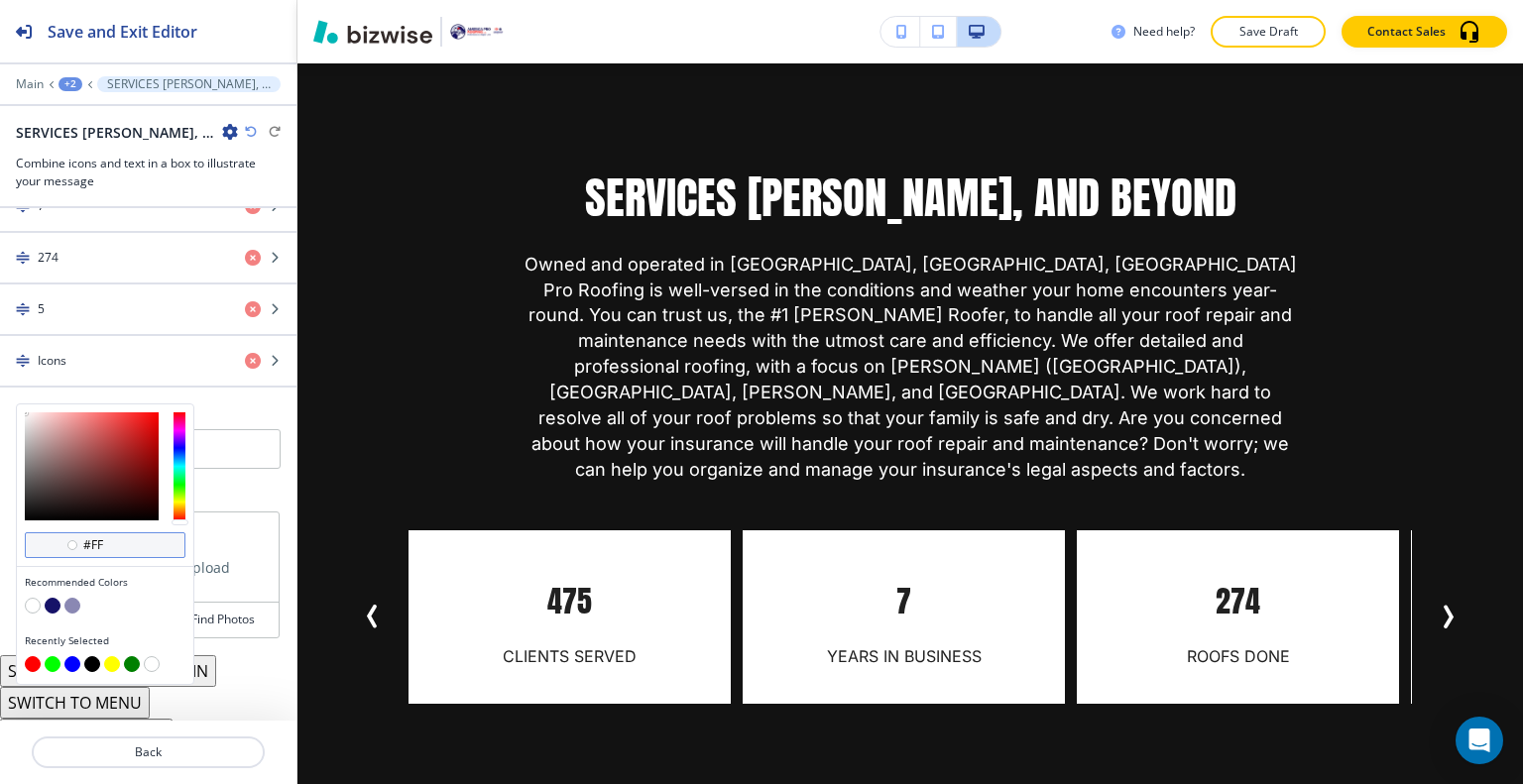 scroll, scrollTop: 1637, scrollLeft: 0, axis: vertical 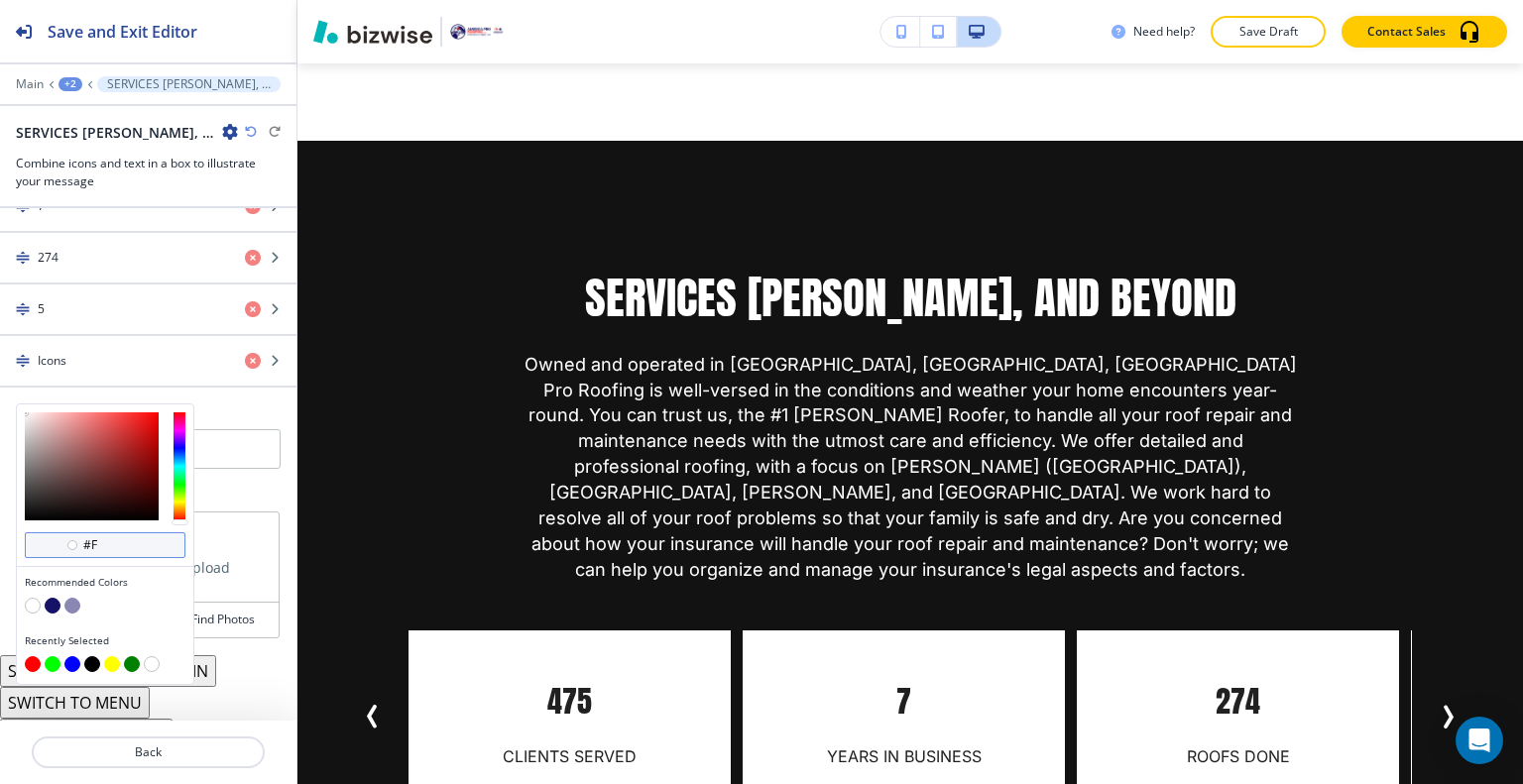 type on "#" 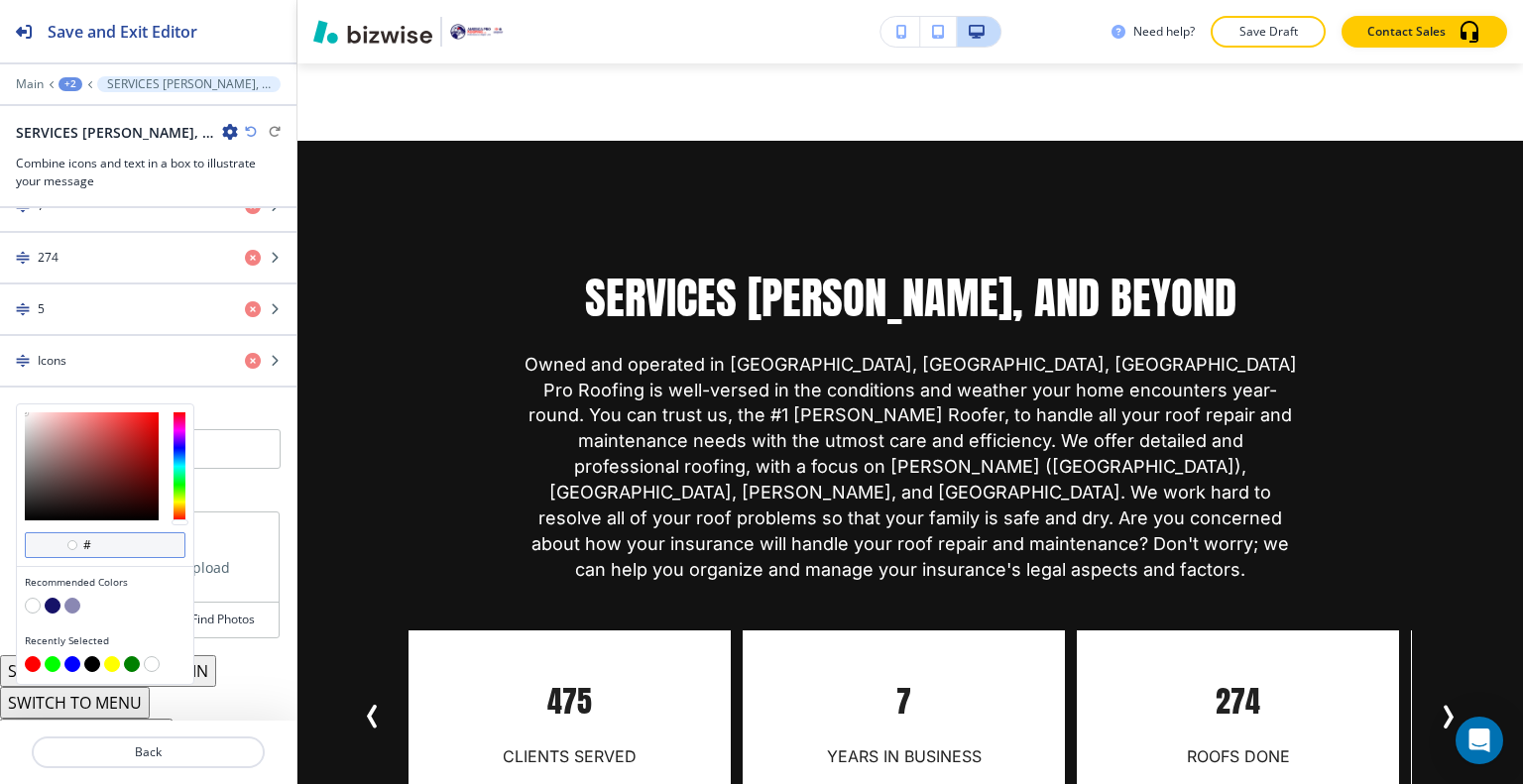 type 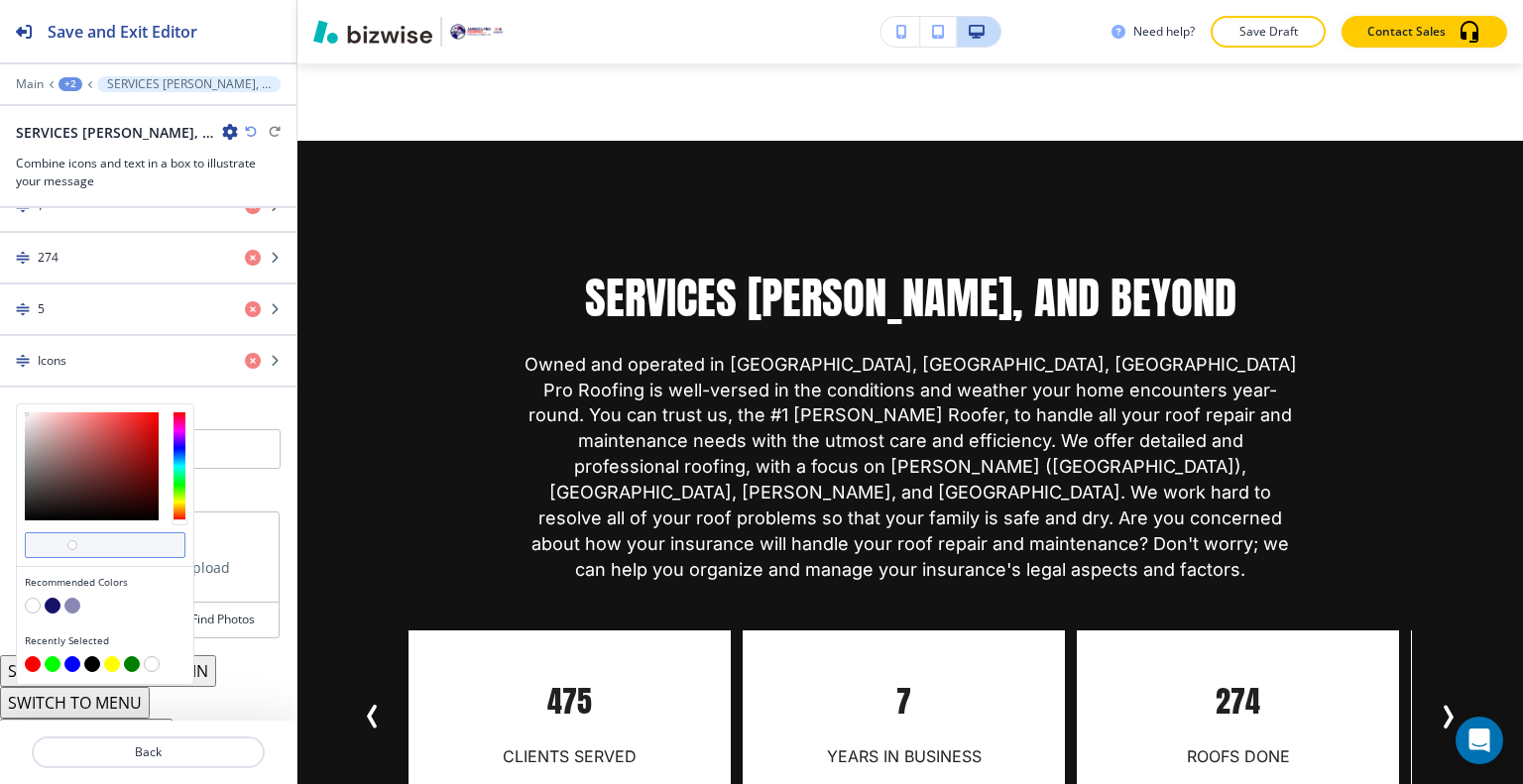 paste on "#161268" 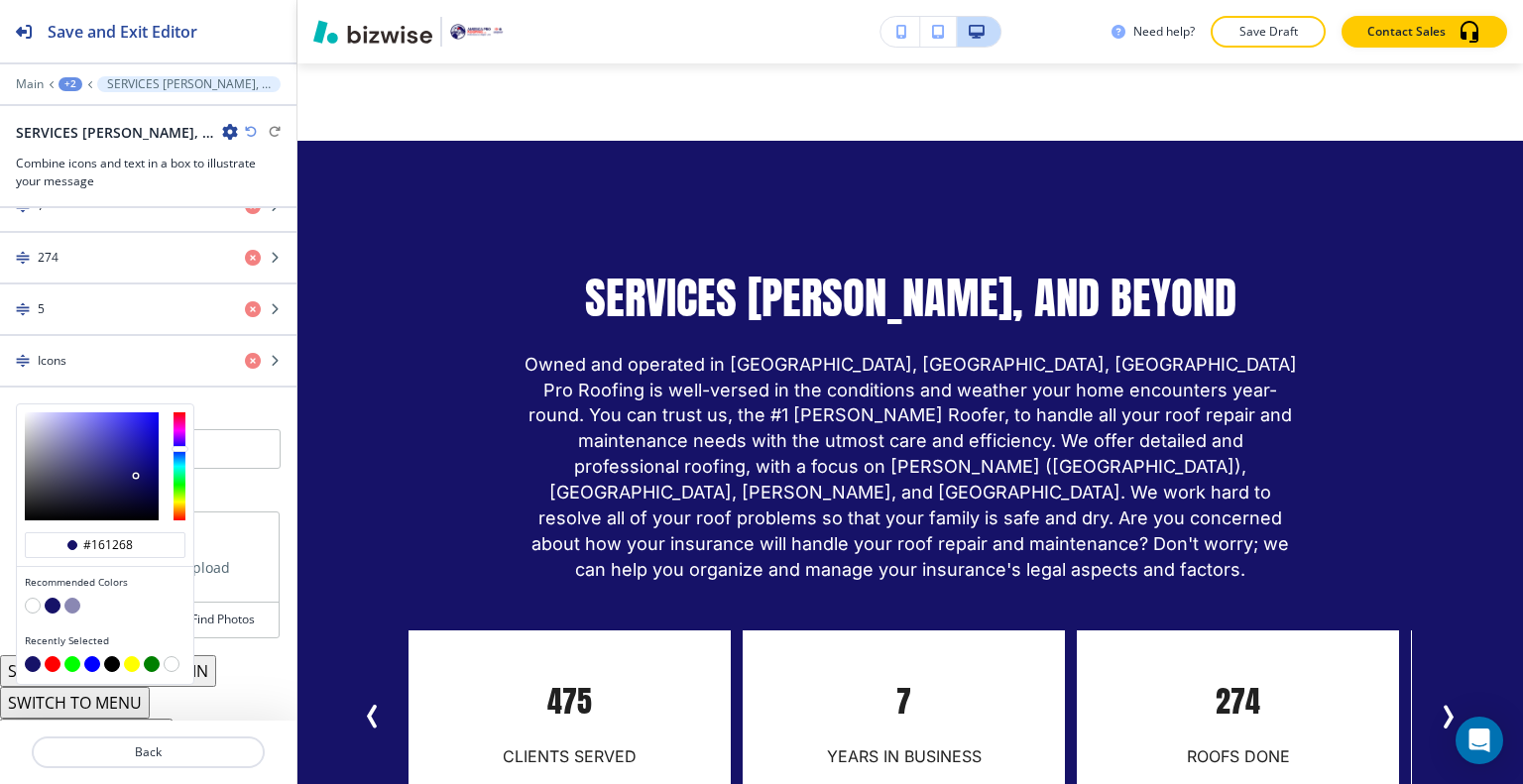 type on "#161268" 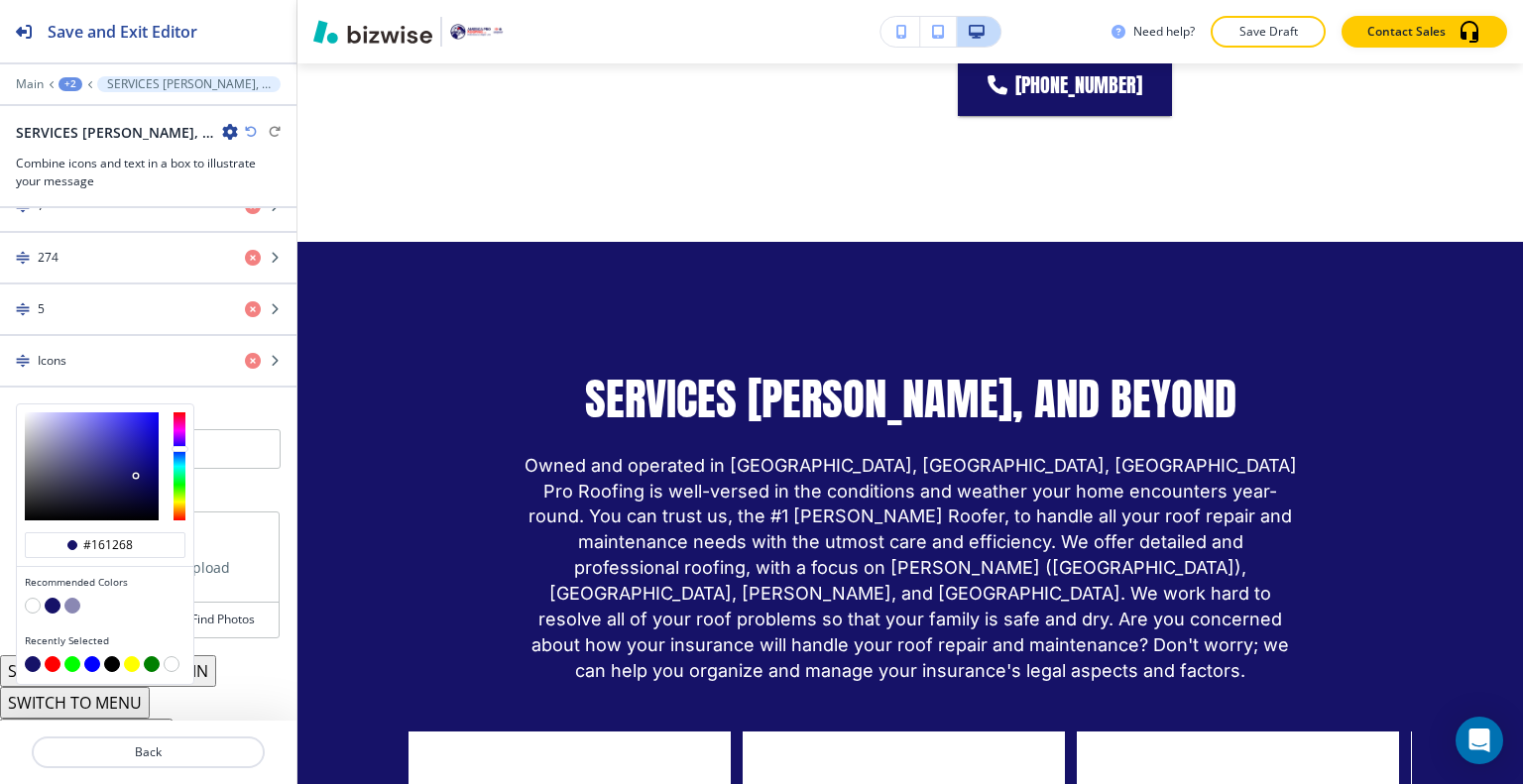 scroll, scrollTop: 1737, scrollLeft: 0, axis: vertical 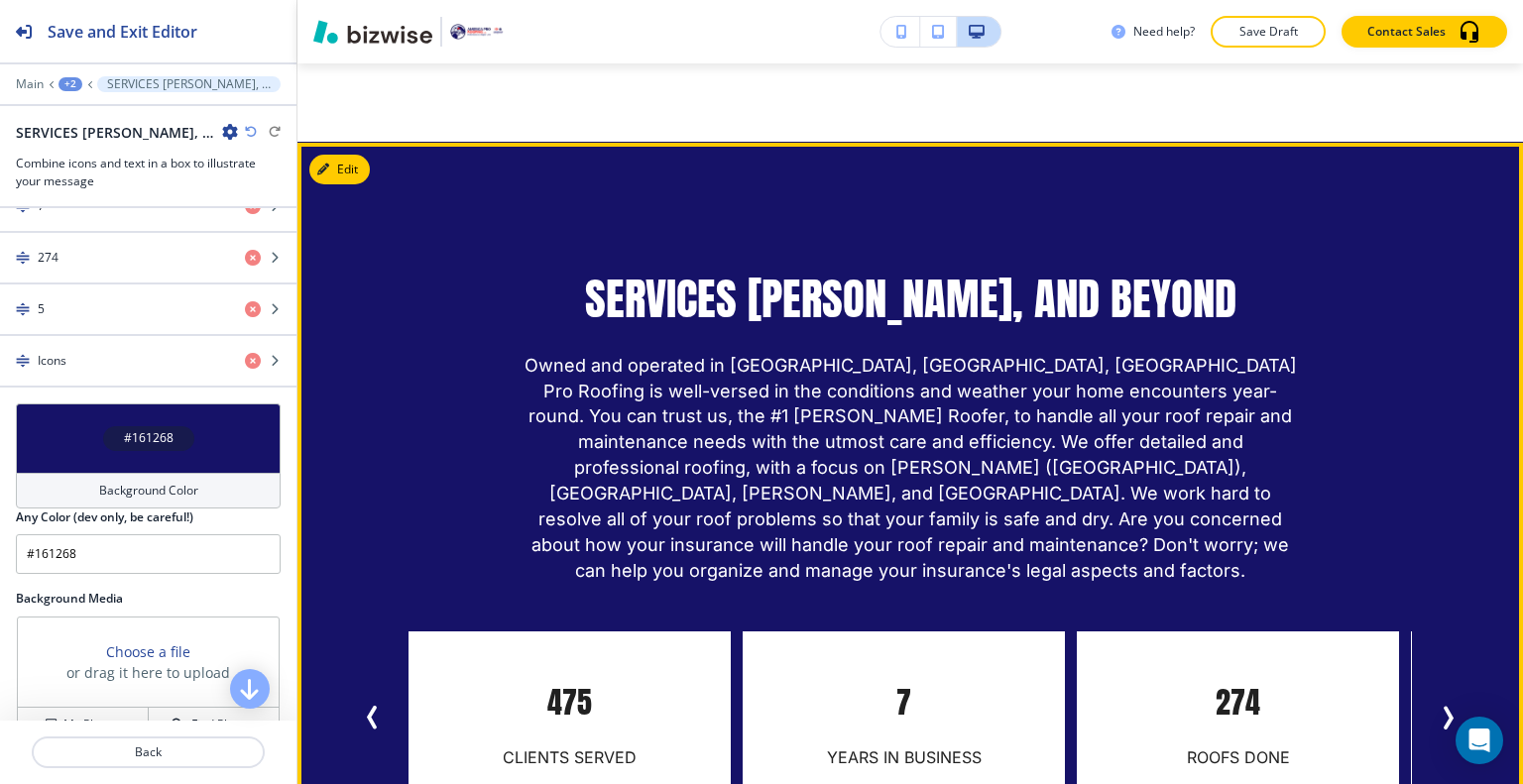 click 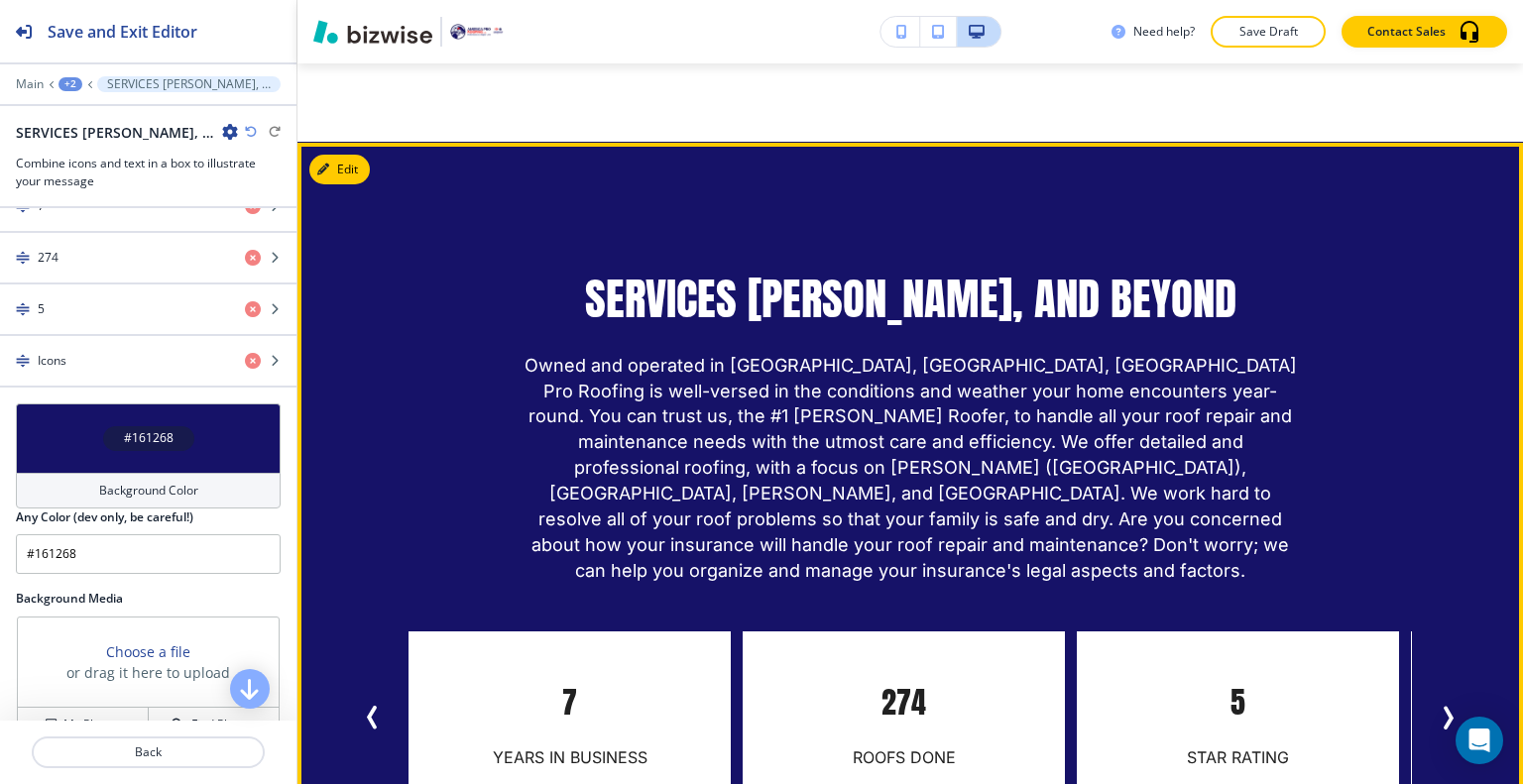 scroll, scrollTop: 1638, scrollLeft: 0, axis: vertical 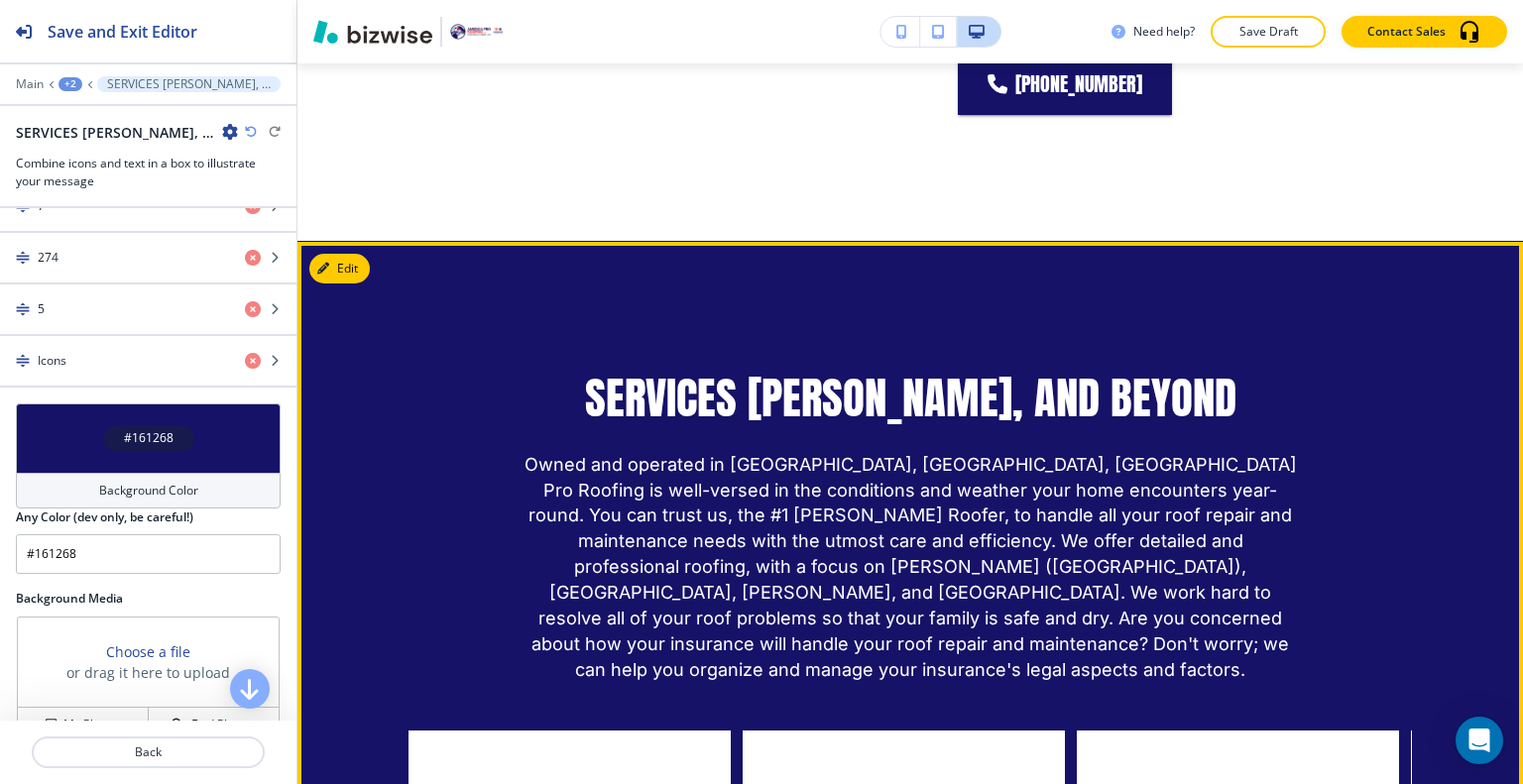 click on "SERVICES [PERSON_NAME], AND BEYOND Owned and operated in [GEOGRAPHIC_DATA], [GEOGRAPHIC_DATA], America Pro Roofing is well-versed in the conditions and weather your home encounters year-round. You can trust us, the #1 [PERSON_NAME] Roofer, to handle all your roof repair and maintenance needs with the utmost care and efficiency. We offer detailed and professional roofing, with a focus on [PERSON_NAME] ([GEOGRAPHIC_DATA]), [GEOGRAPHIC_DATA], [PERSON_NAME], and [GEOGRAPHIC_DATA]. We work hard to resolve all of your roof problems so that your family is safe and dry. Are you concerned about how your insurance will handle your roof repair and maintenance? Don't worry; we can help you organize and manage your insurance's legal aspects and factors. 274 ROOFS DONE 5 STAR RATING Get in Touch 475 CLIENTS SERVED 7 YEARS IN BUSINESS 274 ROOFS DONE 5 STAR RATING Get in Touch 475 CLIENTS SERVED 7 YEARS IN BUSINESS 274 ROOFS DONE" at bounding box center [910, 636] 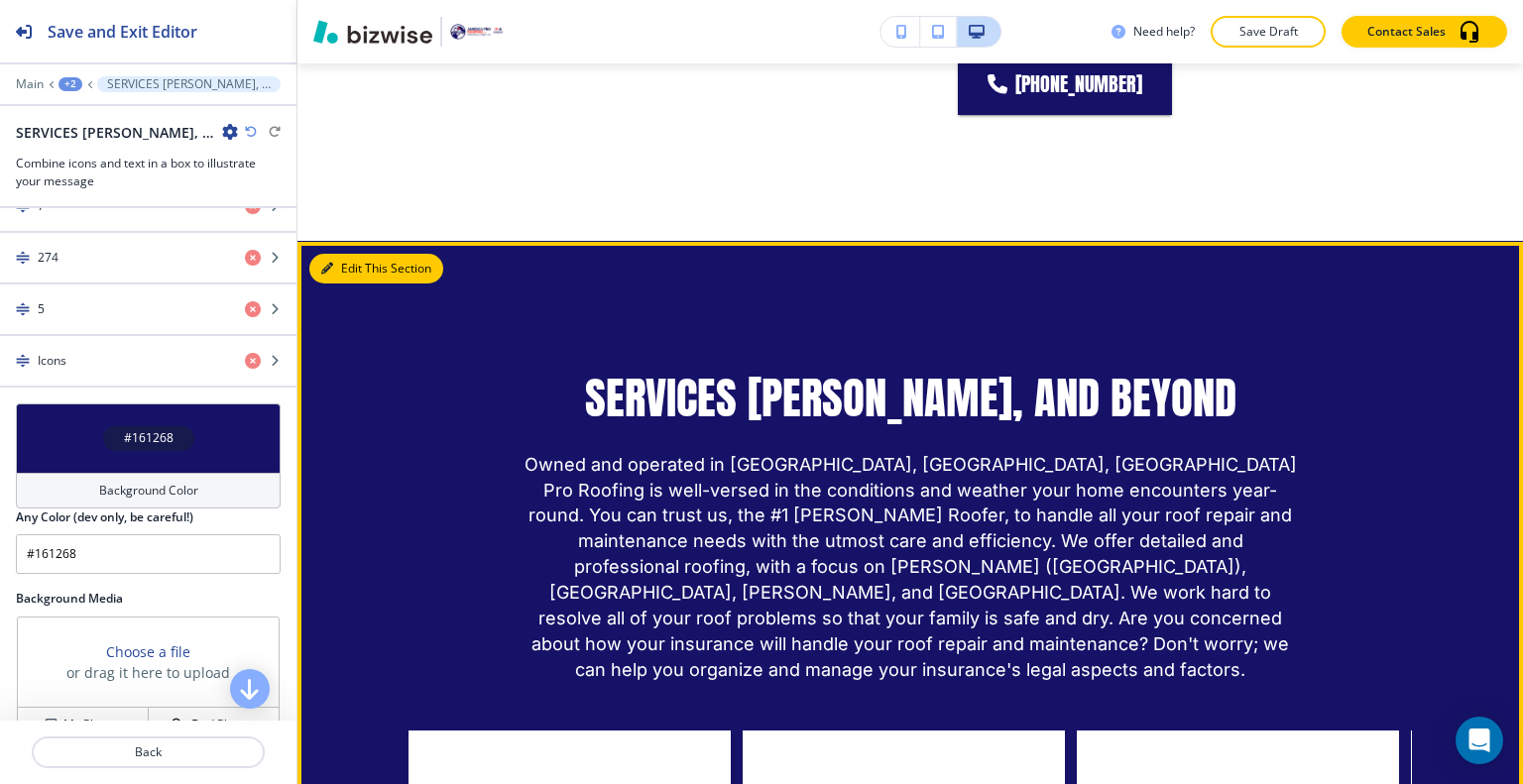 click on "Edit This Section" at bounding box center (376, 269) 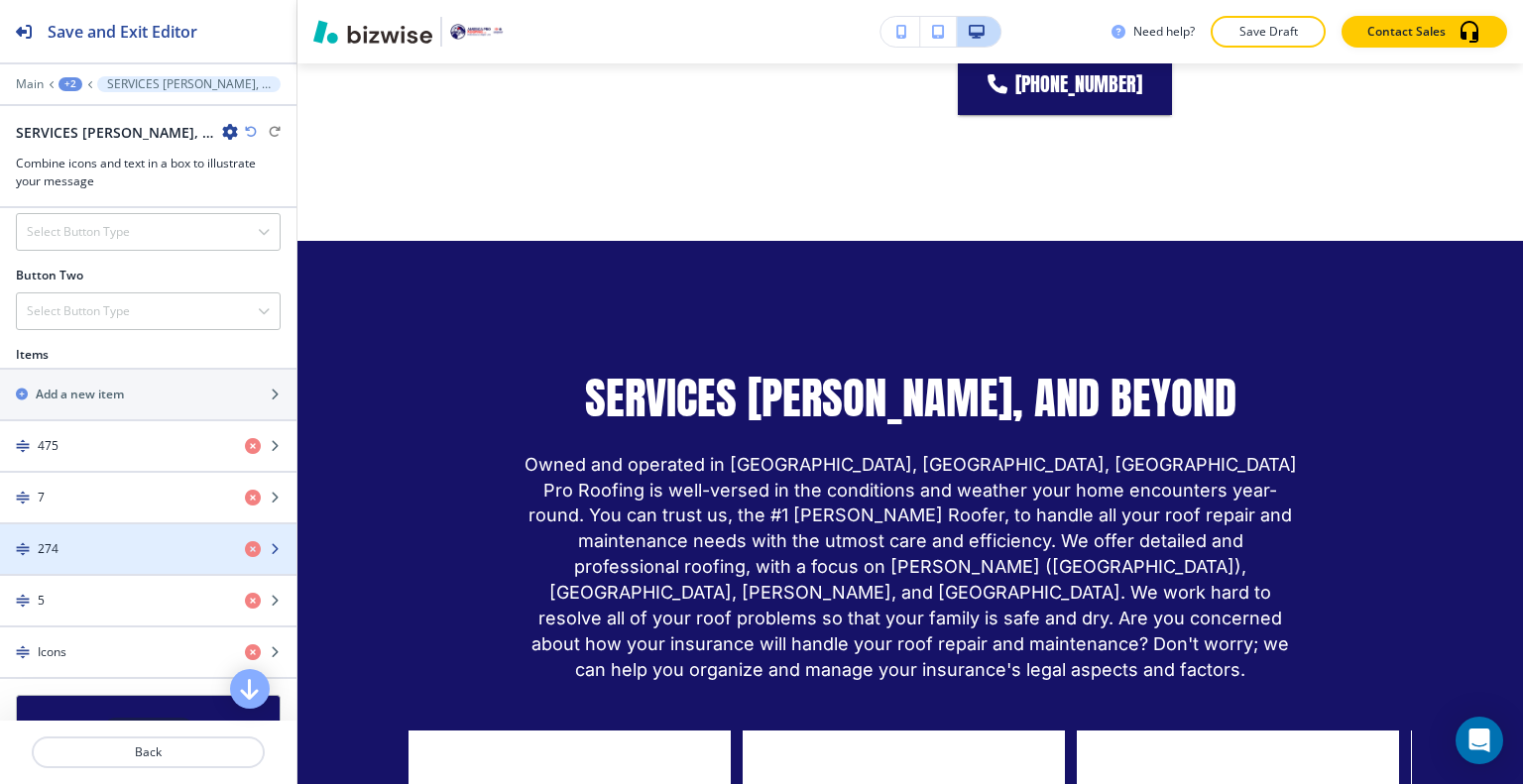 scroll, scrollTop: 667, scrollLeft: 0, axis: vertical 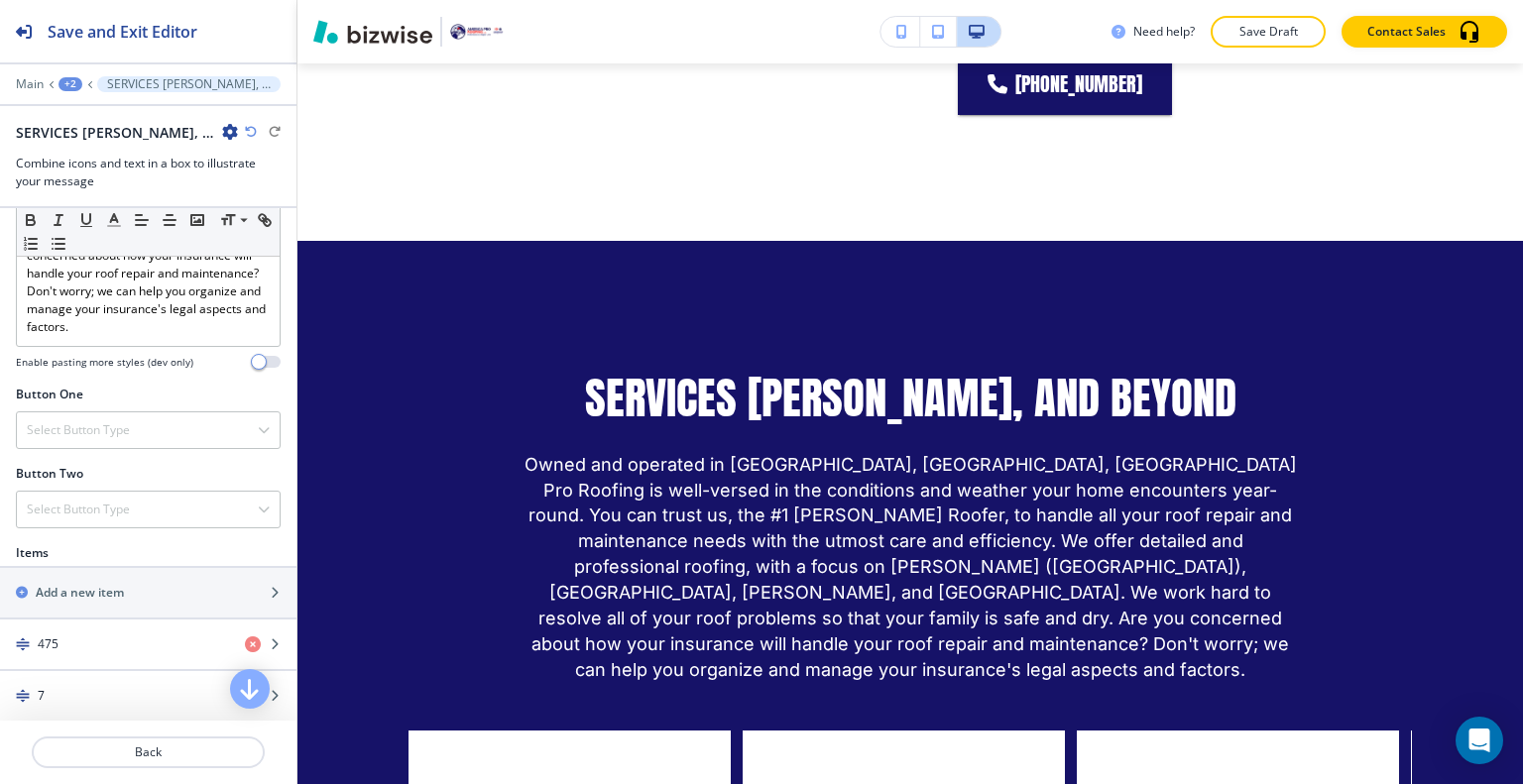 click at bounding box center [148, 407] 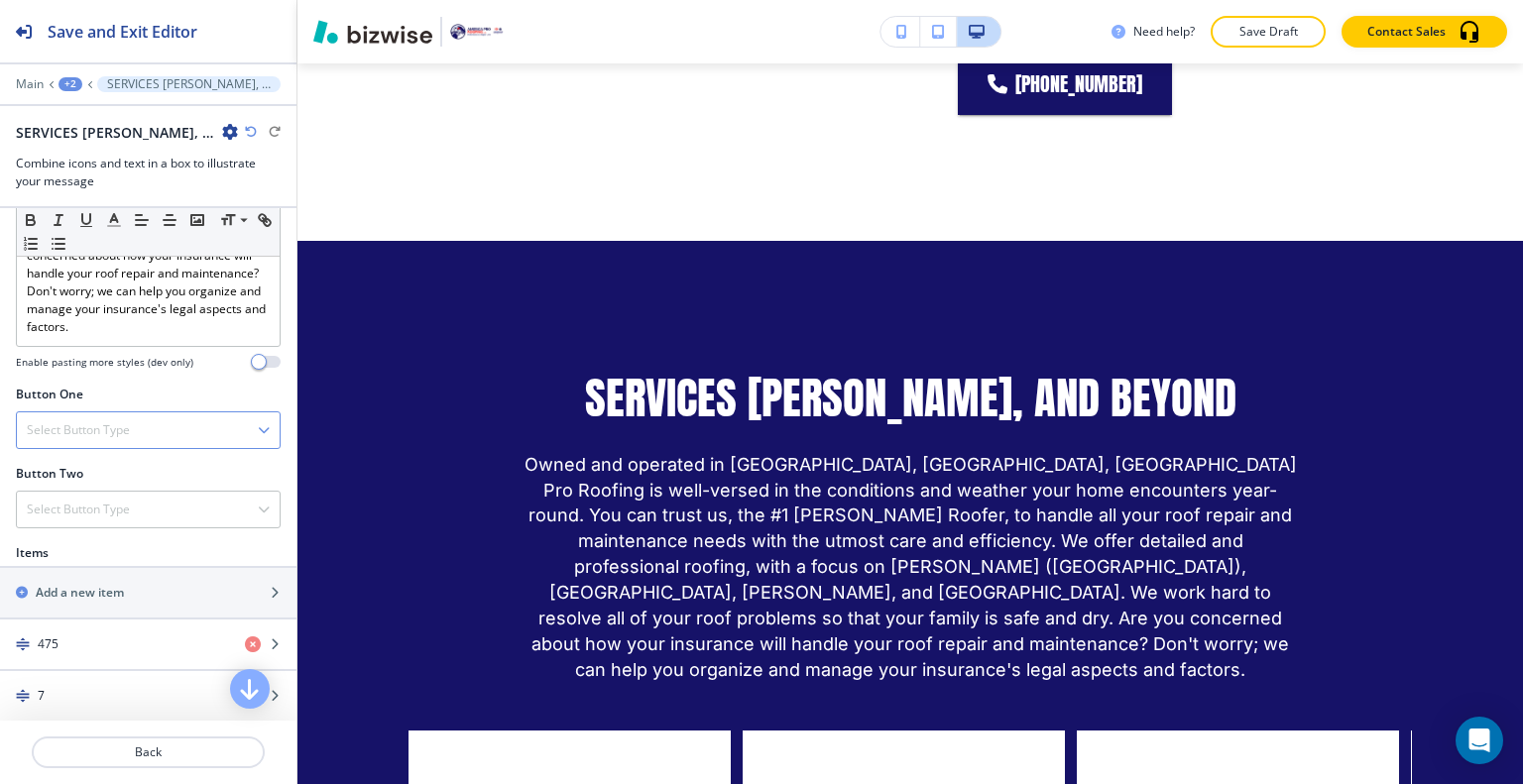 scroll, scrollTop: 1538, scrollLeft: 0, axis: vertical 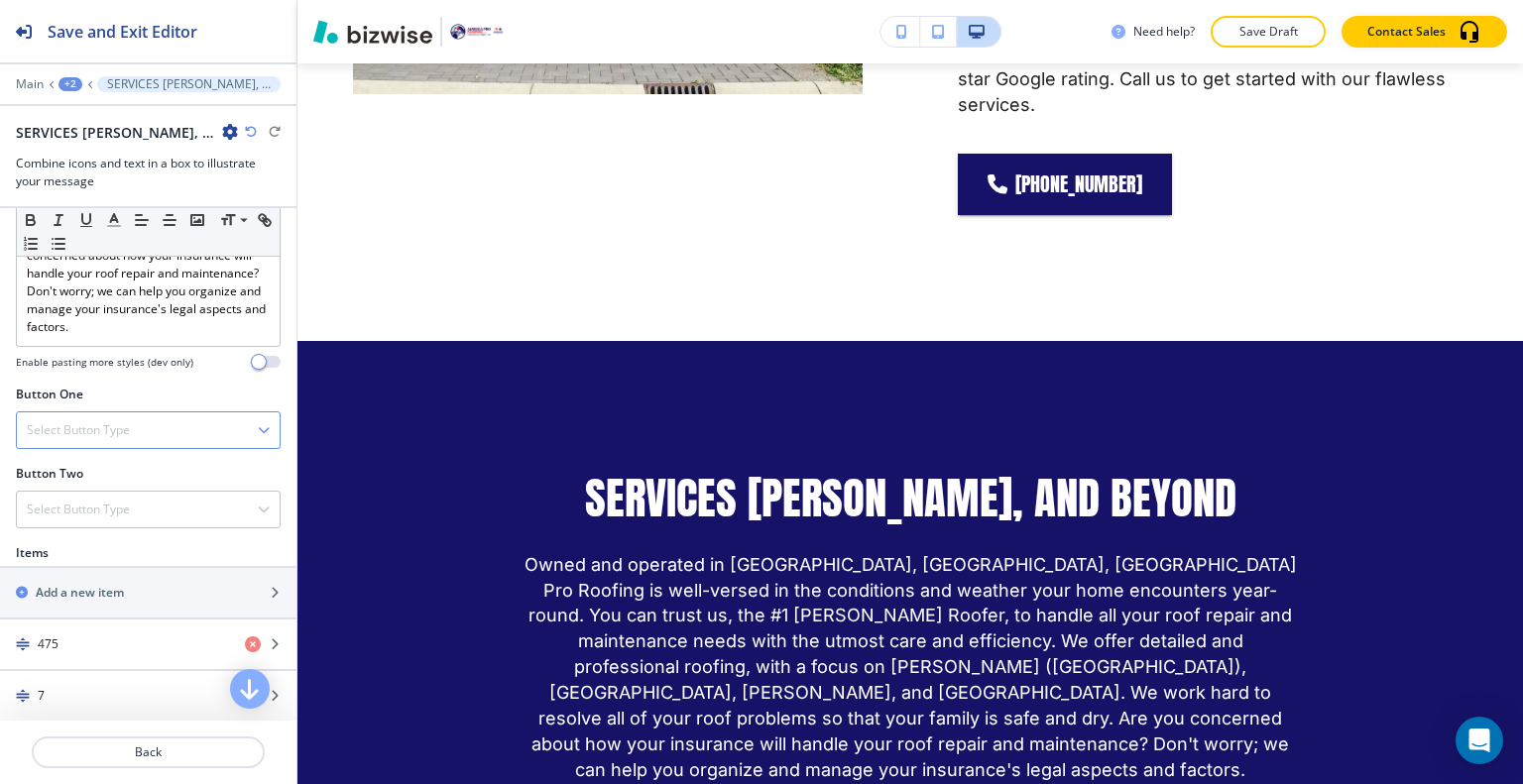 click on "Select Button Type" at bounding box center [148, 430] 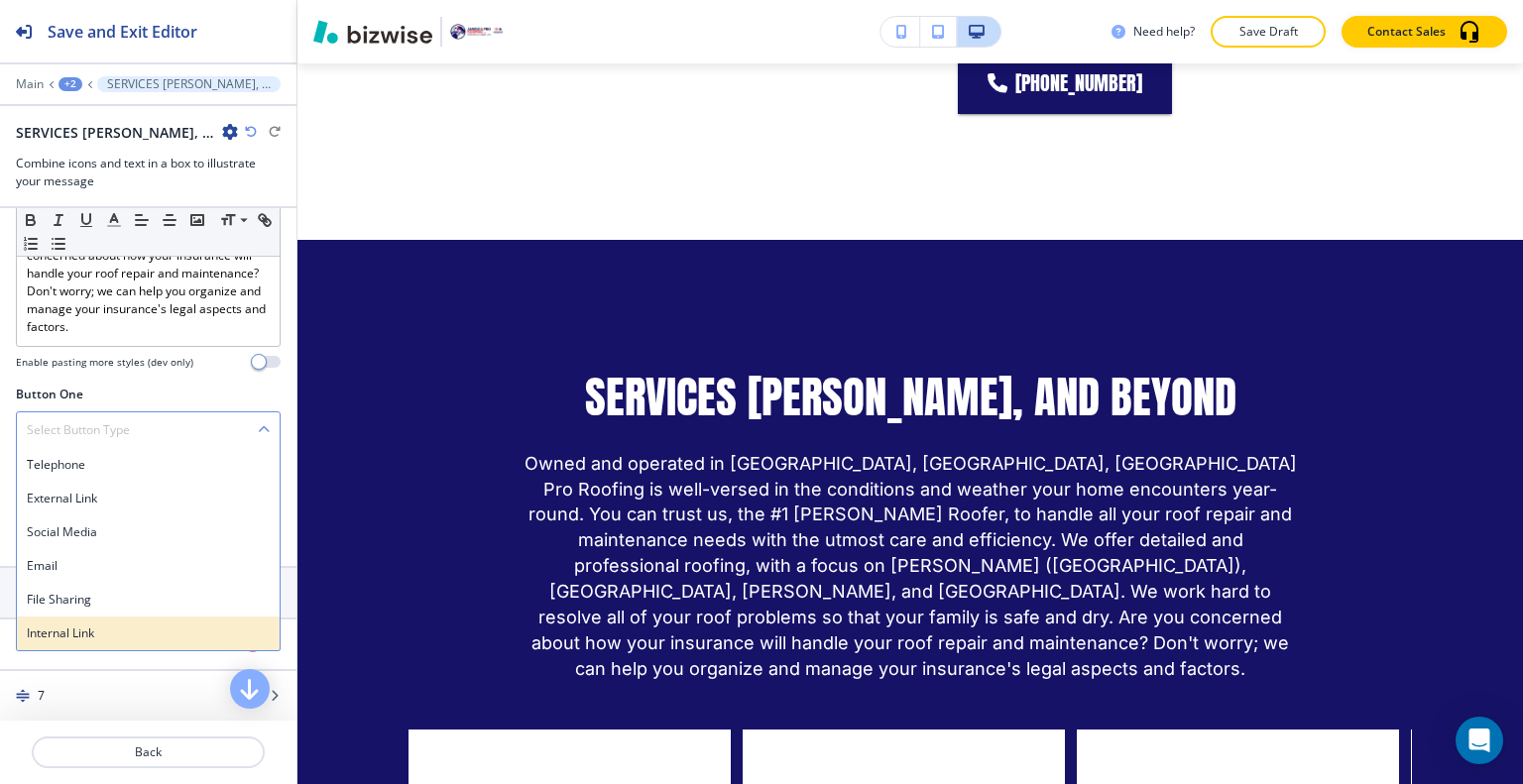 click on "Internal Link" at bounding box center [148, 633] 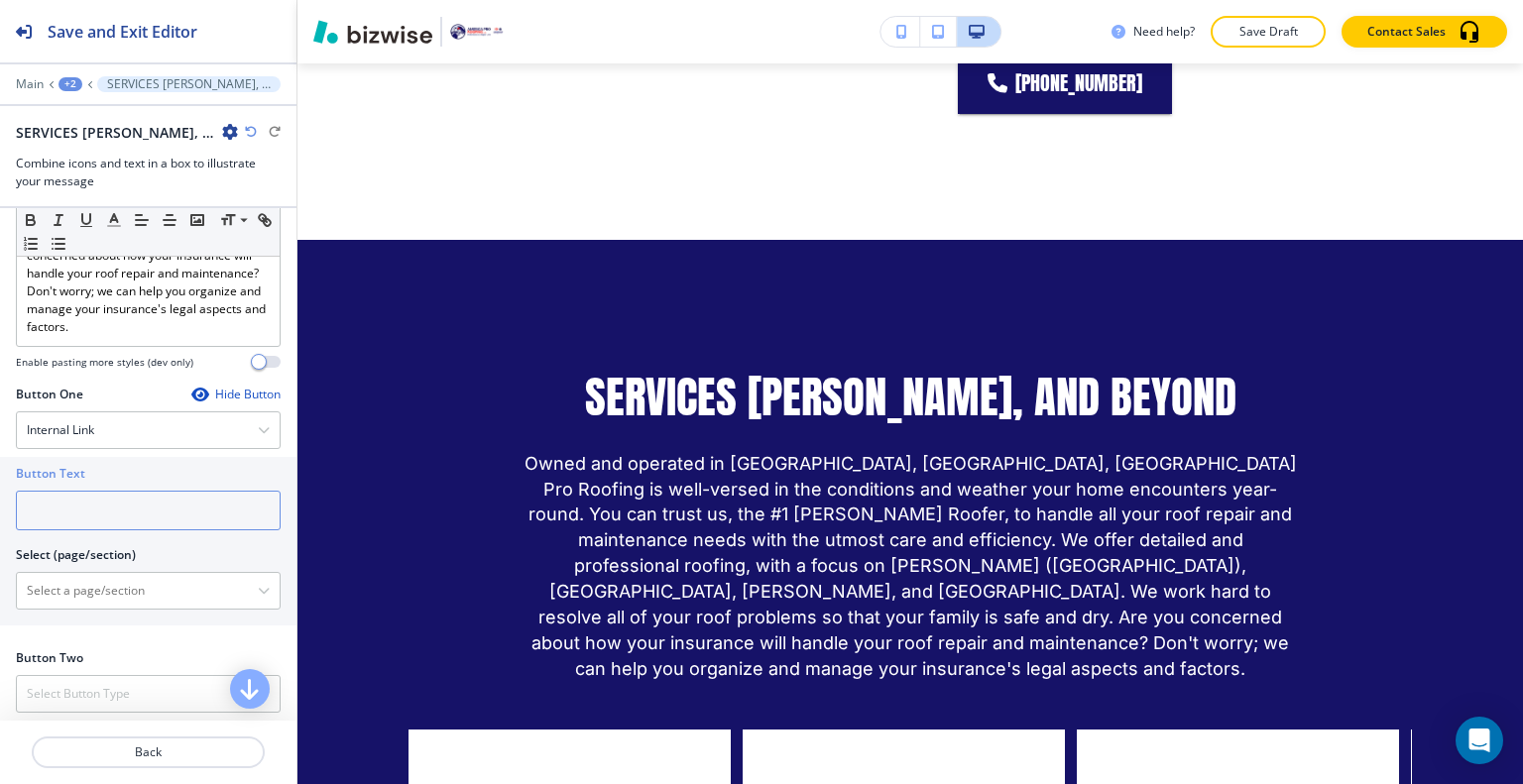 click at bounding box center [148, 510] 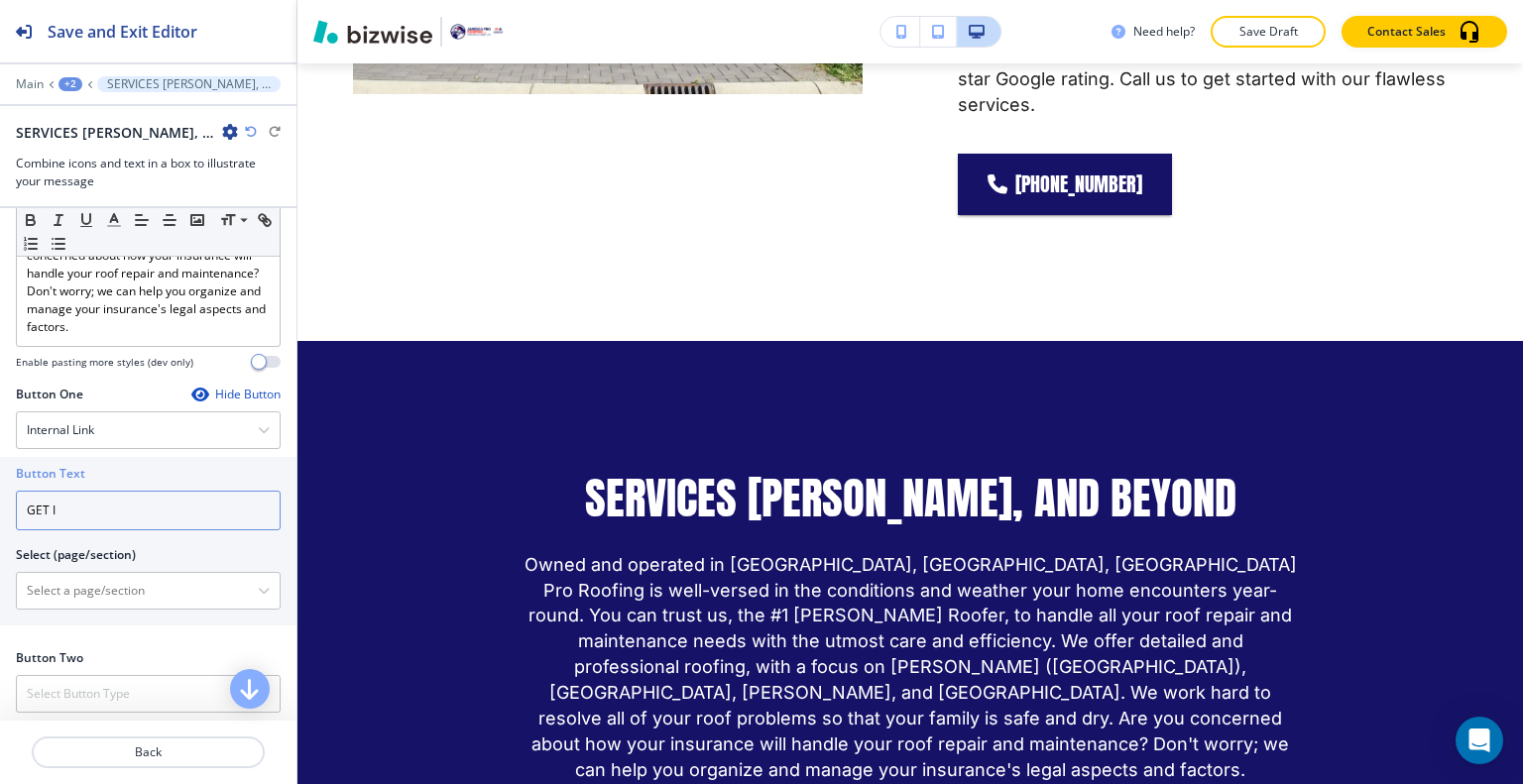 scroll, scrollTop: 1638, scrollLeft: 0, axis: vertical 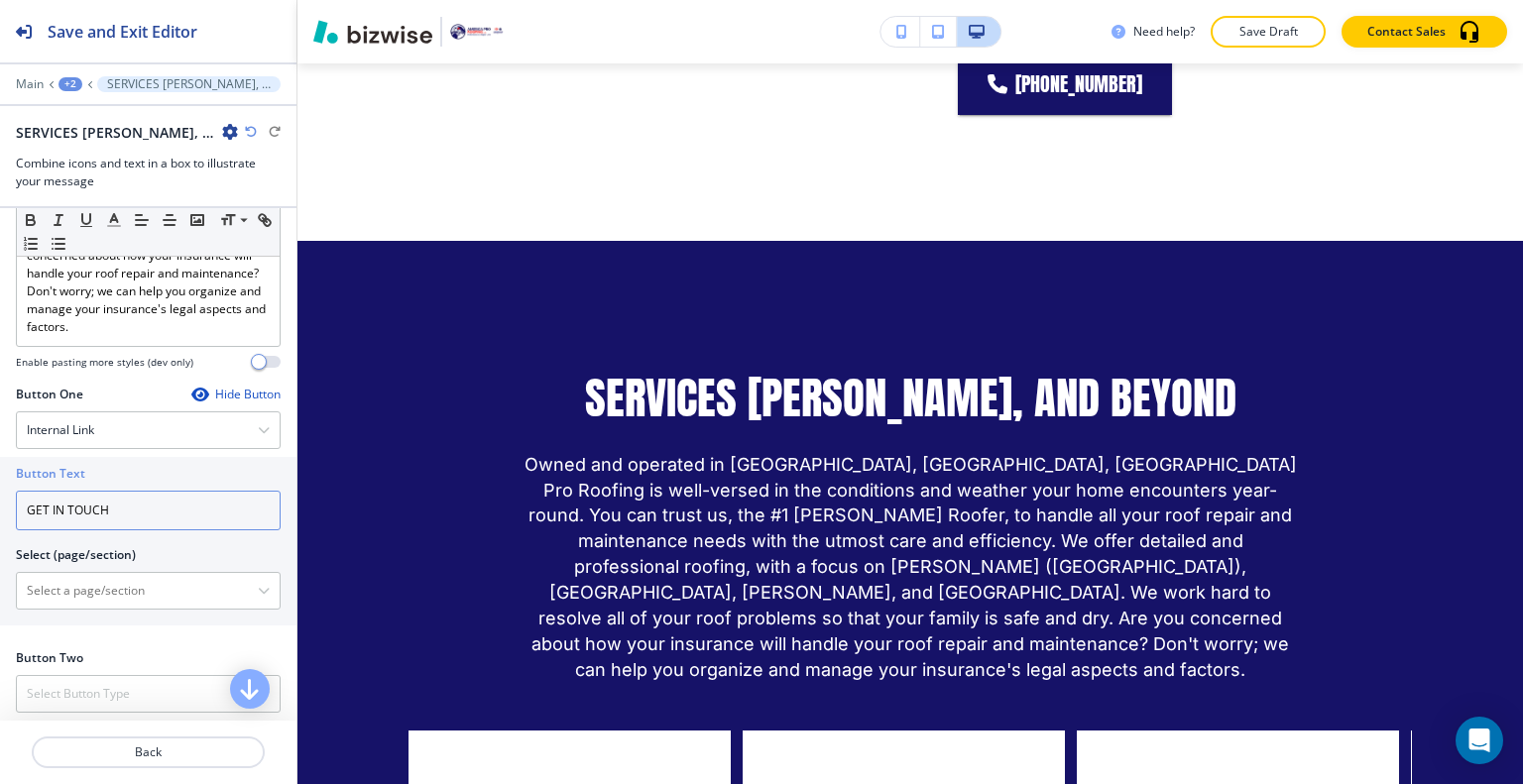type on "GET IN TOUCH" 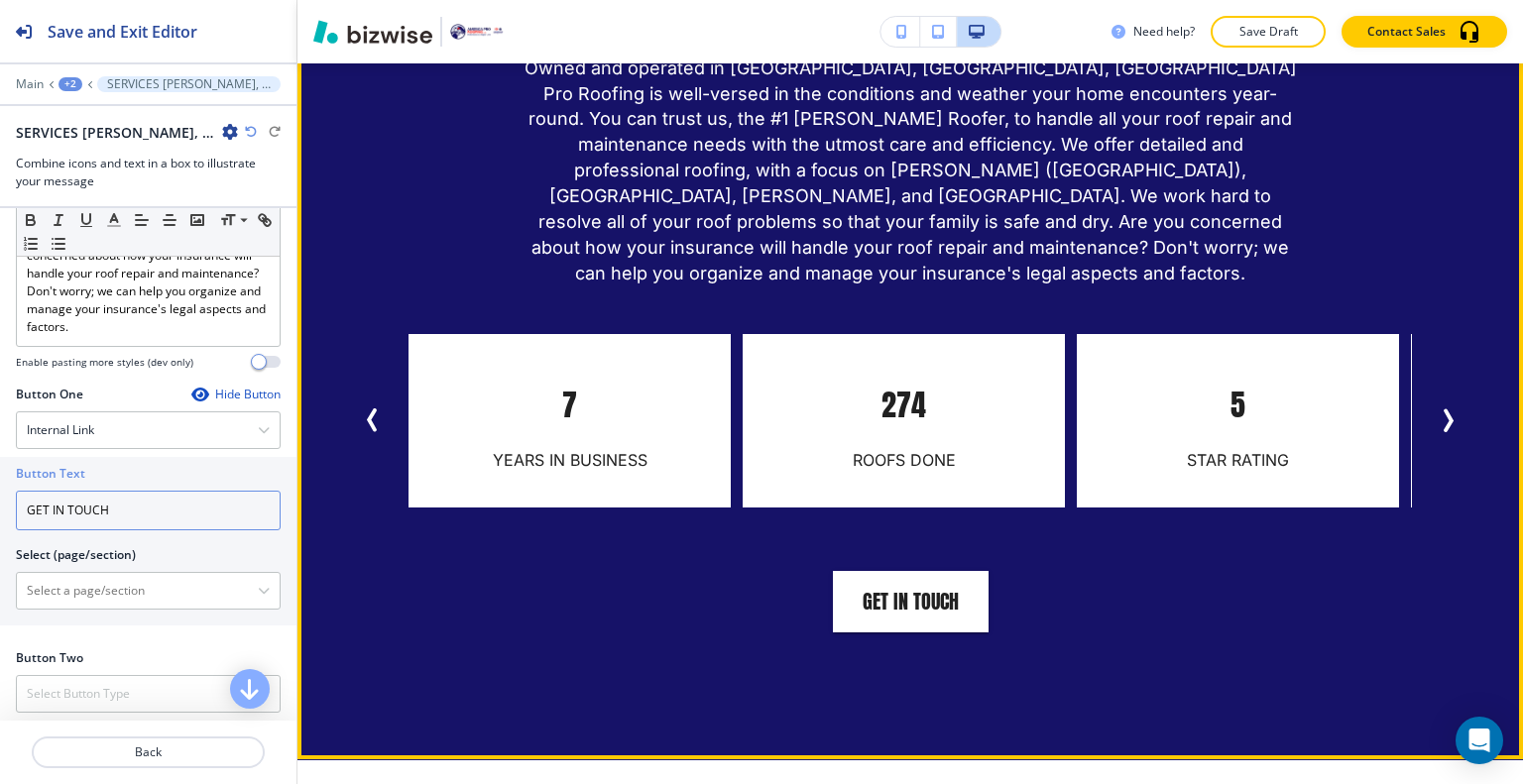 scroll, scrollTop: 2134, scrollLeft: 0, axis: vertical 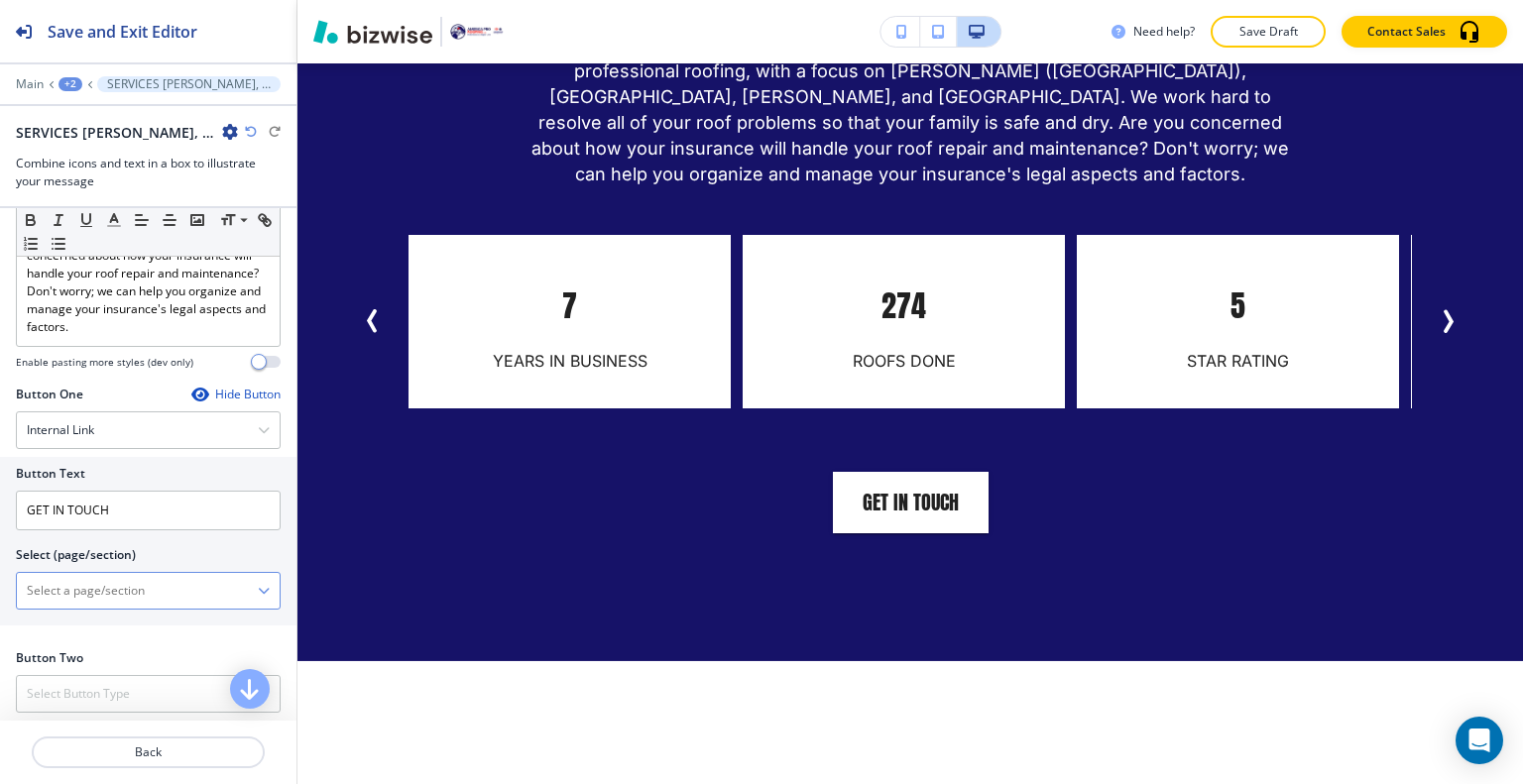 click at bounding box center (148, 591) 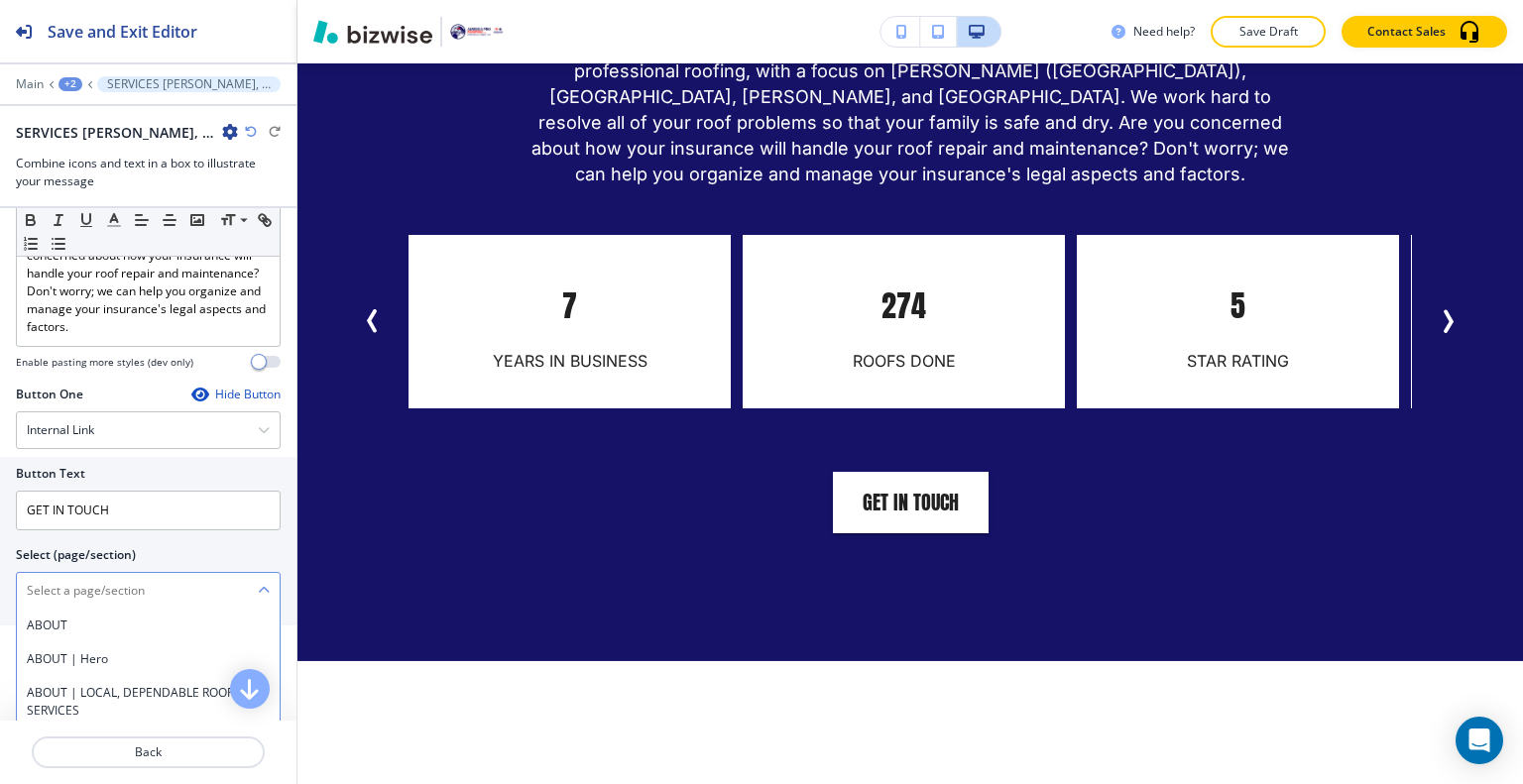 click at bounding box center (137, 591) 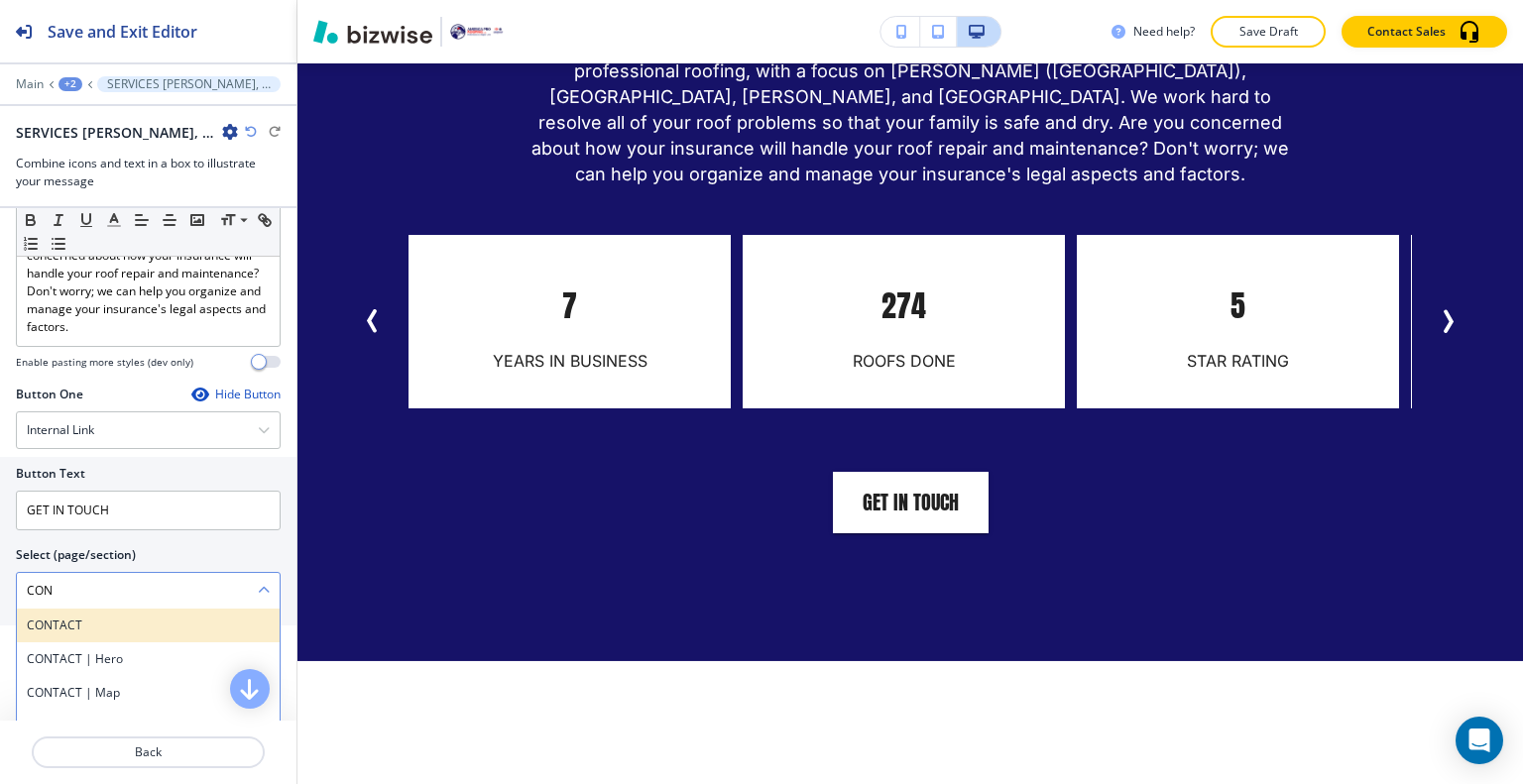 click on "CONTACT" at bounding box center (148, 625) 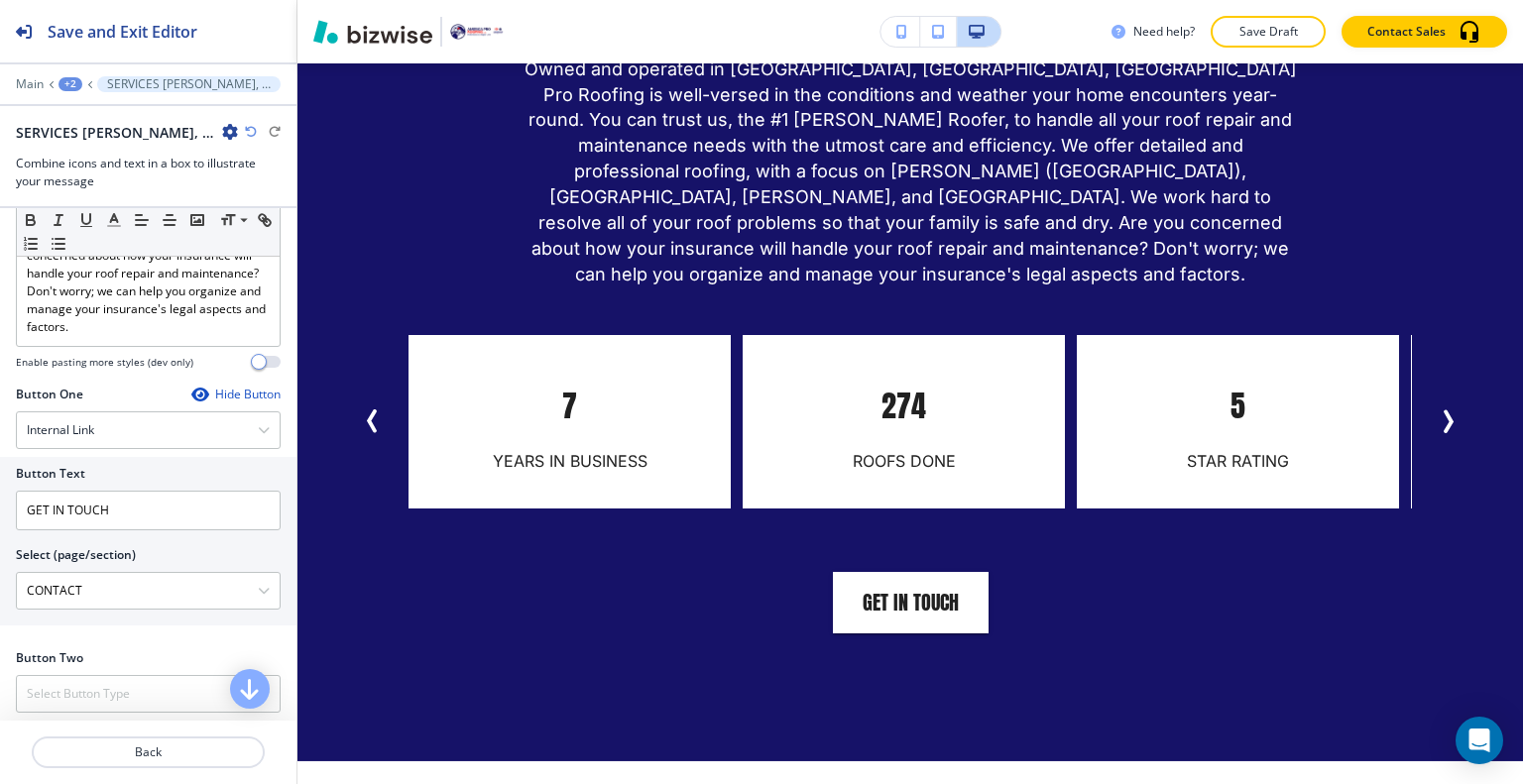 scroll, scrollTop: 2134, scrollLeft: 0, axis: vertical 